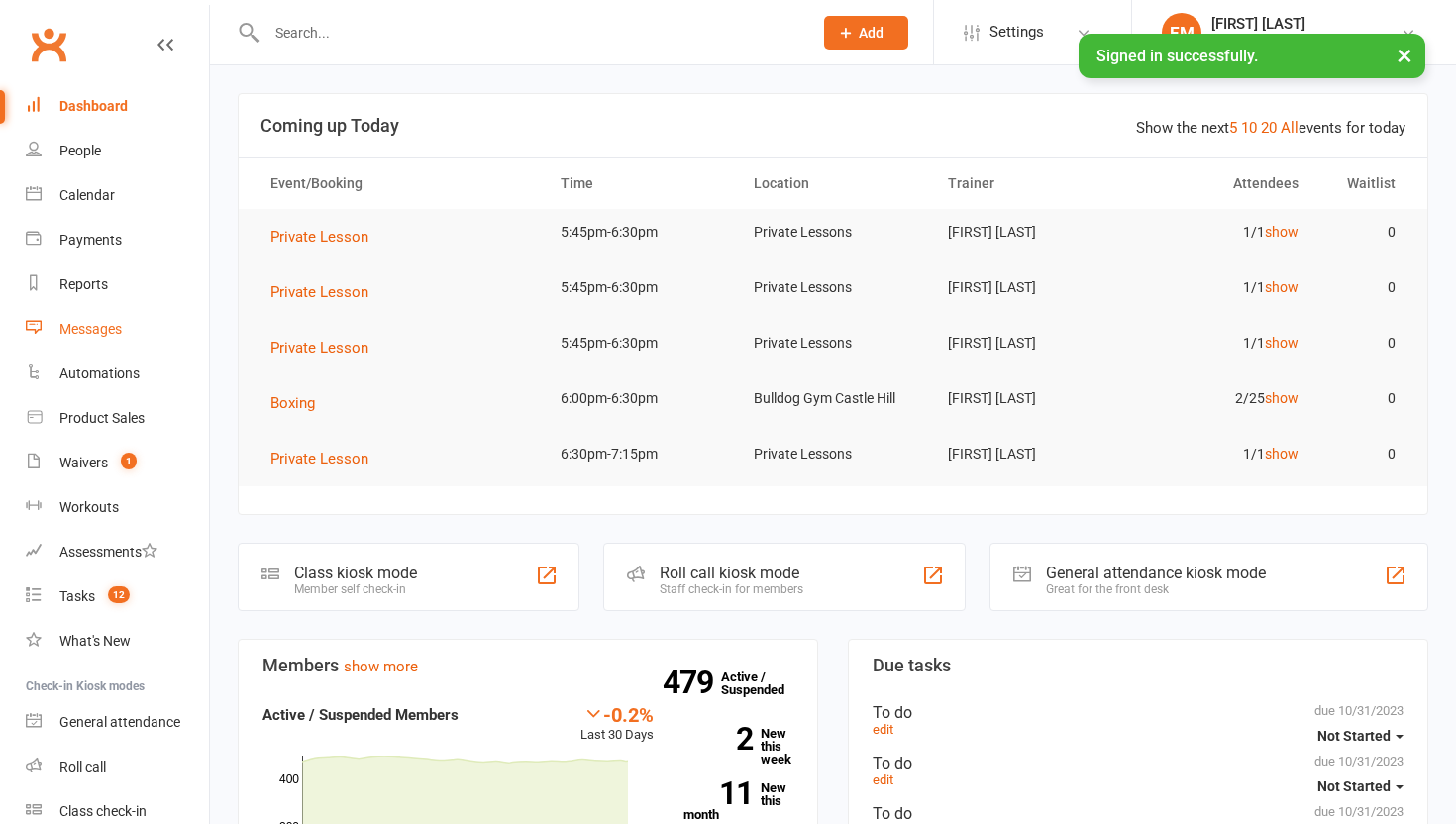 scroll, scrollTop: 0, scrollLeft: 0, axis: both 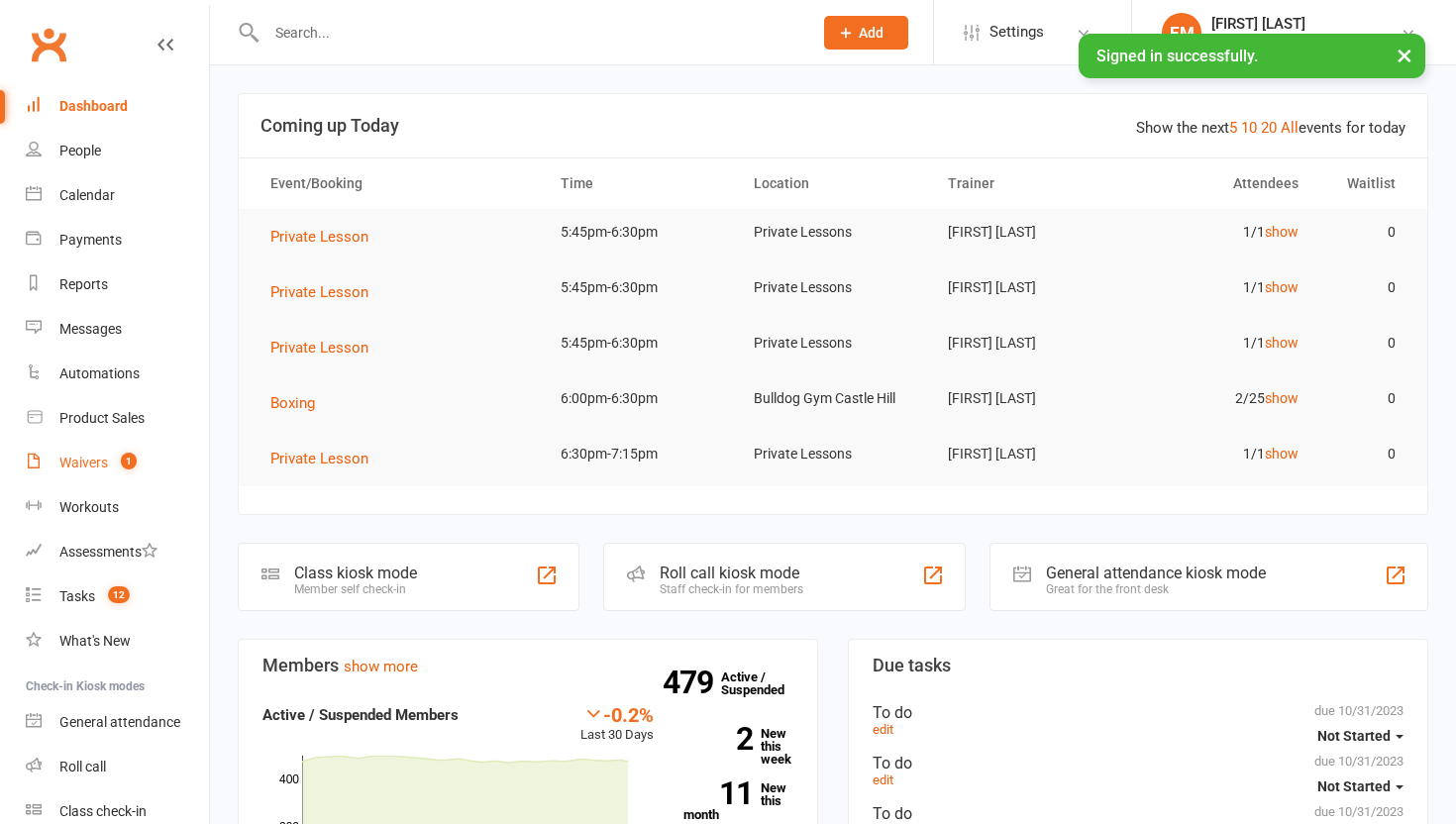 click on "Waivers   1" at bounding box center (117, 463) 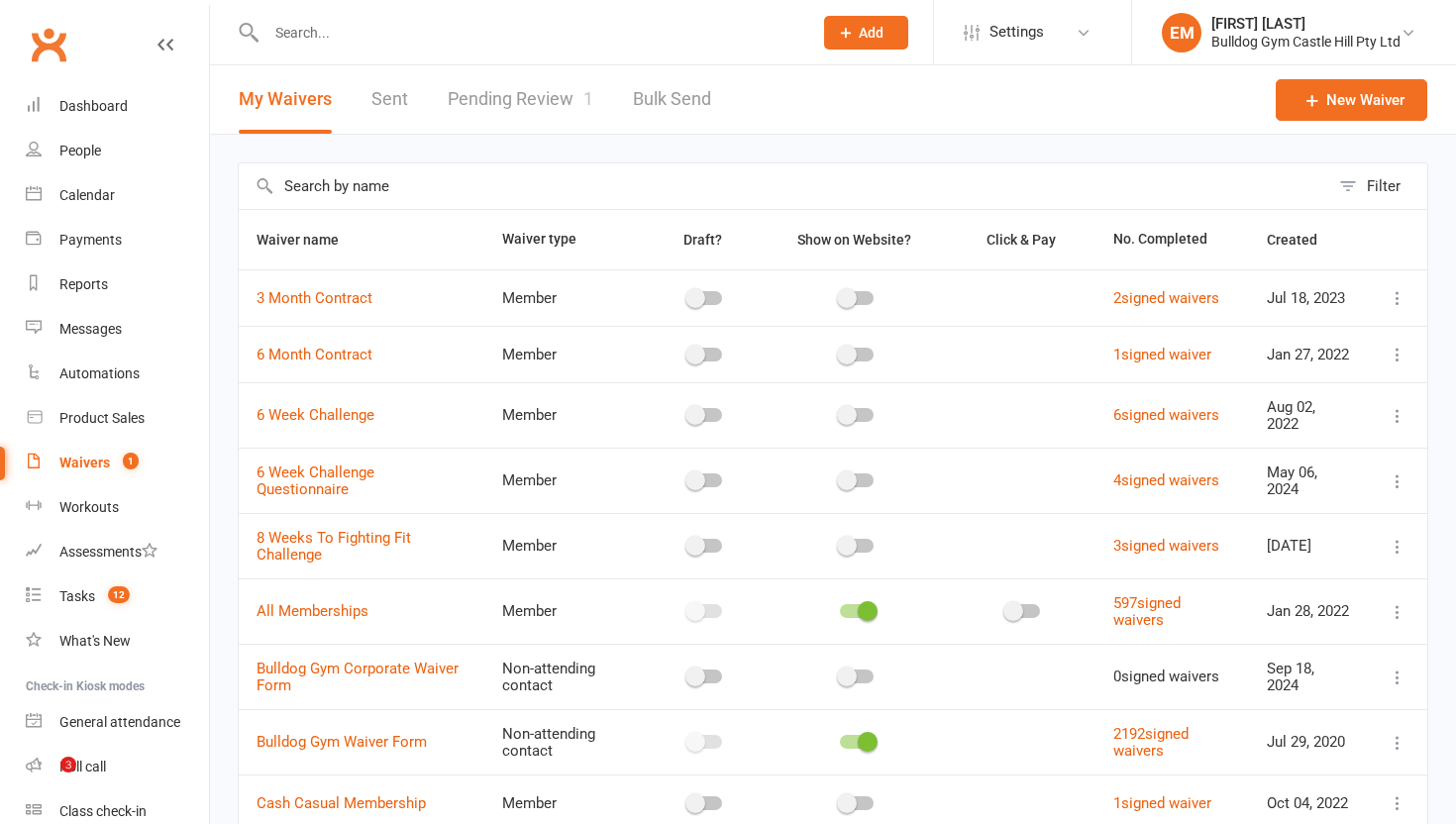 click on "Pending Review 1" at bounding box center [520, 99] 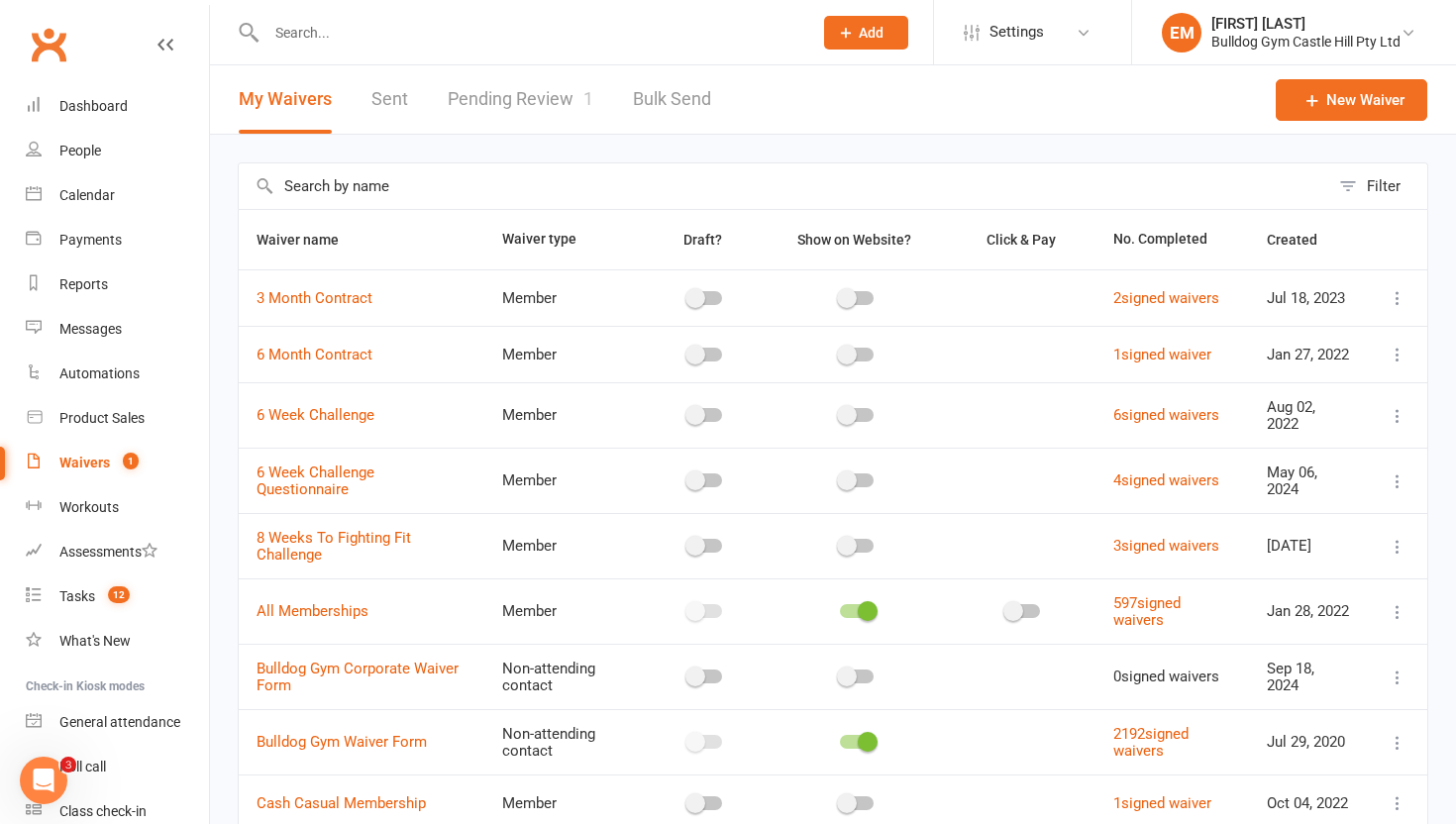 scroll, scrollTop: 0, scrollLeft: 0, axis: both 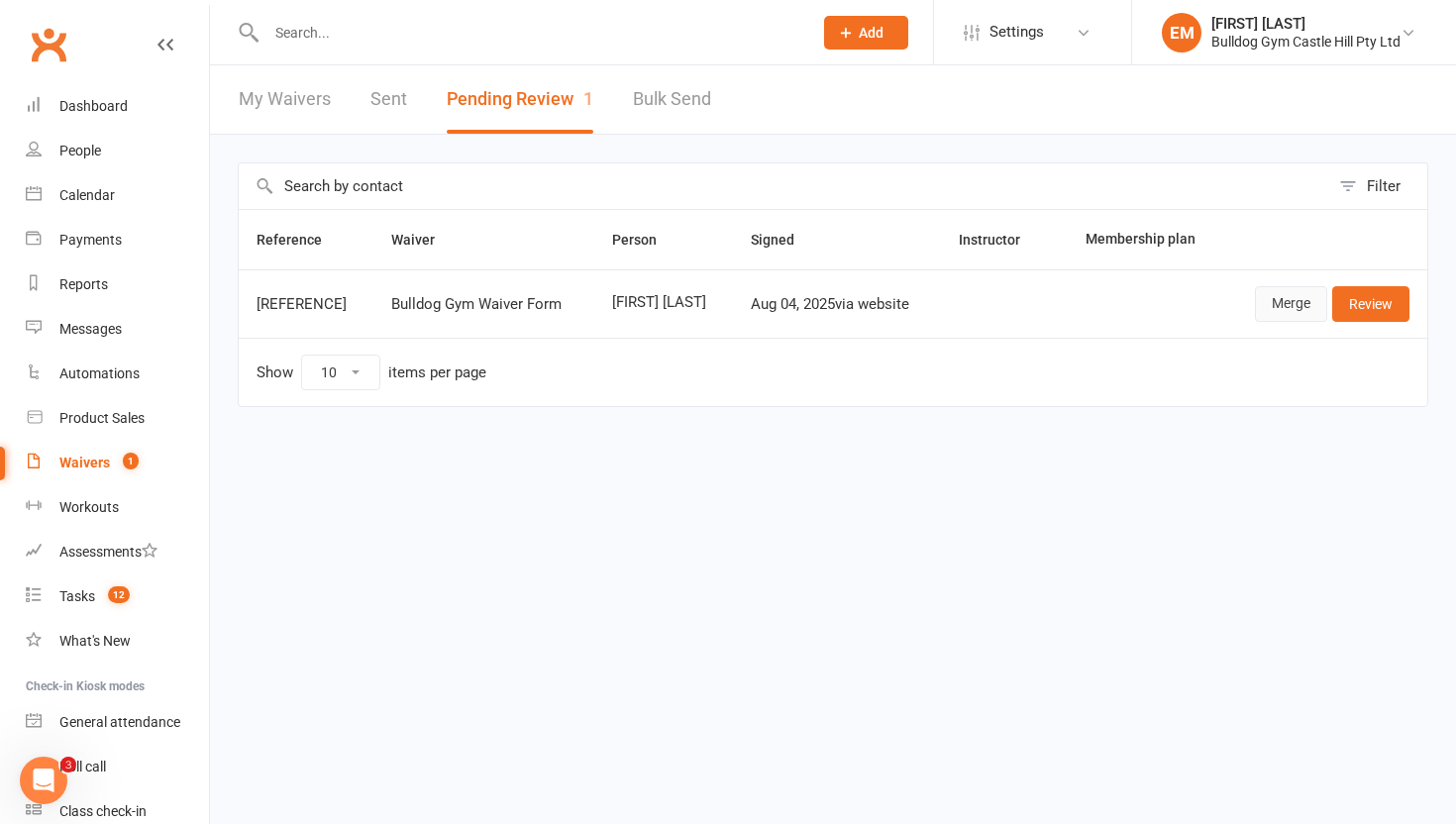 click on "Merge" at bounding box center (1291, 304) 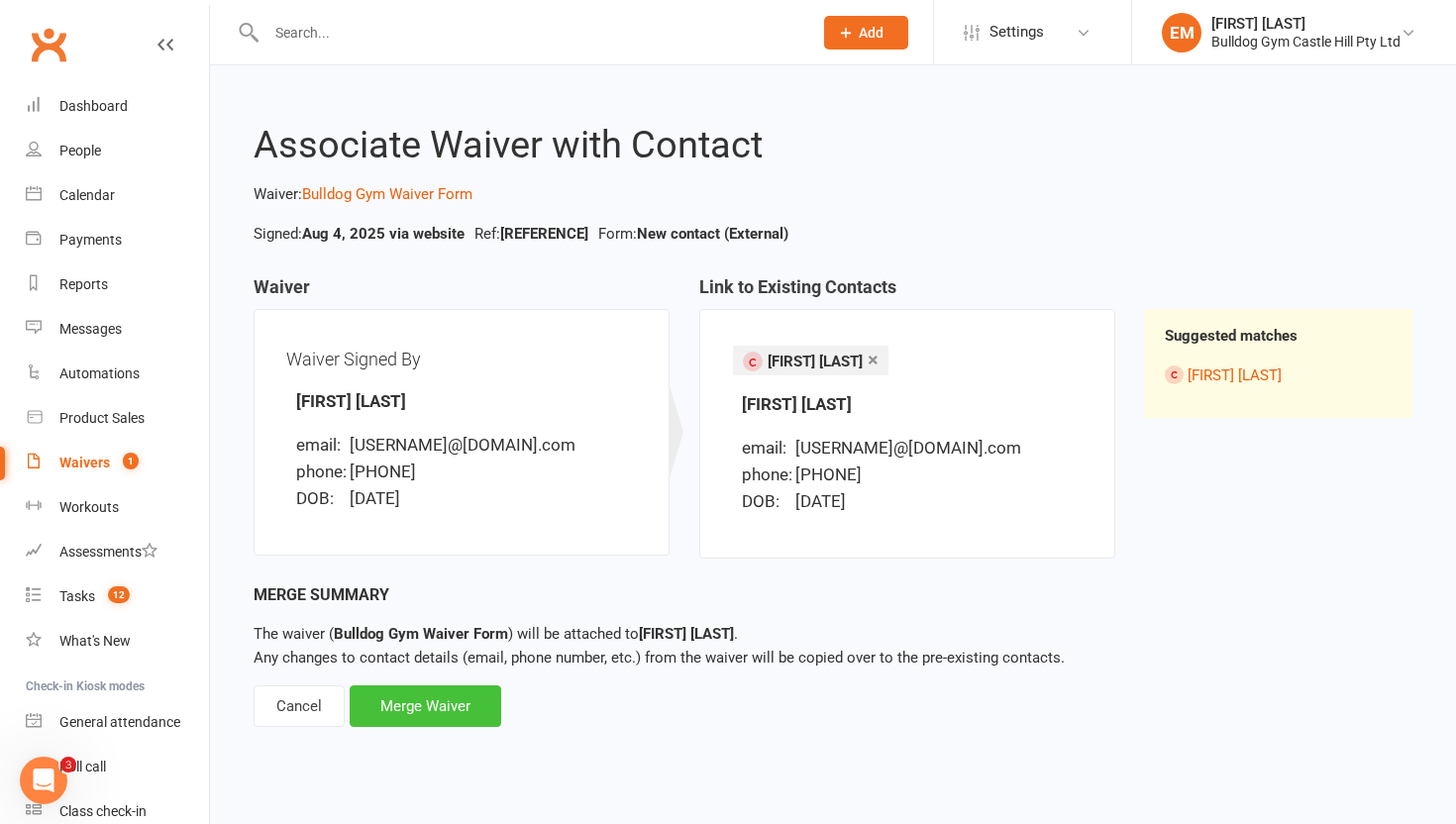 click on "Merge Waiver" at bounding box center (425, 706) 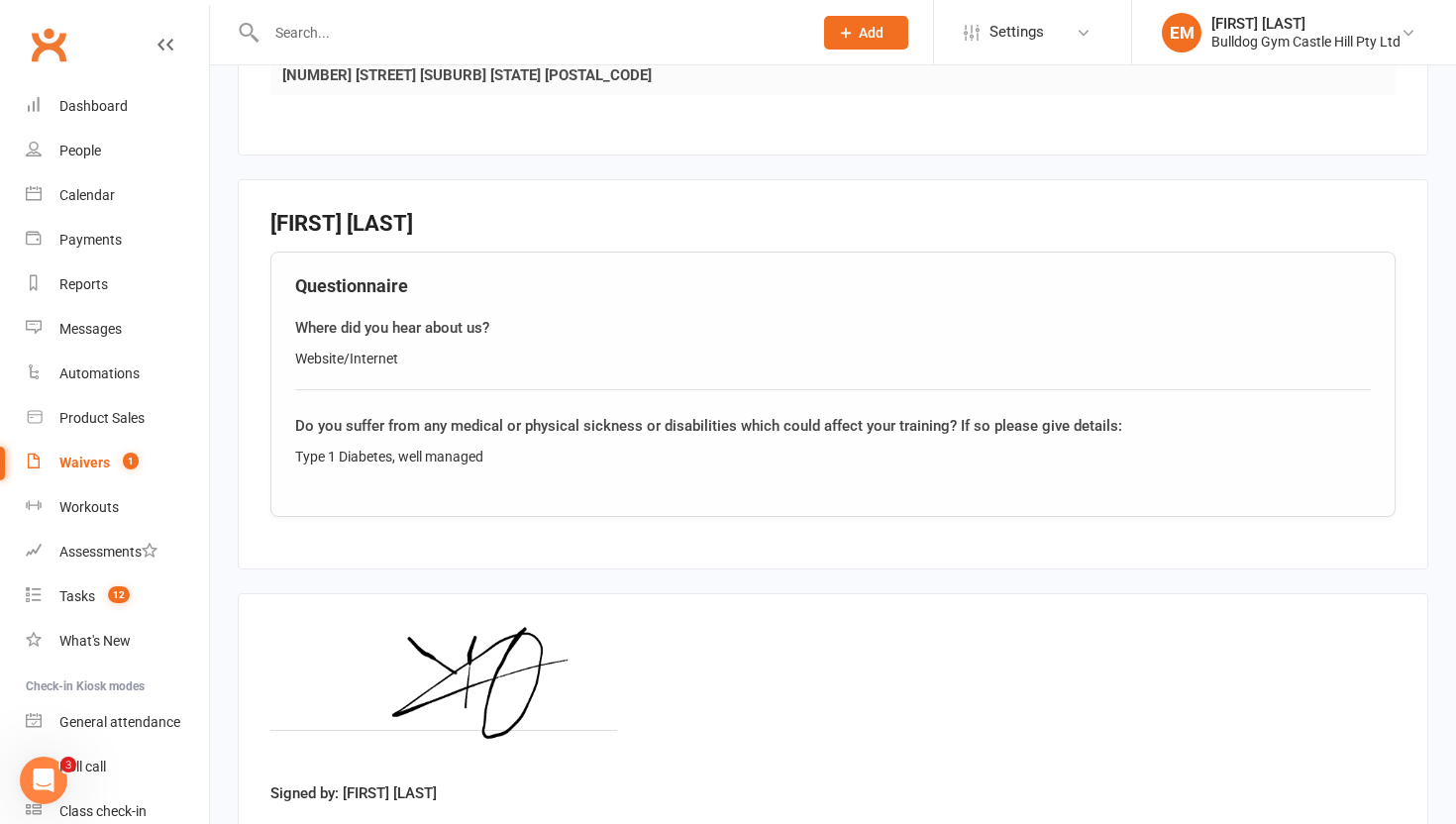 scroll, scrollTop: 1369, scrollLeft: 0, axis: vertical 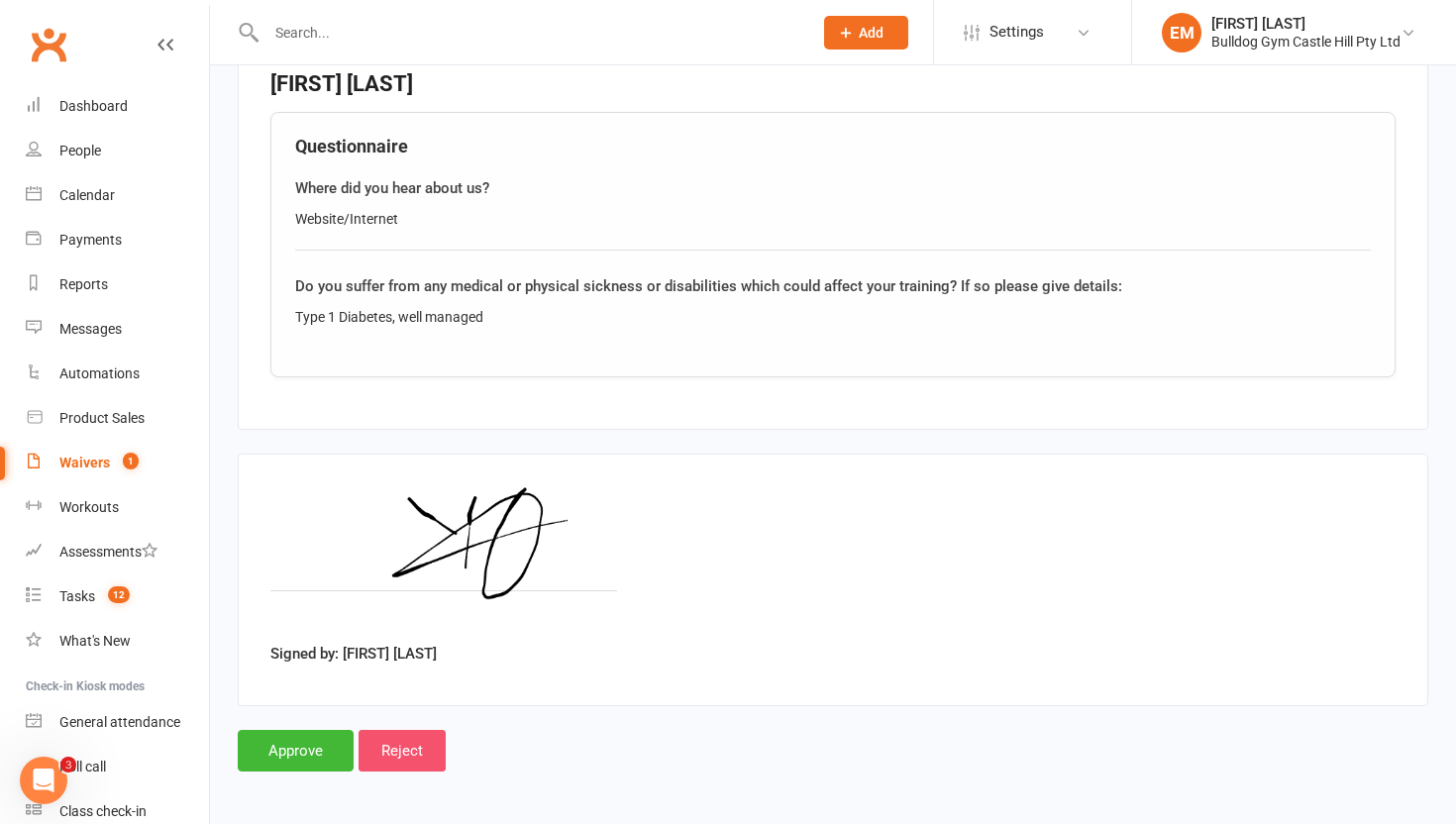click on "Reject" at bounding box center (402, 751) 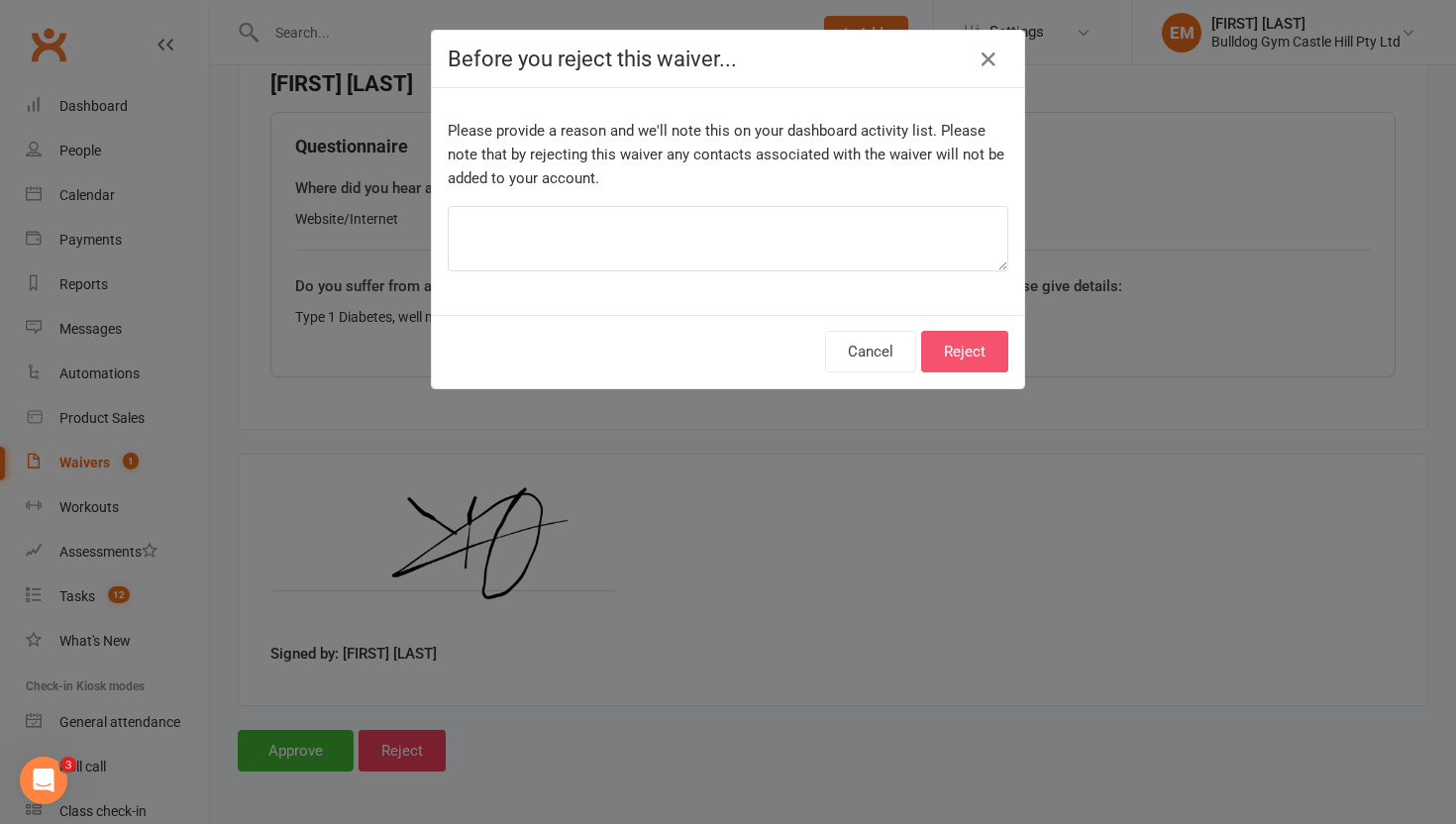 click on "Reject" at bounding box center (965, 352) 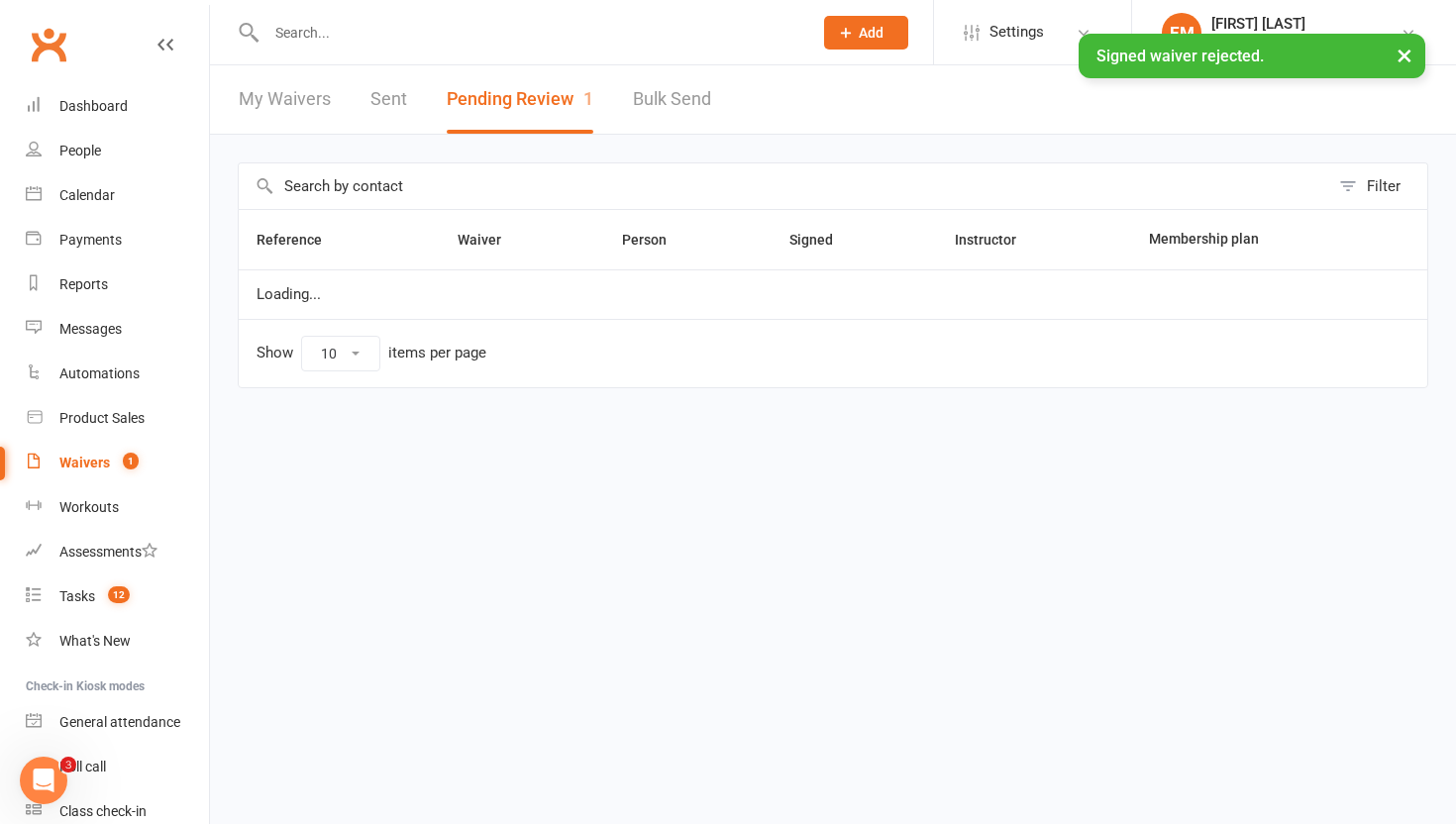 scroll, scrollTop: 0, scrollLeft: 0, axis: both 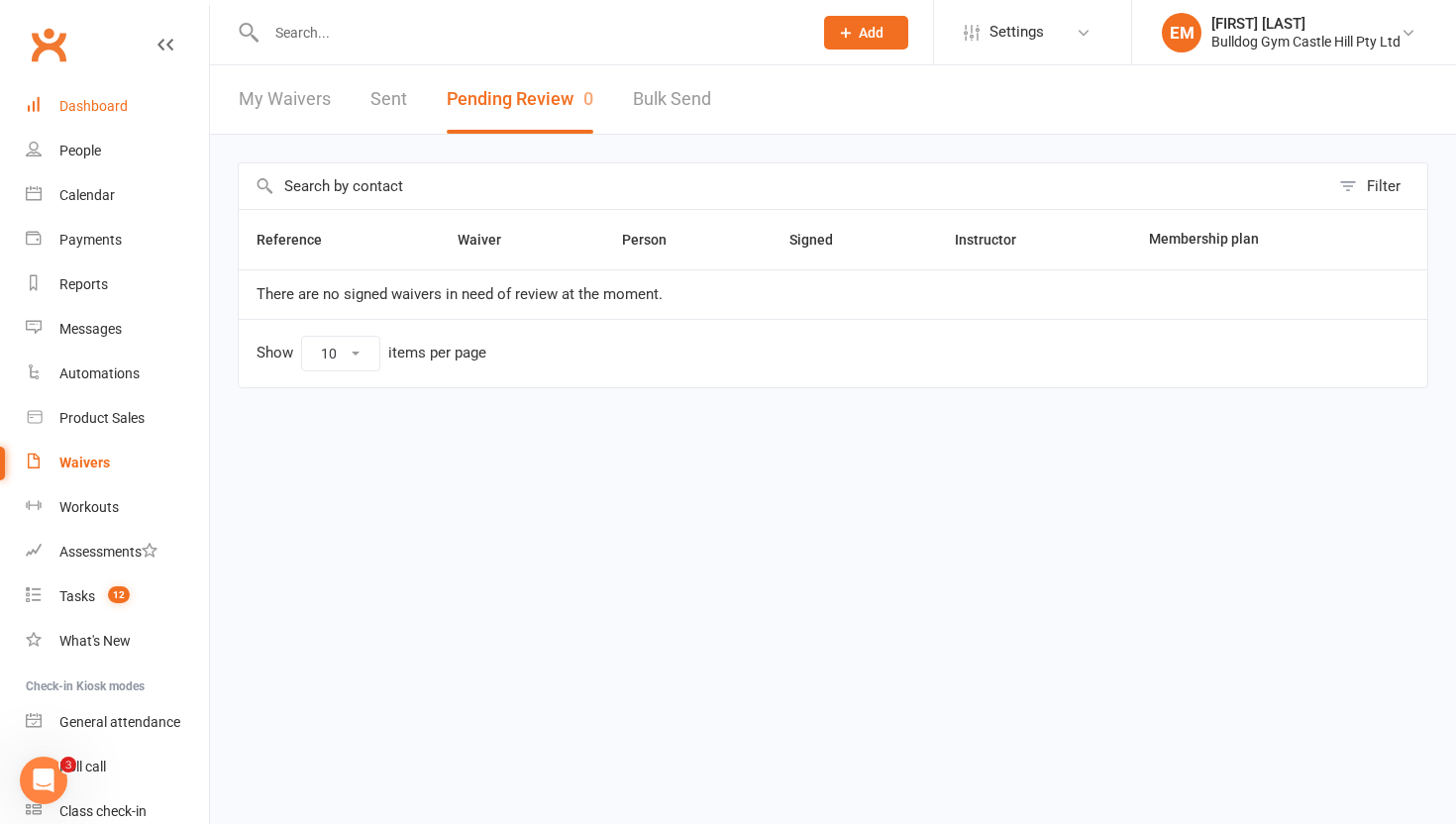 click on "Dashboard" at bounding box center (93, 106) 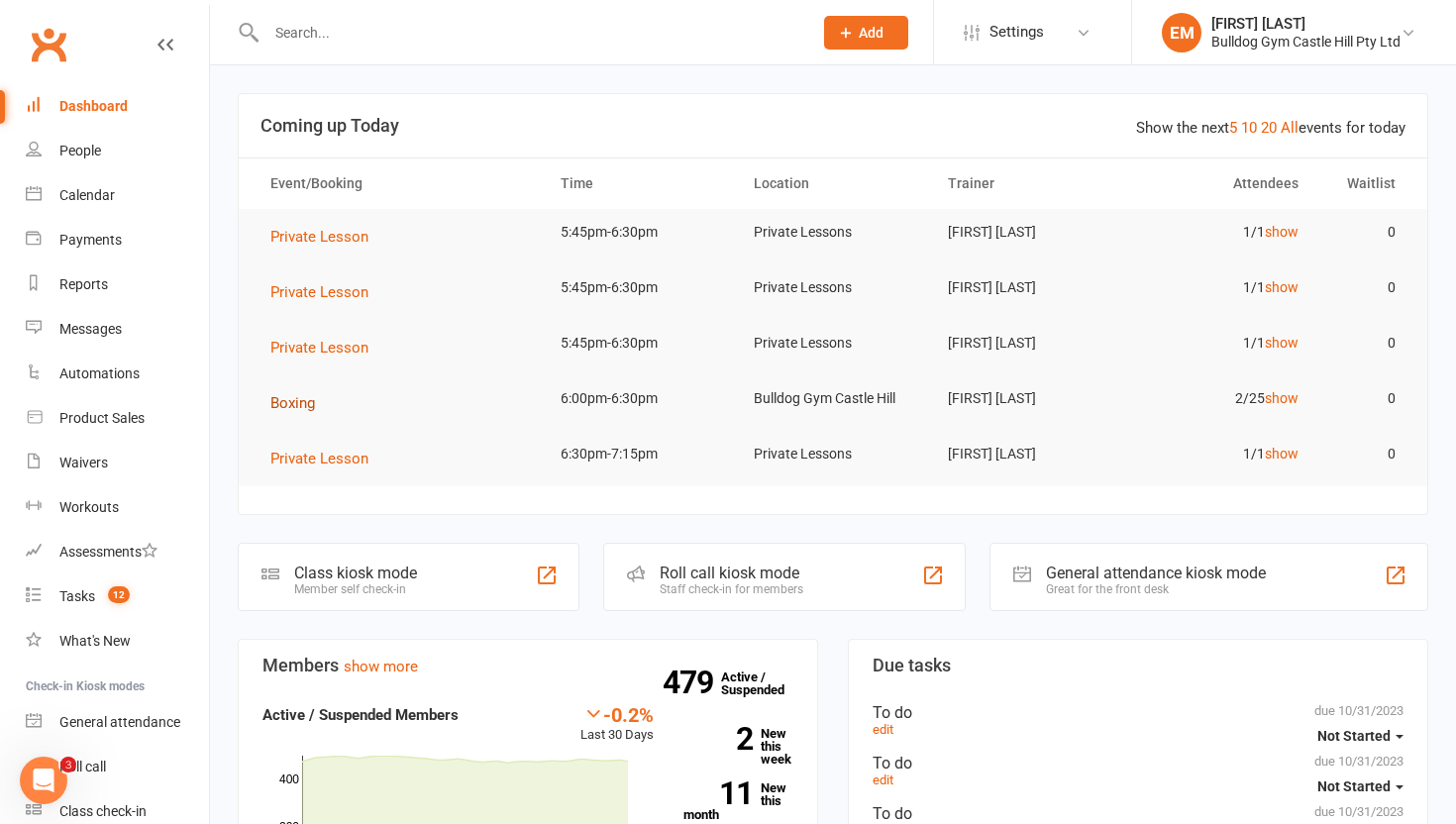 click on "Boxing" at bounding box center (299, 403) 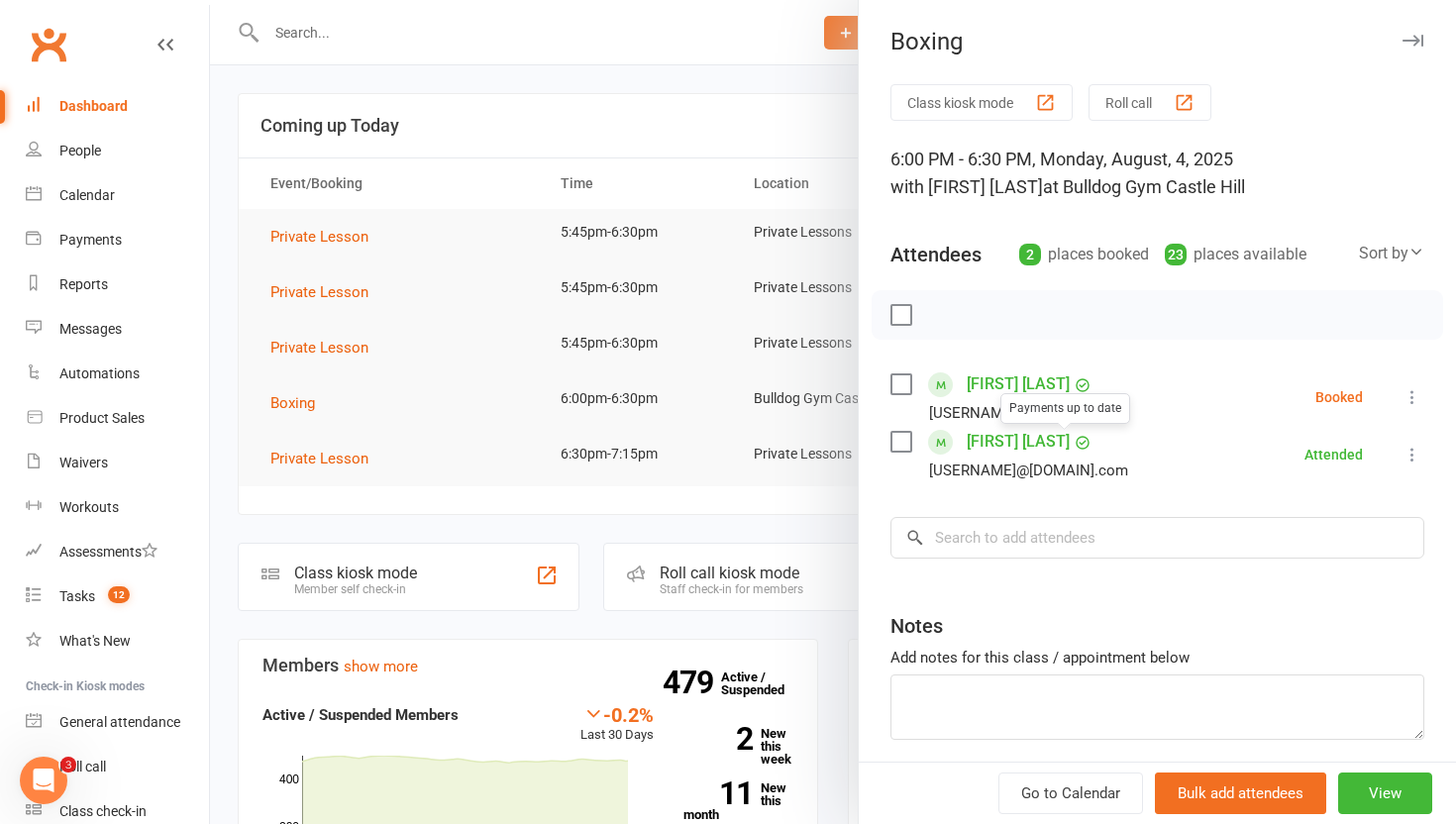 click on "Class kiosk mode  Roll call  6:00 PM - 6:30 PM, Monday, August, 4, 2025 with Patrik Dittrich  at  Bulldog Gym Castle Hill  Attendees  2  places booked 23  places available Sort by  Last name  First name  Booking created    Brendan Dias  brendandias3@gmail.com Booked More info  Remove  Check in  Mark absent  Send message  Enable recurring bookings  All bookings for series    Davide Gatti
Payments up to date
Gattidavide114@gmail.com Attended More info  Remove  Mark absent  Undo check-in  Send message  Enable recurring bookings  All bookings for series  × No results
Notes  Add notes for this class / appointment below" at bounding box center (1157, 462) 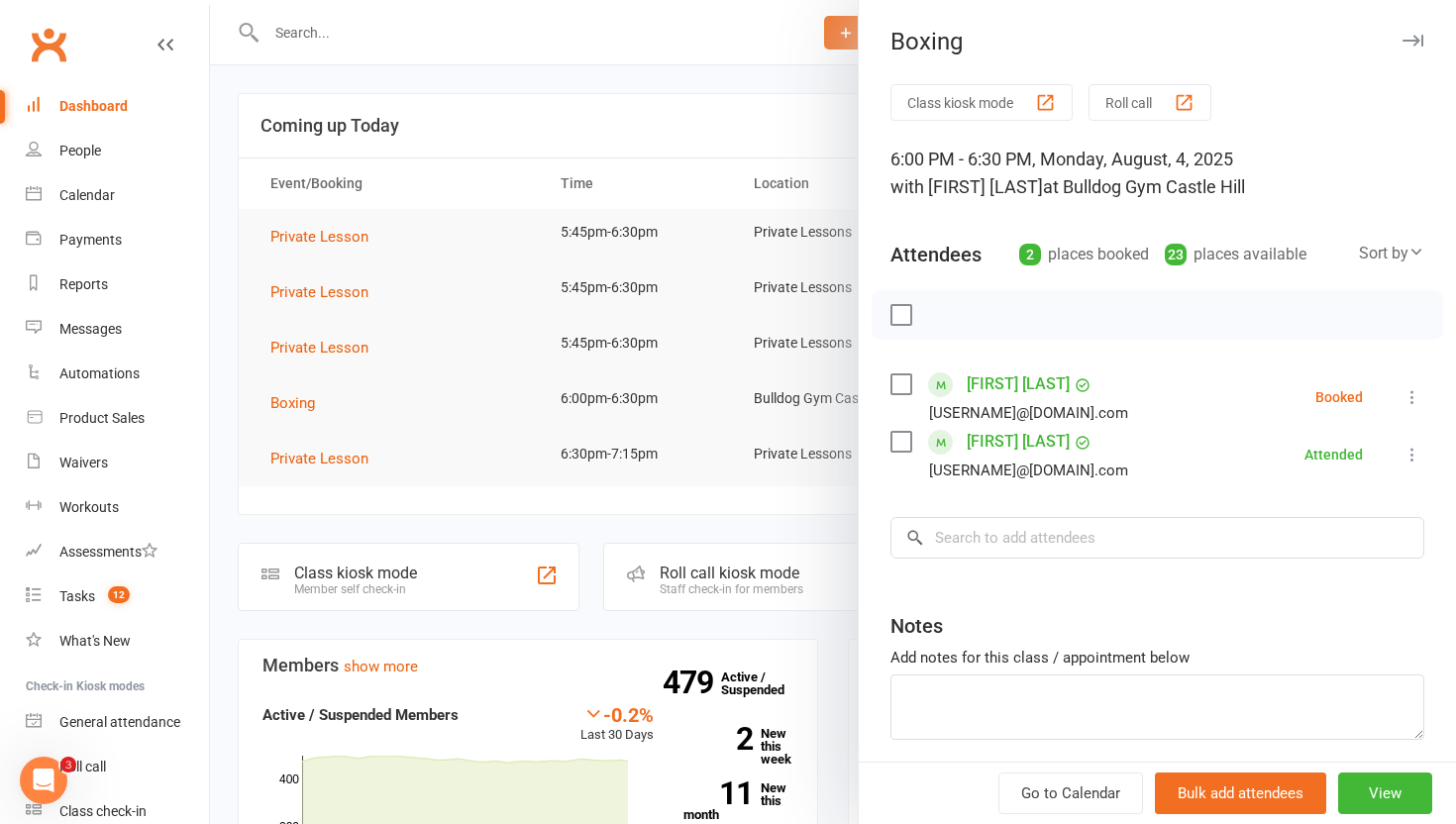 click on "Class kiosk mode  Roll call  6:00 PM - 6:30 PM, Monday, August, 4, 2025 with Patrik Dittrich  at  Bulldog Gym Castle Hill  Attendees  2  places booked 23  places available Sort by  Last name  First name  Booking created    Brendan Dias  brendandias3@gmail.com Booked More info  Remove  Check in  Mark absent  Send message  Enable recurring bookings  All bookings for series    Davide Gatti  Gattidavide114@gmail.com Attended More info  Remove  Mark absent  Undo check-in  Send message  Enable recurring bookings  All bookings for series  × No results
Notes  Add notes for this class / appointment below" at bounding box center [1157, 462] 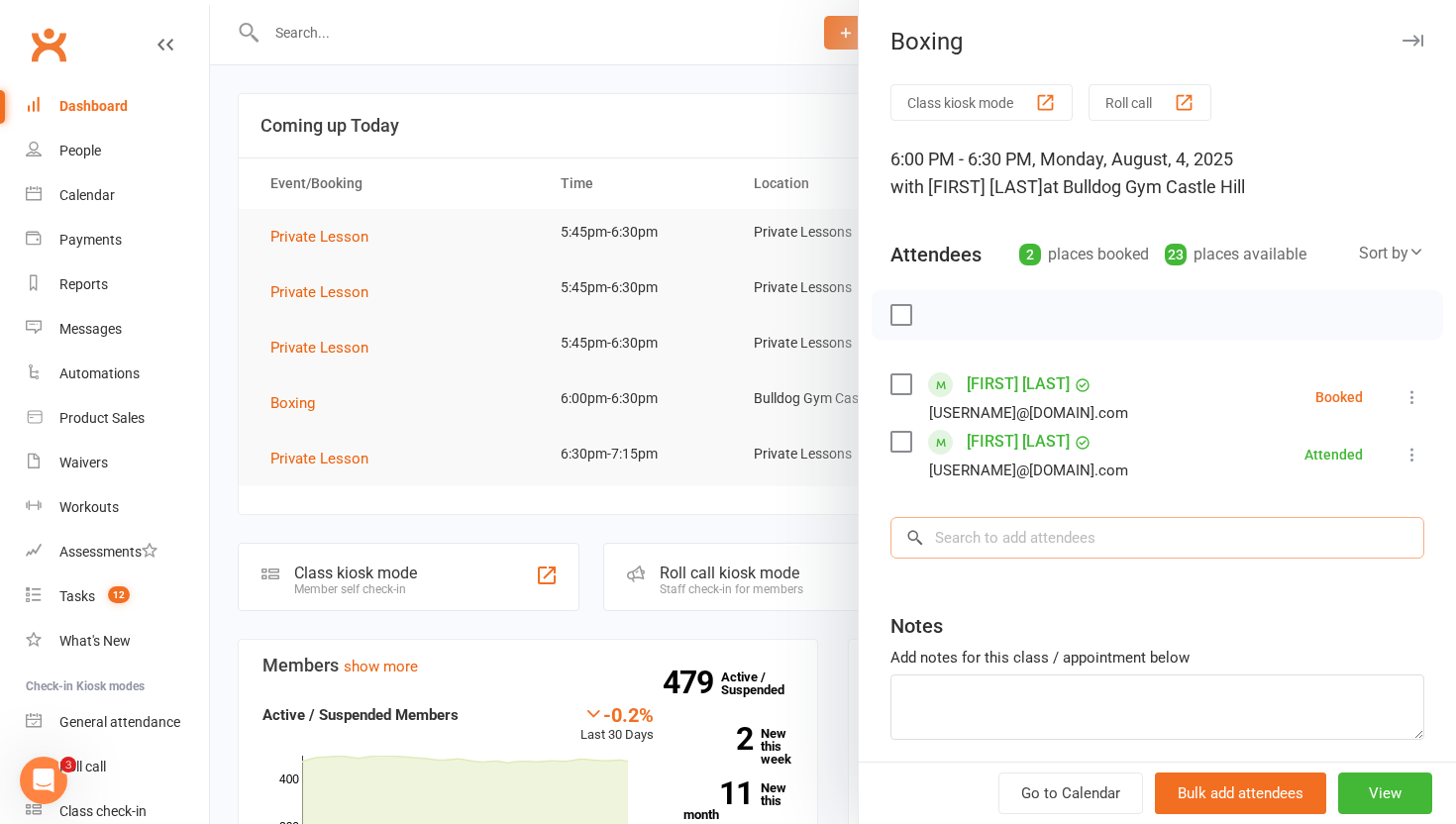 click at bounding box center [1157, 538] 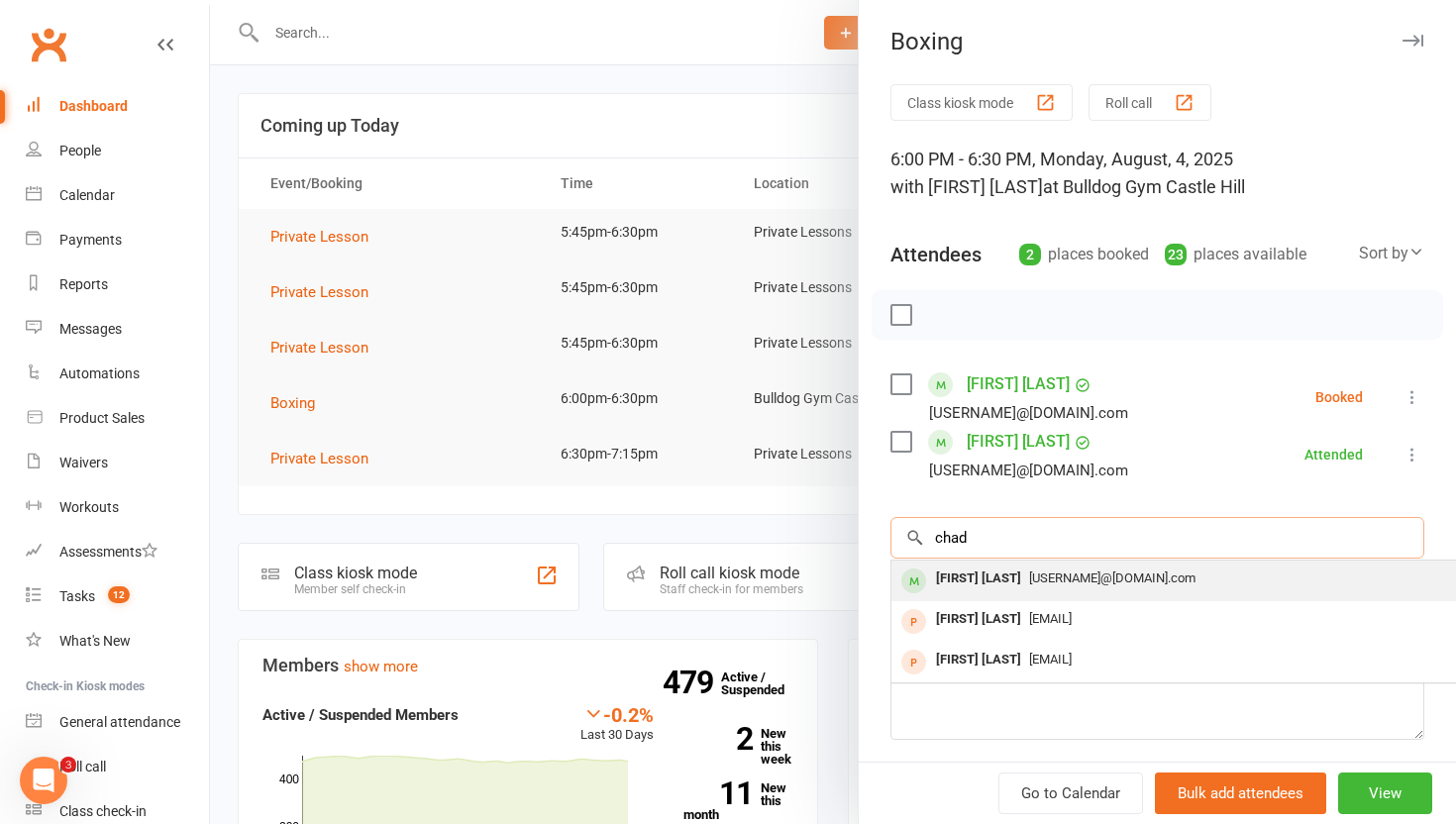 type on "chad" 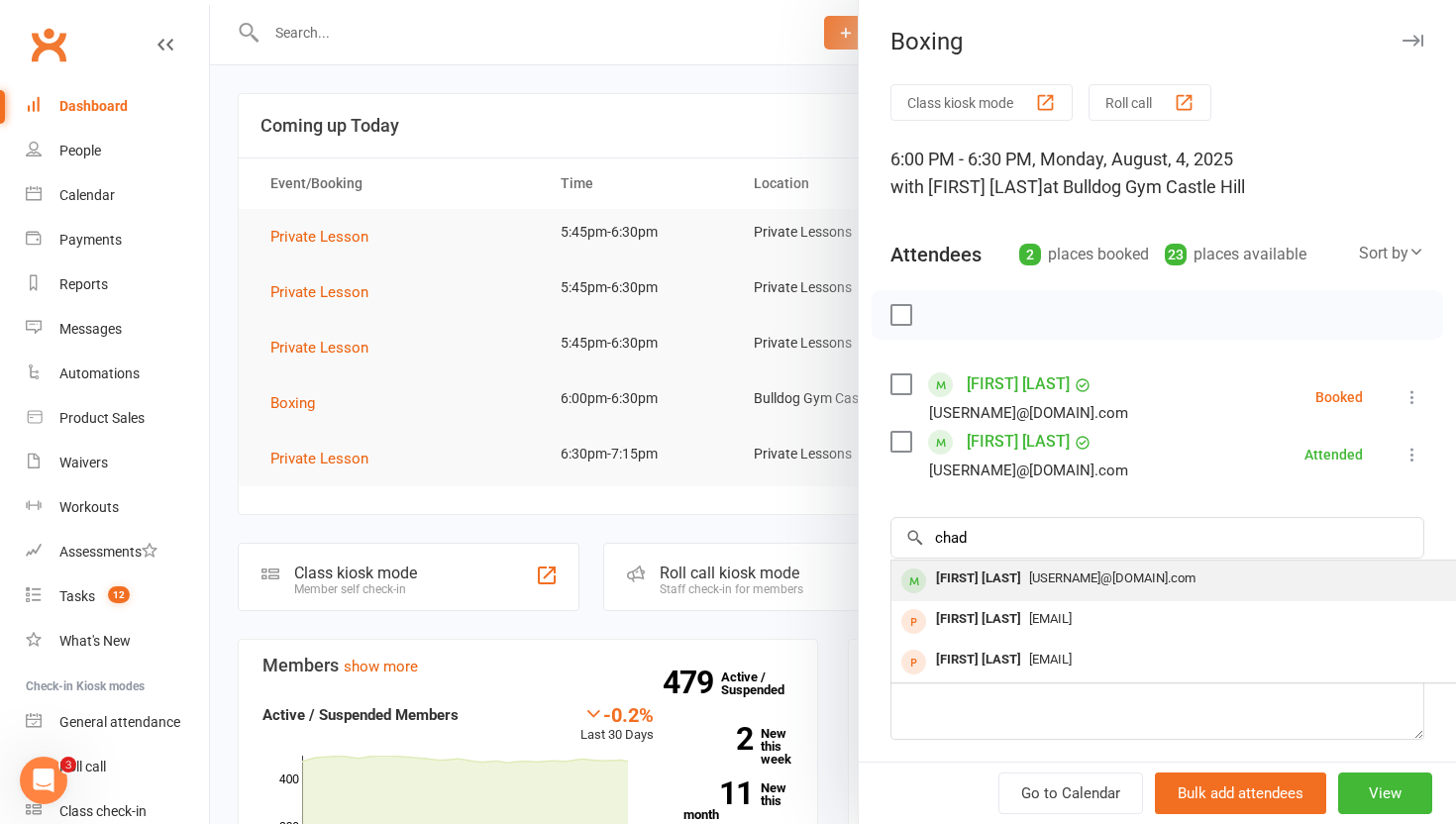 click on "[FIRST][LAST]@[DOMAIN]" at bounding box center [1188, 578] 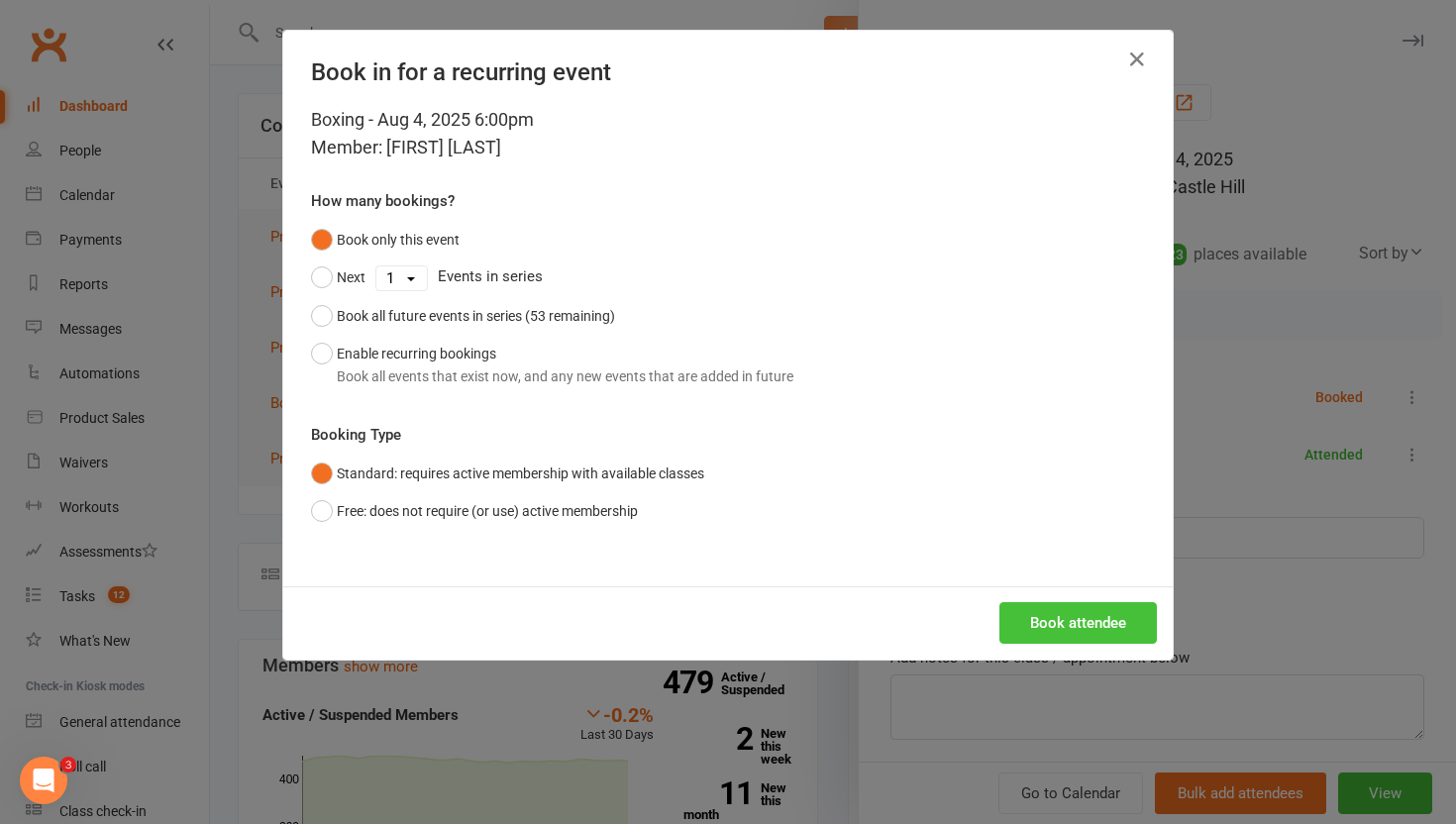 click on "Book attendee" at bounding box center (1078, 623) 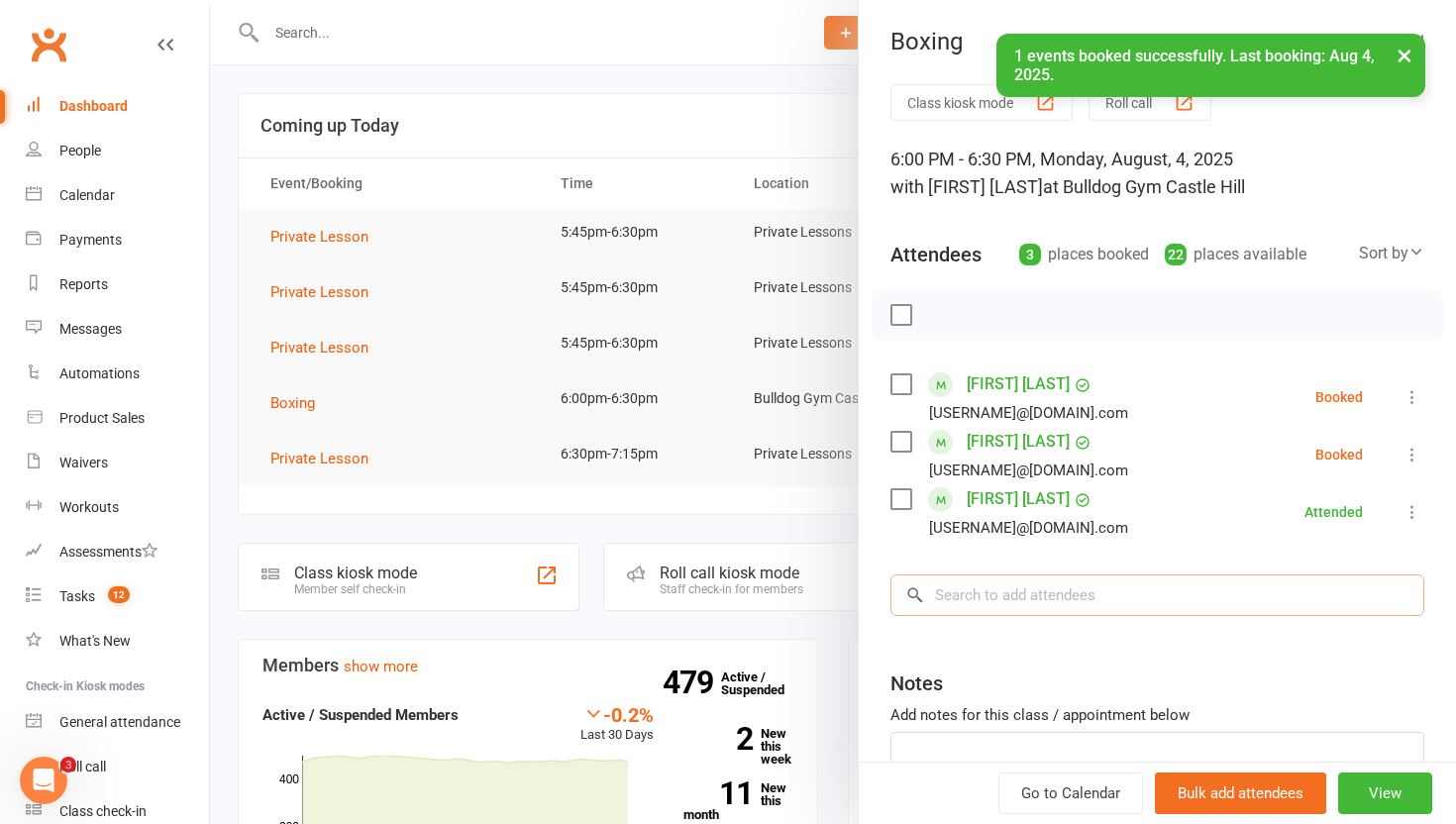 click at bounding box center [1157, 595] 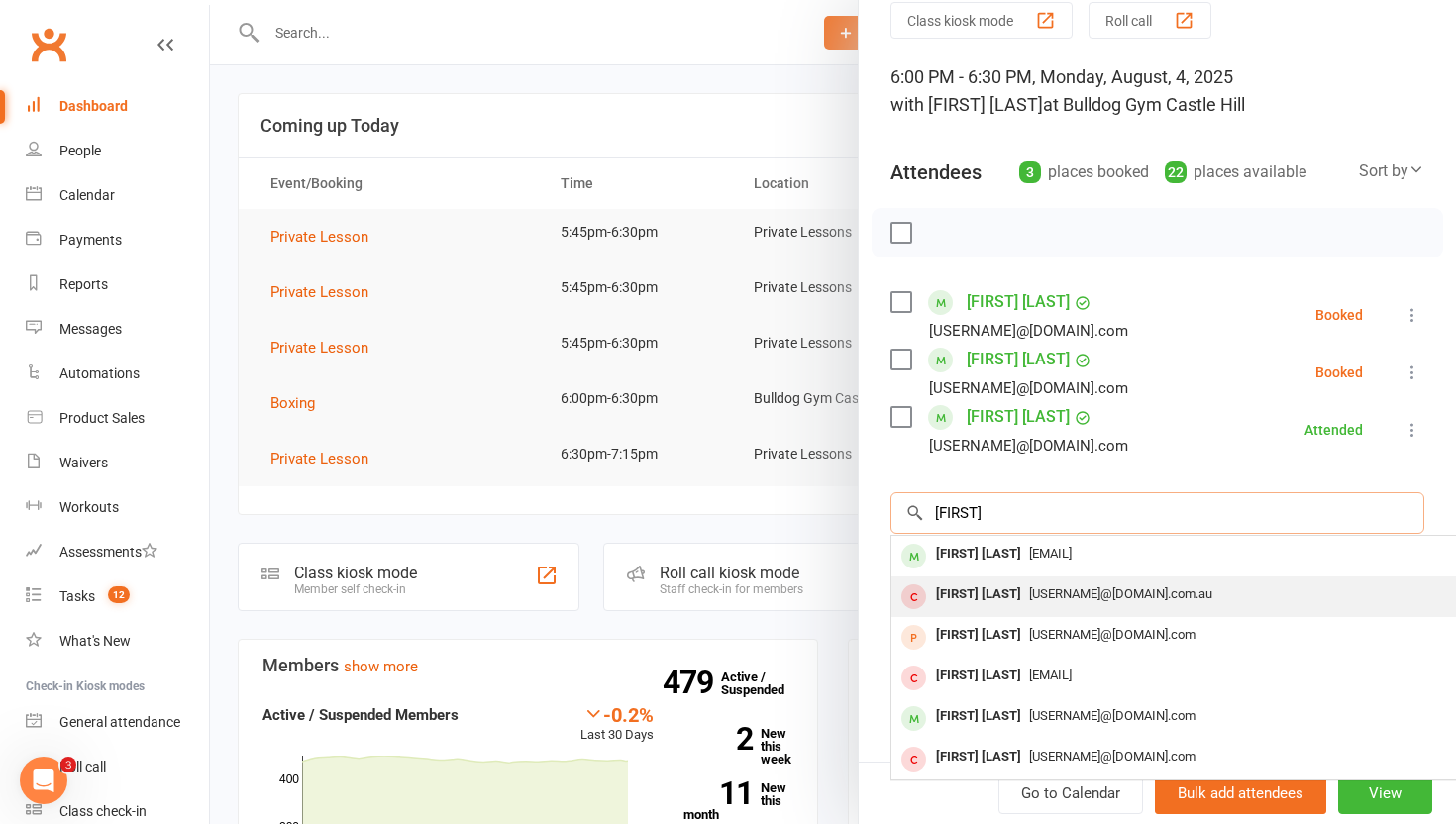 scroll, scrollTop: 135, scrollLeft: 0, axis: vertical 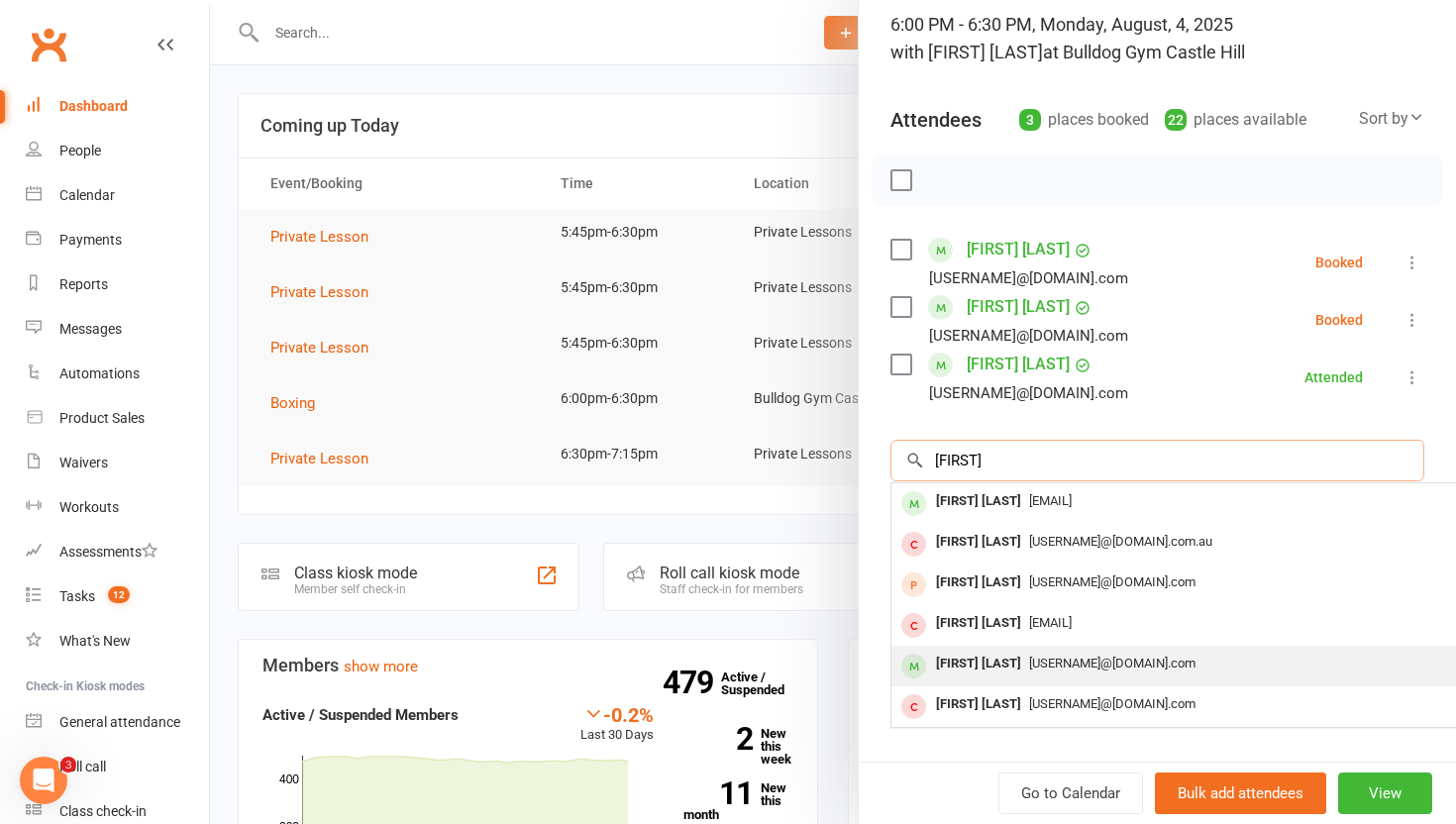 type on "kingston" 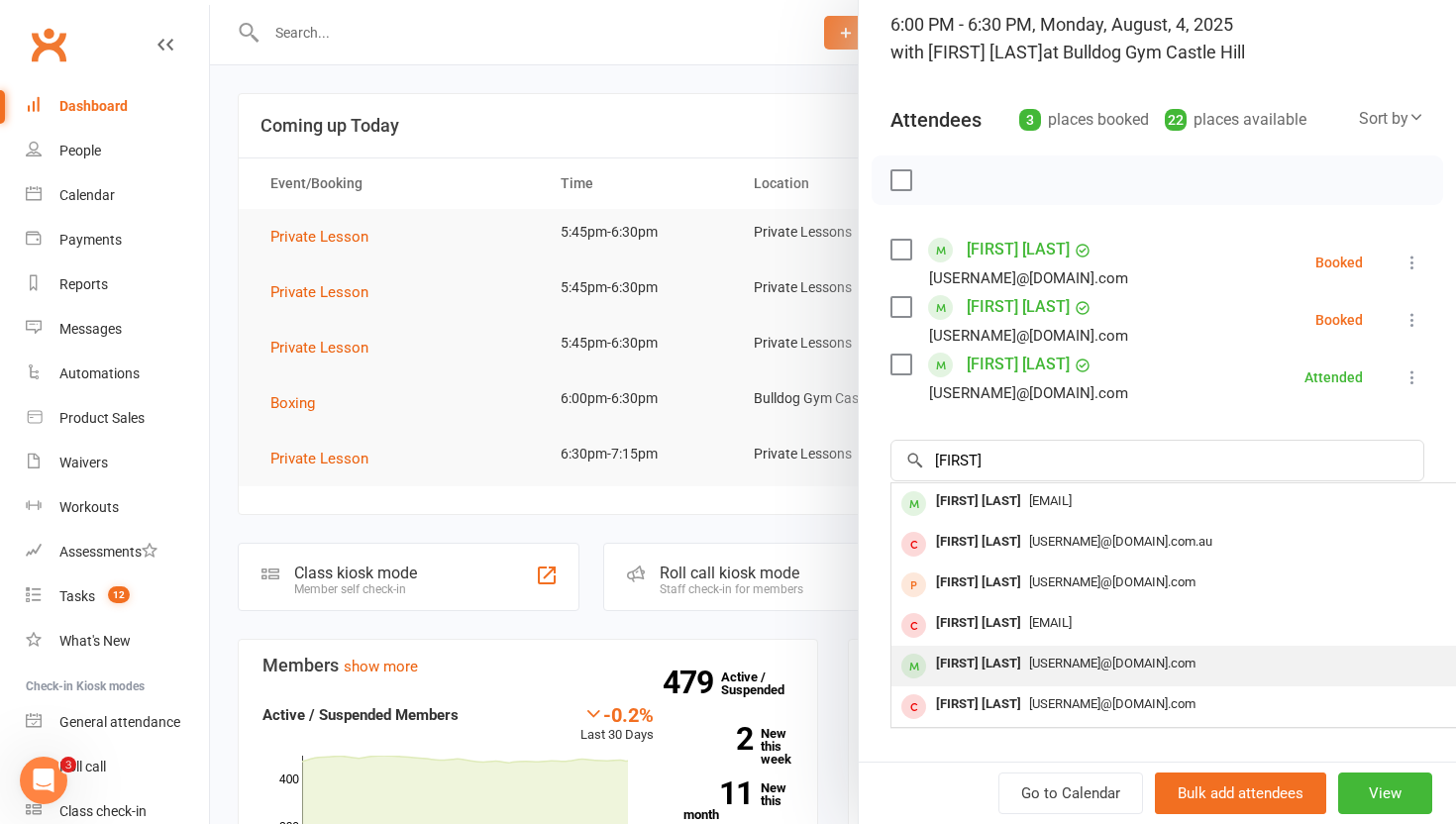 click on "Kingsleyw003@gmail.com" at bounding box center (1112, 663) 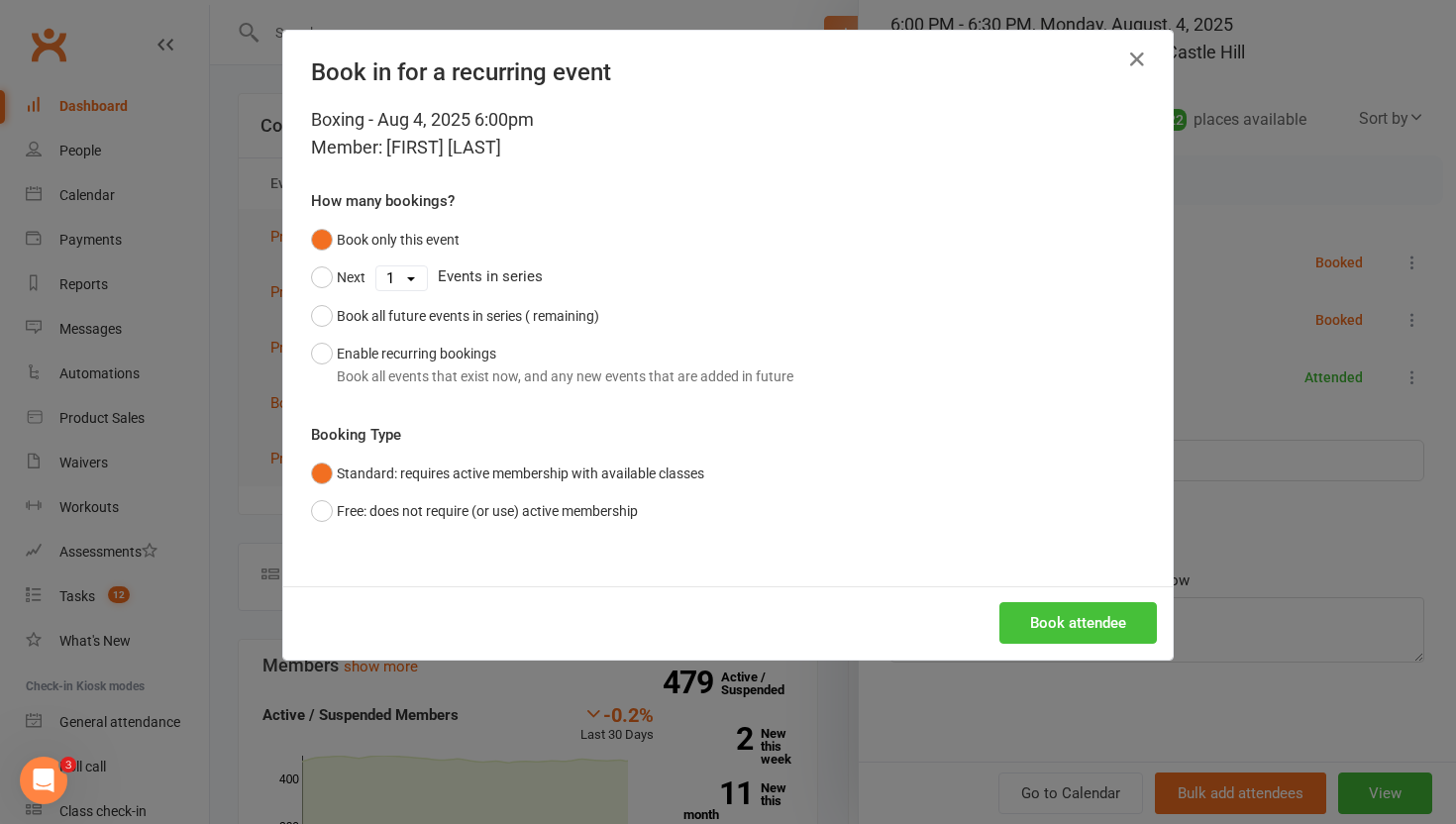 click on "Book attendee" at bounding box center (1078, 623) 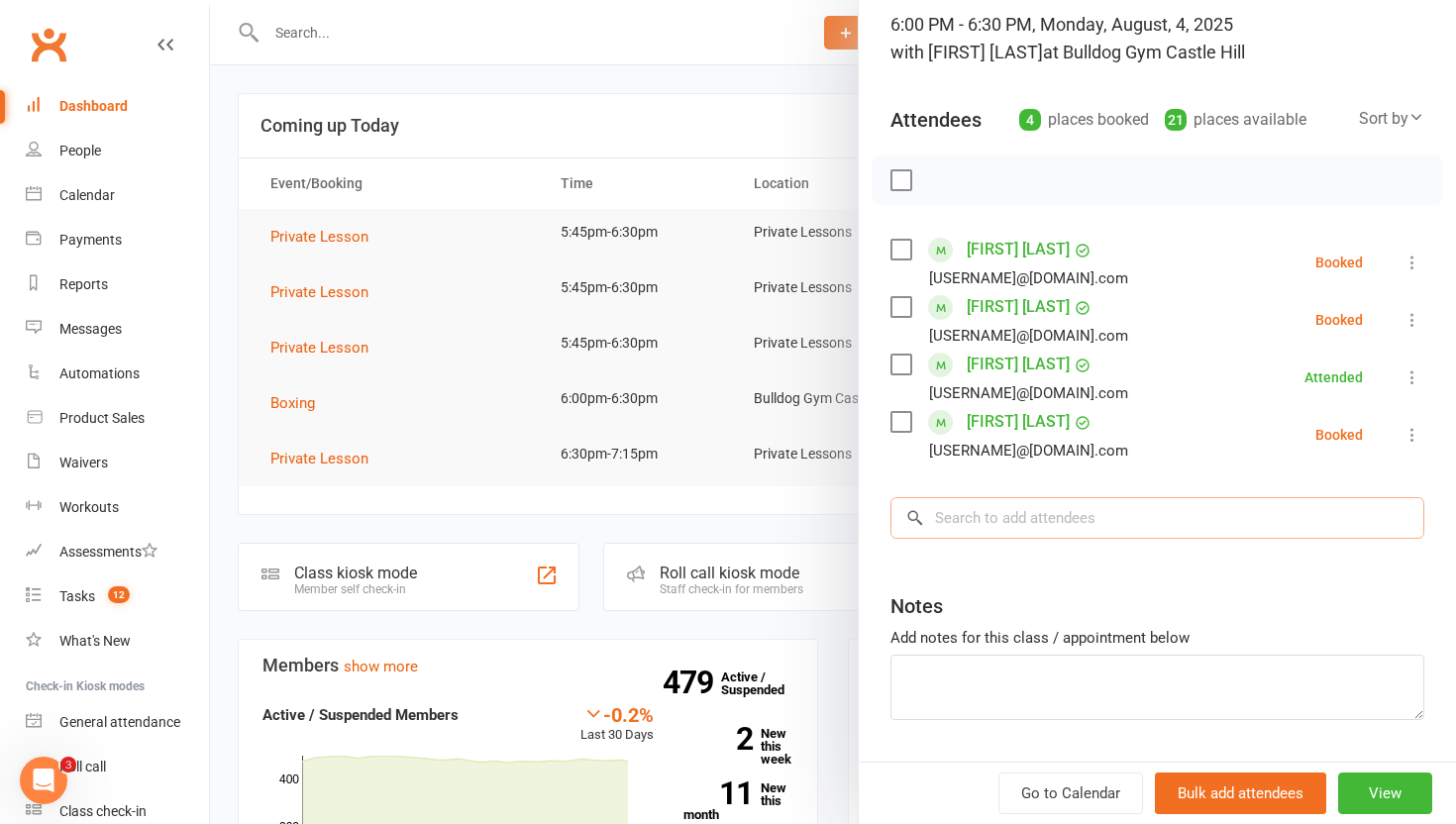 click at bounding box center [1157, 518] 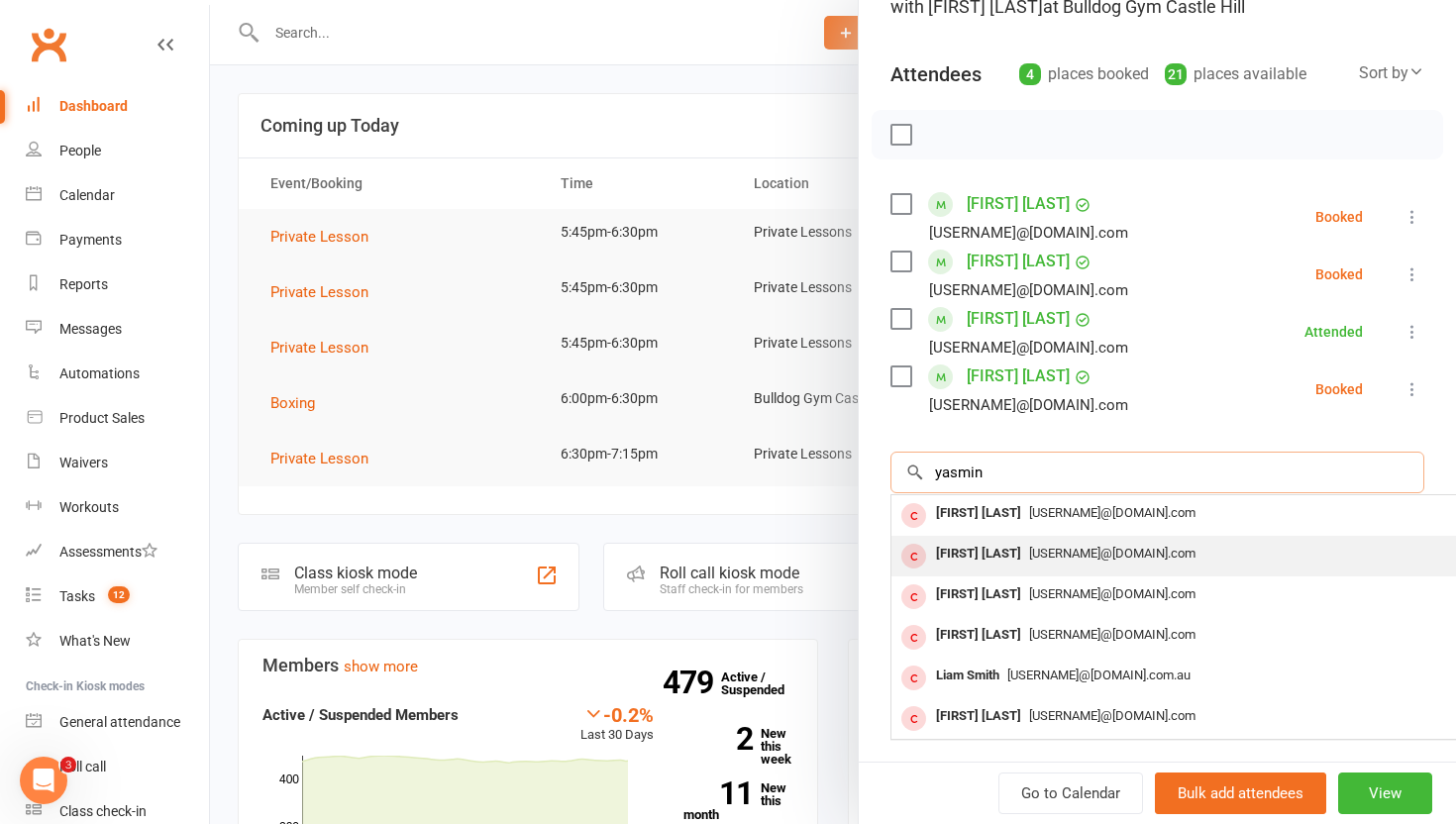scroll, scrollTop: 192, scrollLeft: 0, axis: vertical 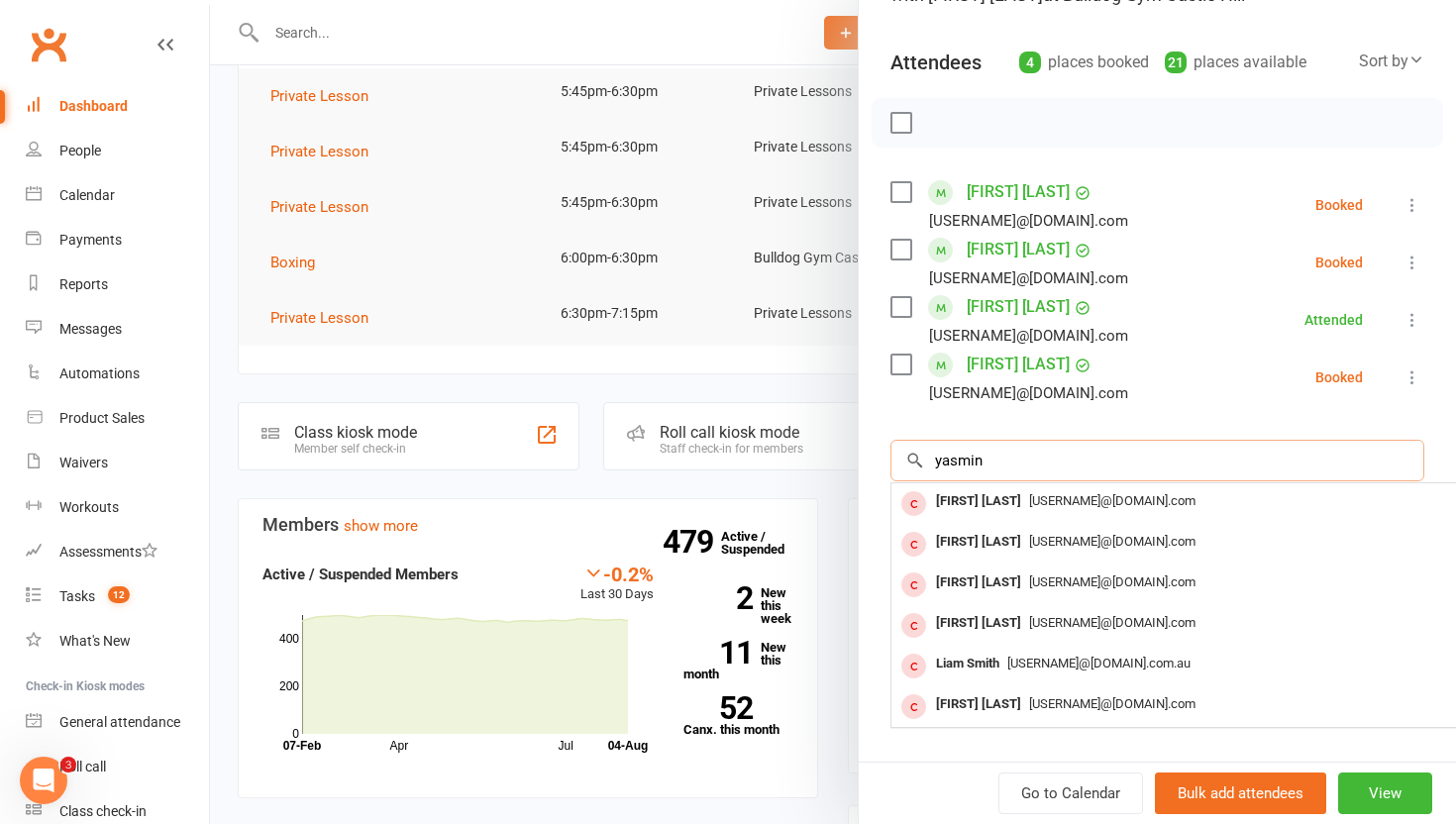 type on "yasmin" 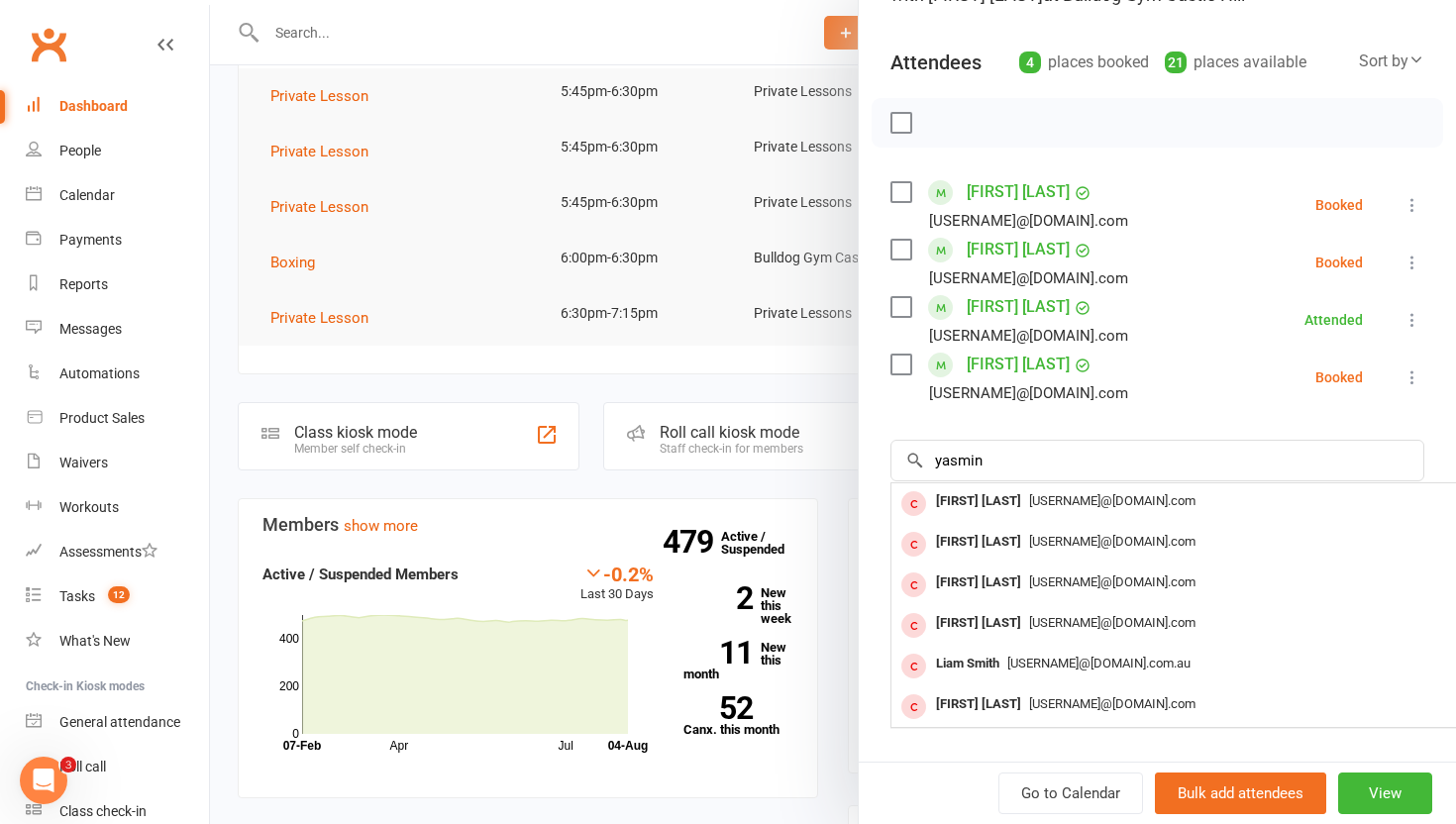 click at bounding box center (833, 412) 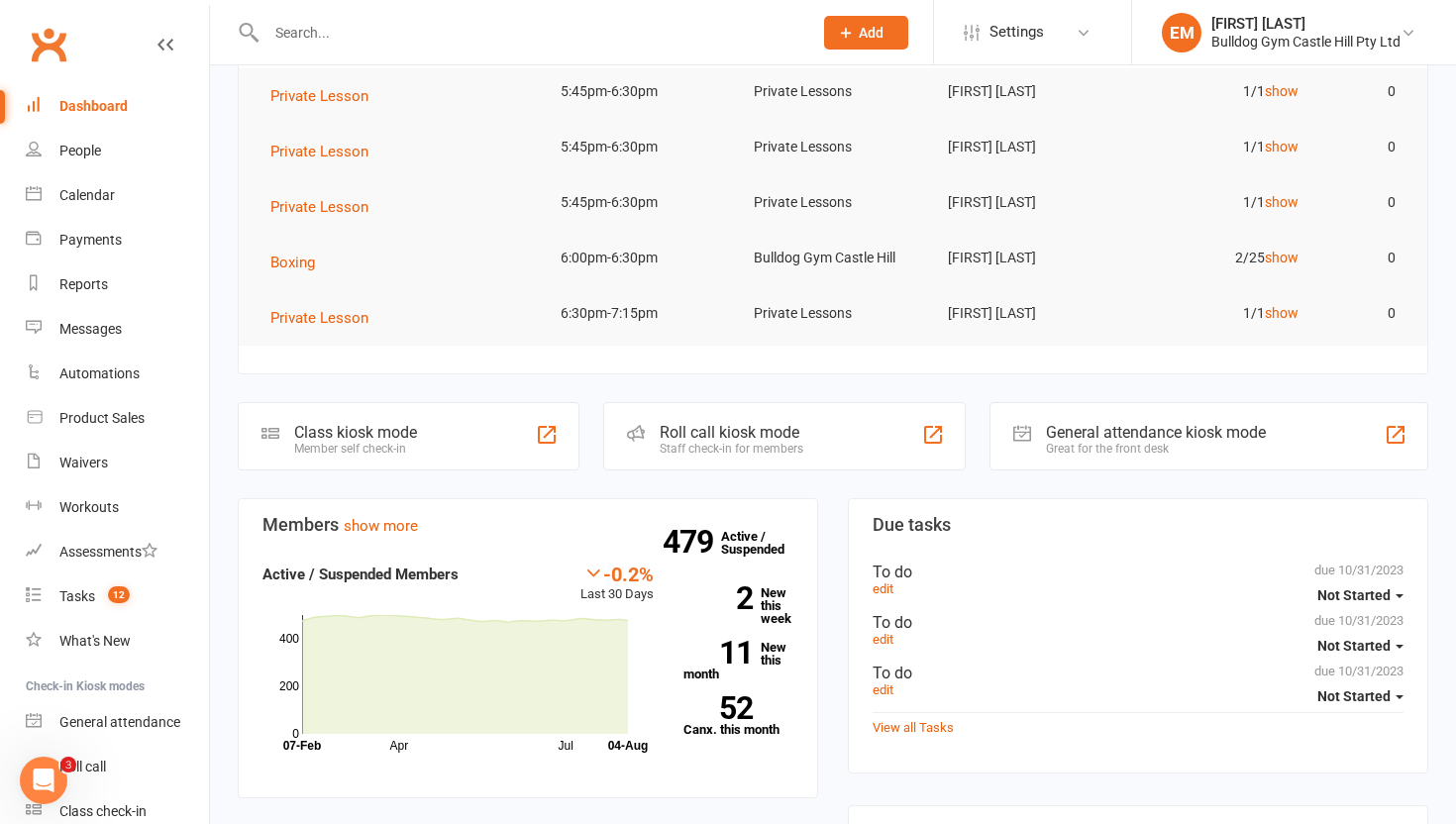 click at bounding box center [518, 32] 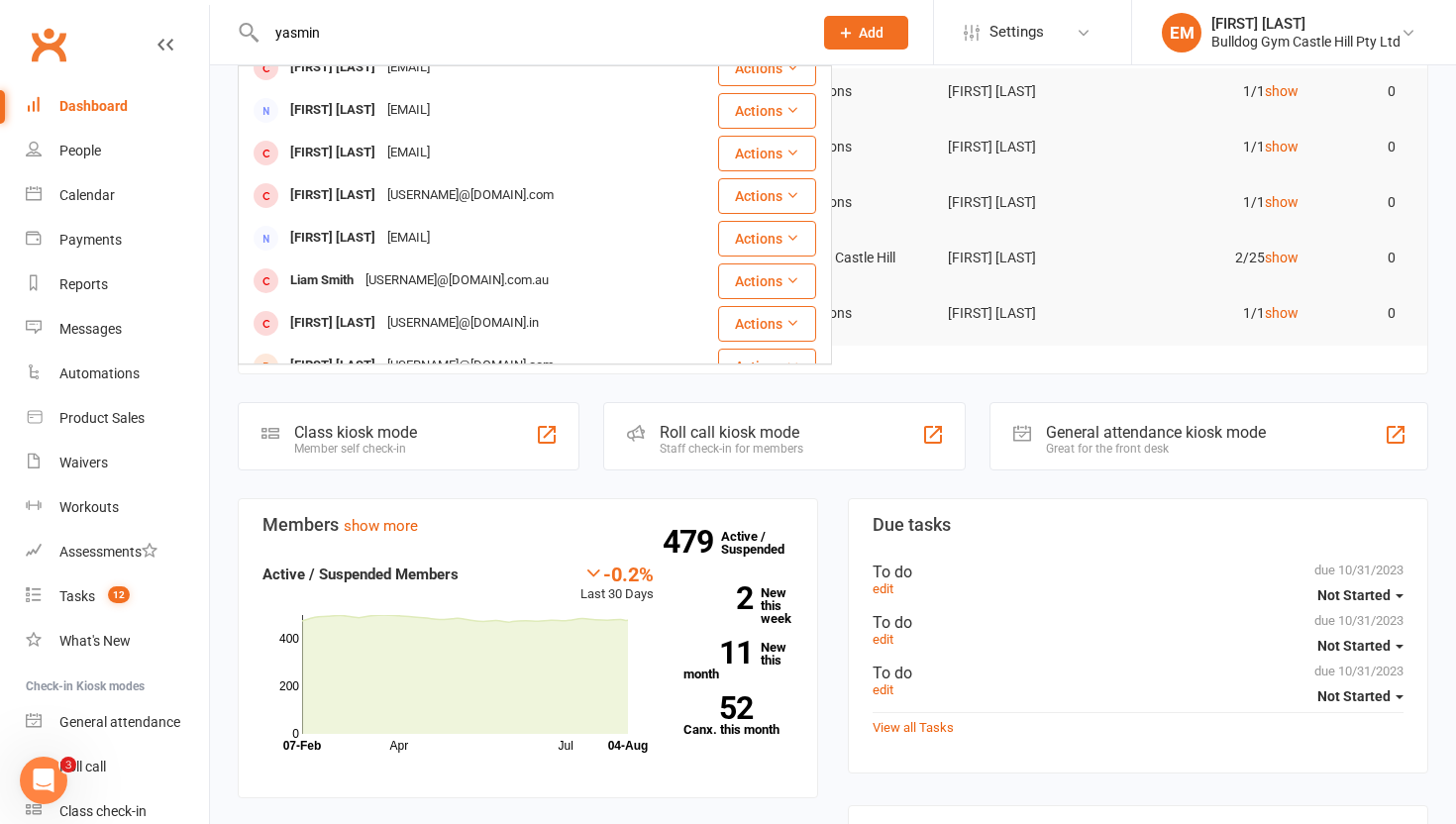 scroll, scrollTop: 555, scrollLeft: 0, axis: vertical 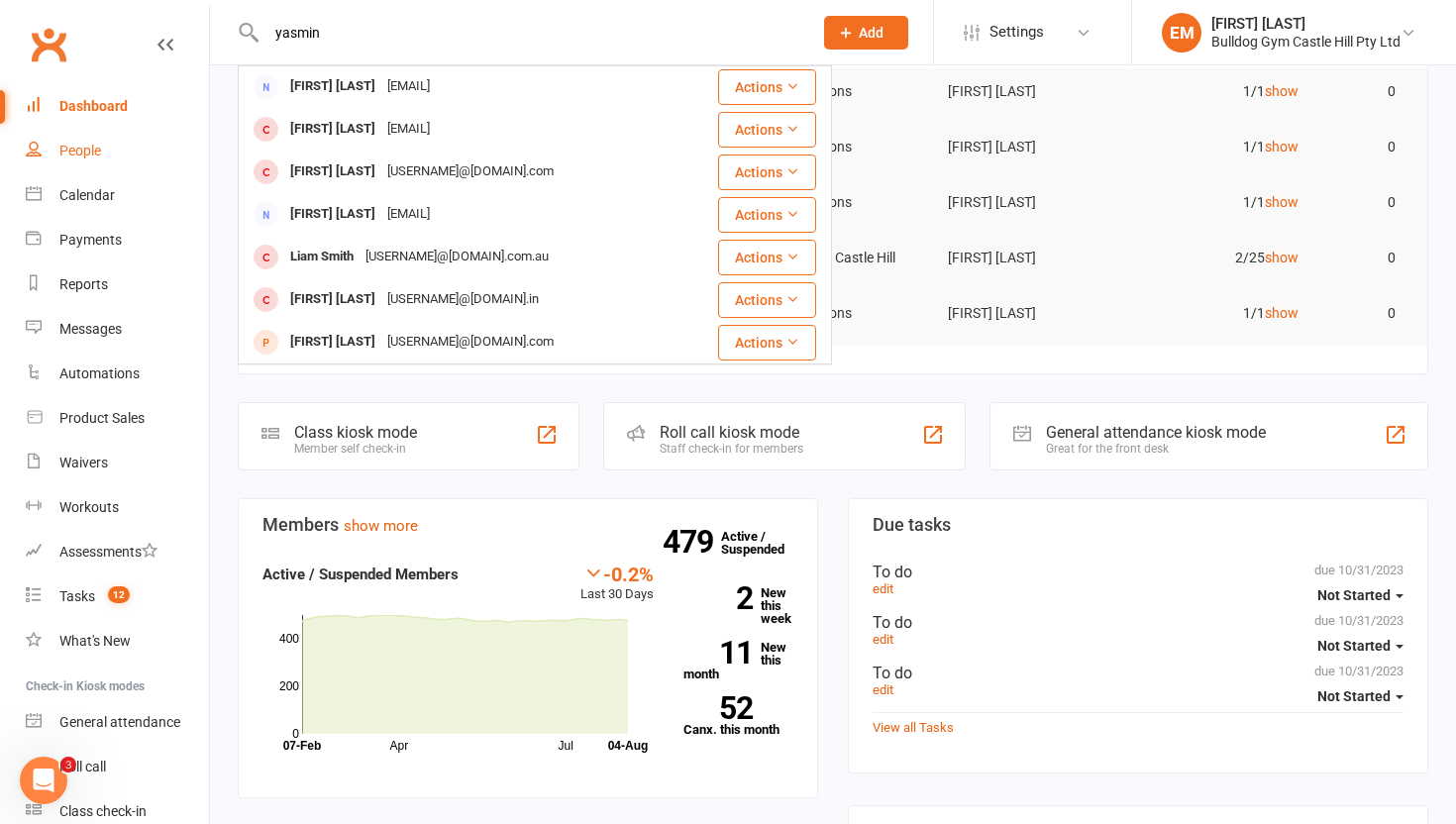 type on "yasmin" 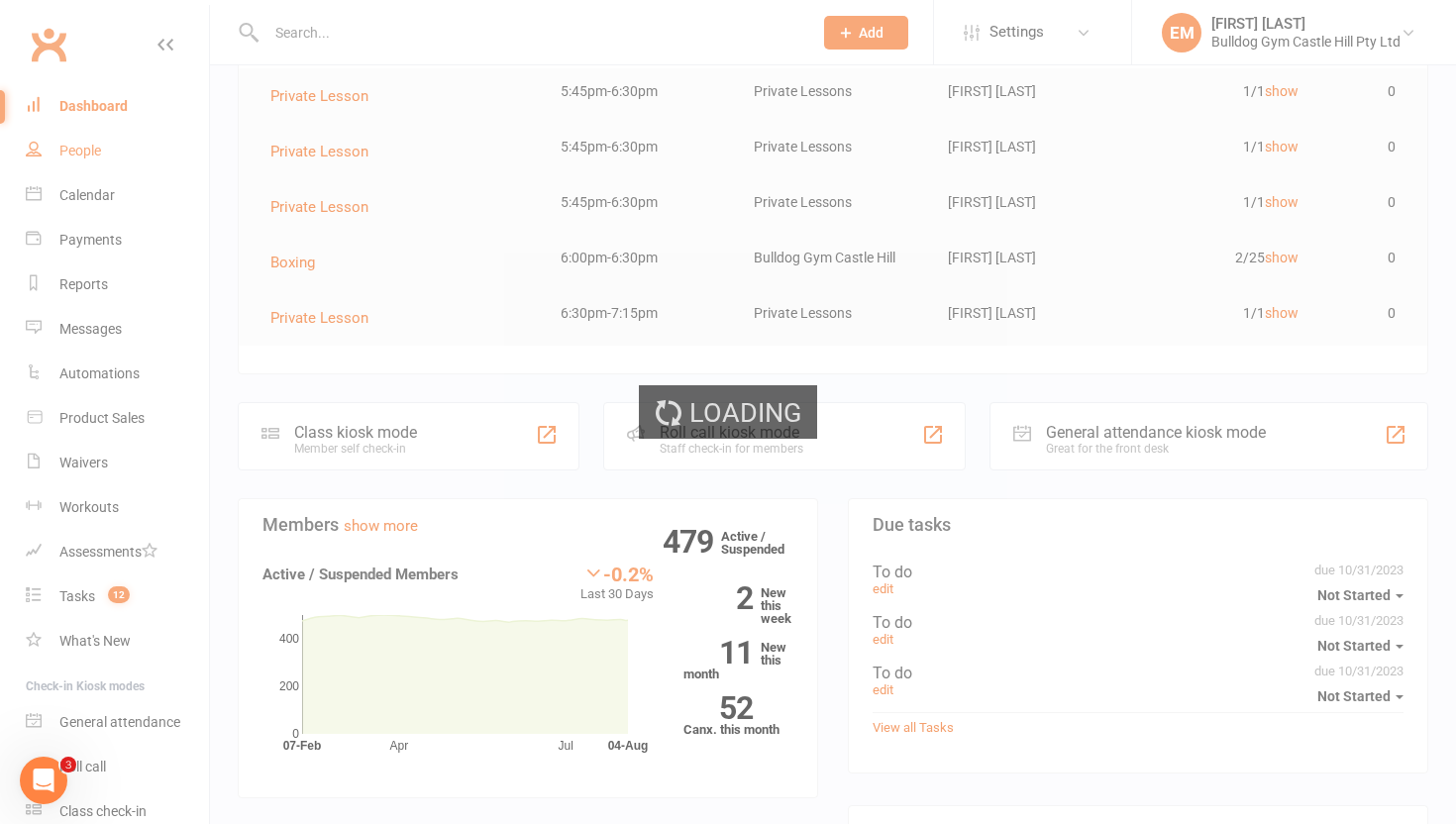 select on "100" 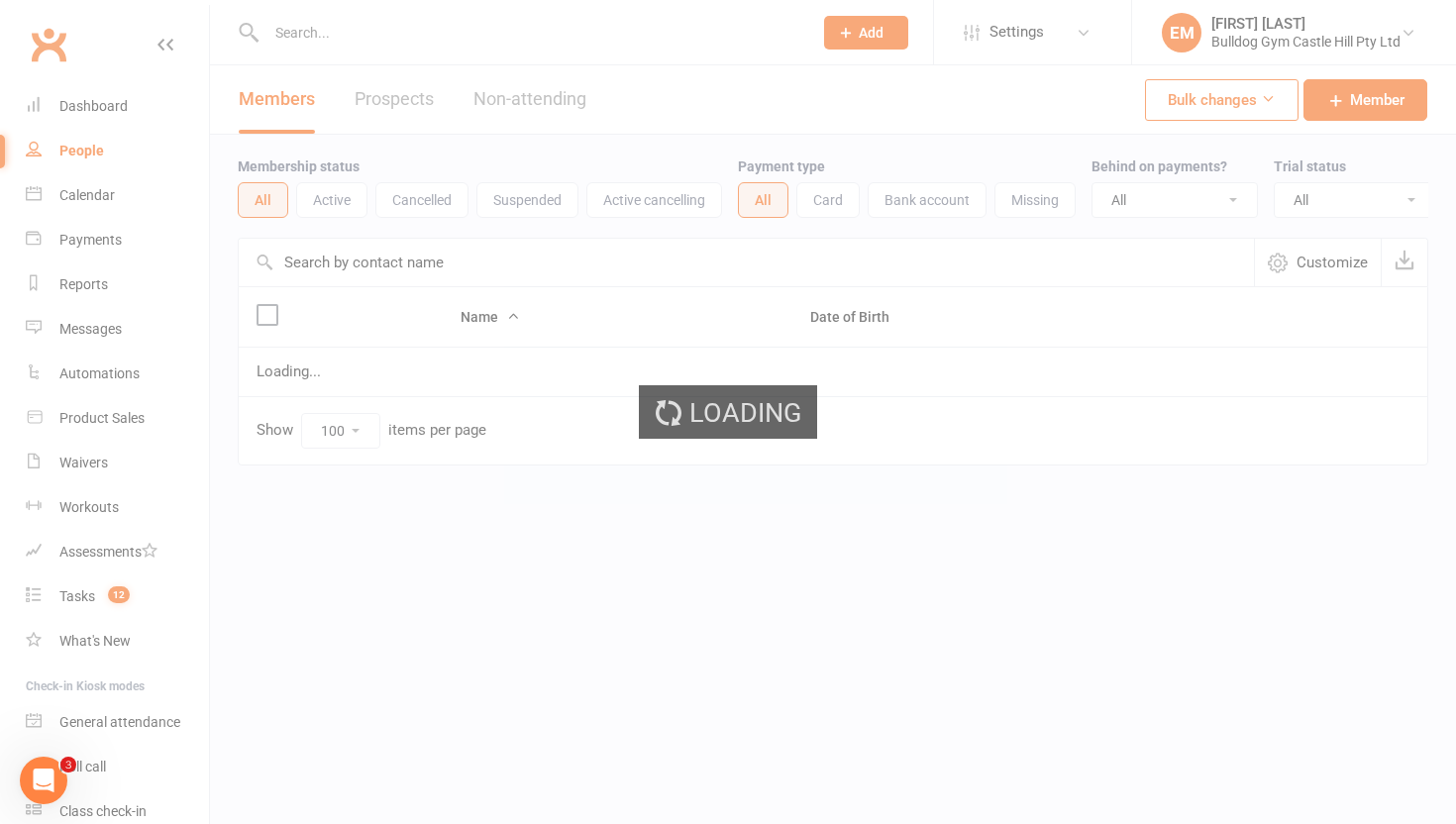 scroll, scrollTop: 0, scrollLeft: 0, axis: both 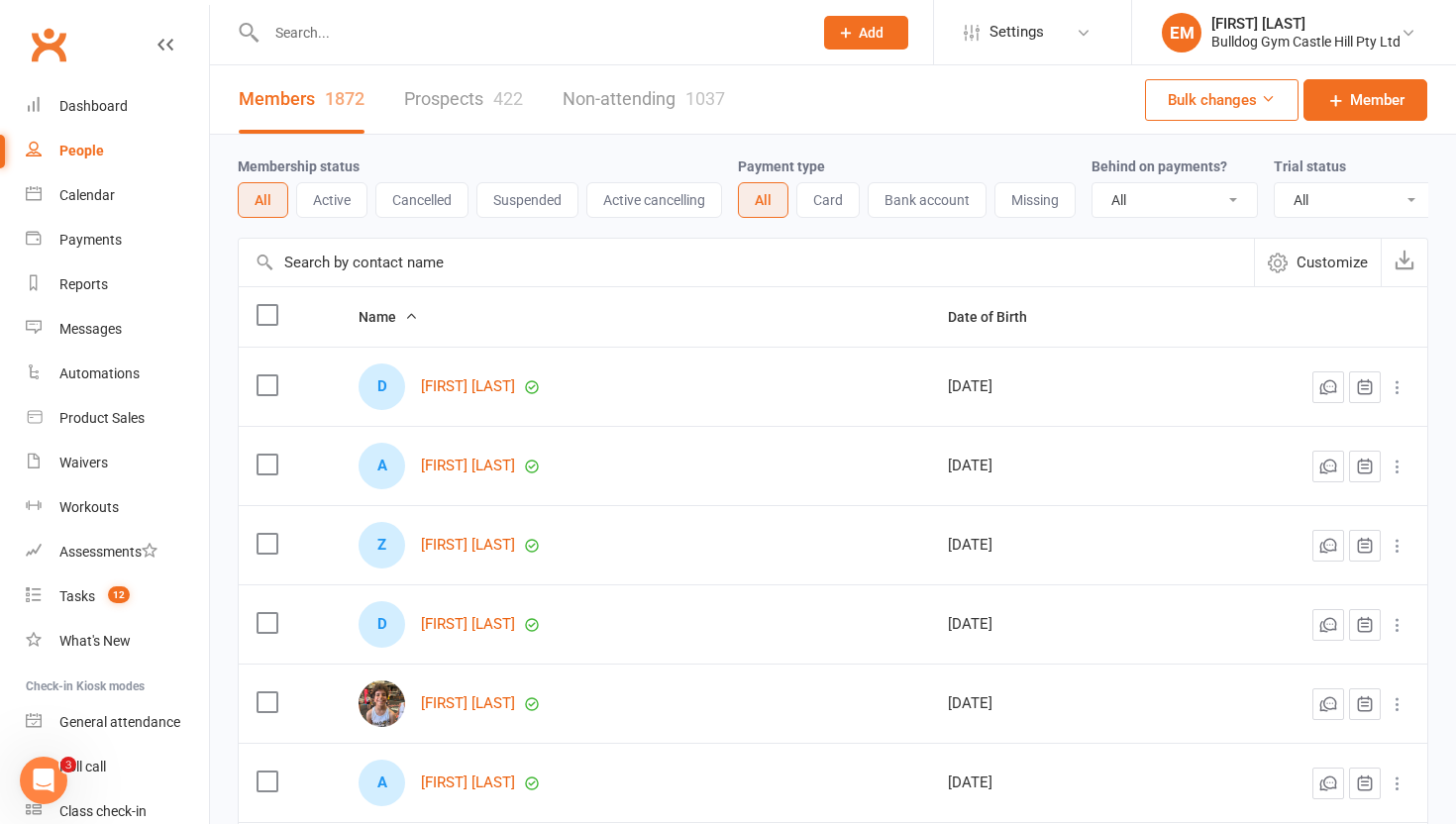 click on "Prospects 422" at bounding box center [464, 99] 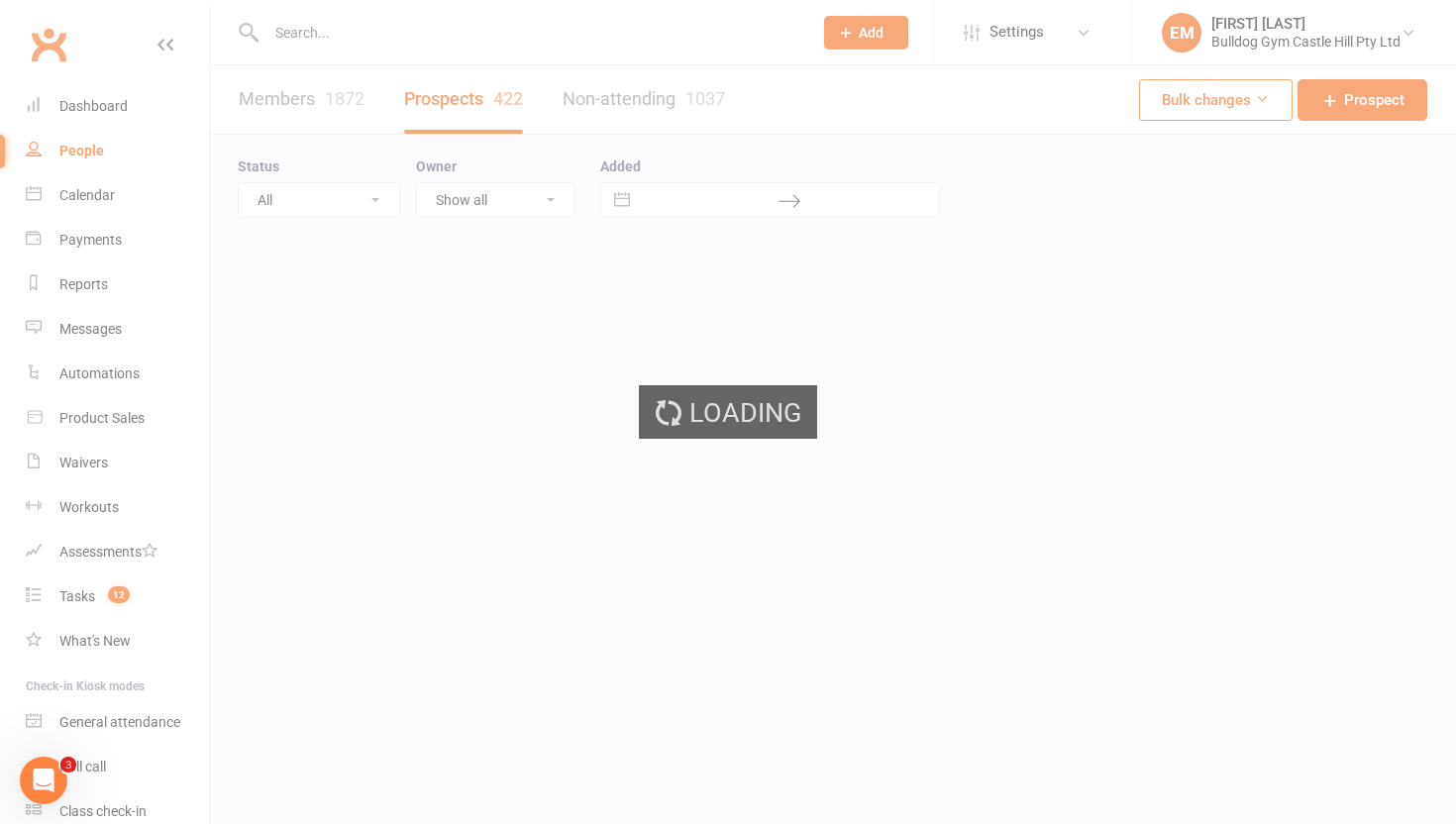 select on "100" 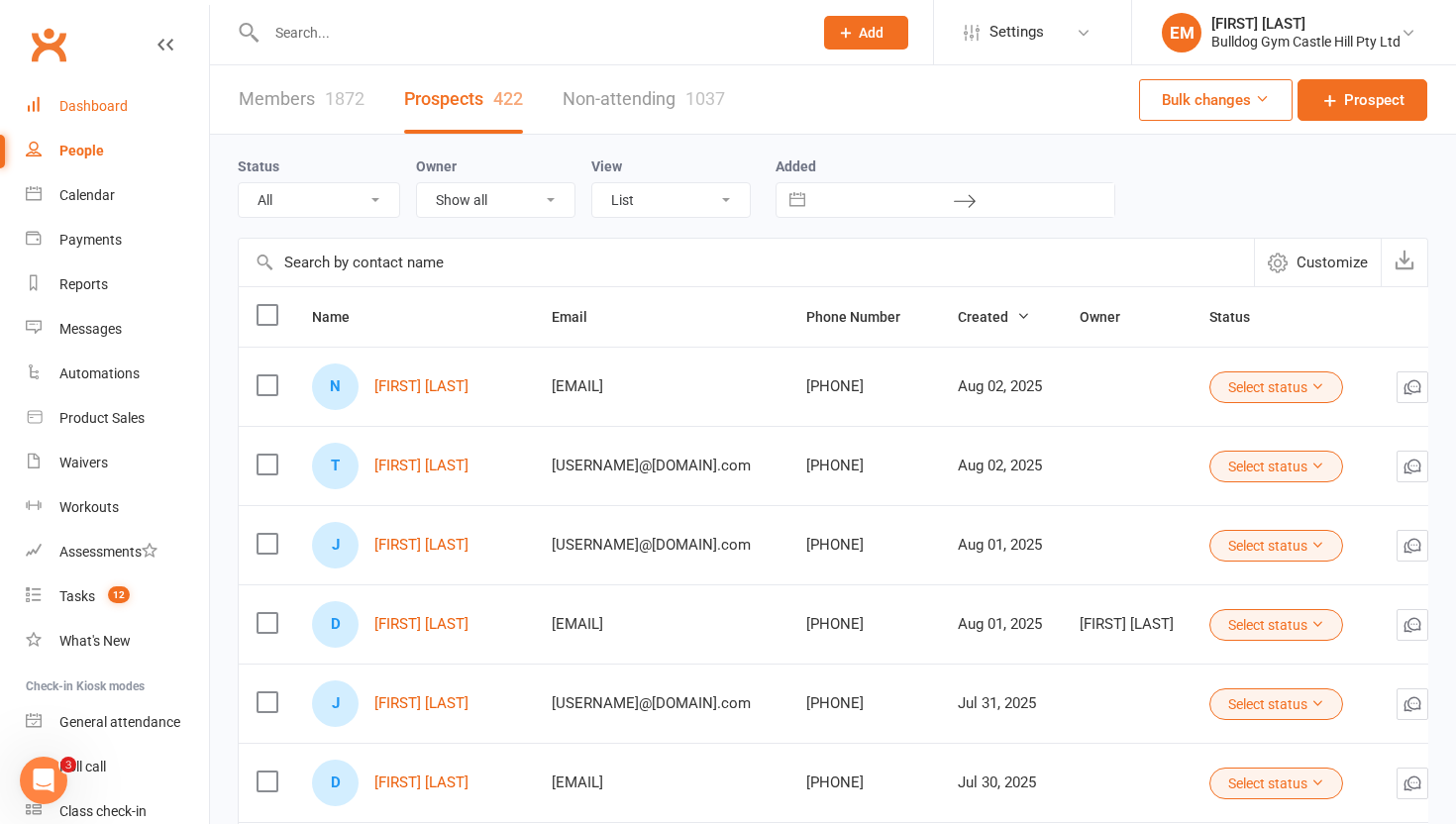 click on "Dashboard" at bounding box center (93, 106) 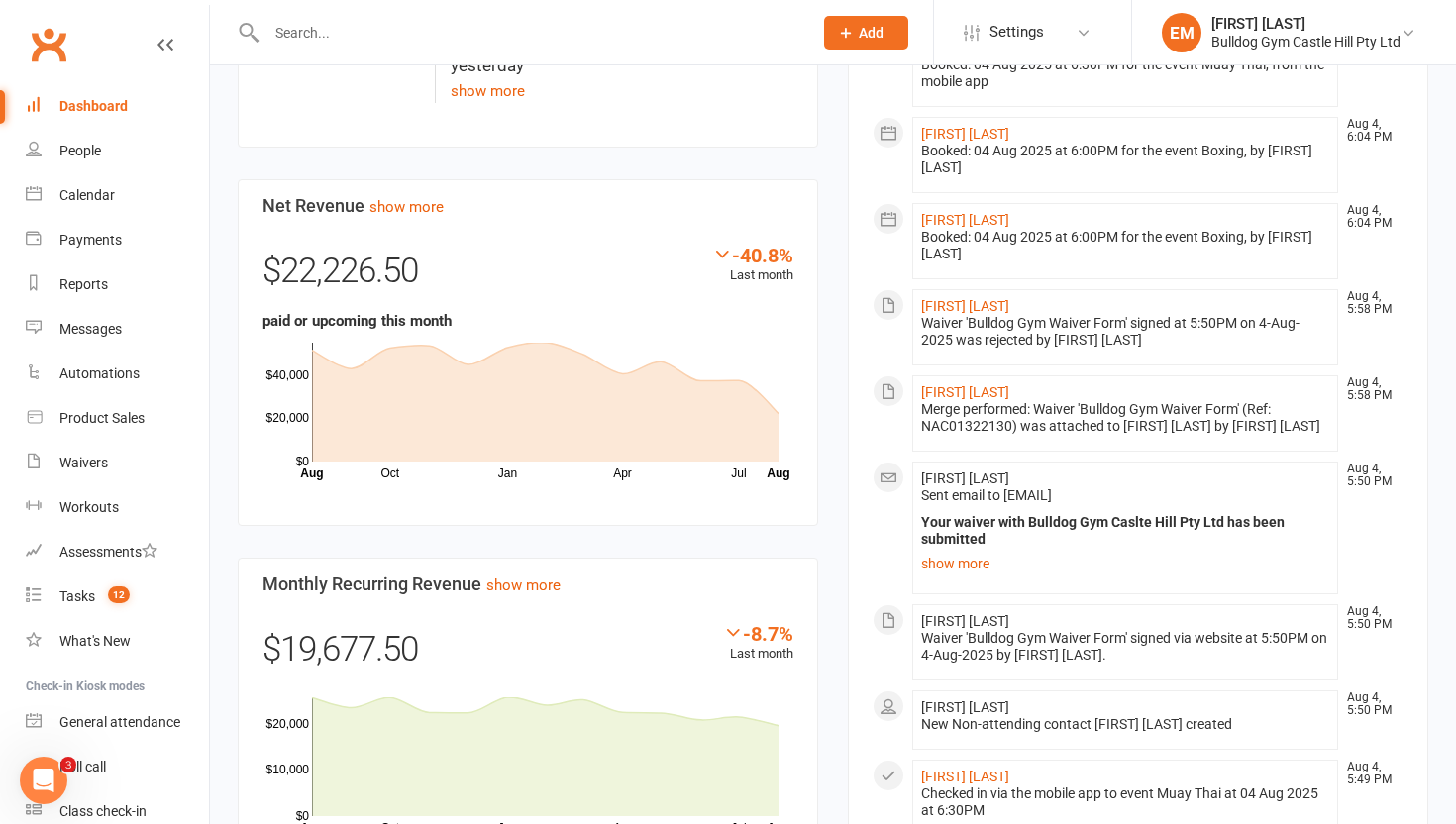 scroll, scrollTop: 1105, scrollLeft: 0, axis: vertical 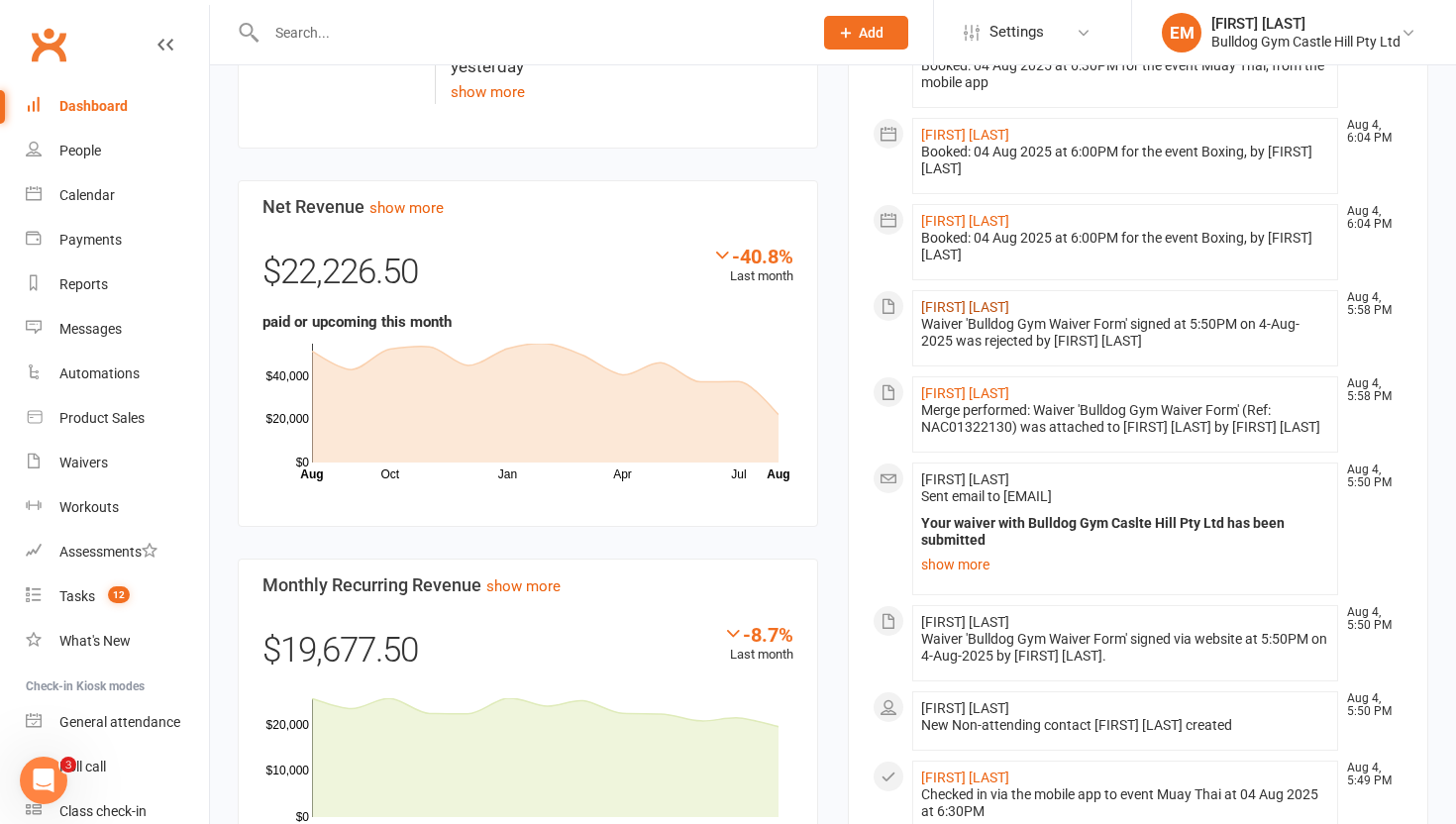 click on "Yasmin Howarth" 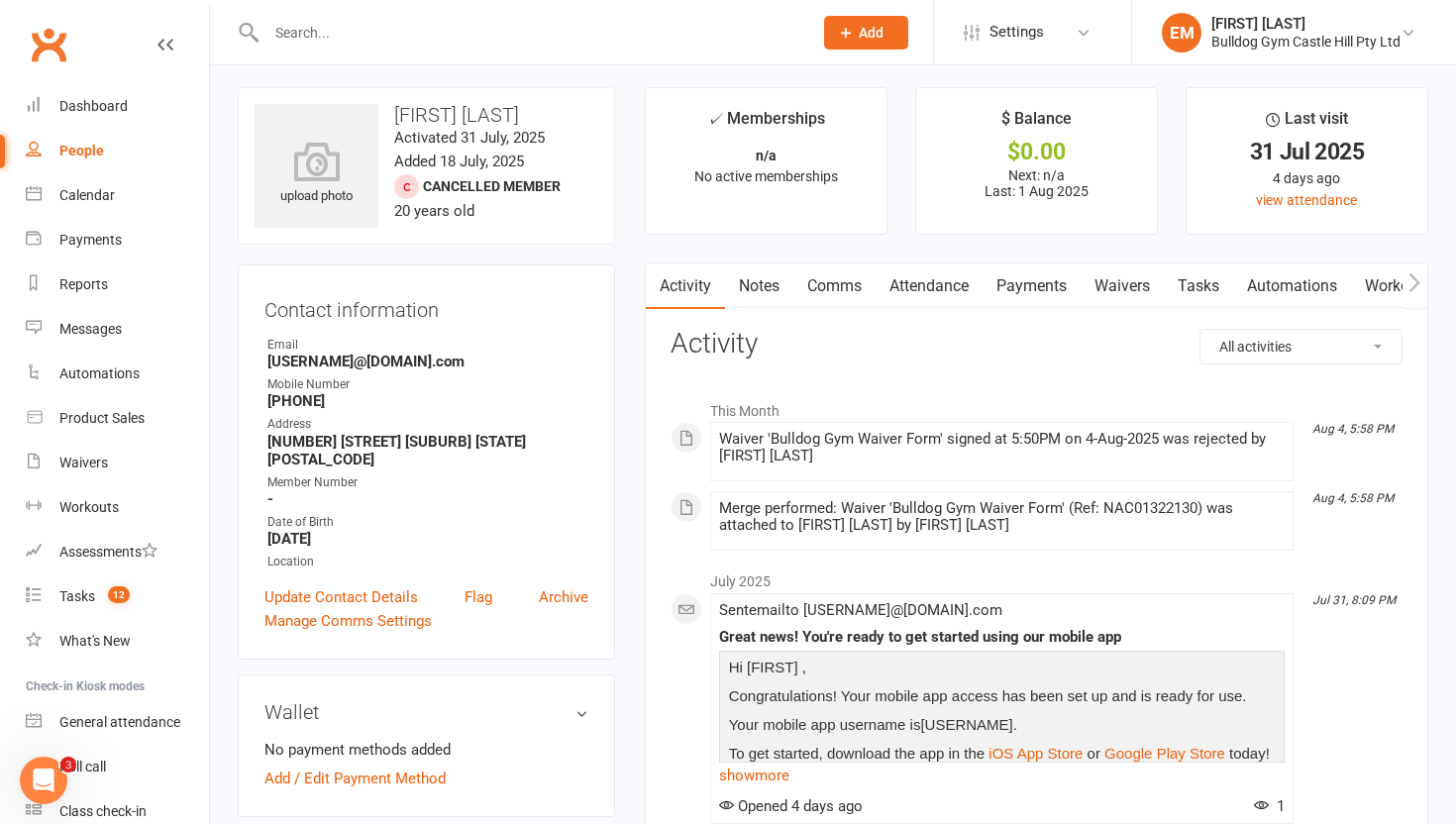 scroll, scrollTop: 0, scrollLeft: 0, axis: both 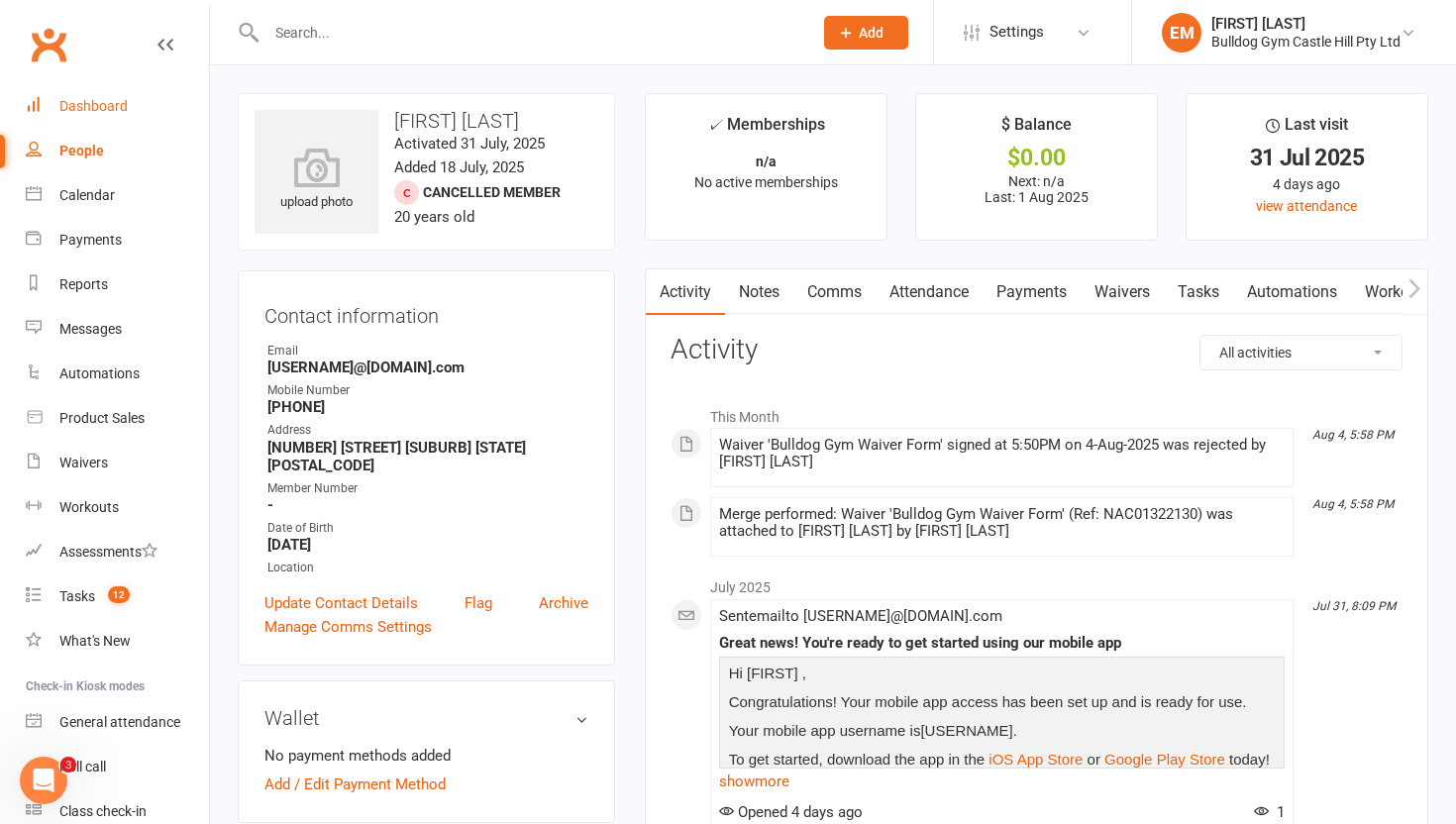 click on "Dashboard" at bounding box center [93, 106] 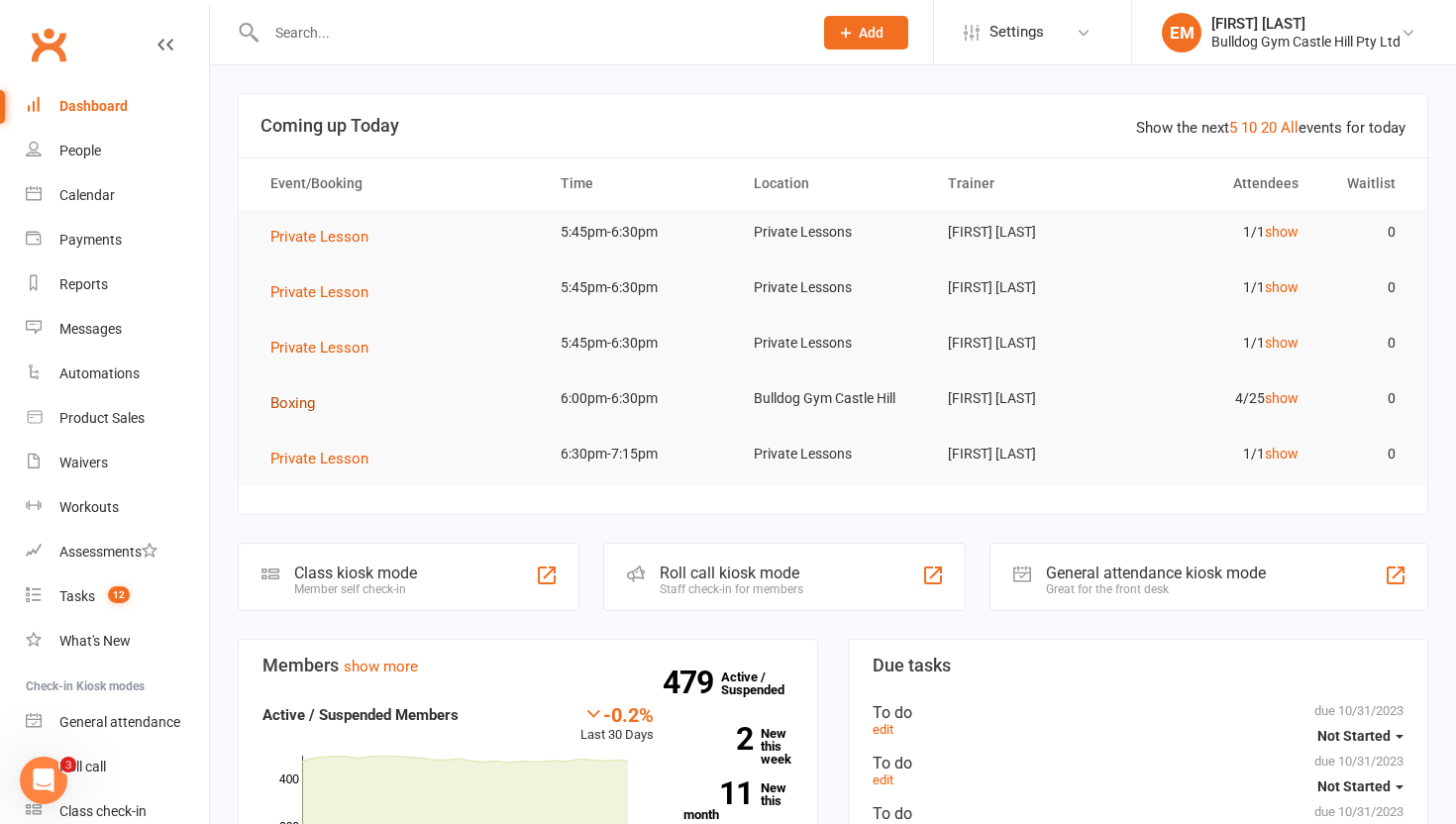 click on "Boxing" at bounding box center [292, 403] 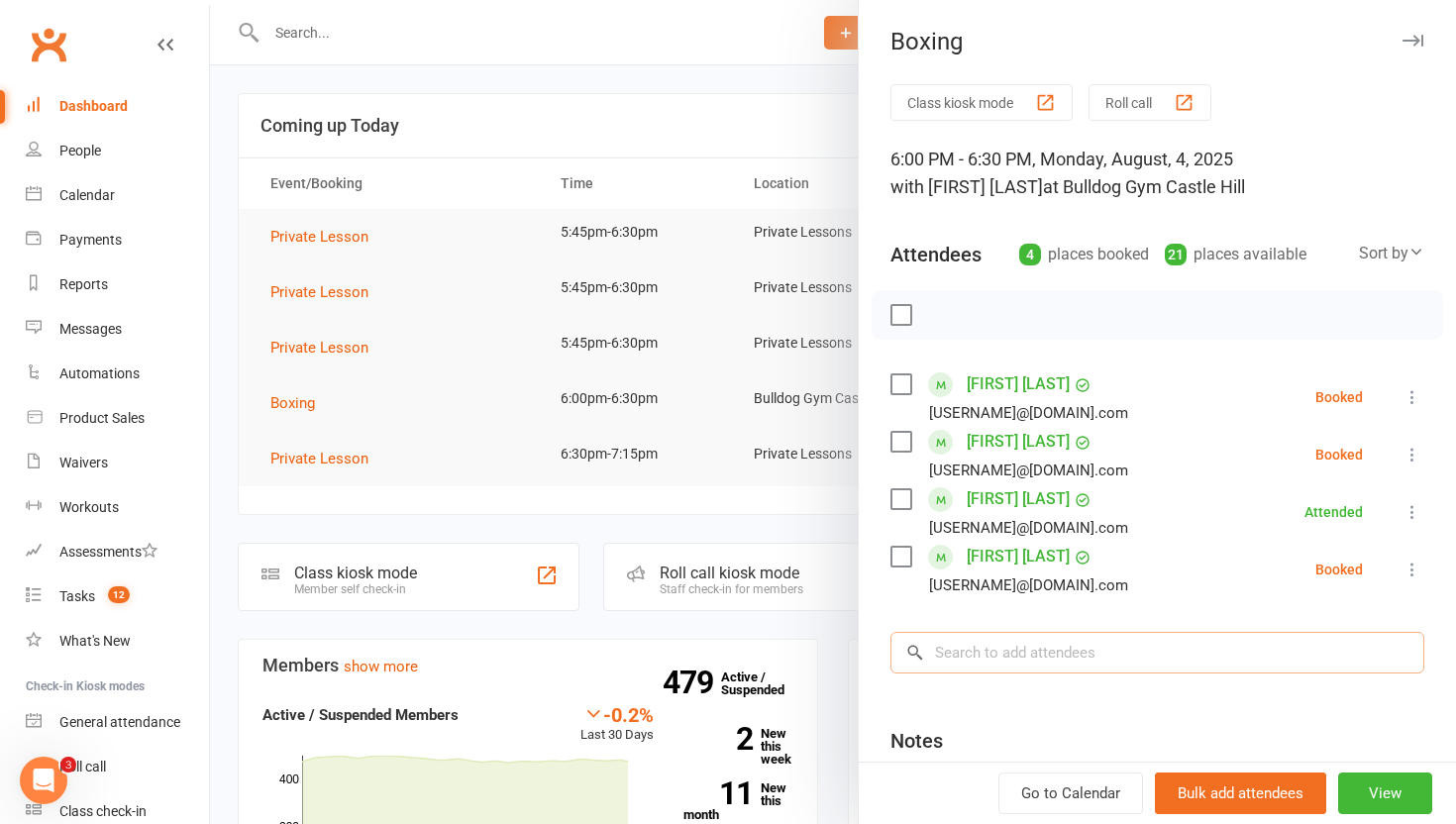 click at bounding box center [1157, 653] 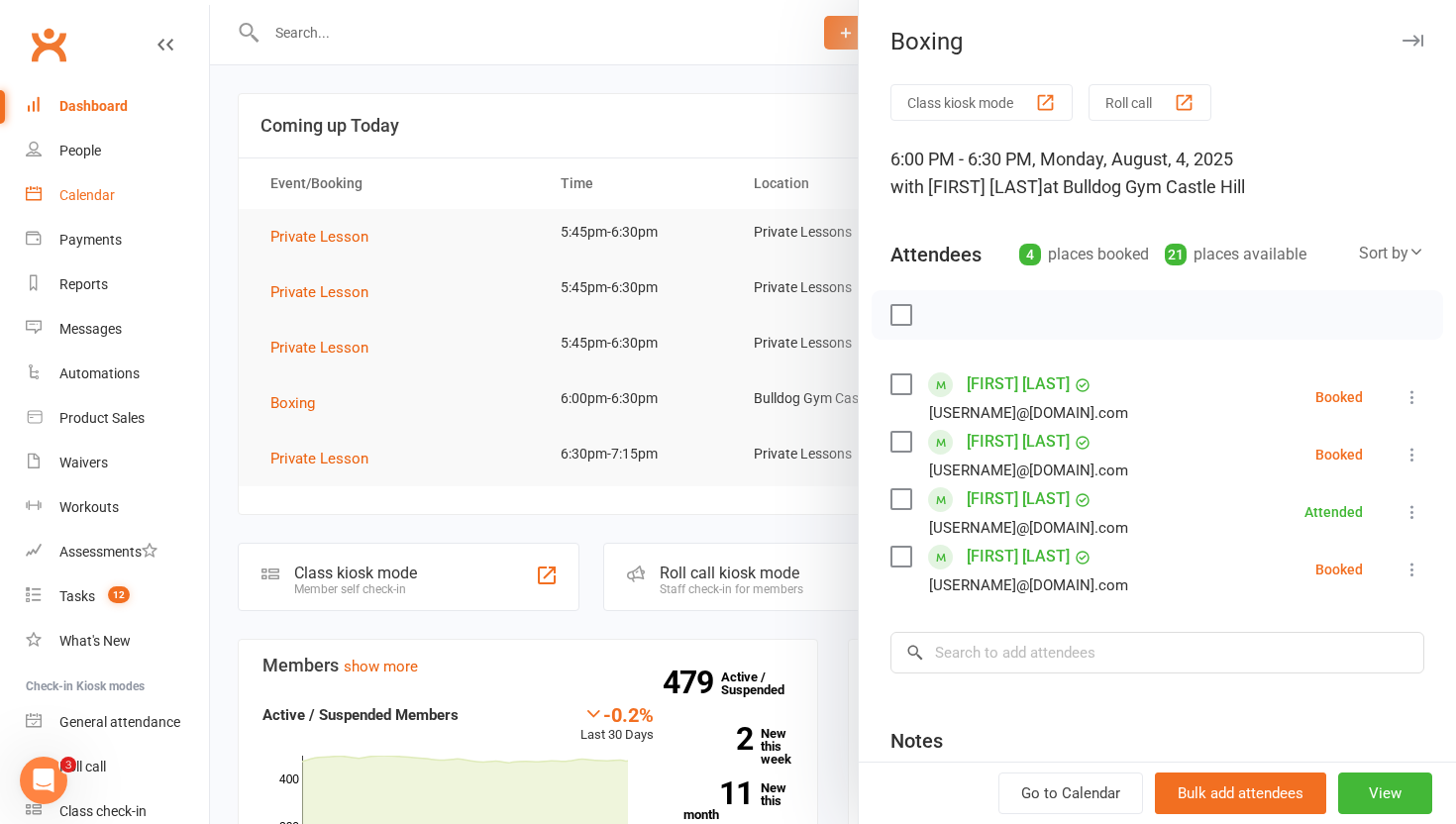 click on "Calendar" at bounding box center (117, 195) 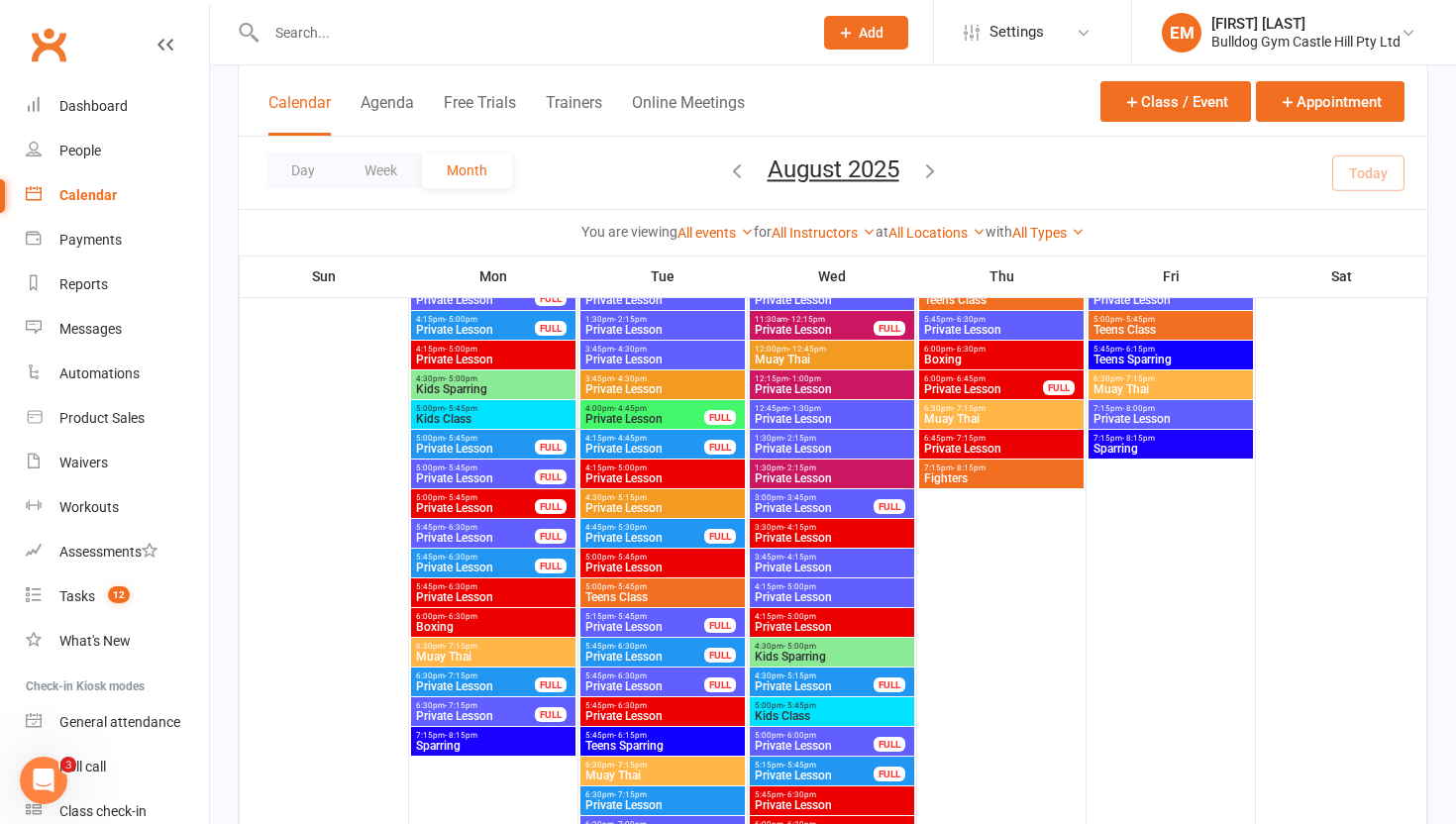 scroll, scrollTop: 720, scrollLeft: 0, axis: vertical 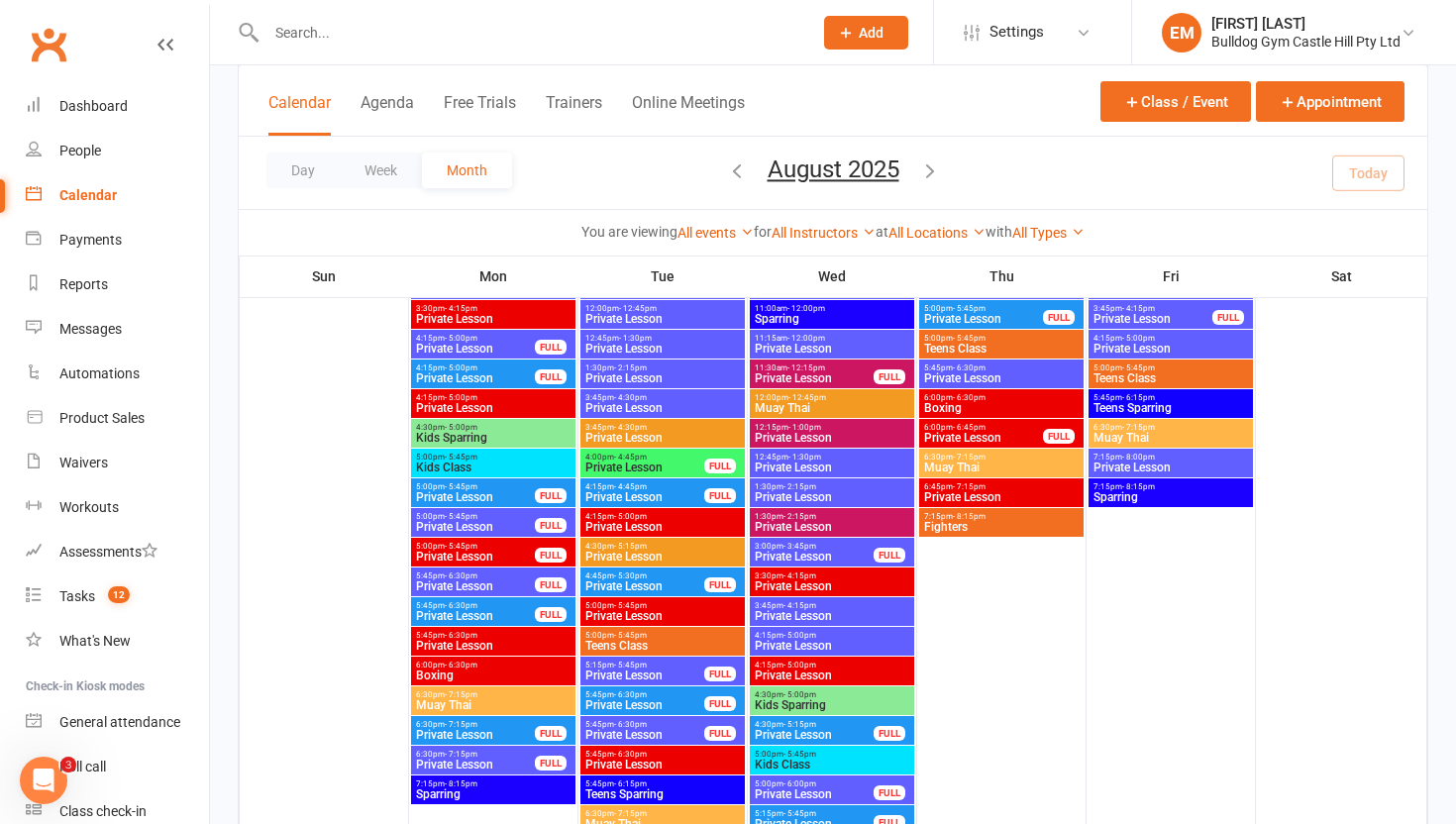 click on "6:30pm  - 7:15pm" at bounding box center (1171, 427) 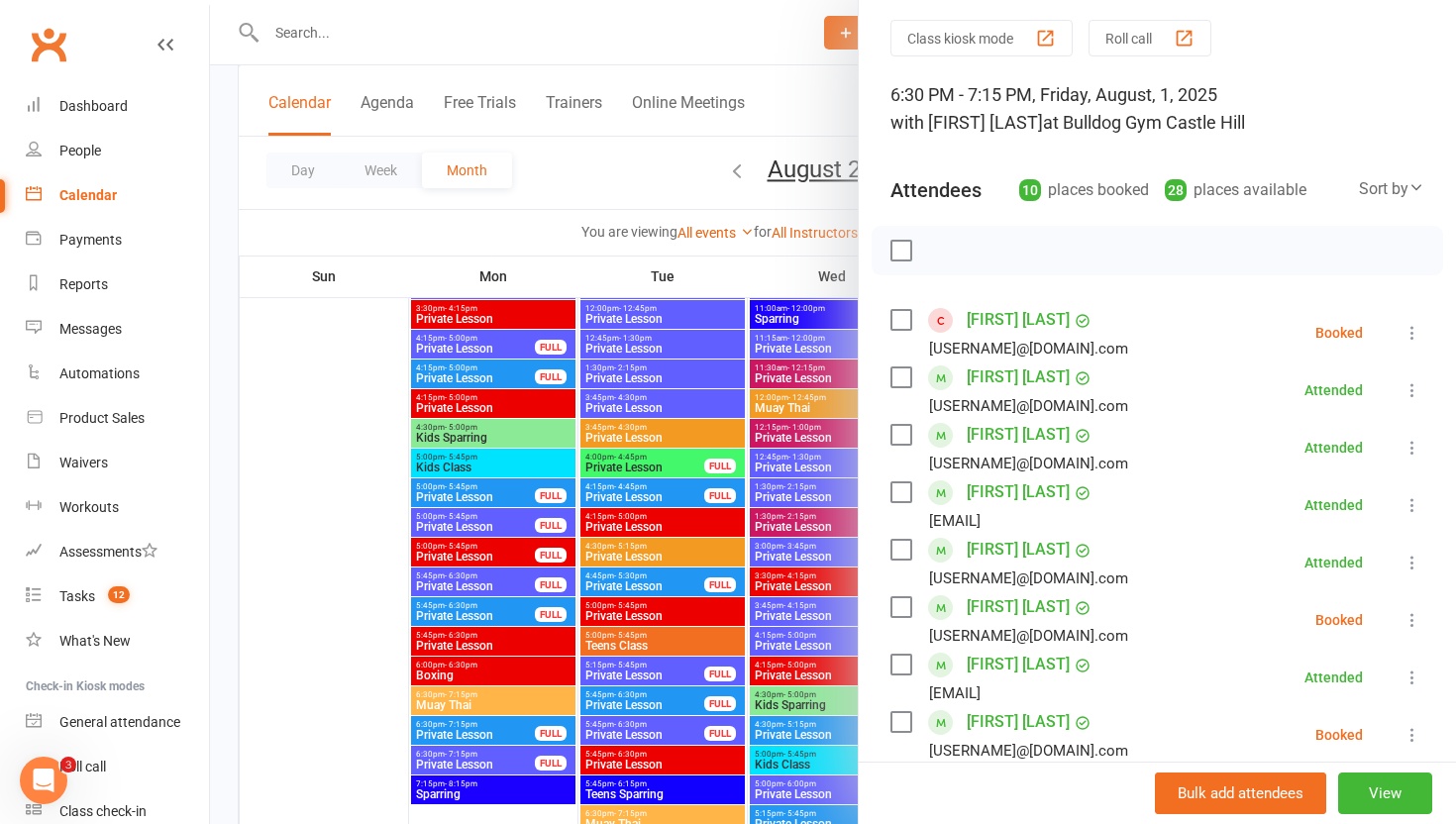 scroll, scrollTop: 69, scrollLeft: 0, axis: vertical 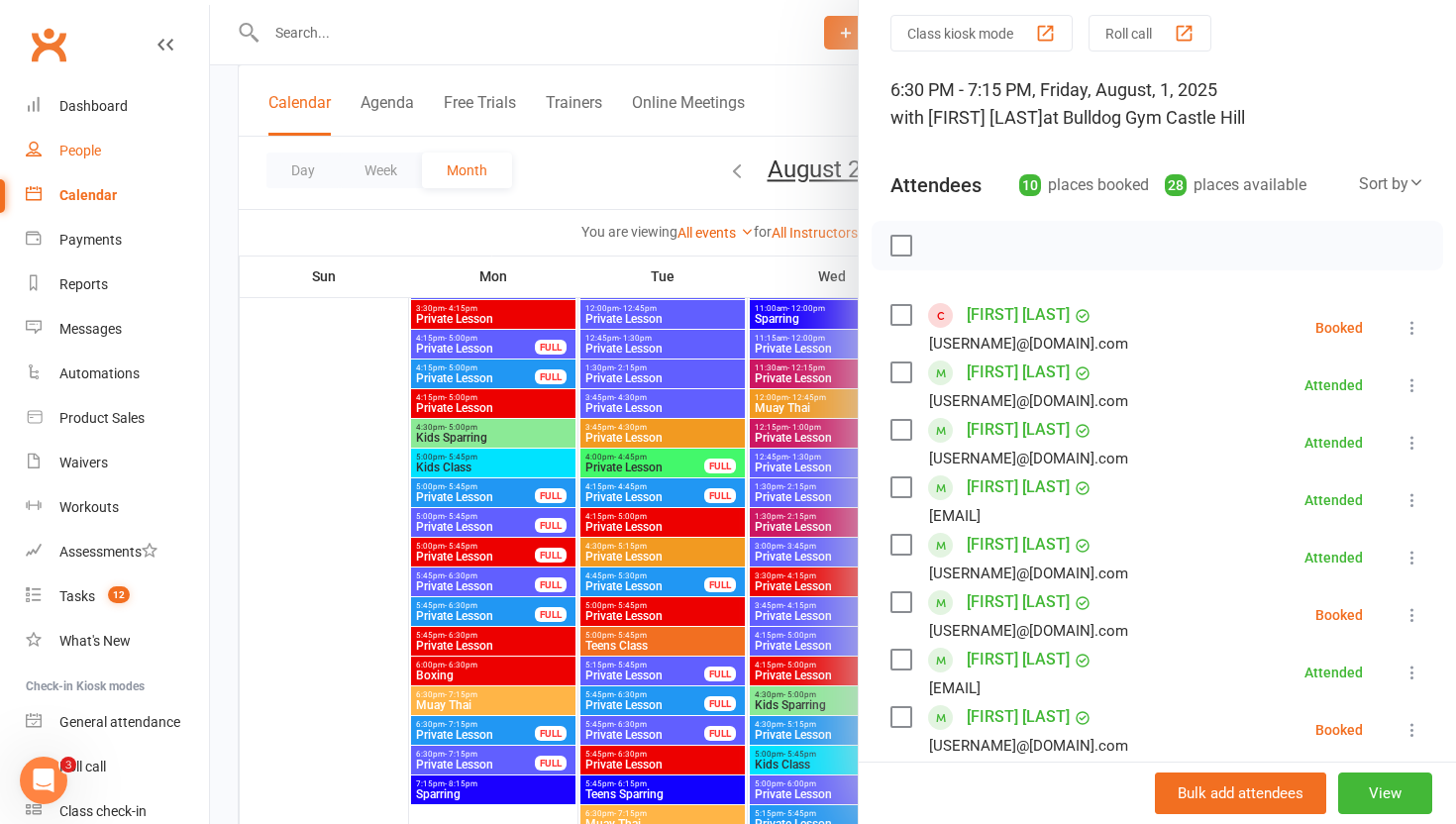 click on "People" at bounding box center [80, 151] 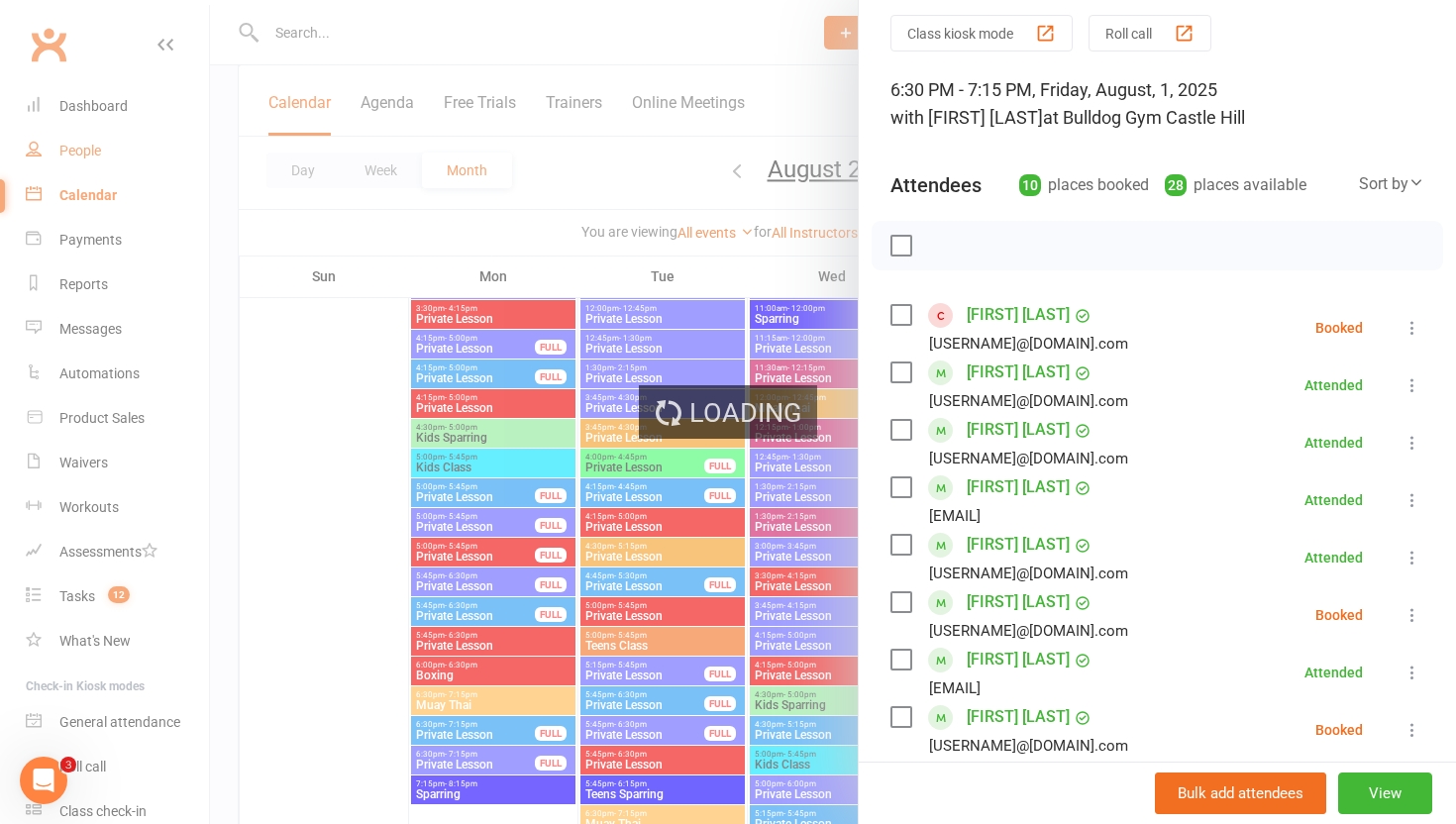 select on "100" 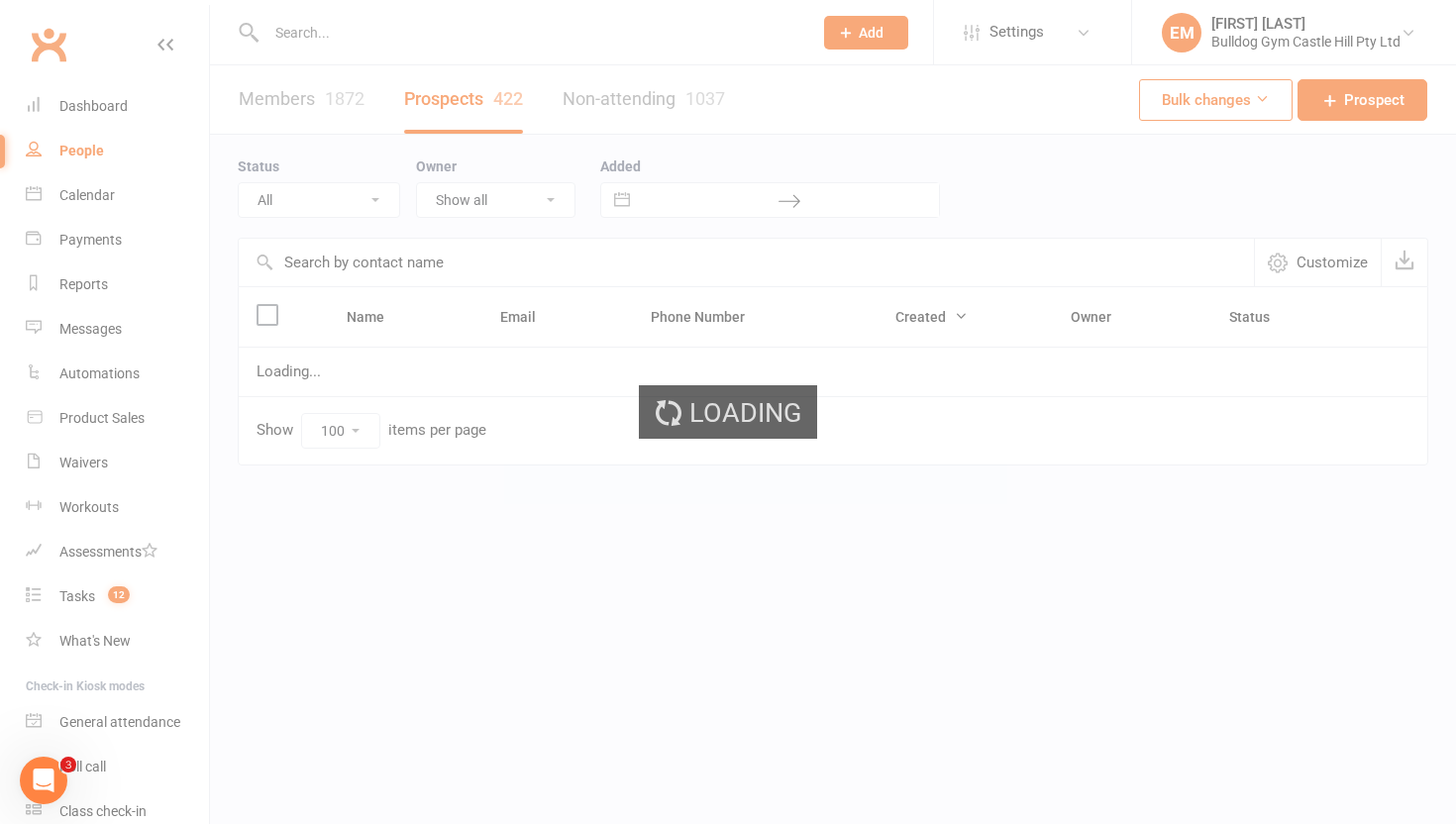 scroll, scrollTop: 0, scrollLeft: 0, axis: both 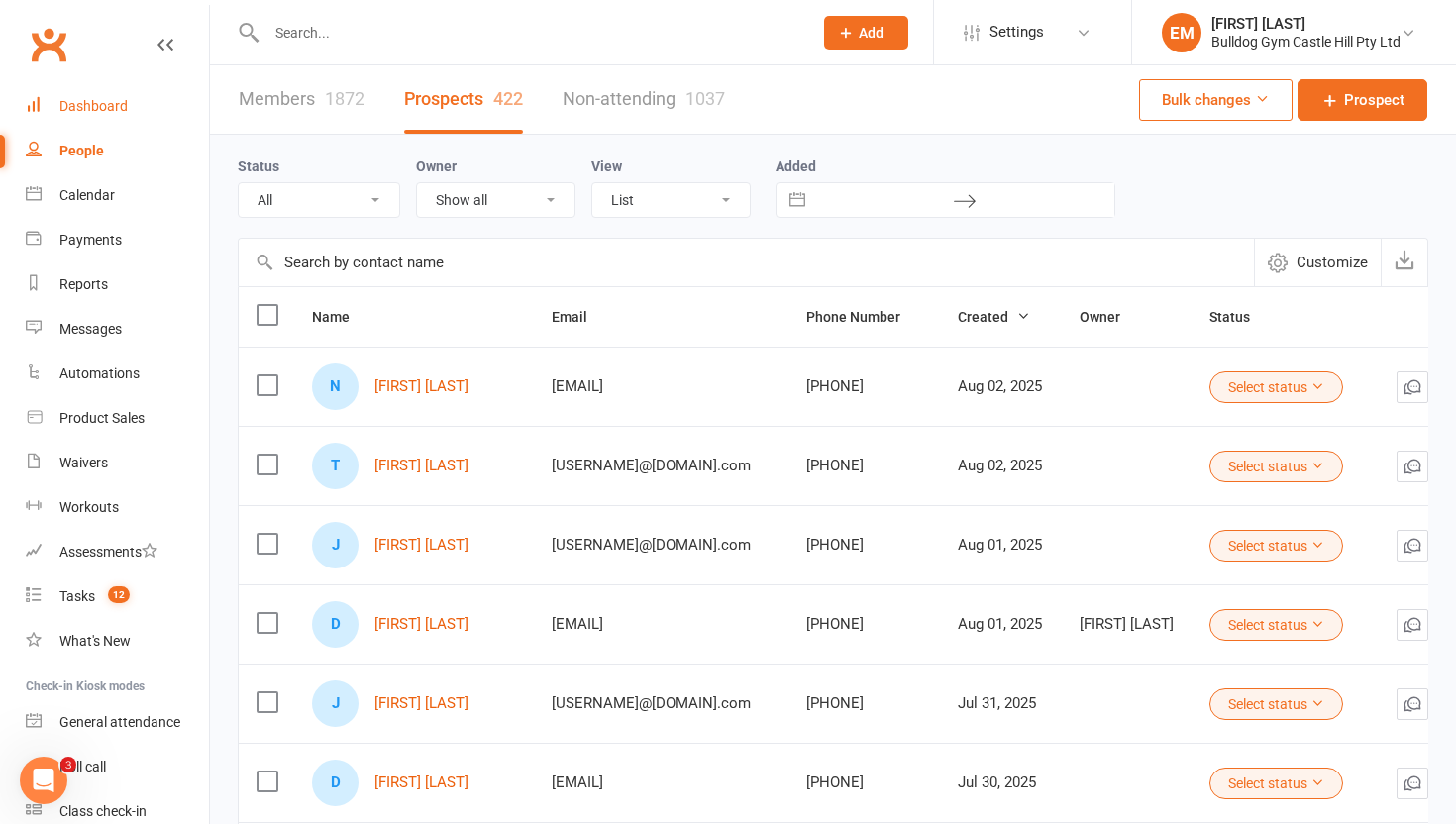 click on "Dashboard" at bounding box center [117, 106] 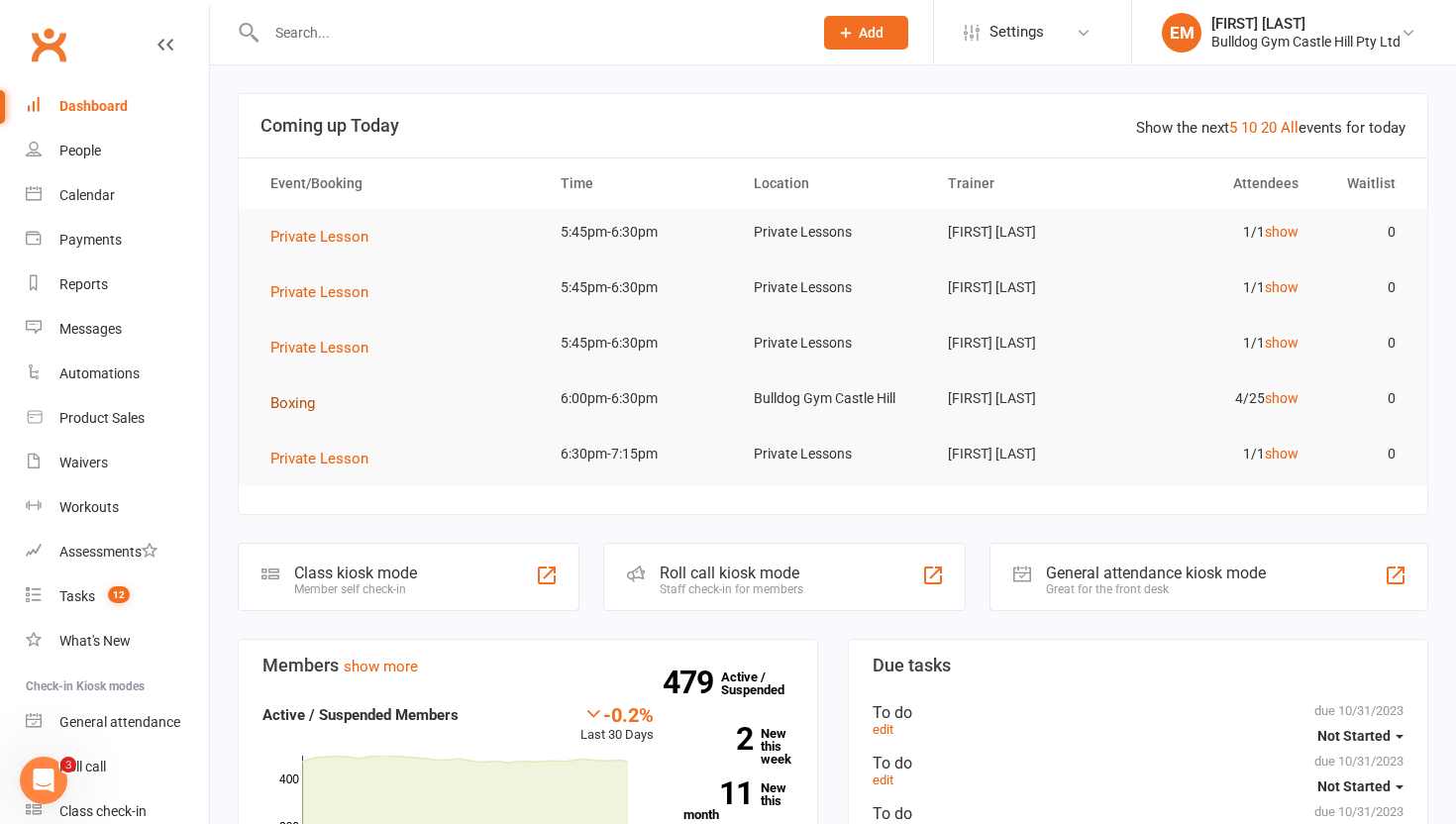 click on "Boxing" at bounding box center [292, 403] 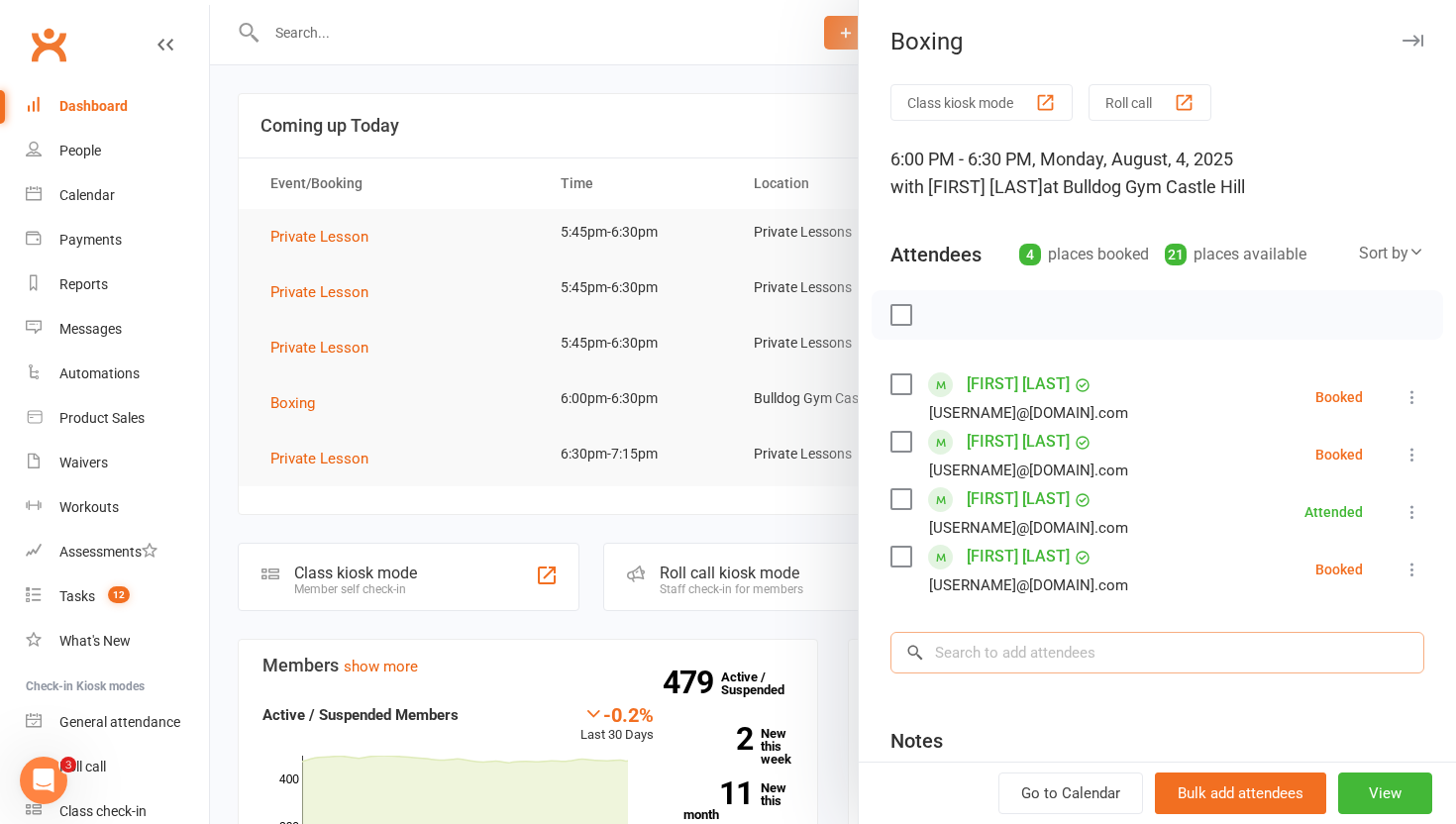 click at bounding box center [1157, 653] 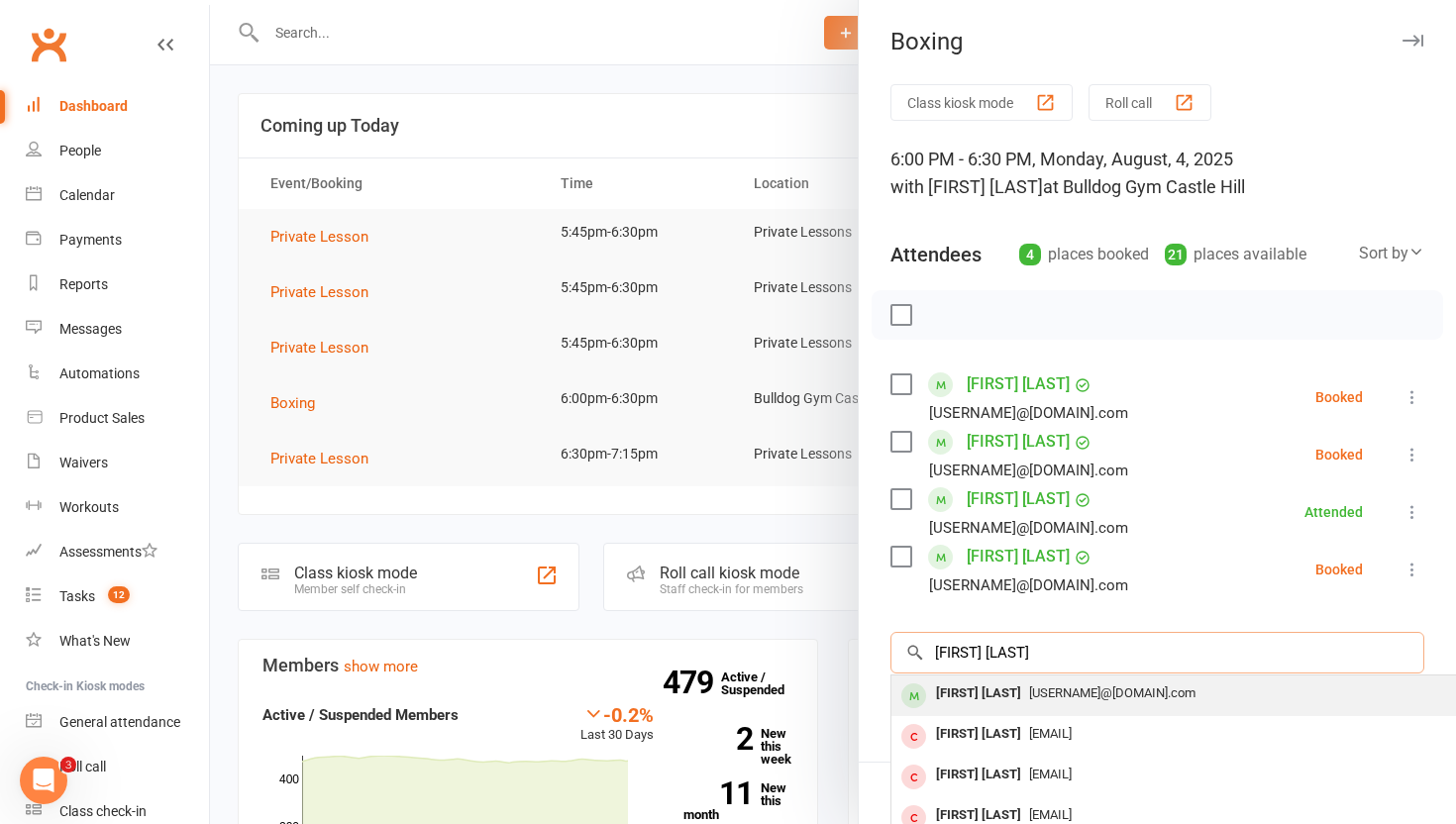 type on "mitchel museth" 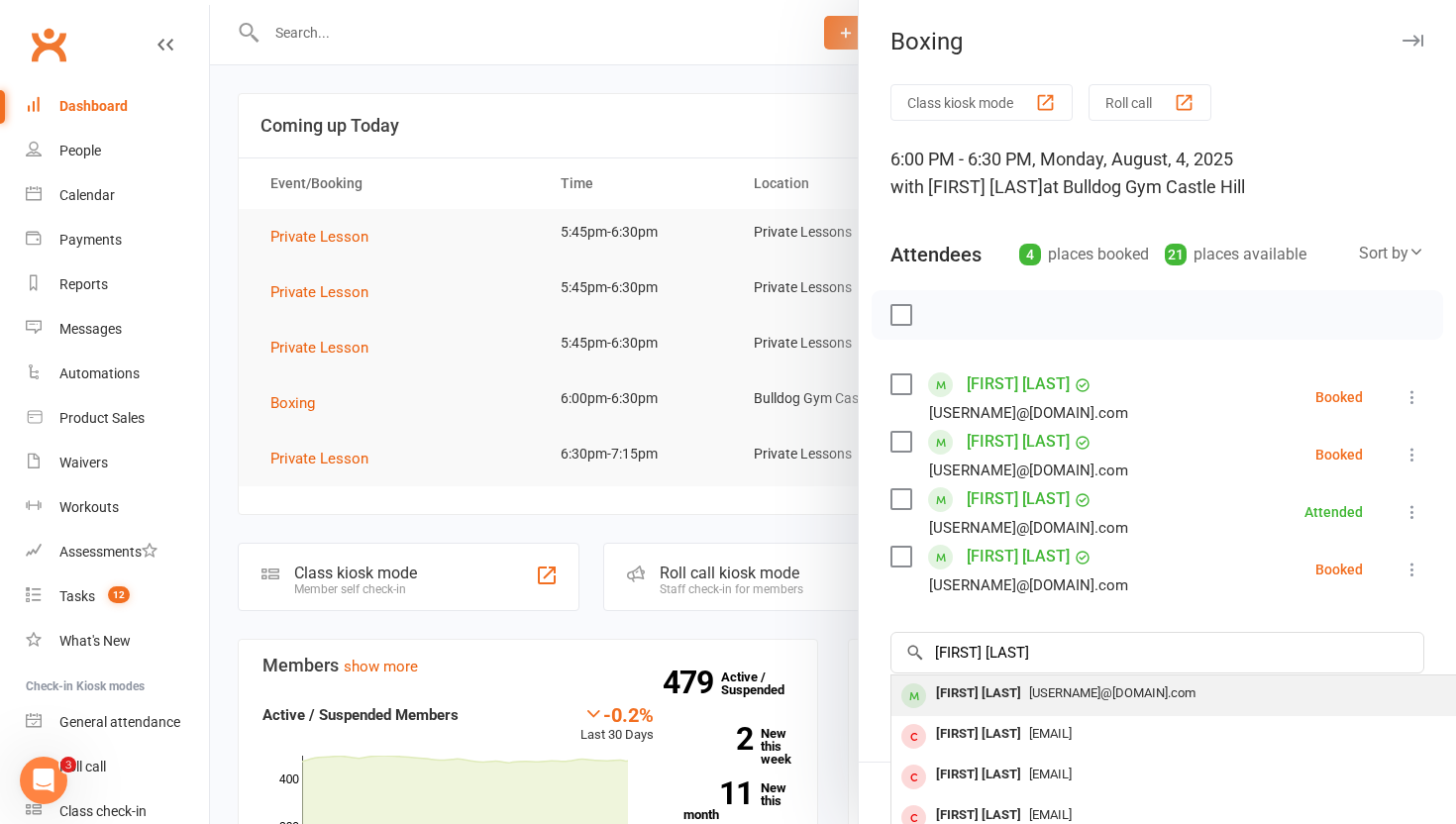 click on "Mitchell Museth" at bounding box center [979, 693] 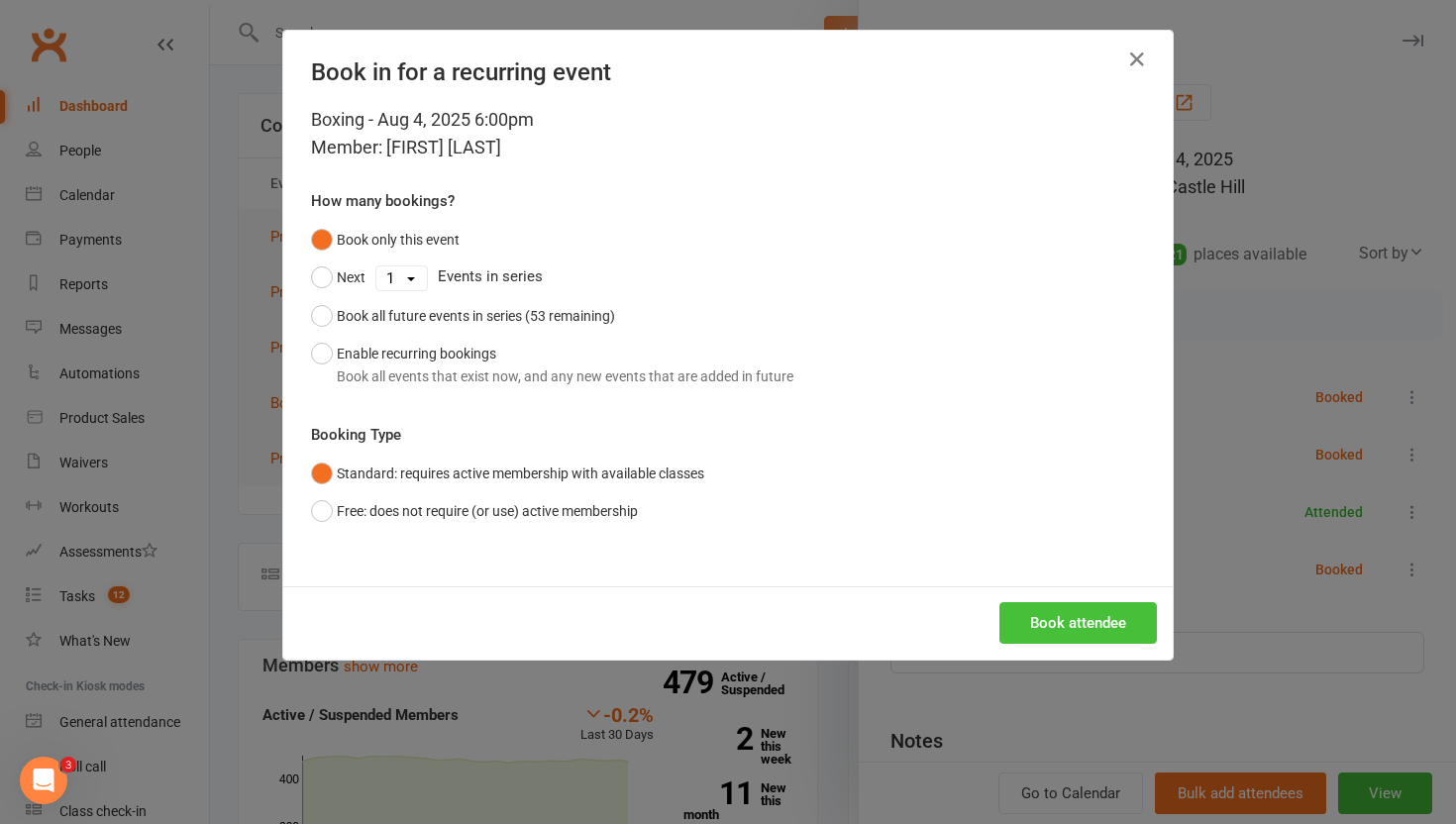 click on "Book attendee" at bounding box center (1078, 623) 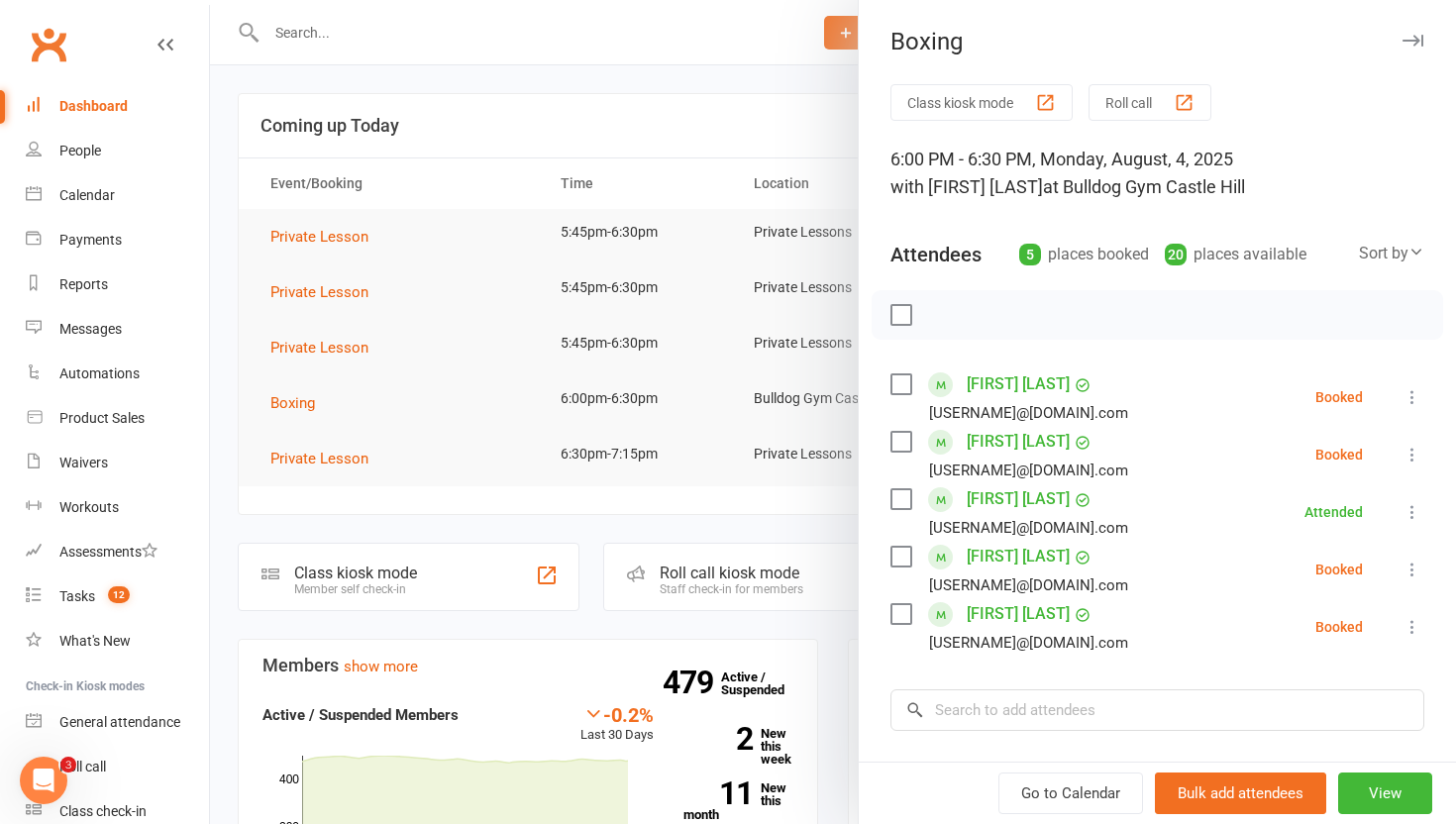 click at bounding box center [833, 412] 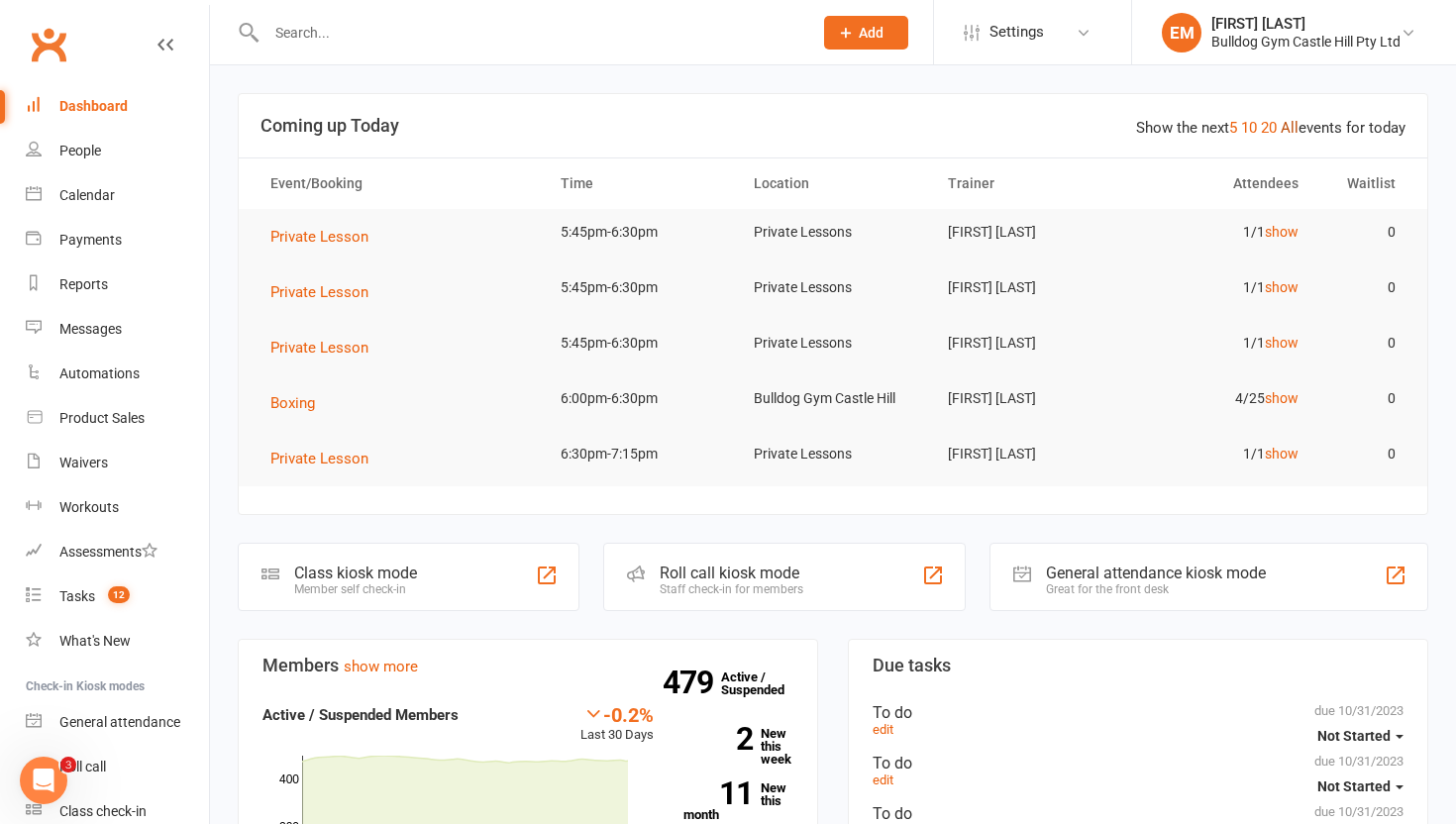 click on "All" at bounding box center (1290, 128) 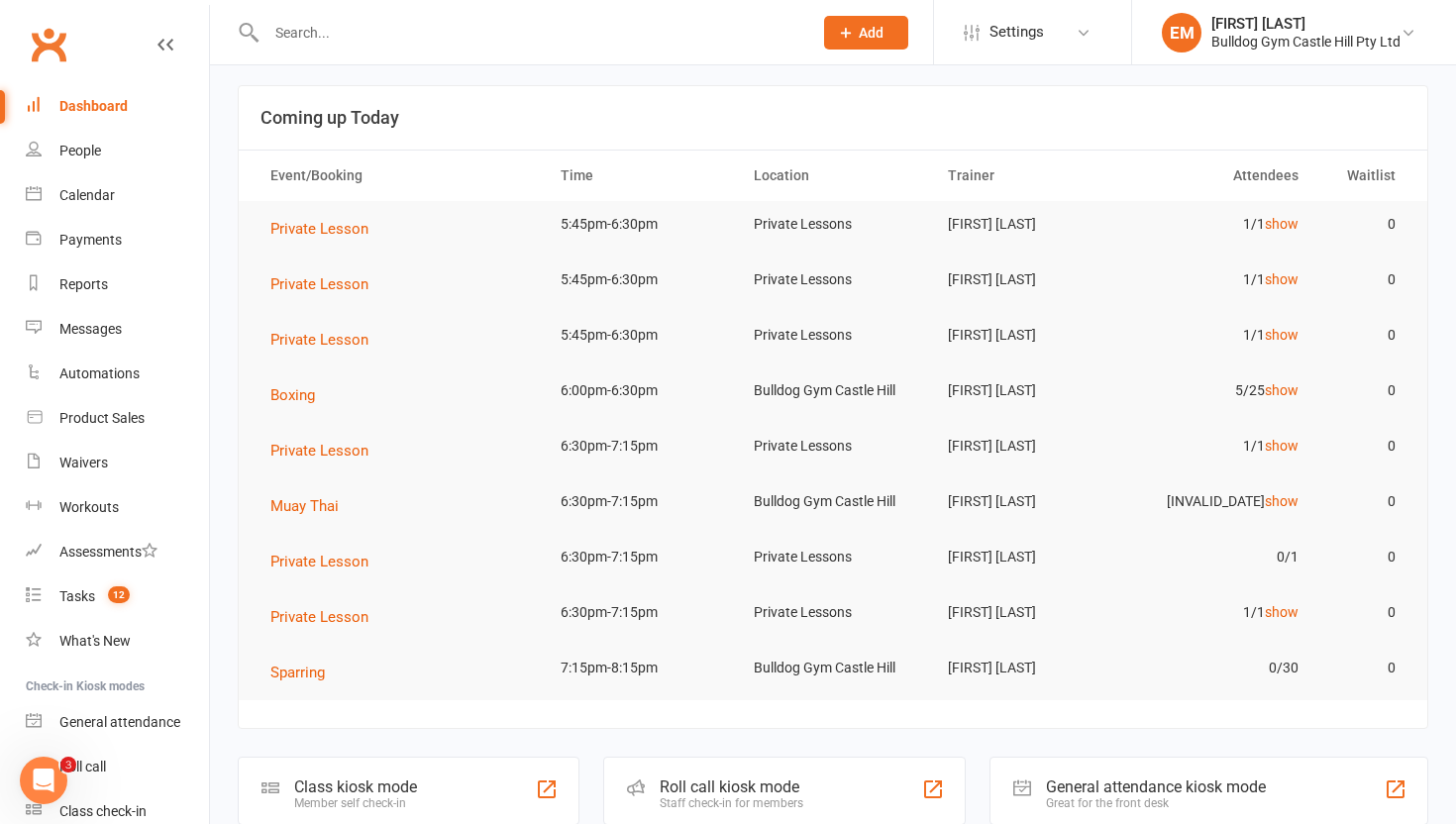 scroll, scrollTop: 95, scrollLeft: 0, axis: vertical 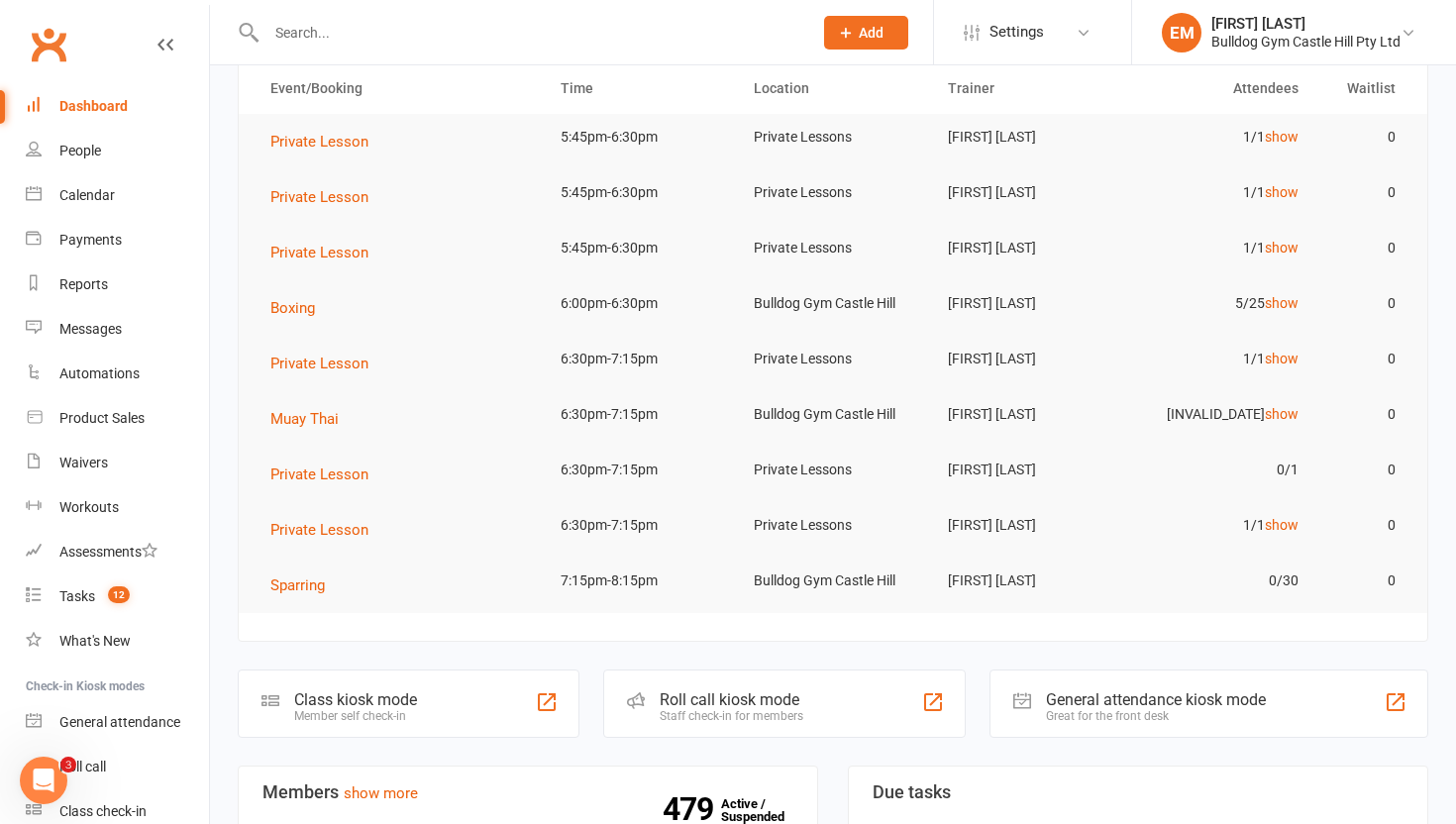 click on "Muay Thai" at bounding box center [397, 419] 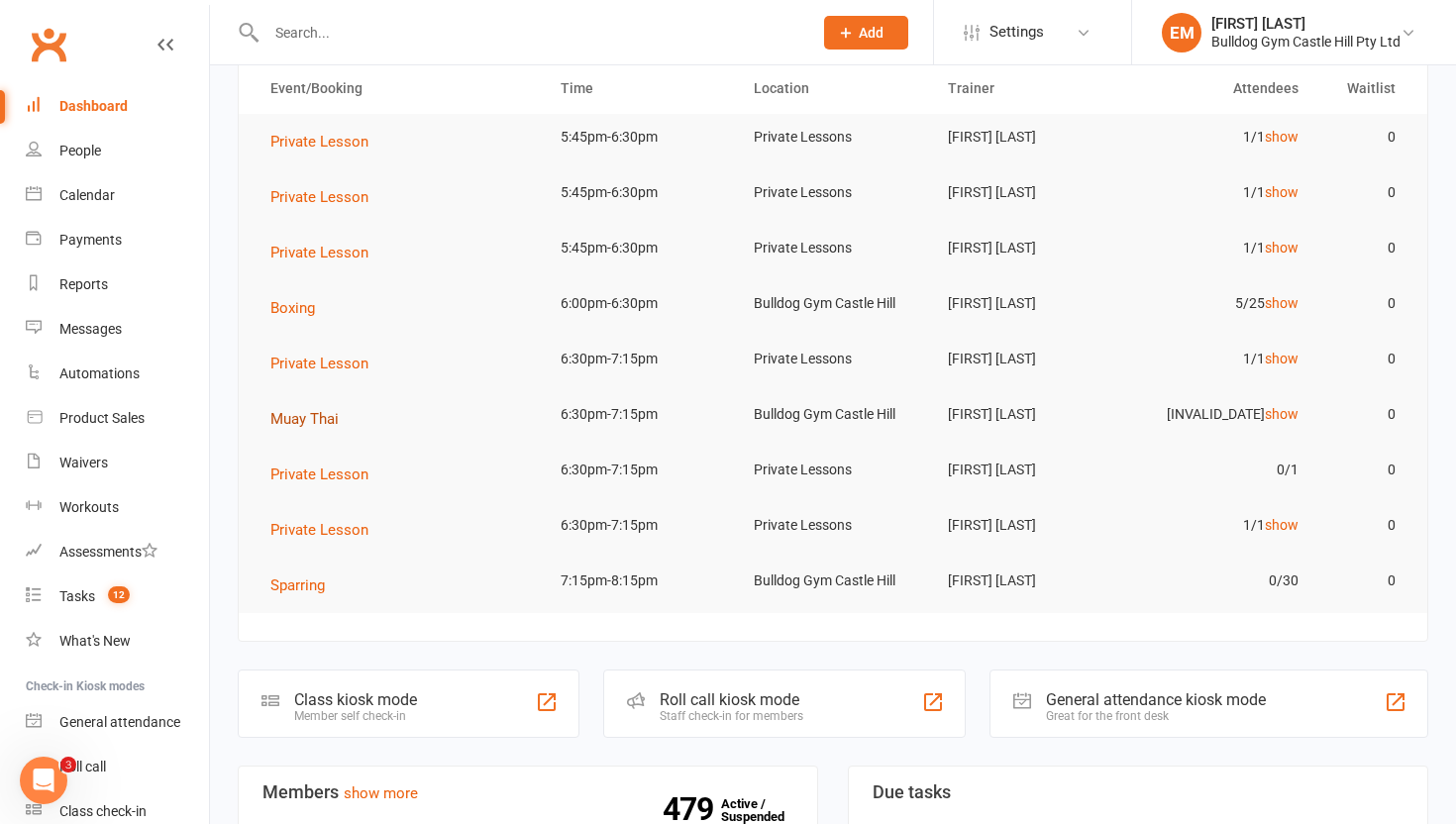 click on "Muay Thai" at bounding box center [304, 419] 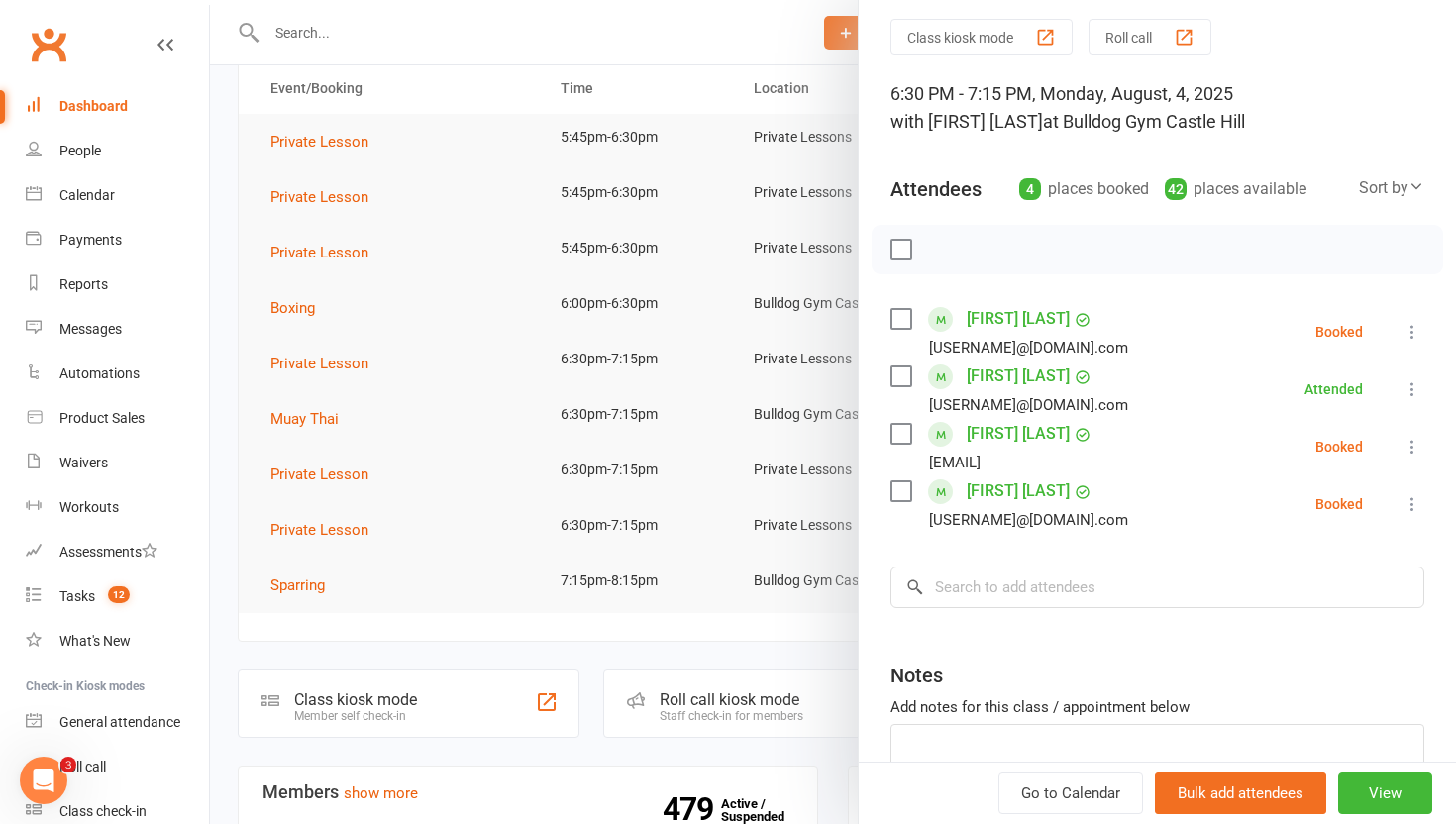 scroll, scrollTop: 75, scrollLeft: 0, axis: vertical 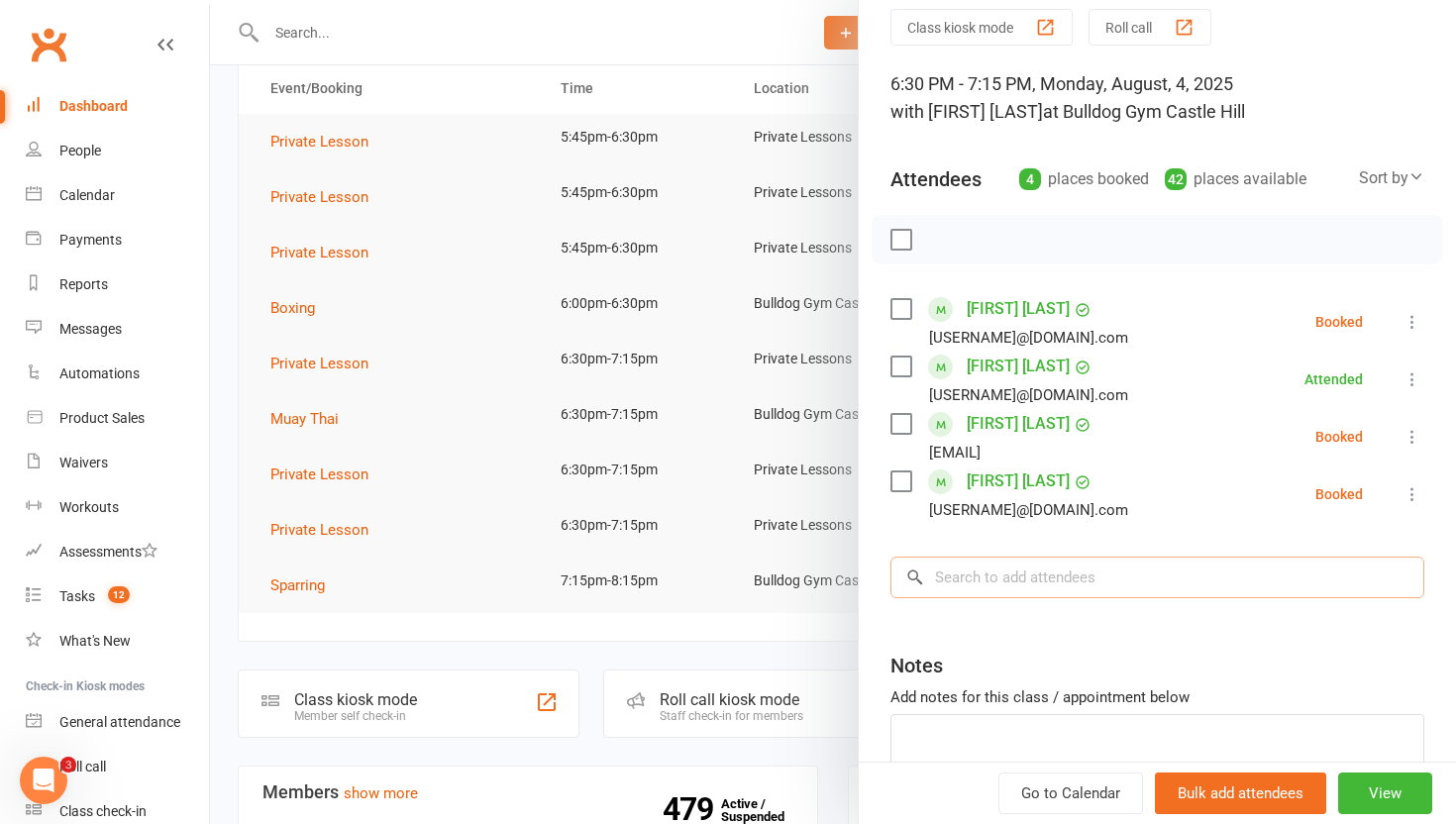 click at bounding box center [1157, 577] 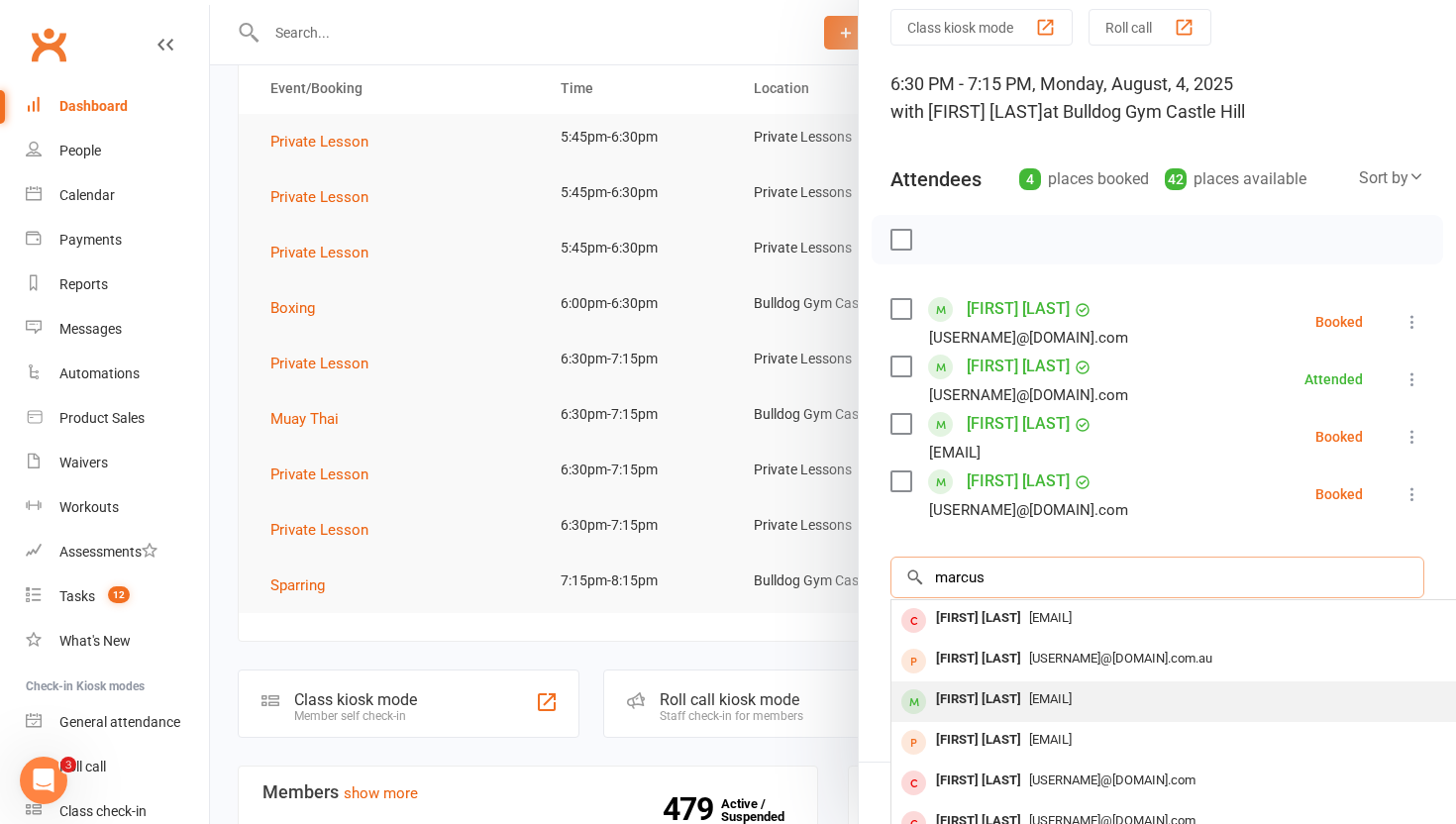 type on "marcus" 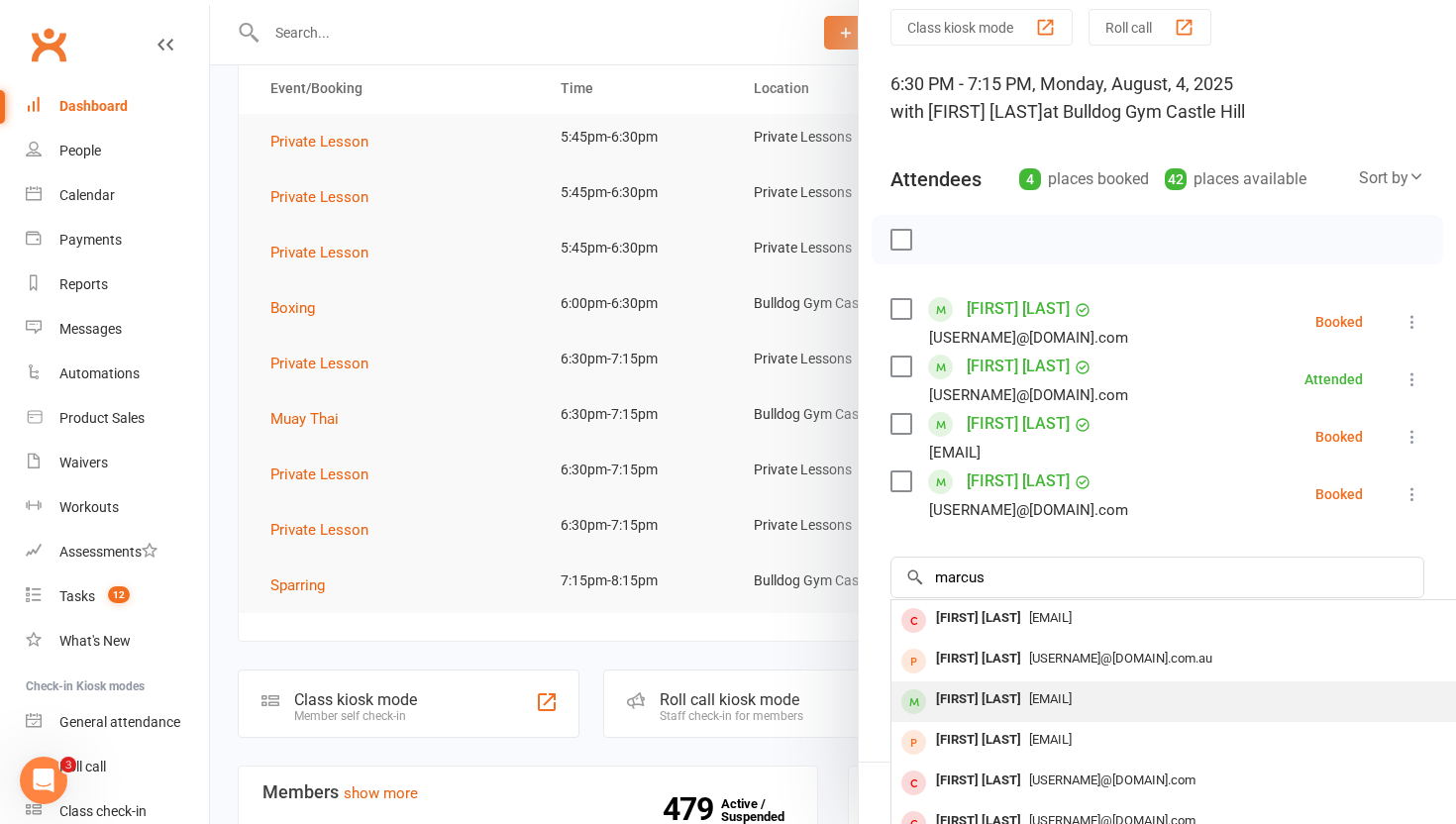 click on "marcushosen@hotmail.com" at bounding box center (1188, 699) 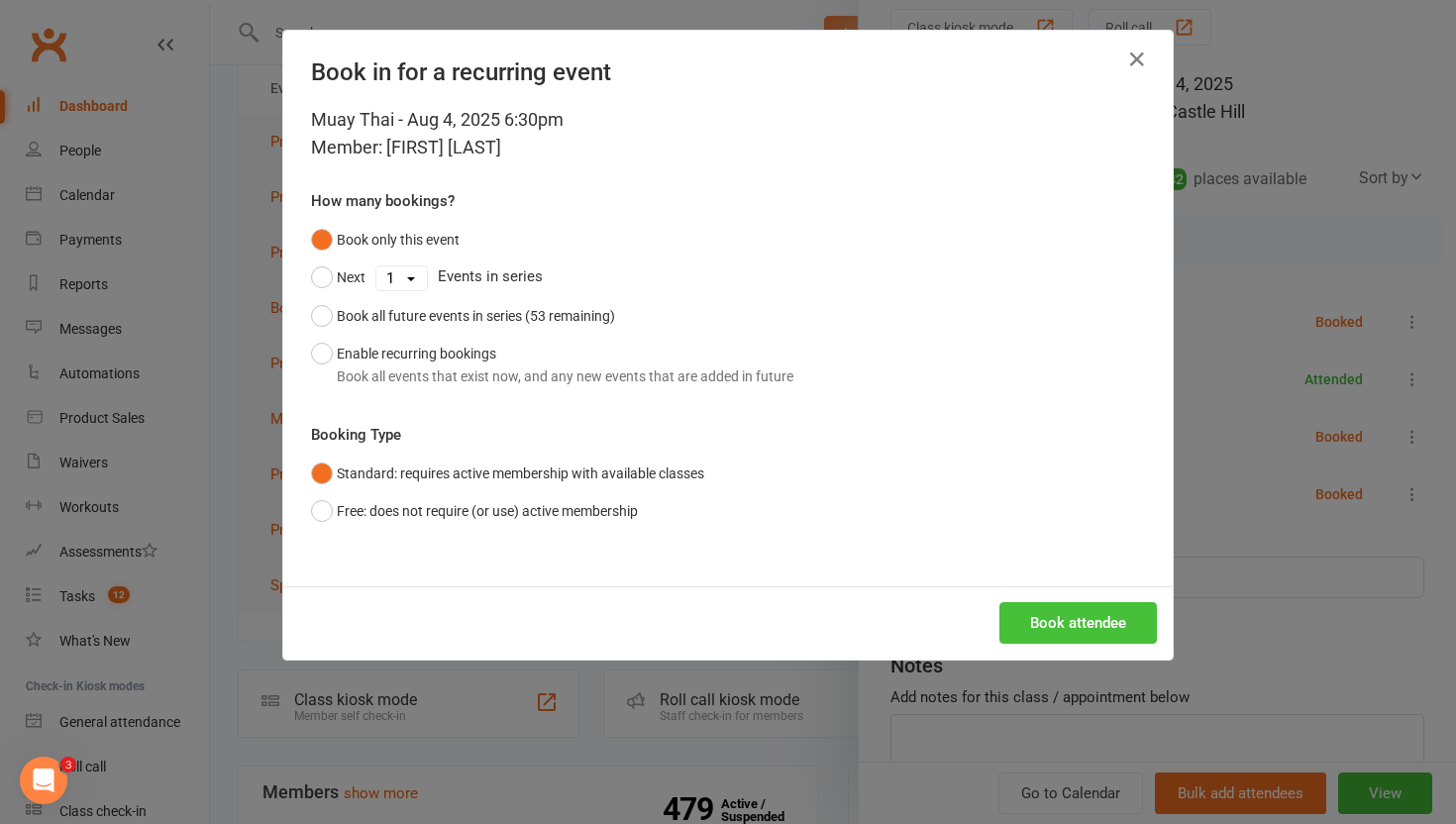 click on "Book attendee" at bounding box center (1078, 623) 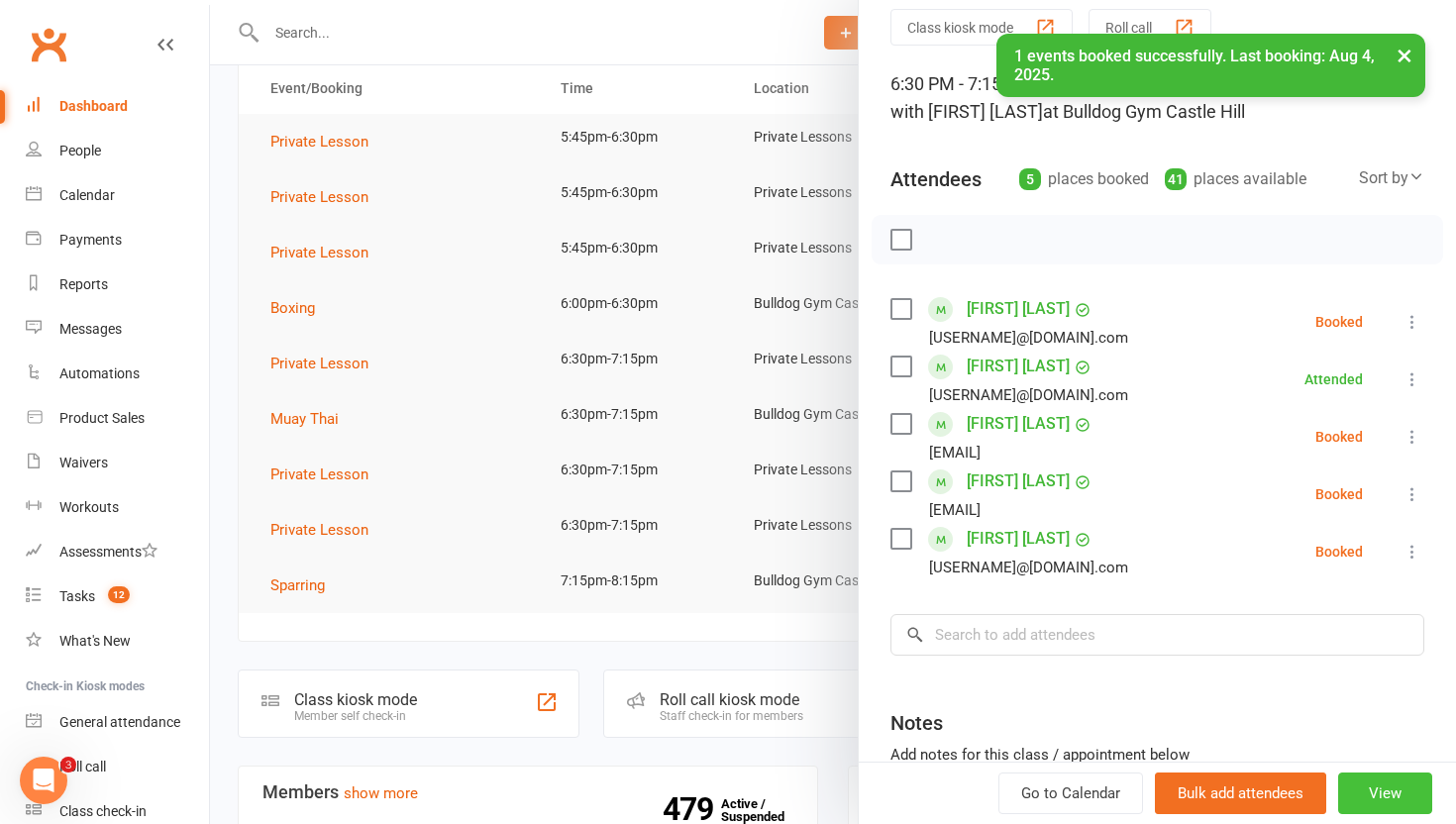 click on "View" at bounding box center [1385, 793] 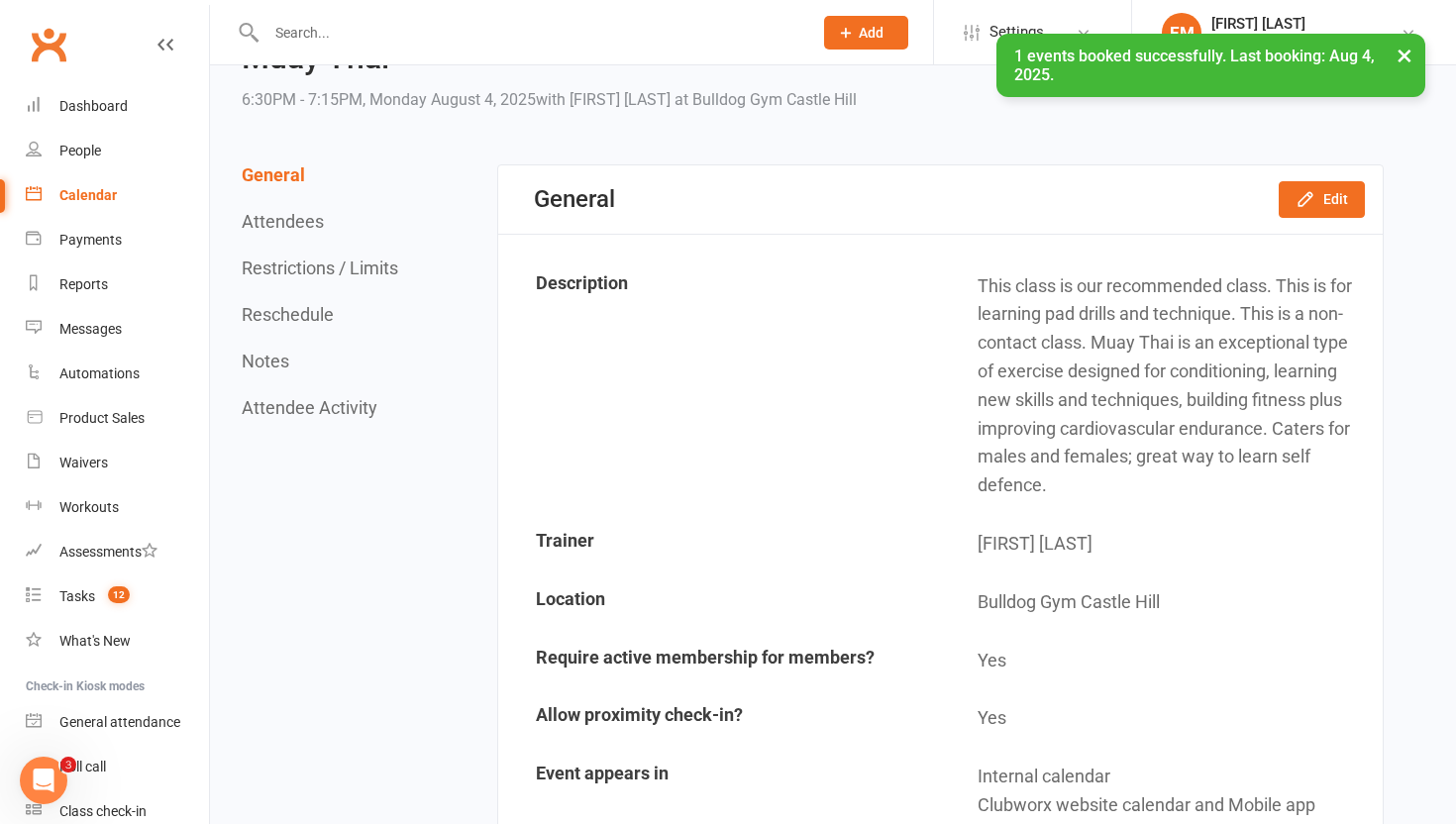 scroll, scrollTop: 0, scrollLeft: 0, axis: both 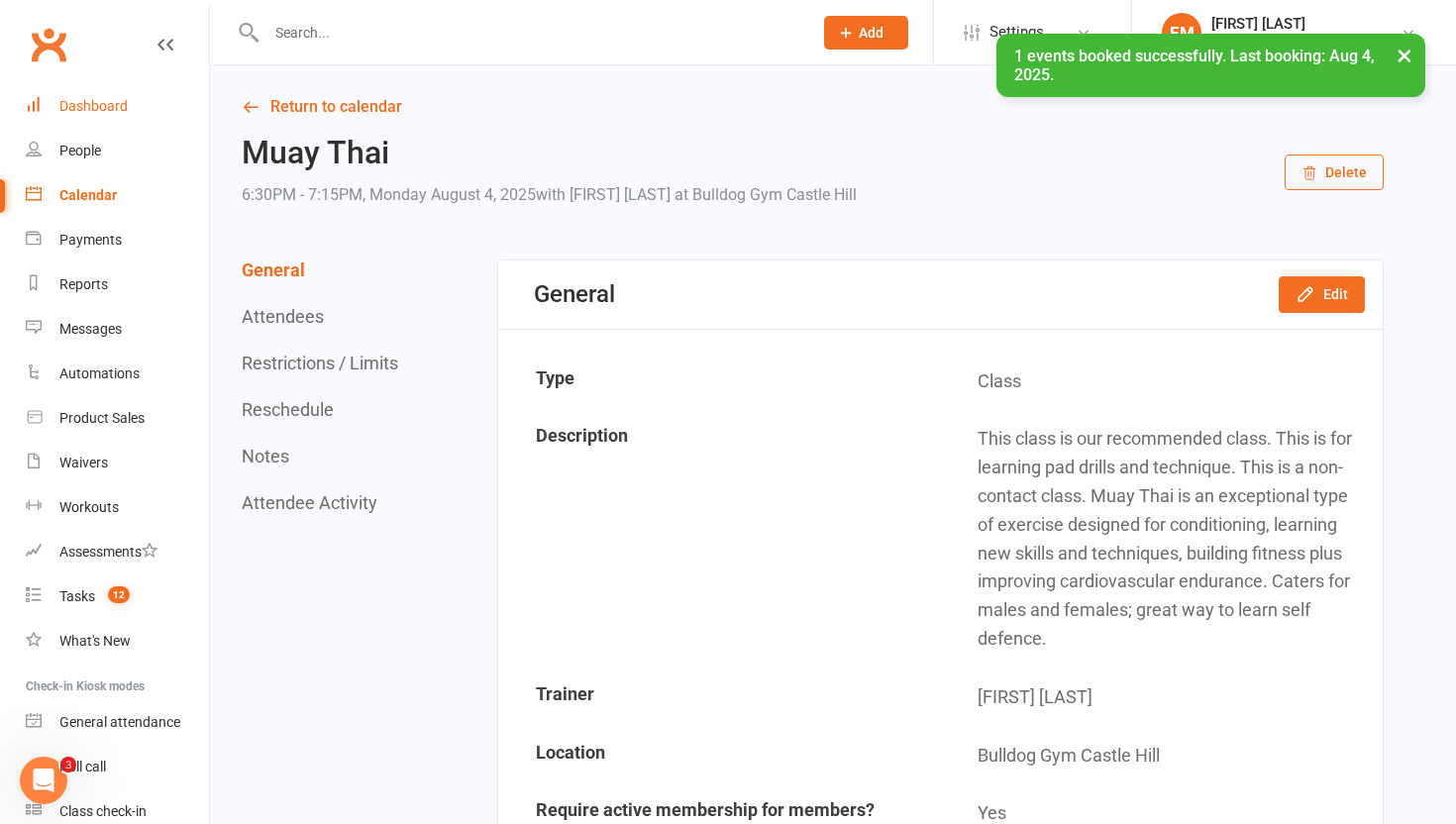 click on "Dashboard" at bounding box center [93, 106] 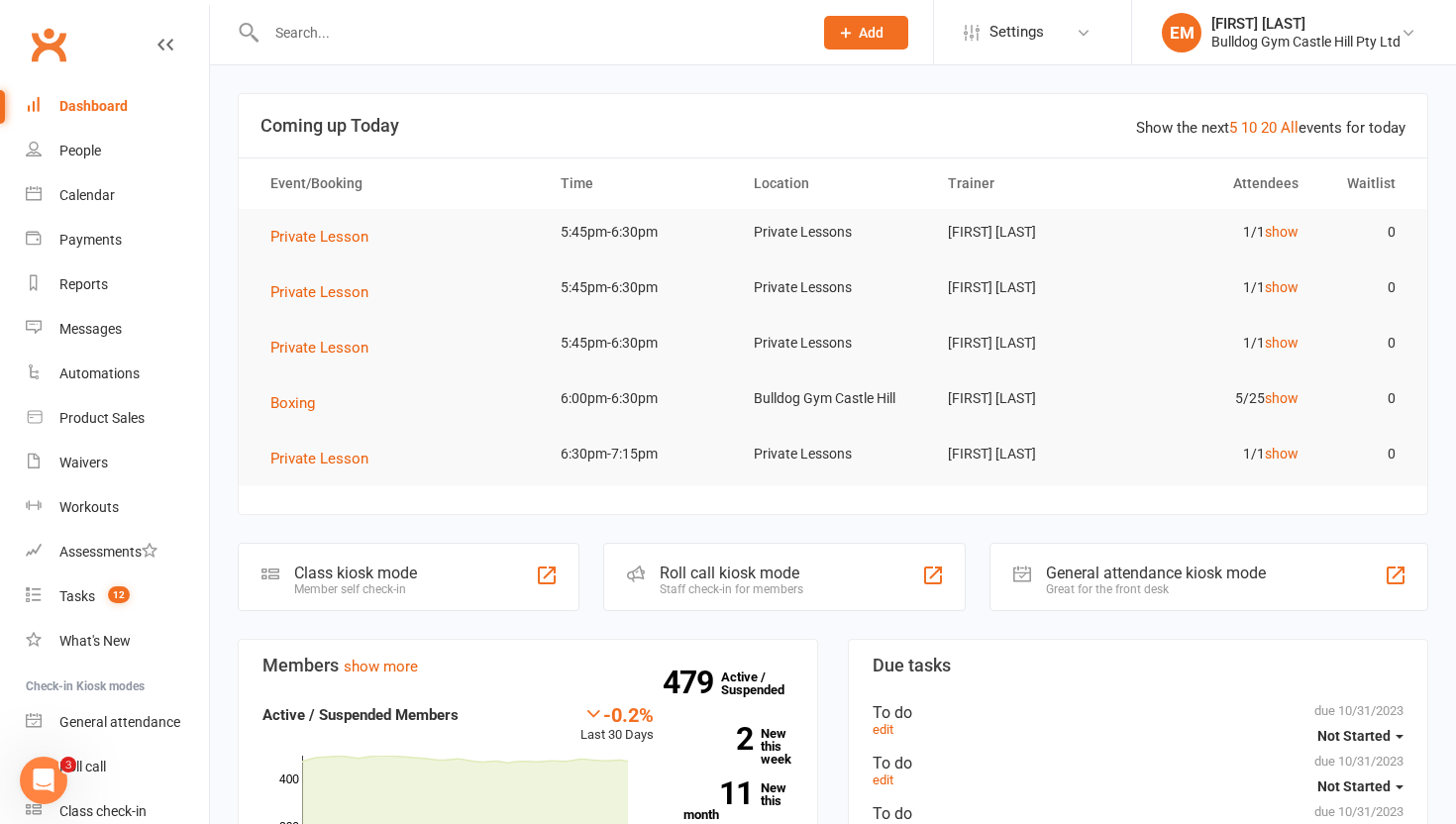 click on "Class kiosk mode Member self check-in" 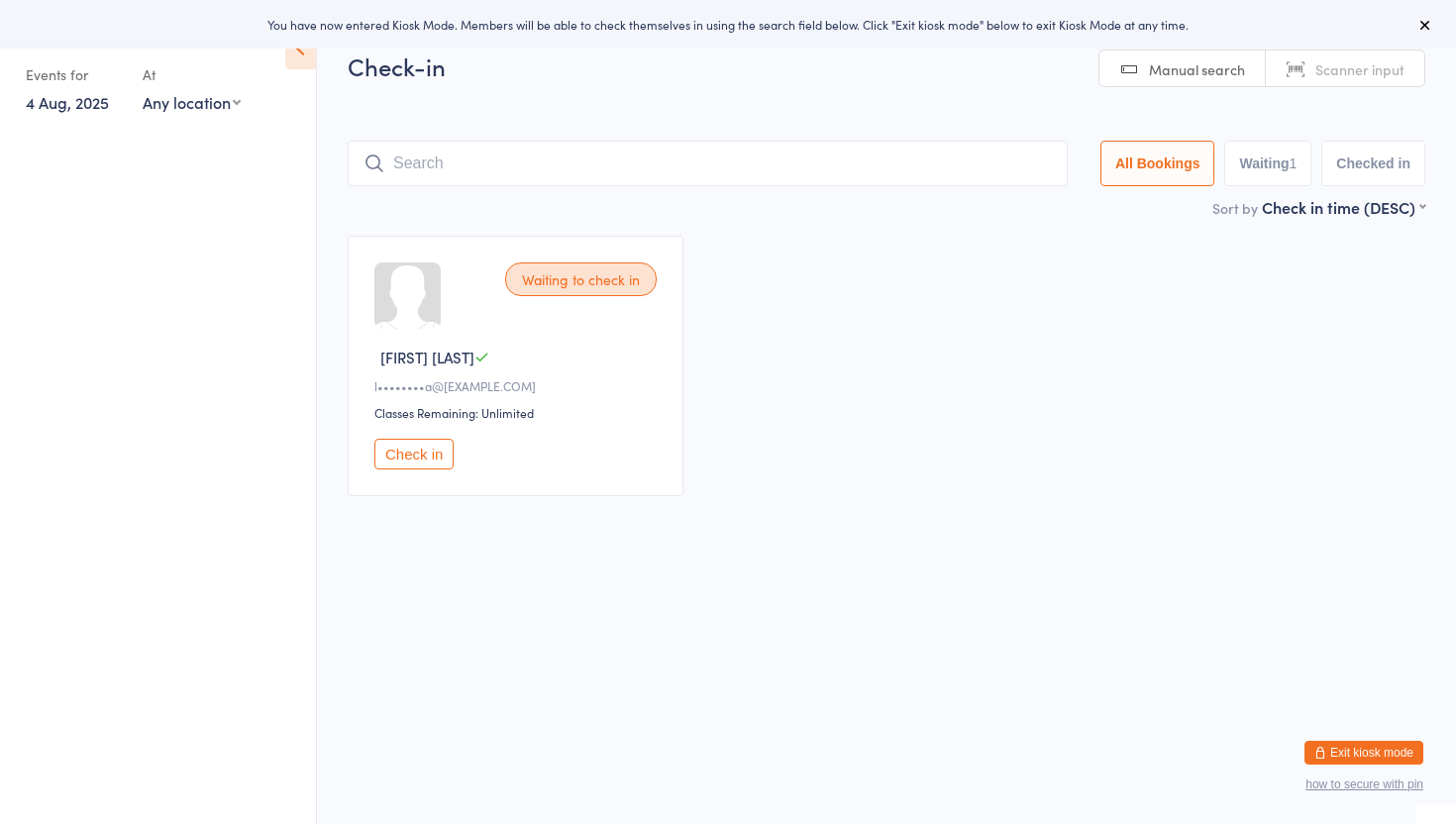 scroll, scrollTop: 0, scrollLeft: 0, axis: both 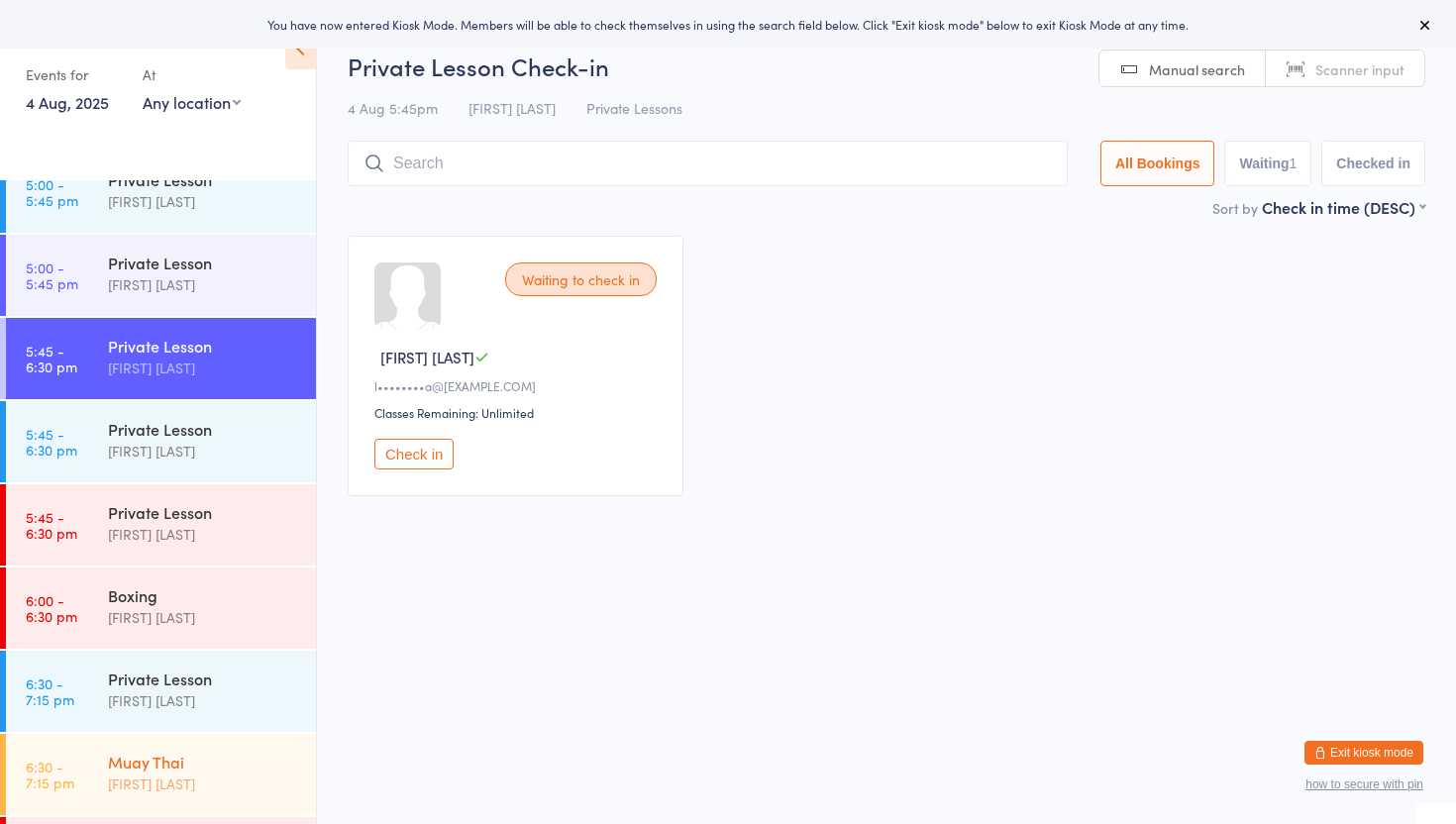 click on "Muay Thai" at bounding box center [203, 762] 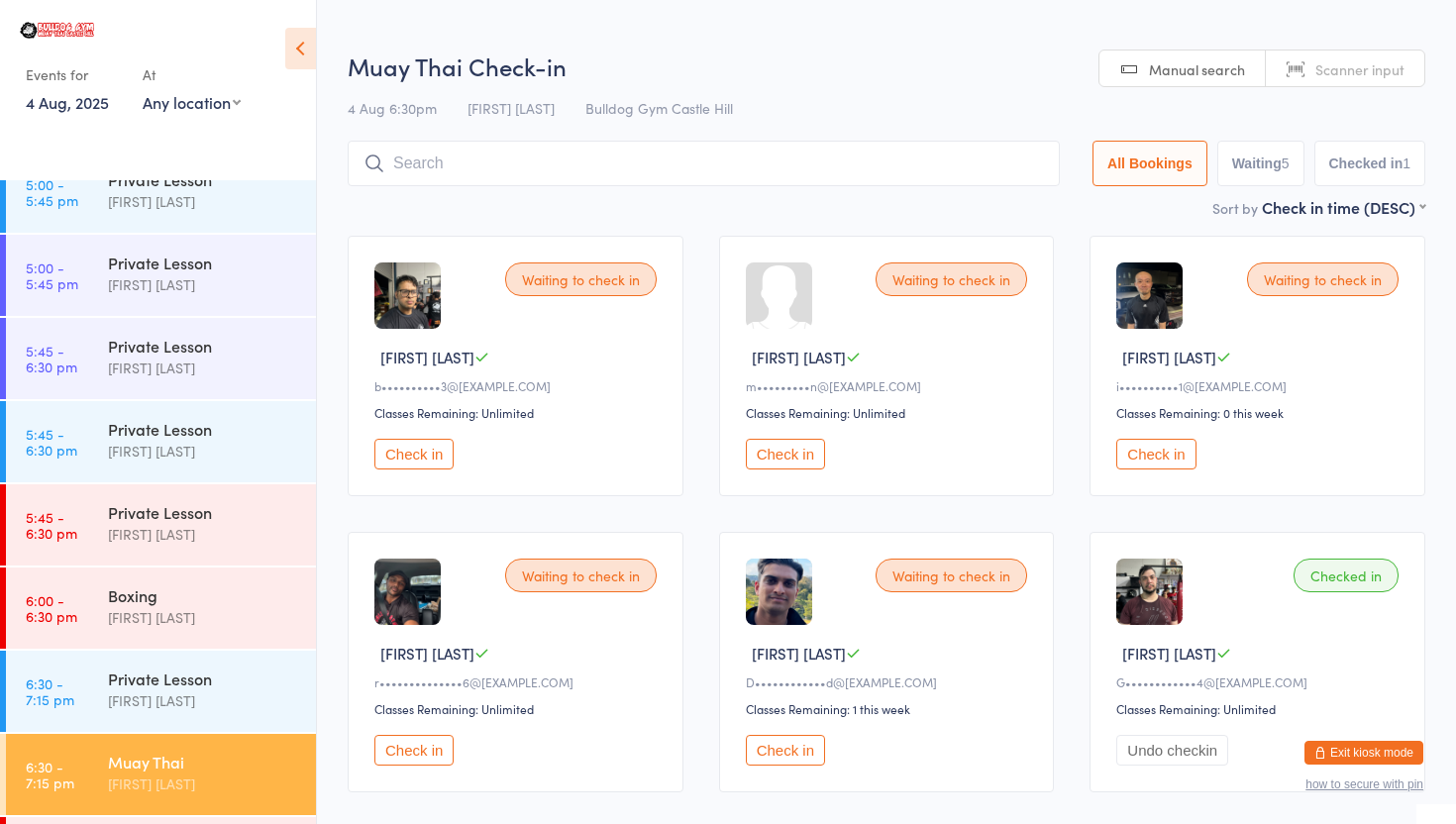 click at bounding box center [703, 163] 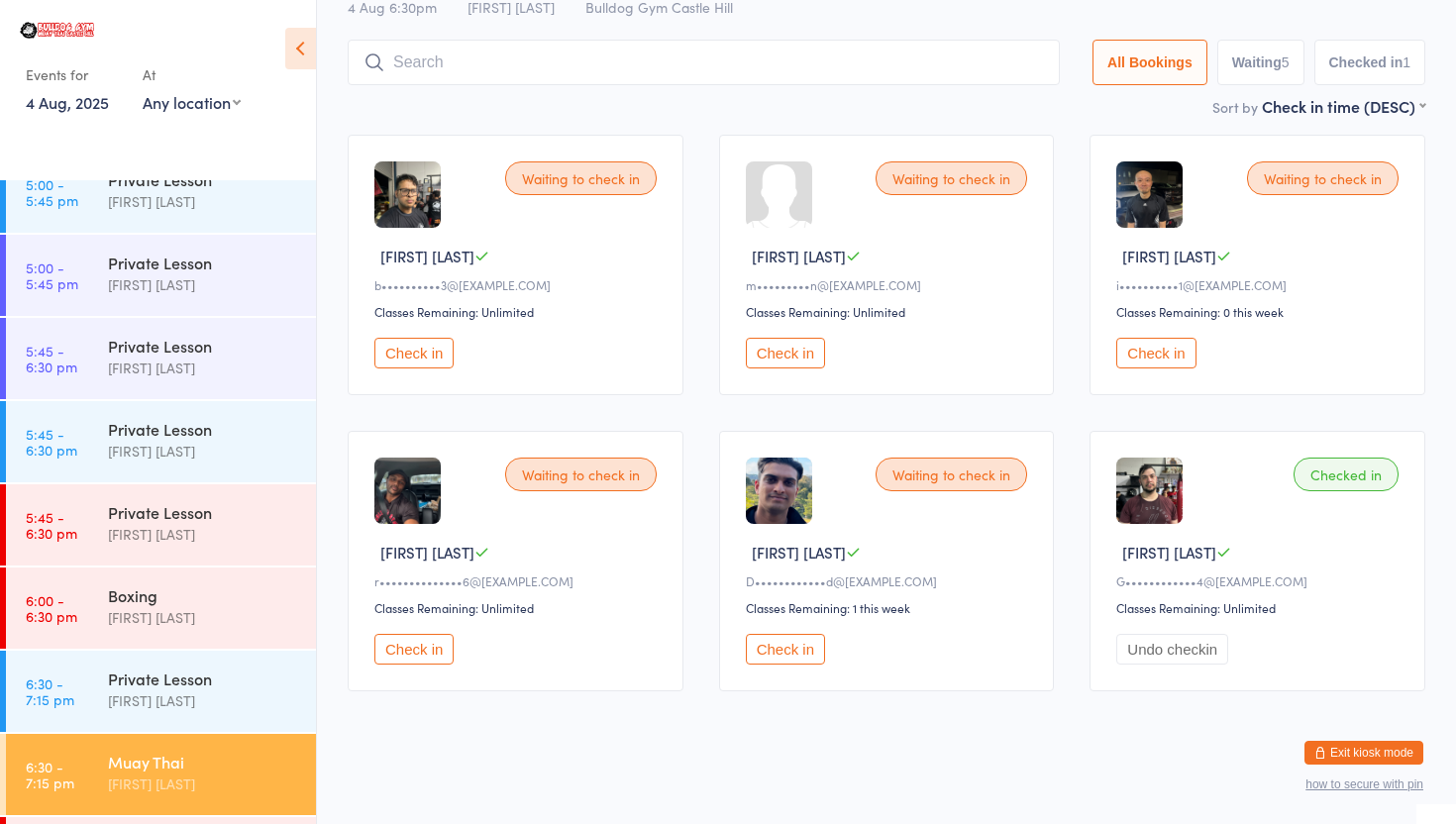 scroll, scrollTop: 105, scrollLeft: 0, axis: vertical 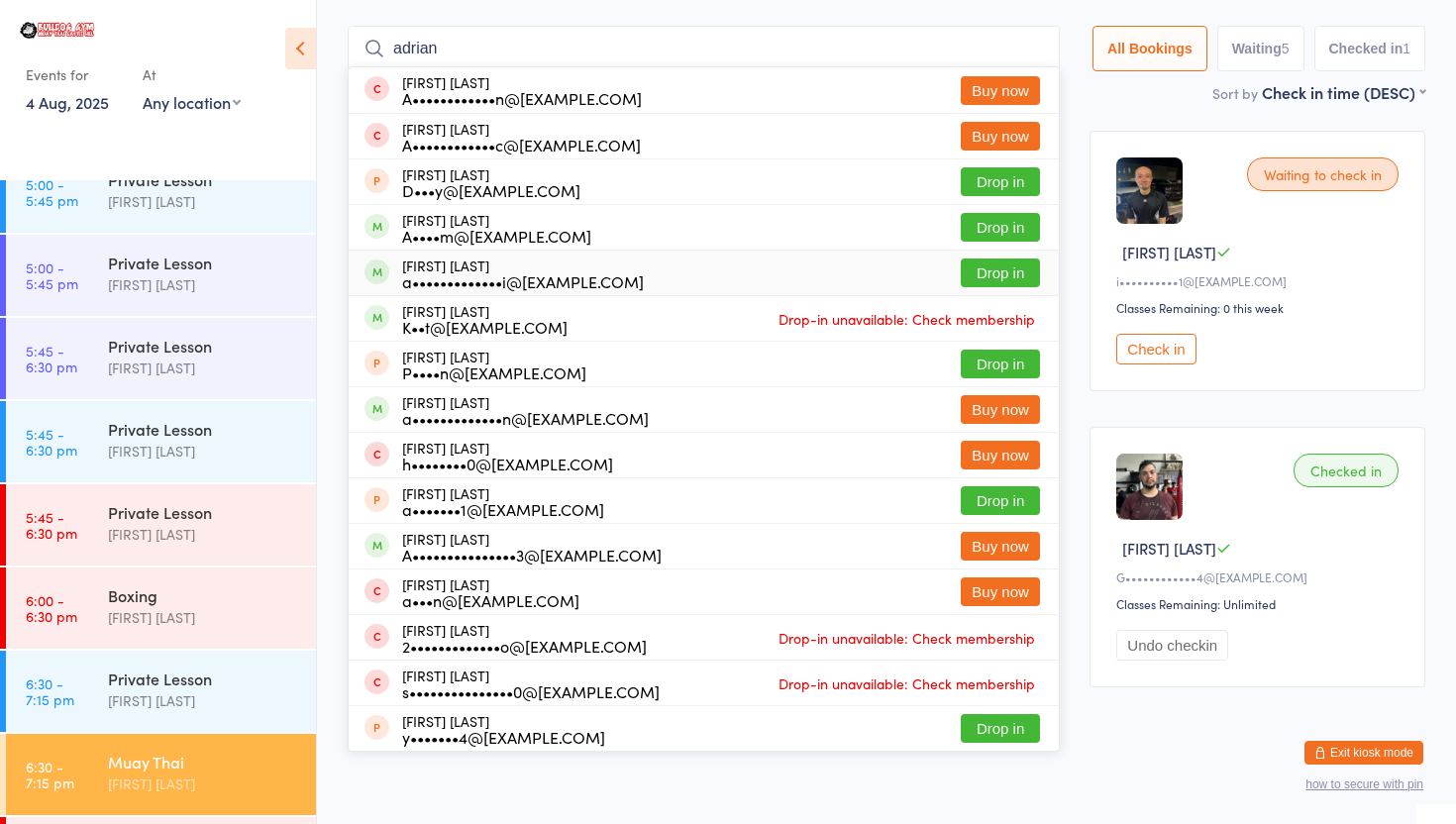 type on "adrian" 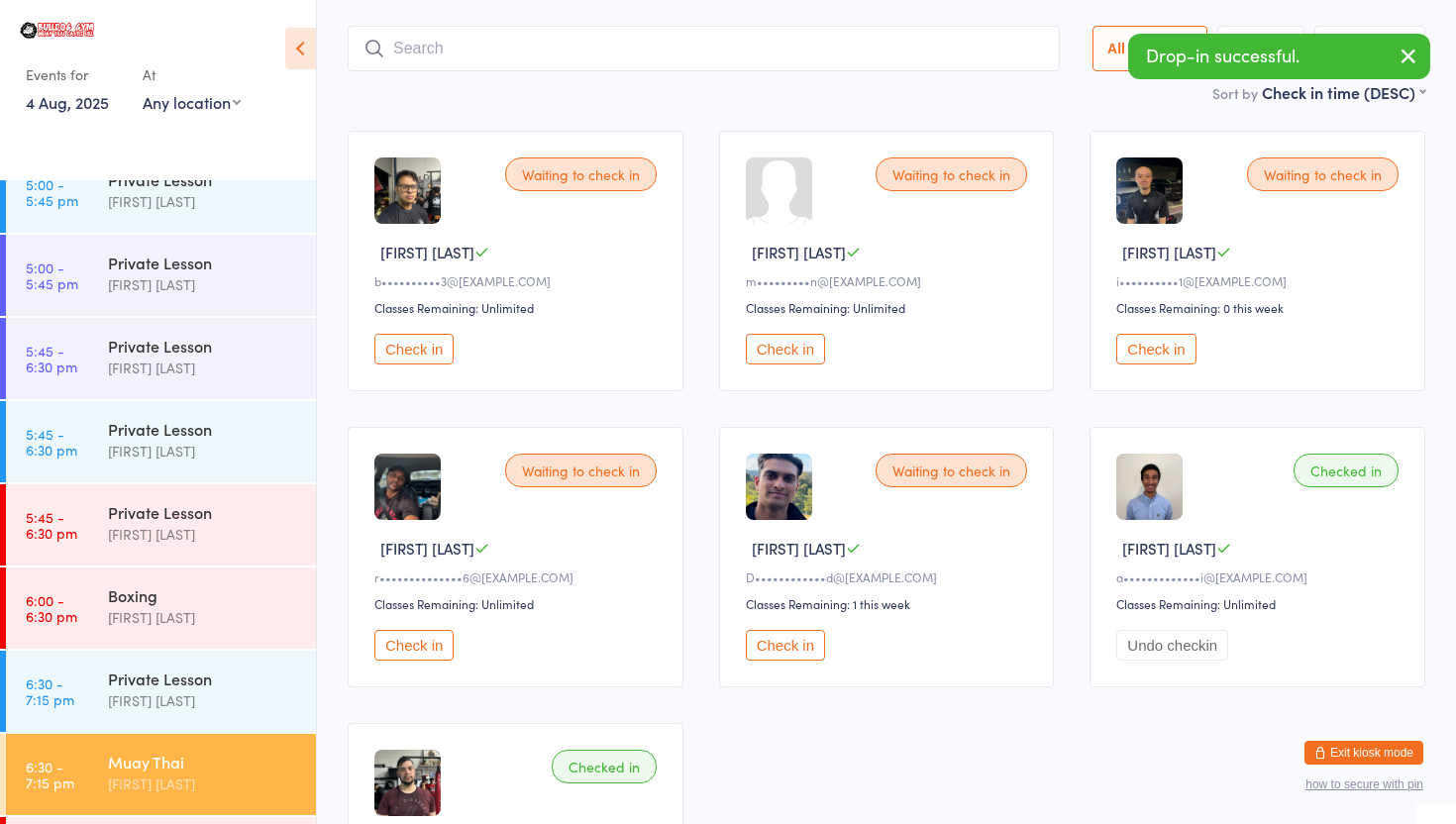 click at bounding box center (703, 49) 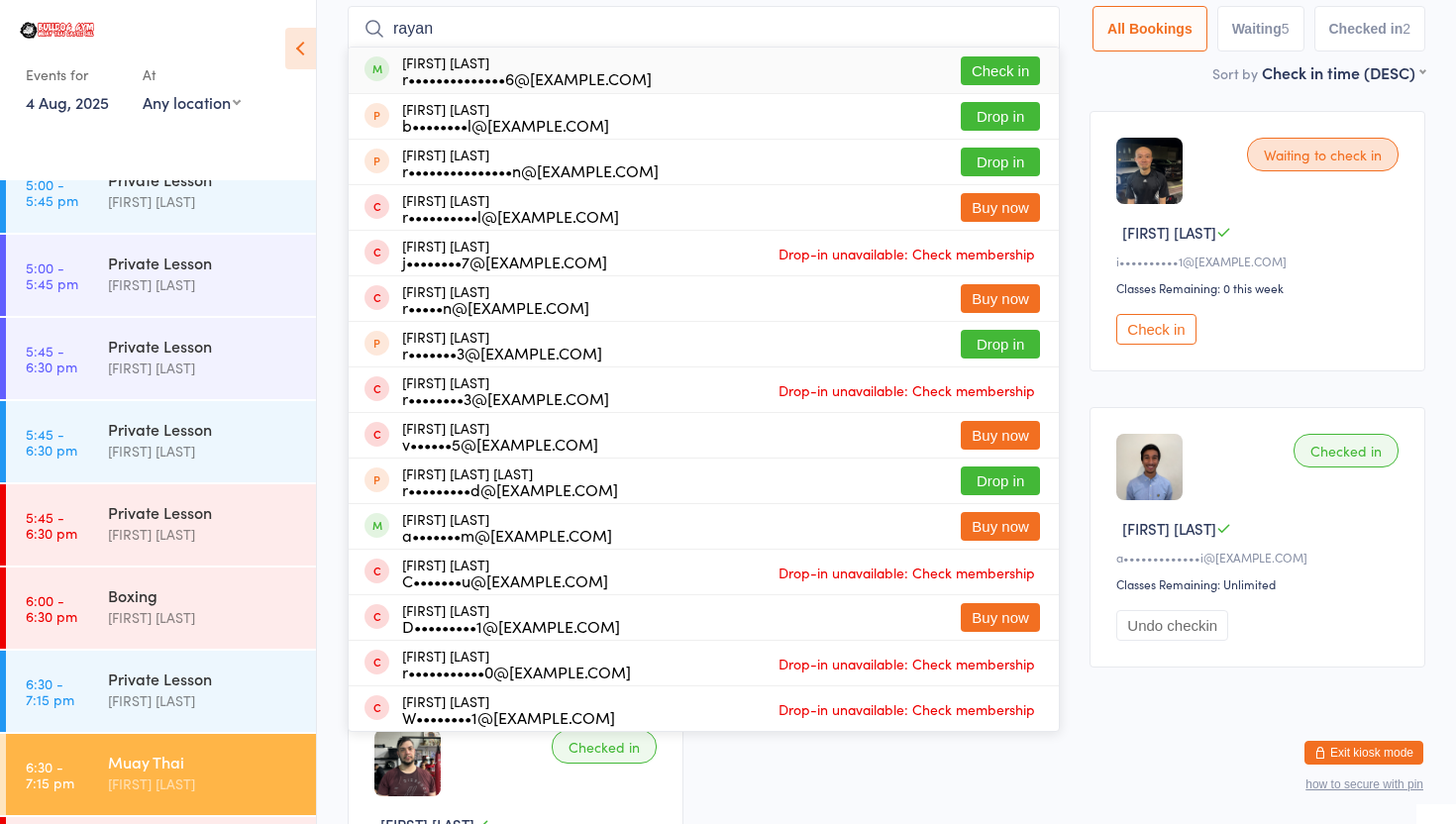 type on "rayan" 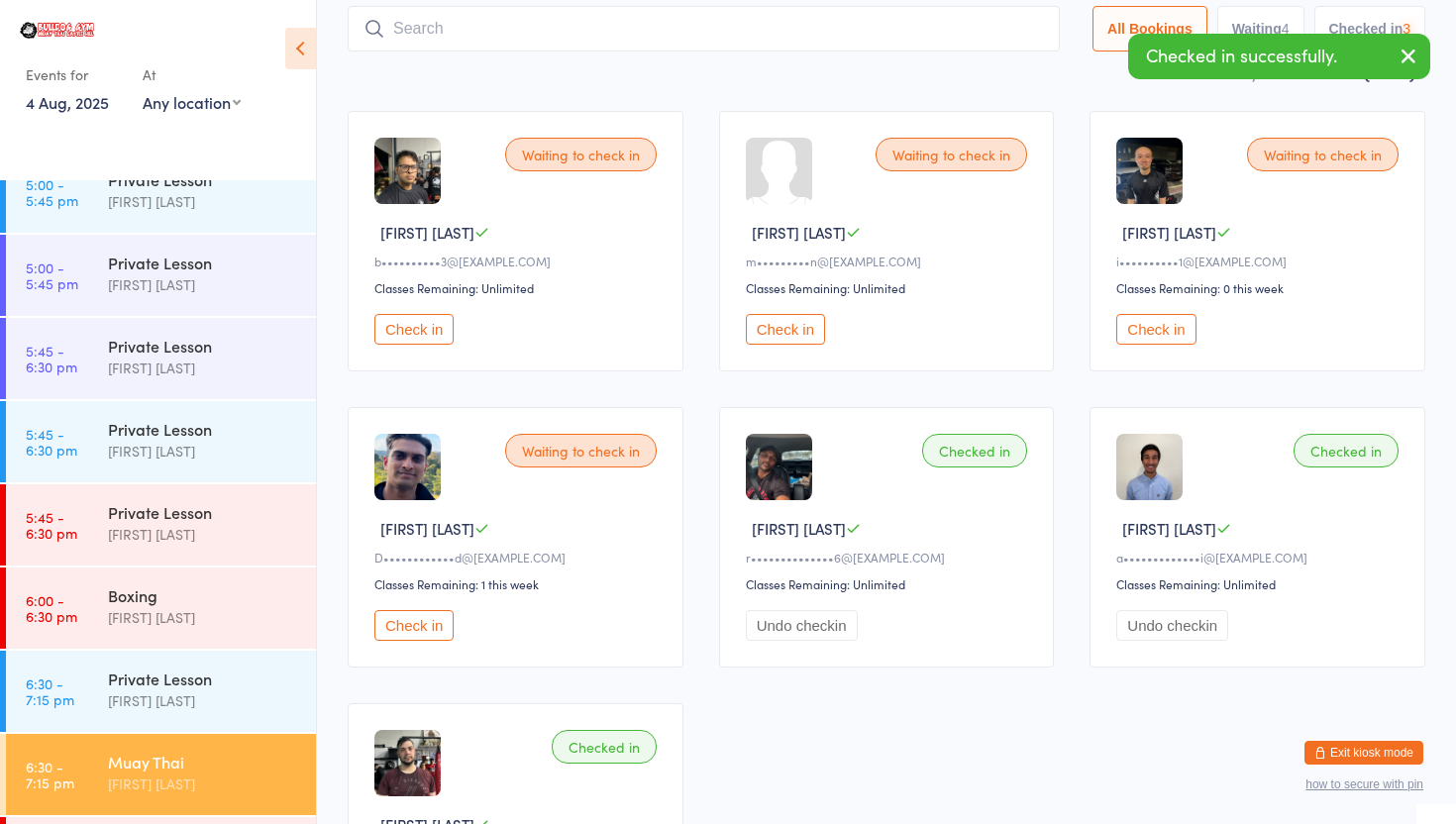 click at bounding box center [703, 29] 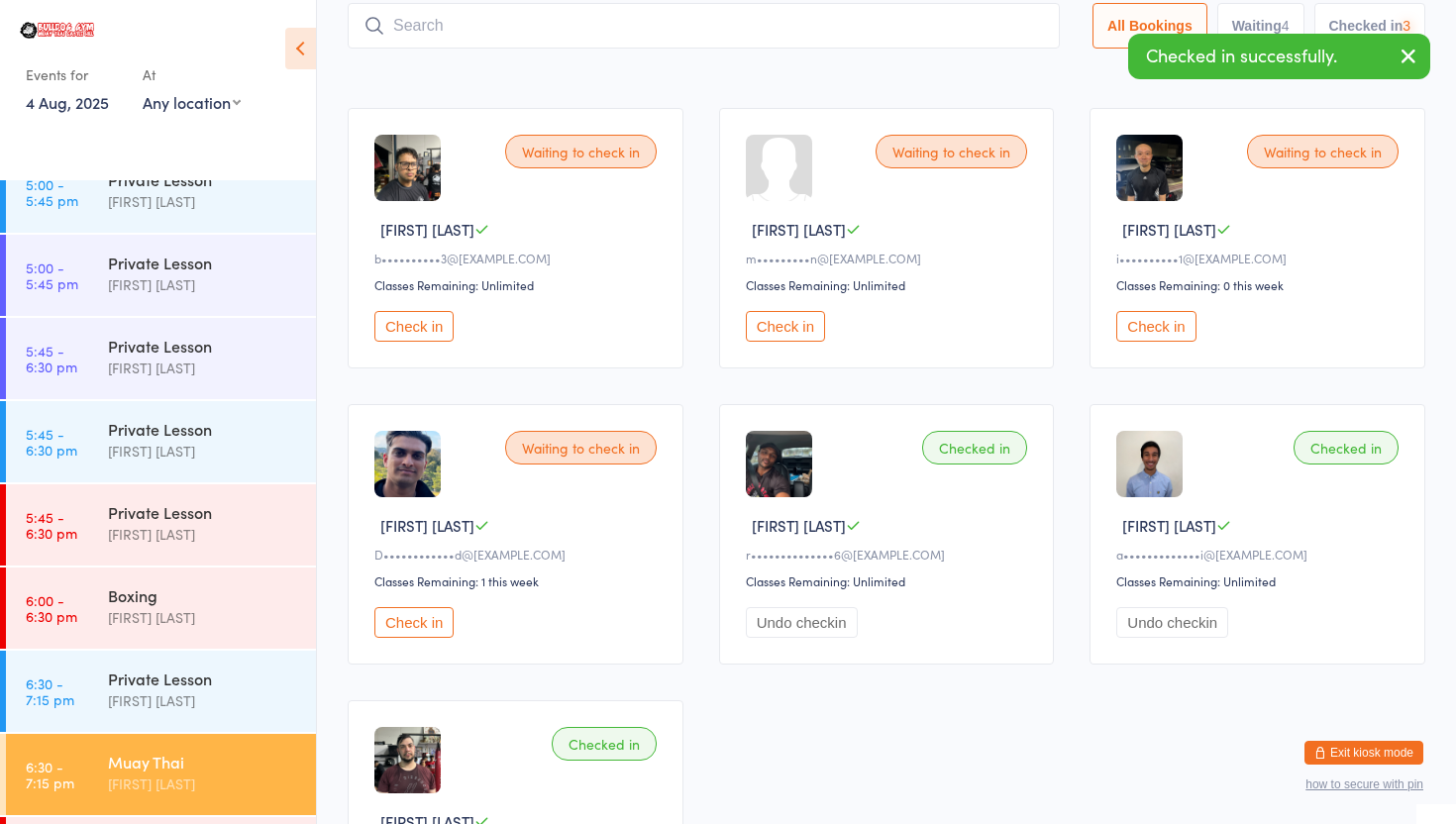 scroll, scrollTop: 131, scrollLeft: 0, axis: vertical 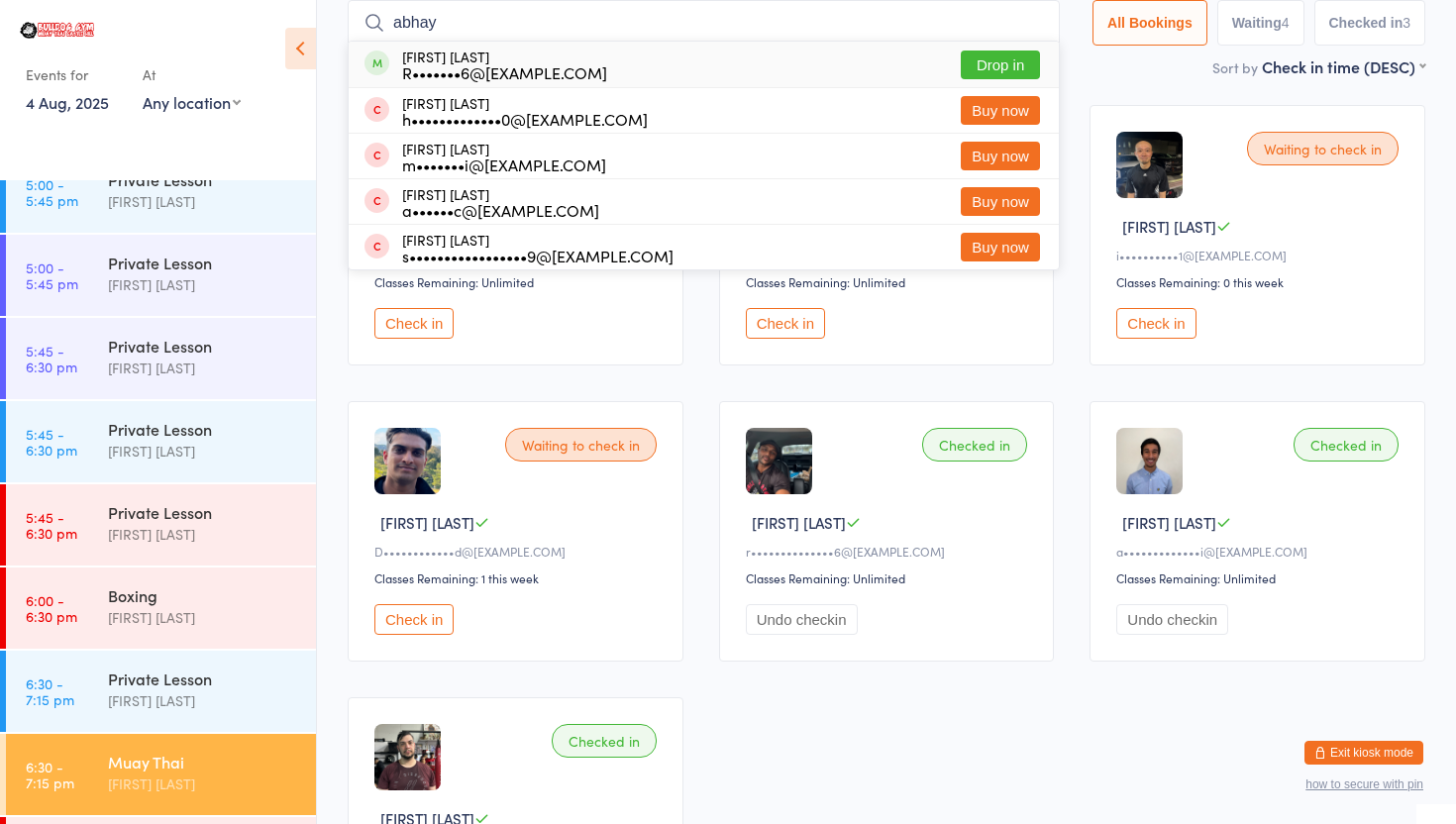 type on "abhay" 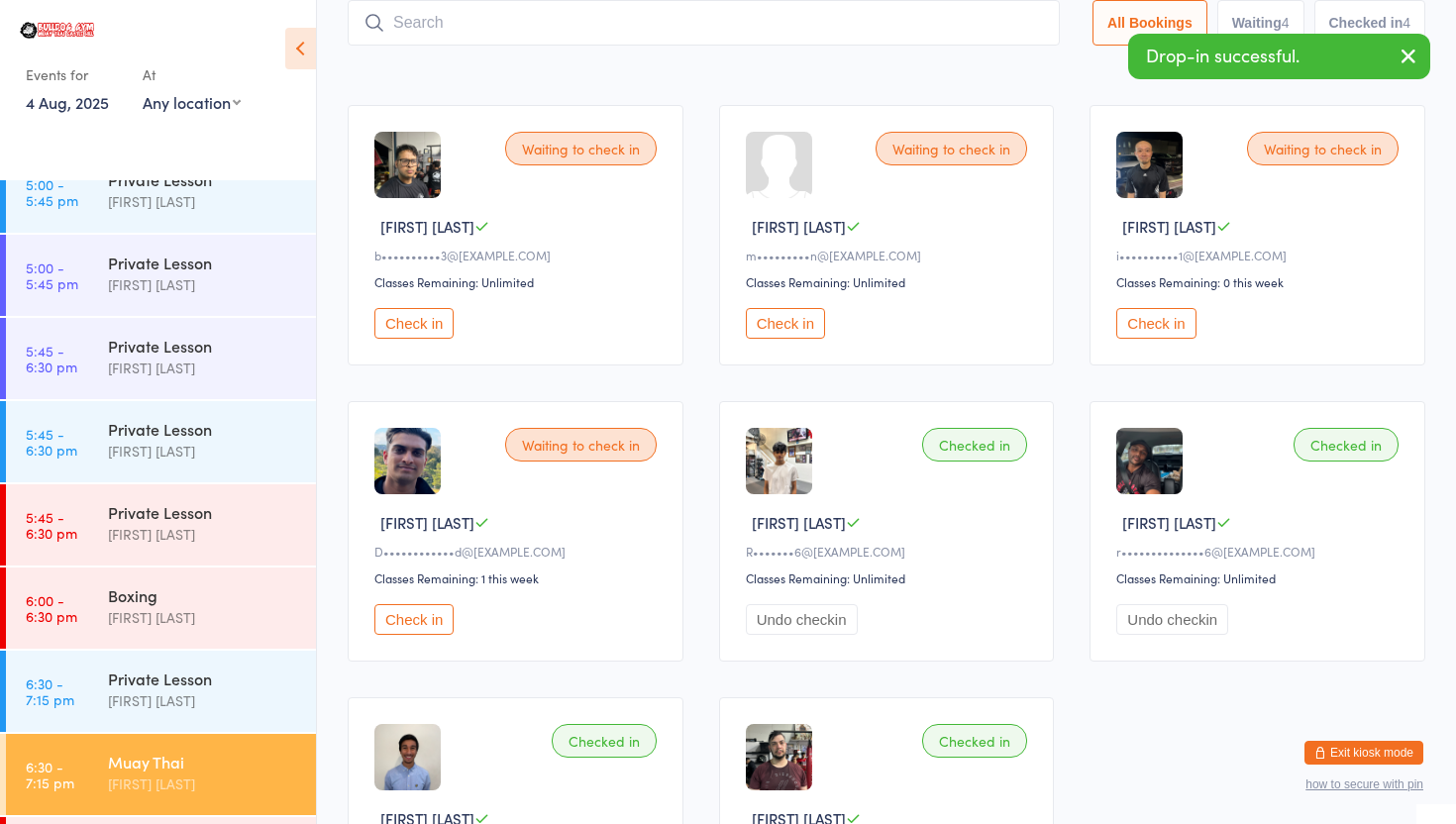click at bounding box center [703, 23] 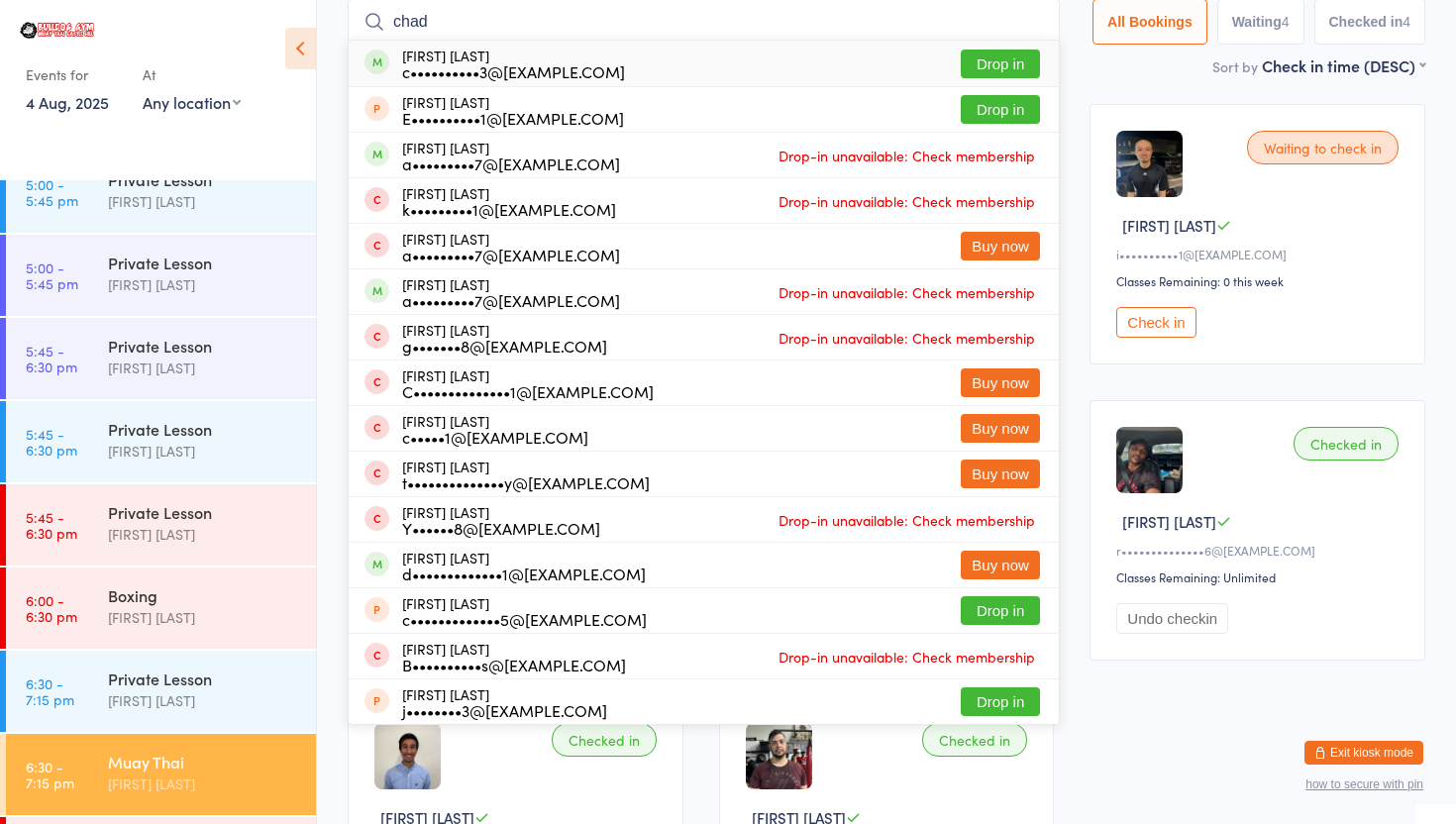type on "chad" 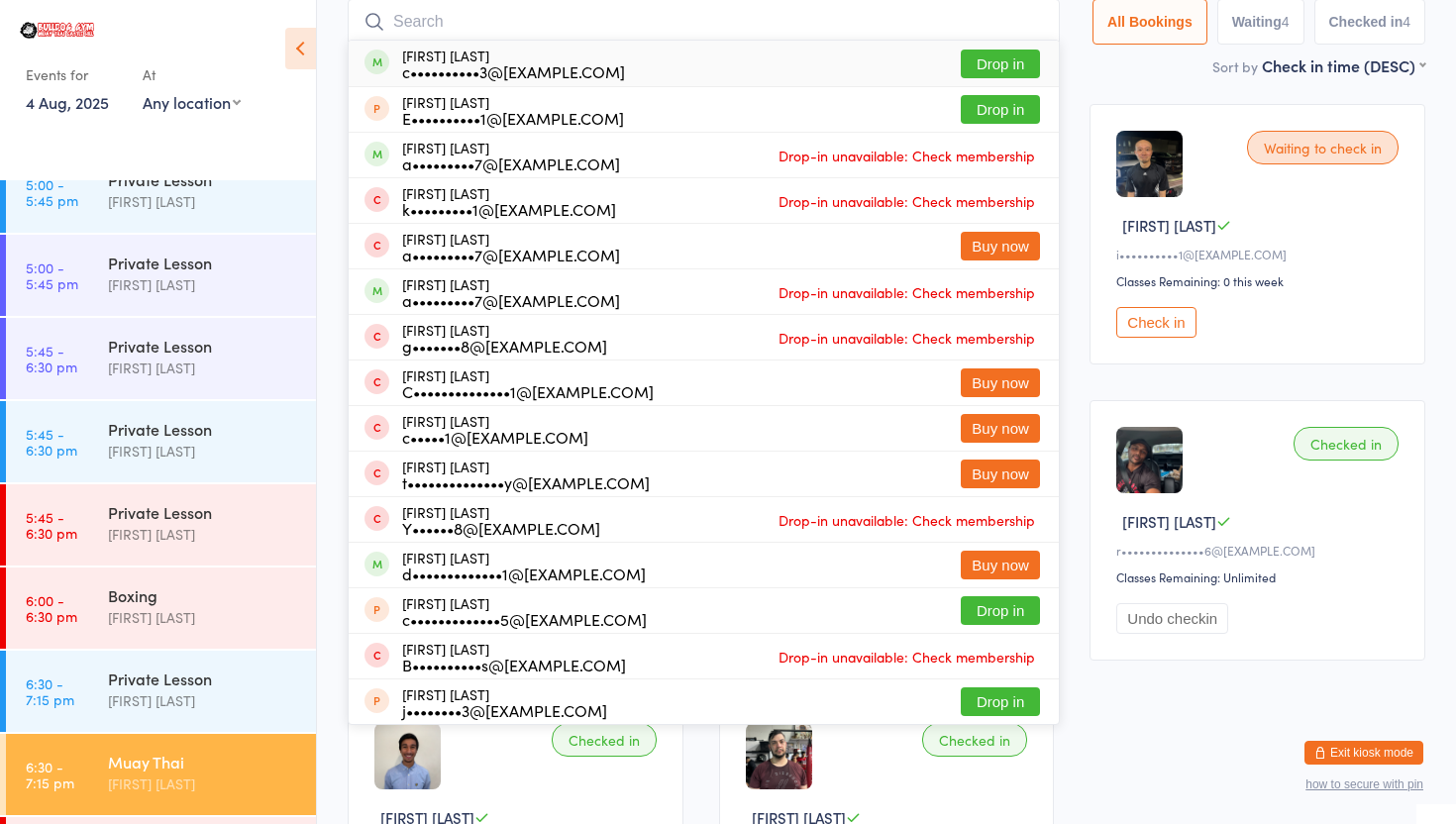 scroll, scrollTop: 132, scrollLeft: 0, axis: vertical 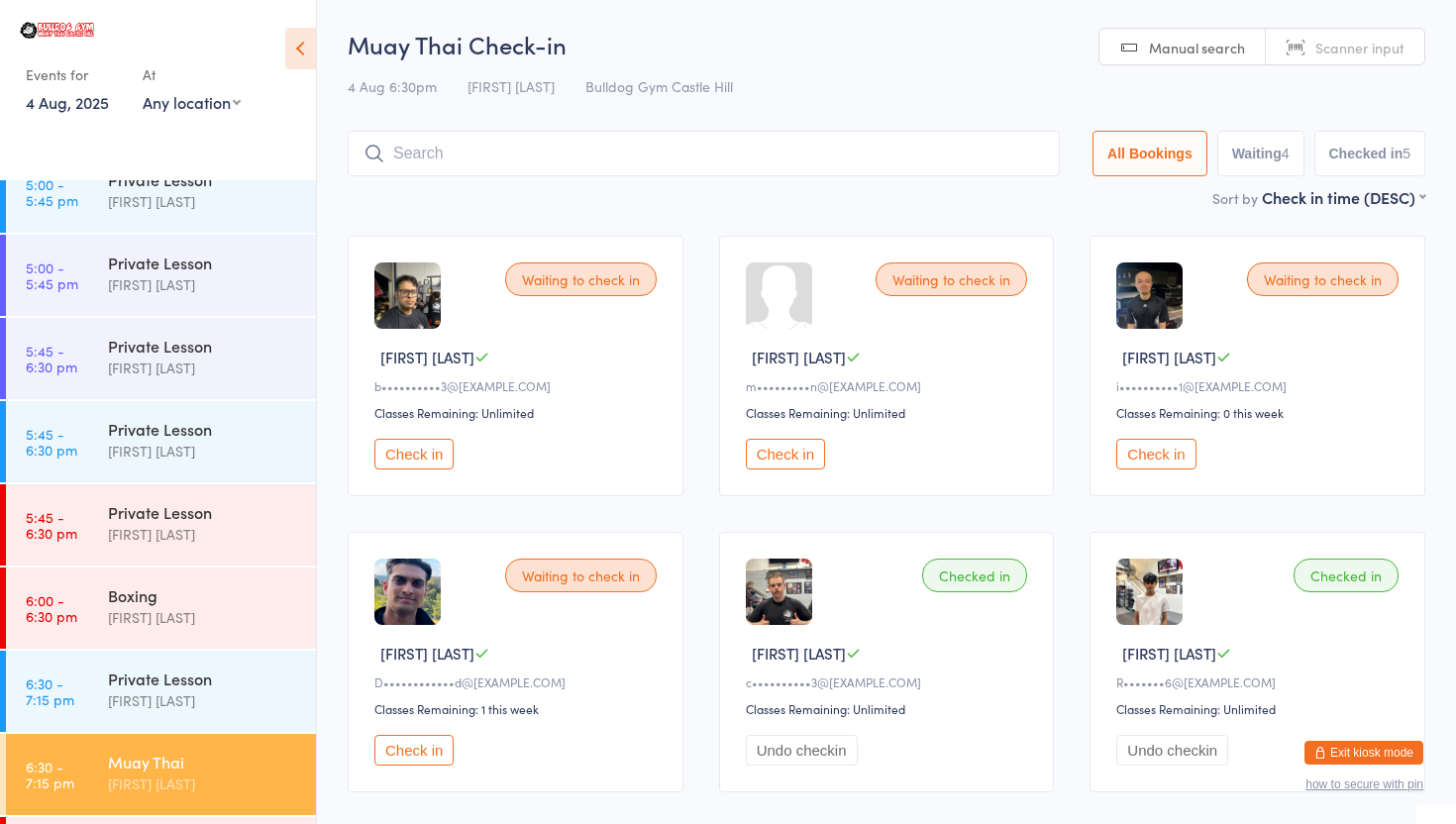 click on "Waiting to check in Brendan D  b••••••••••3@gmail.com Classes Remaining: Unlimited   Check in Waiting to check in Marcus H  m•••••••••n@hotmail.com Classes Remaining: Unlimited   Check in Waiting to check in Minjune K  i••••••••••1@gmail.com Classes Remaining: 0 this week   Check in Waiting to check in Daanish R  D••••••••••••d@gmail.com Classes Remaining: 1 this week   Check in Checked in Chad B  c••••••••••3@gmail.com Classes Remaining: Unlimited   Undo checkin Checked in Abhay R  R•••••••6@gmail.com Classes Remaining: Unlimited   Undo checkin Checked in Rayan R  r••••••••••••••6@gmail.com Classes Remaining: Unlimited   Undo checkin Checked in Adrian S  a•••••••••••••i@gmail.com Classes Remaining: Unlimited   Undo checkin Checked in Davide G  G••••••••••••4@gmail.com Classes Remaining: Unlimited   Undo checkin" at bounding box center (886, 662) 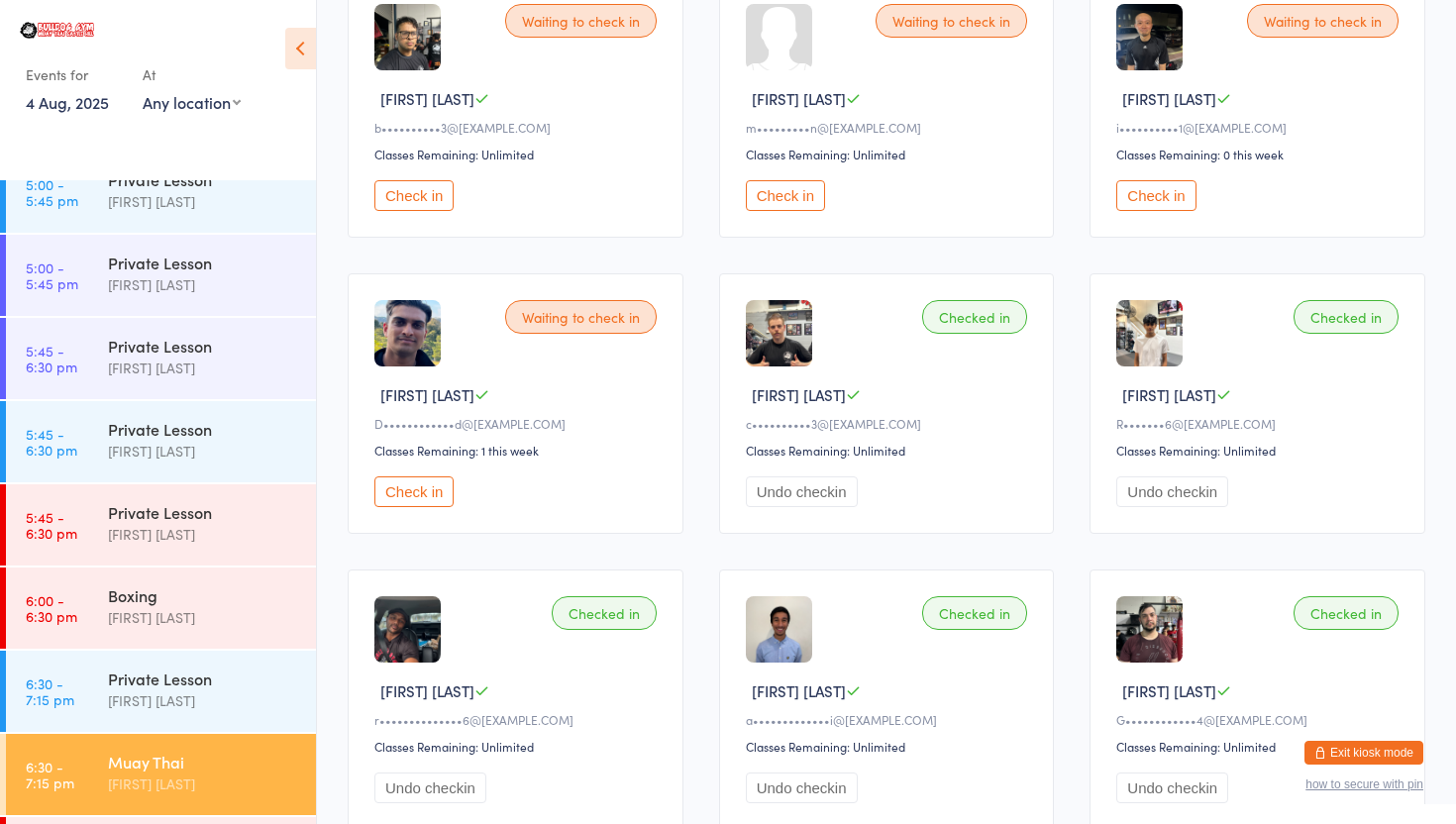 scroll, scrollTop: 0, scrollLeft: 0, axis: both 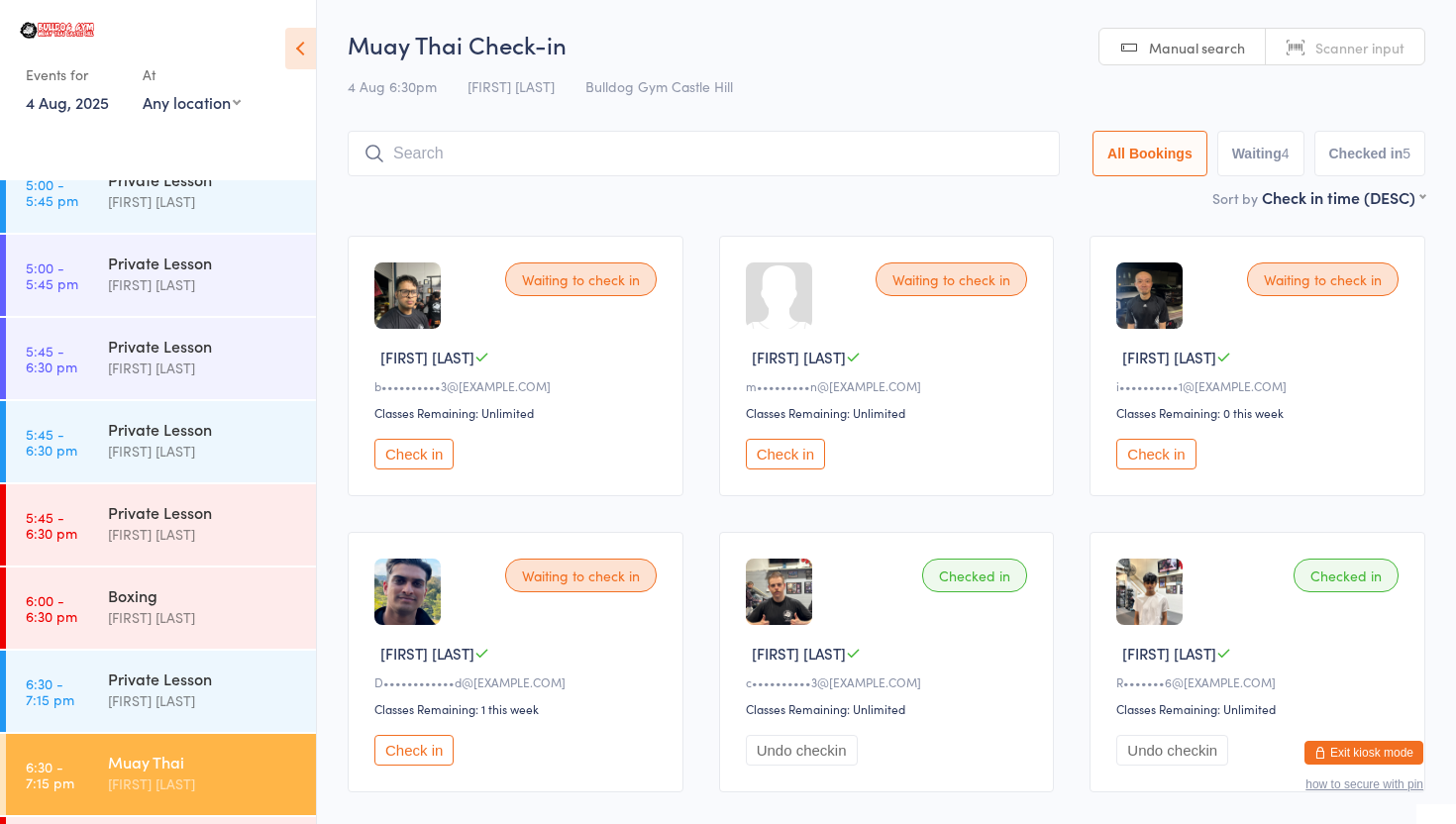 click on "Muay Thai Check-in 4 Aug 6:30pm  Patrik Dittrich  Bulldog Gym Castle Hill  Manual search Scanner input All Bookings Waiting  4 Checked in  5" at bounding box center [886, 107] 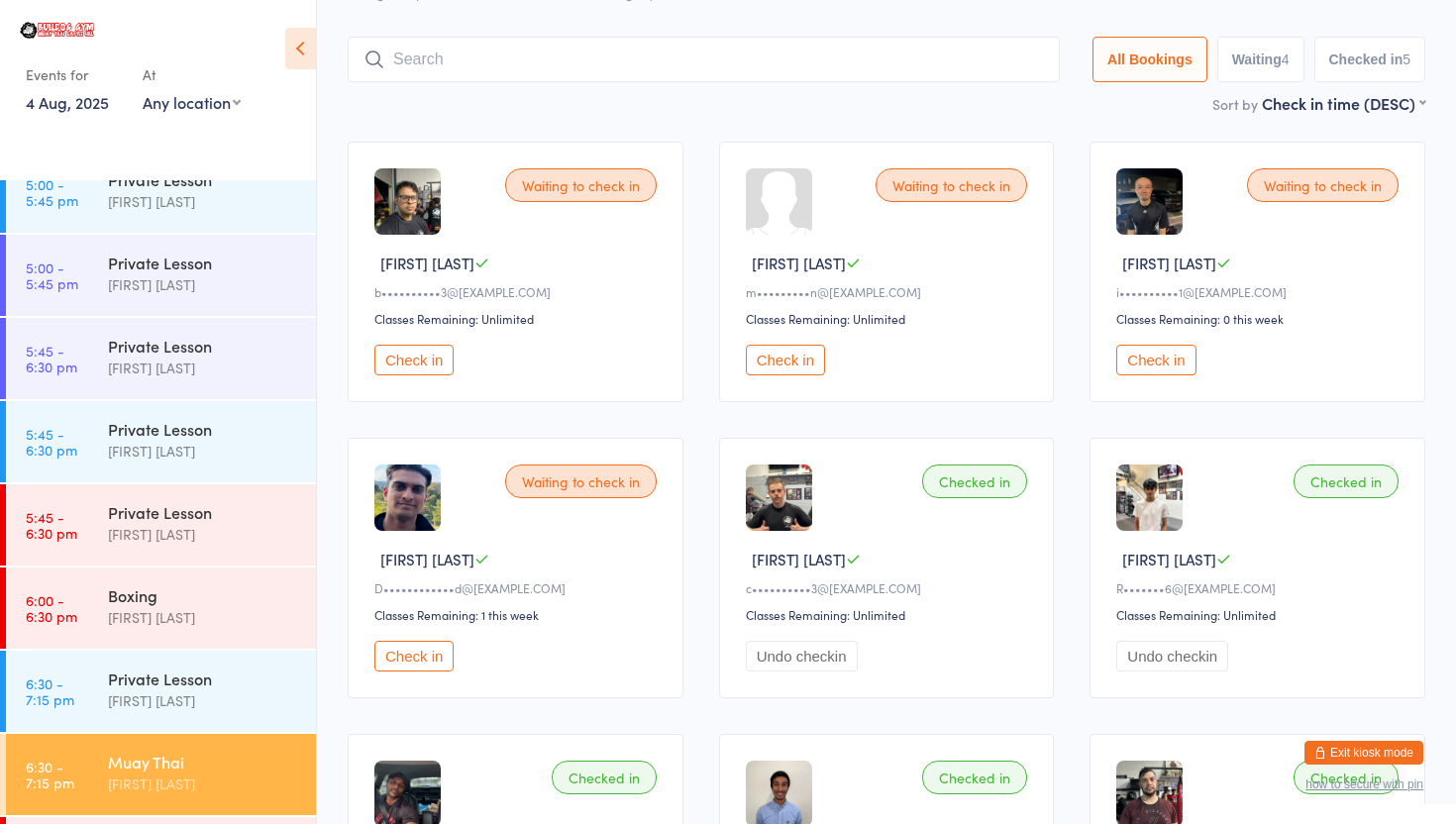 scroll, scrollTop: 132, scrollLeft: 0, axis: vertical 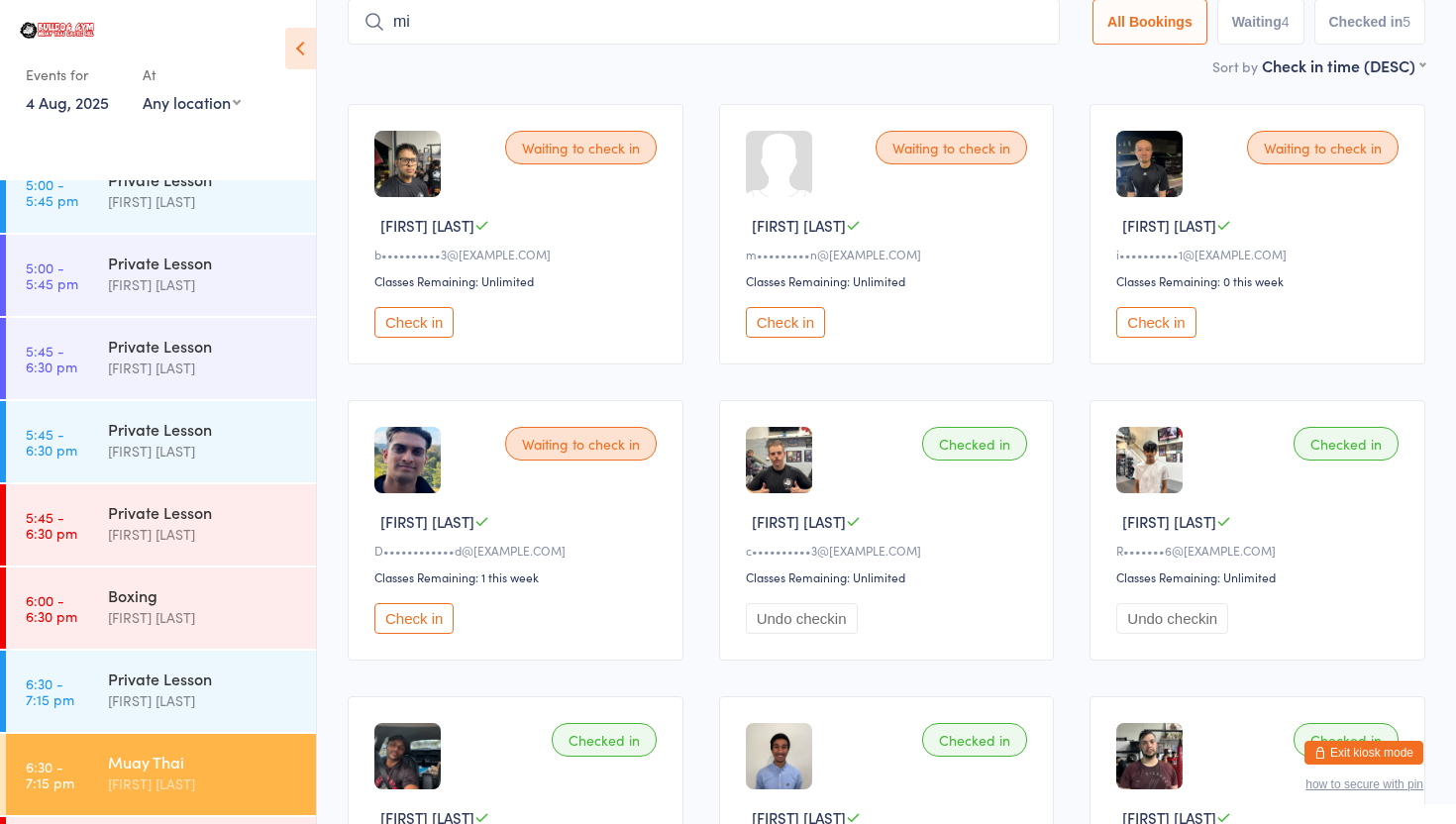type on "m" 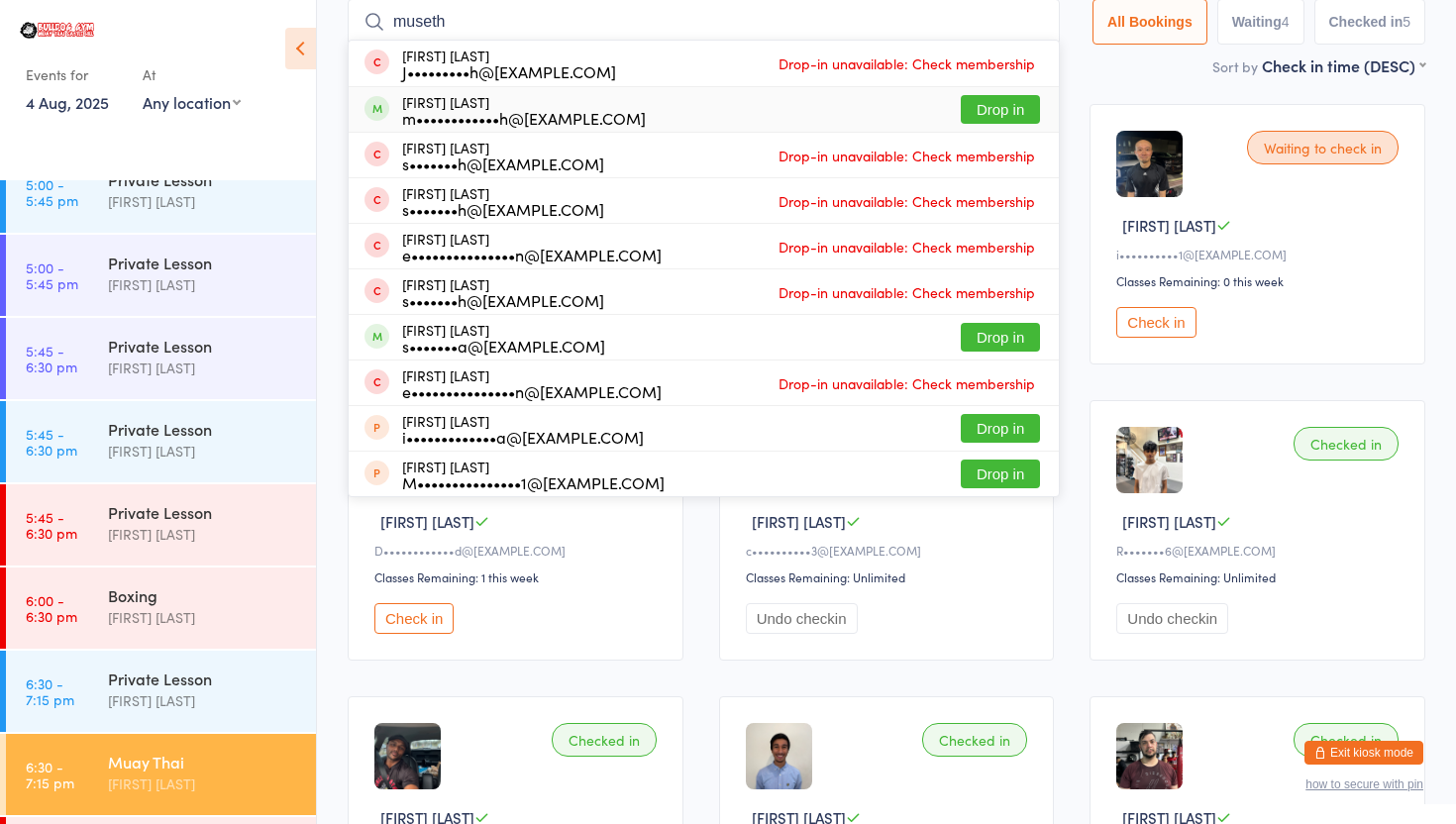 type on "museth" 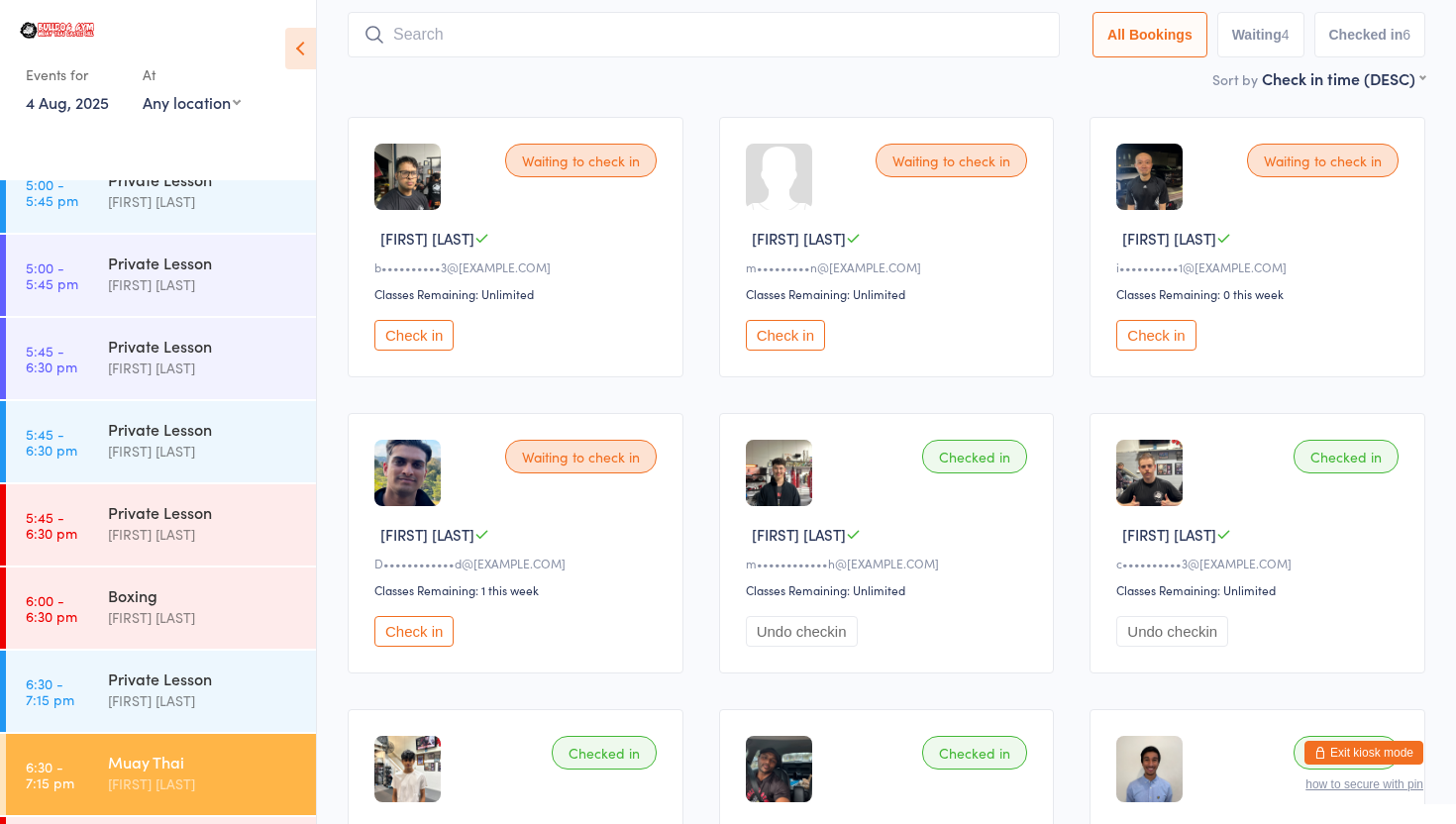 scroll, scrollTop: 115, scrollLeft: 0, axis: vertical 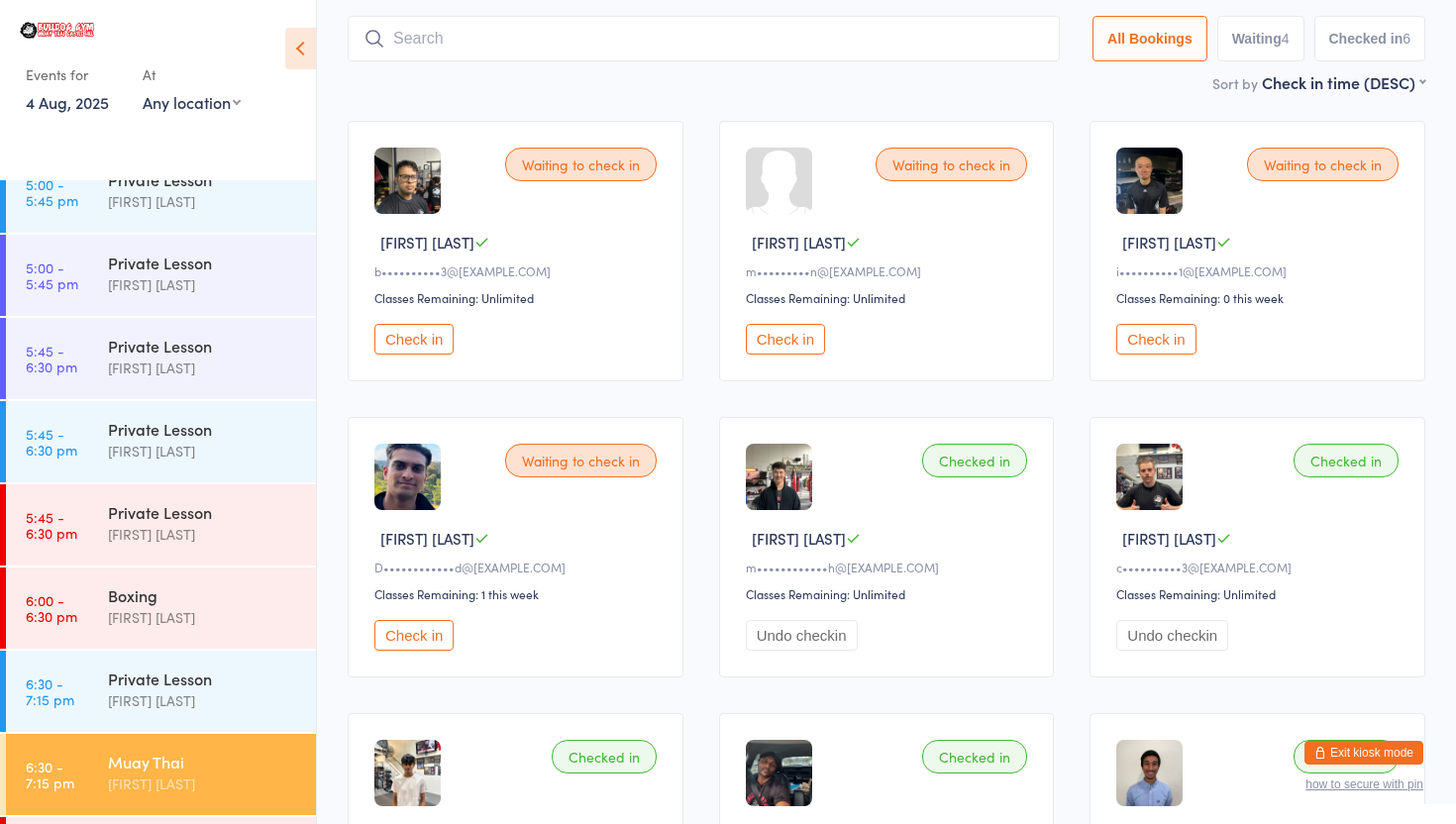 click on "Check in" at bounding box center [414, 339] 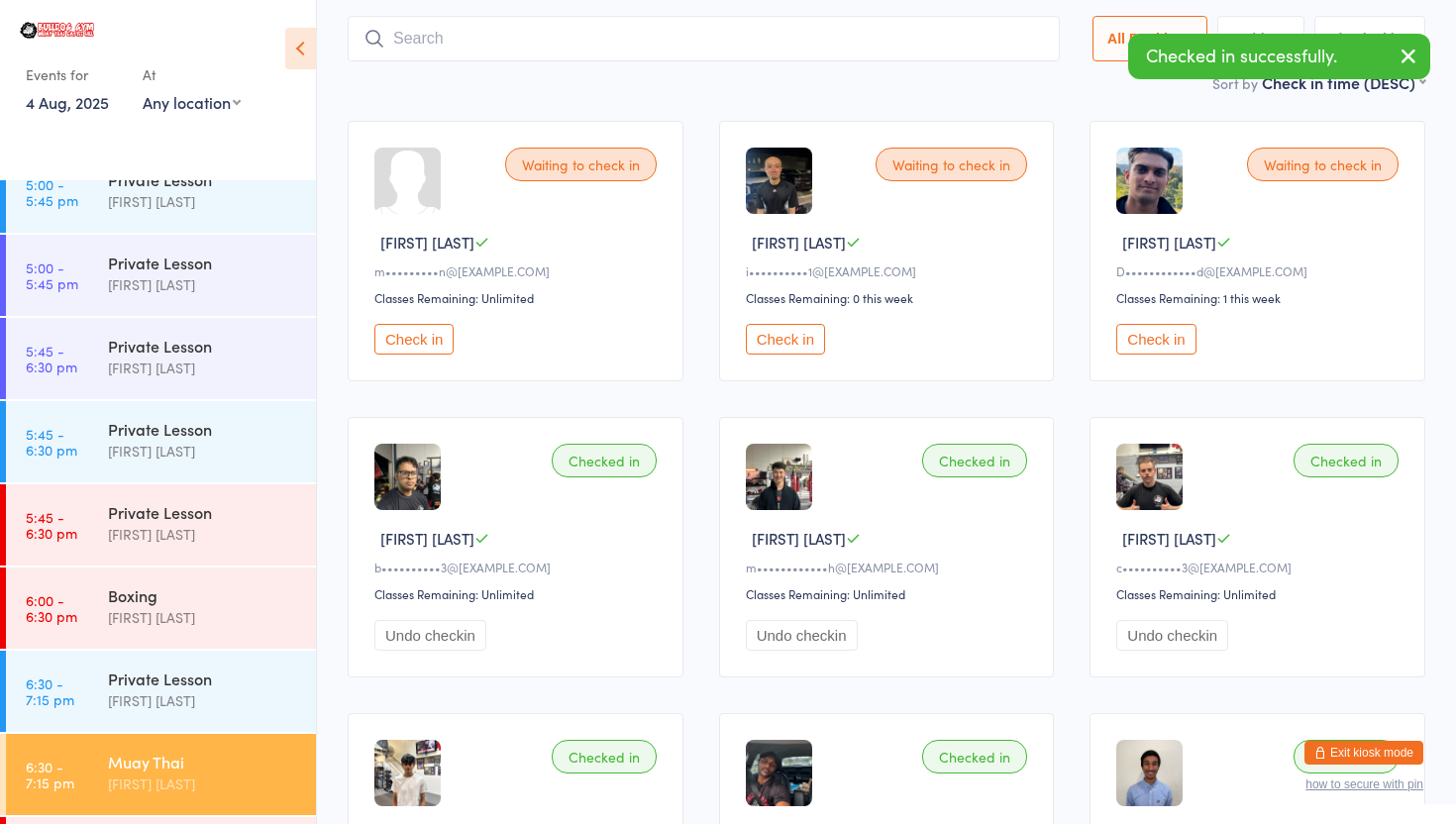 click on "Check in" at bounding box center (414, 339) 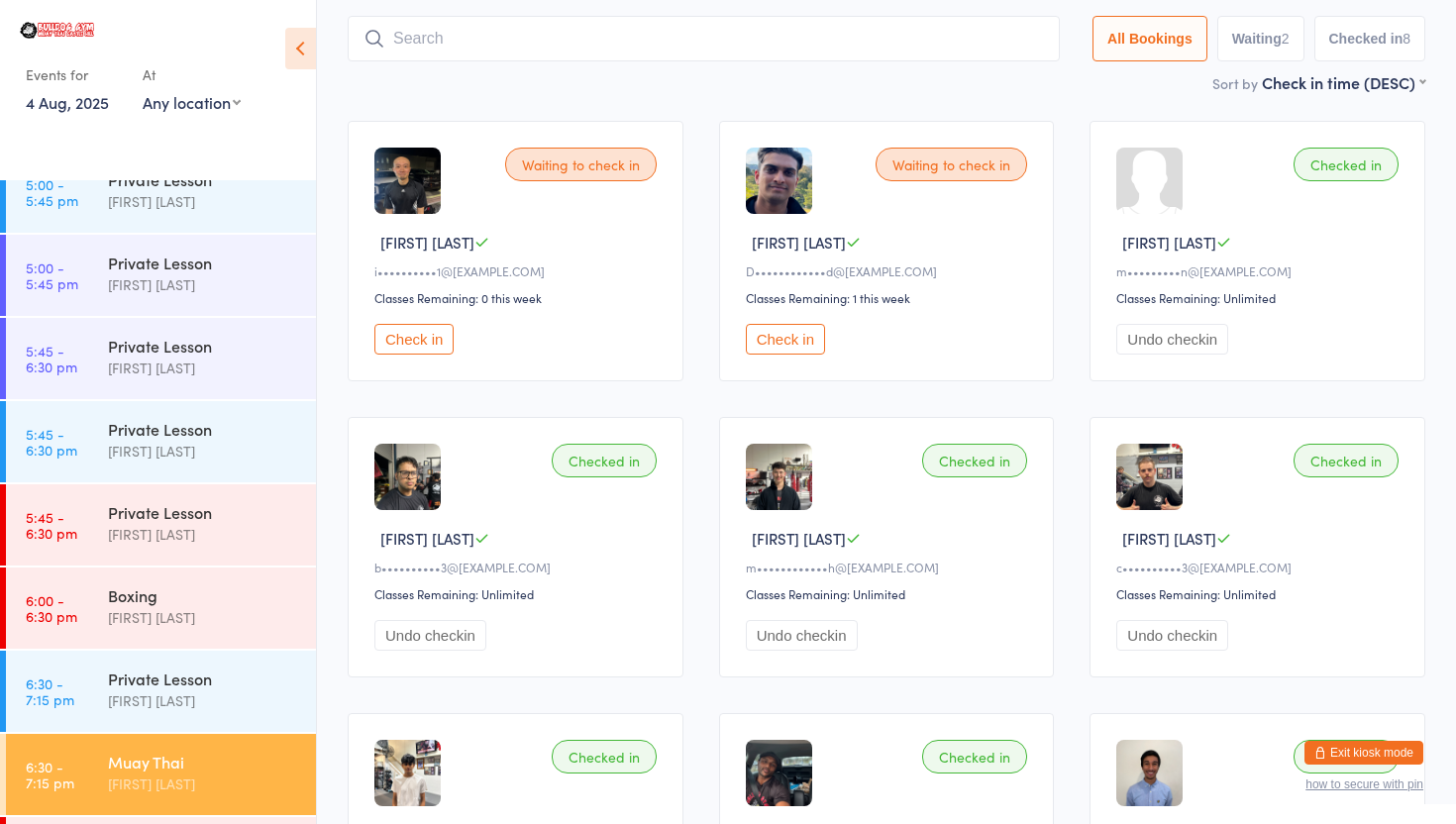 scroll, scrollTop: 0, scrollLeft: 0, axis: both 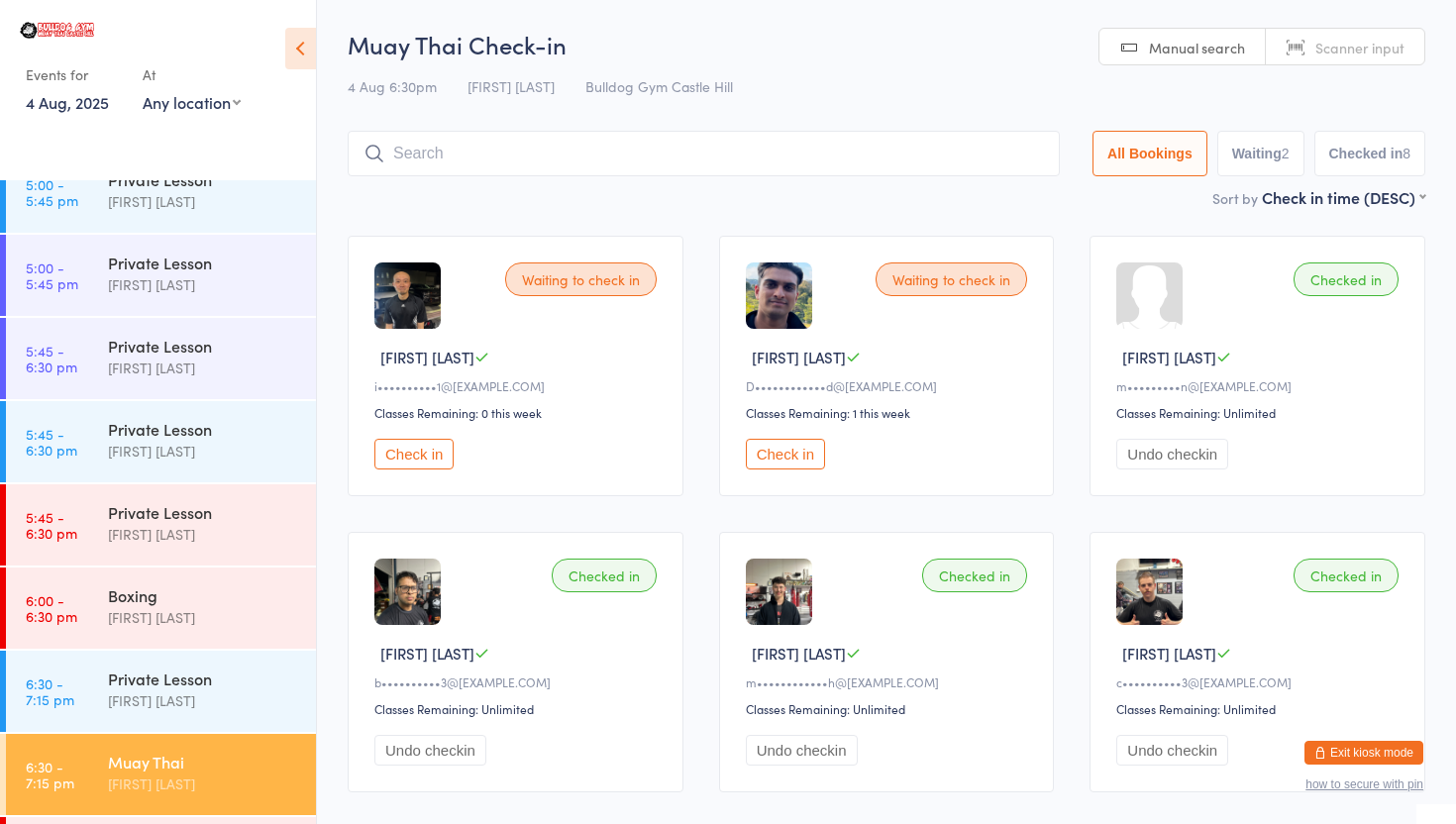 click at bounding box center (703, 154) 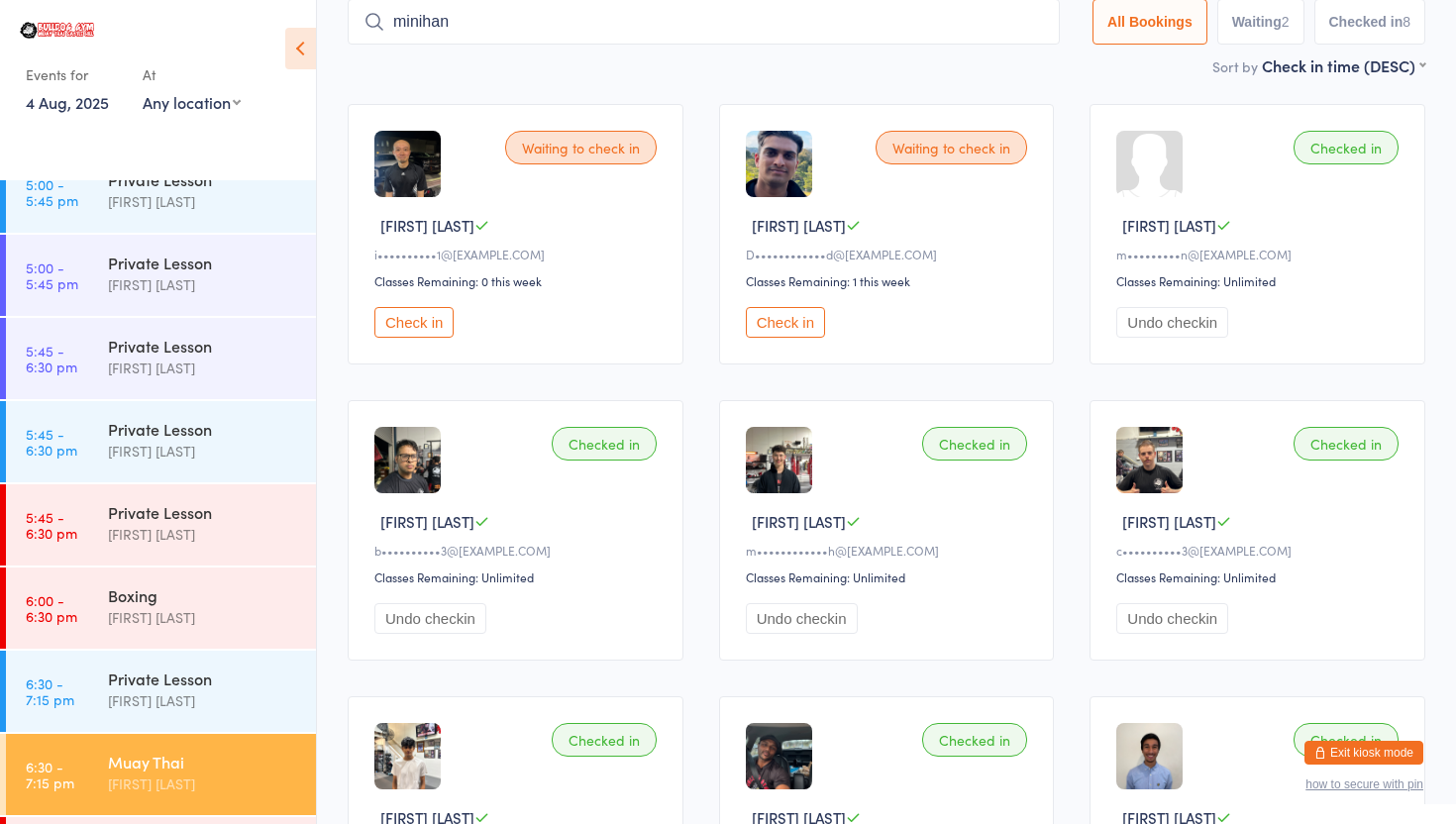 scroll, scrollTop: 0, scrollLeft: 0, axis: both 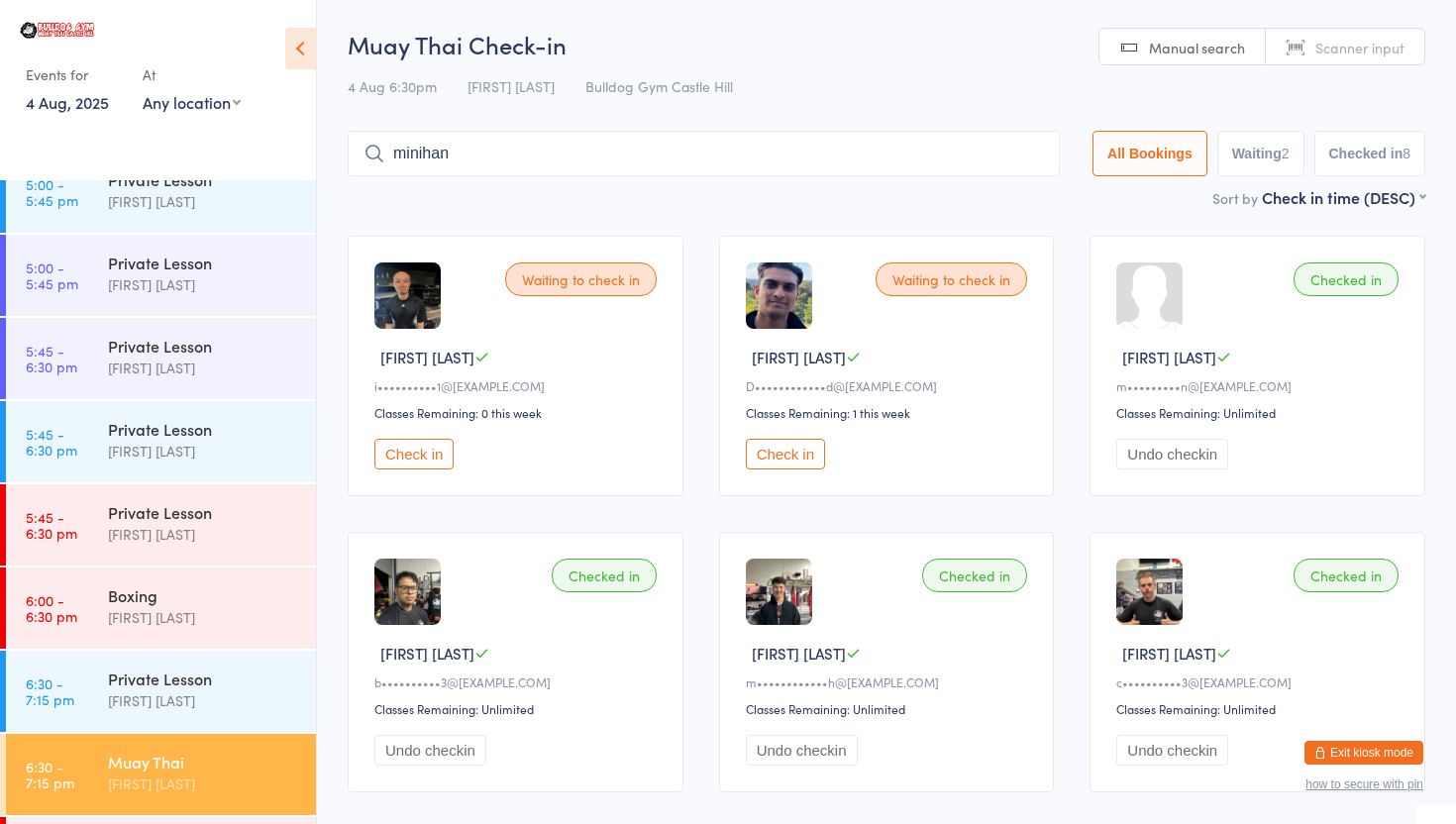 click on "minihan" at bounding box center (703, 154) 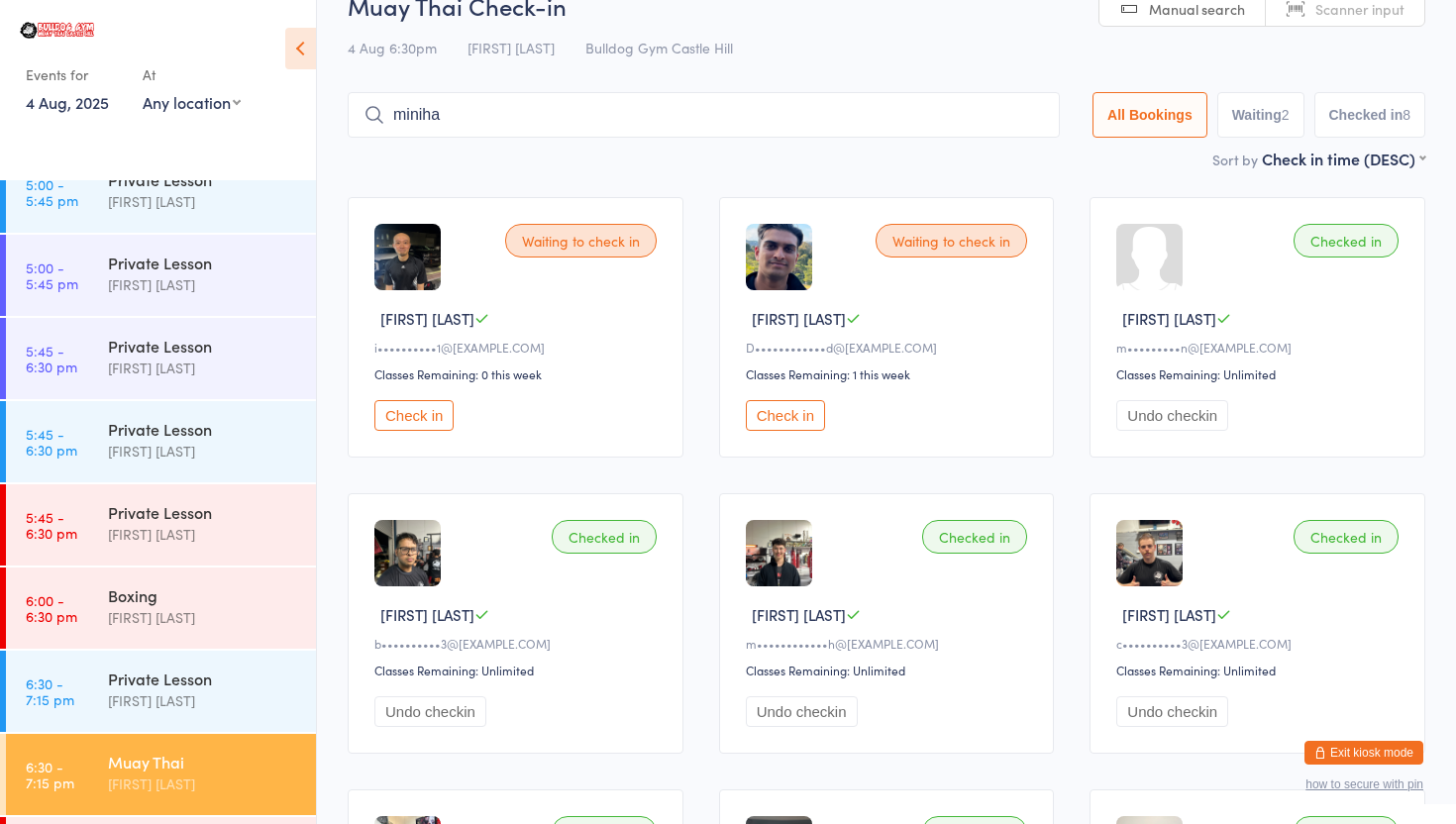 scroll, scrollTop: 84, scrollLeft: 0, axis: vertical 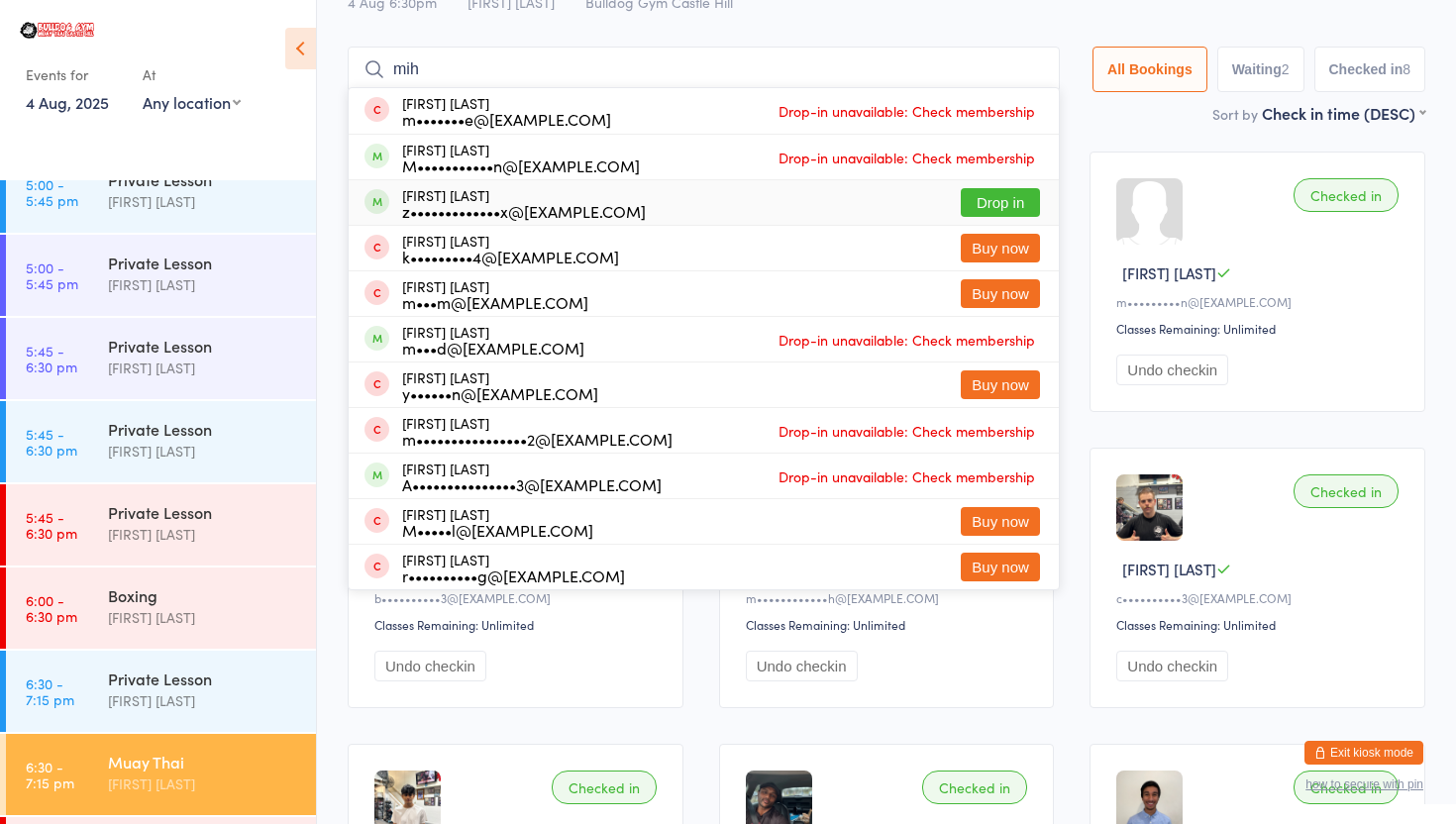 type on "mih" 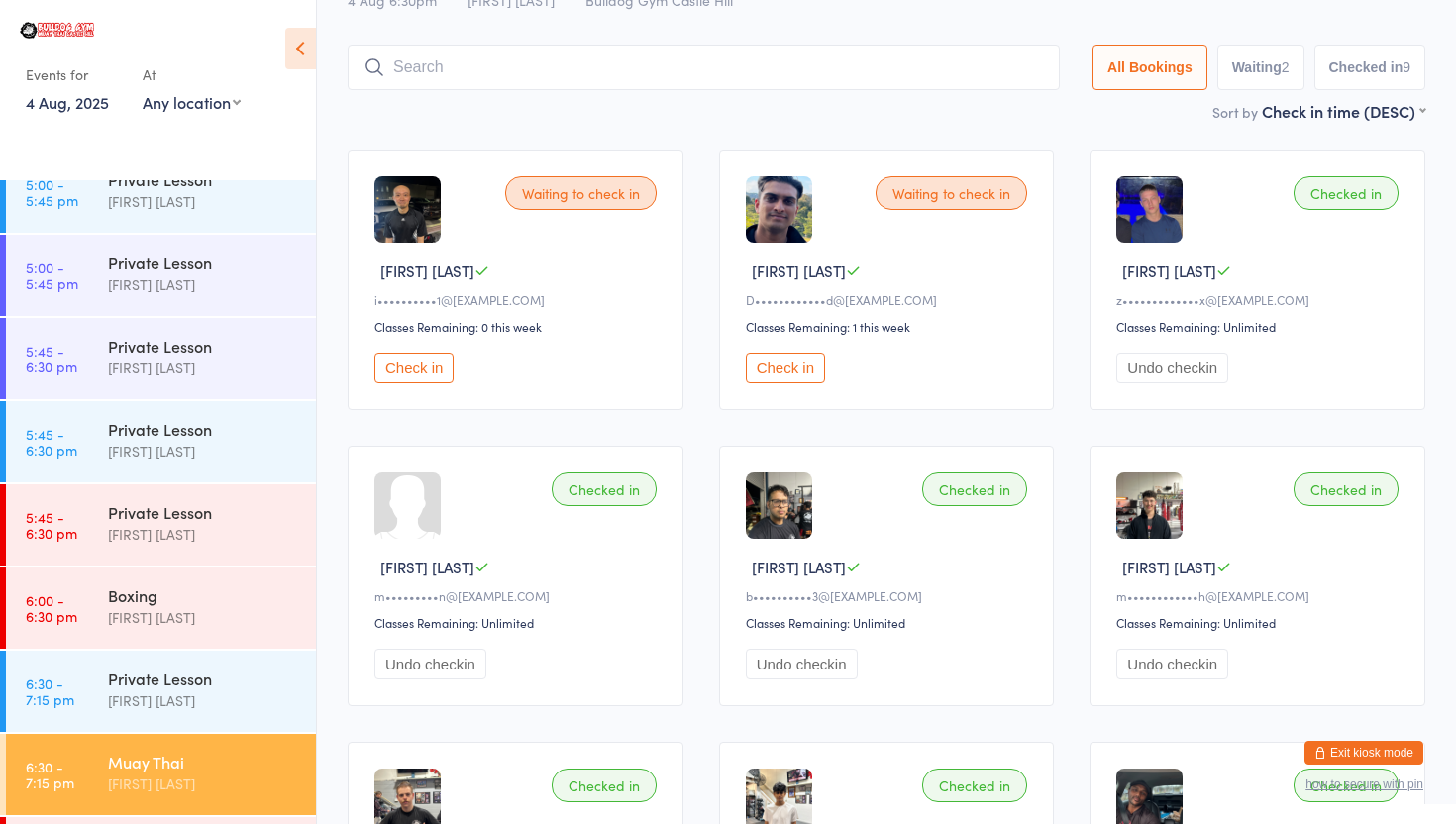 scroll, scrollTop: 0, scrollLeft: 0, axis: both 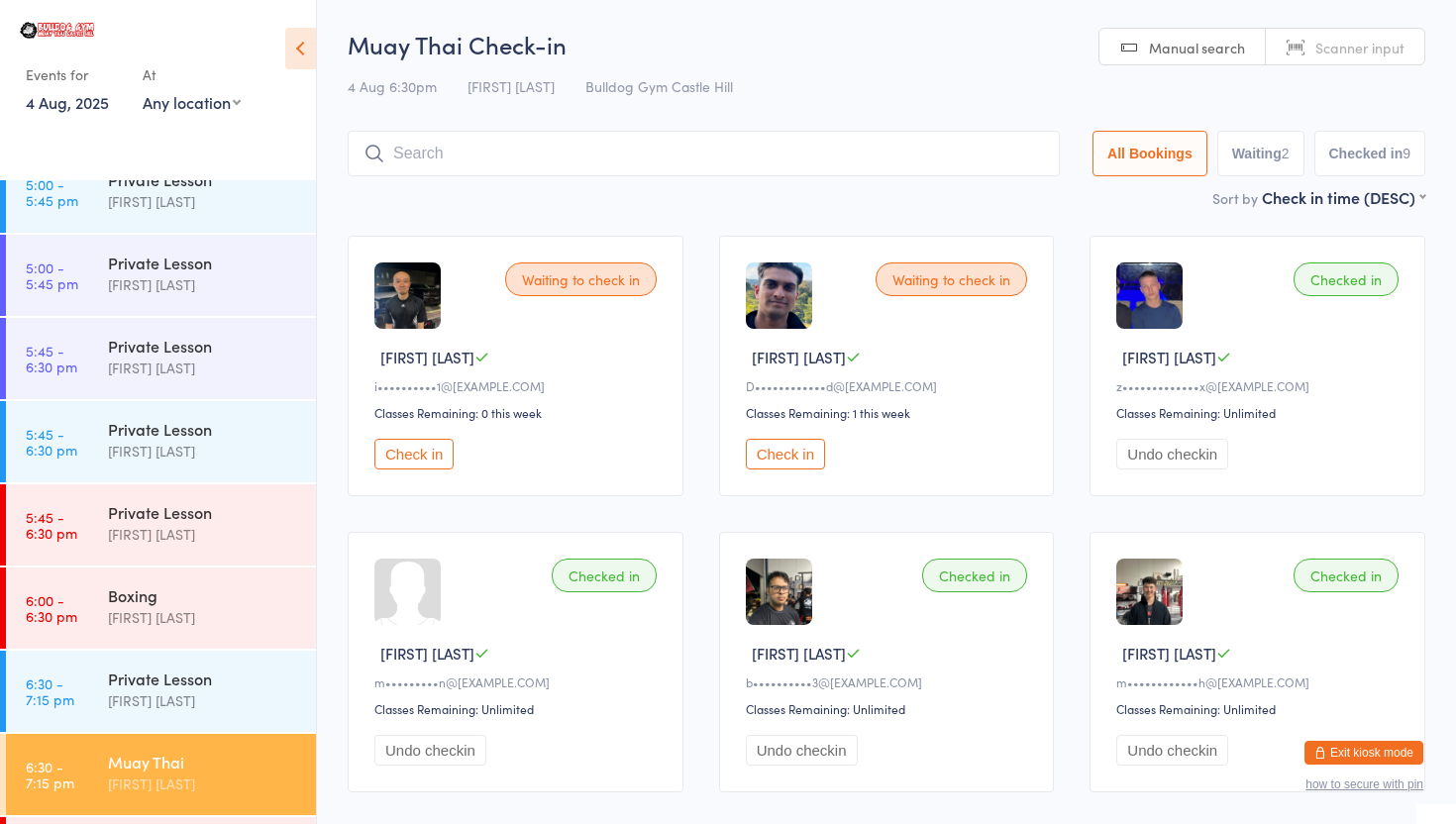 click at bounding box center (703, 154) 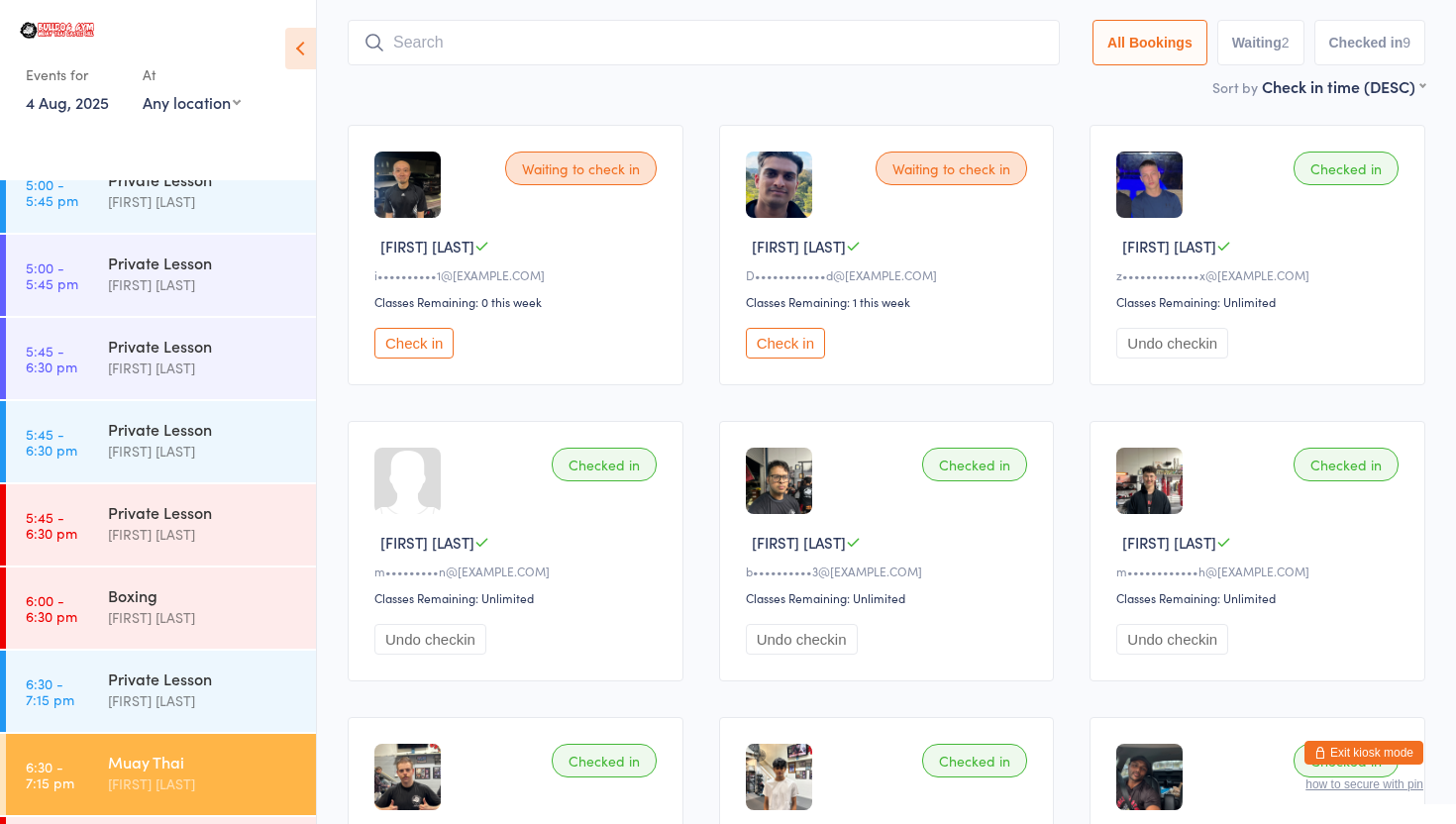 scroll, scrollTop: 132, scrollLeft: 0, axis: vertical 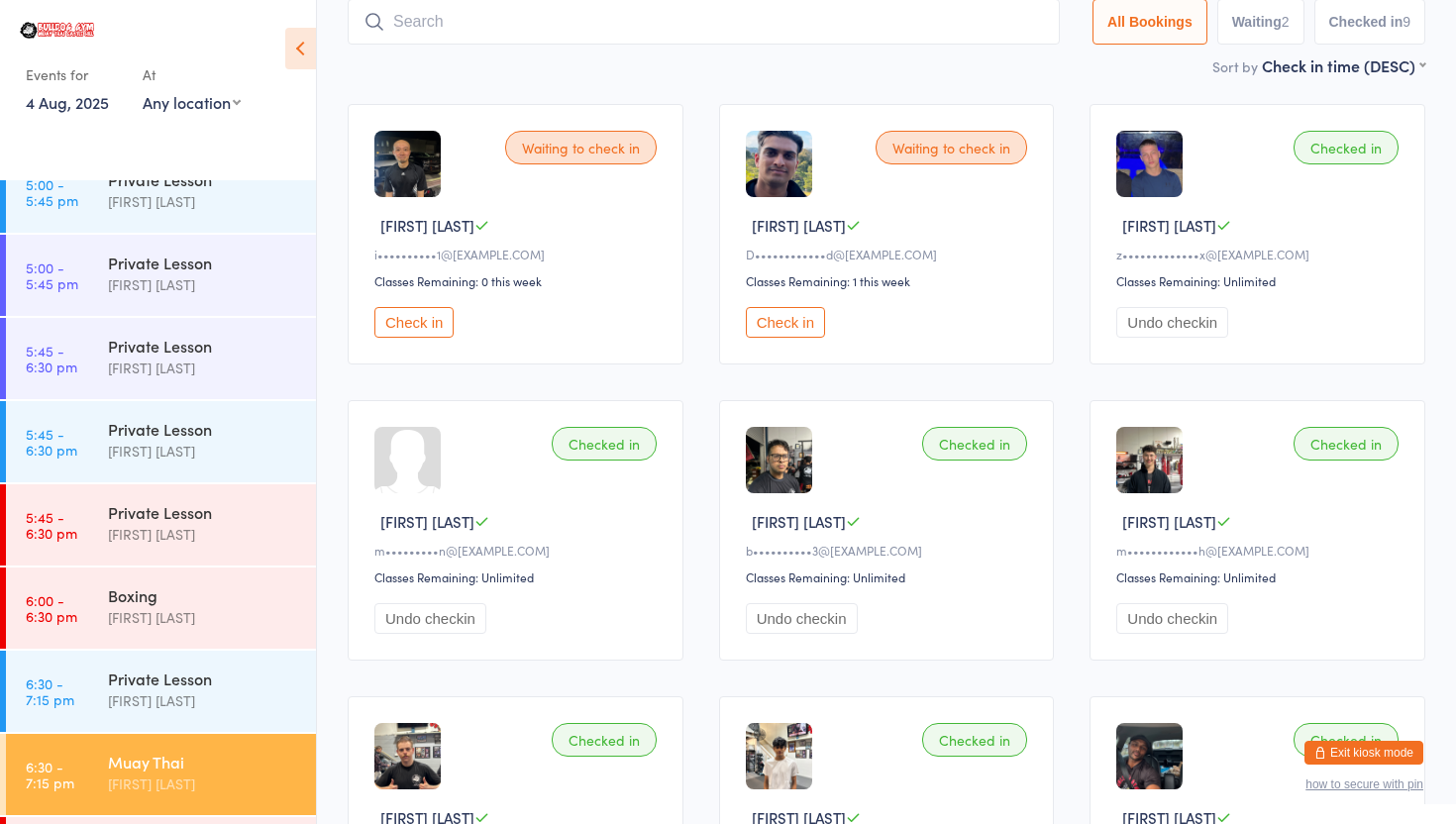 click on "Check in" at bounding box center [414, 322] 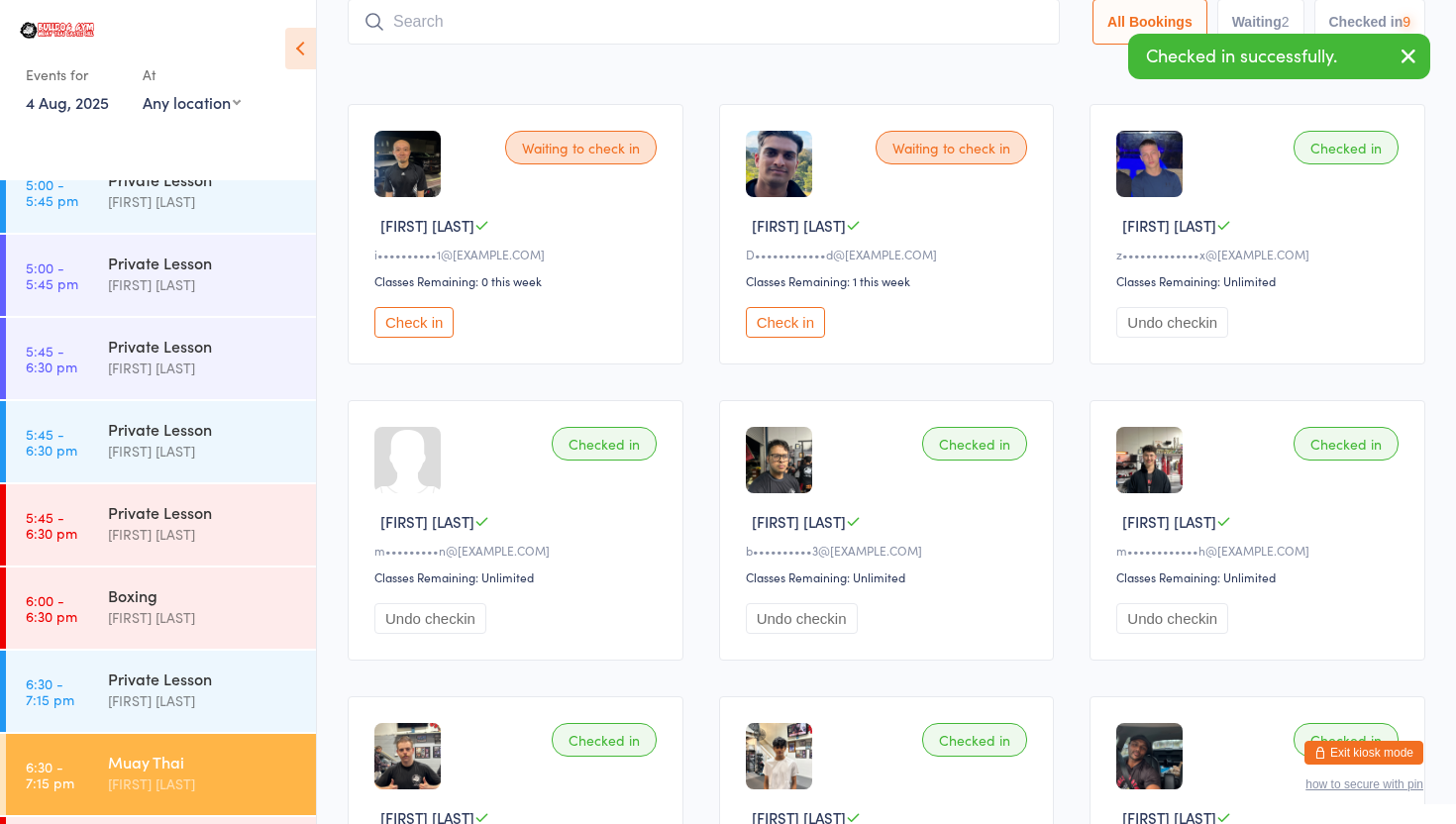 click at bounding box center [703, 22] 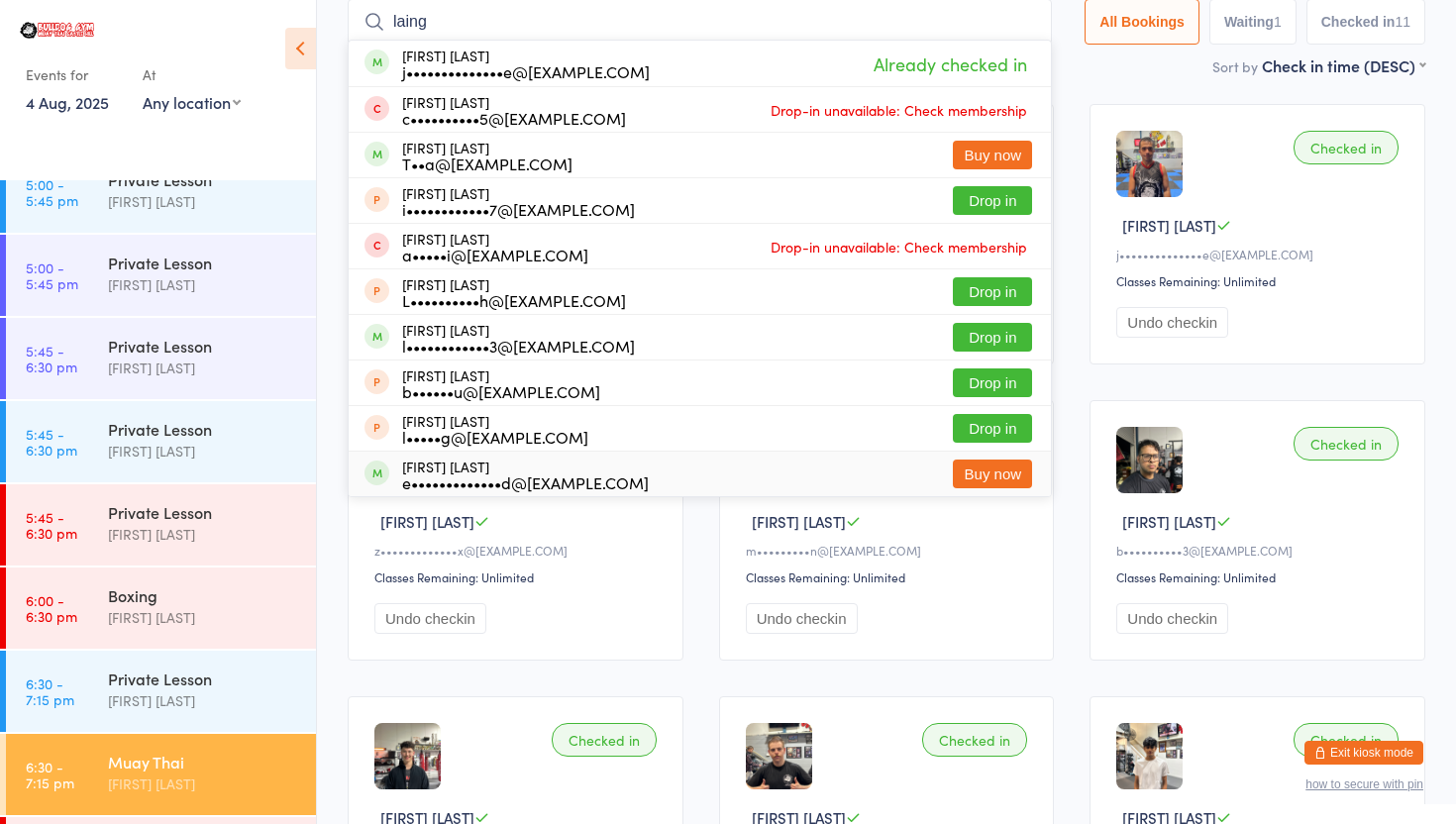 type on "laing" 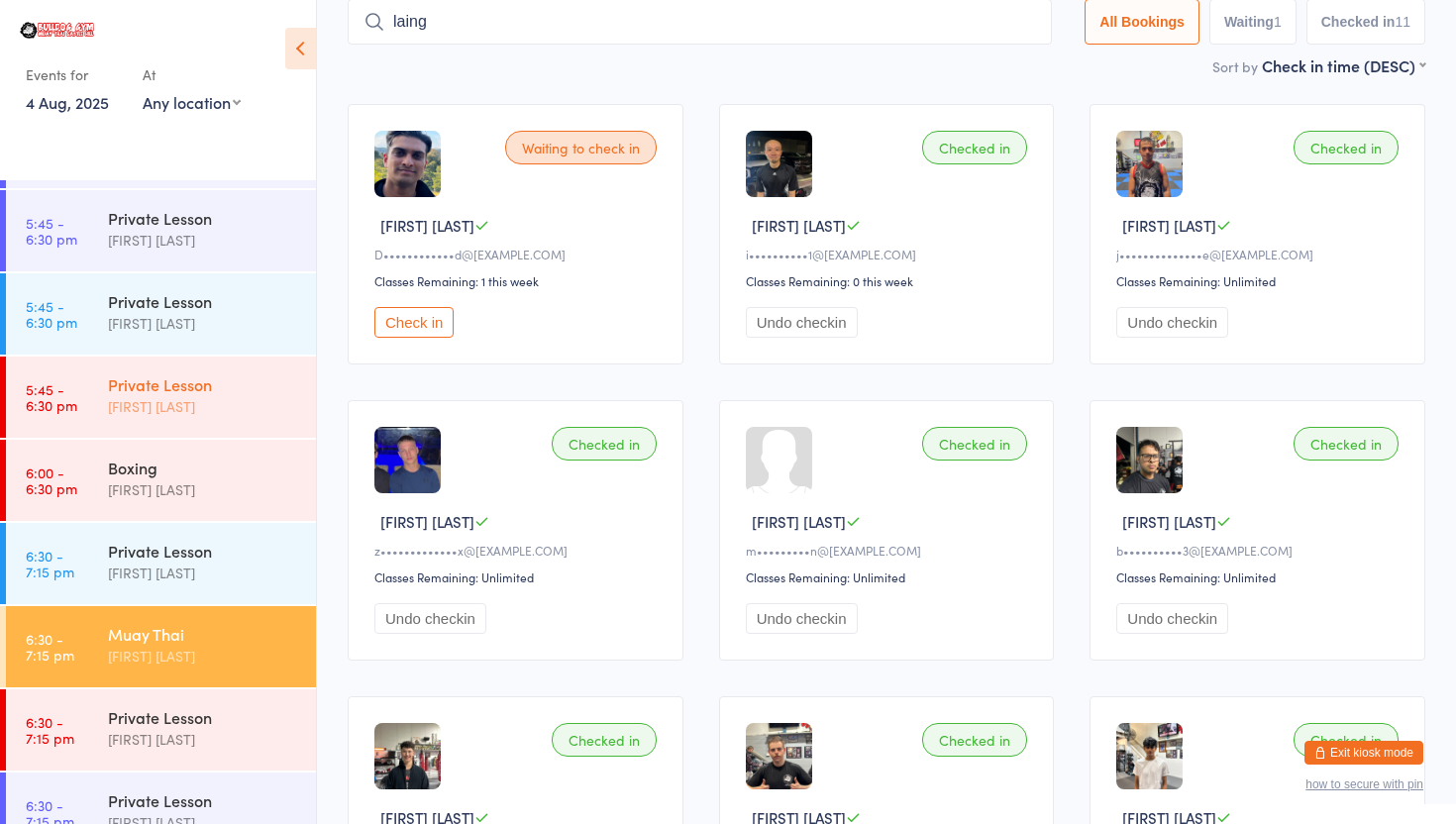 scroll, scrollTop: 2268, scrollLeft: 0, axis: vertical 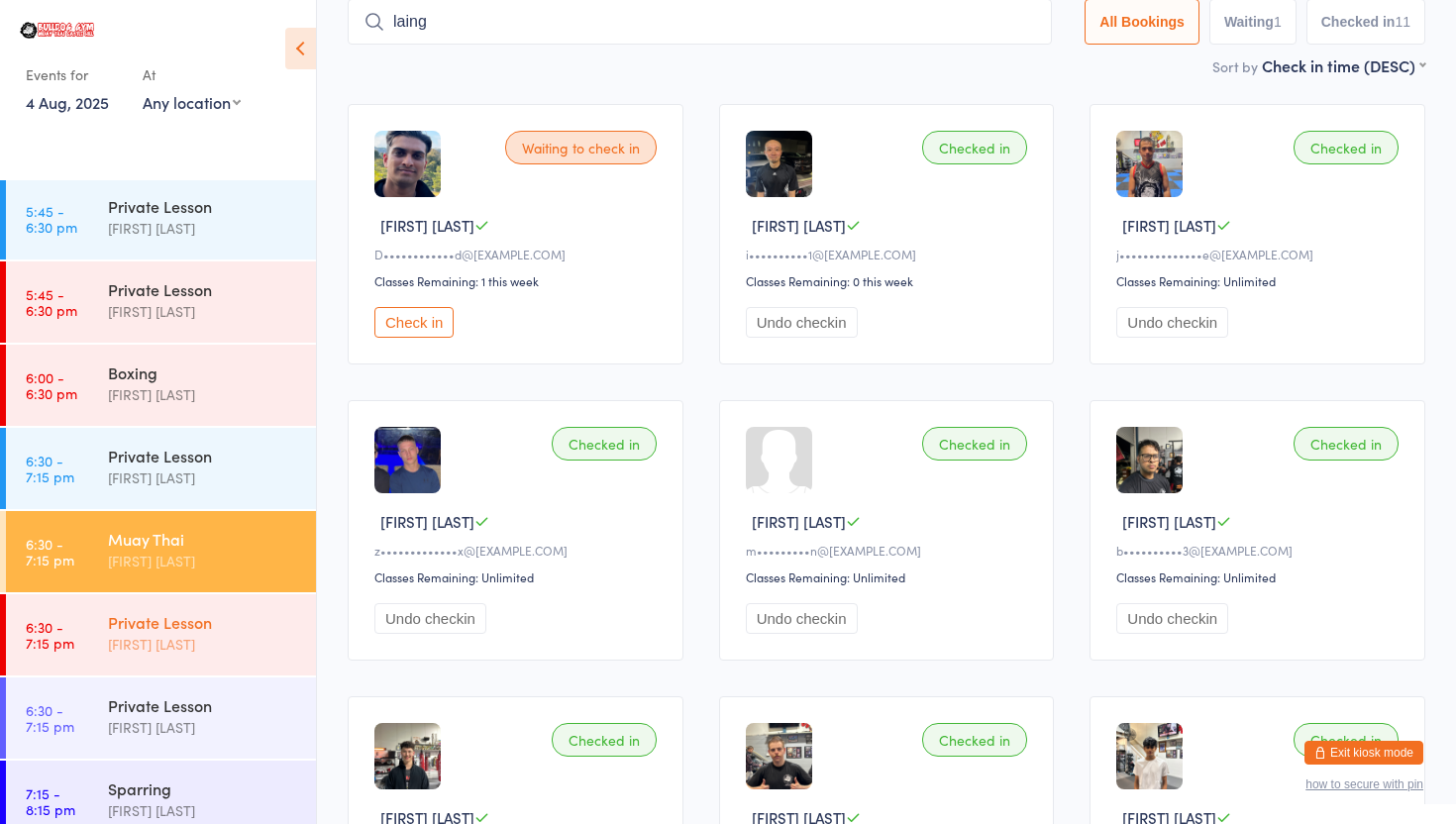 click on "Private Lesson Sam Taylor" at bounding box center (212, 633) 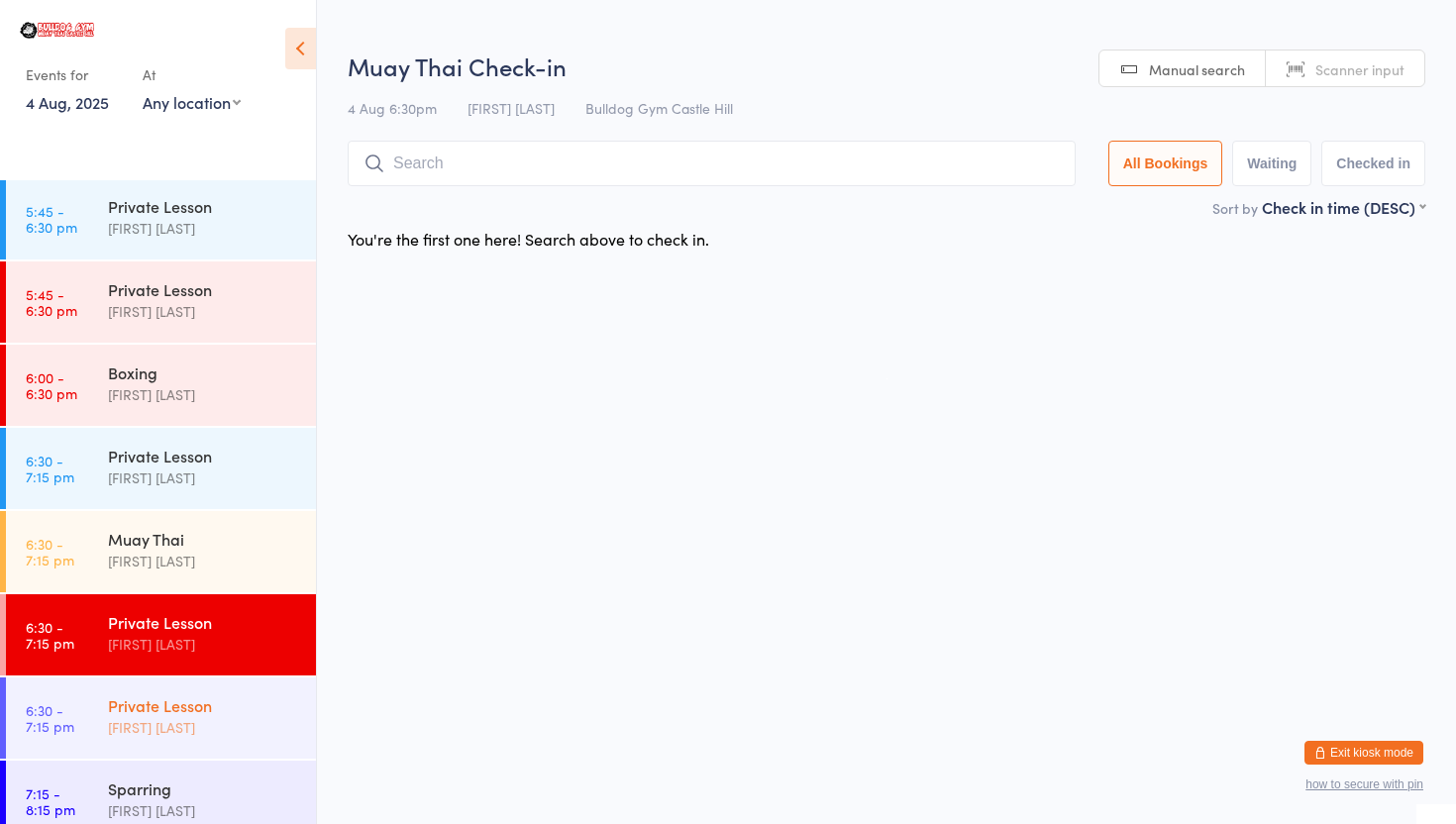click on "Private Lesson" at bounding box center [203, 705] 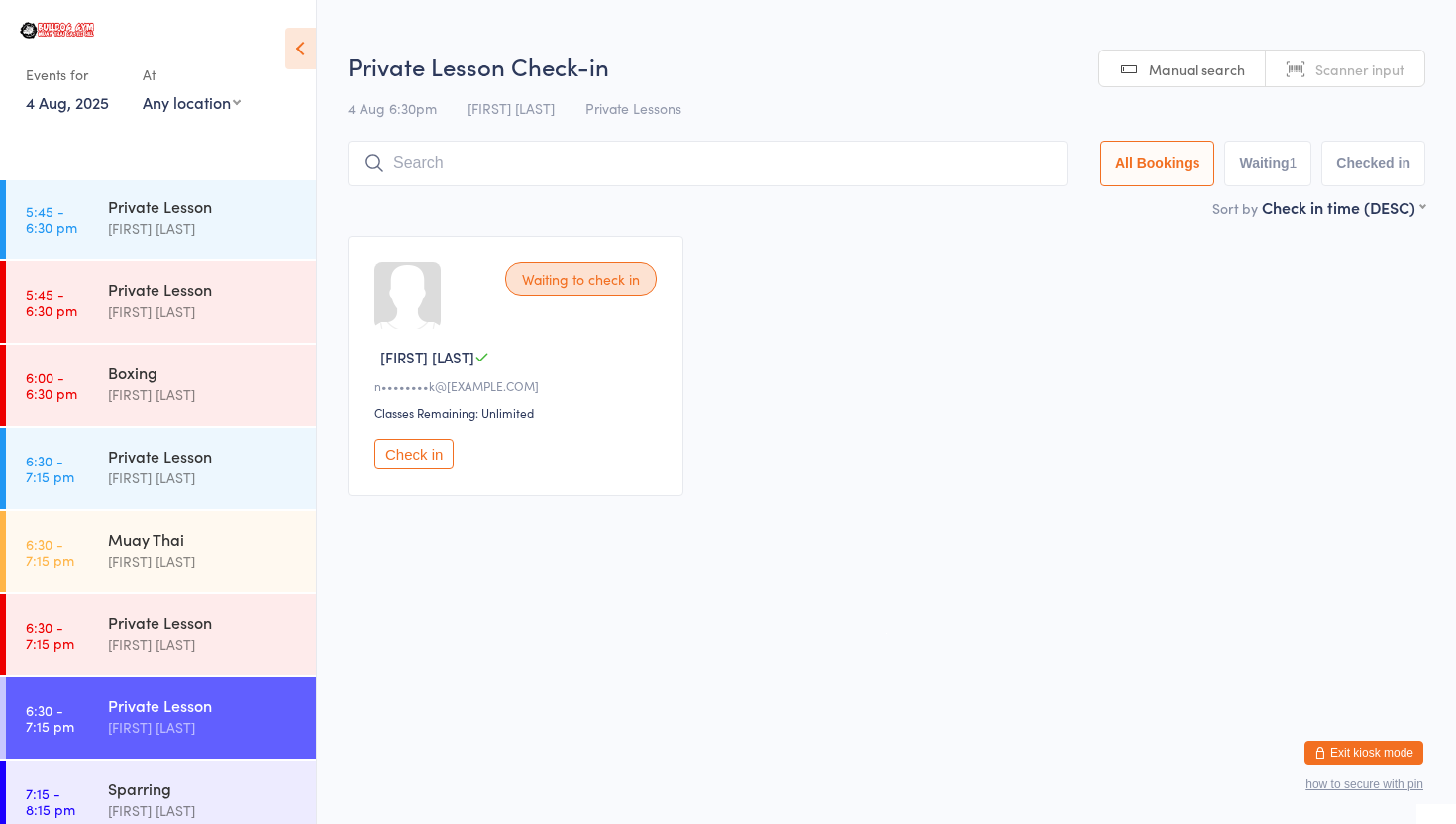 click on "Private Lesson Daniel Fleischhans" at bounding box center (212, 716) 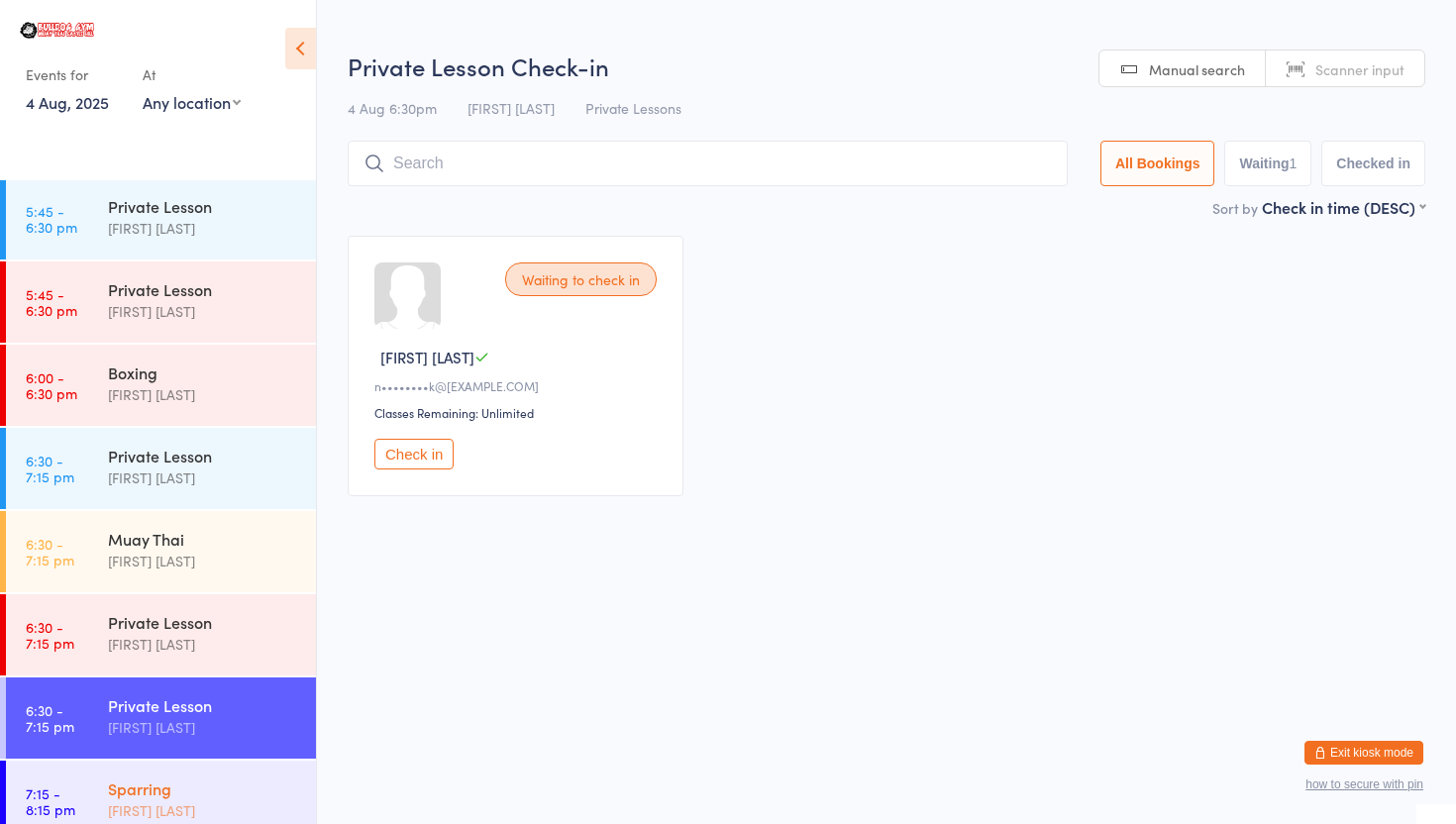 click on "Sparring Stuart McKinnon" at bounding box center [212, 799] 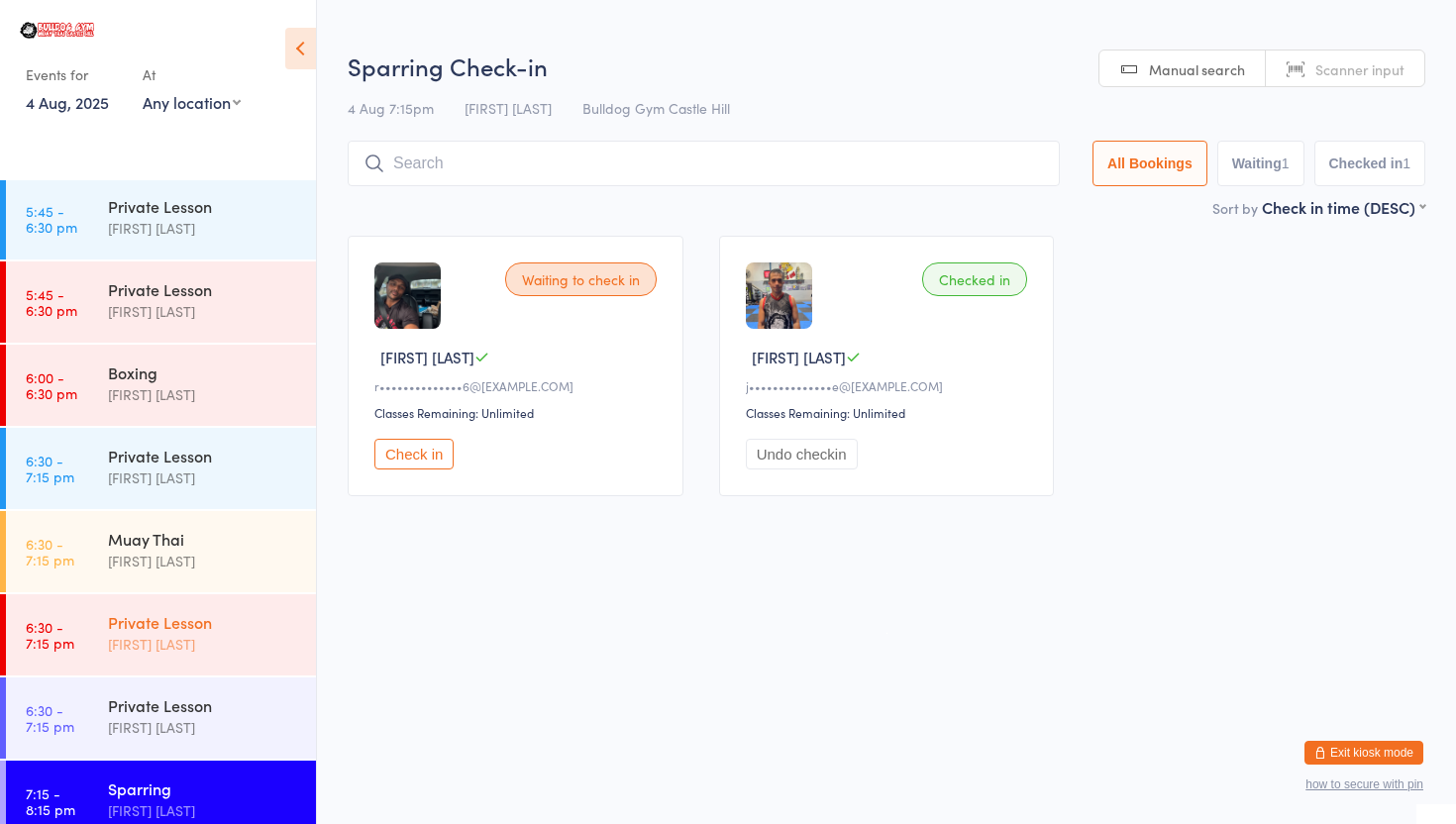 click on "Private Lesson" at bounding box center [203, 622] 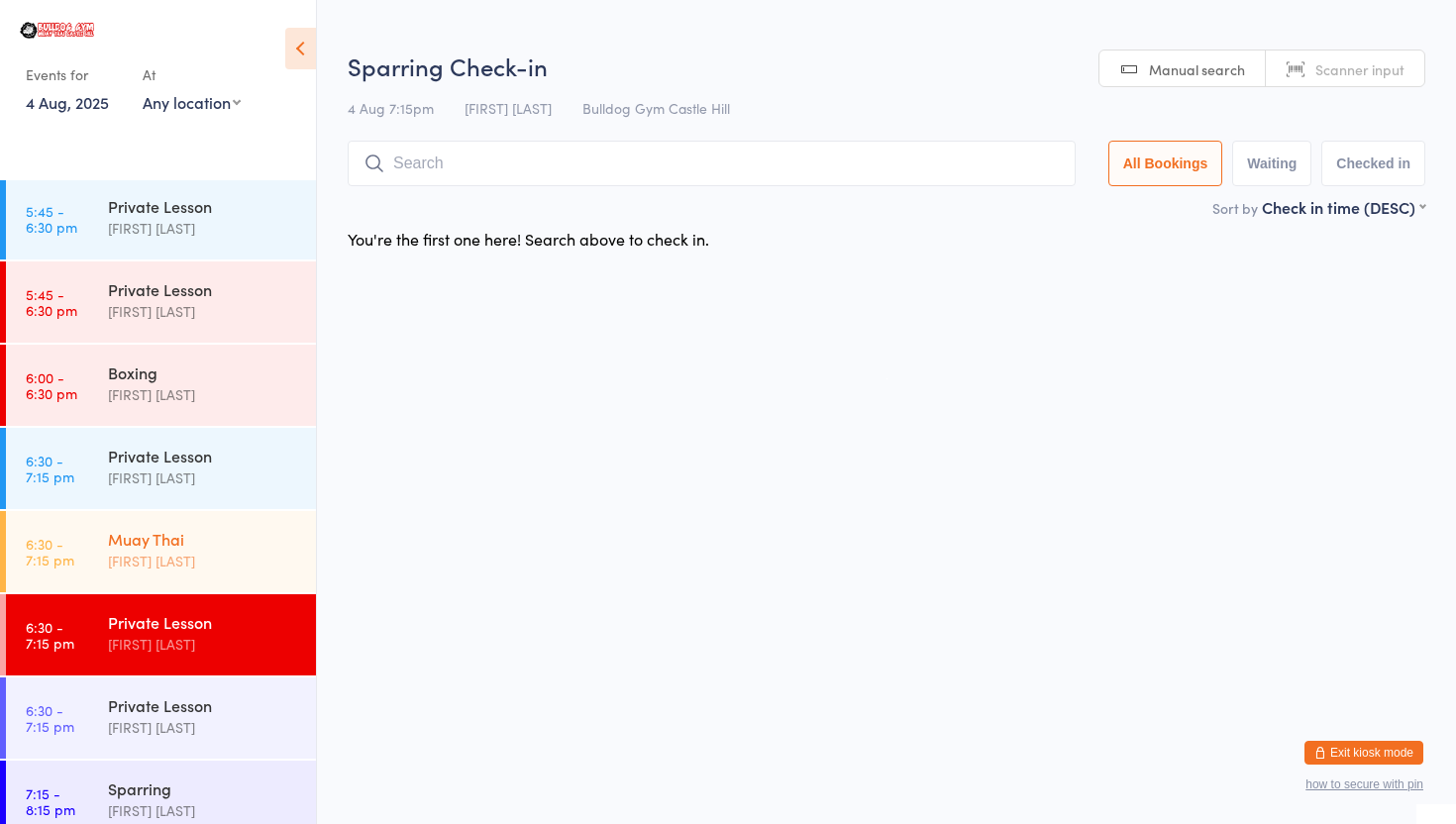 click on "[FIRST] [LAST]" at bounding box center (203, 561) 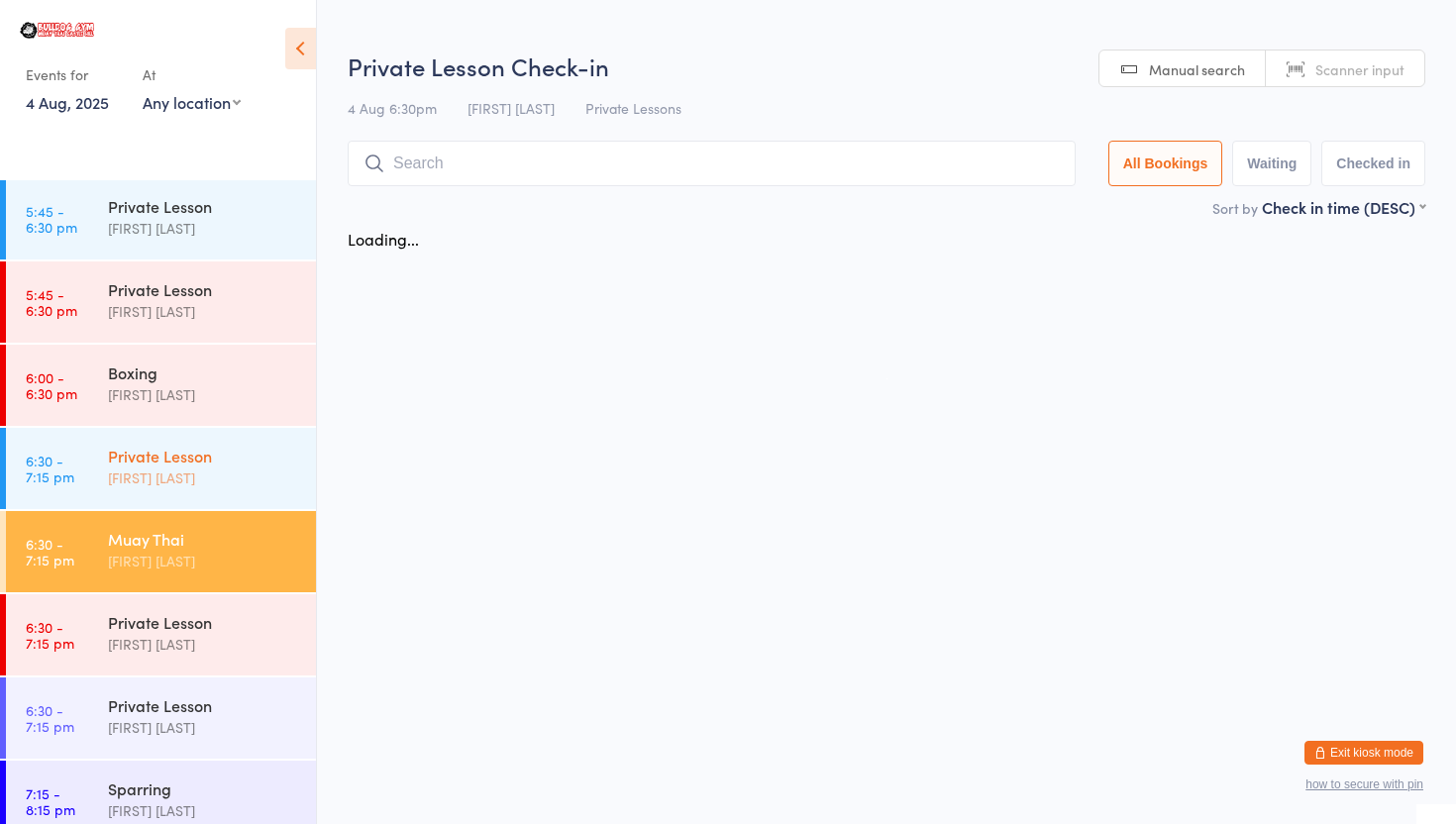 click on "Private Lesson" at bounding box center (203, 456) 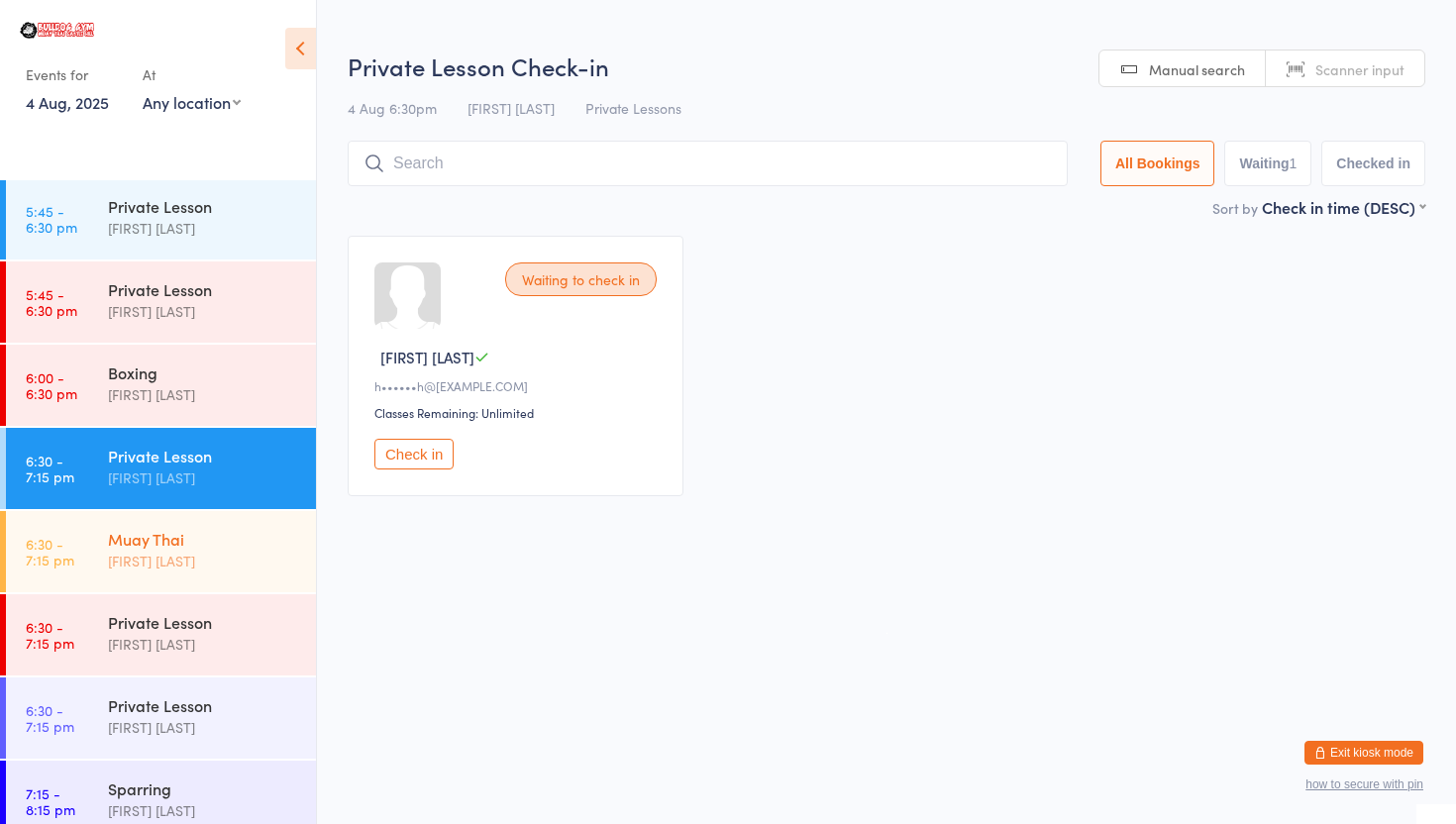 click on "[FIRST] [LAST]" at bounding box center [203, 561] 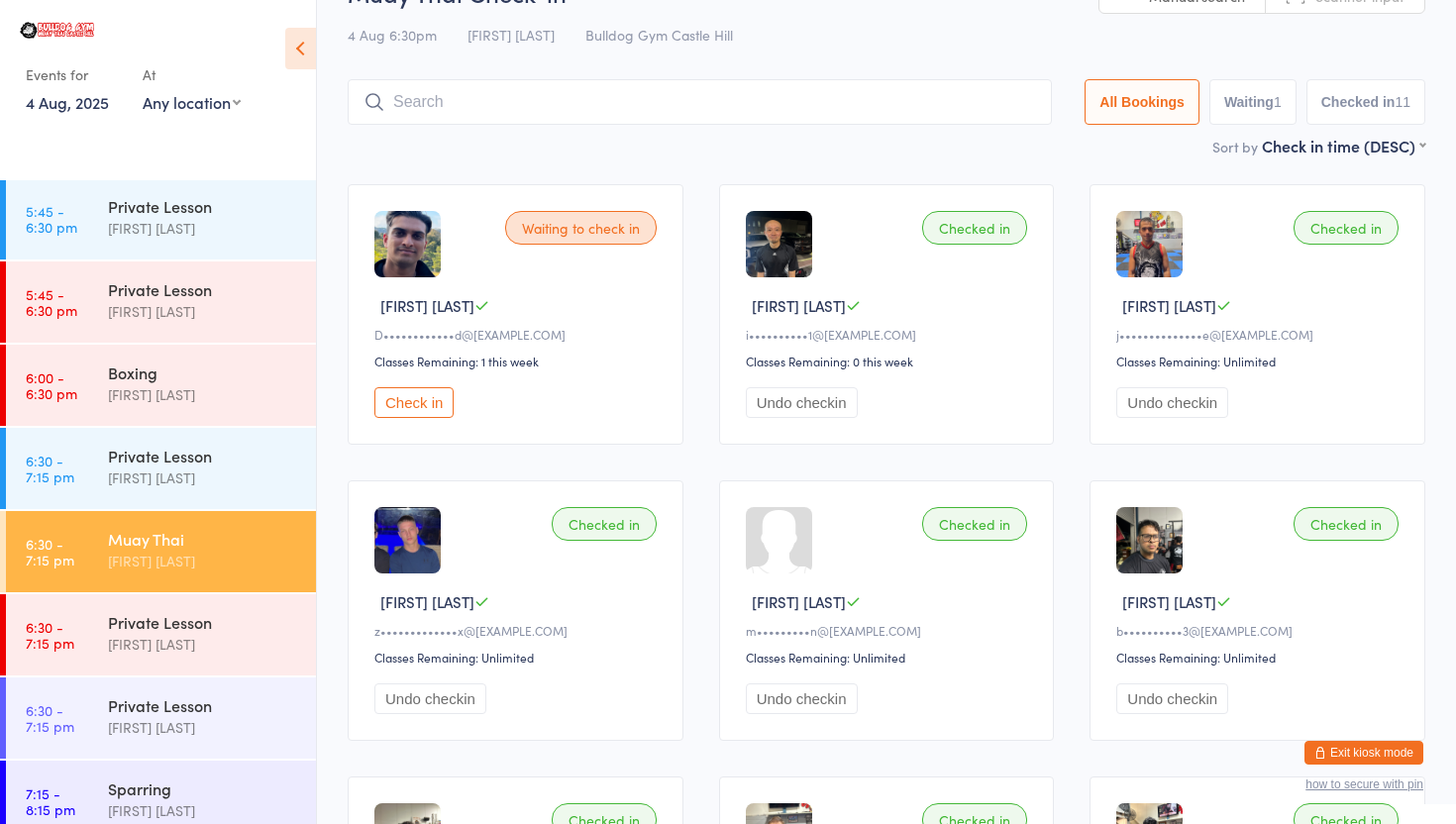 scroll, scrollTop: 0, scrollLeft: 0, axis: both 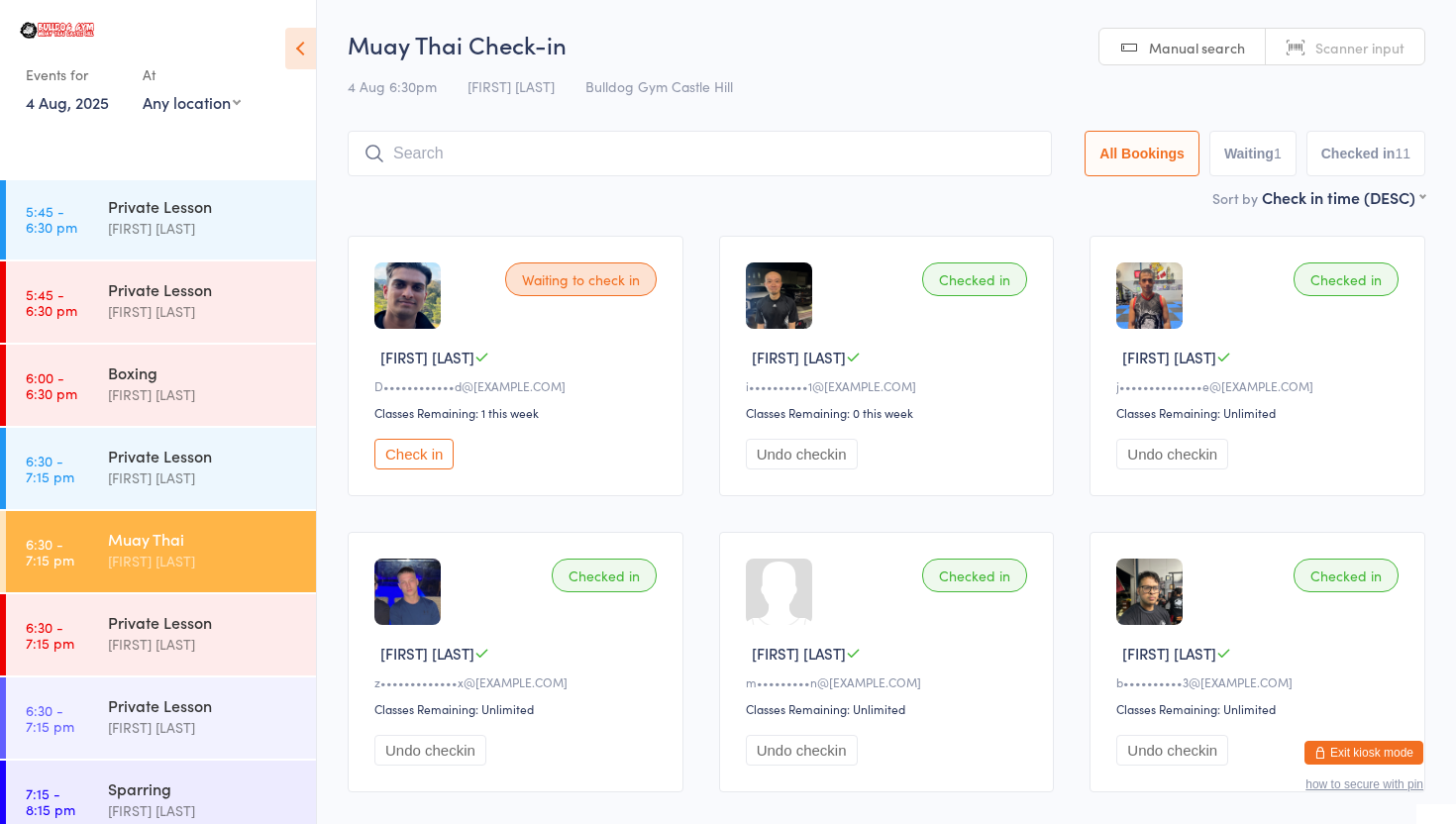 click on "Muay Thai Check-in 4 Aug 6:30pm  Patrik Dittrich  Bulldog Gym Castle Hill  Manual search Scanner input All Bookings Waiting  1 Checked in  11 Sort by   Check in time (DESC) First name (ASC) First name (DESC) Last name (ASC) Last name (DESC) Check in time (ASC) Check in time (DESC) Waiting to check in Daanish R  D••••••••••••d@gmail.com Classes Remaining: 1 this week   Check in Checked in Minjune K  i••••••••••1@gmail.com Classes Remaining: 0 this week   Undo checkin Checked in James L  j••••••••••••••e@gmail.com Classes Remaining: Unlimited   Undo checkin Checked in Mihailo P  z•••••••••••••x@gmail.com Classes Remaining: Unlimited   Undo checkin Checked in Marcus H  m•••••••••n@hotmail.com Classes Remaining: Unlimited   Undo checkin Checked in Brendan D  b••••••••••3@gmail.com Classes Remaining: Unlimited   Undo checkin Checked in Mitchell M  Classes Remaining: Unlimited" at bounding box center [886, 715] 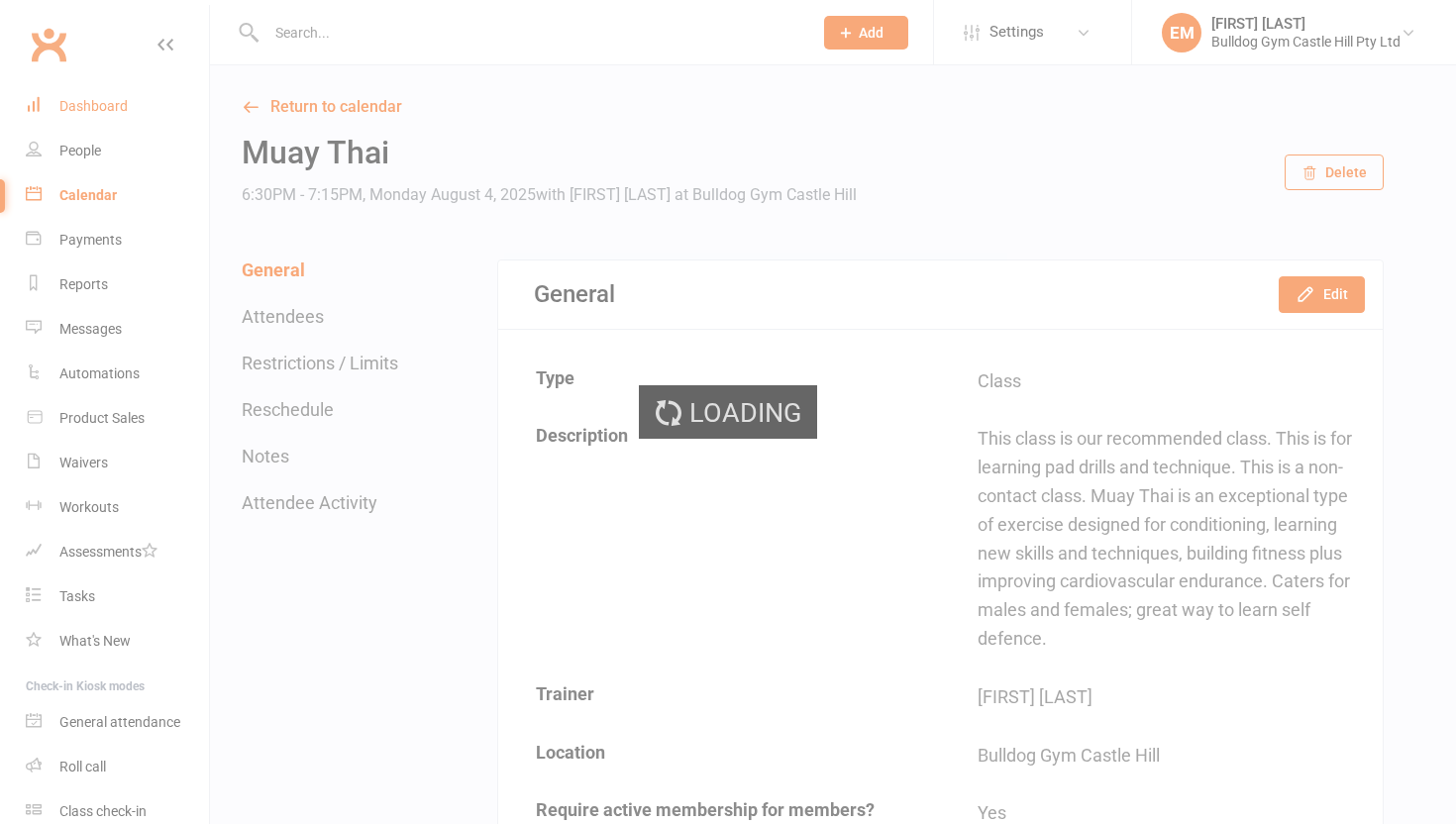 scroll, scrollTop: 0, scrollLeft: 0, axis: both 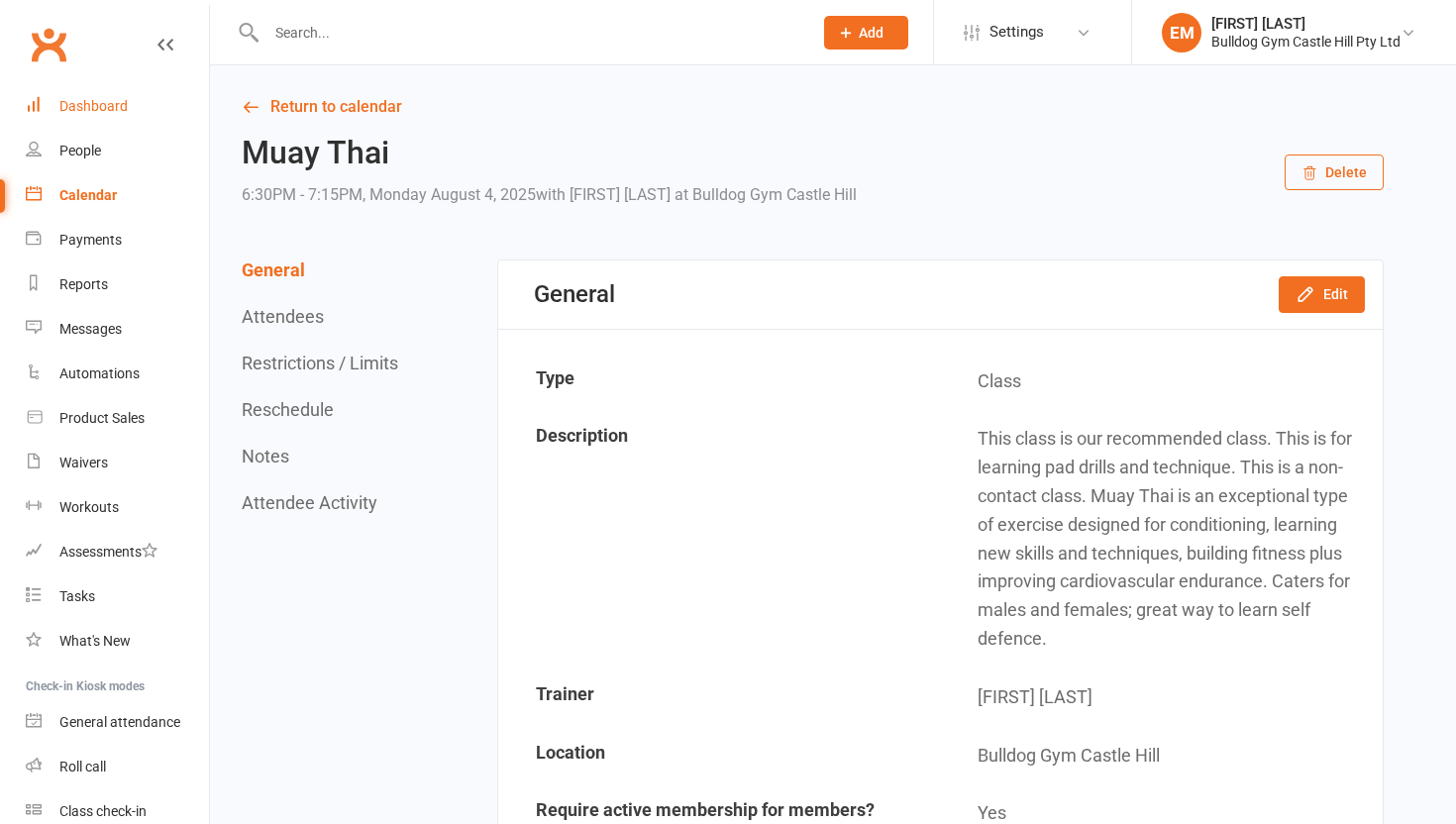 click on "Dashboard" at bounding box center [93, 106] 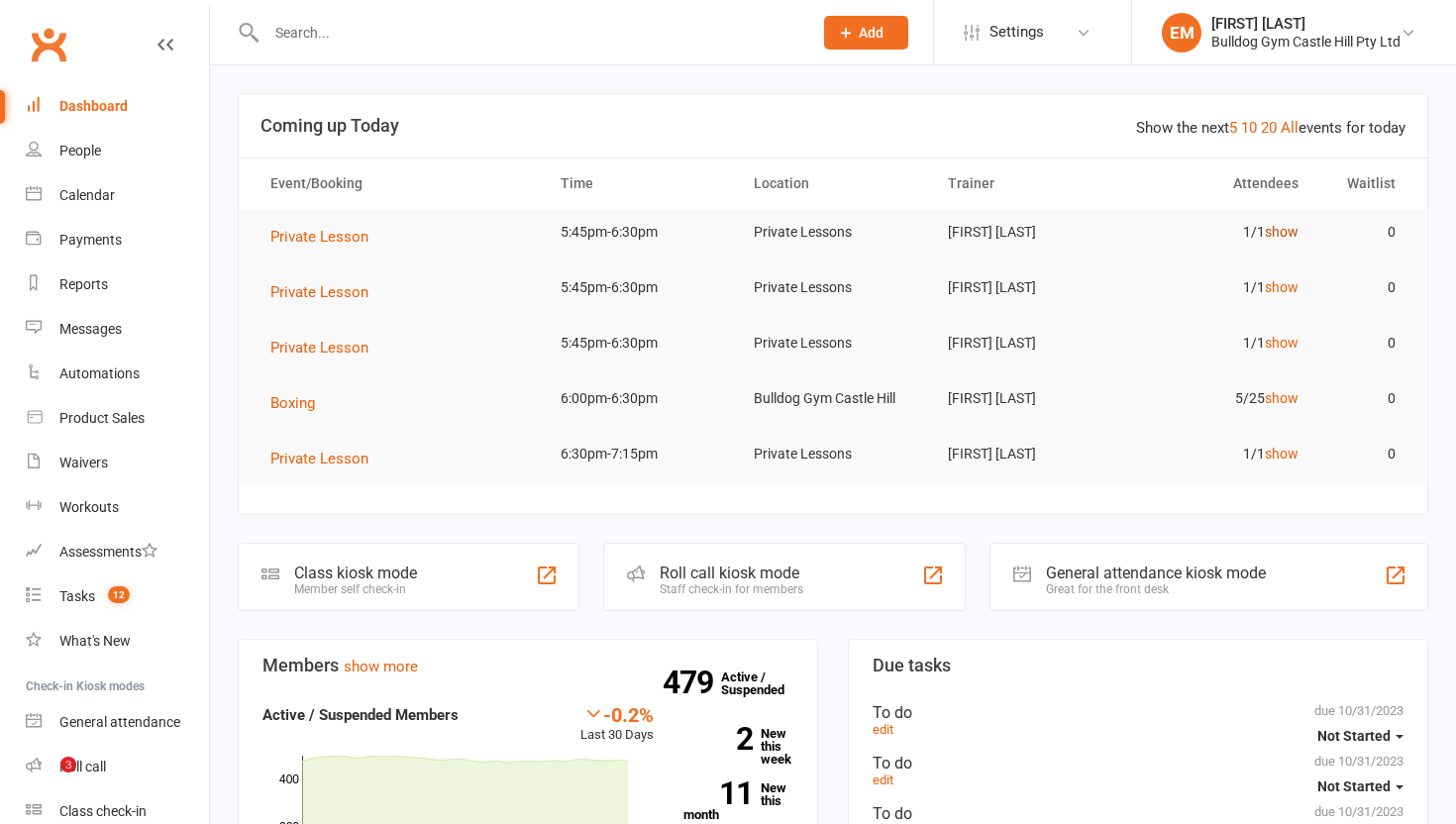 click on "show" at bounding box center [1282, 232] 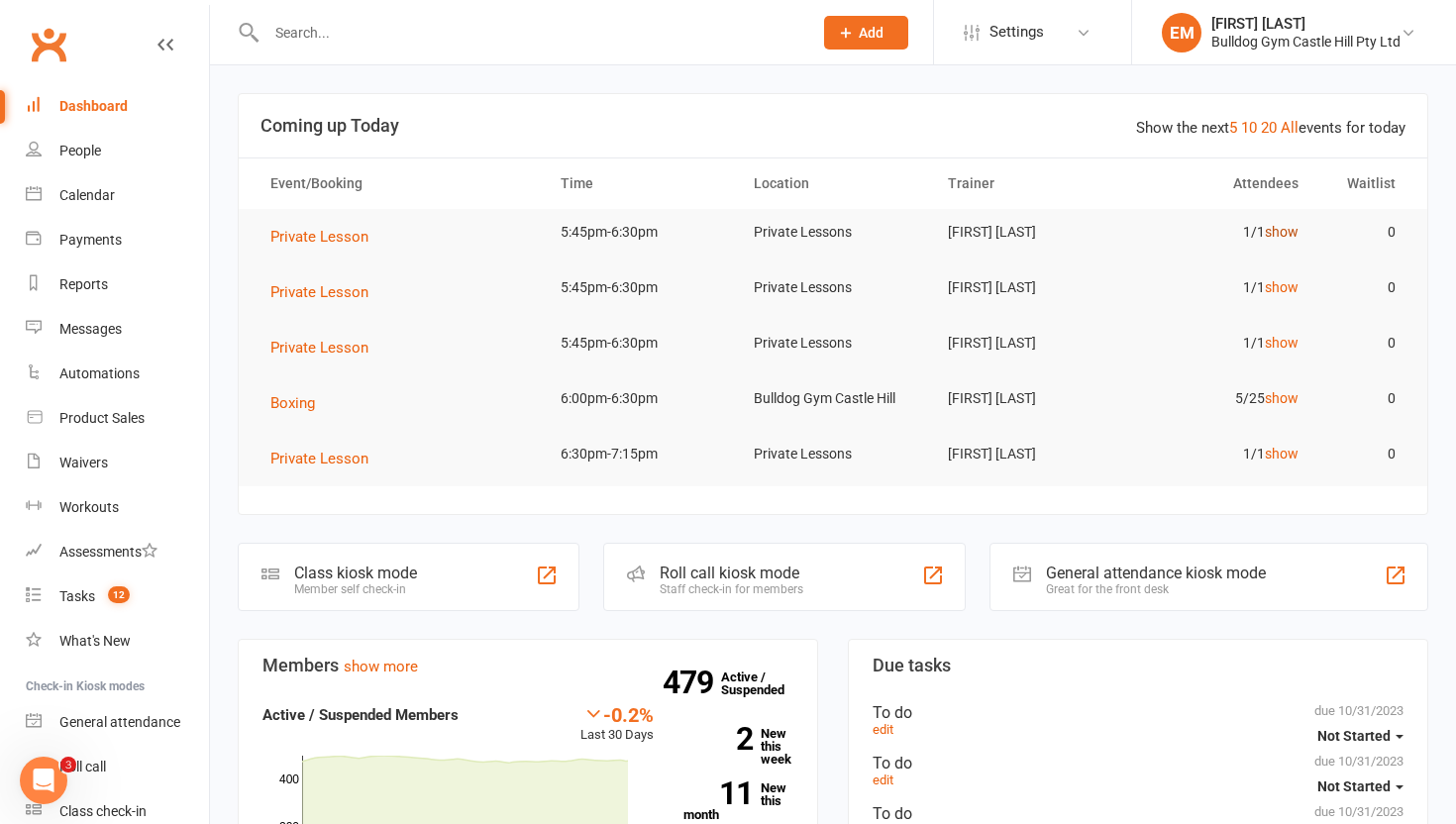 scroll, scrollTop: 0, scrollLeft: 0, axis: both 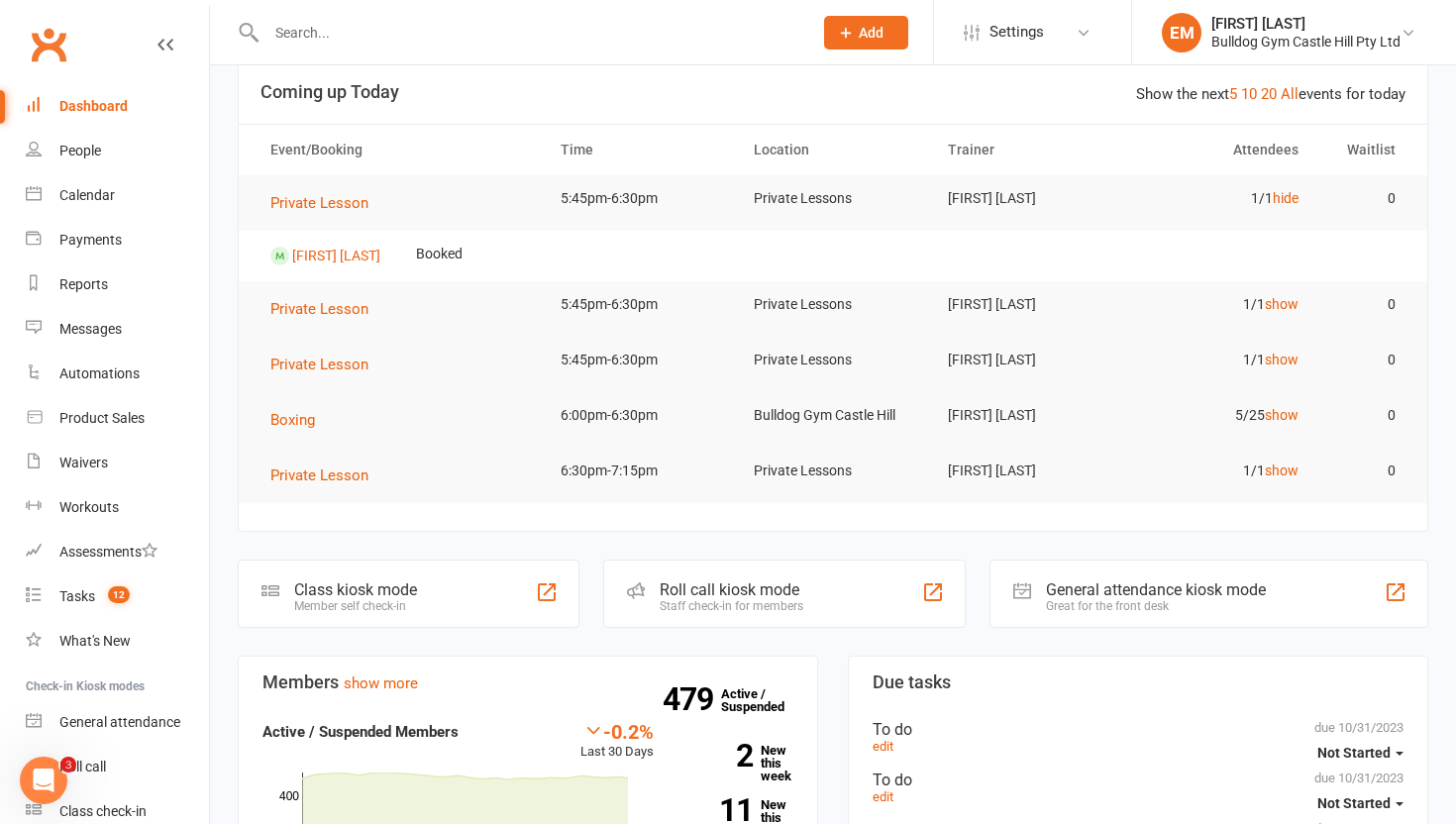 click at bounding box center [529, 33] 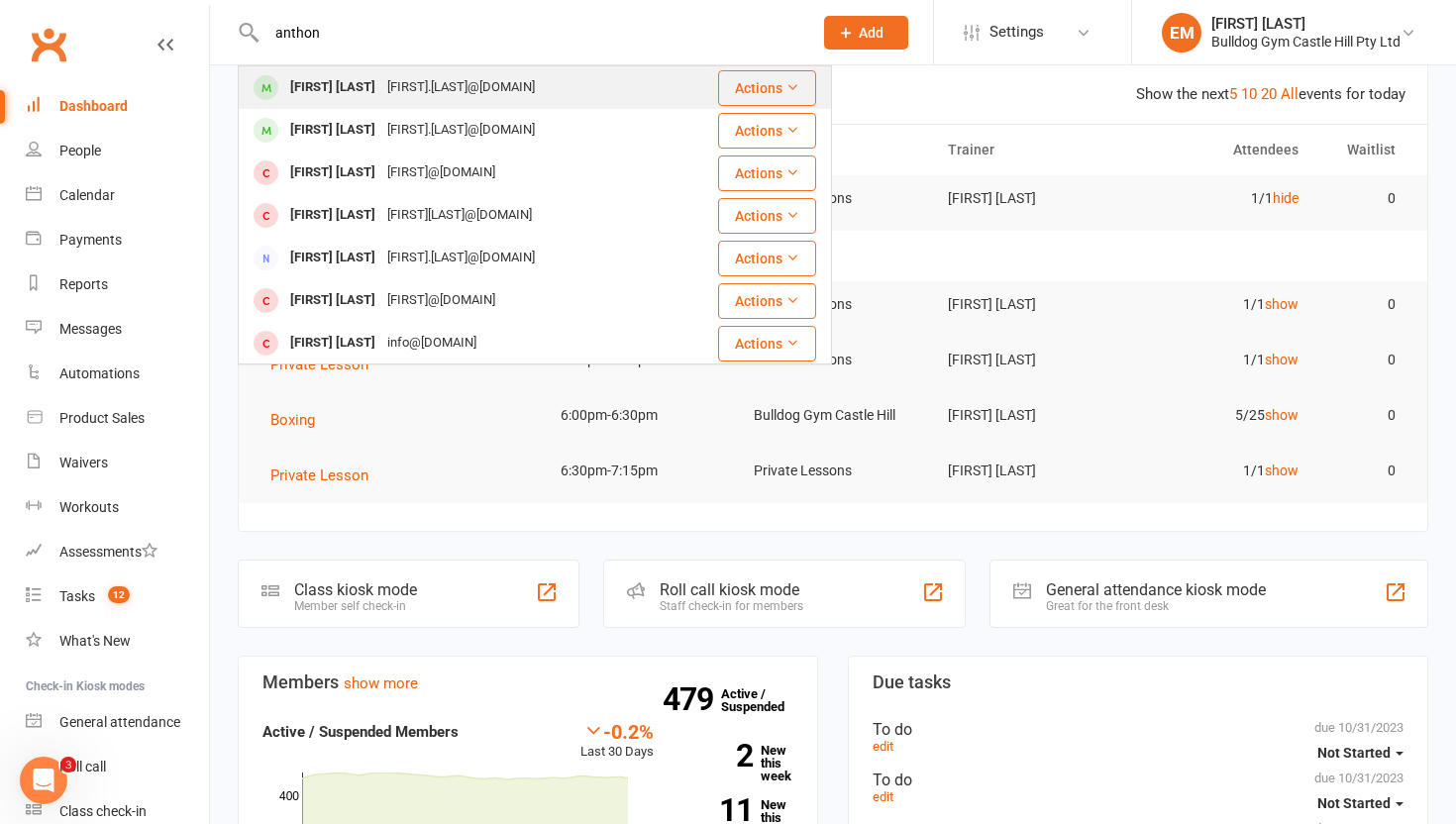 type on "anthon" 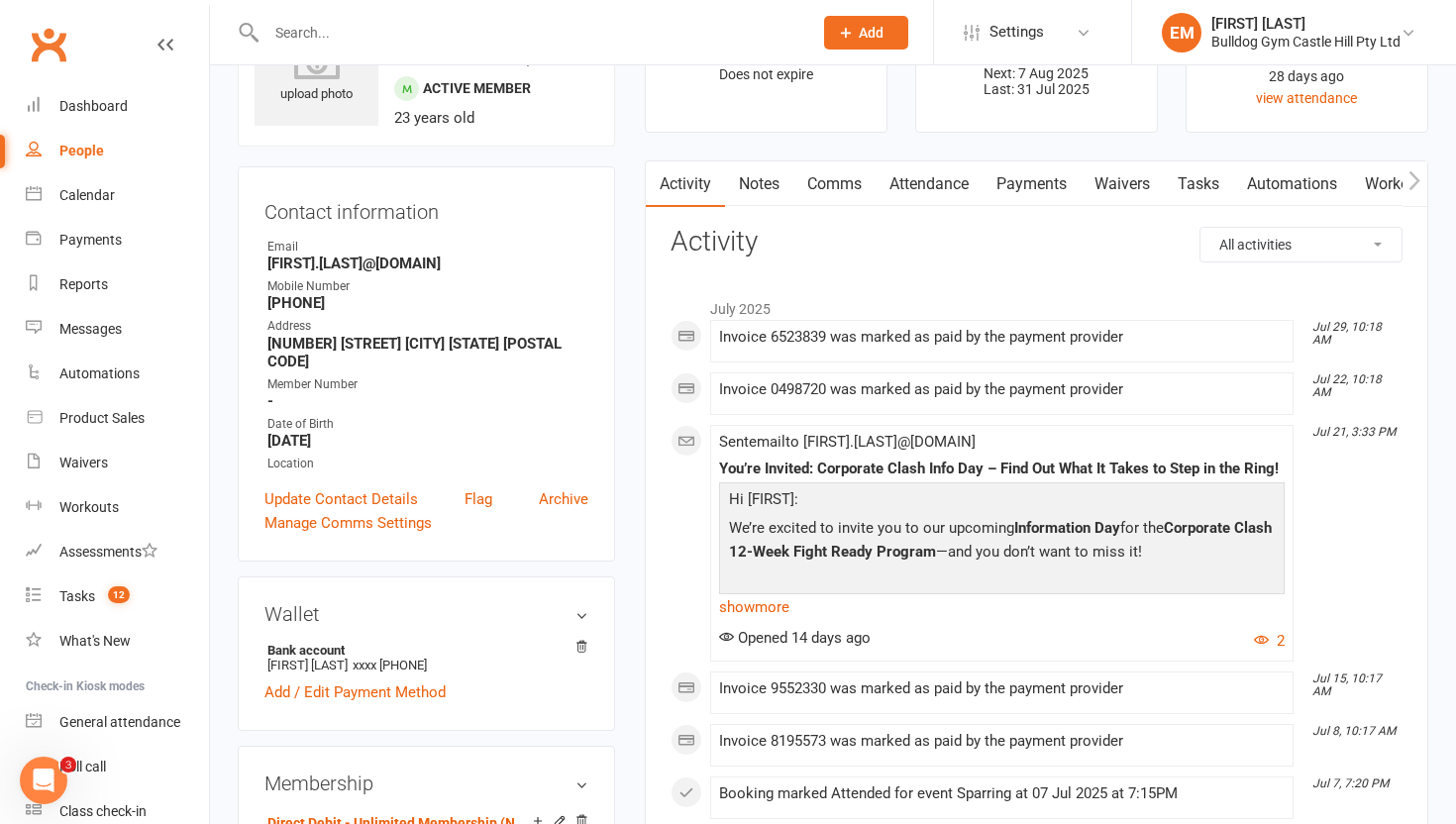 scroll, scrollTop: 128, scrollLeft: 0, axis: vertical 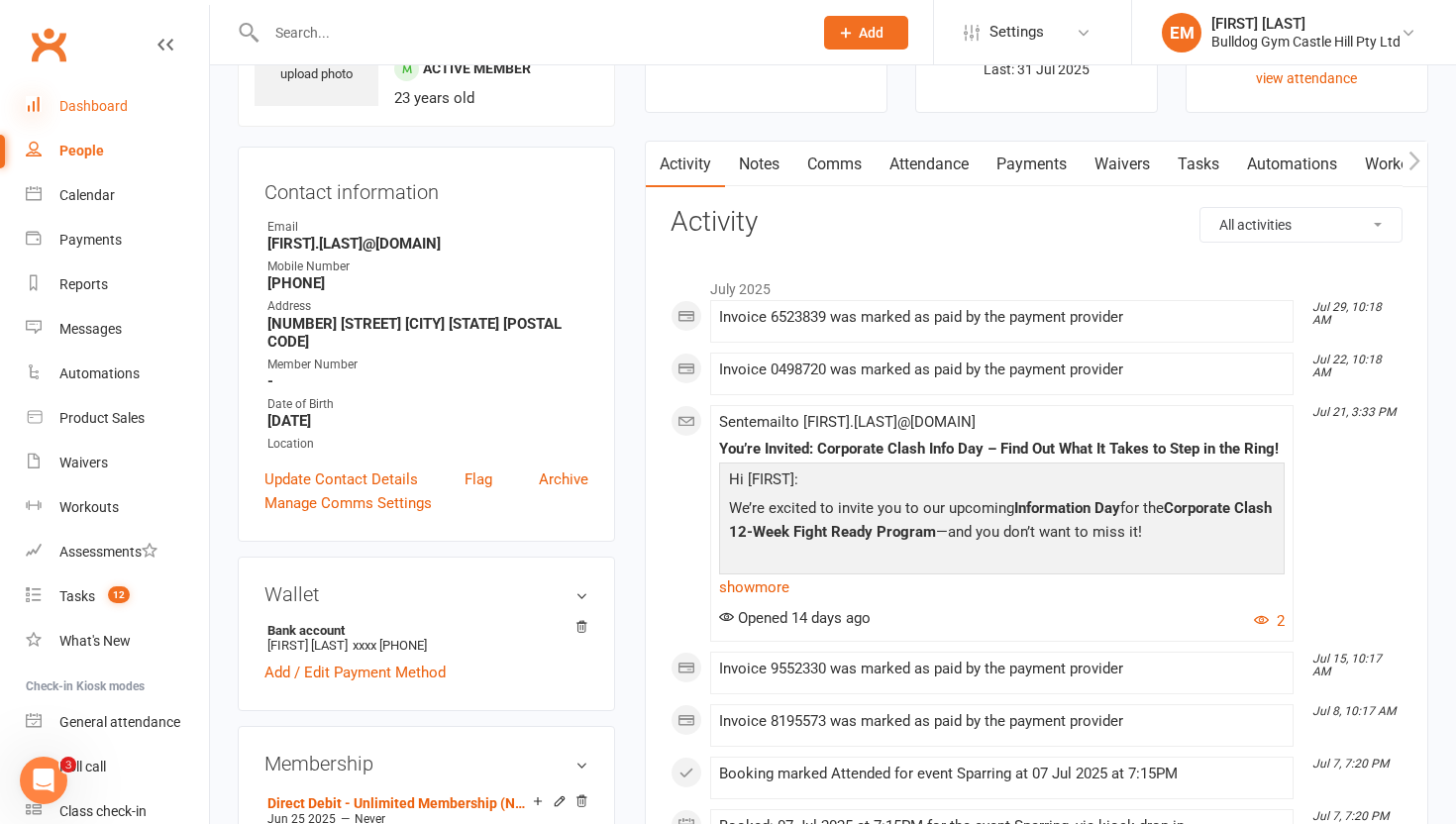 click at bounding box center [34, 104] 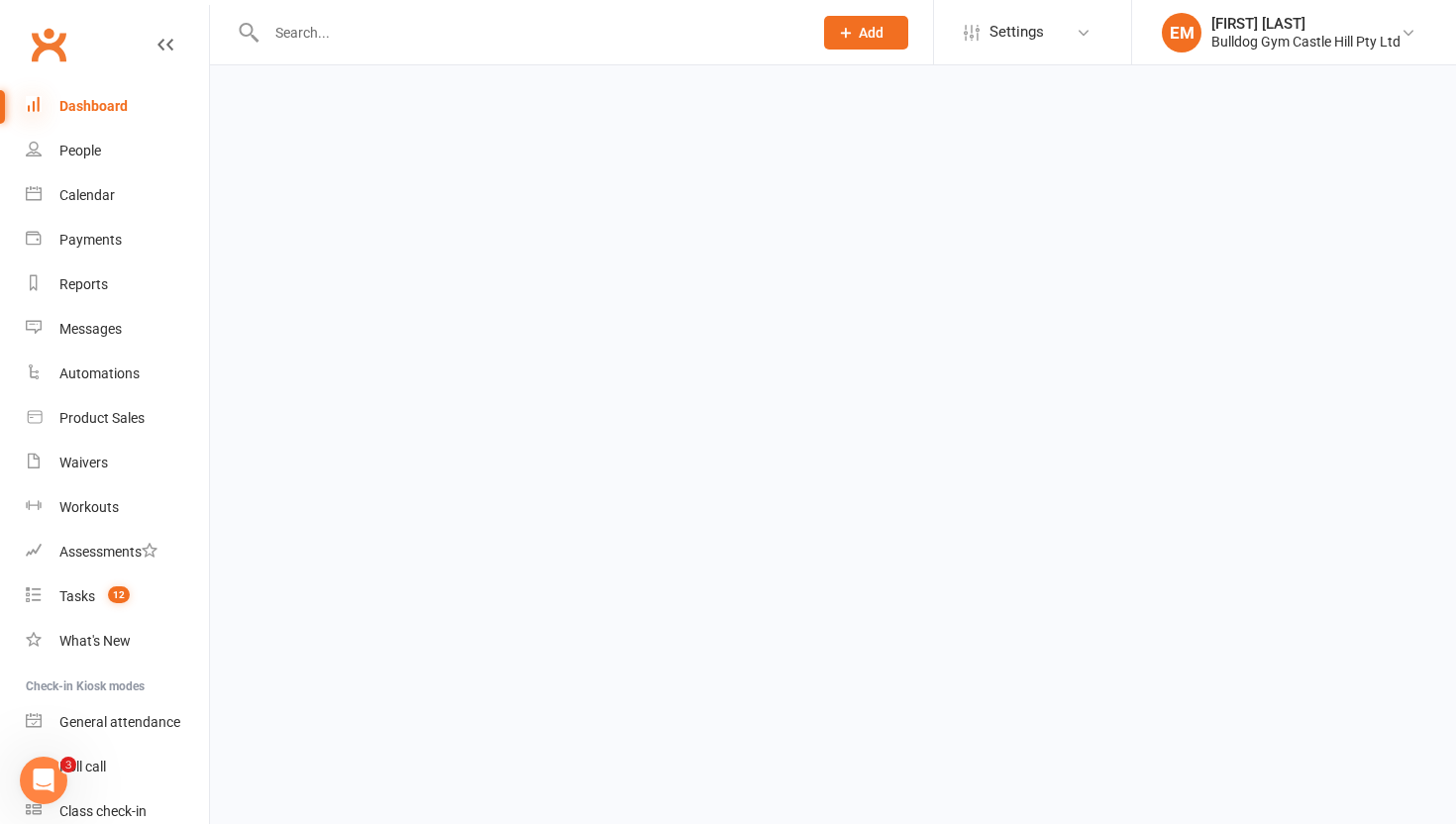 scroll, scrollTop: 0, scrollLeft: 0, axis: both 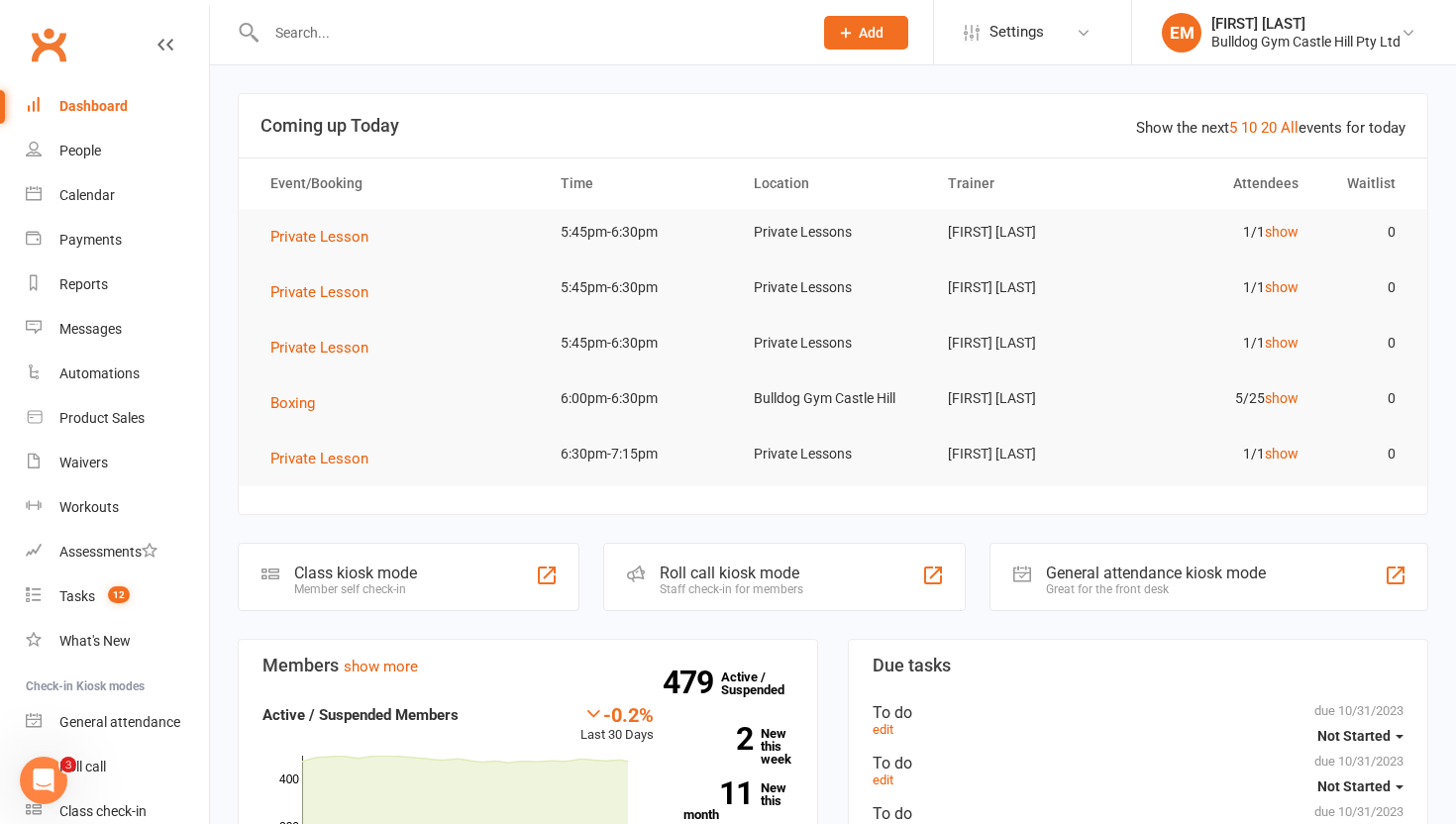click on "Member self check-in" 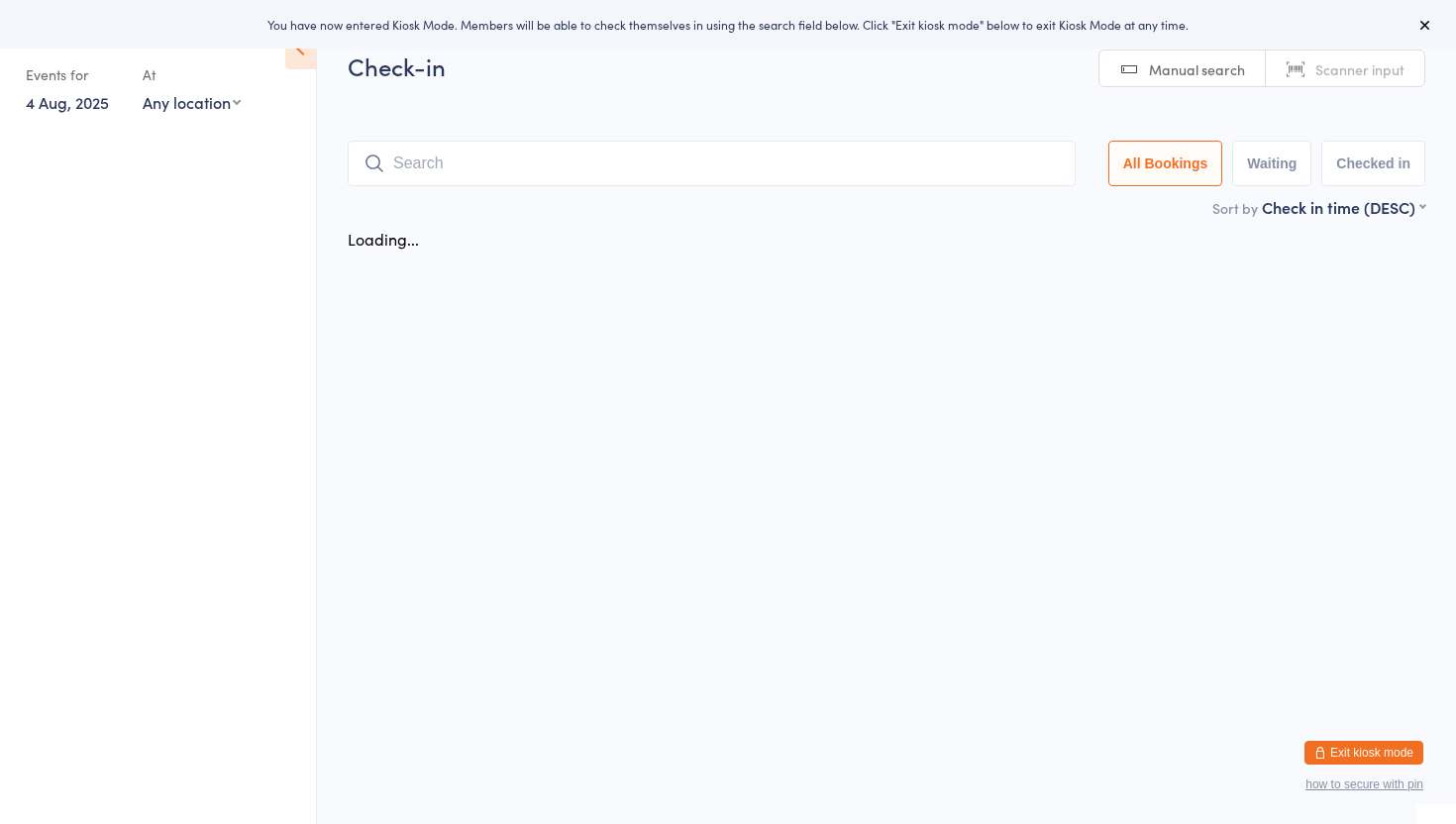 scroll, scrollTop: 0, scrollLeft: 0, axis: both 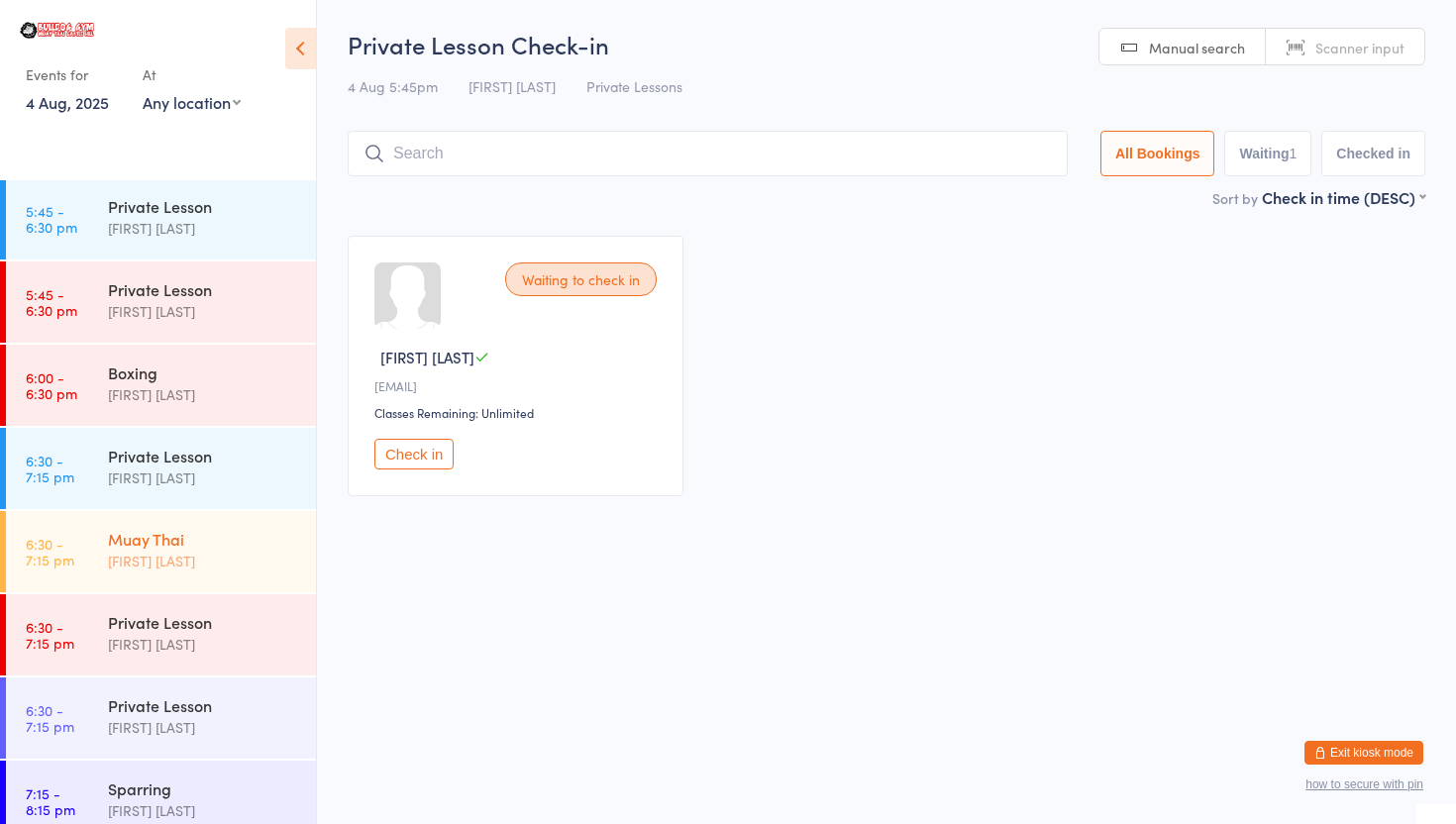click on "[FIRST] [LAST]" at bounding box center (203, 561) 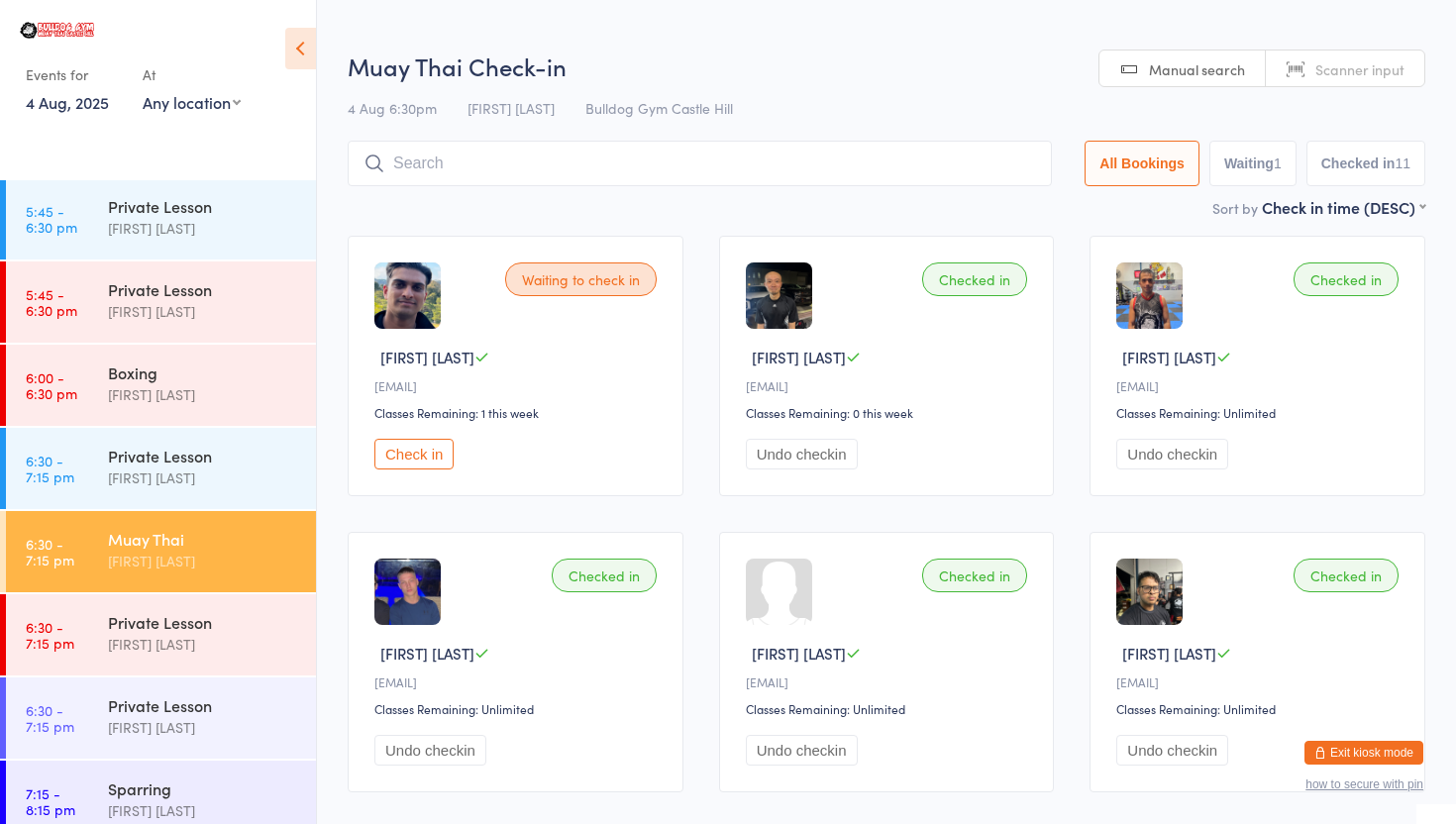 click at bounding box center (699, 163) 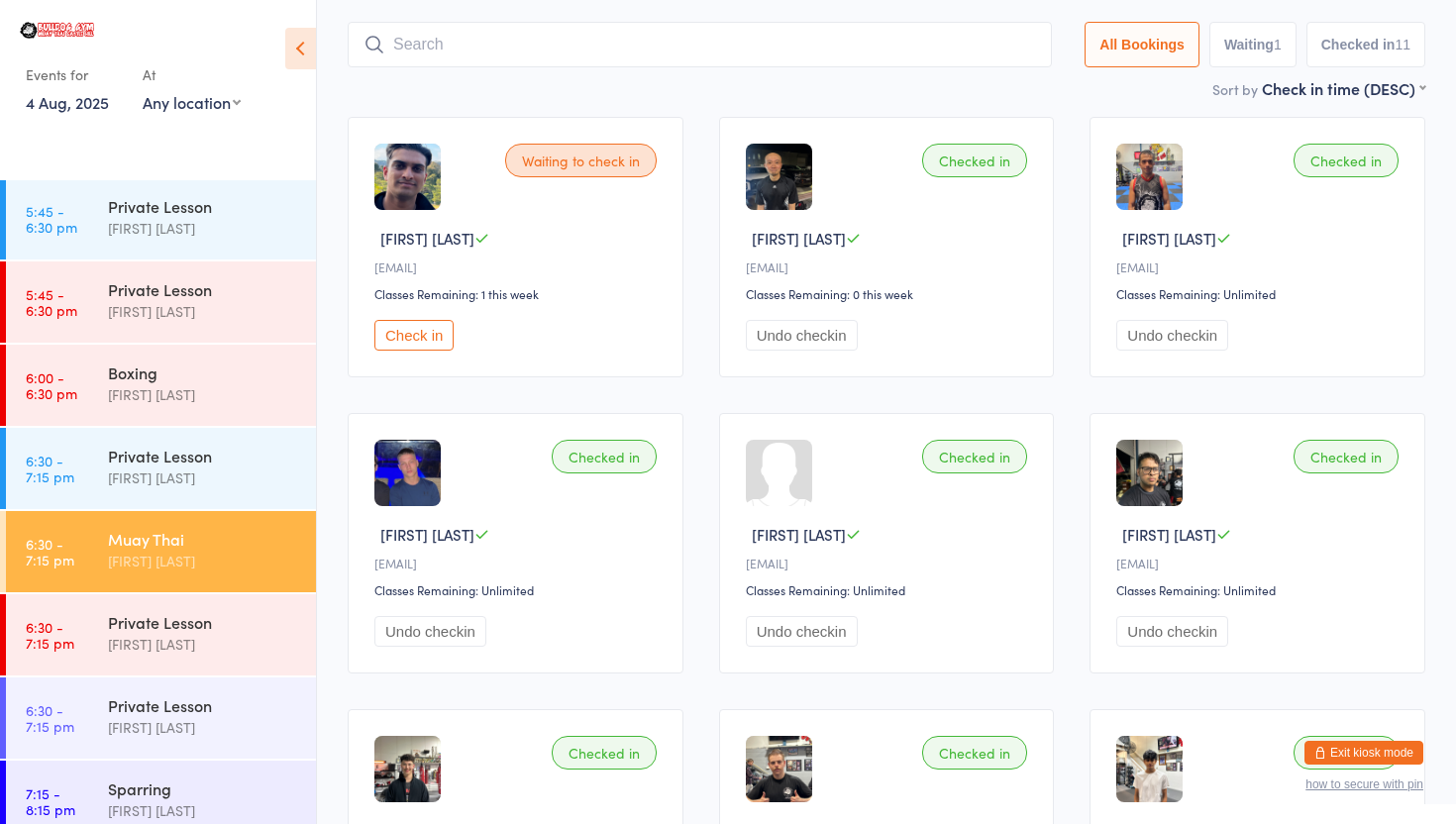 scroll, scrollTop: 142, scrollLeft: 0, axis: vertical 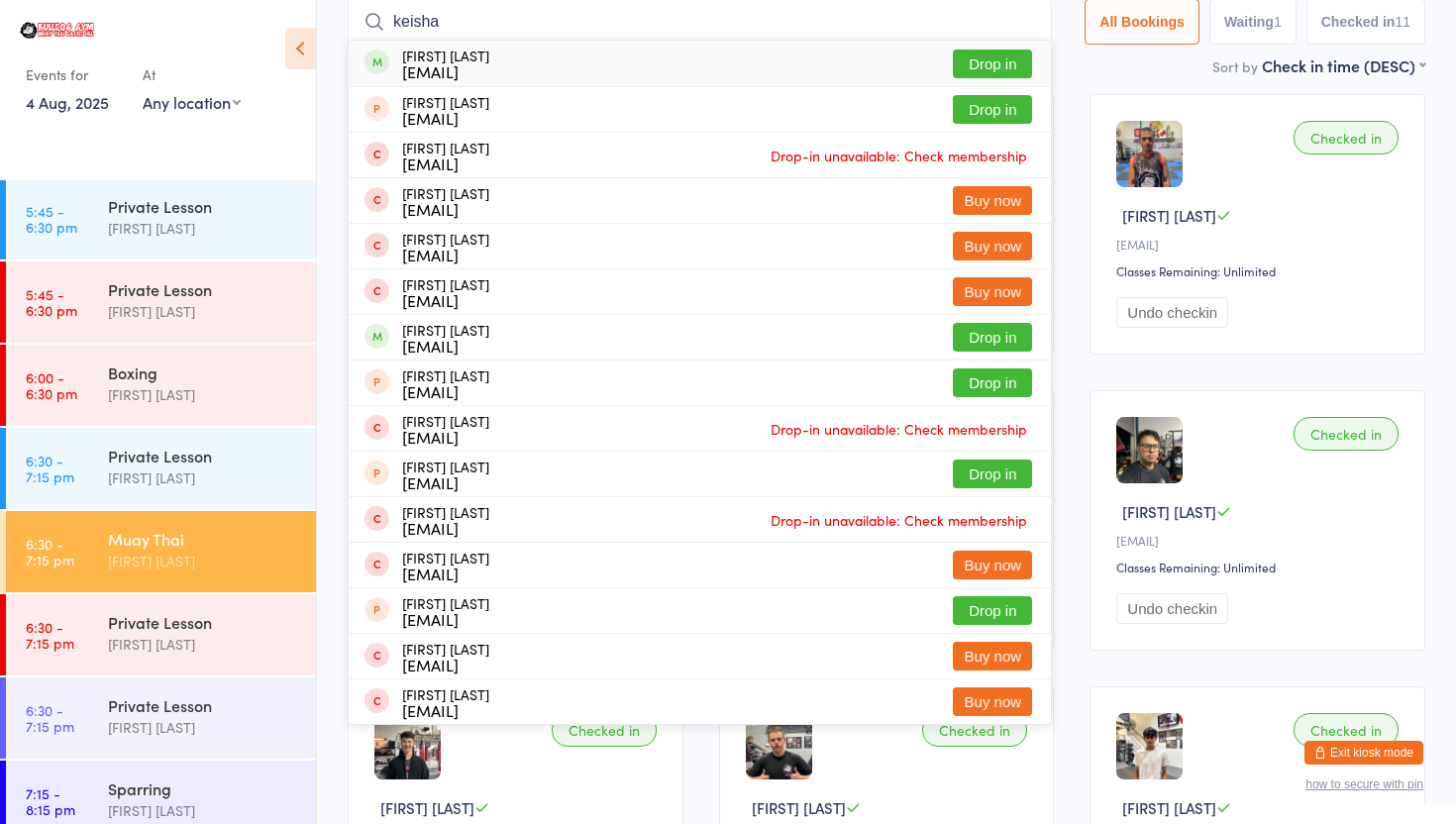 type on "keisha" 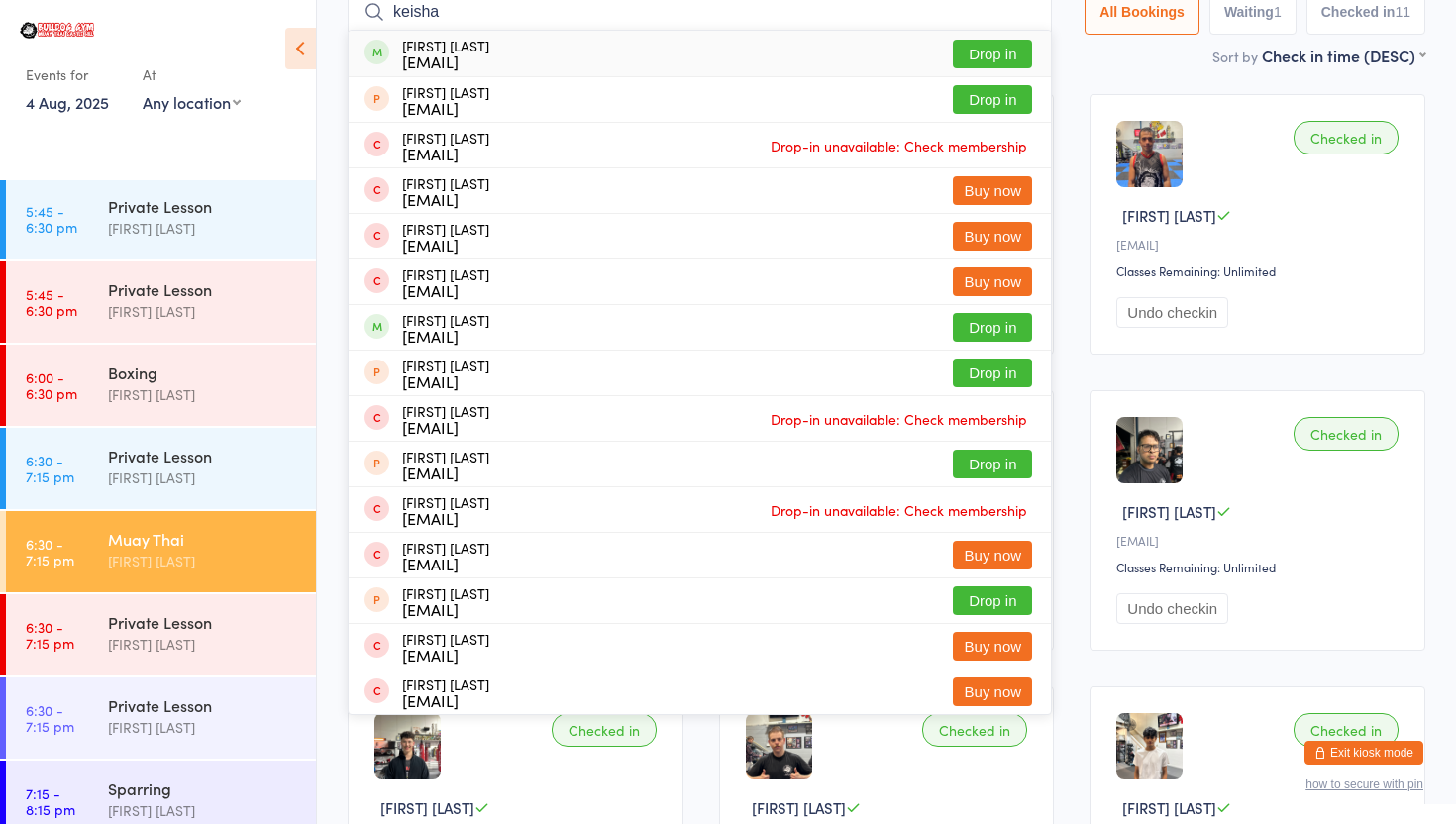 click on "Keisha Sta Barbara k•••••••••4@gmail.com Drop in" at bounding box center (699, 53) 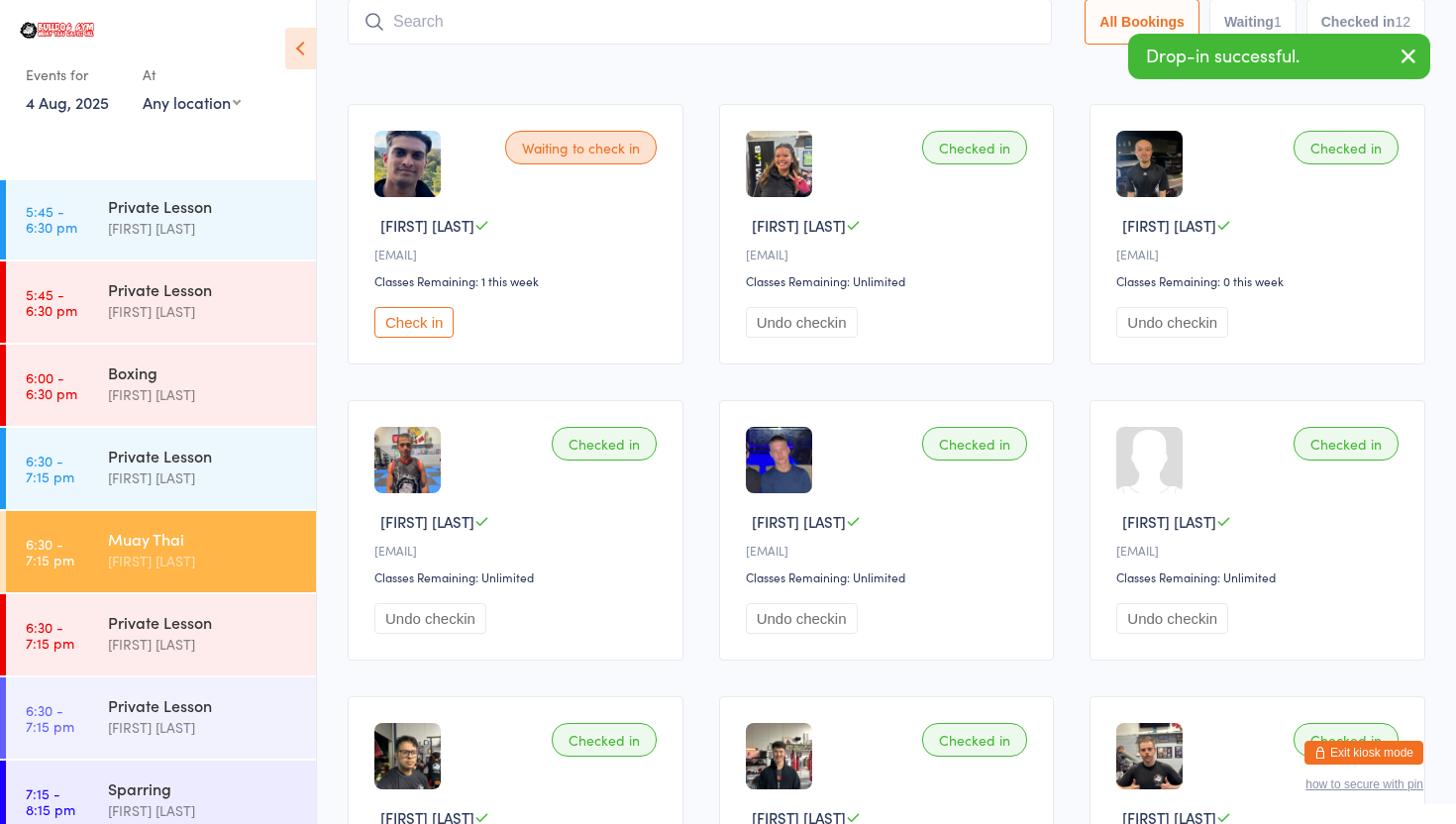 click at bounding box center (699, 22) 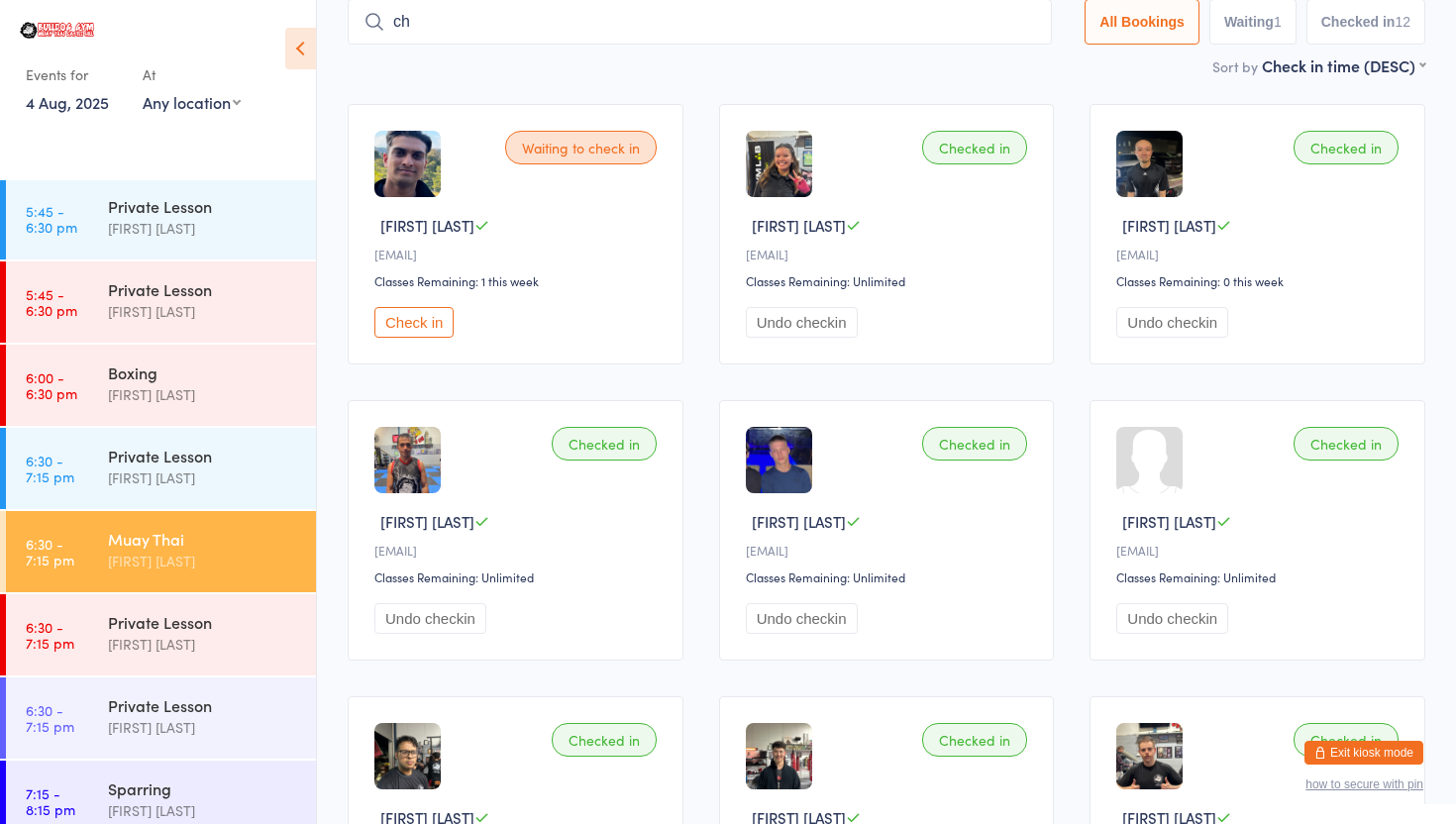type on "c" 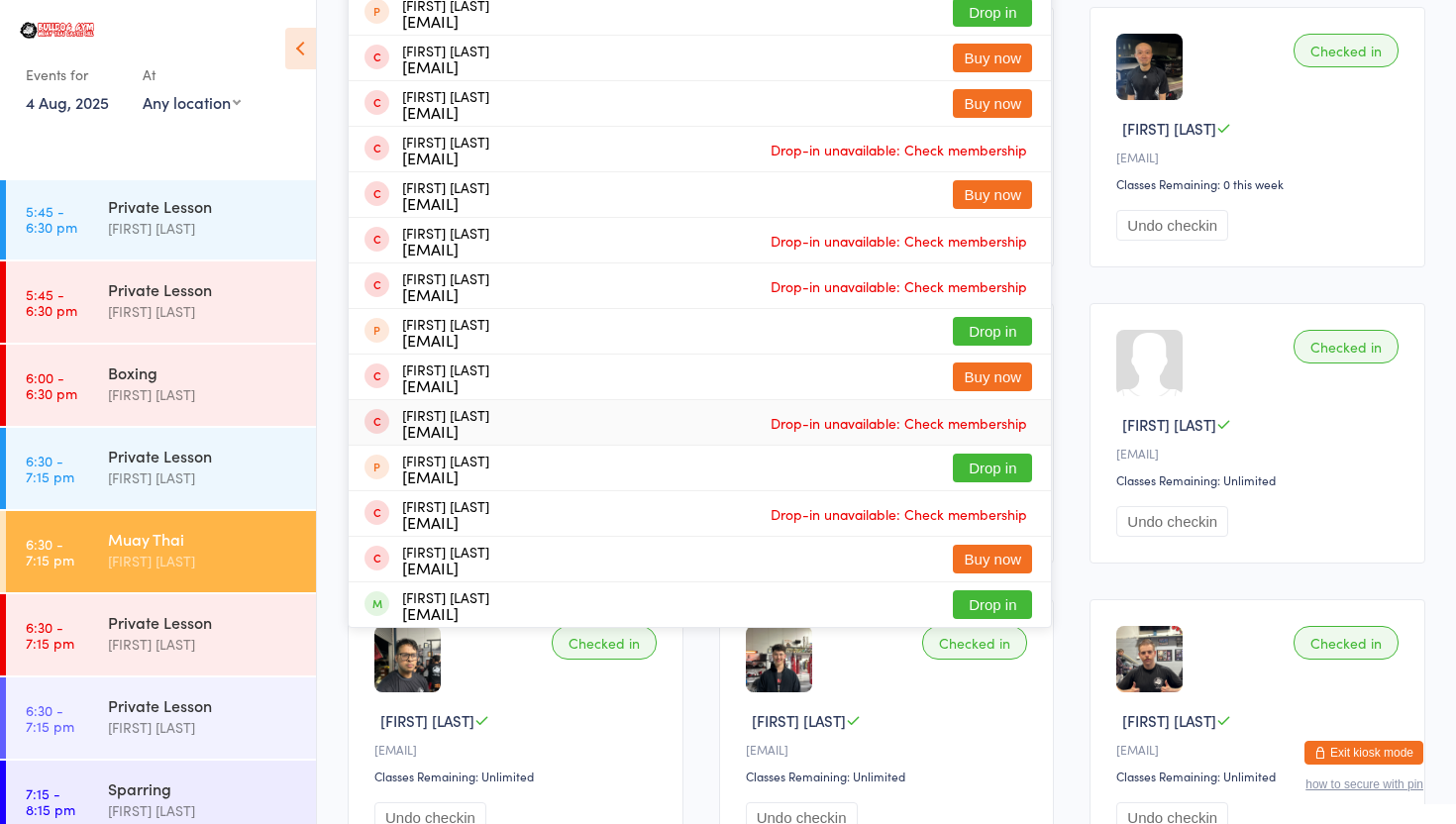scroll, scrollTop: 247, scrollLeft: 0, axis: vertical 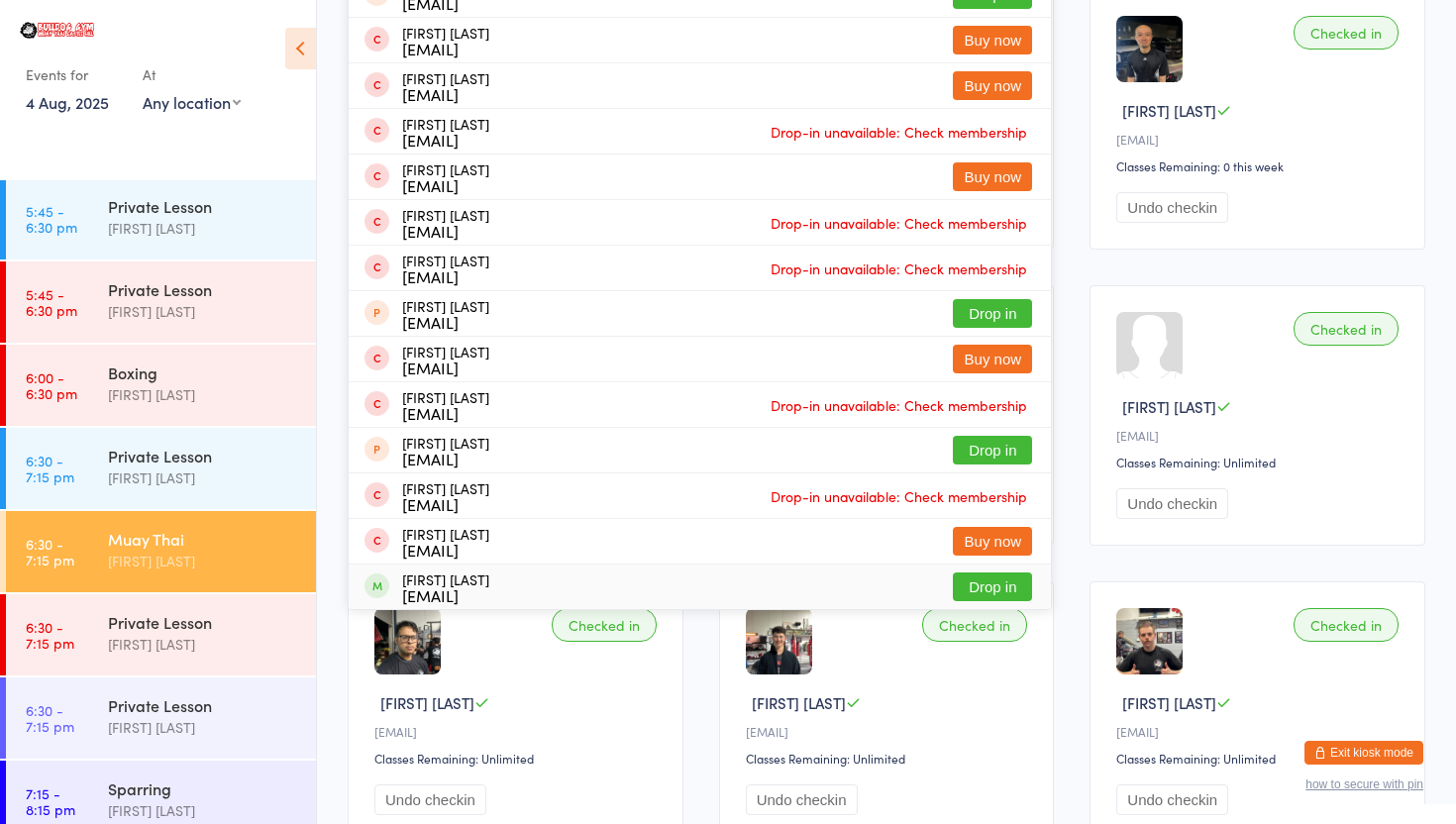 type on "sing" 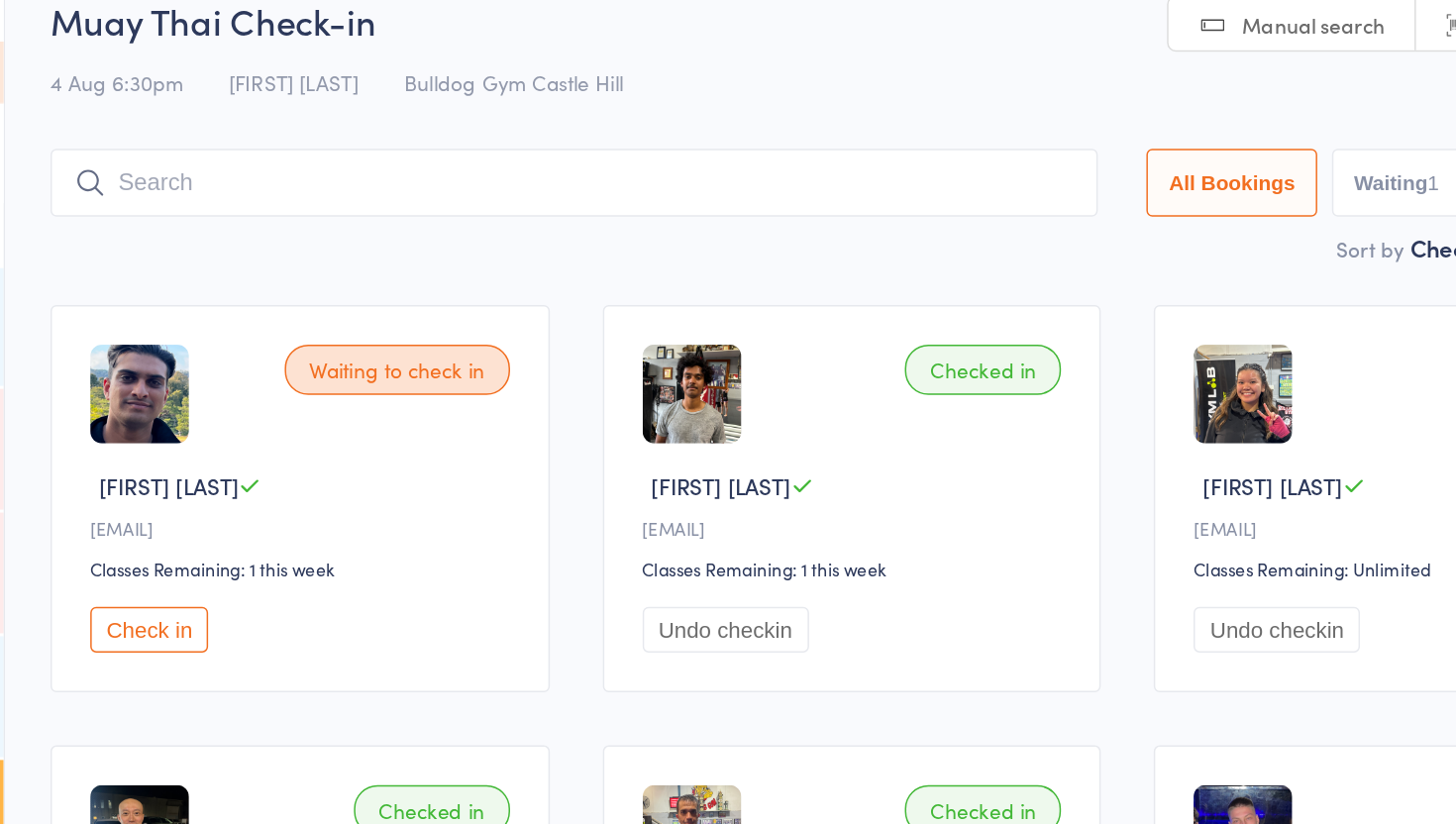 scroll, scrollTop: 13, scrollLeft: 0, axis: vertical 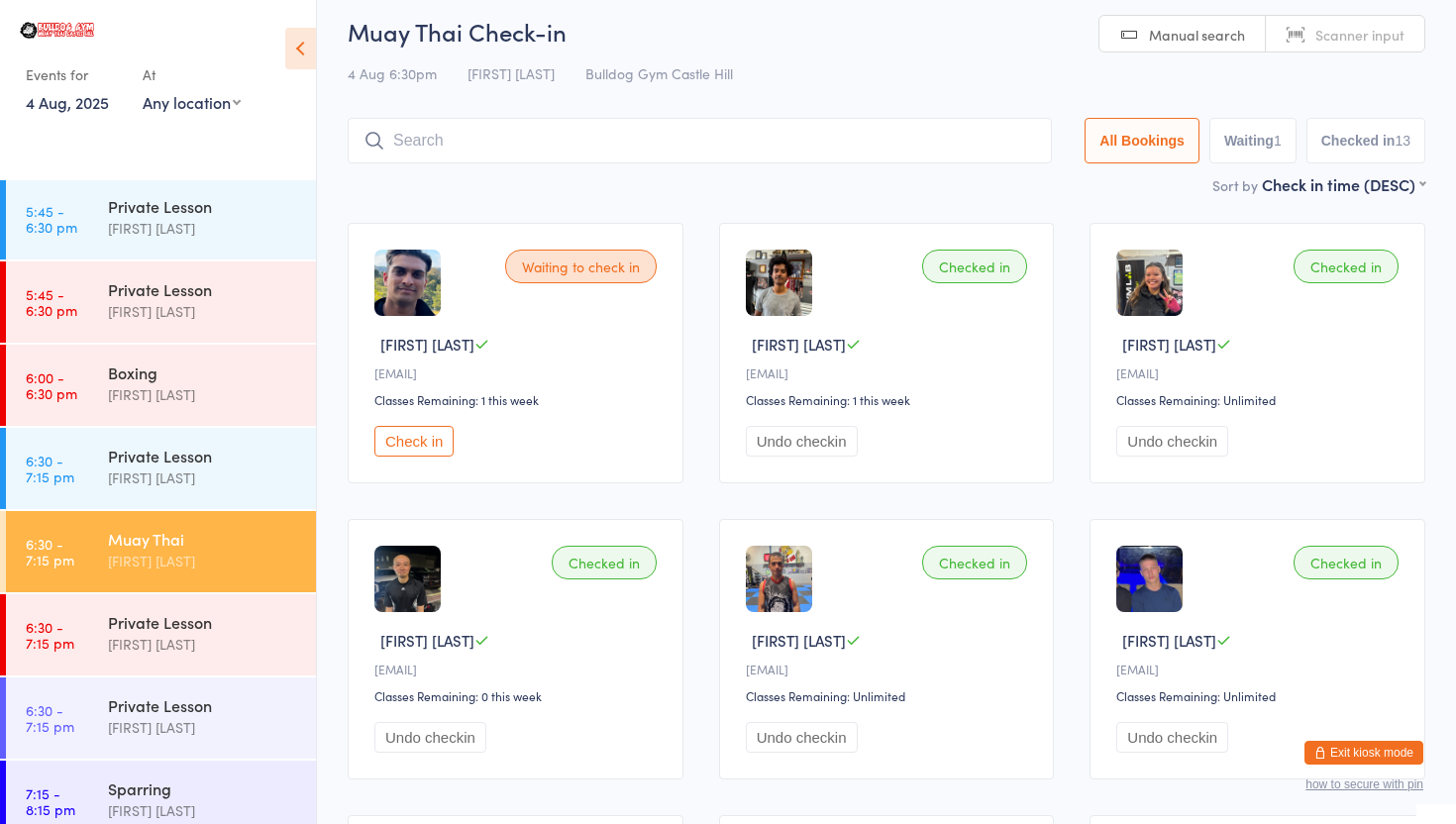click at bounding box center (699, 141) 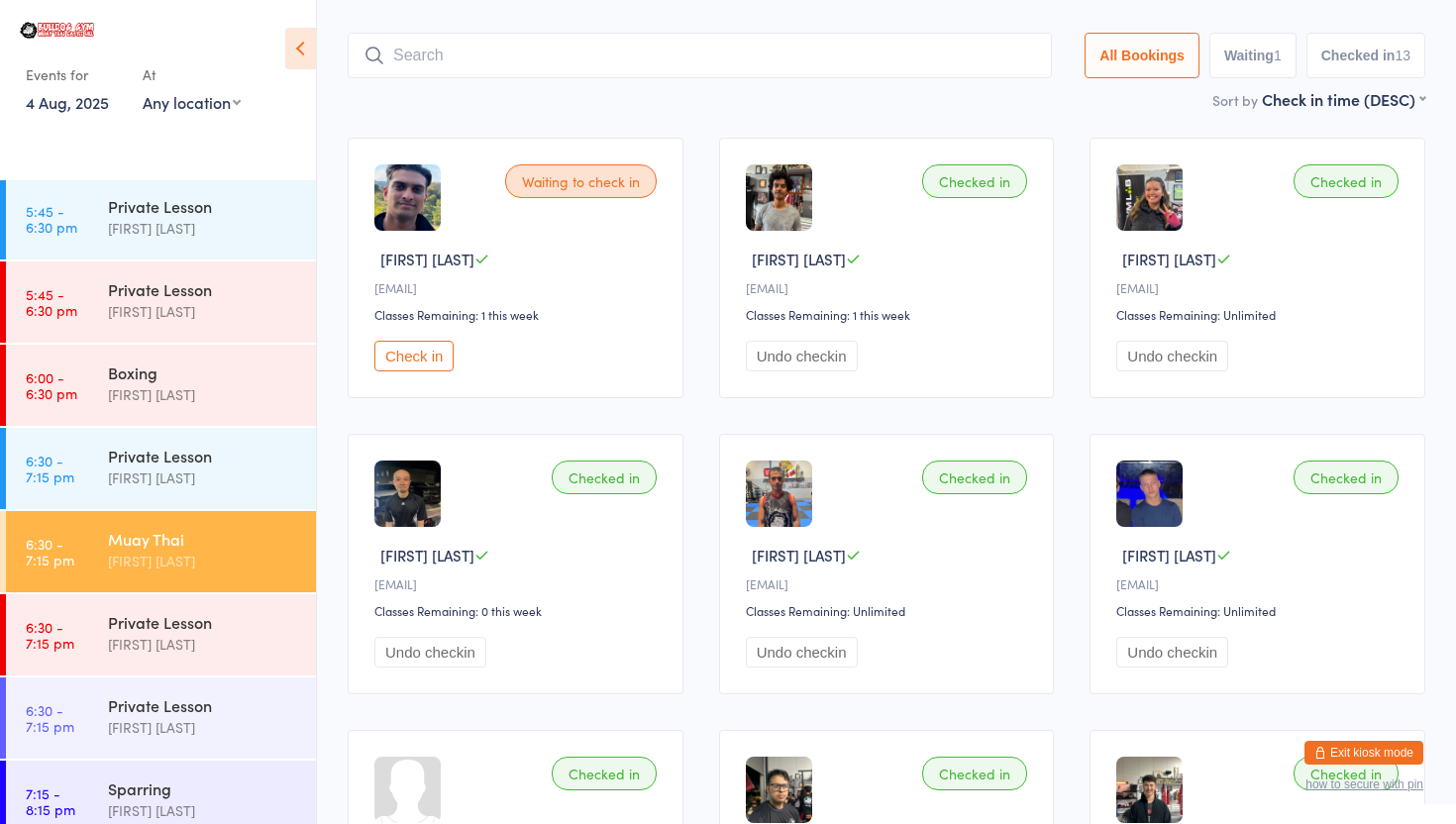 scroll, scrollTop: 132, scrollLeft: 0, axis: vertical 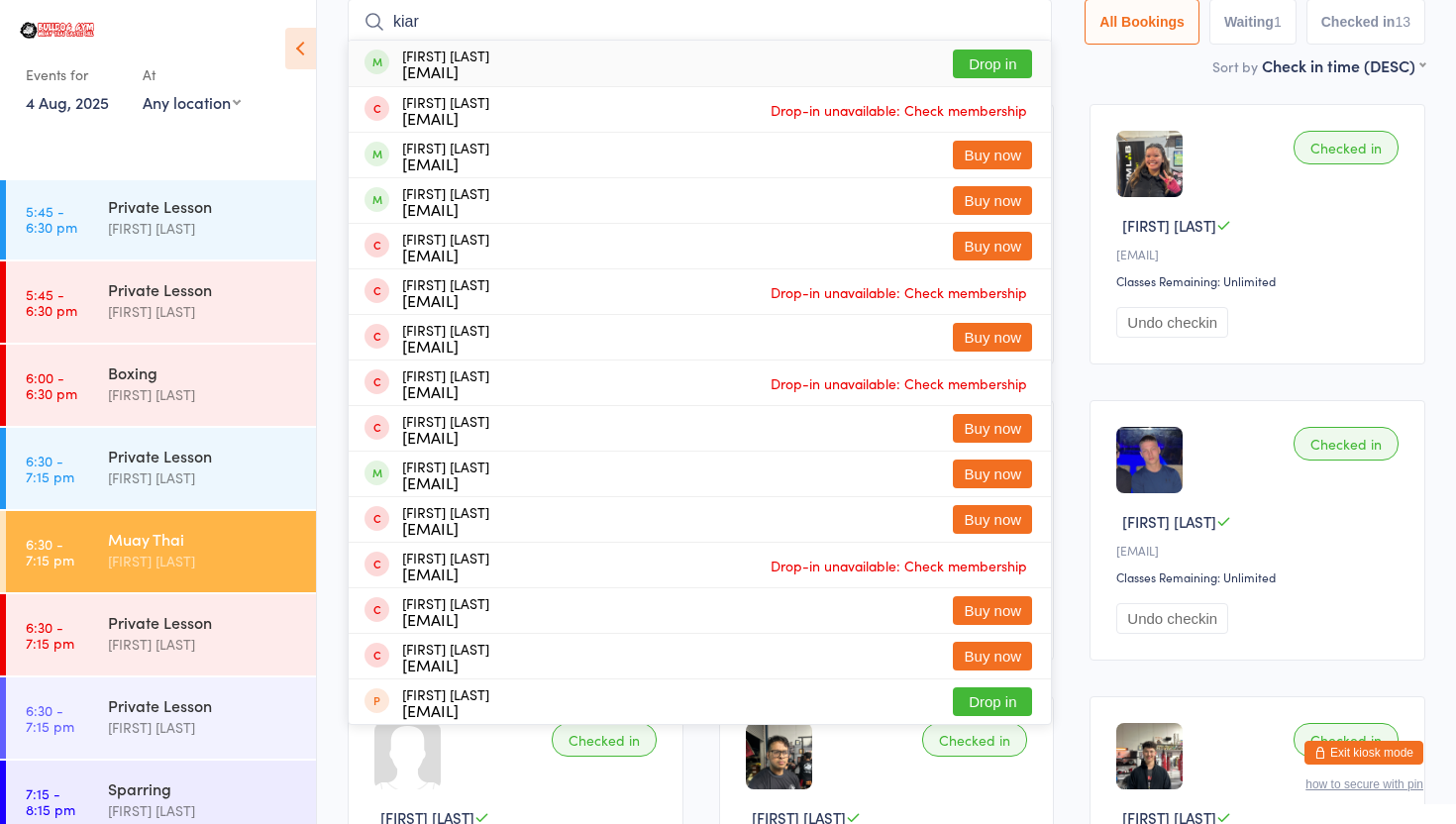 type on "kiar" 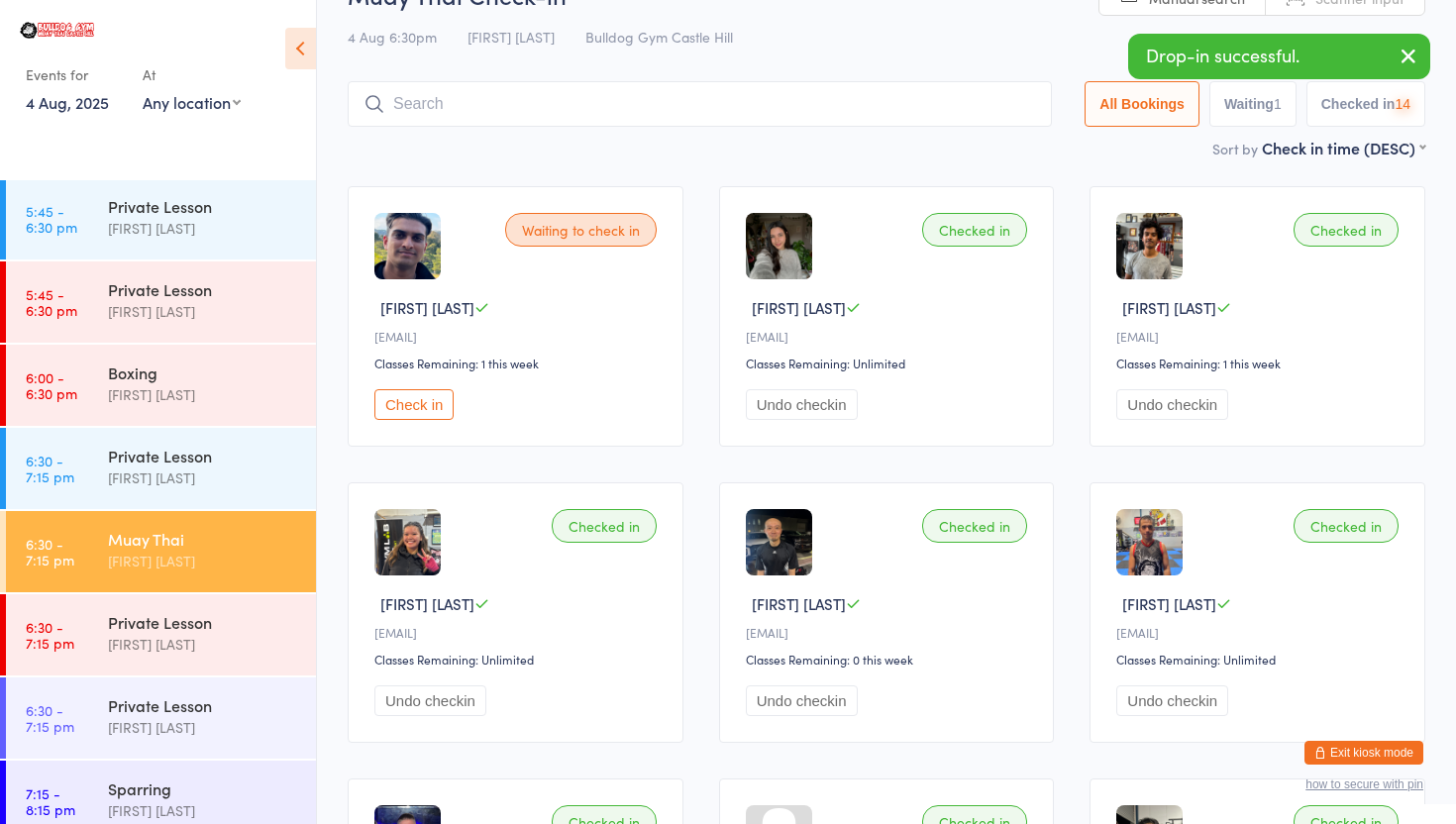 scroll, scrollTop: 0, scrollLeft: 0, axis: both 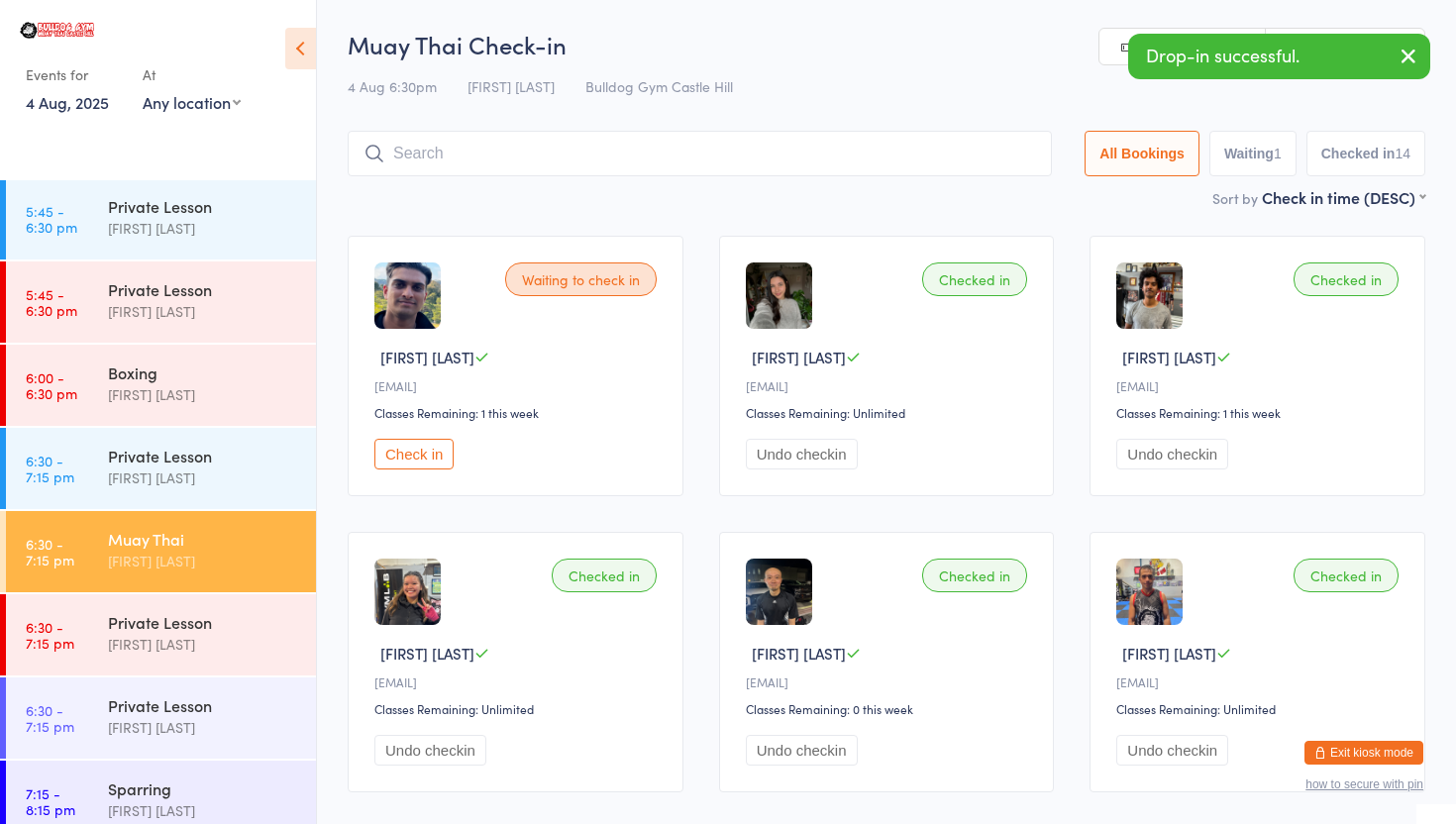 click at bounding box center (699, 154) 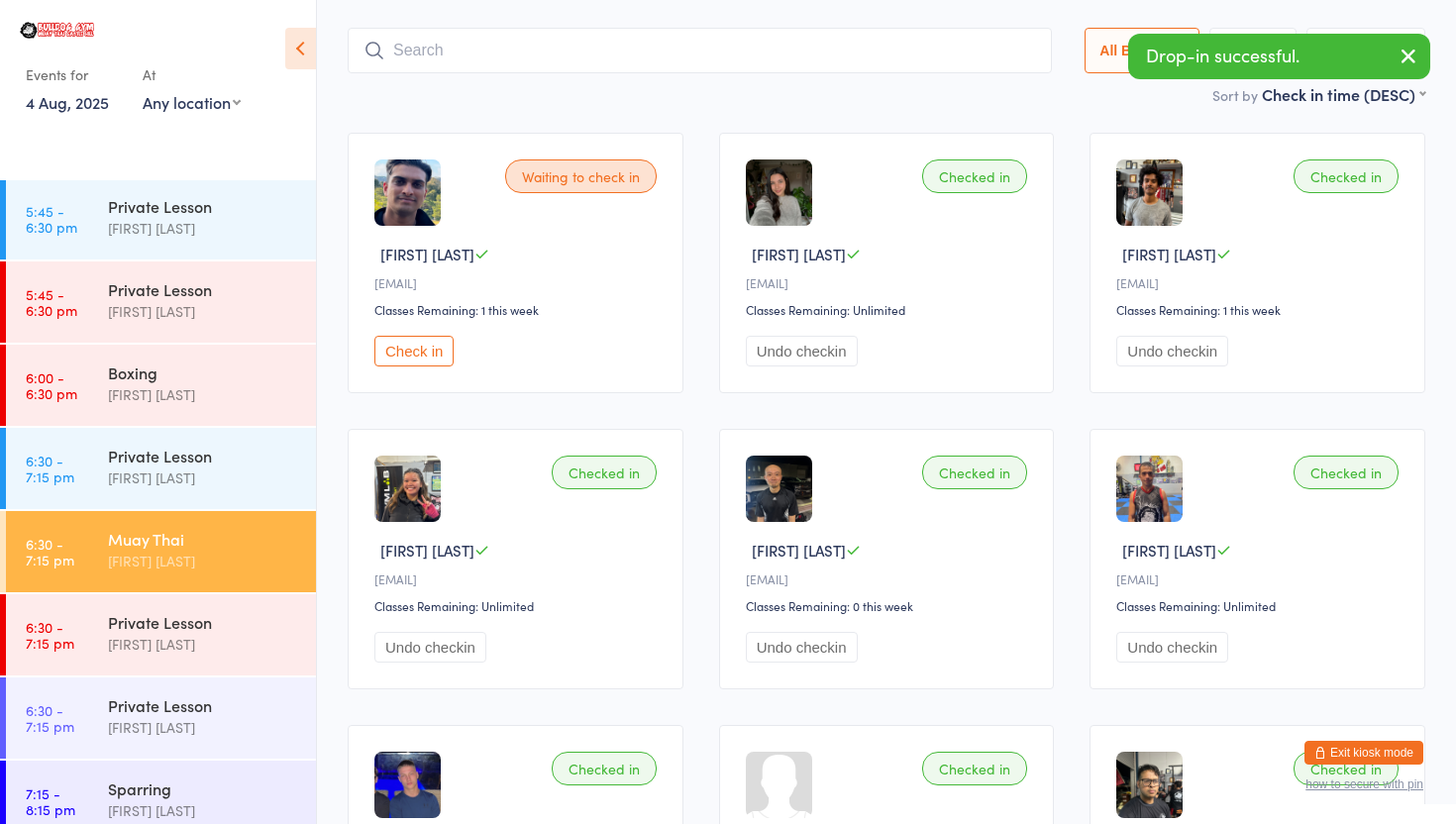 scroll, scrollTop: 132, scrollLeft: 0, axis: vertical 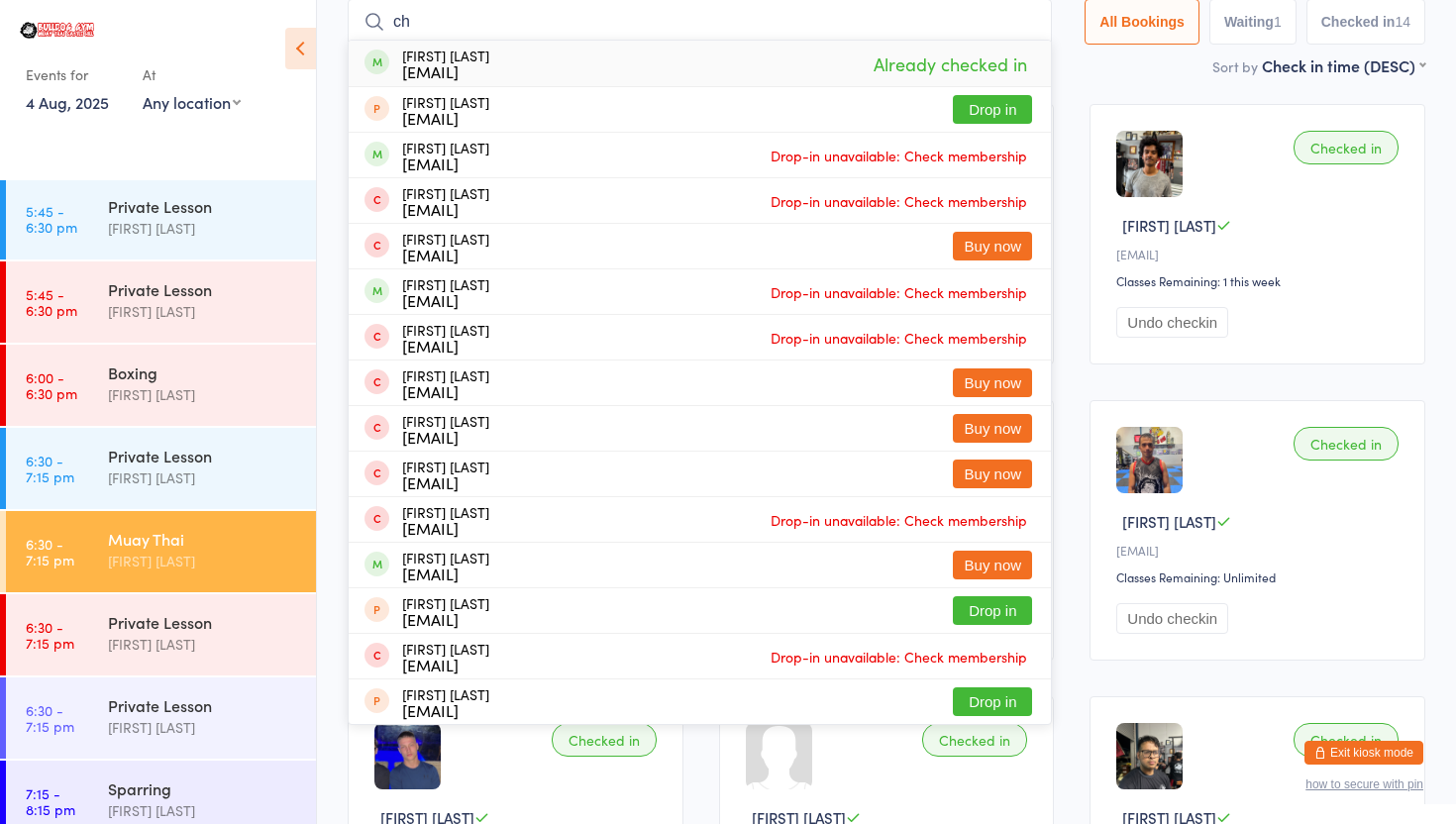 type on "c" 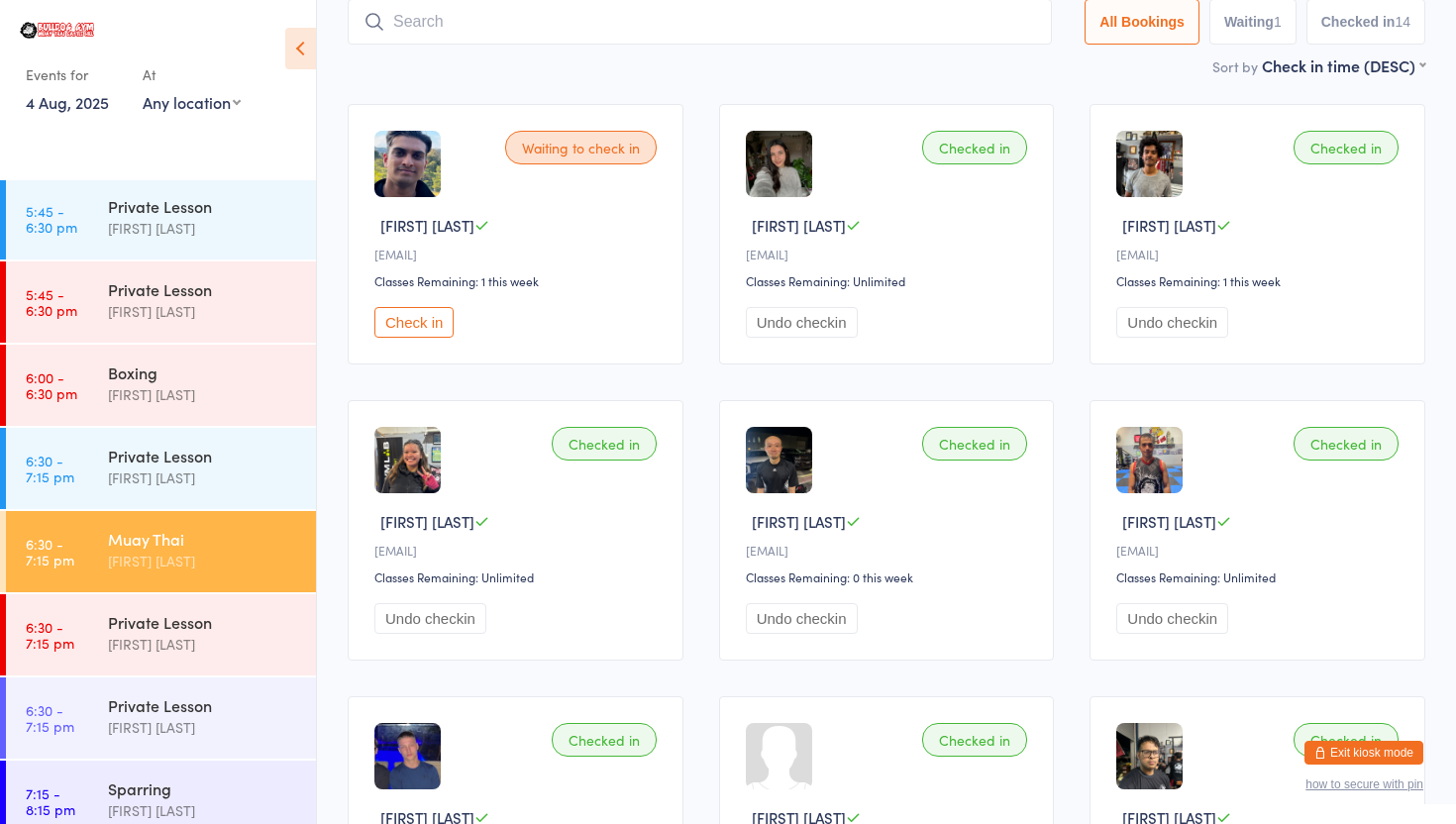 type on "=" 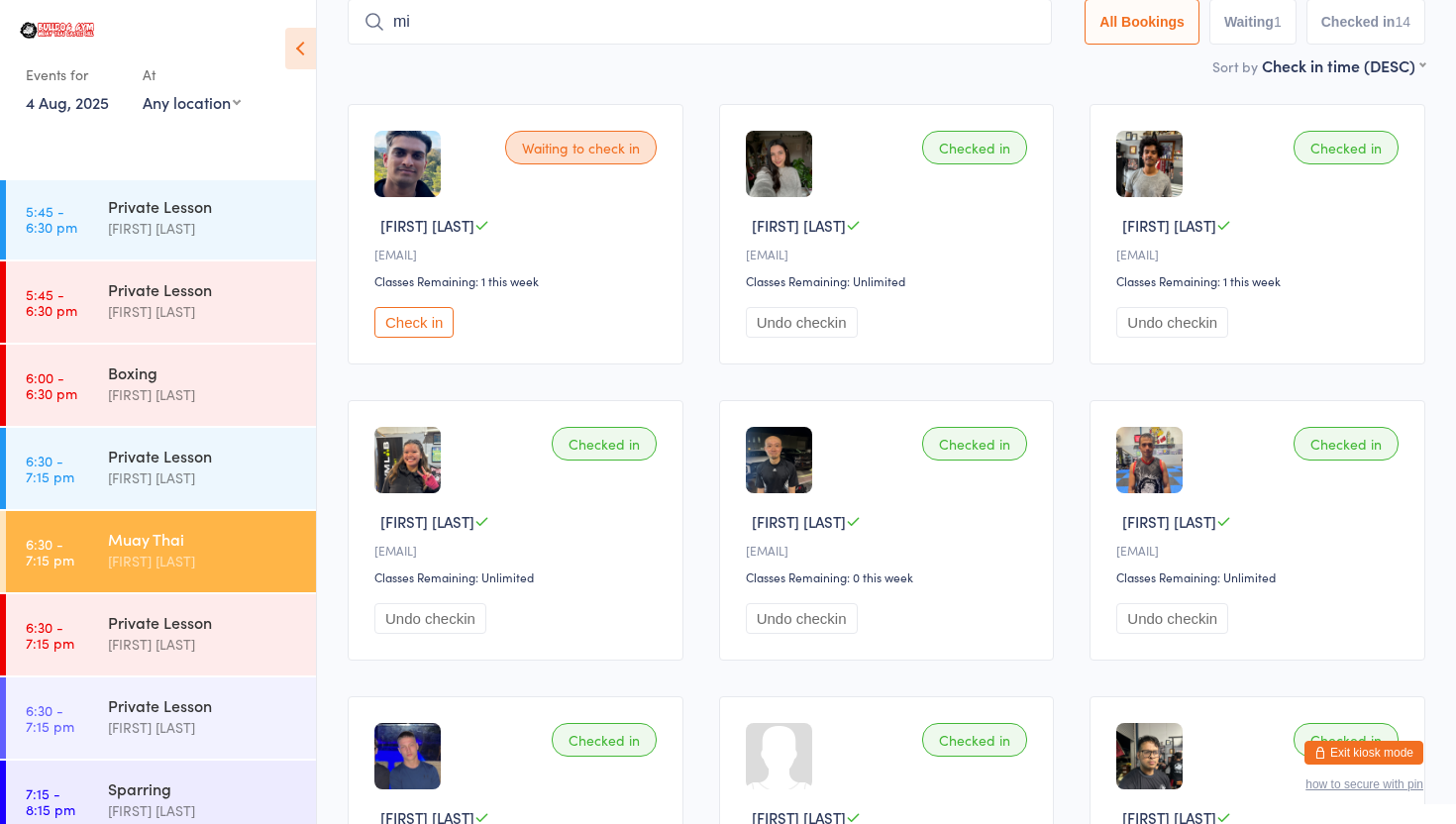 type on "m" 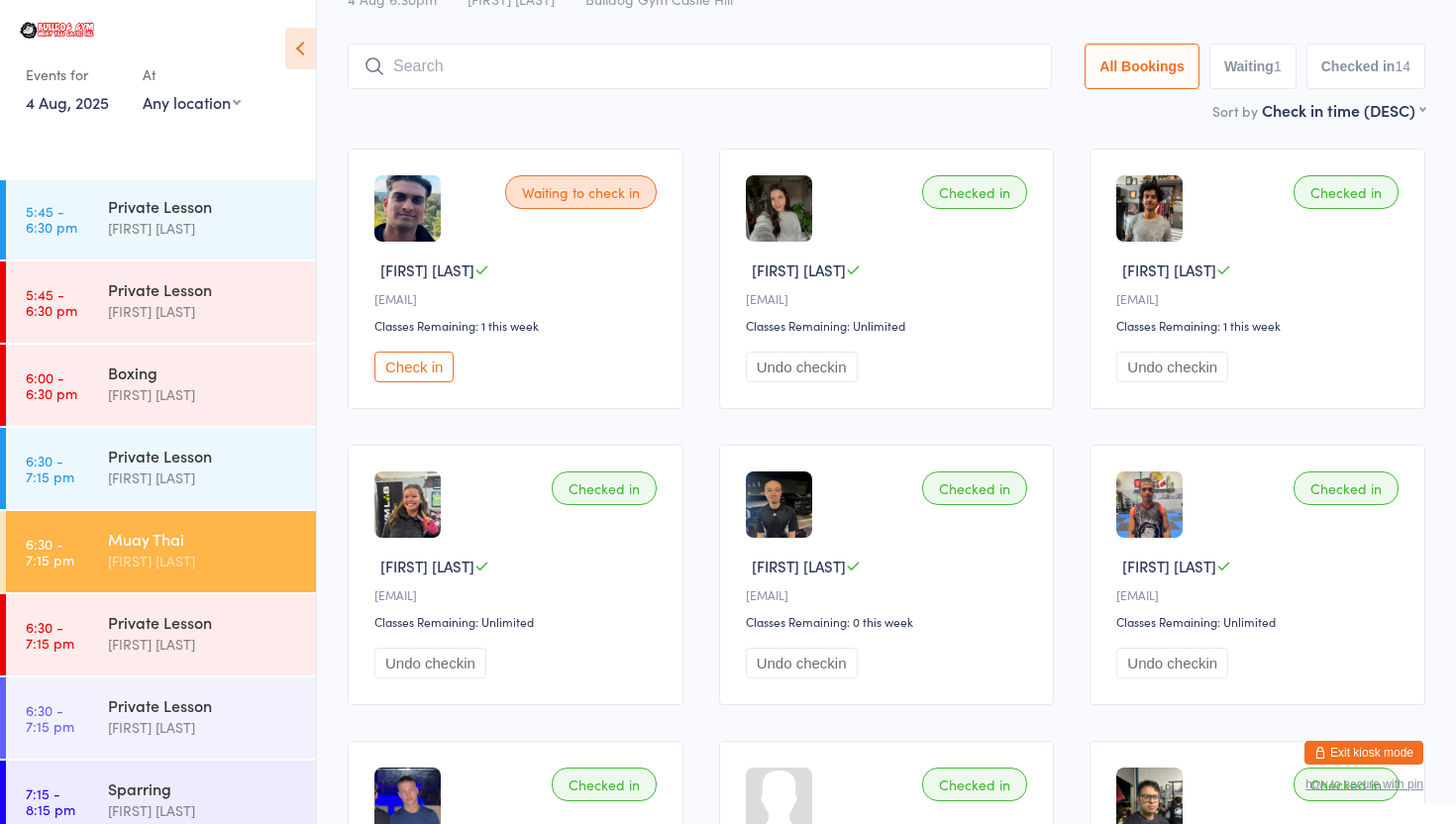 scroll, scrollTop: 0, scrollLeft: 0, axis: both 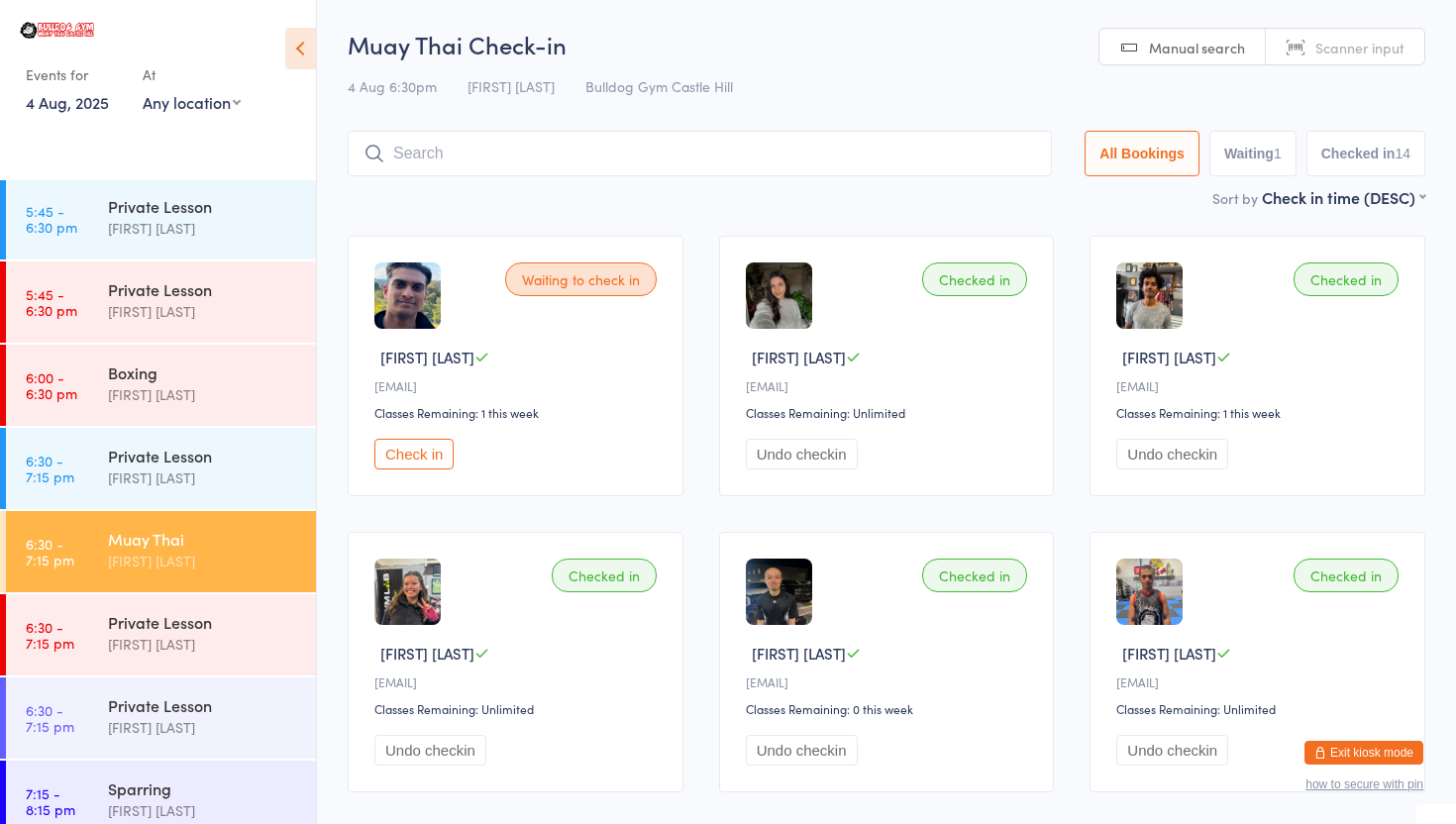click at bounding box center [699, 154] 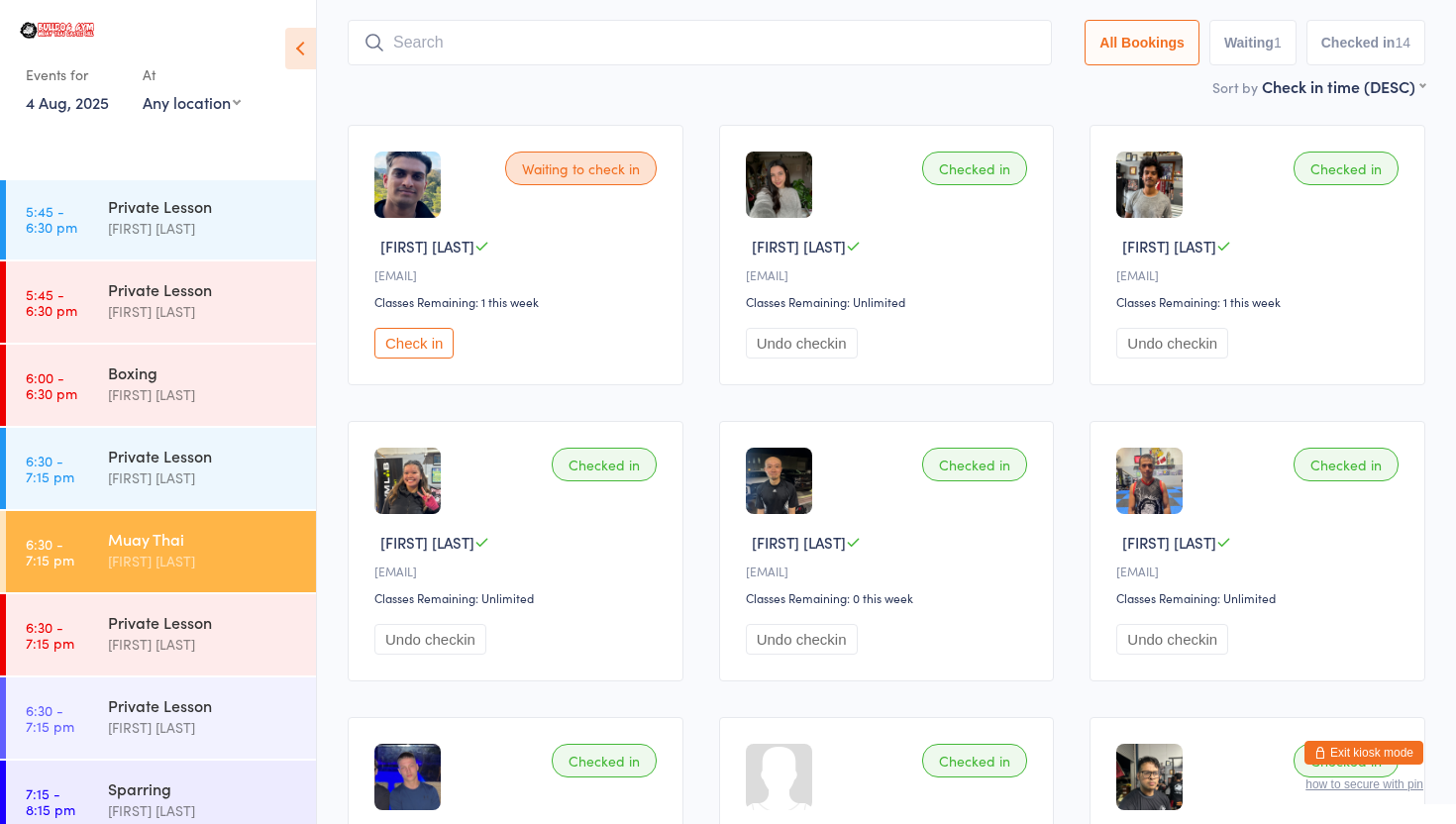 scroll, scrollTop: 132, scrollLeft: 0, axis: vertical 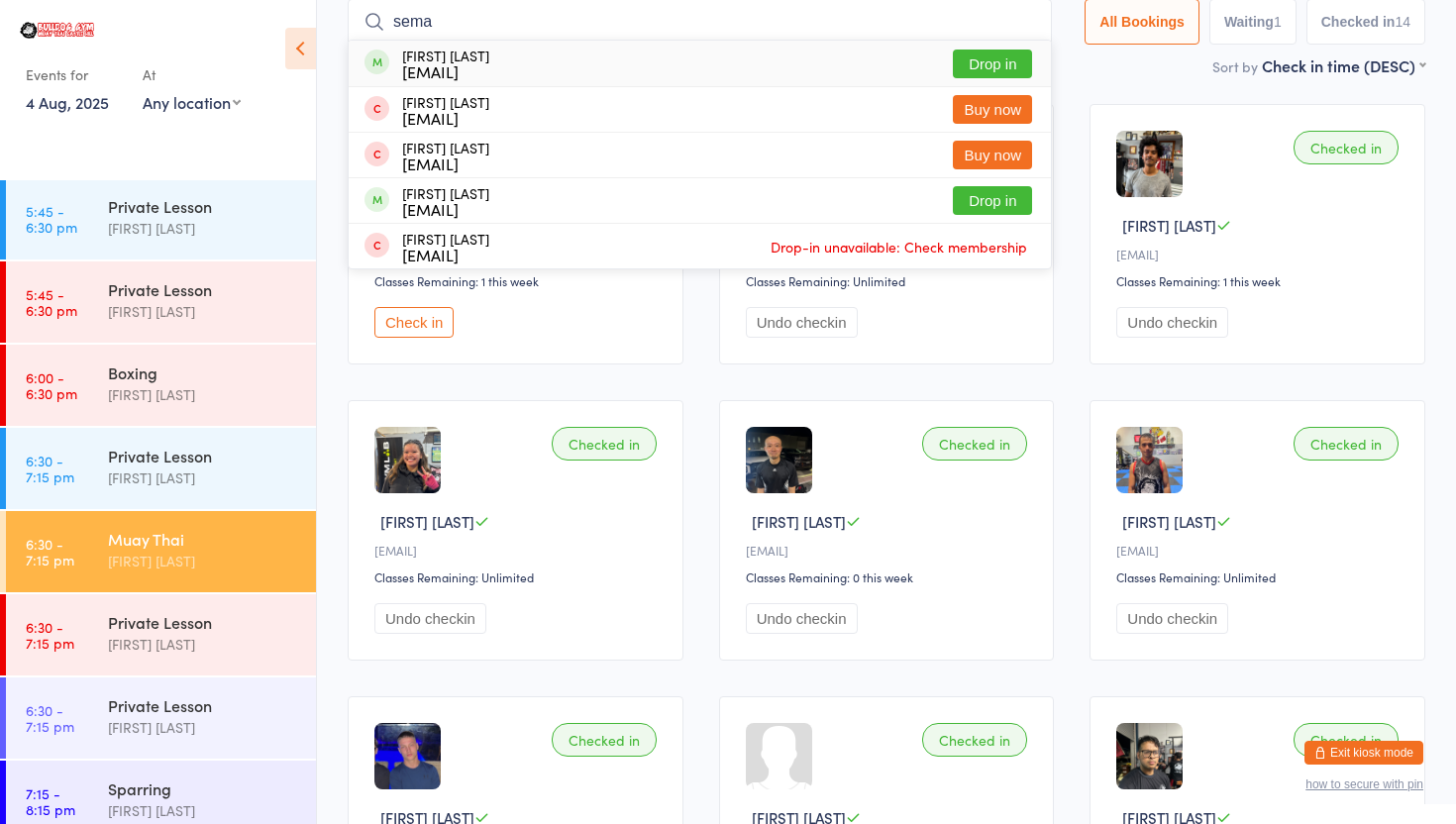 type on "sema" 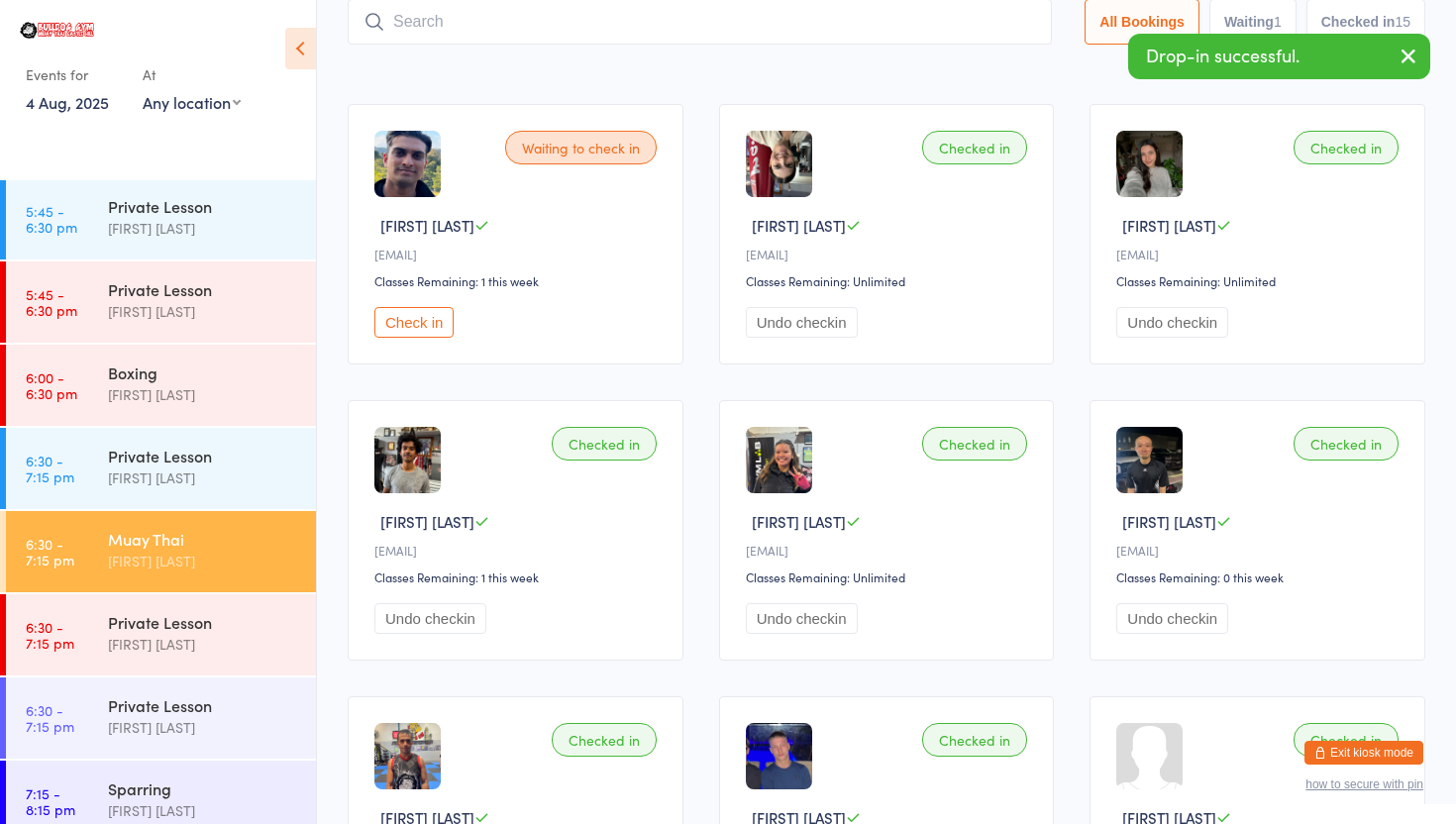 click on "Check in" at bounding box center (414, 322) 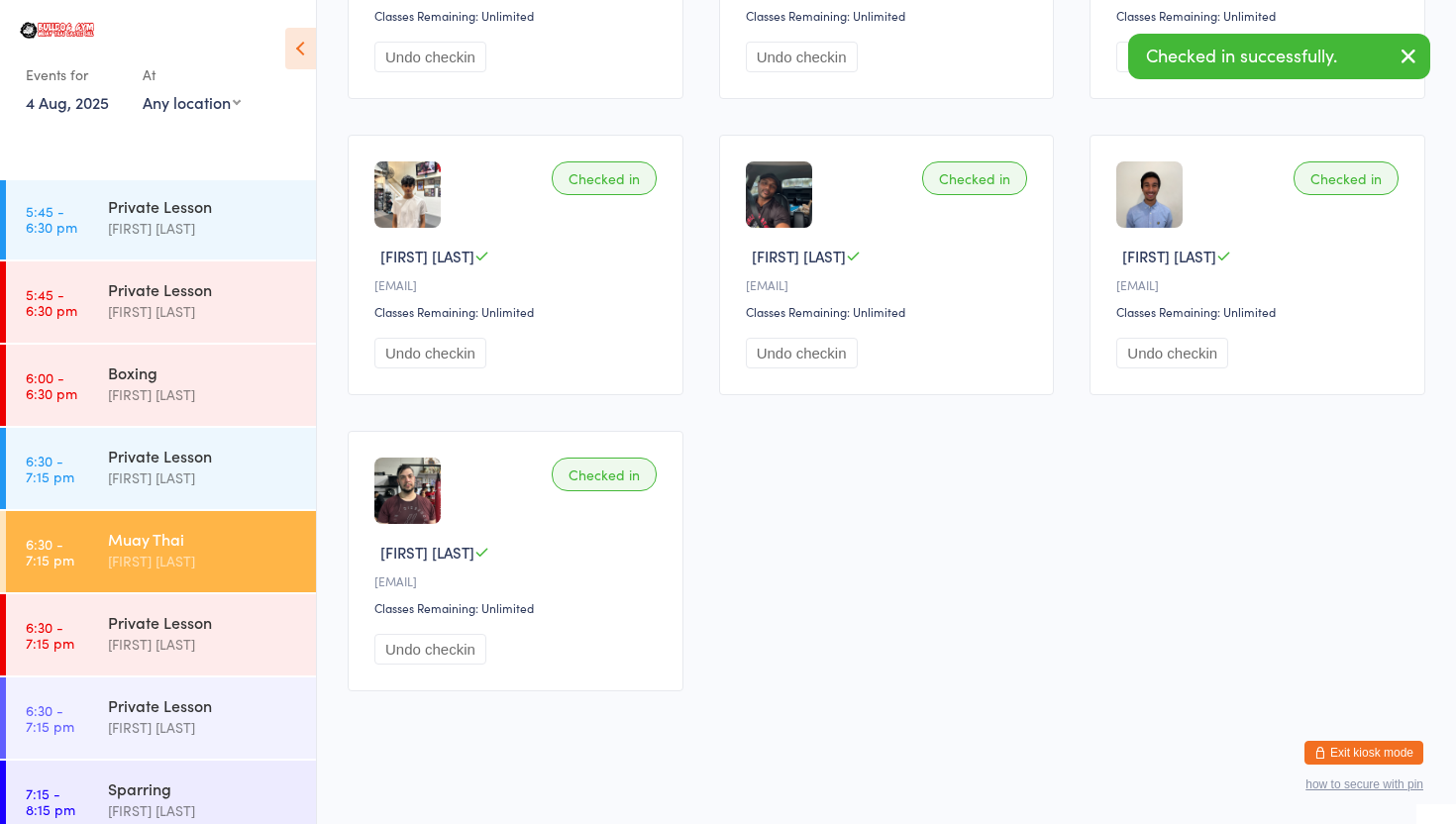 scroll, scrollTop: 0, scrollLeft: 0, axis: both 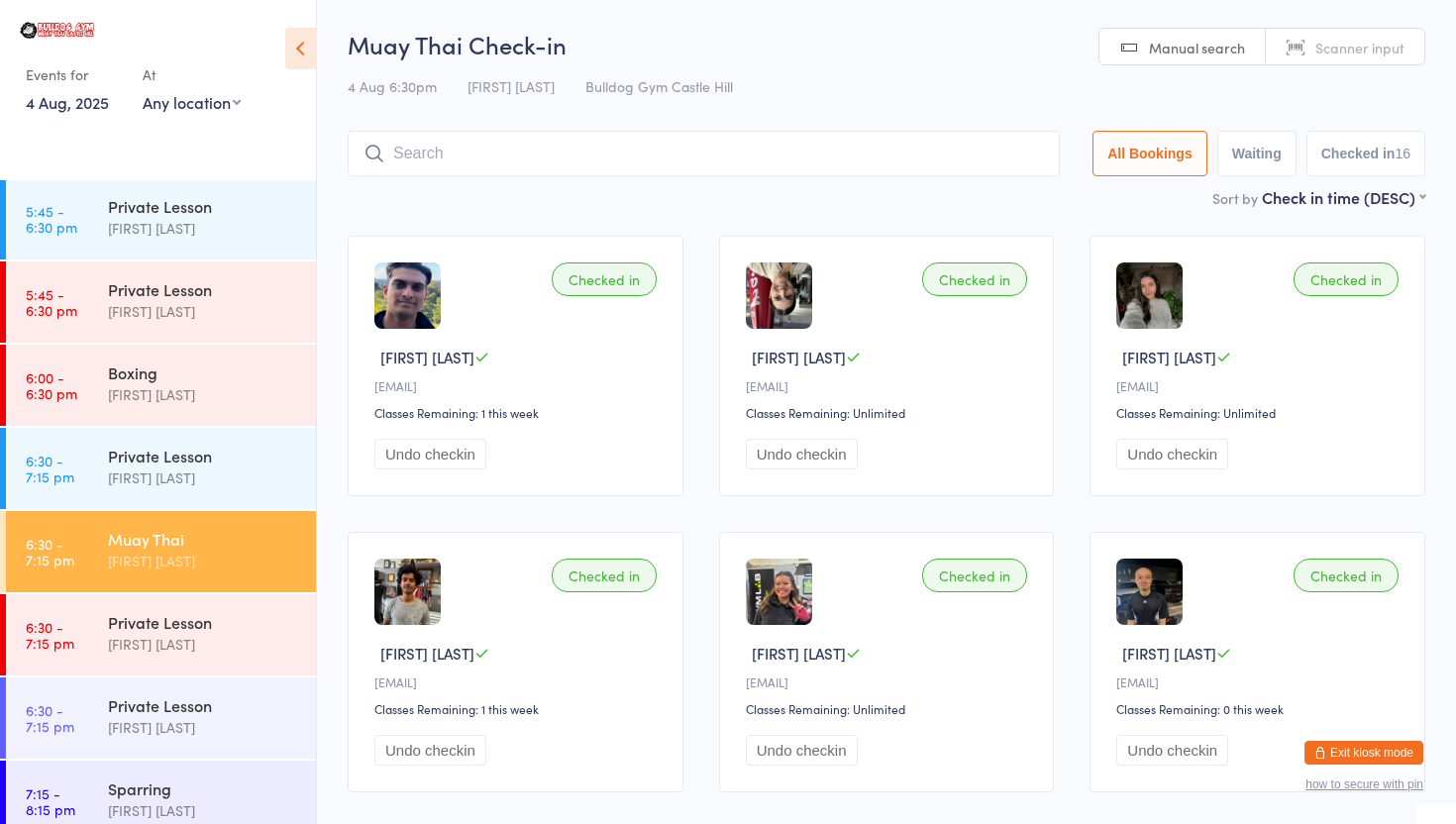 click at bounding box center (703, 154) 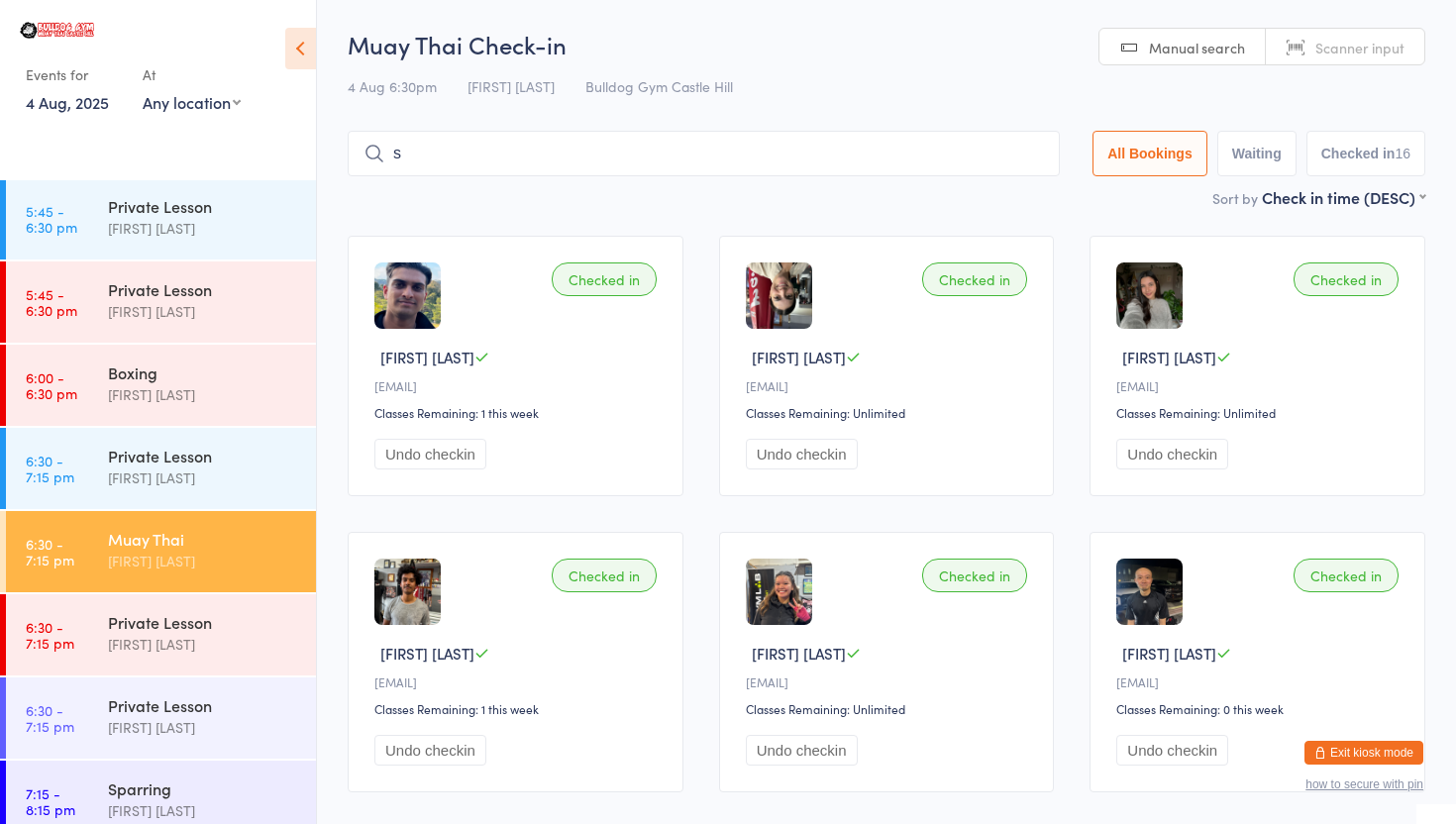 scroll, scrollTop: 10, scrollLeft: 0, axis: vertical 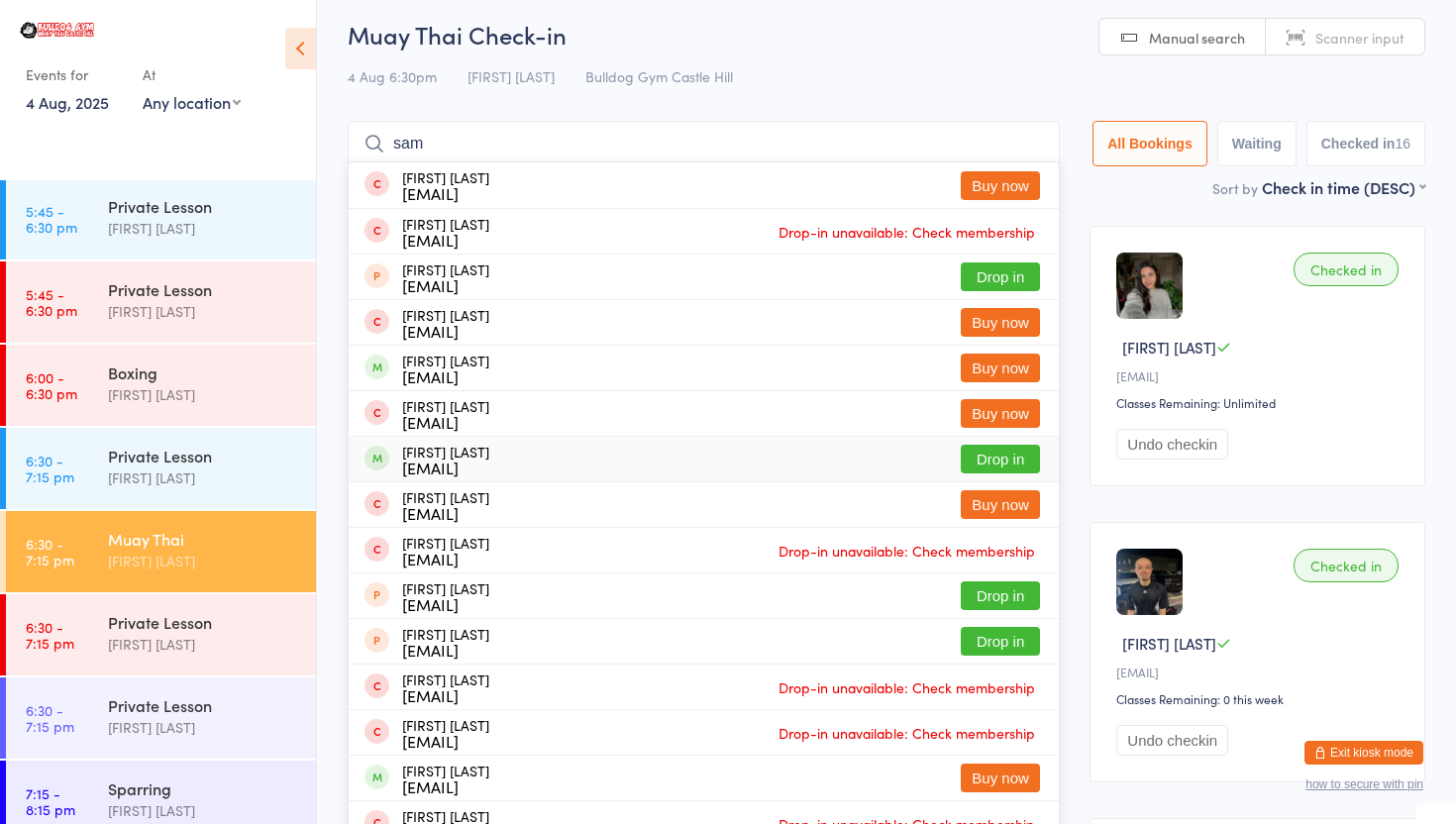 type on "sam" 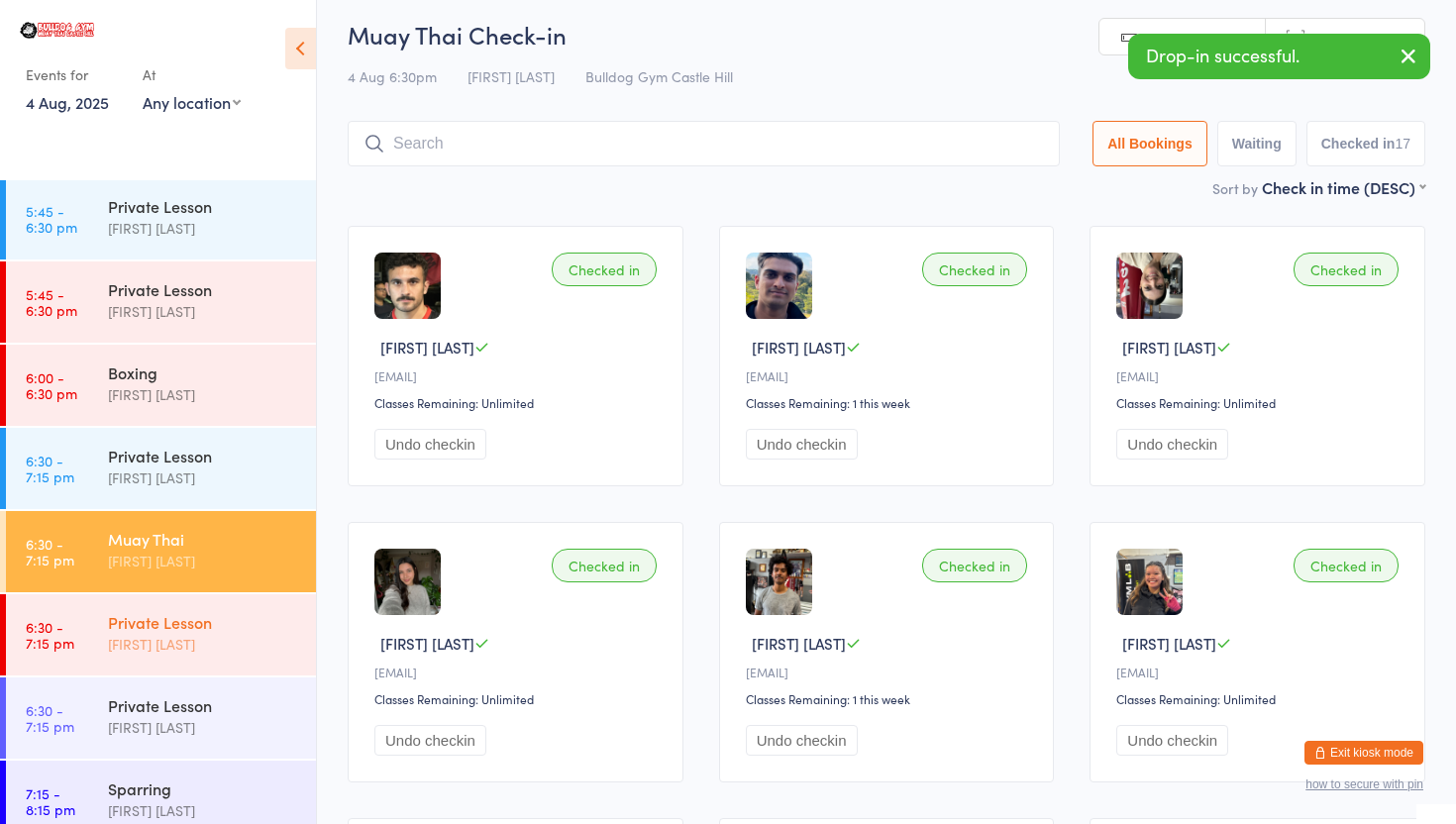 click on "Private Lesson" at bounding box center (203, 622) 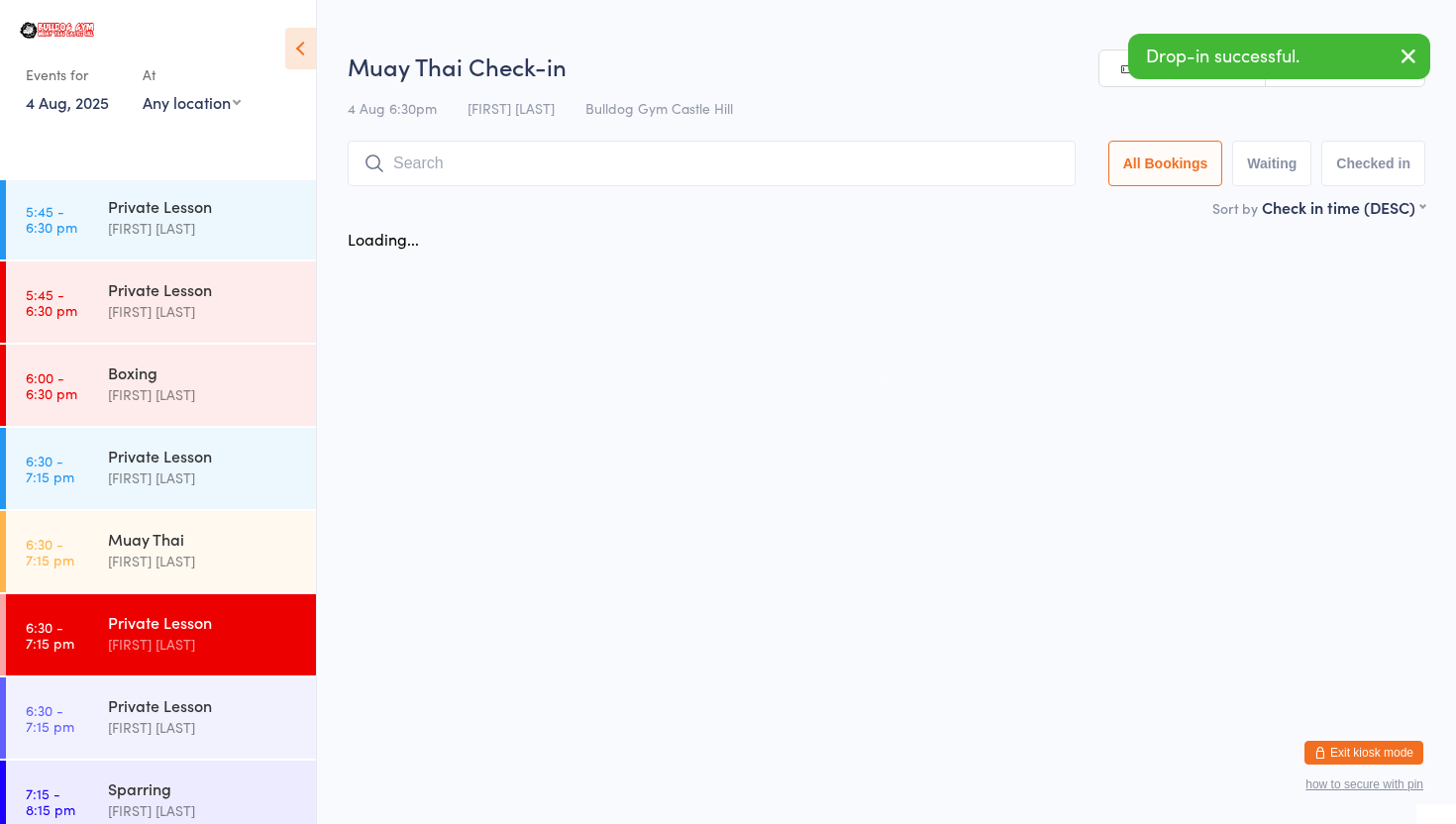 scroll, scrollTop: 0, scrollLeft: 0, axis: both 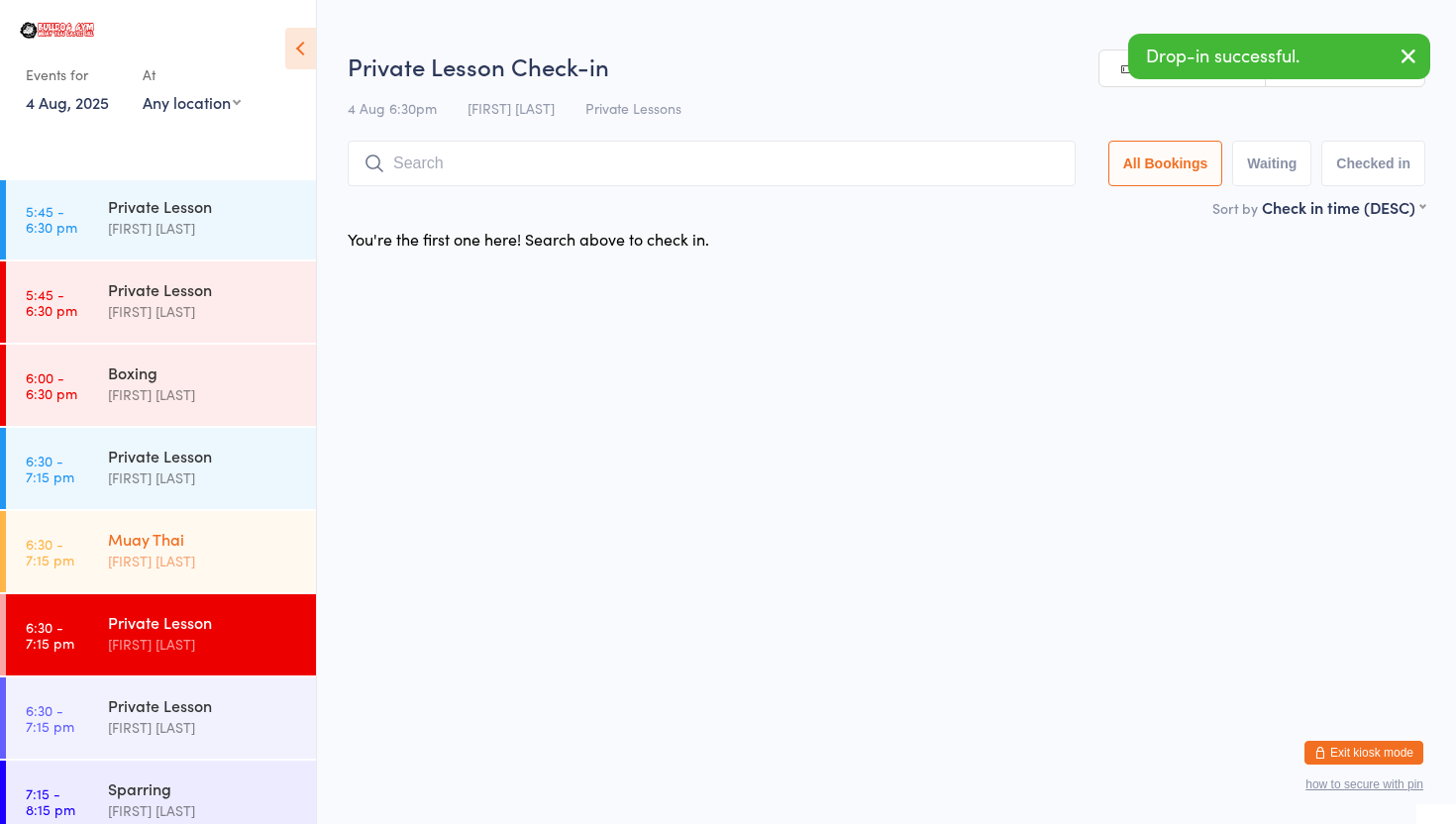 click on "Patrik Dittrich" at bounding box center (203, 561) 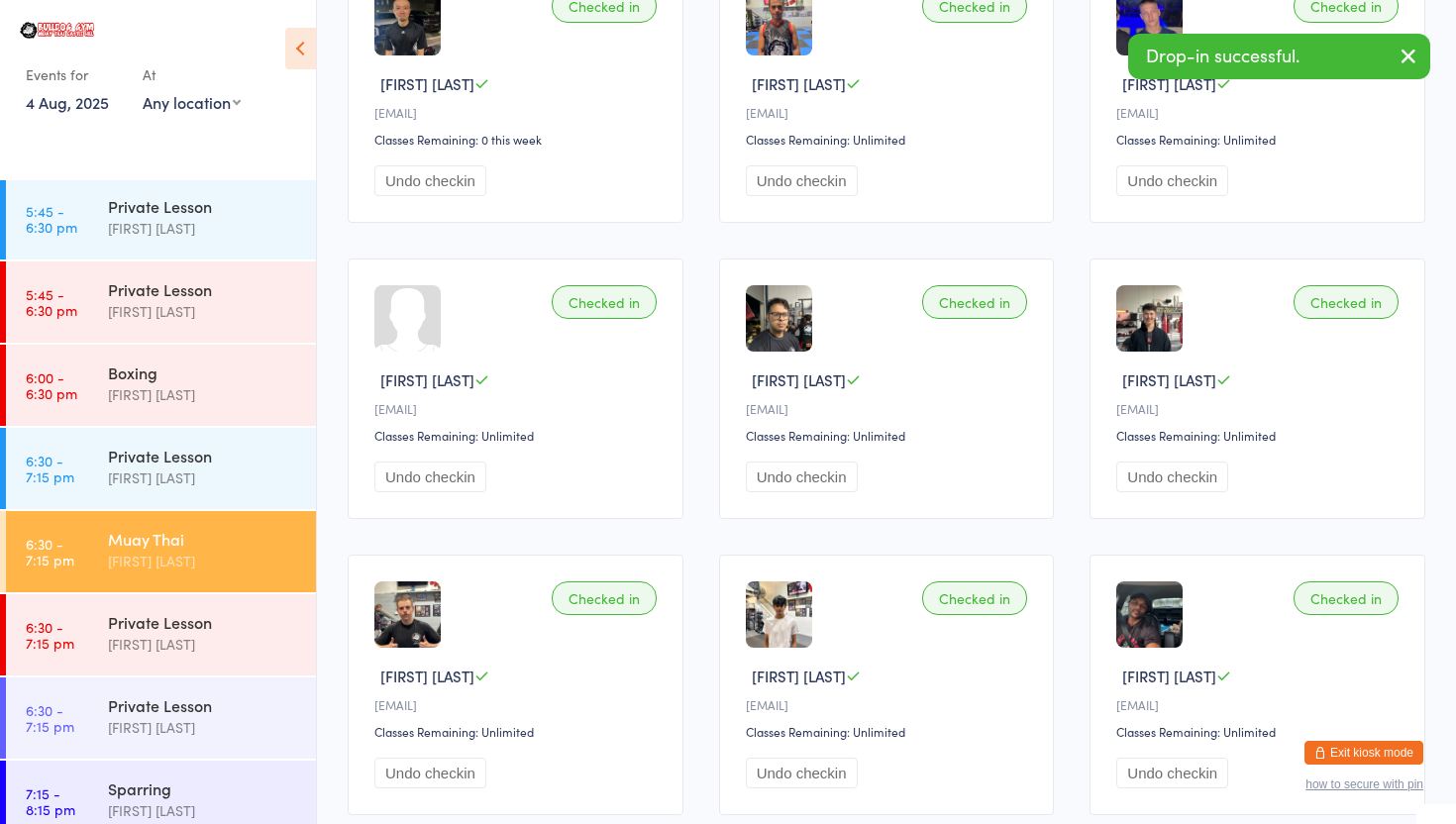 scroll, scrollTop: 1286, scrollLeft: 0, axis: vertical 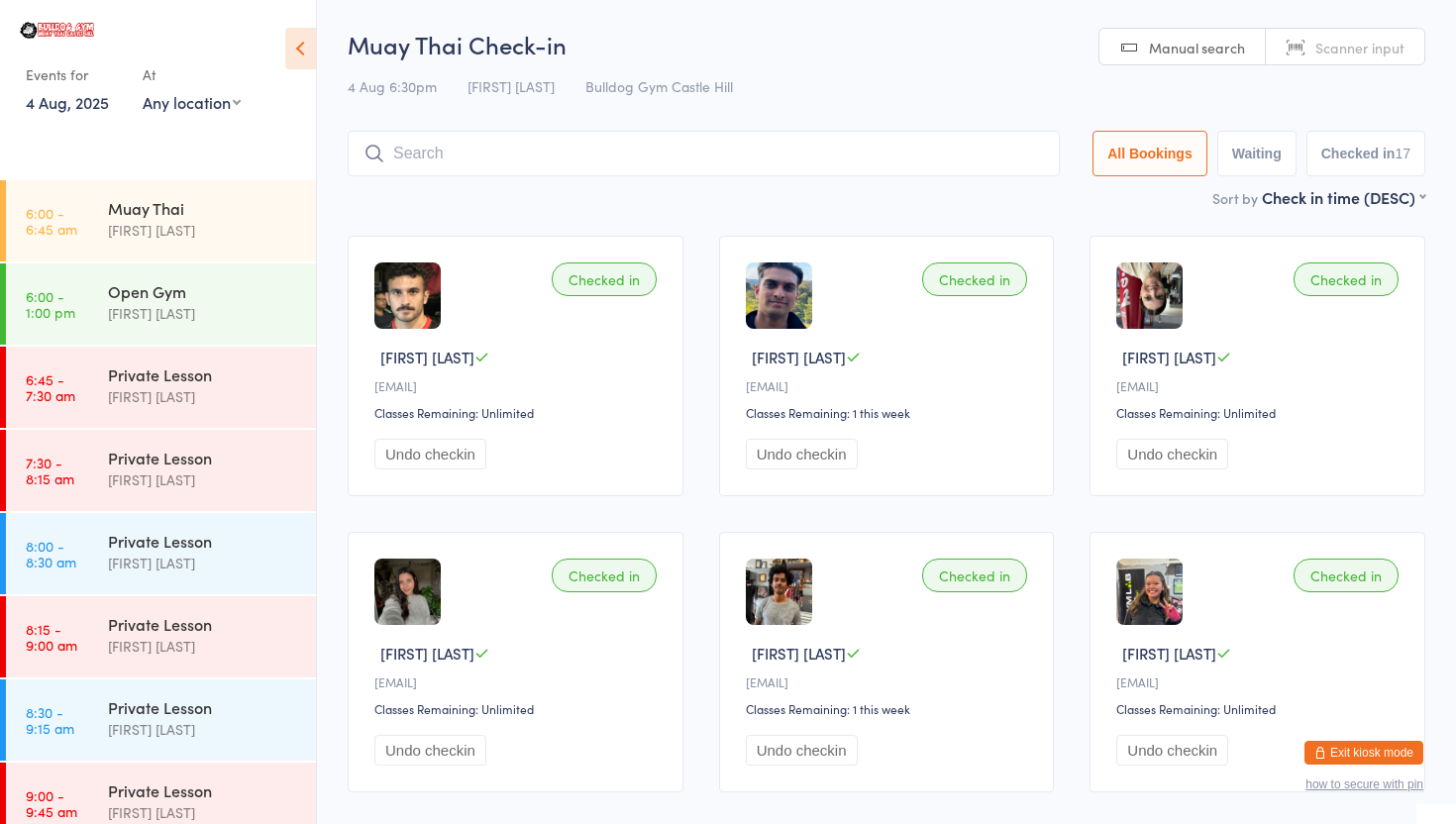 click at bounding box center [703, 154] 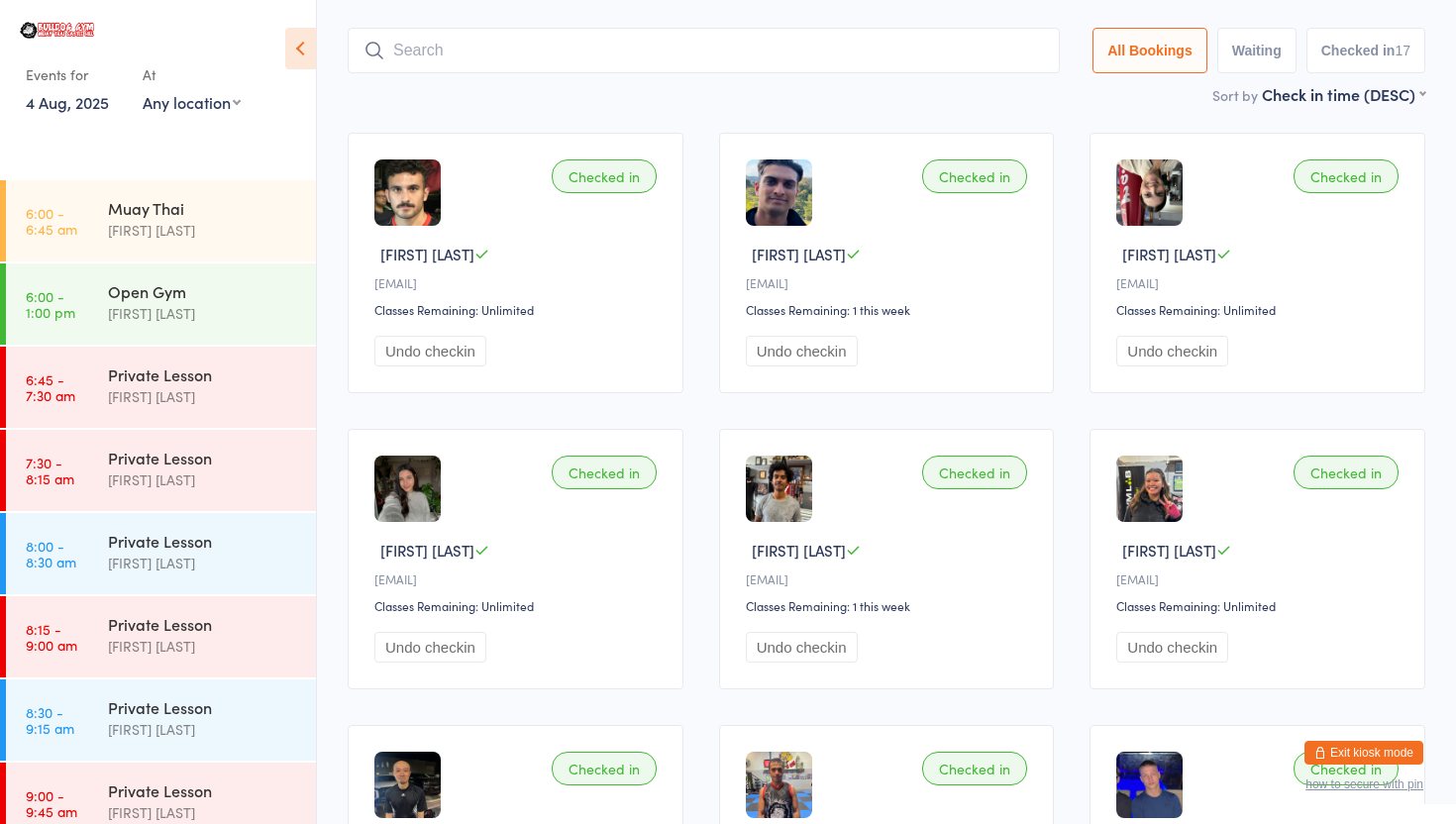 scroll, scrollTop: 132, scrollLeft: 0, axis: vertical 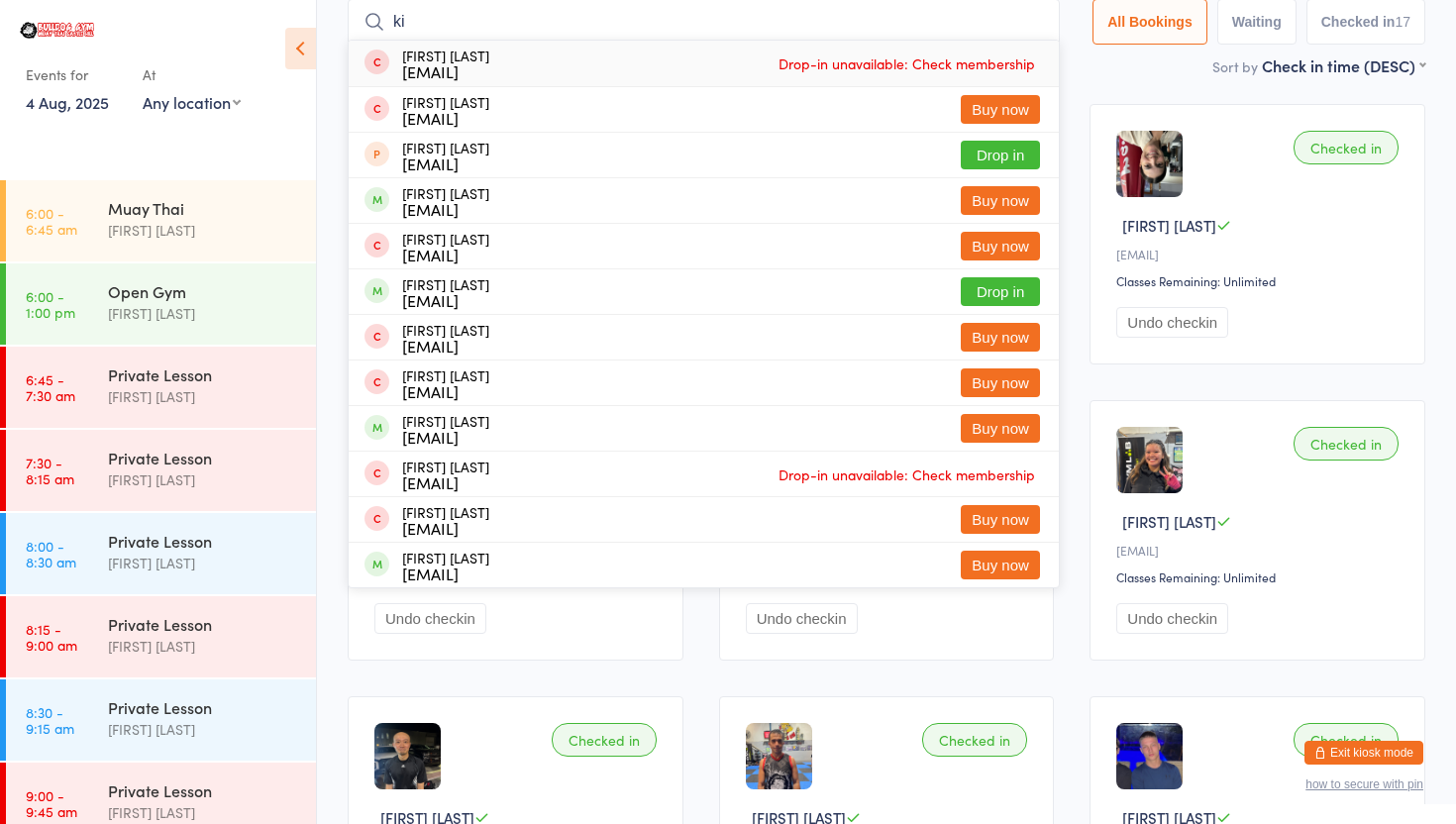 type on "k" 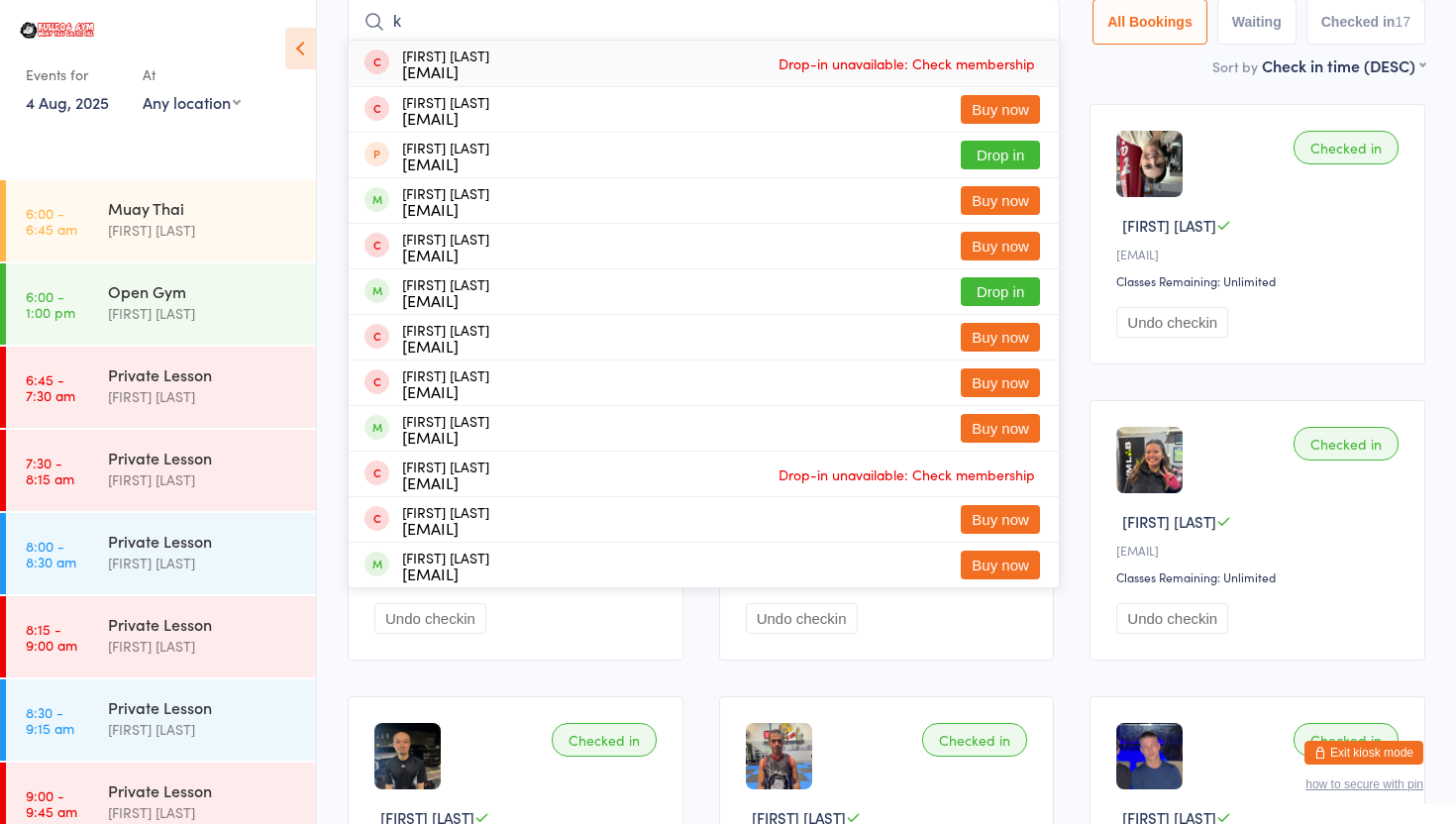 type 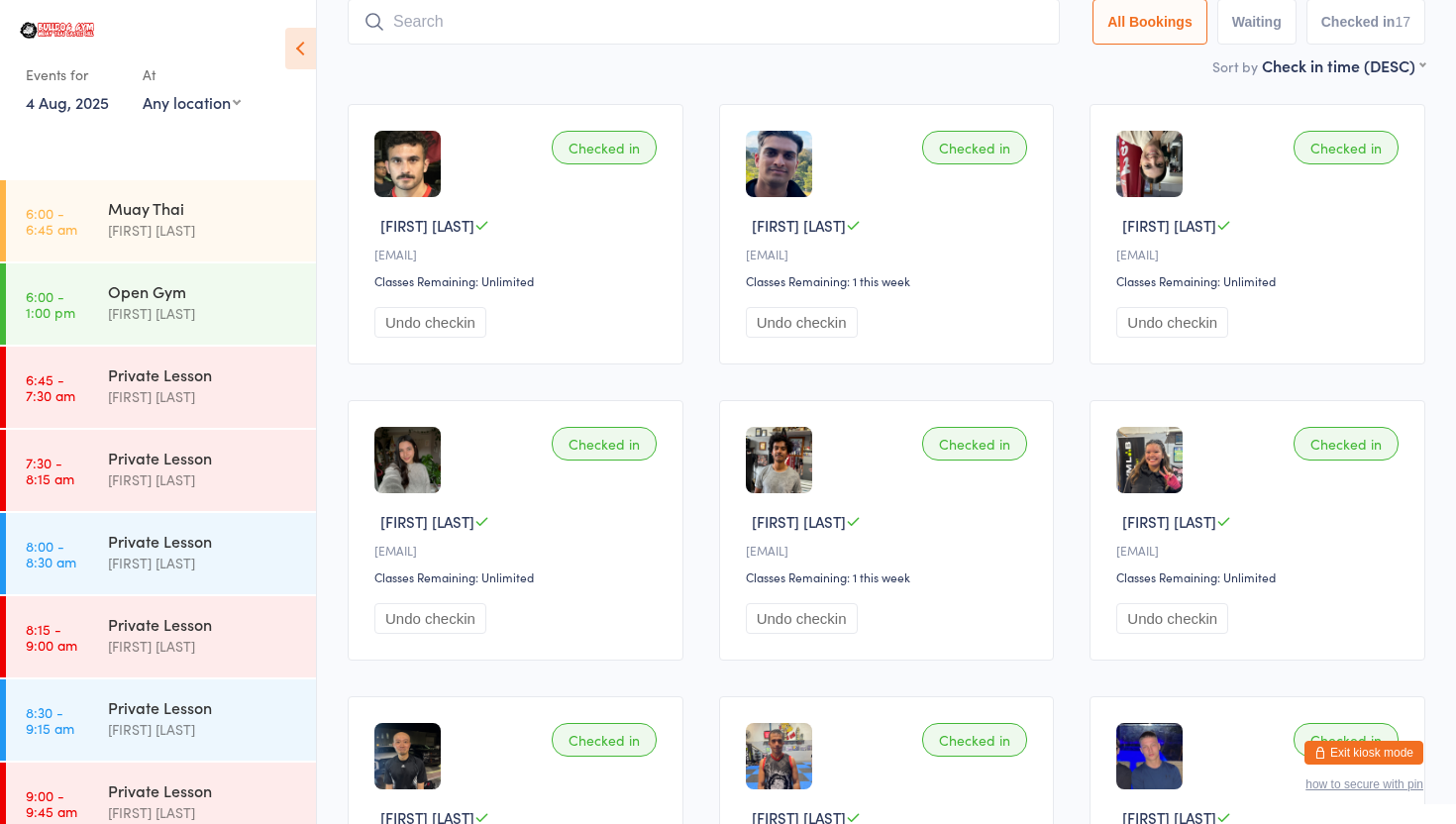 scroll, scrollTop: 0, scrollLeft: 0, axis: both 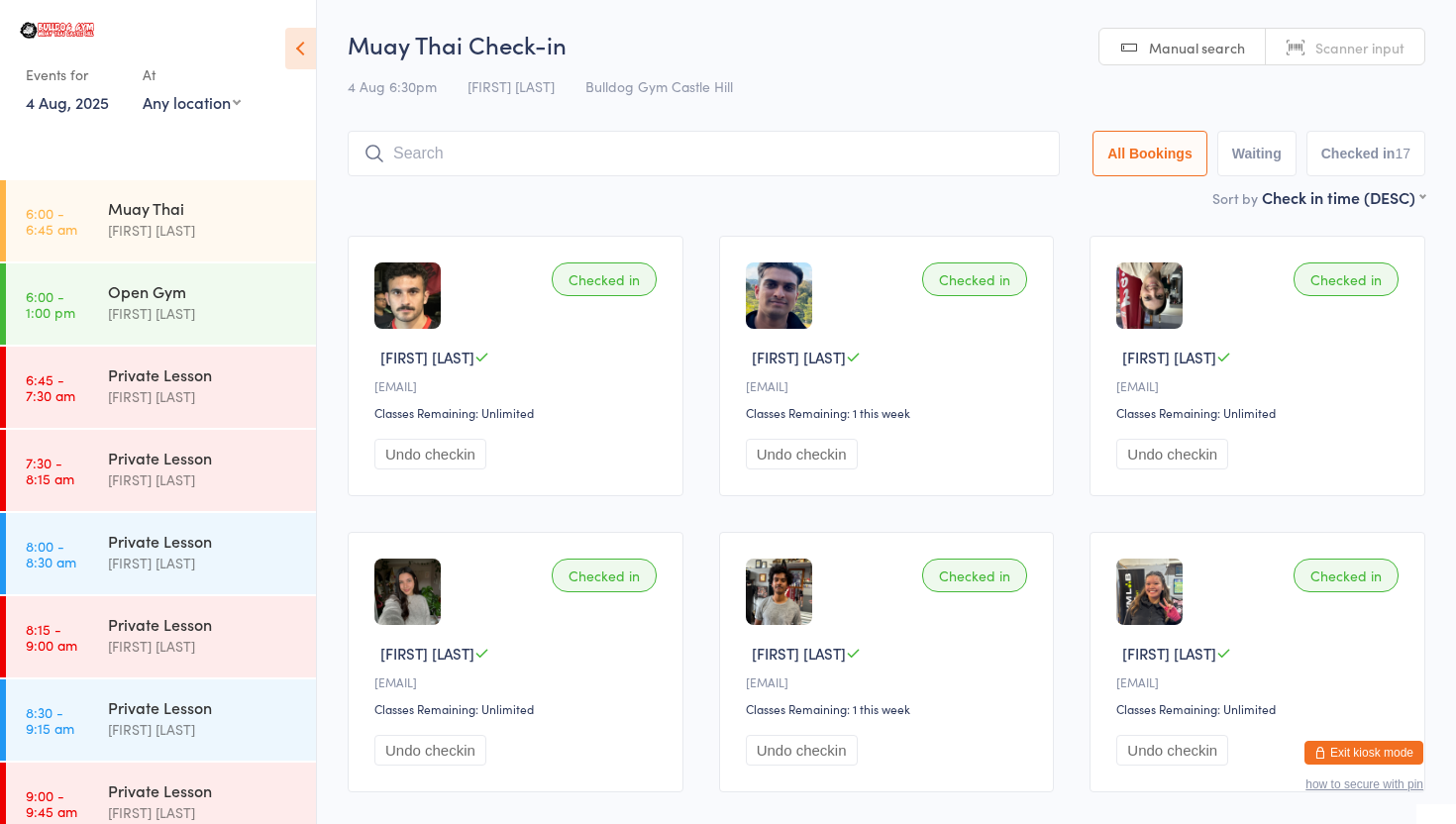 click on "Exit kiosk mode" at bounding box center [1364, 753] 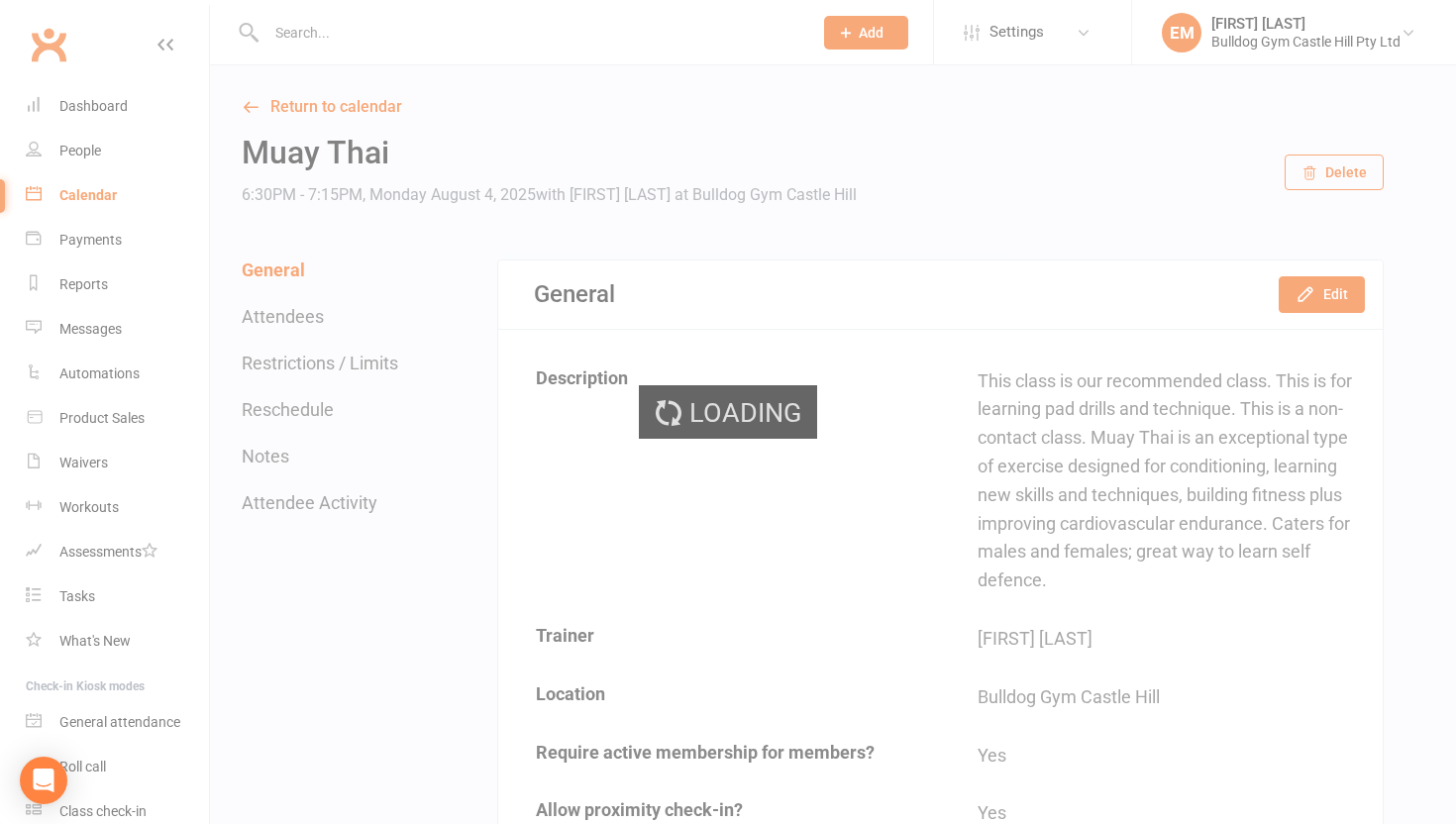 scroll, scrollTop: 0, scrollLeft: 0, axis: both 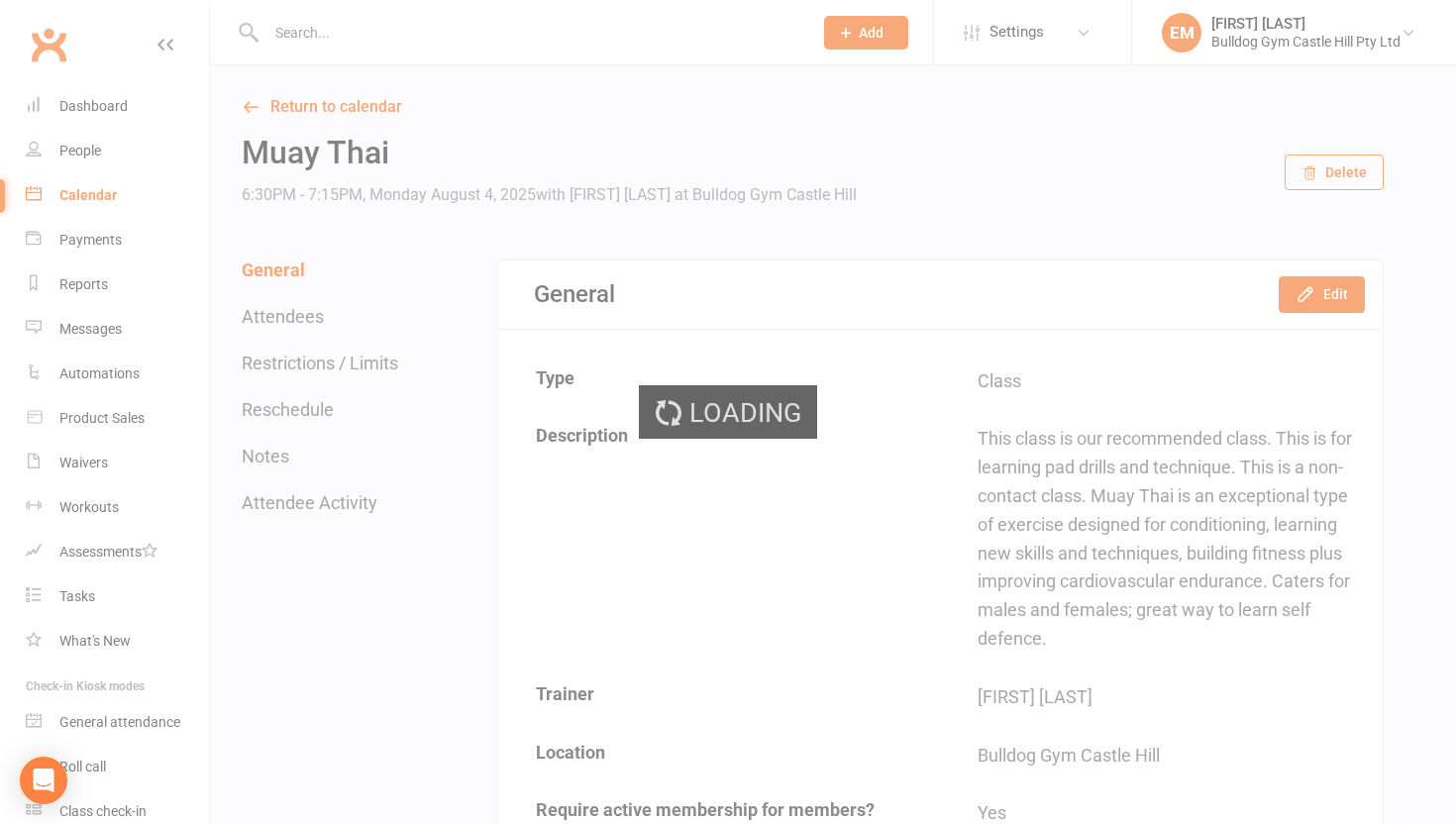 click on "Loading" at bounding box center [728, 412] 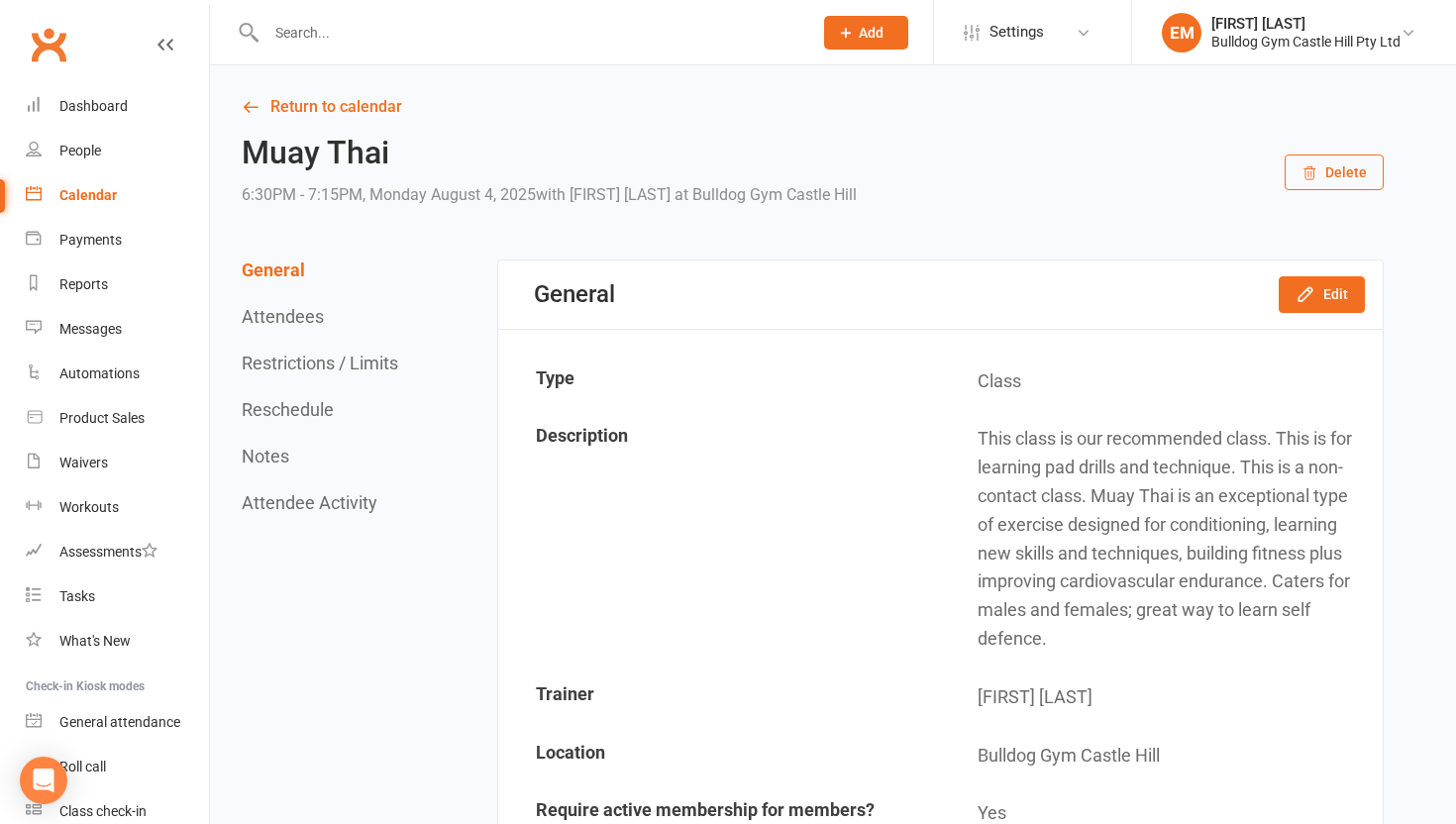 click at bounding box center [529, 33] 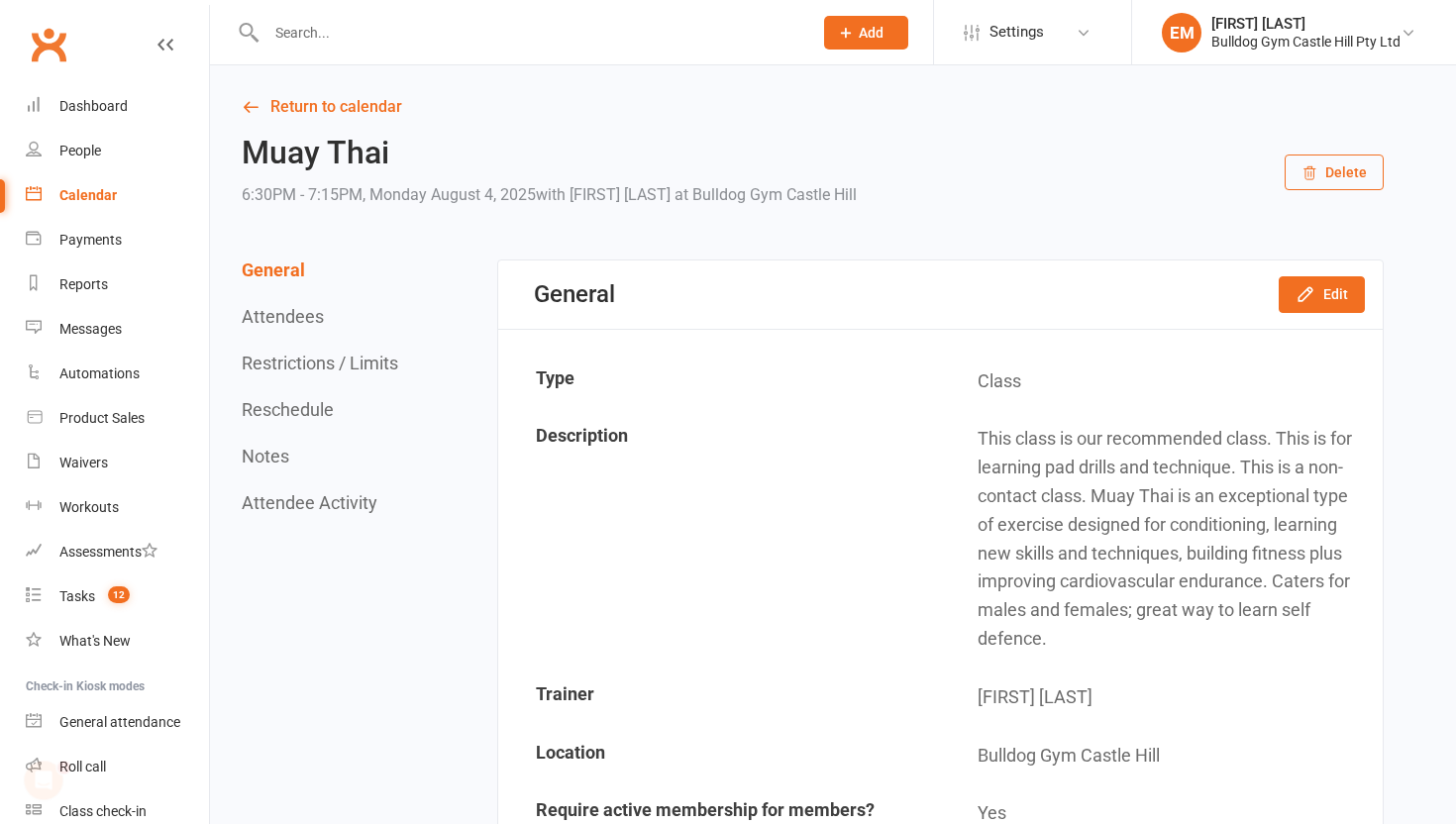 scroll, scrollTop: 0, scrollLeft: 0, axis: both 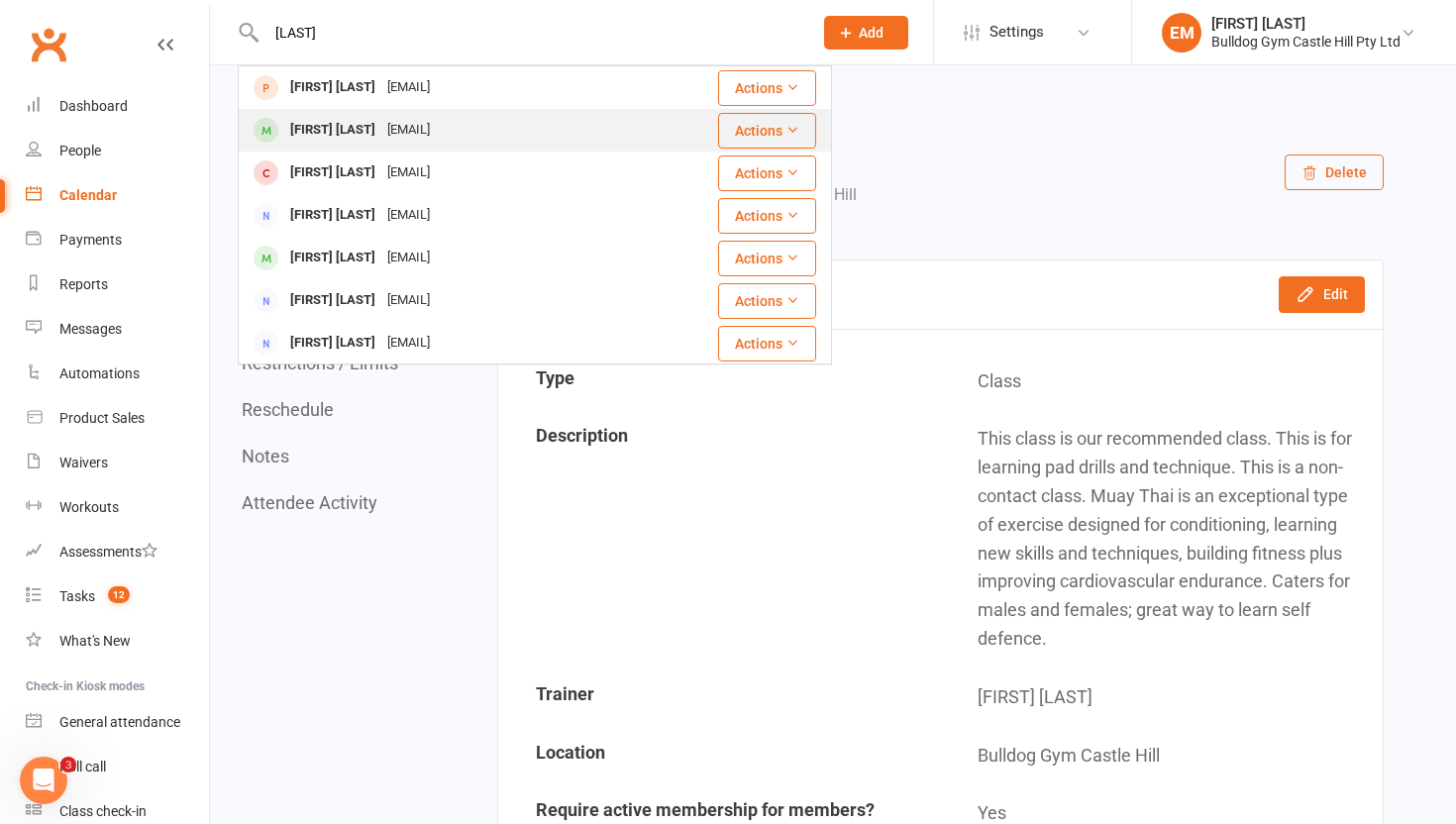 type on "[LAST]" 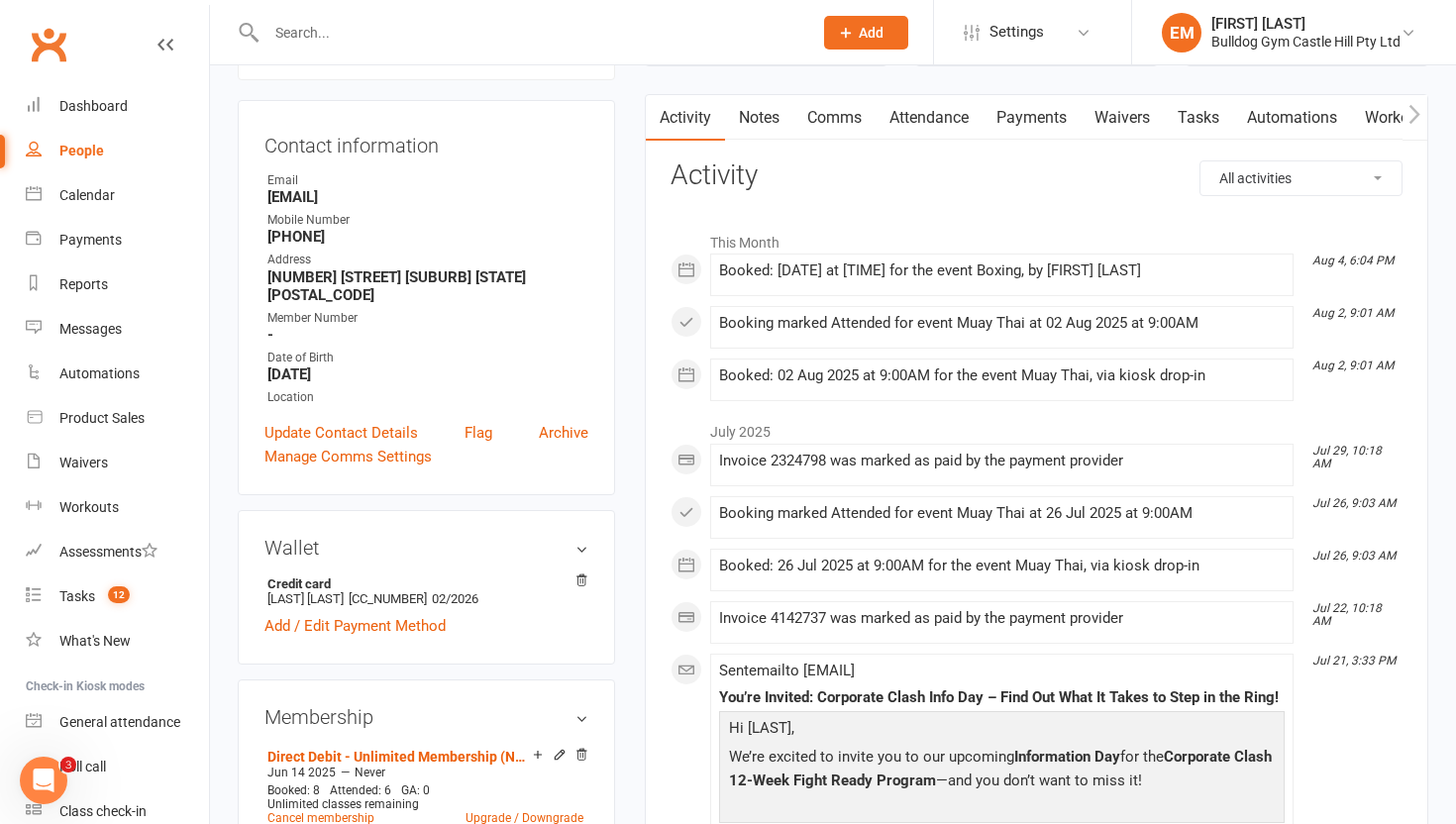 scroll, scrollTop: 172, scrollLeft: 0, axis: vertical 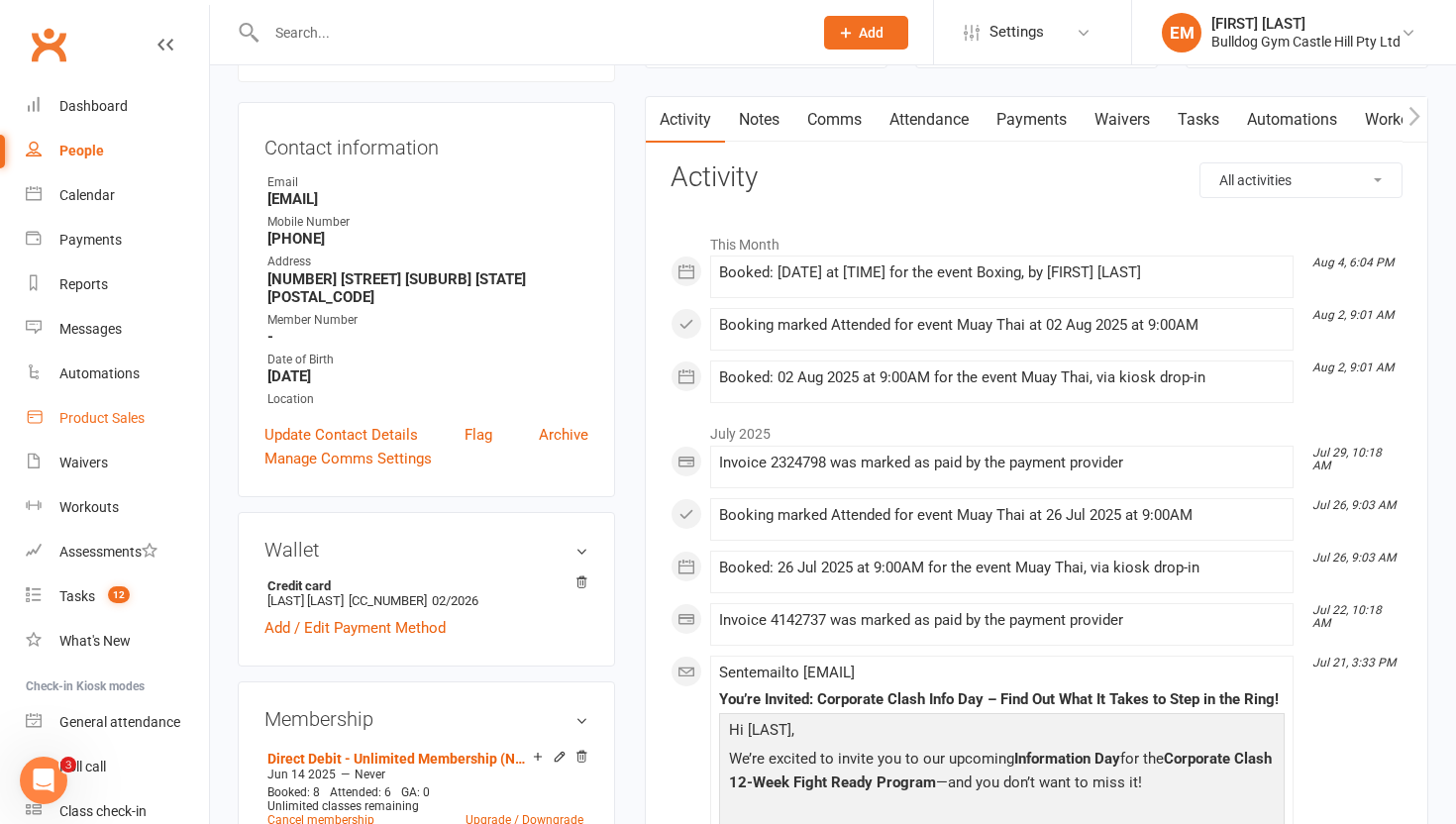 click on "Product Sales" at bounding box center (102, 418) 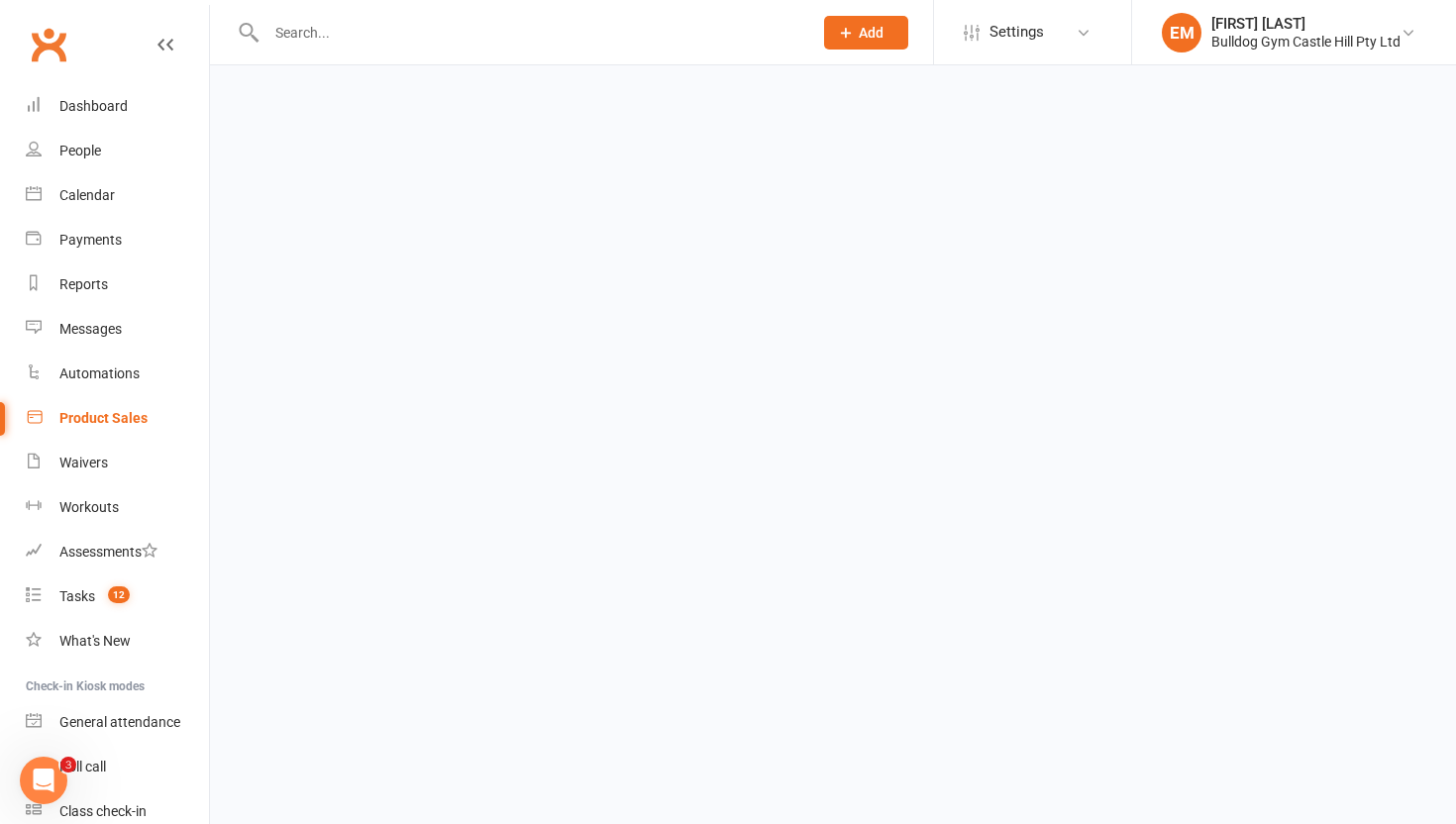 scroll, scrollTop: 0, scrollLeft: 0, axis: both 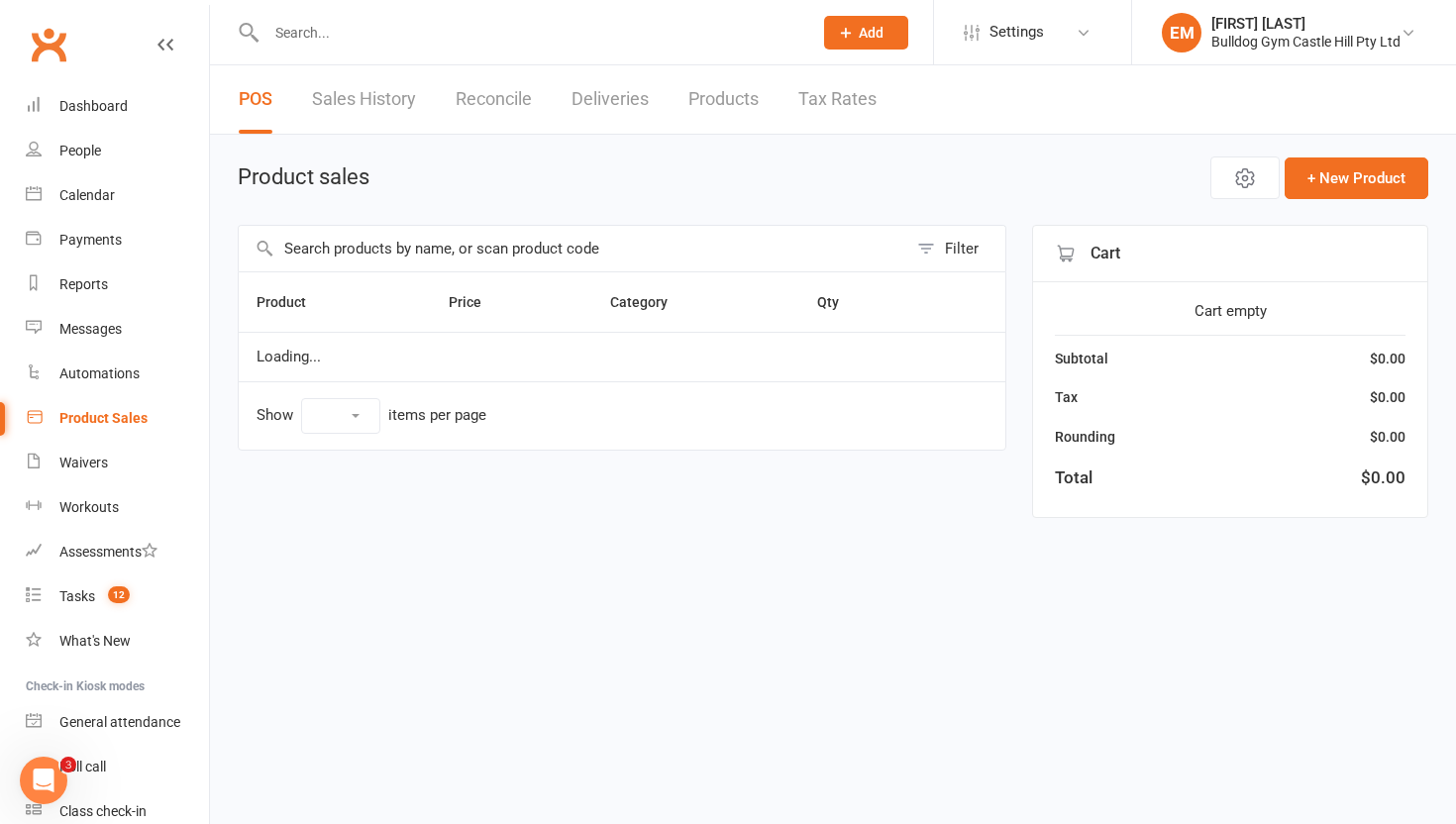 select on "100" 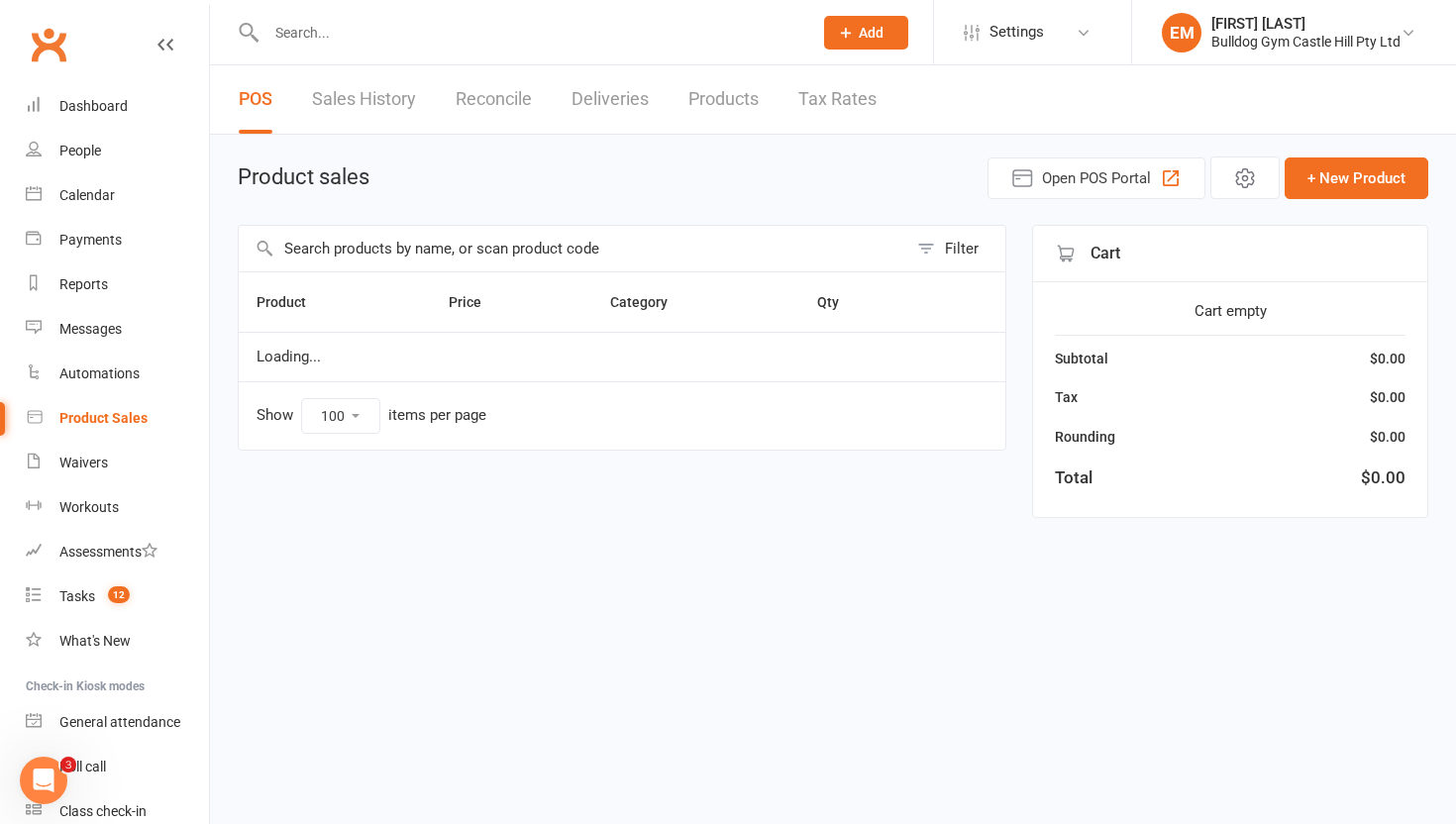 click at bounding box center (572, 249) 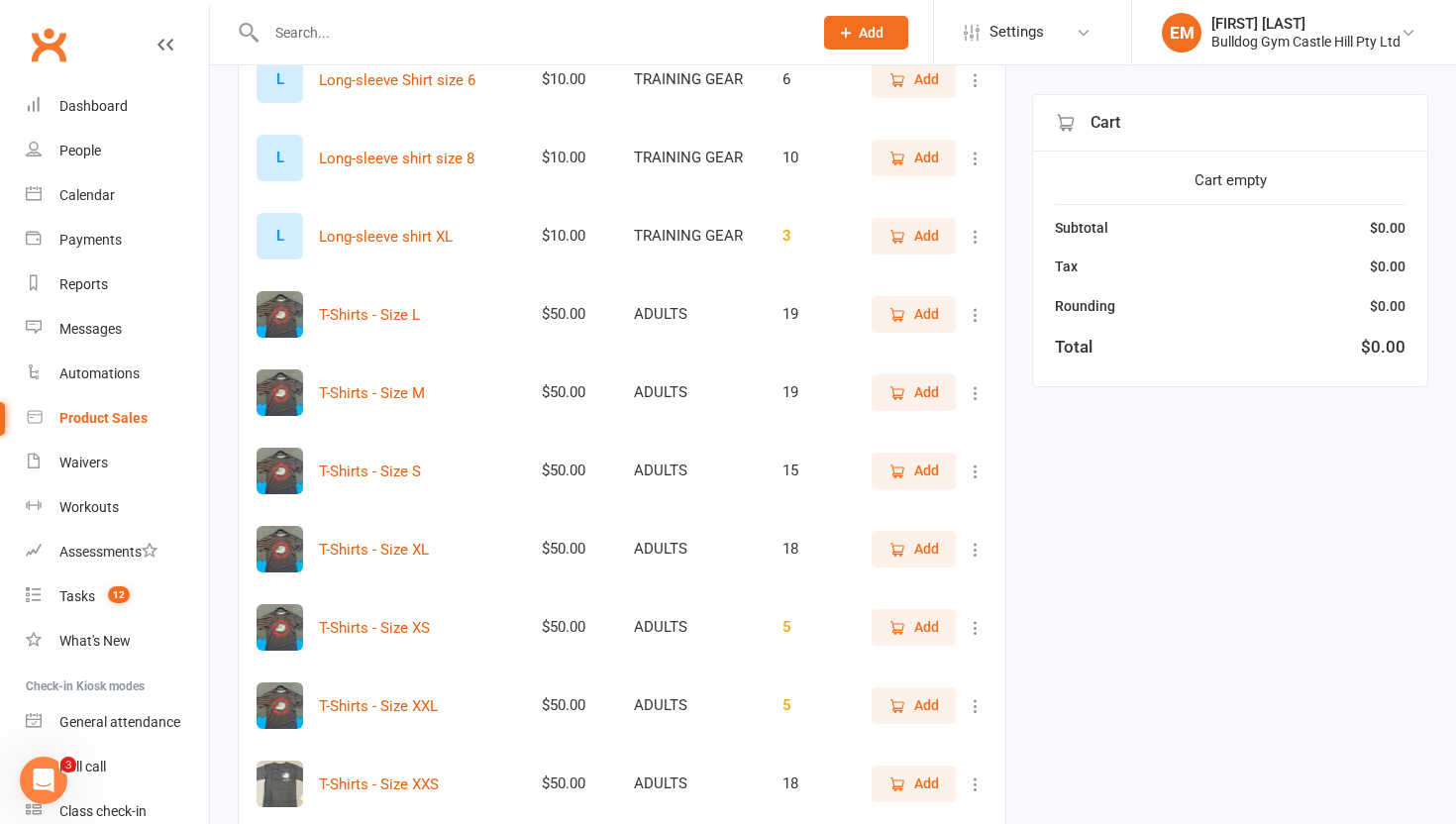 scroll, scrollTop: 1084, scrollLeft: 0, axis: vertical 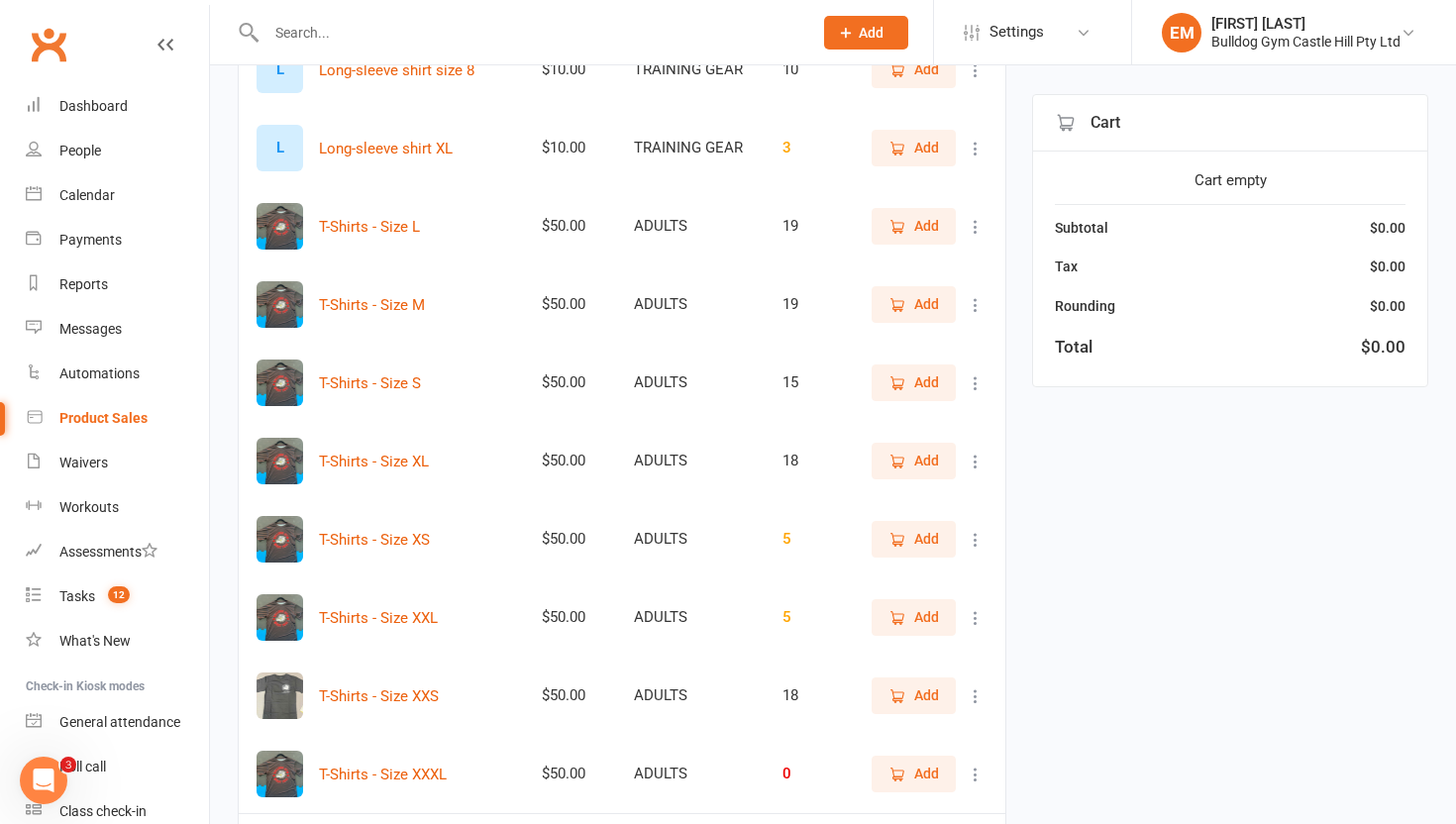 click on "Add" at bounding box center [926, 226] 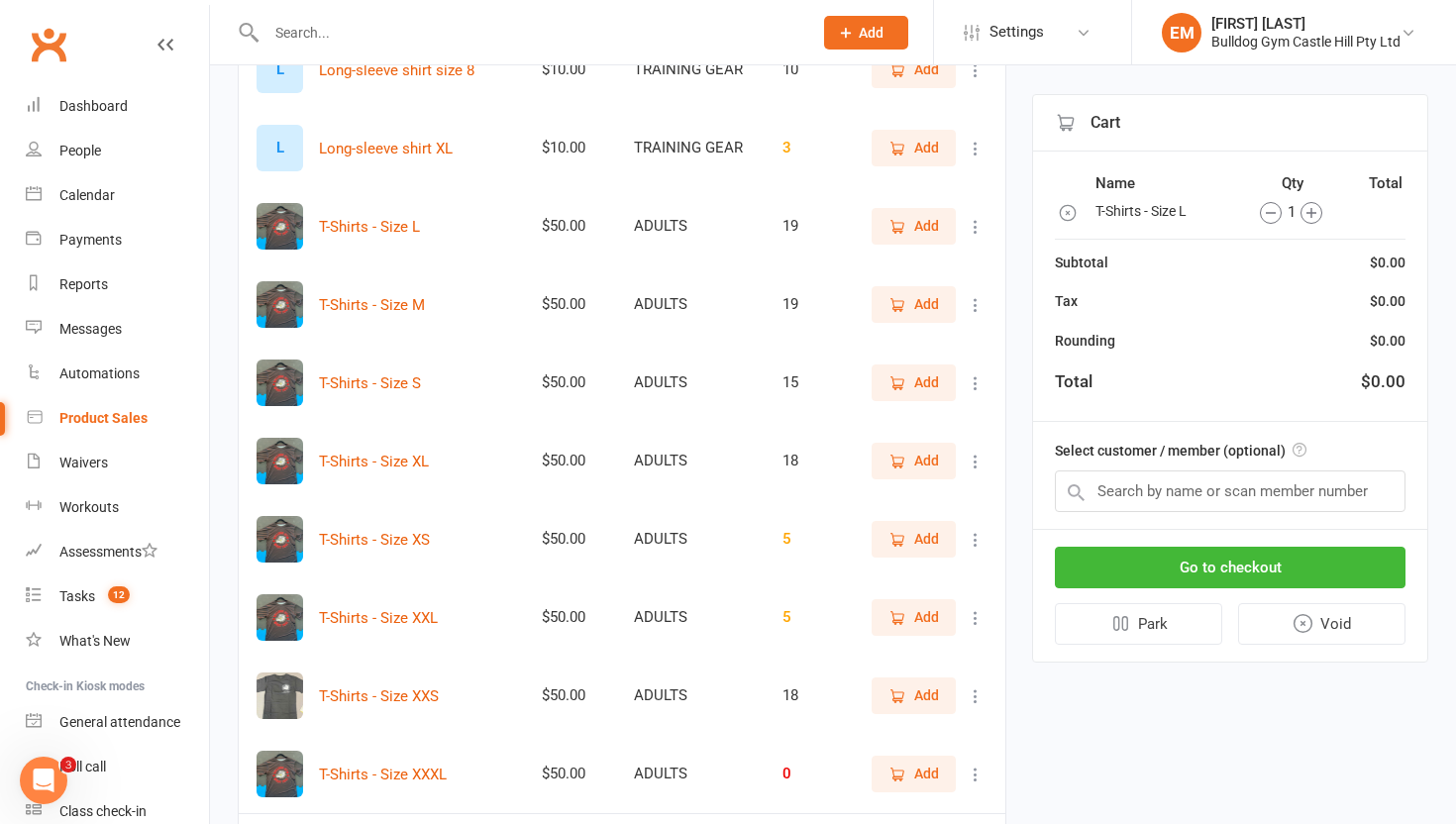 scroll, scrollTop: 0, scrollLeft: 0, axis: both 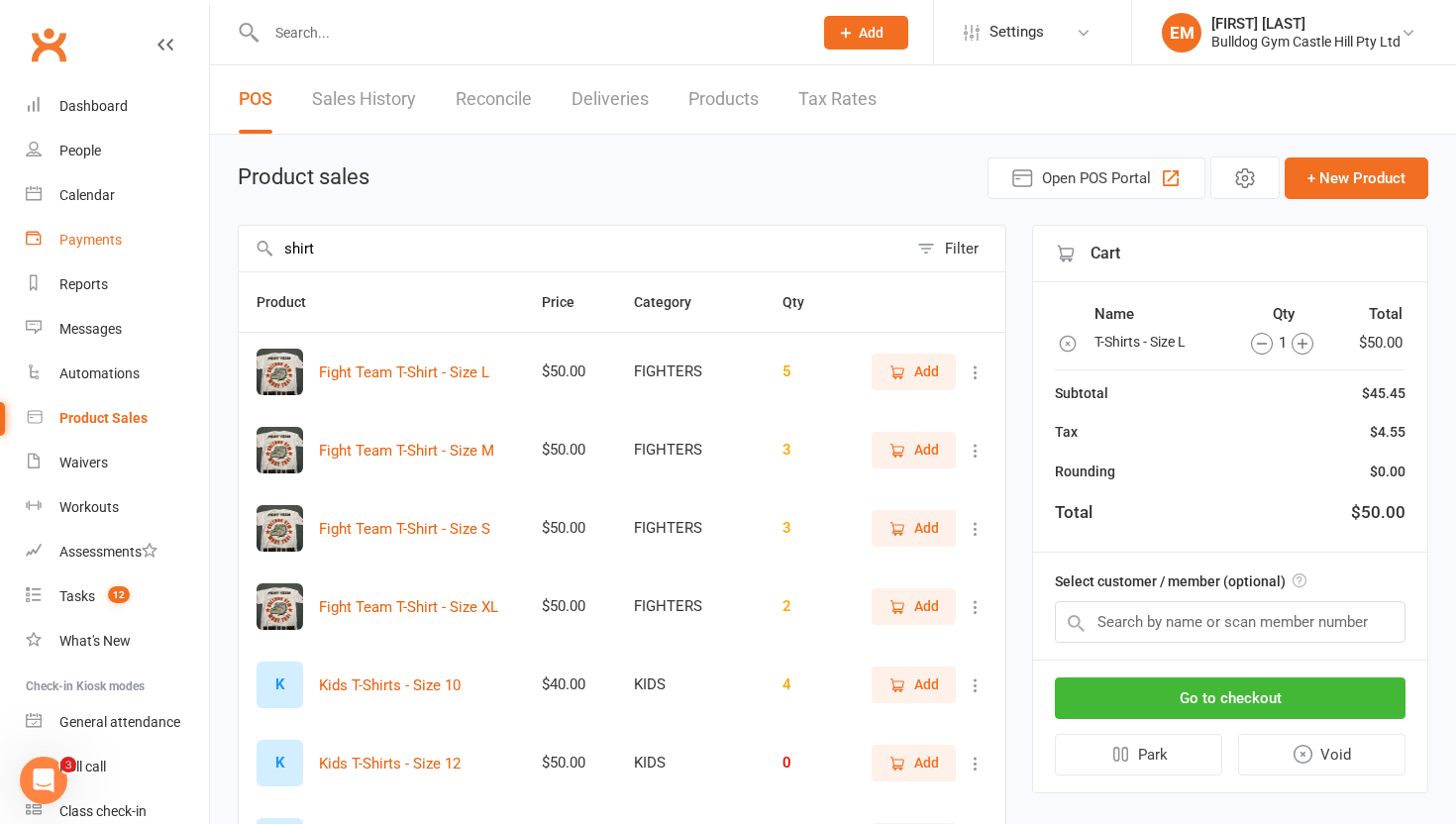 drag, startPoint x: 460, startPoint y: 240, endPoint x: 64, endPoint y: 219, distance: 396.55643 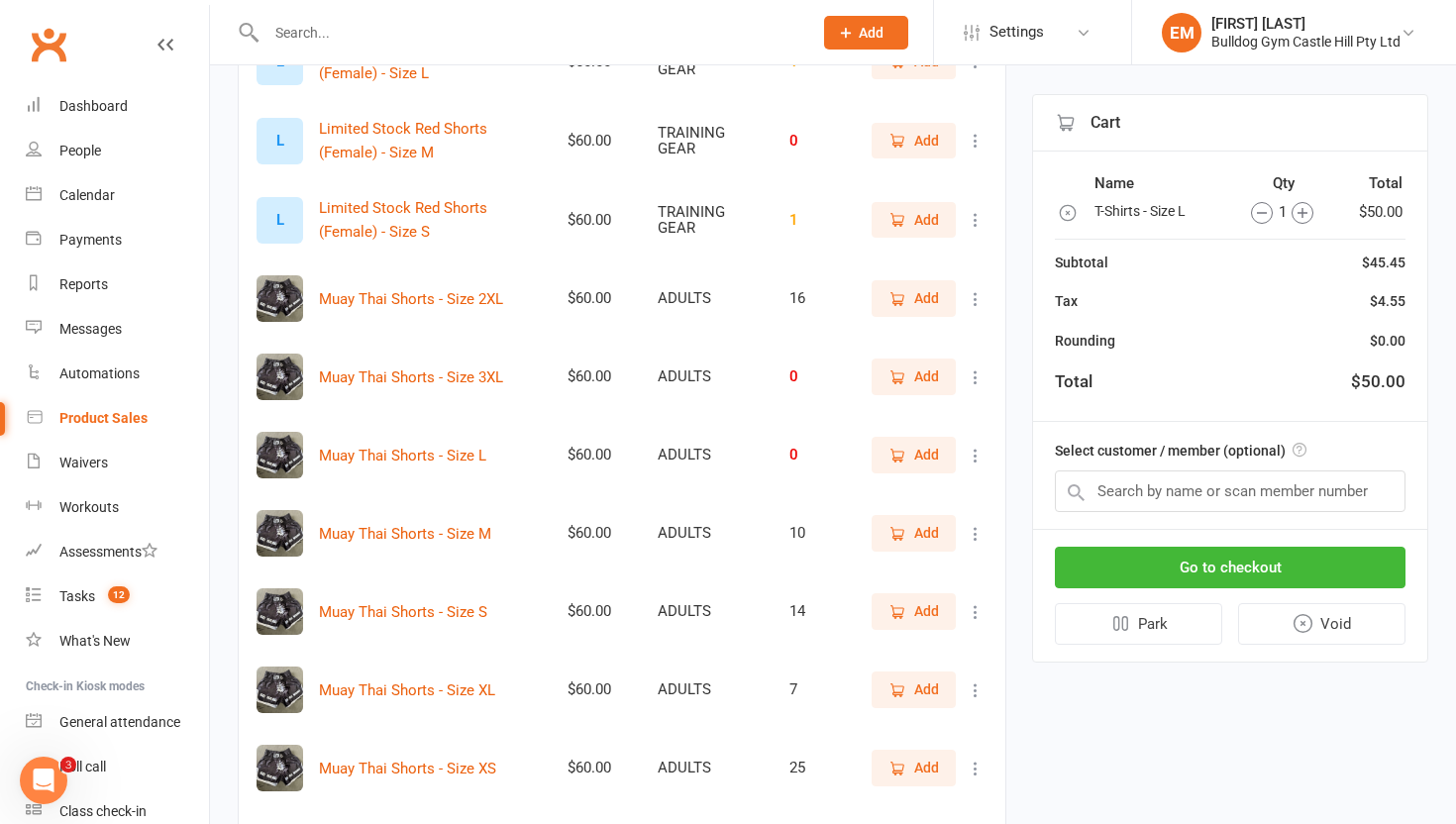 scroll, scrollTop: 1581, scrollLeft: 0, axis: vertical 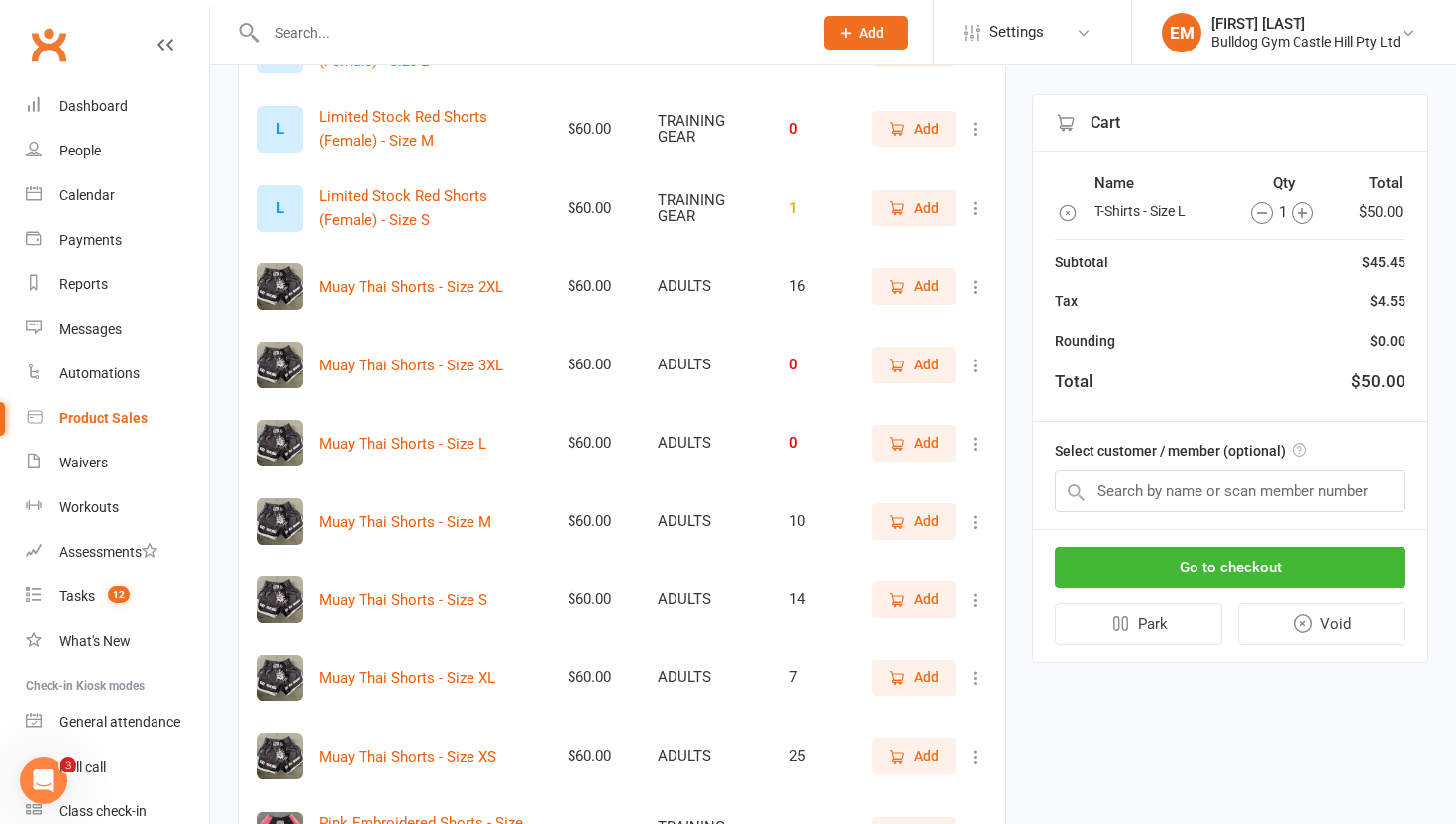 type on "shorts" 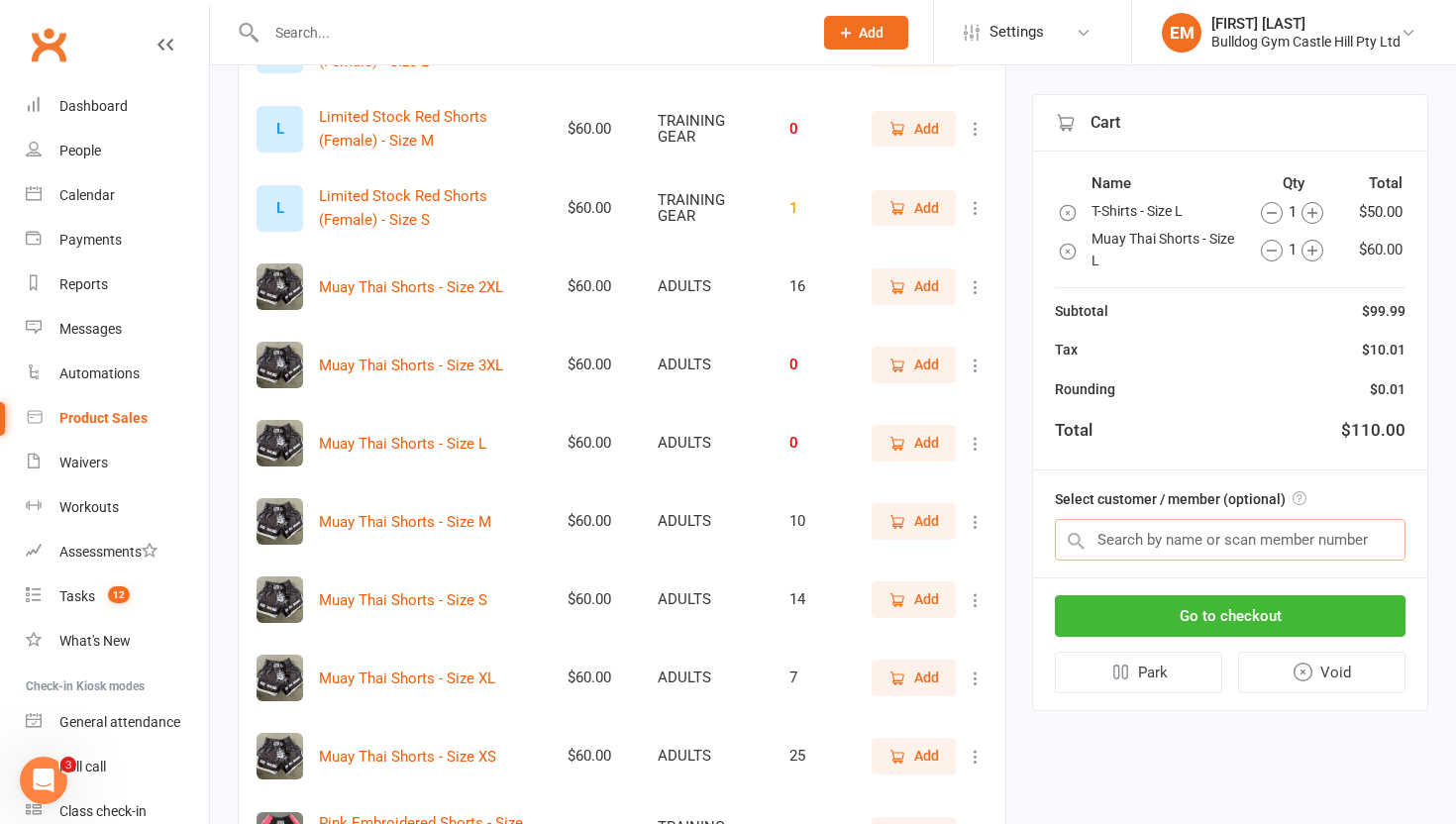 click at bounding box center [1230, 540] 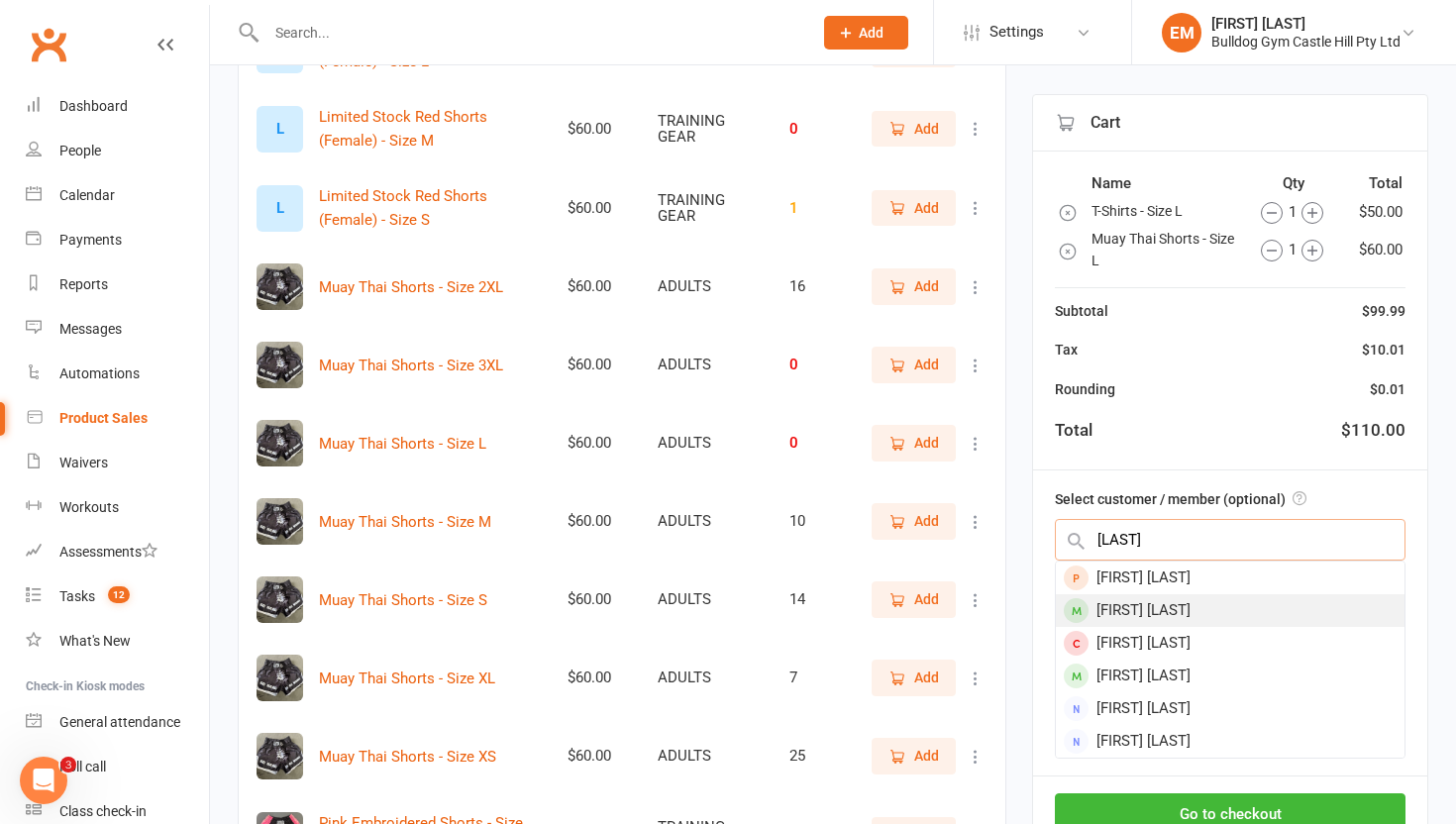 type on "kingsl" 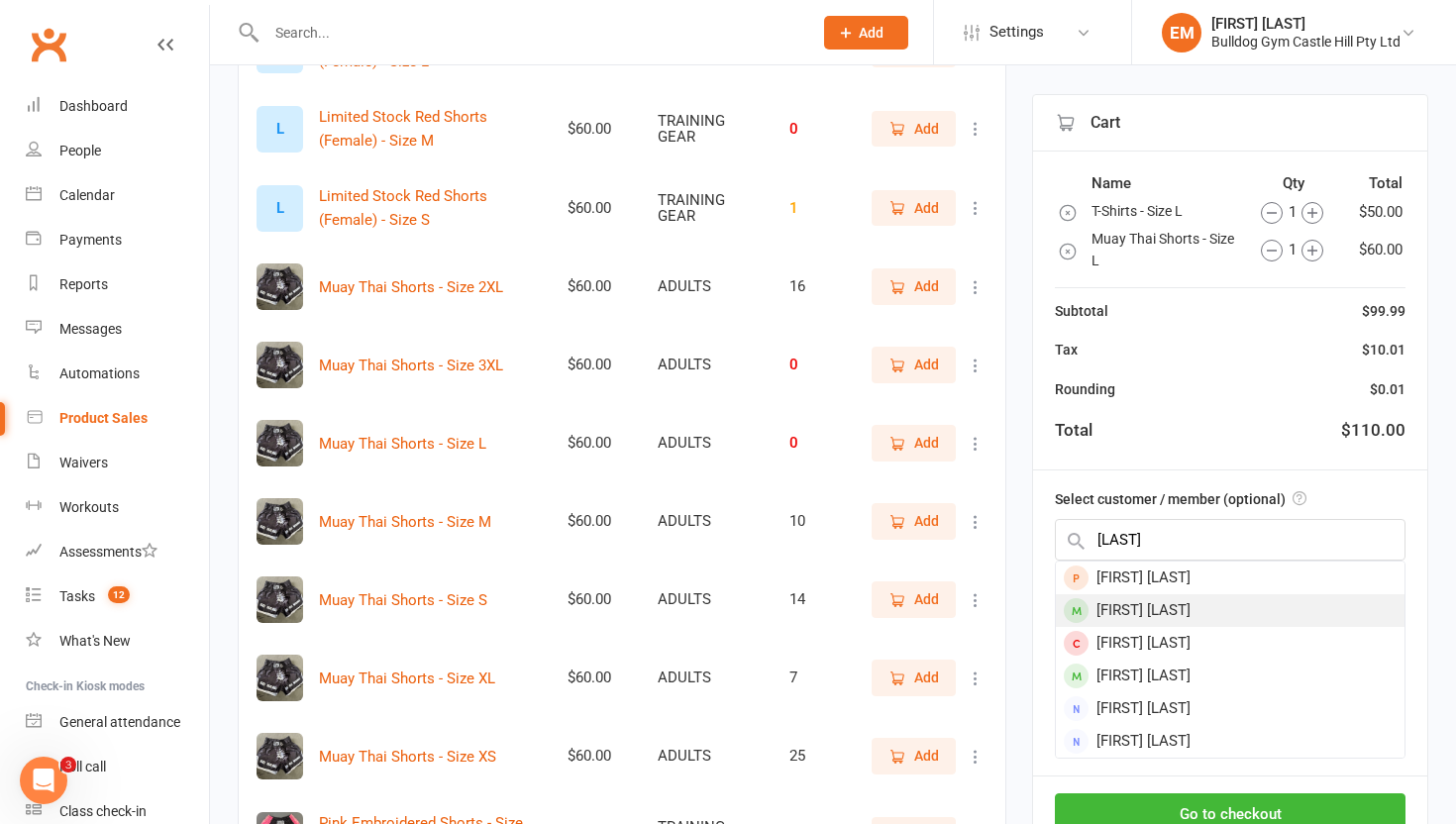 click on "[FIRST] [LAST]" at bounding box center [1230, 610] 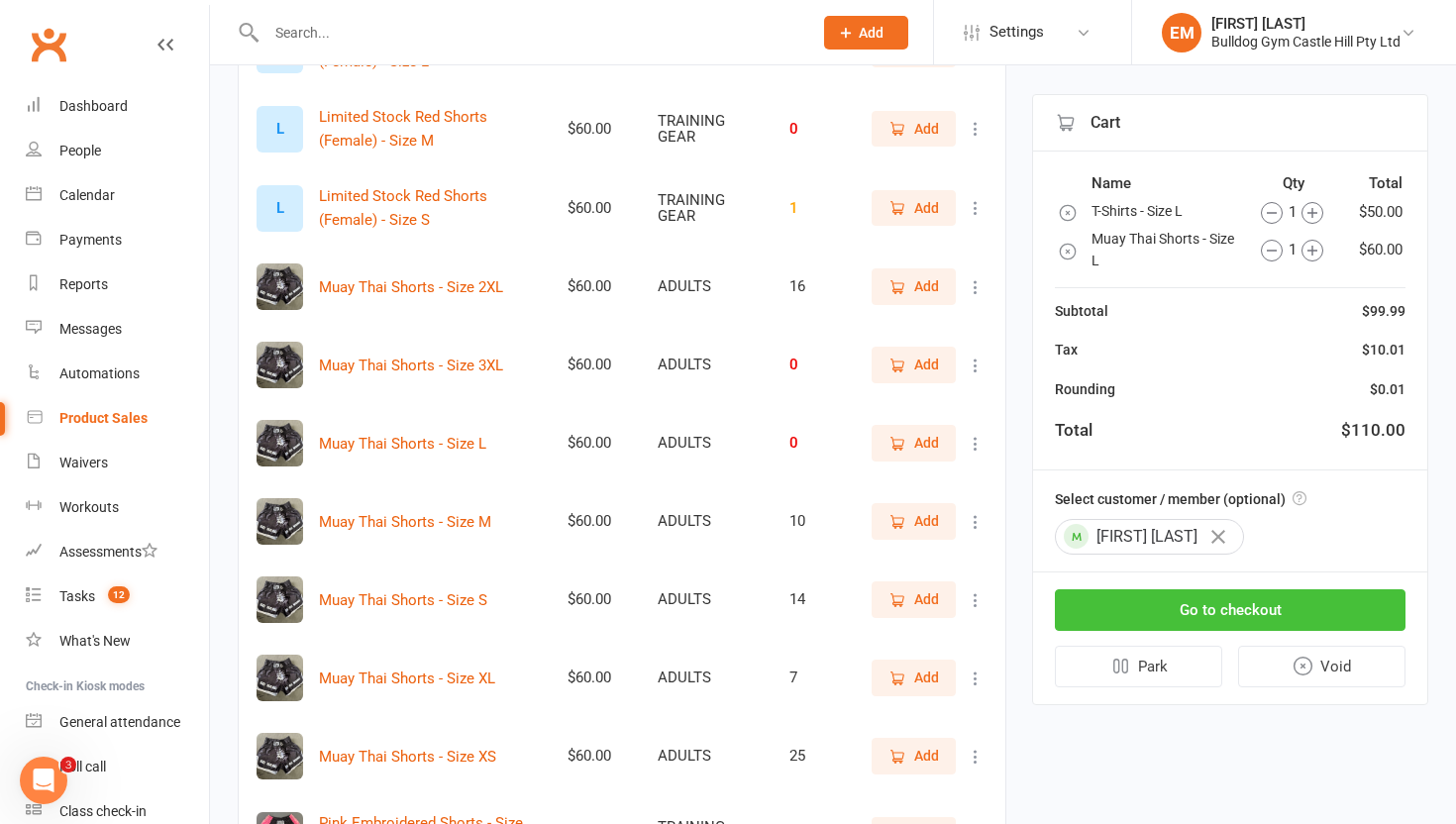 click on "Go to checkout" at bounding box center [1230, 610] 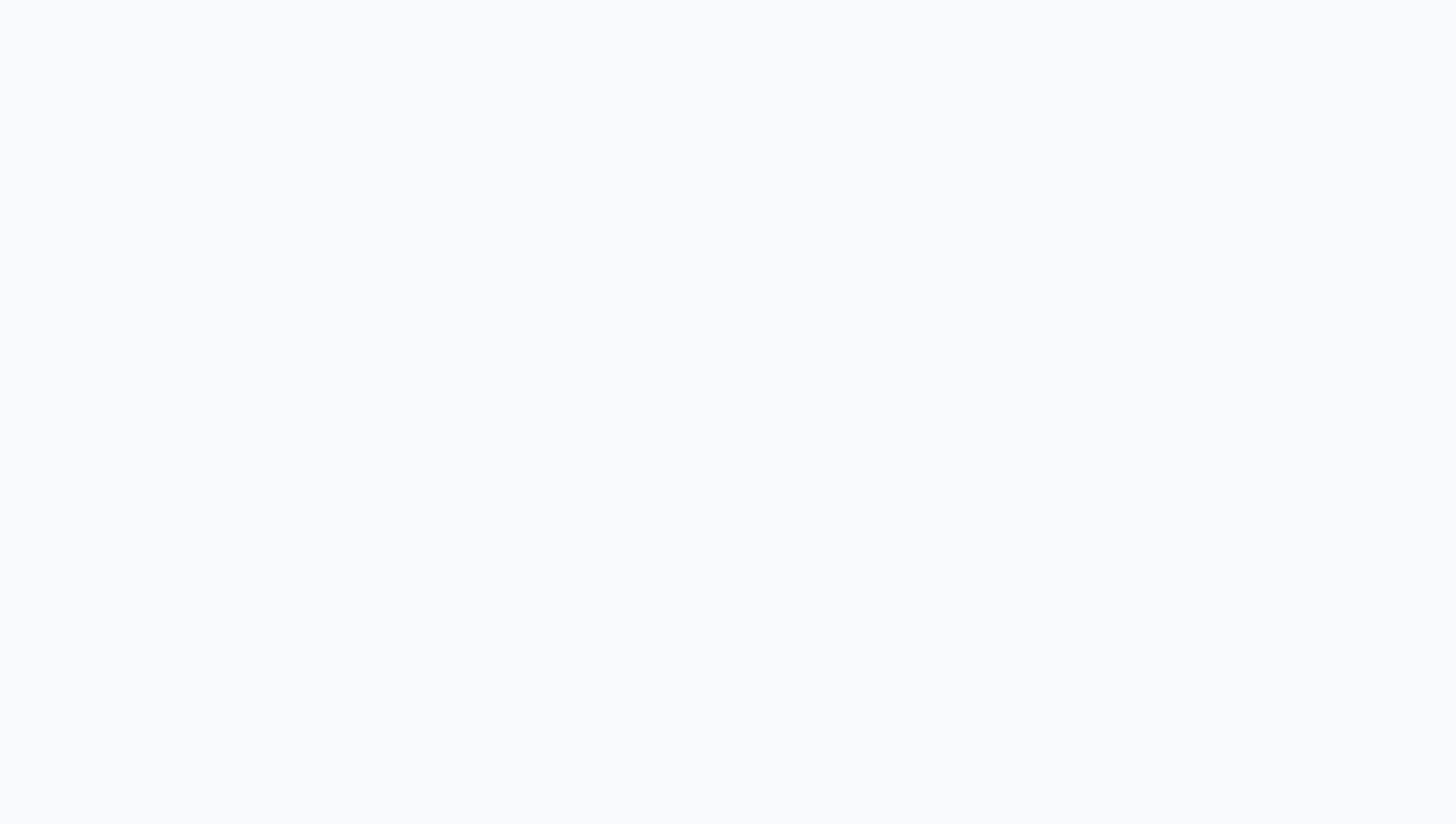 scroll, scrollTop: 0, scrollLeft: 0, axis: both 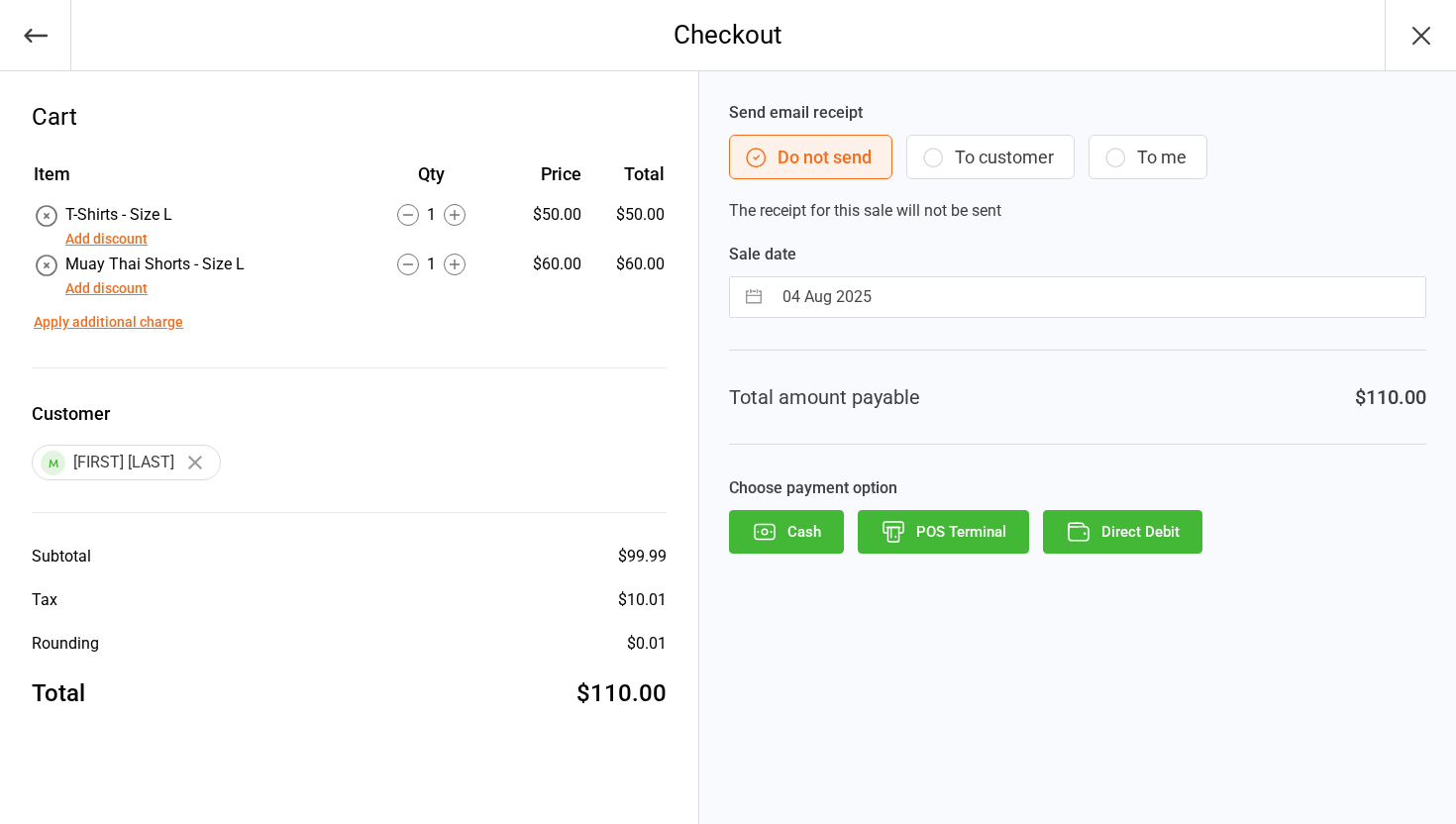 click on "Add discount" at bounding box center [106, 288] 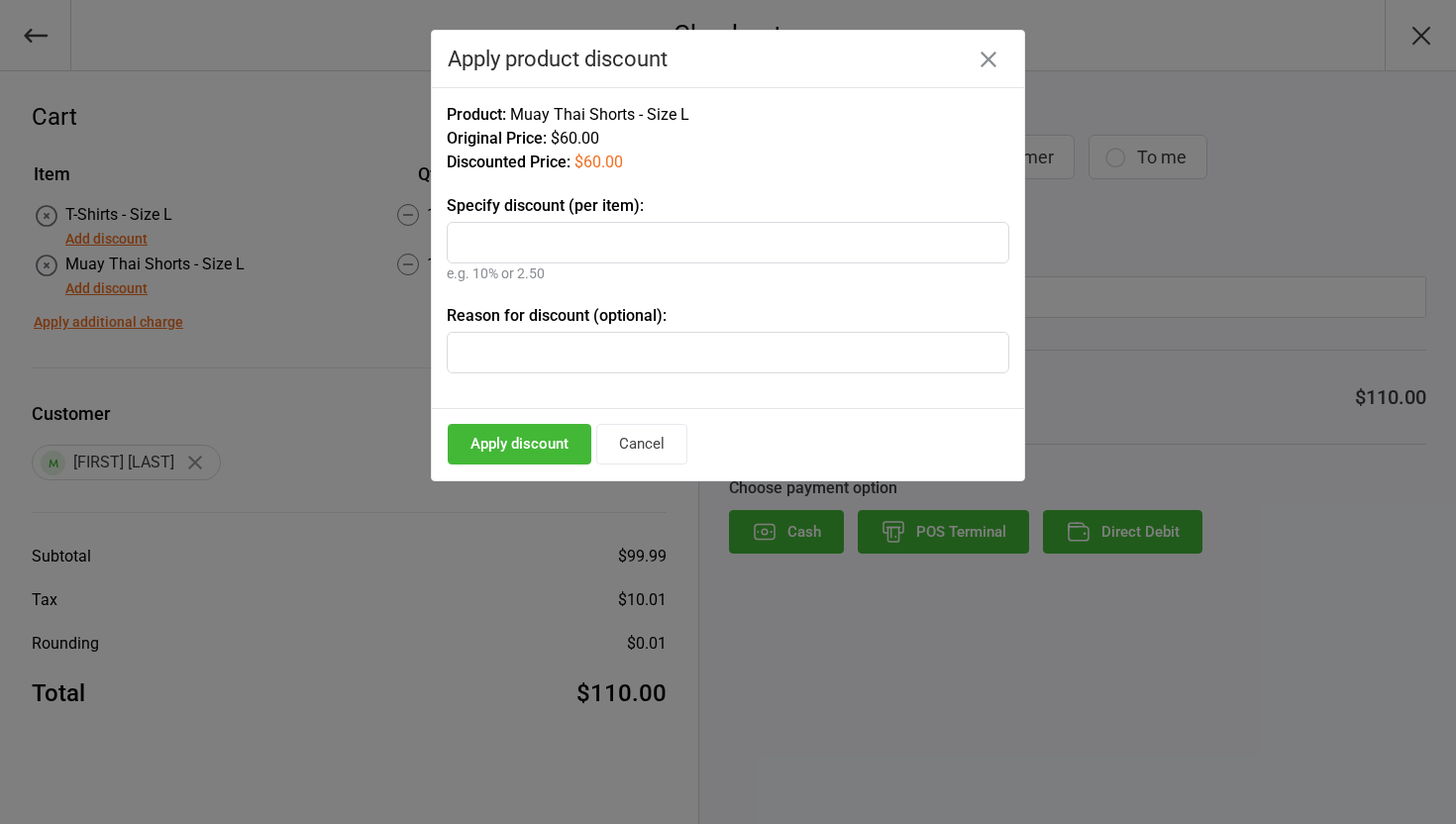 type on "0" 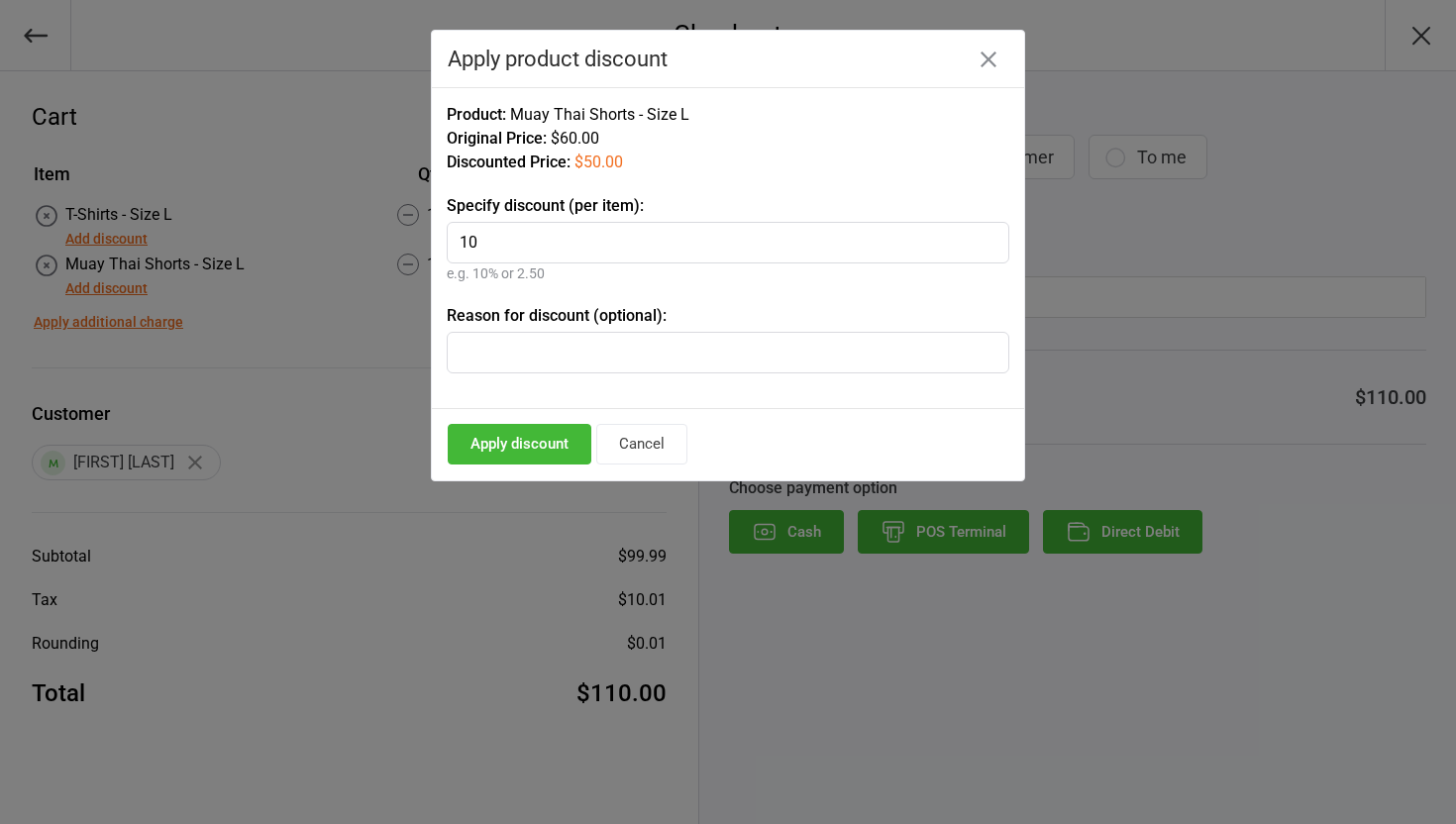 type on "10" 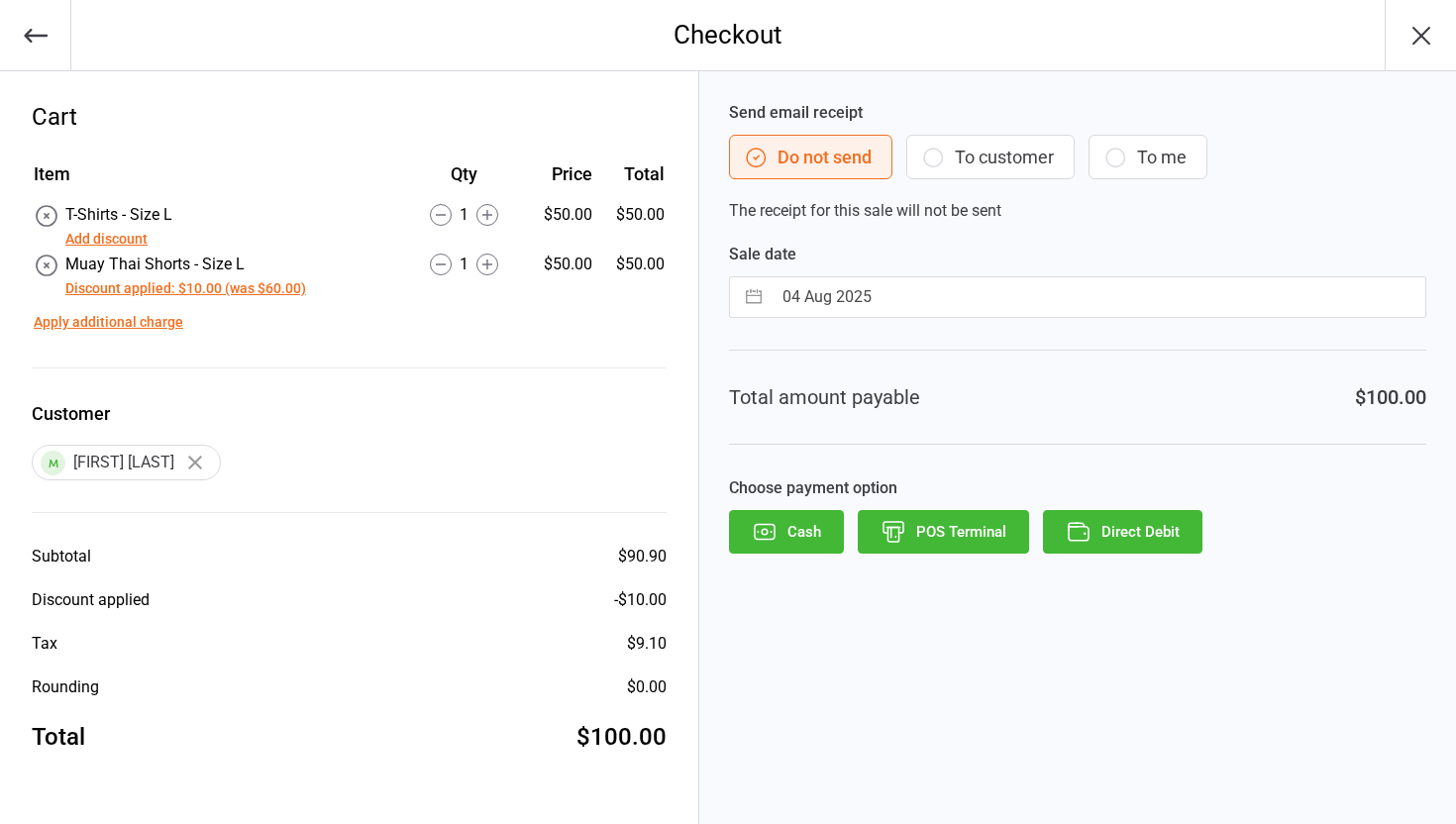 click on "Direct Debit" at bounding box center [1122, 532] 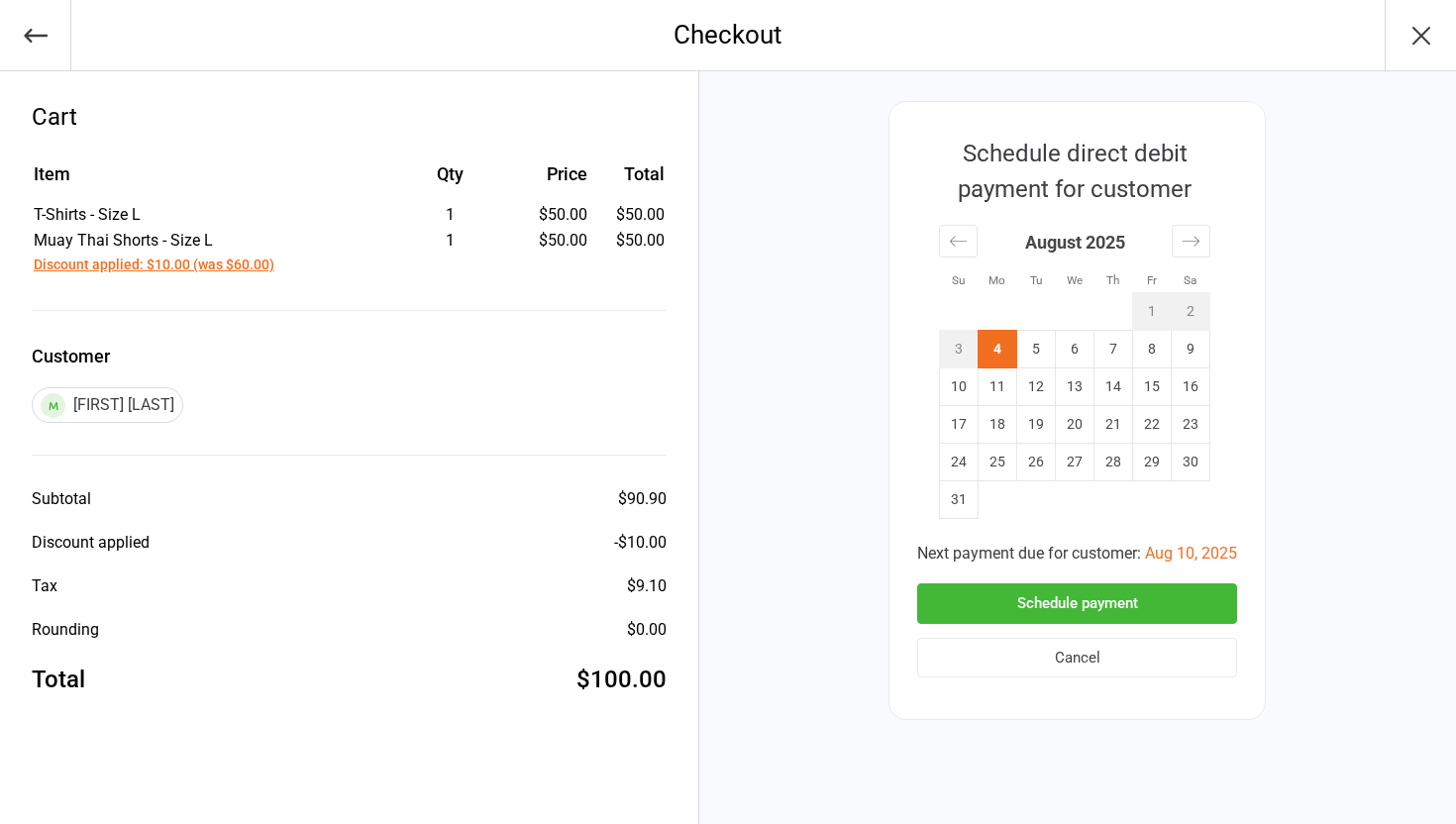 click on "Schedule payment" at bounding box center (1077, 603) 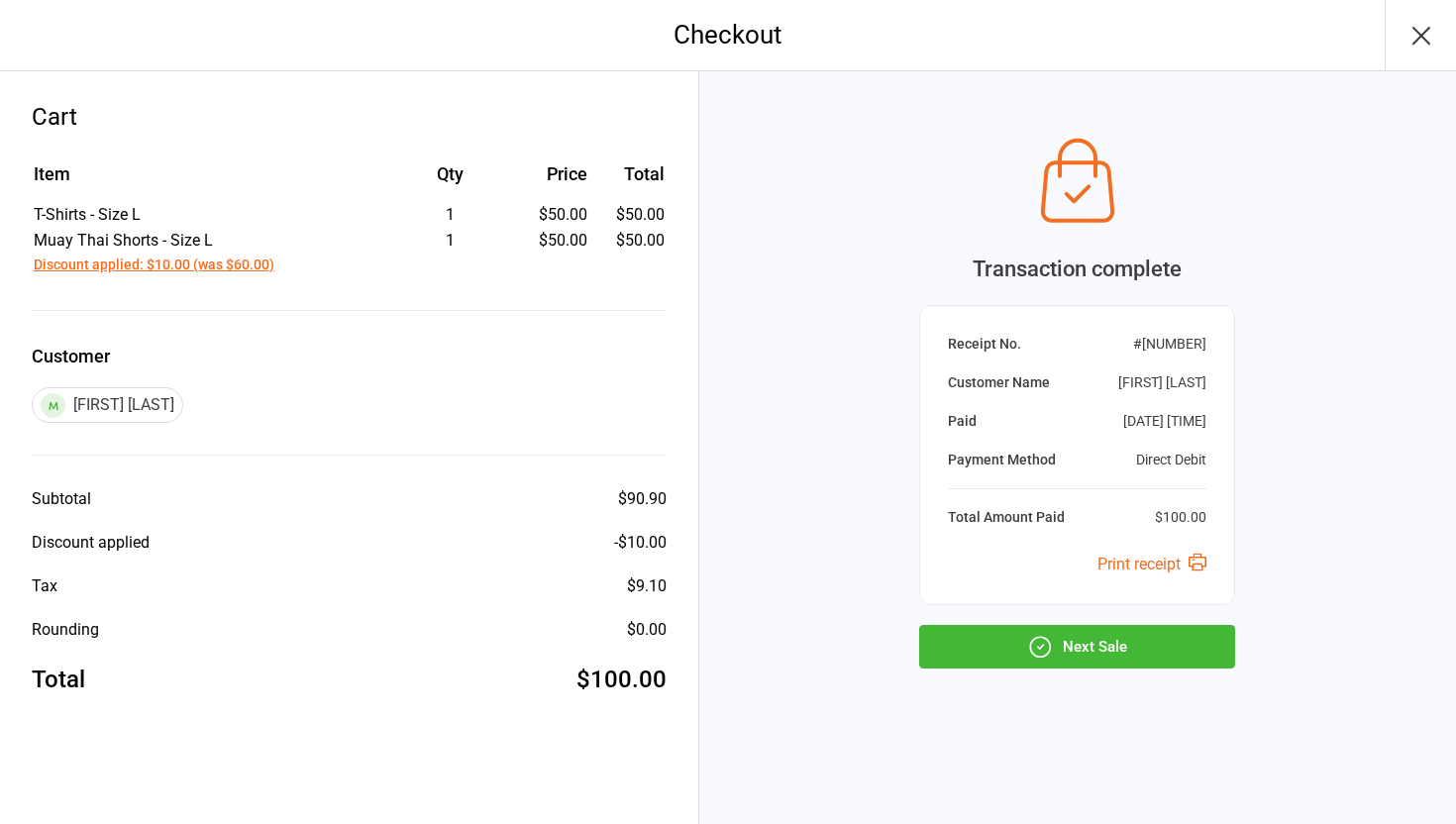 click on "Next Sale" at bounding box center [1077, 647] 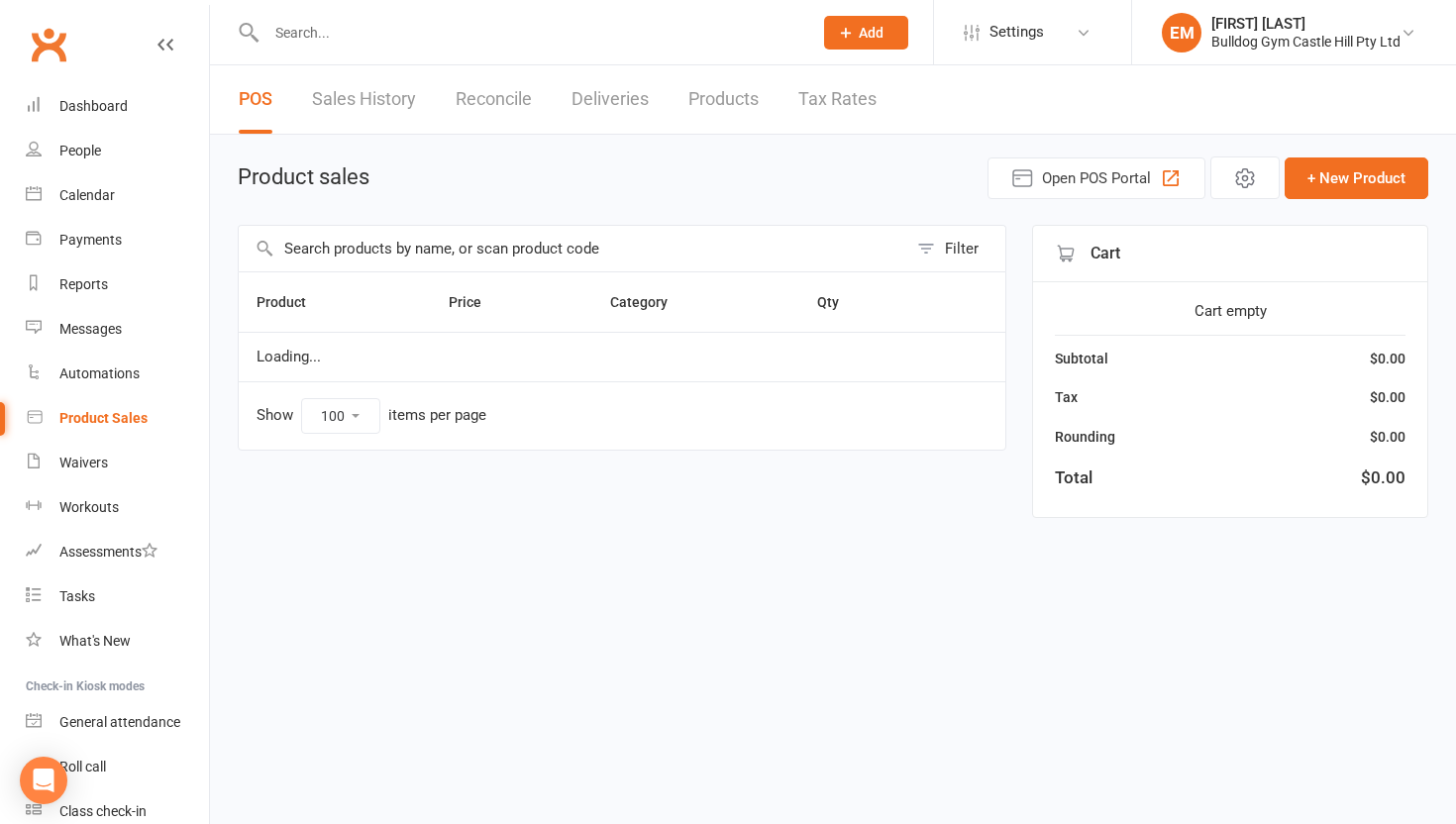 select on "100" 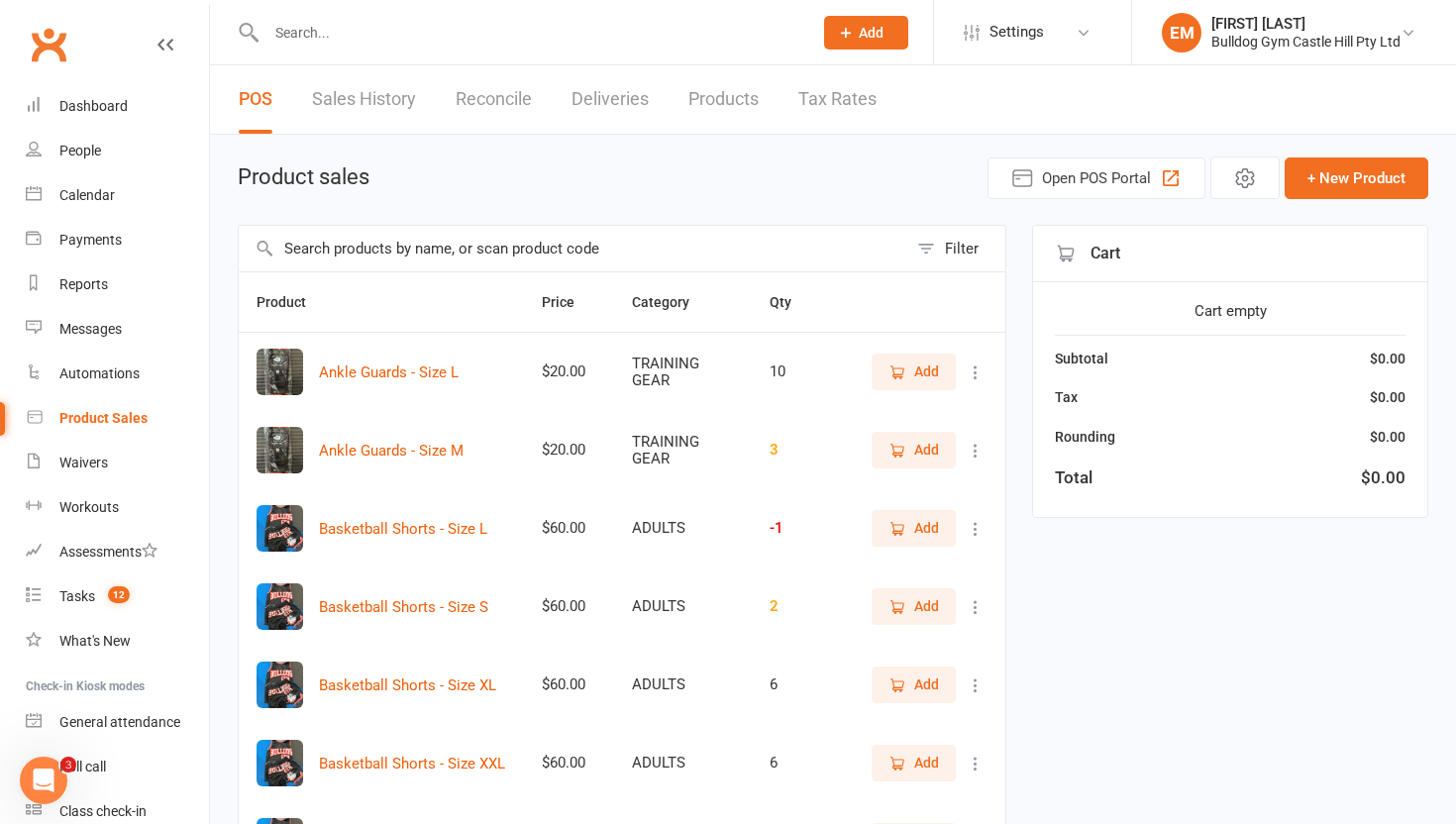 scroll, scrollTop: 0, scrollLeft: 0, axis: both 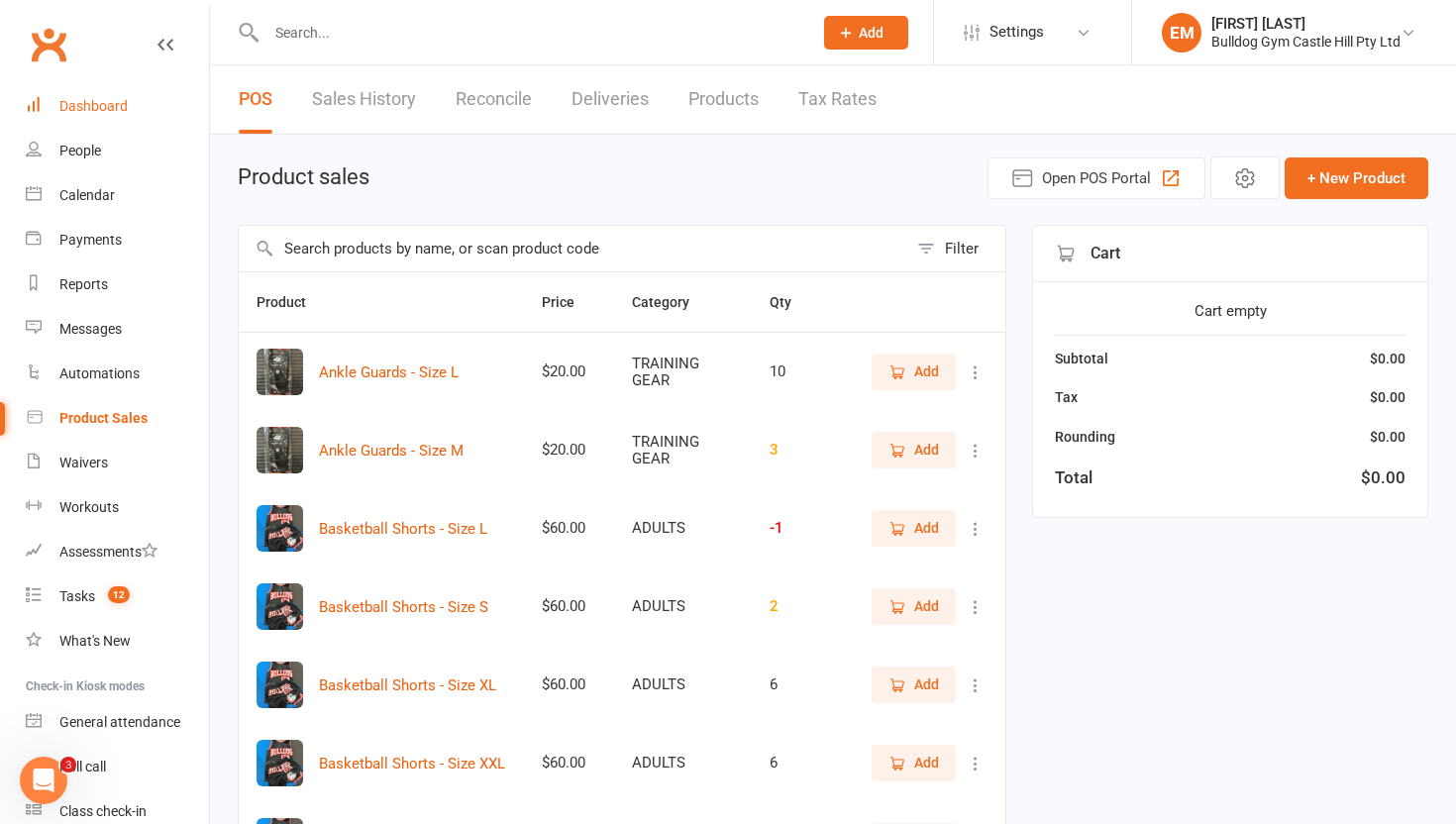 click on "Dashboard" at bounding box center [93, 106] 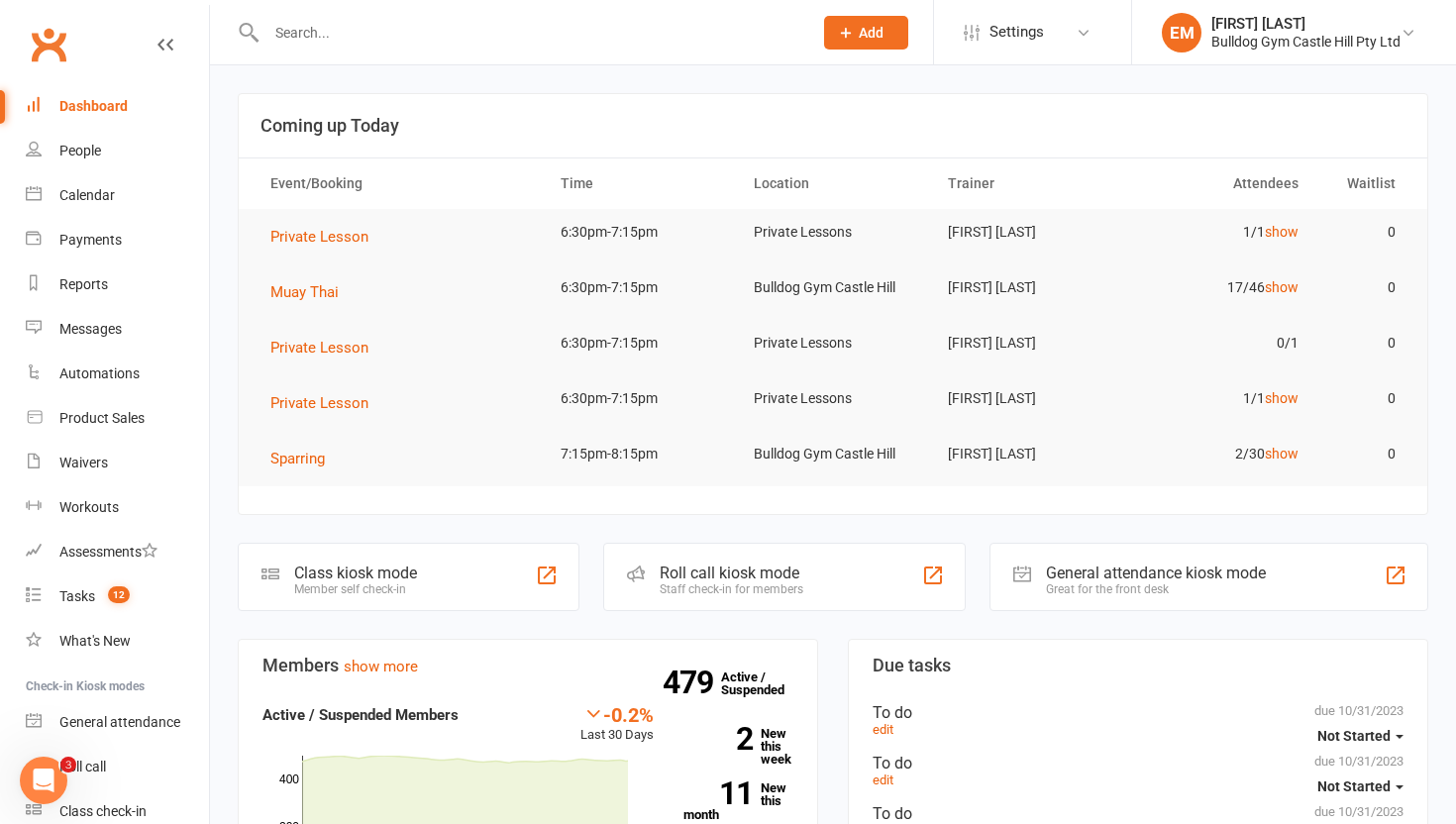 click on "Member self check-in" 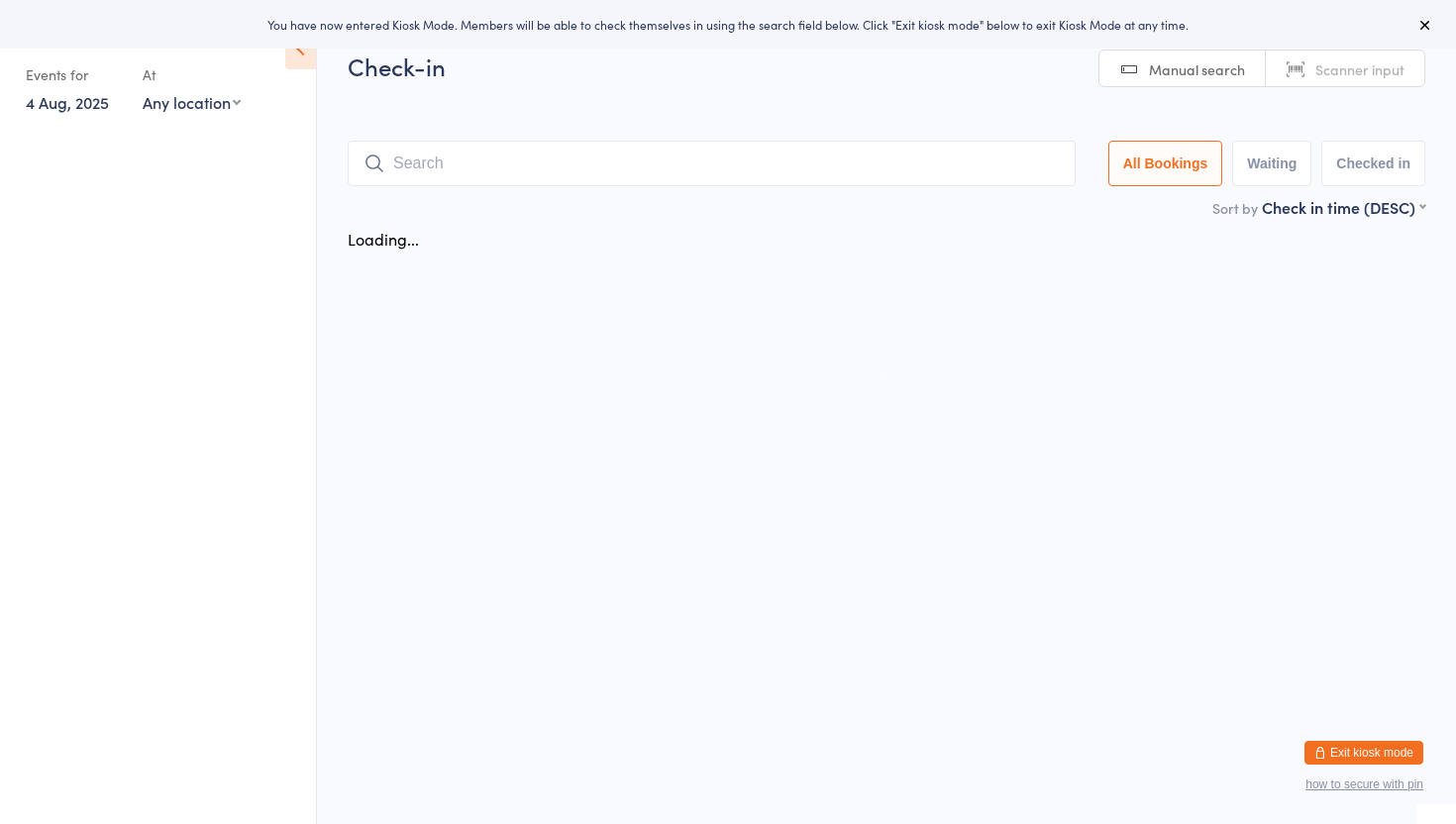 scroll, scrollTop: 0, scrollLeft: 0, axis: both 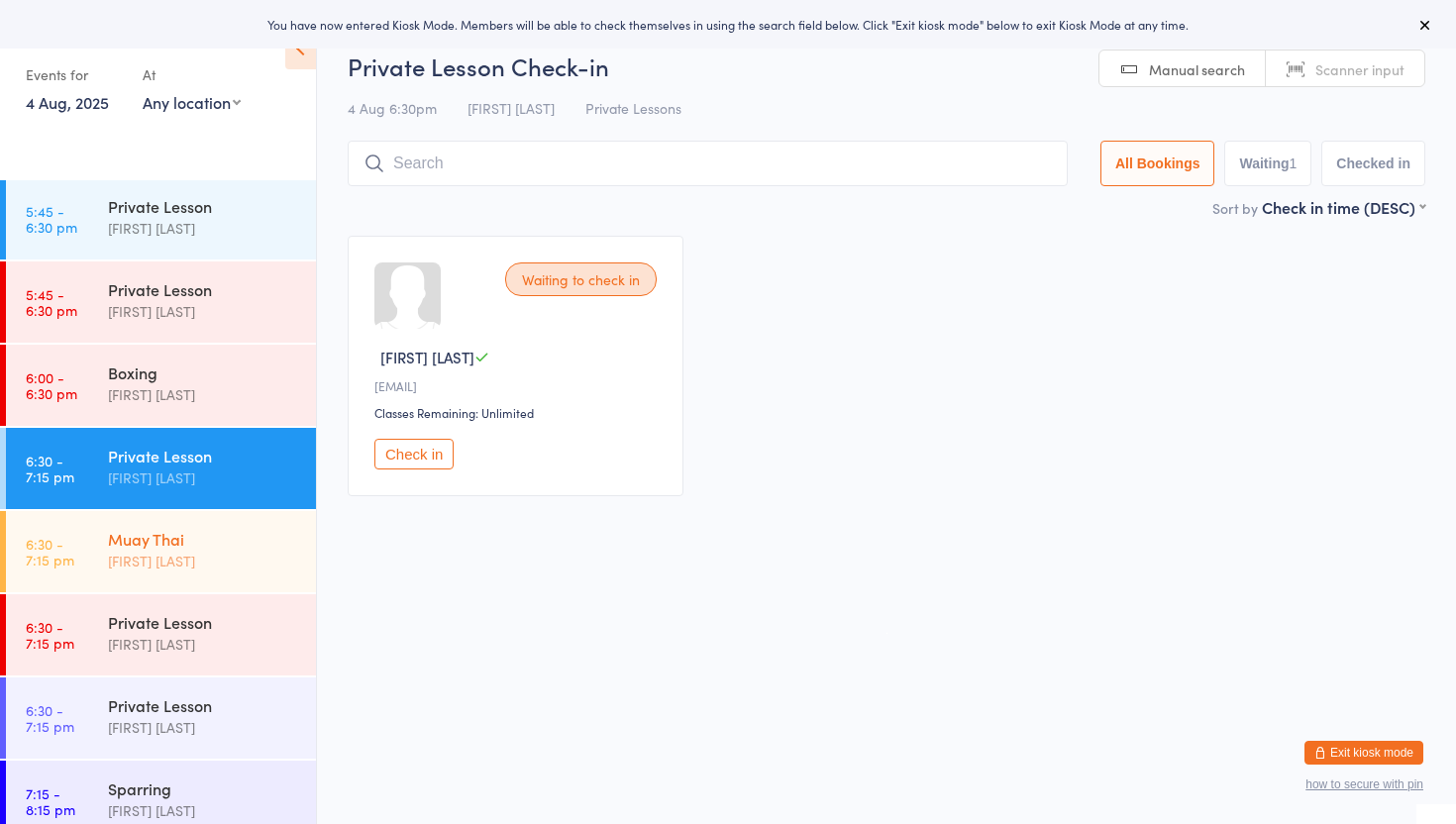 click on "Muay Thai [FIRST] [LAST]" at bounding box center (212, 550) 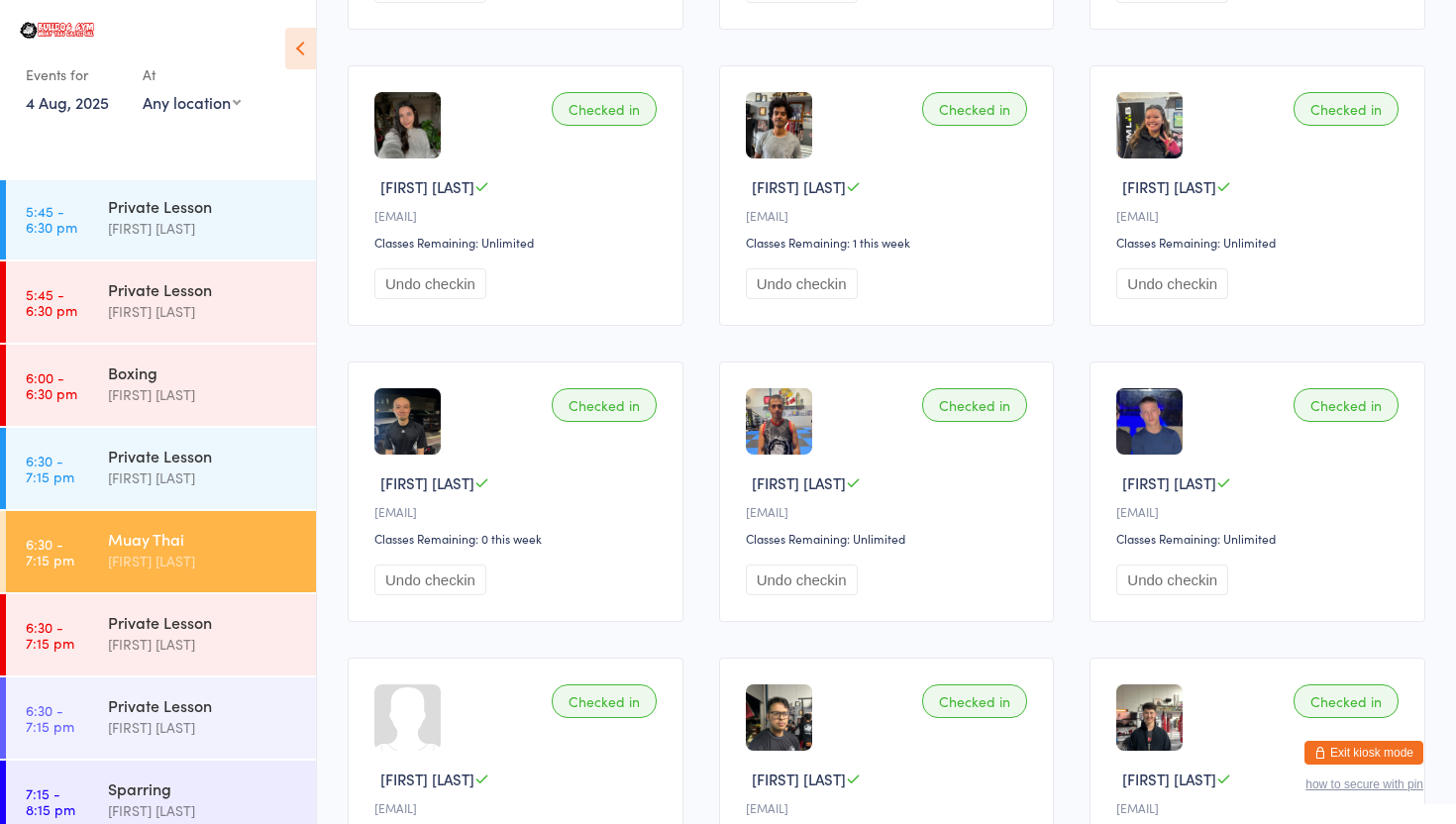 scroll, scrollTop: 485, scrollLeft: 0, axis: vertical 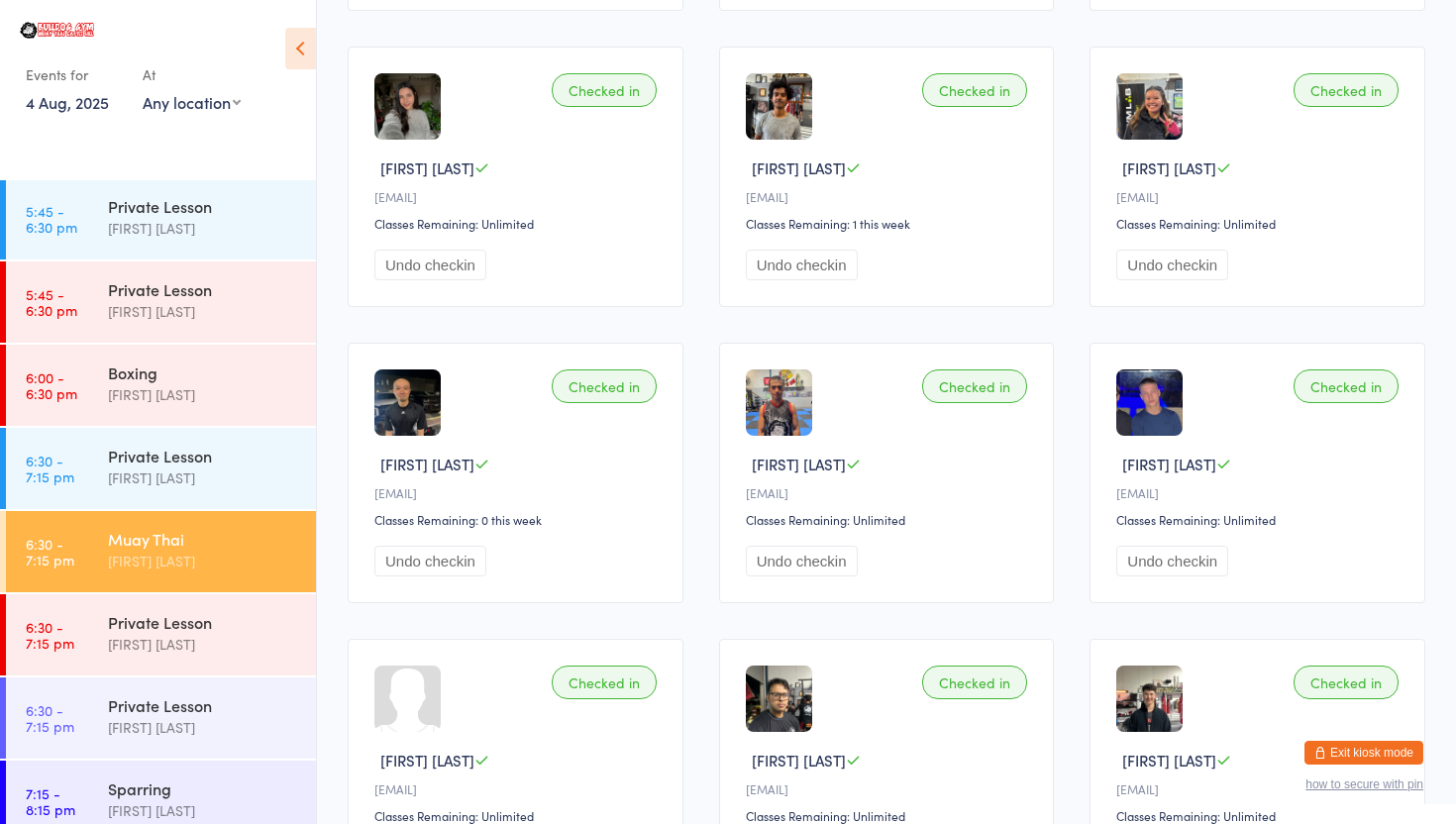 click on "Undo checkin" at bounding box center (1172, 264) 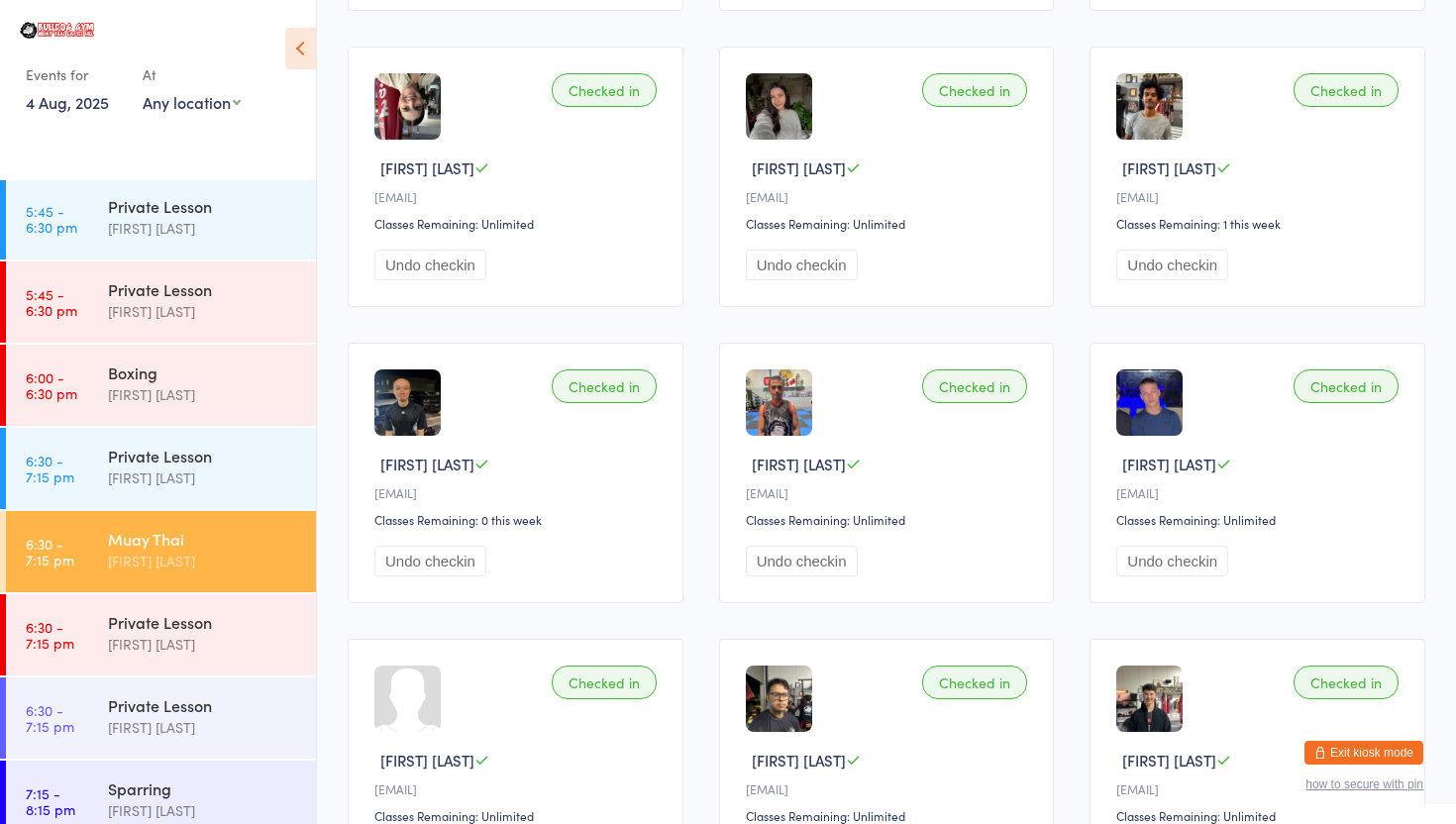 scroll, scrollTop: 0, scrollLeft: 0, axis: both 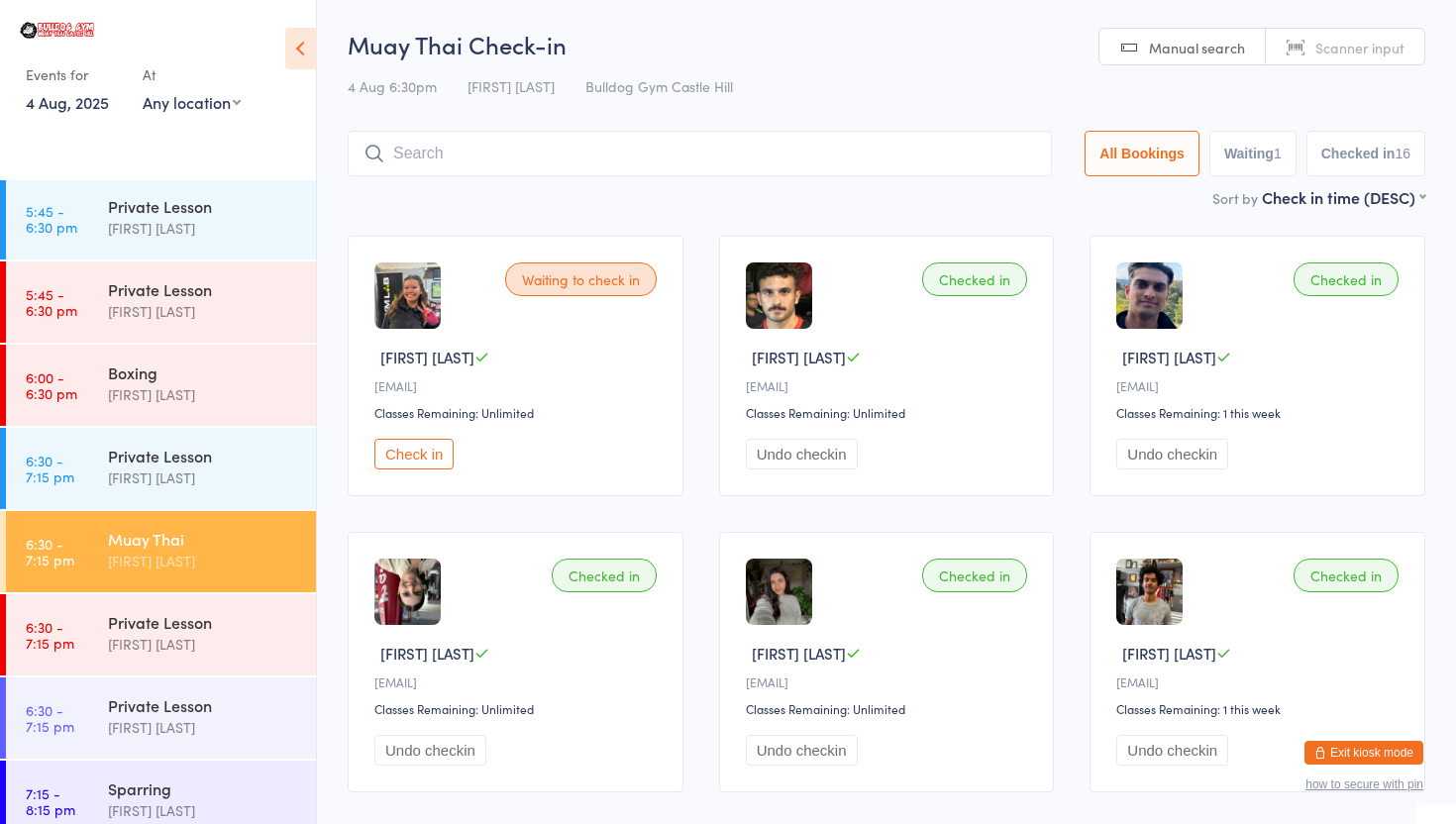 click at bounding box center [699, 154] 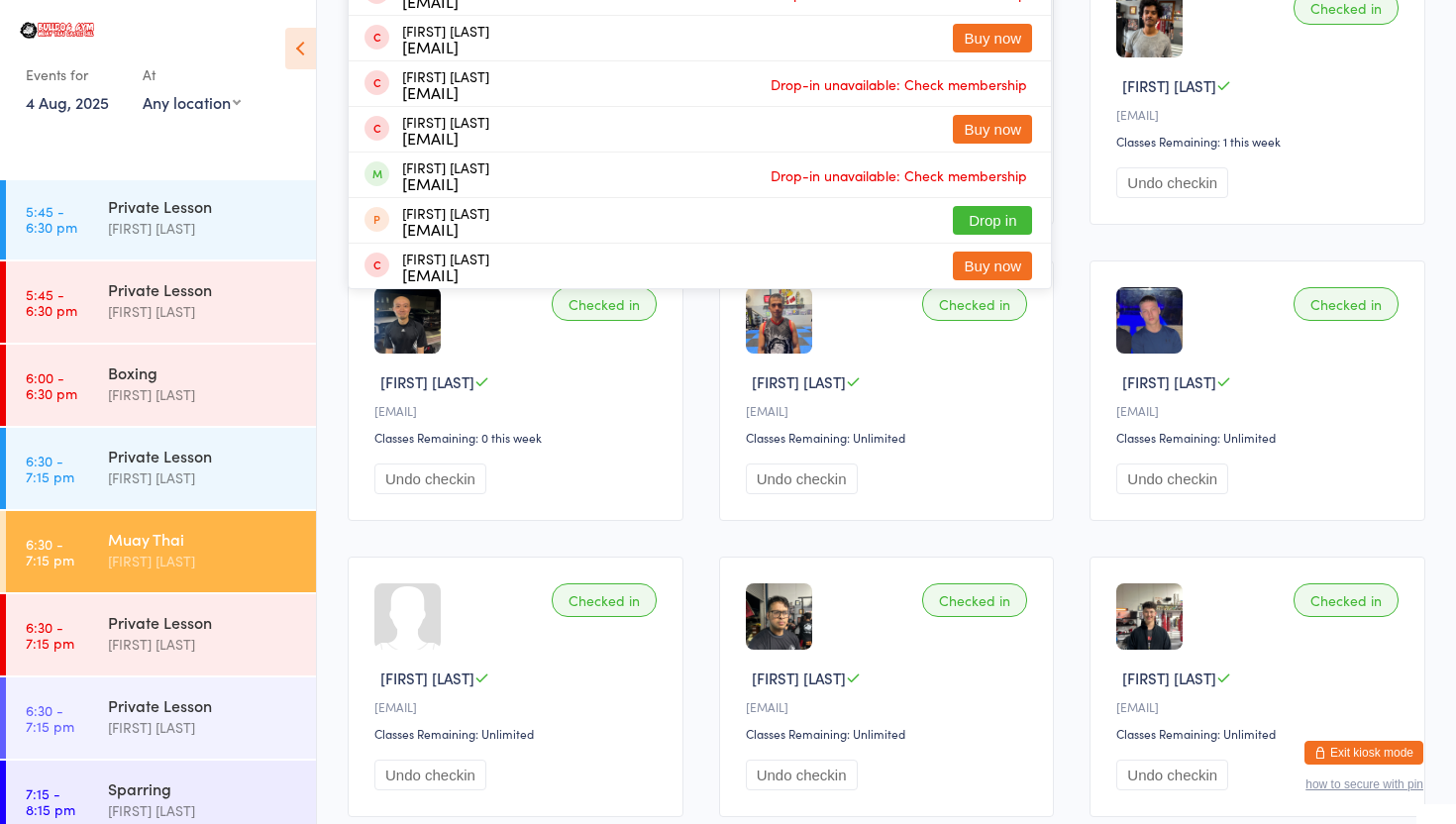 scroll, scrollTop: 0, scrollLeft: 0, axis: both 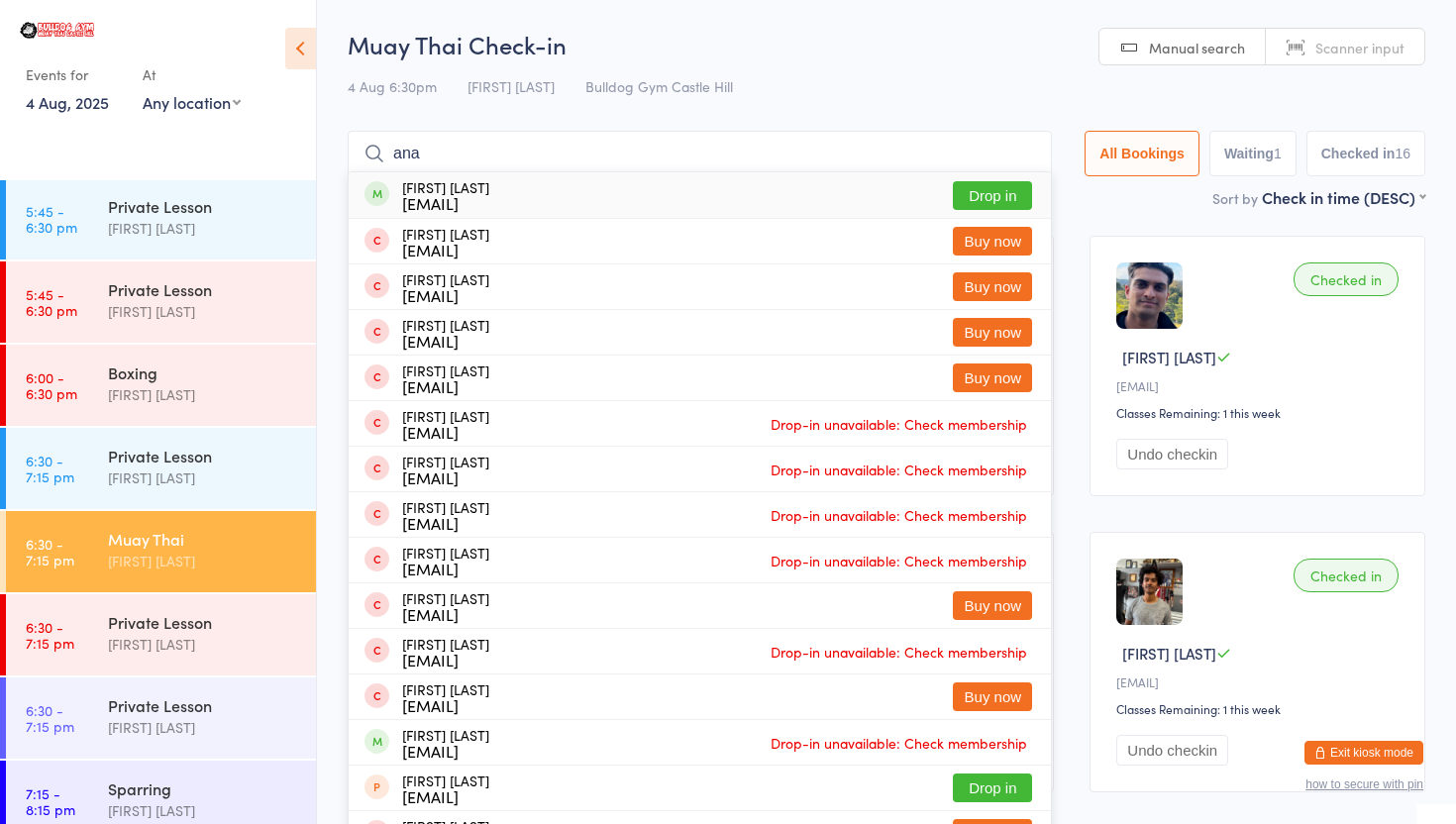 type on "ana" 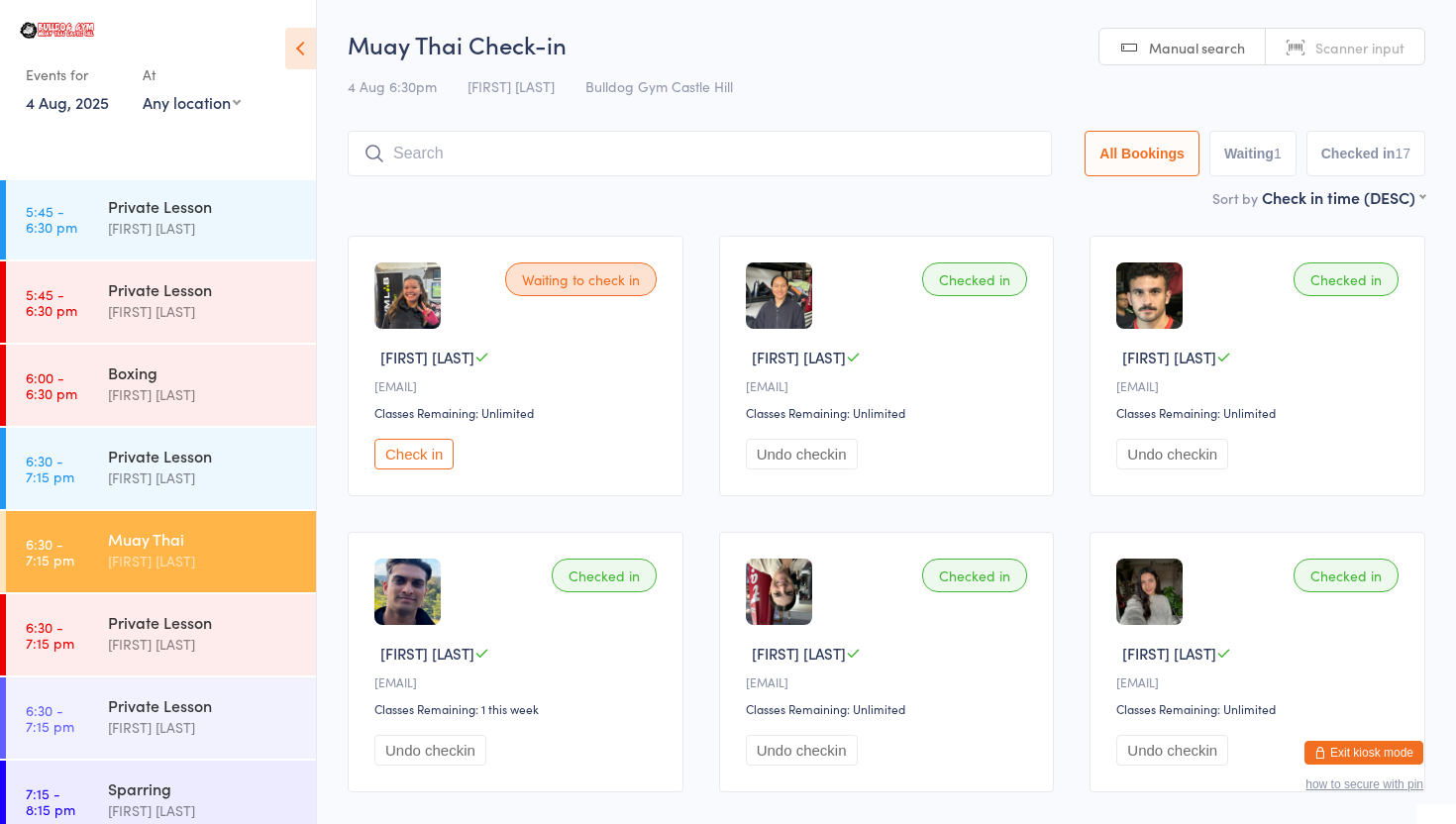 click at bounding box center (699, 154) 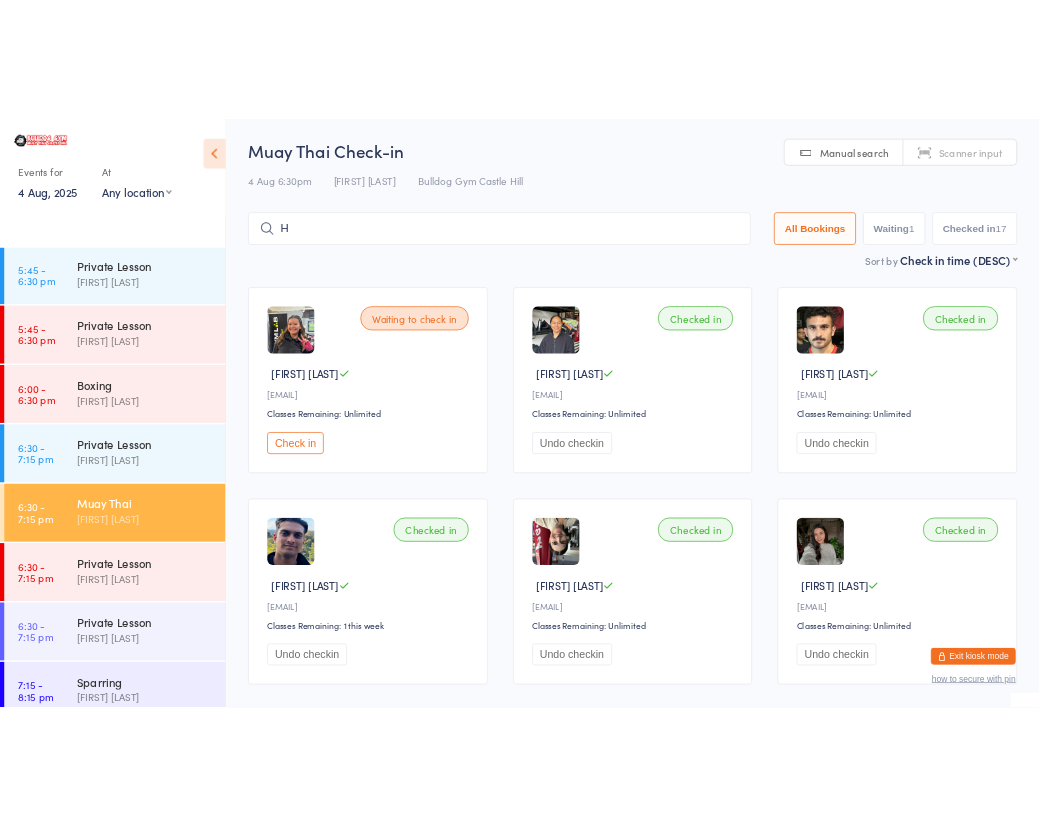 scroll, scrollTop: 3, scrollLeft: 0, axis: vertical 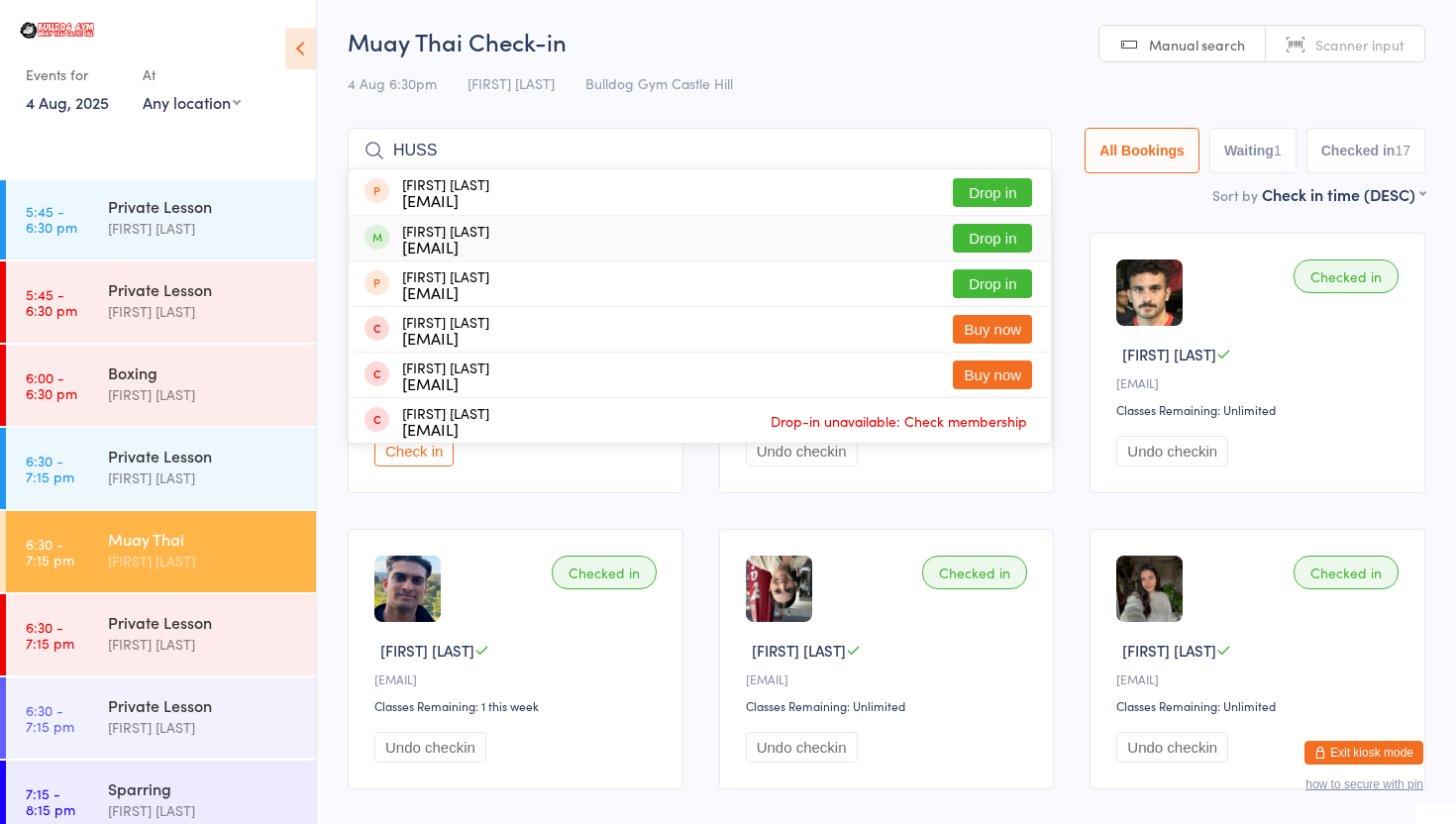 click on "4 Aug 6:30pm  [FIRST] [LAST]  Bulldog Gym Castle Hill" at bounding box center (886, 83) 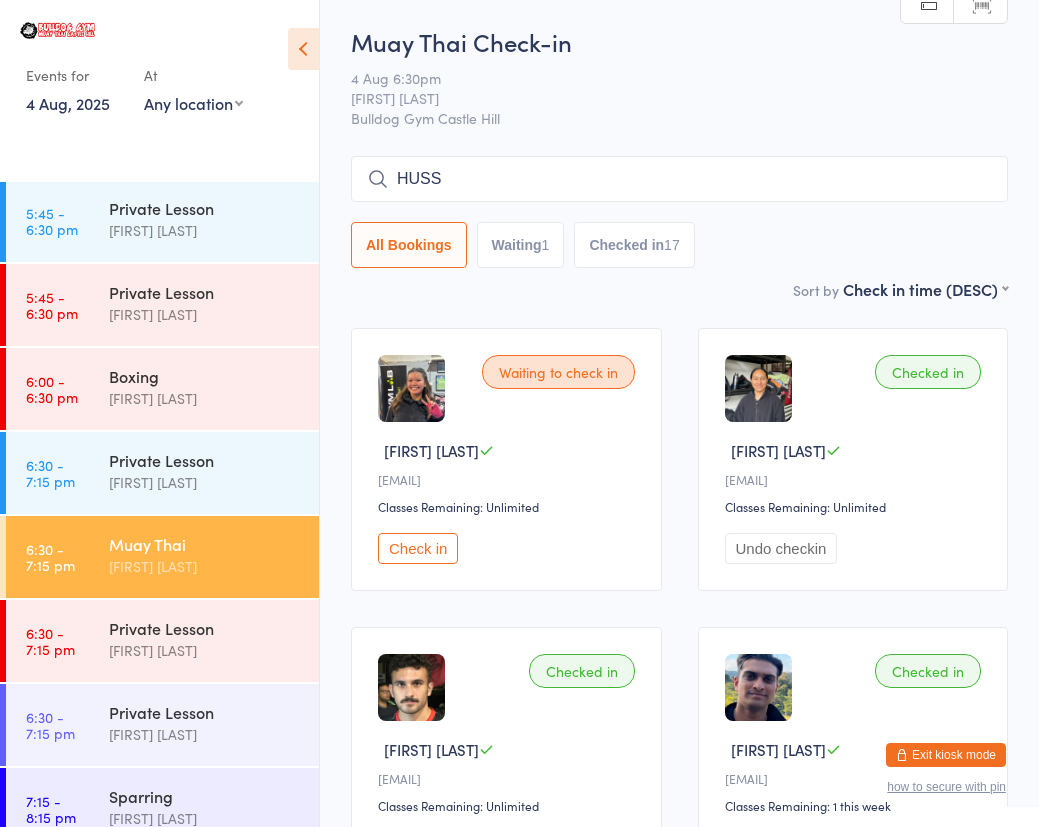 click on "HUSS" at bounding box center [679, 179] 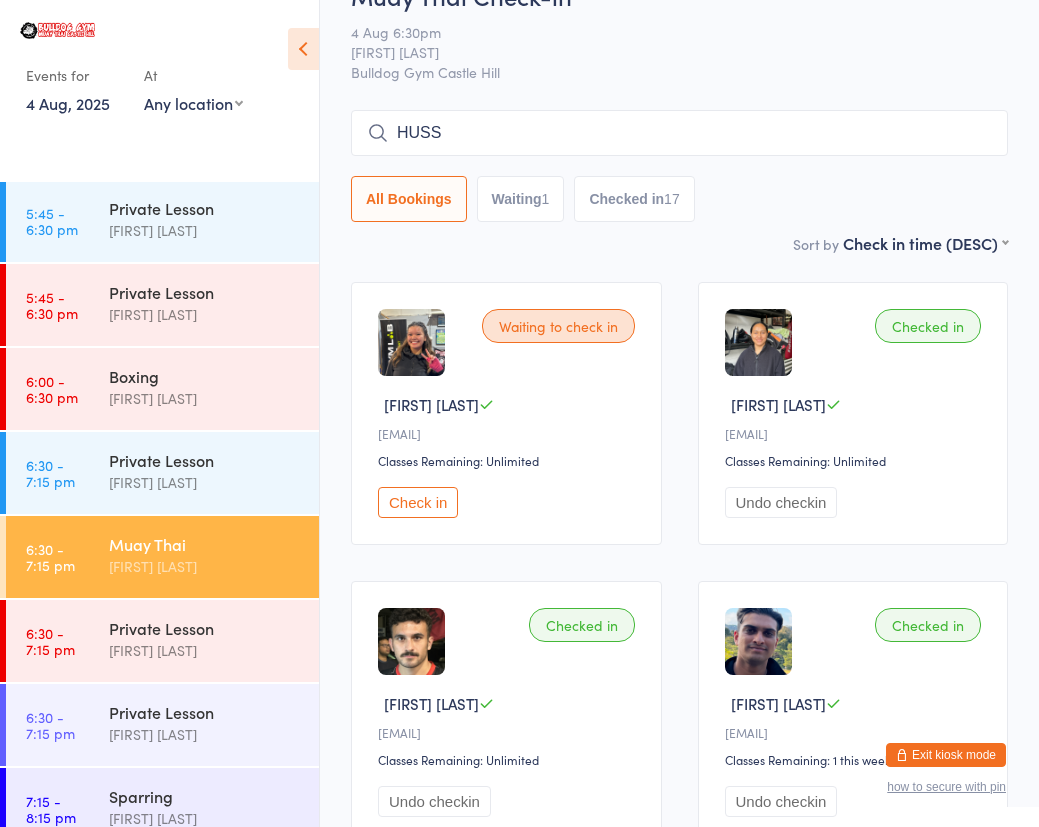 drag, startPoint x: 505, startPoint y: 179, endPoint x: 283, endPoint y: 168, distance: 222.27235 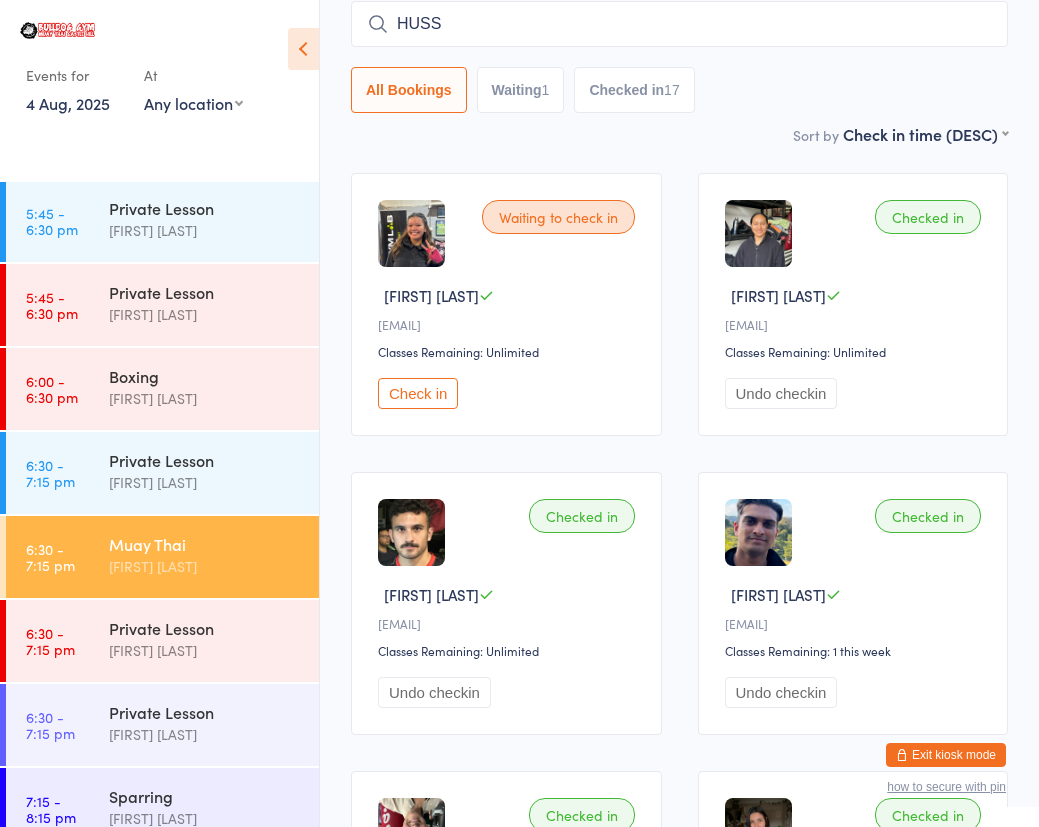 scroll, scrollTop: 160, scrollLeft: 0, axis: vertical 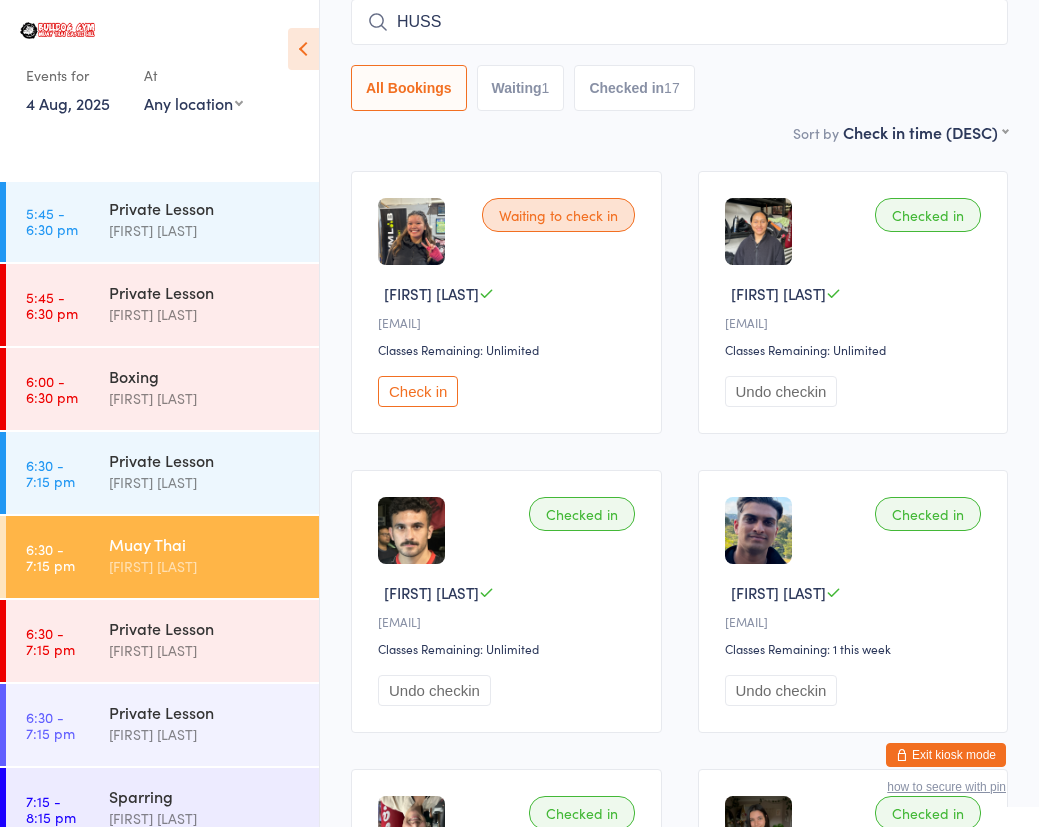 type on "HUSS a" 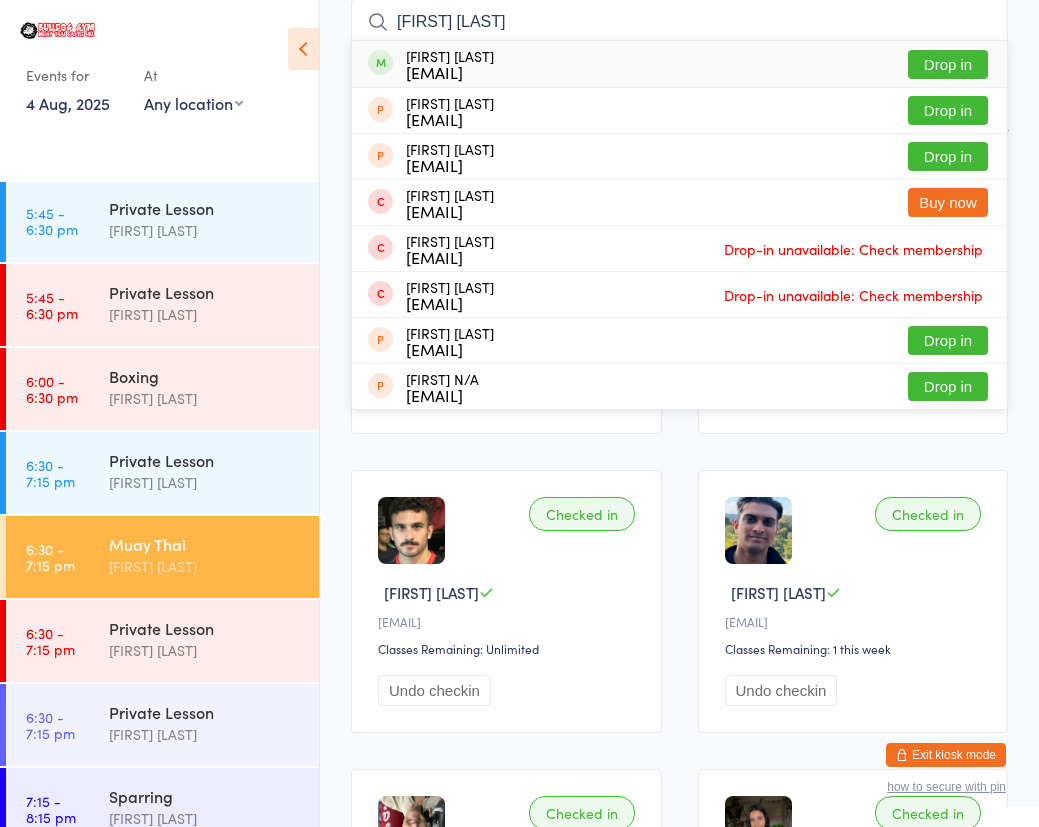 drag, startPoint x: 518, startPoint y: 21, endPoint x: 337, endPoint y: 21, distance: 181 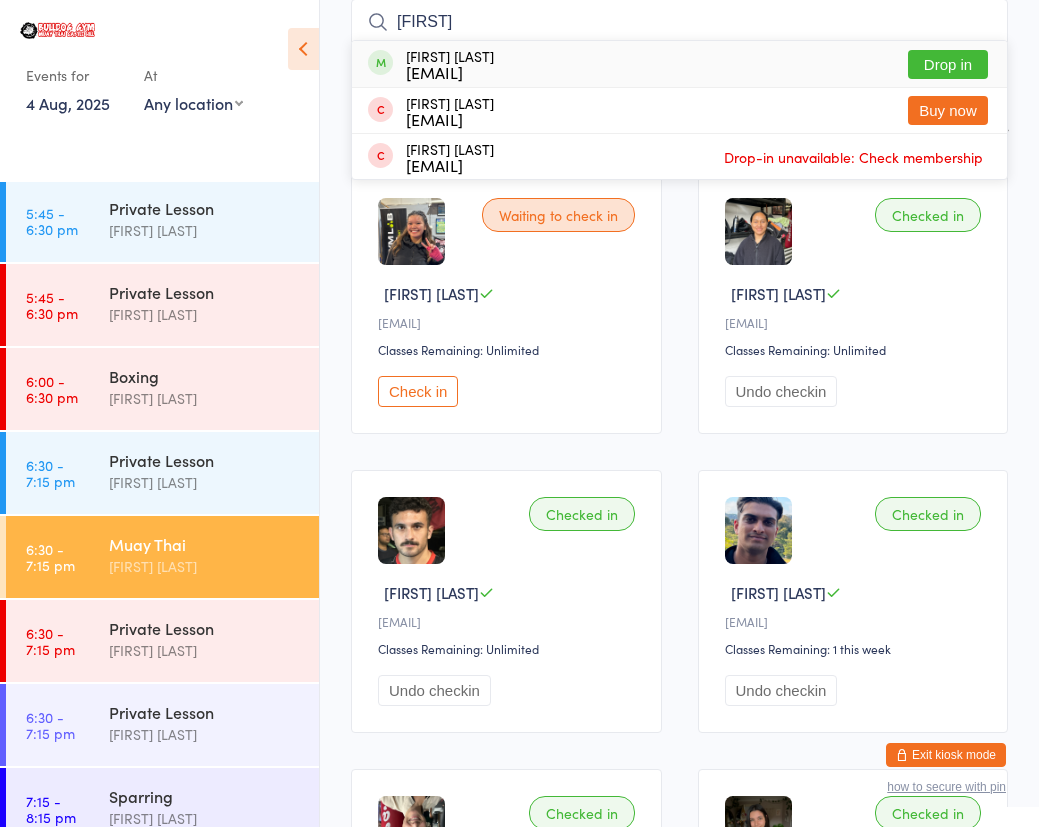 type on "adetomi" 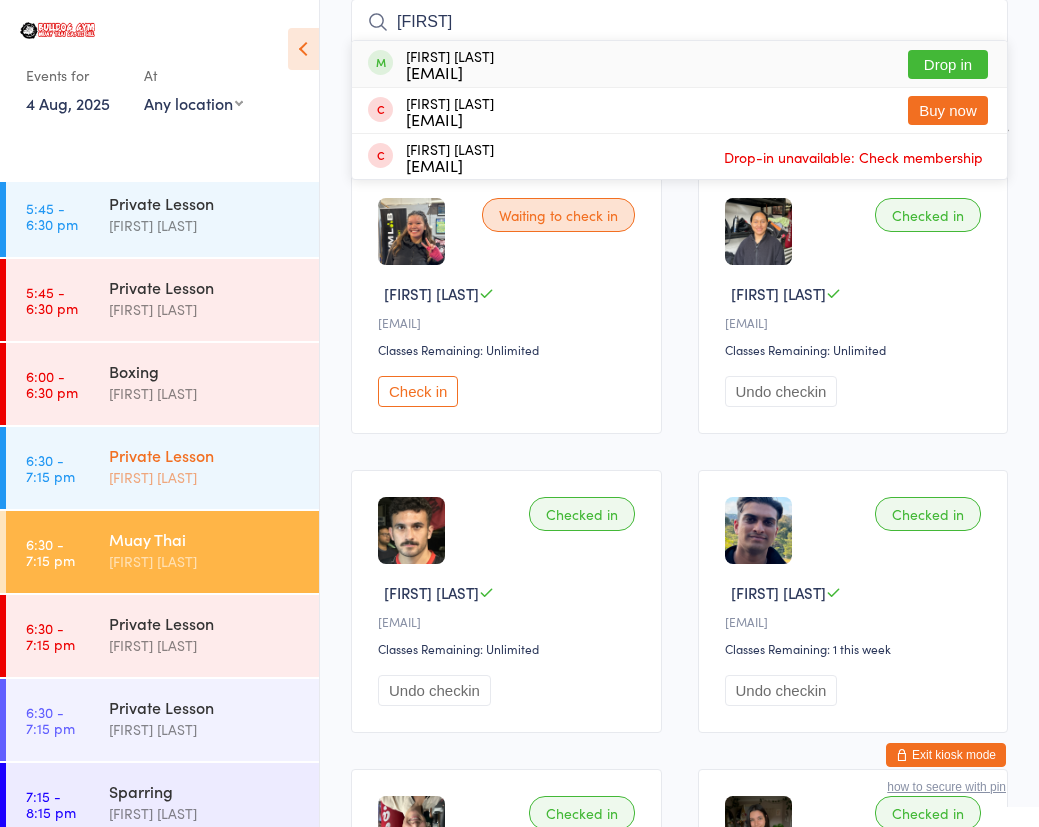 click on "[FIRST] [LAST]" at bounding box center (205, 477) 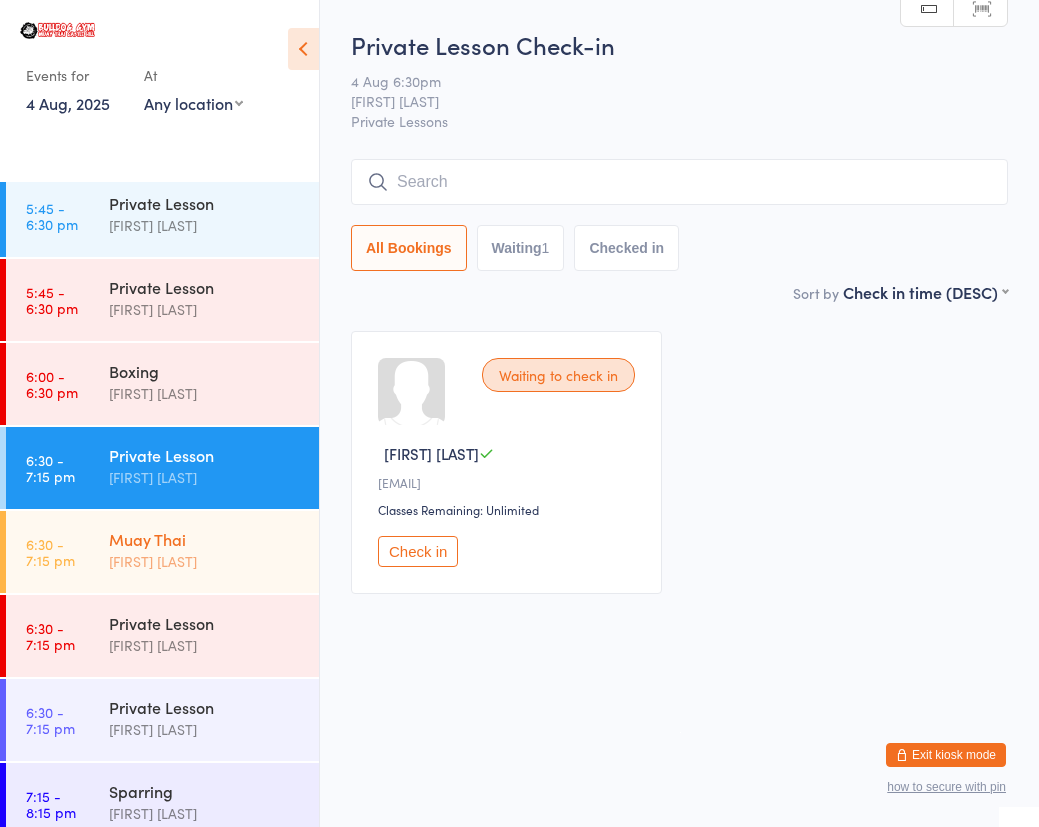 click on "Muay Thai" at bounding box center (205, 539) 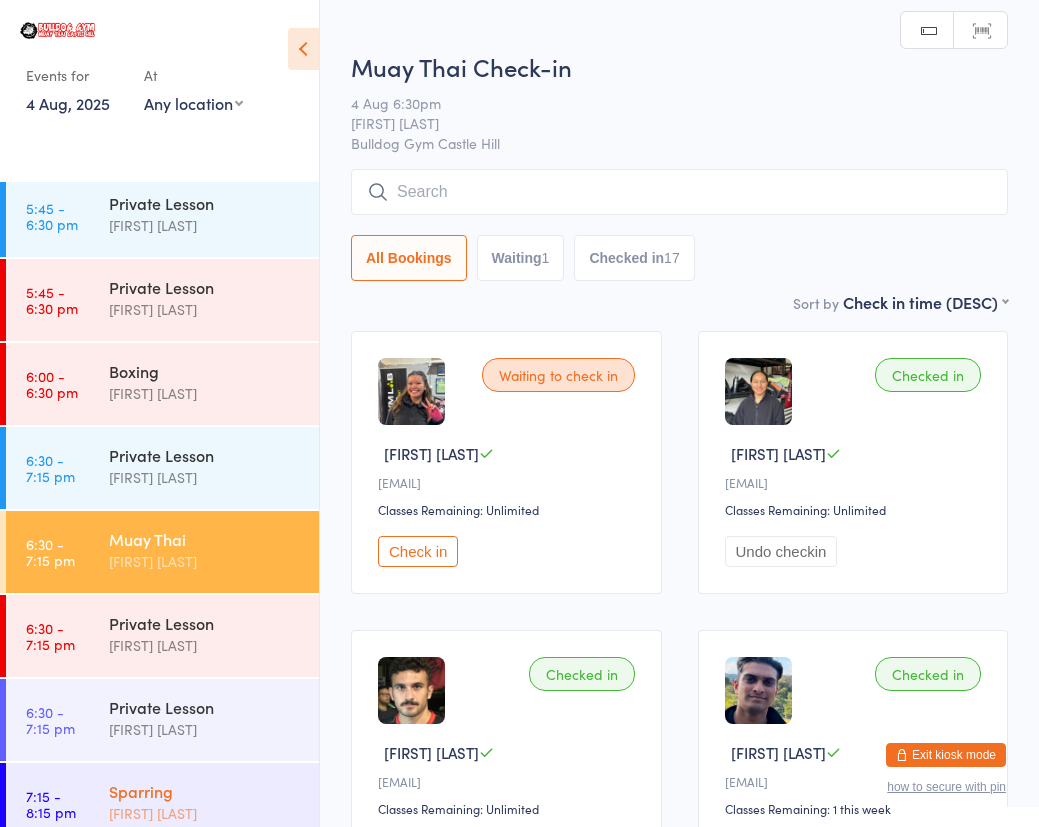 click on "Sparring" at bounding box center [205, 791] 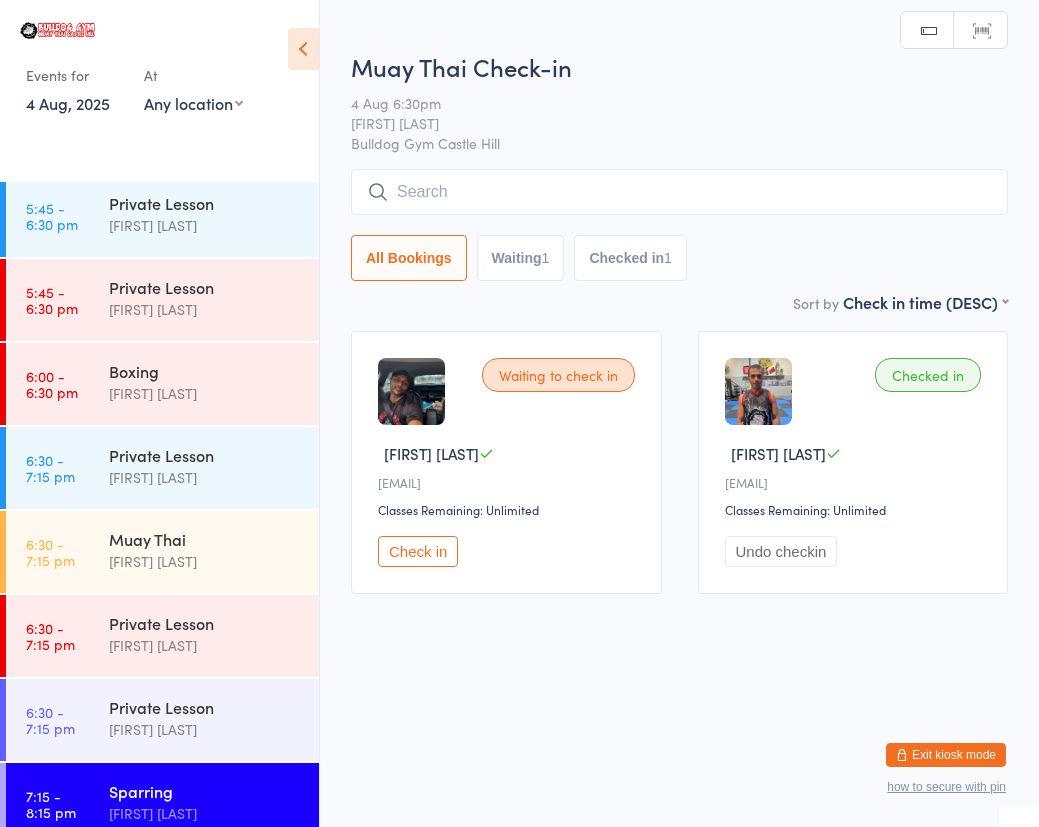 click at bounding box center [679, 192] 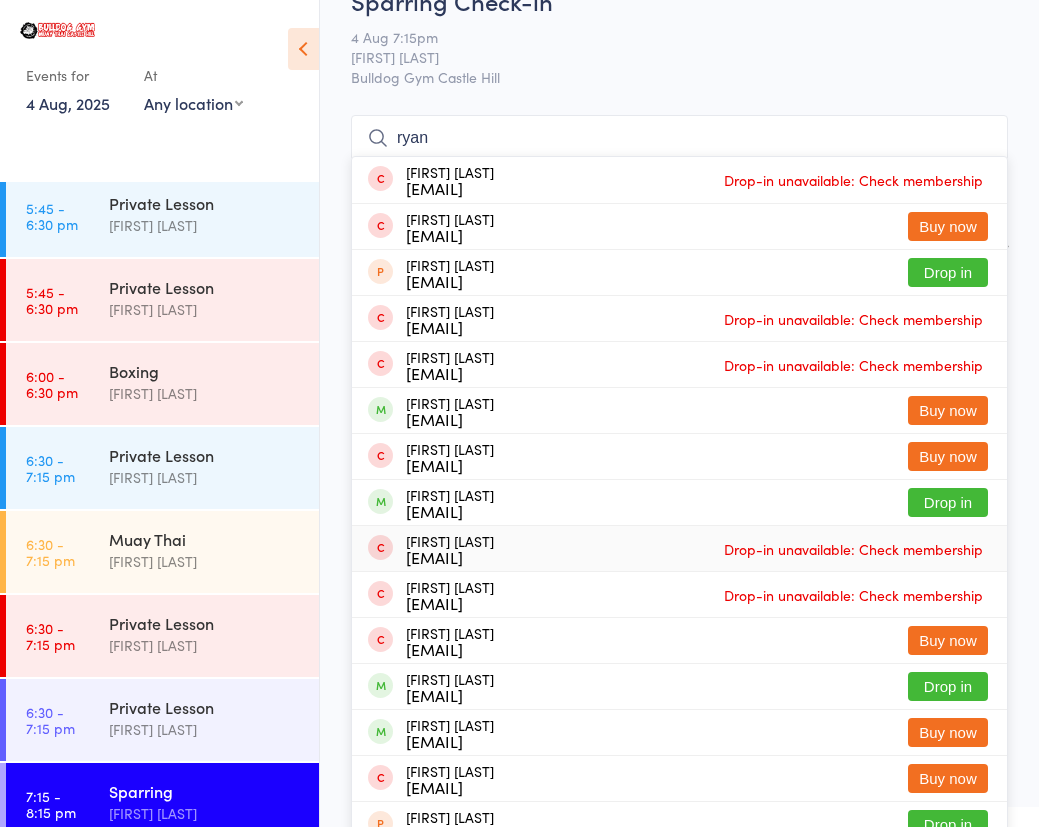 scroll, scrollTop: 64, scrollLeft: 0, axis: vertical 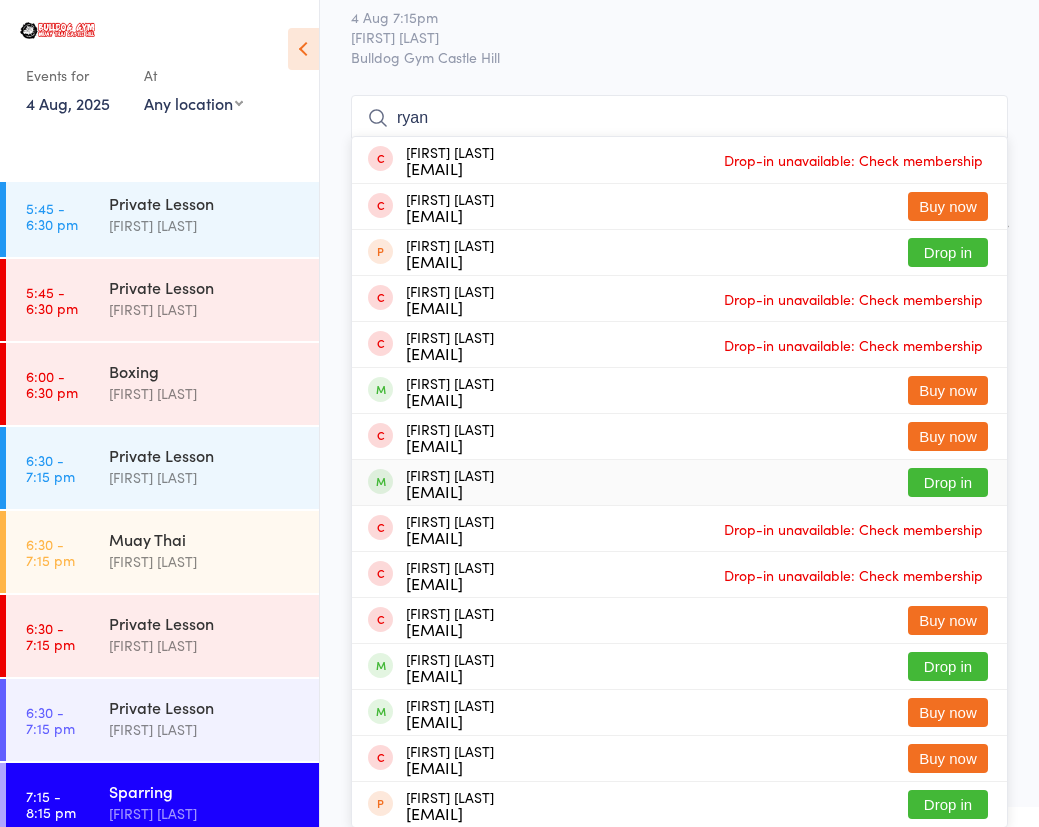 type on "ryan" 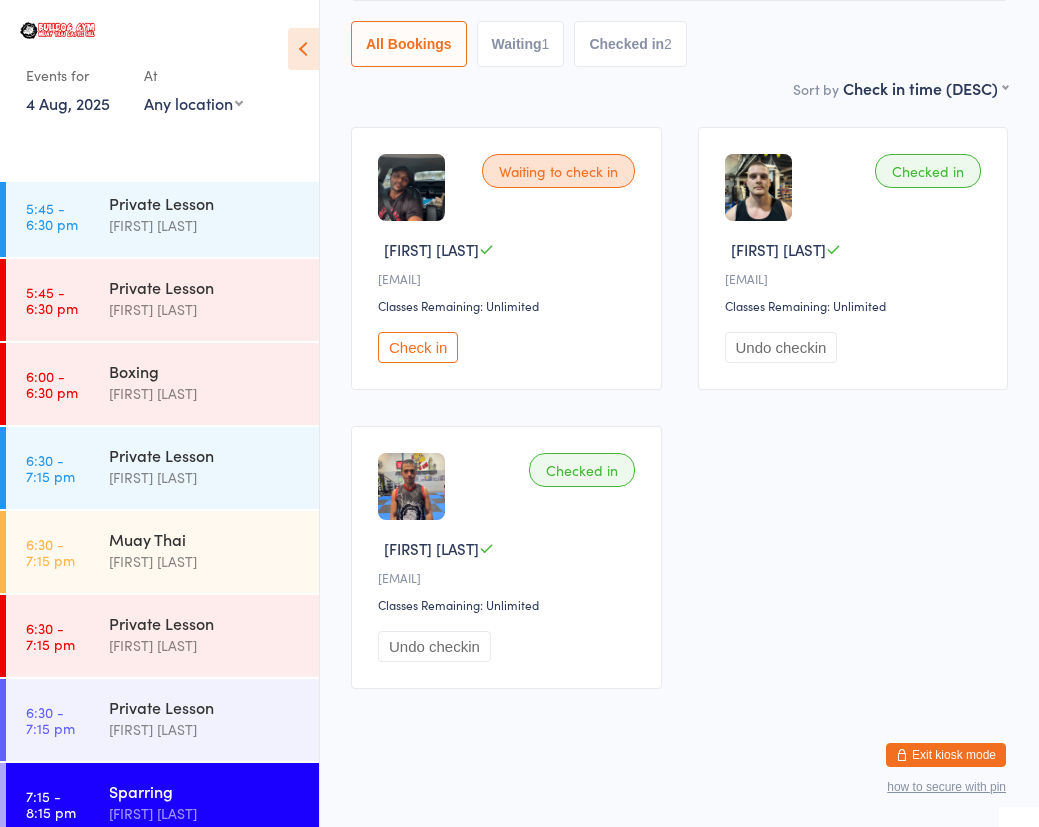 scroll, scrollTop: 0, scrollLeft: 0, axis: both 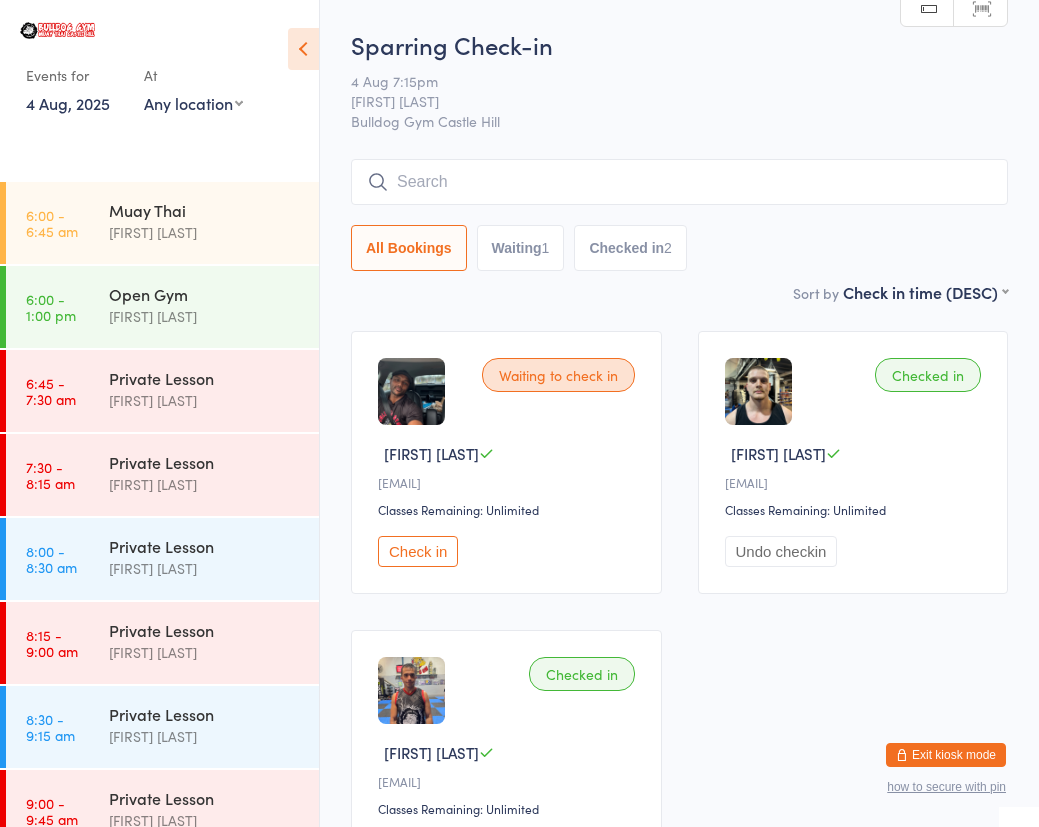 click on "Exit kiosk mode" at bounding box center [946, 755] 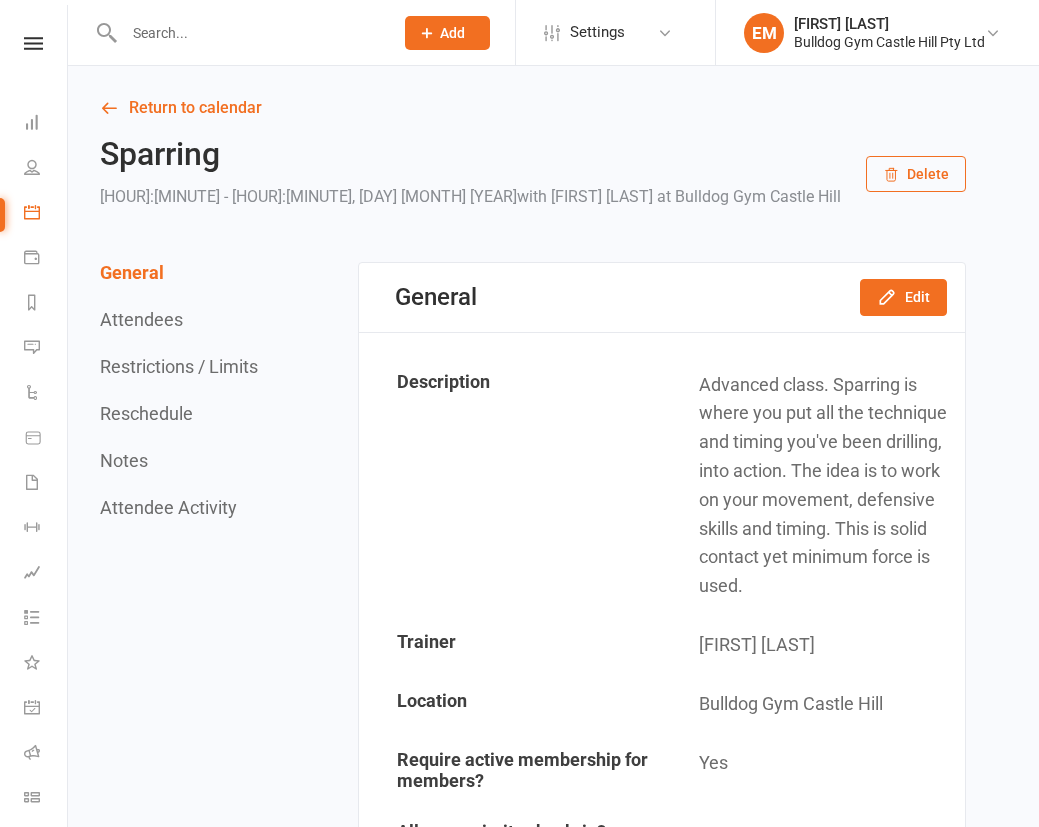 scroll, scrollTop: 0, scrollLeft: 0, axis: both 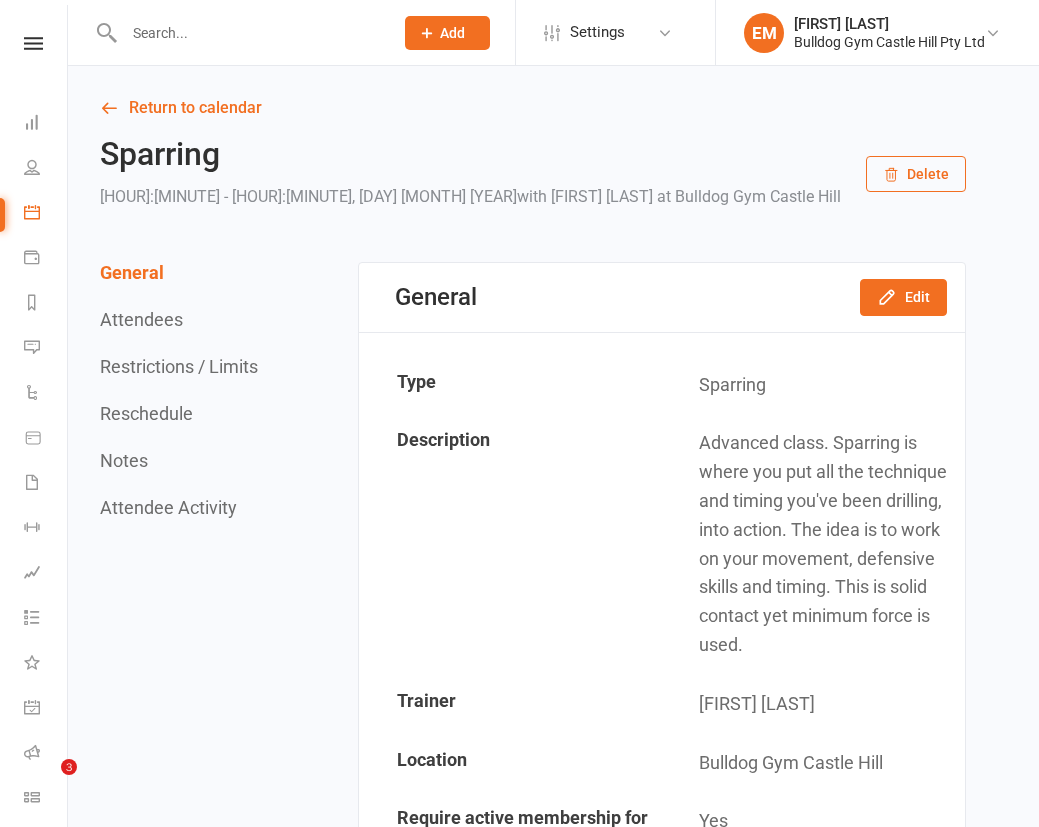 click at bounding box center [248, 33] 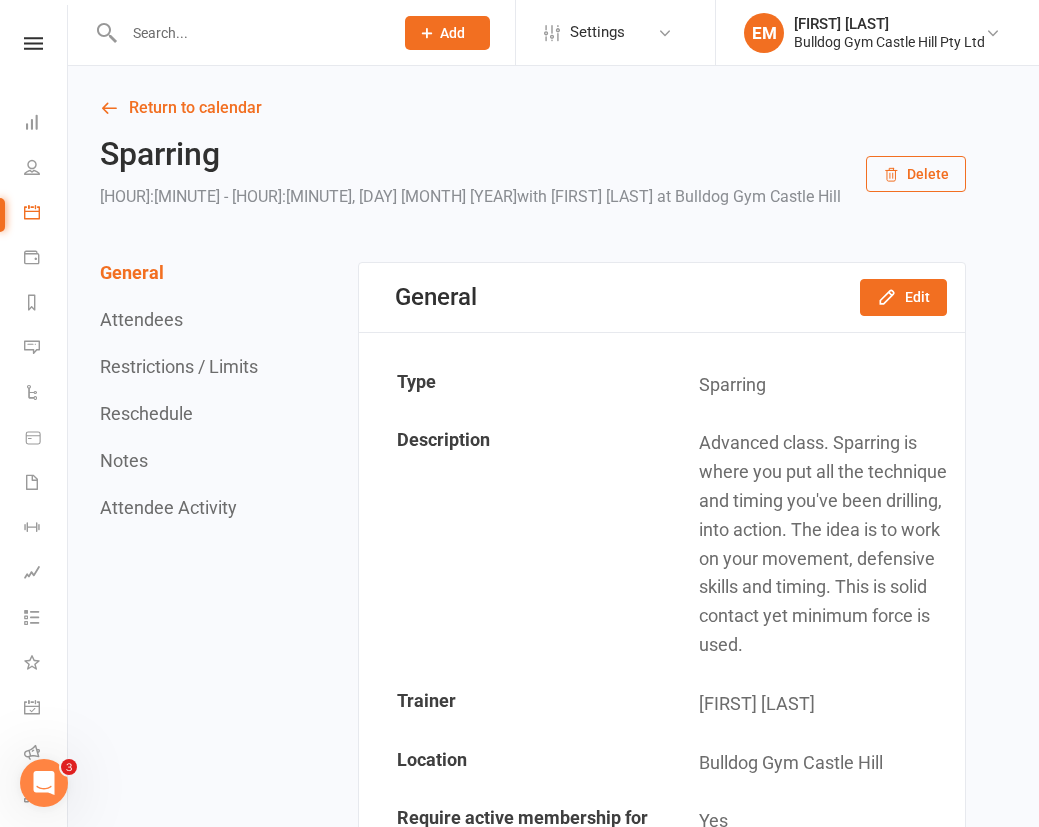 scroll, scrollTop: 0, scrollLeft: 0, axis: both 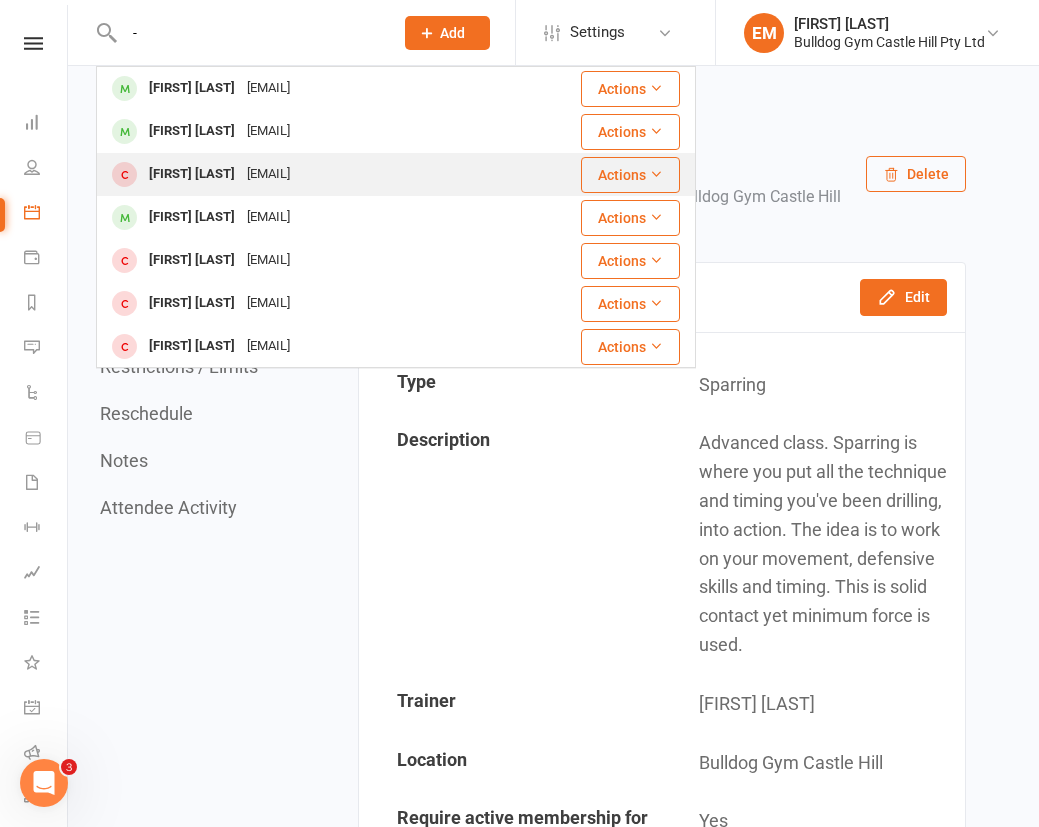 type on "-" 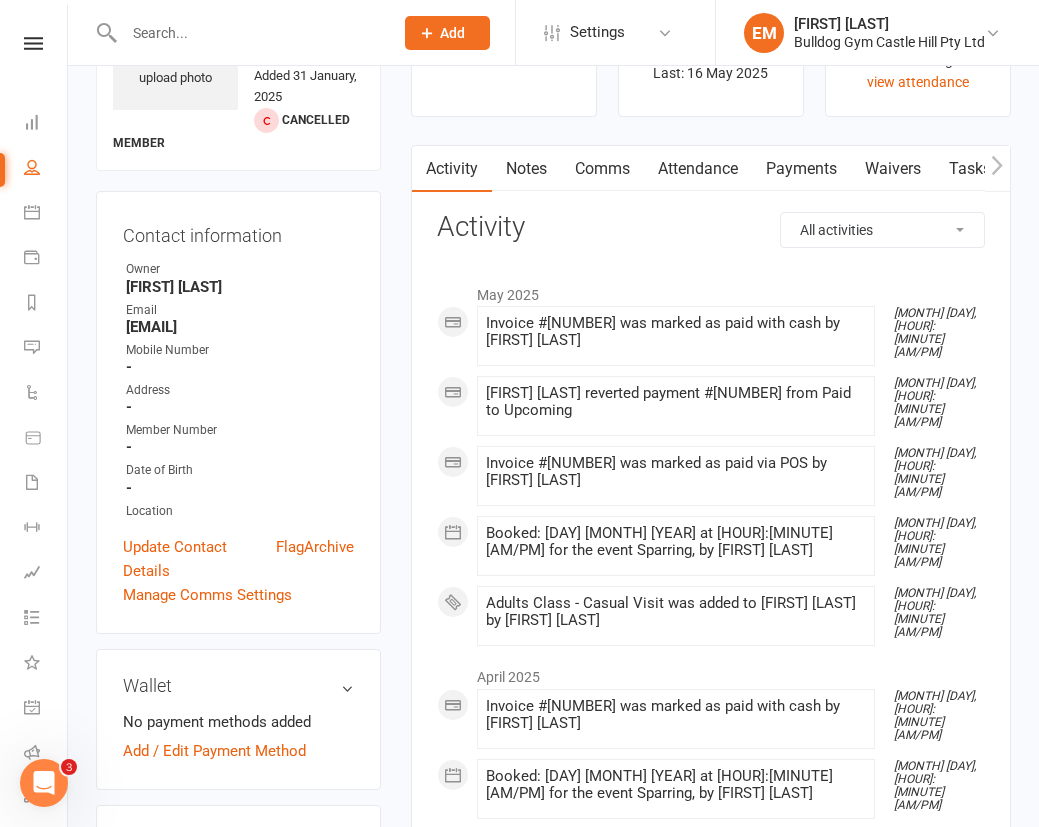 scroll, scrollTop: 344, scrollLeft: 0, axis: vertical 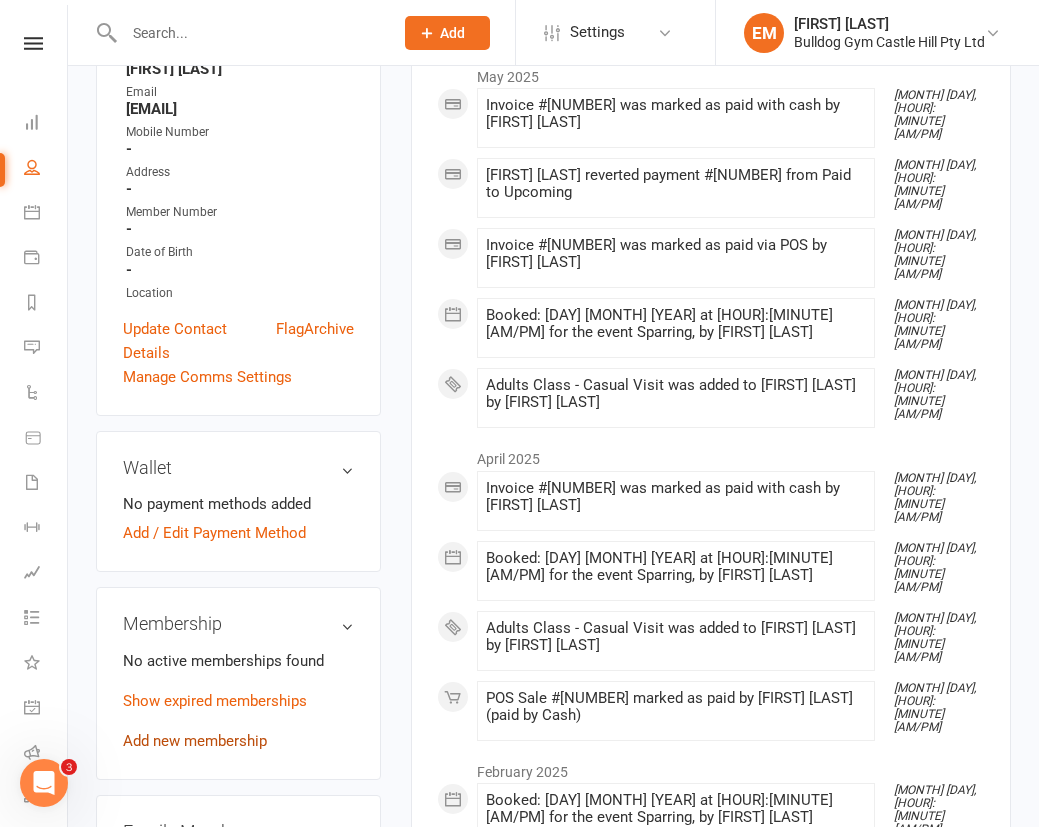 click on "Add new membership" at bounding box center (195, 741) 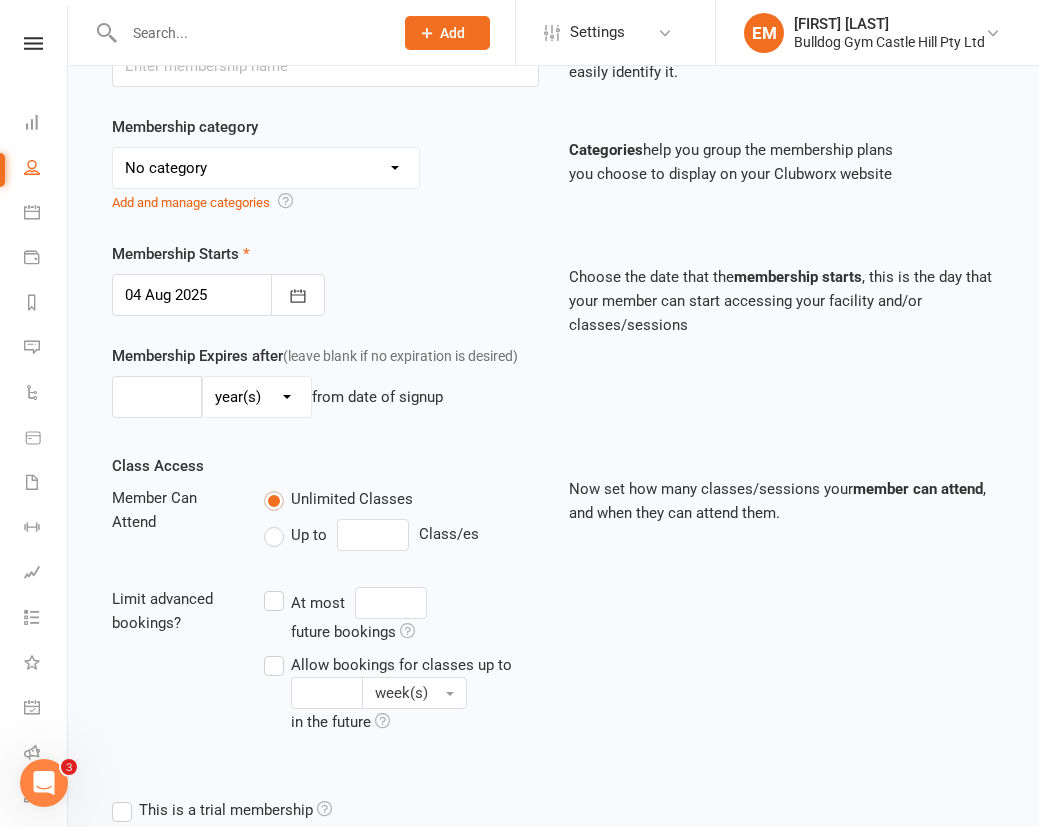 scroll, scrollTop: 0, scrollLeft: 0, axis: both 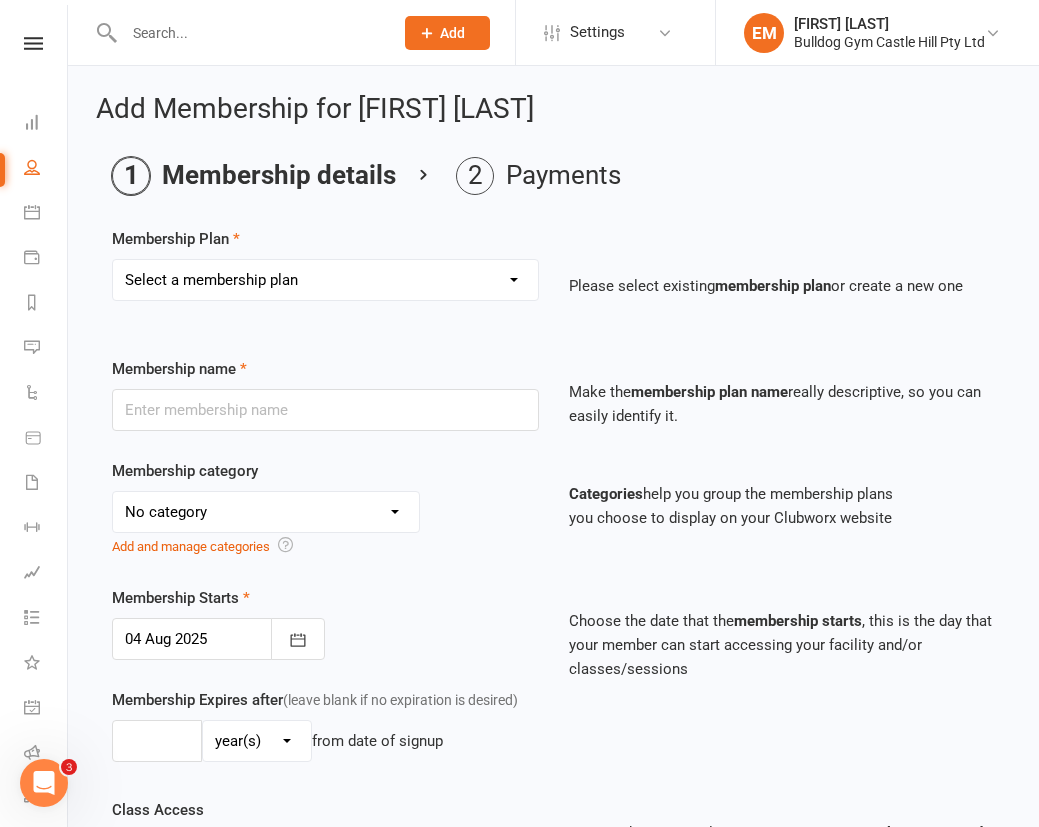 click on "Select a membership plan Create new Membership Plan Adults Class - Casual Visit Corporate Clash - Existing Unlimited Members Direct Debit - 2 x Classes Per Week Membership Direct Debit - 2 x Classes Per Week Membership (3 Month Contract) Direct Debit - Weekly Direct Debit - Weekly Casual Direct Debit - Weekly 7 Month Contract Direct Debit - Fortnightly Direct Debit - Fortnightly $70 Direct Debit - Fortnightly $80 Direct Debit - Monthly $140 Direct Debit - Unlimited Membership (12 Month Contract) Direct Debit - Unlimited Membership (12 month contract) - Fortnightly Direct Debit - Unlimited Membership (No Contract) Free Free Week (included in Rego payment) Kids Kids Class - Casual Visit Kids Classes - 10 Pack Kids Classes - Split 10 Pack Kids Class - Sparring Kids Class - Sparring 10 Pack Kids Class - Grading Monthly Challenge Winner Paid in Full - 1 Week Paid in Full - 2 Weeks Paid in Full - 1 Month Paid in Full - 3 Months Paid in Full - 6 Months Paid in Full - 12 Months Private Lesson - Pay as you go Staff" at bounding box center [325, 280] 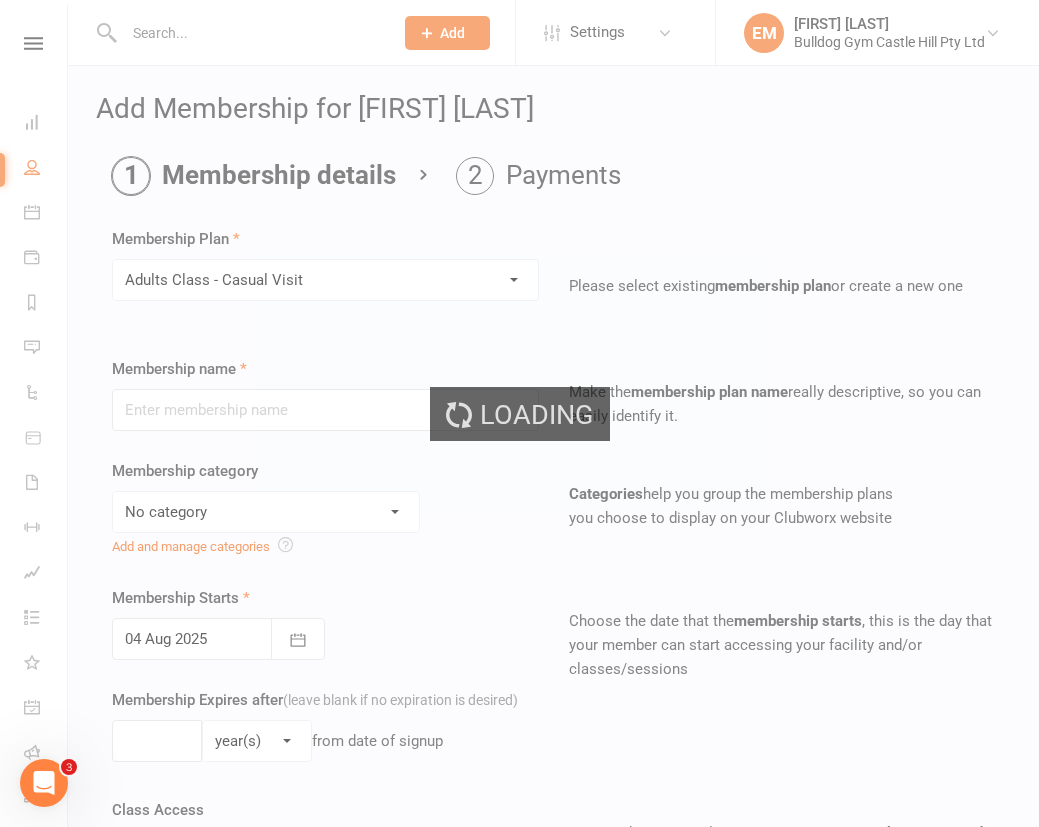 type on "Adults Class - Casual Visit" 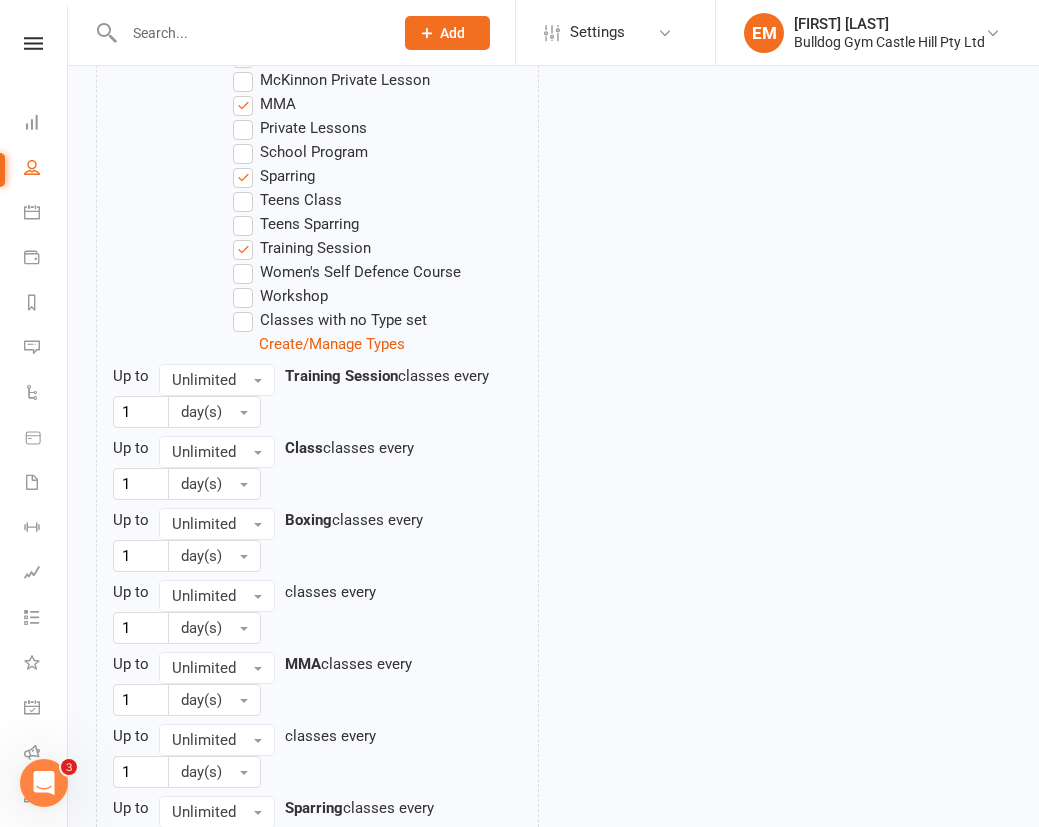 scroll, scrollTop: 1540, scrollLeft: 0, axis: vertical 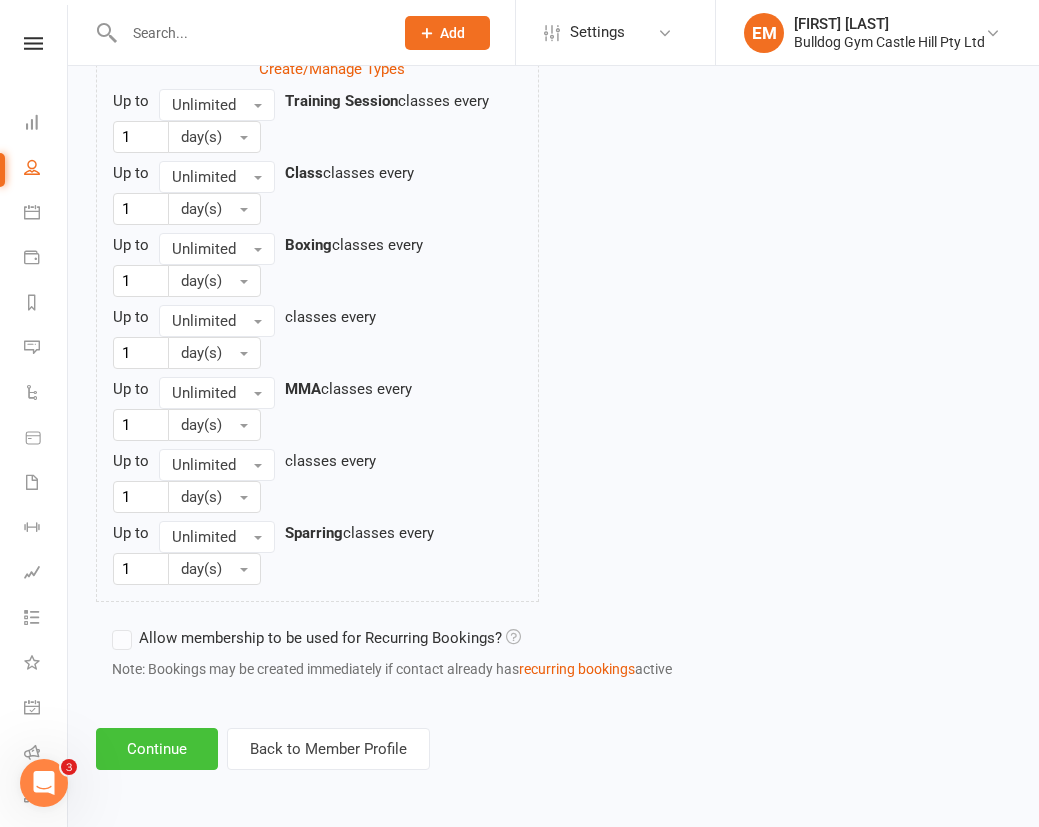 click on "Continue" at bounding box center [157, 749] 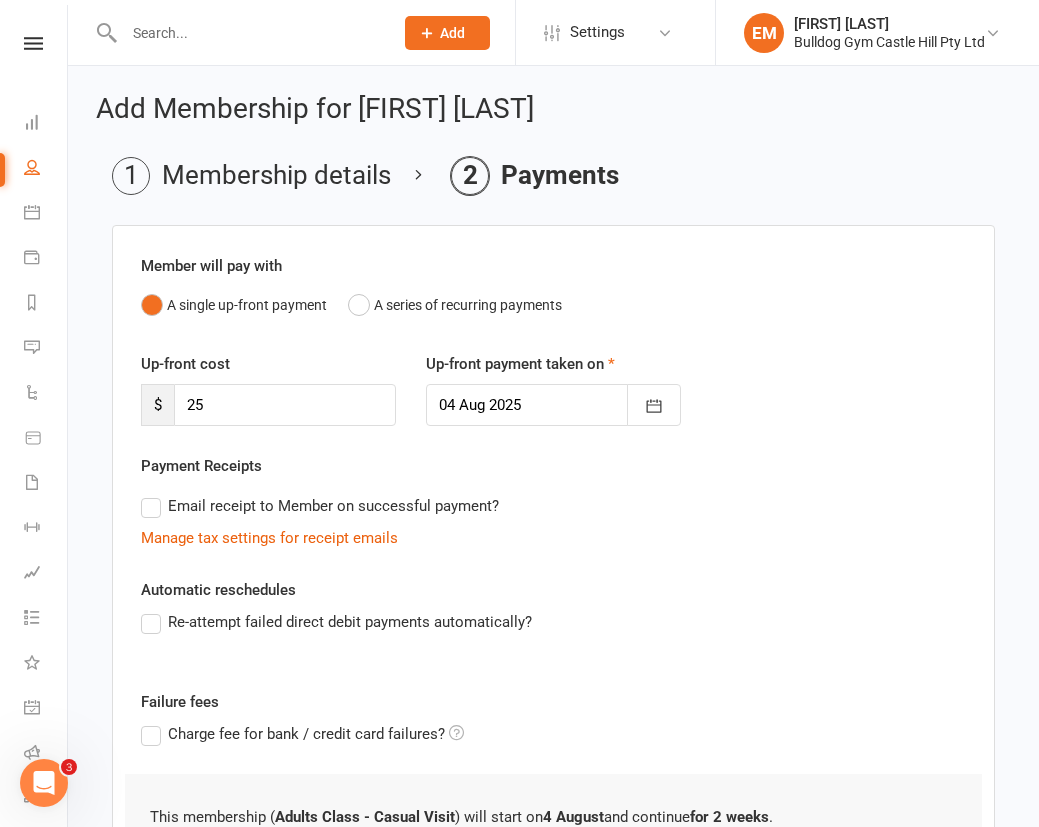 scroll, scrollTop: 262, scrollLeft: 0, axis: vertical 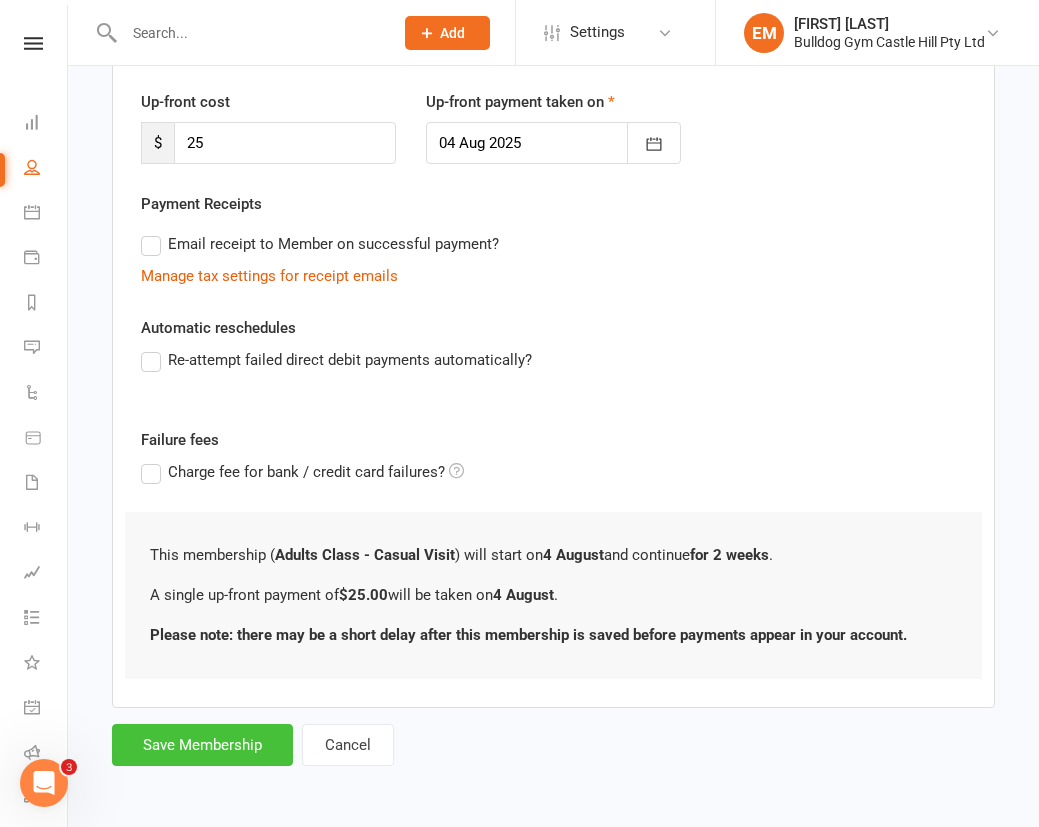click on "Save Membership" at bounding box center [202, 745] 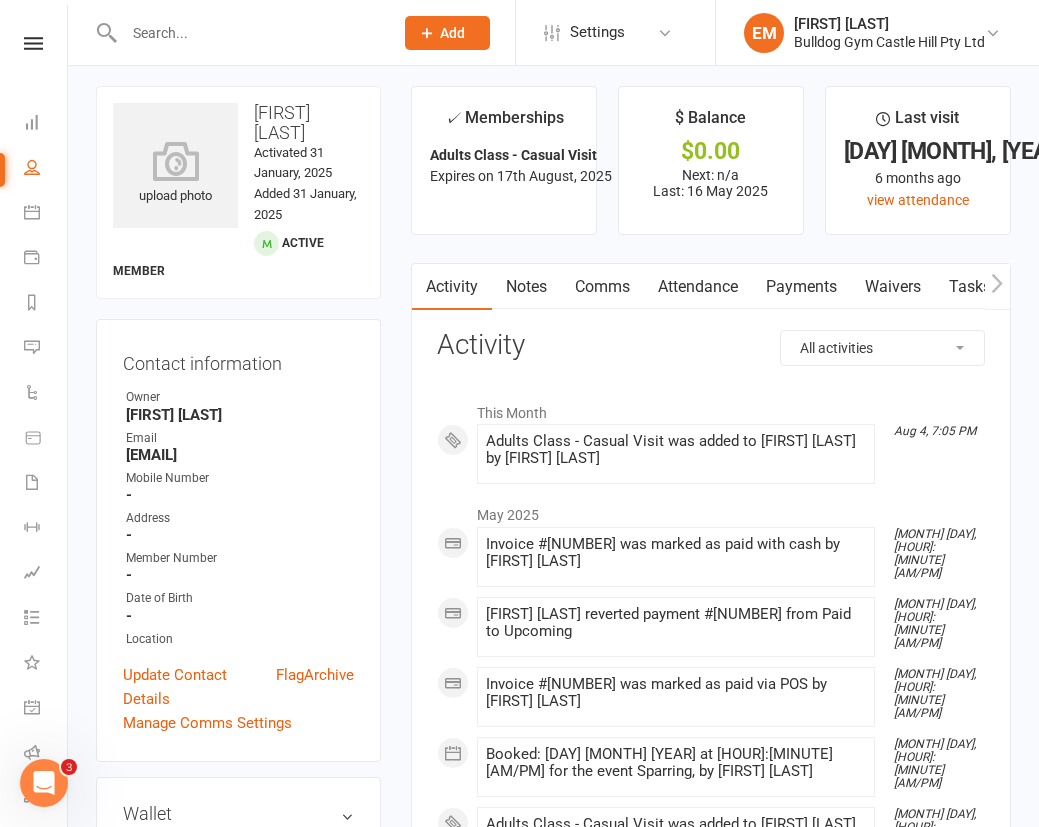 scroll, scrollTop: 7, scrollLeft: 0, axis: vertical 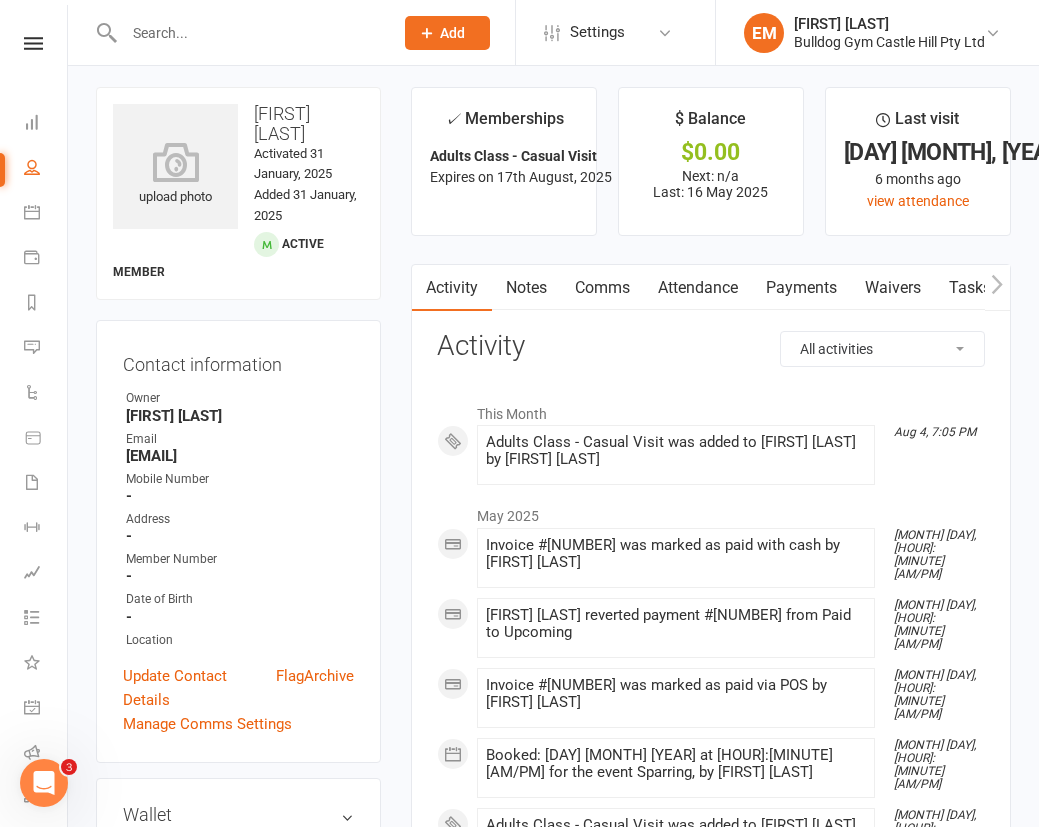 click on "Comms" at bounding box center (602, 288) 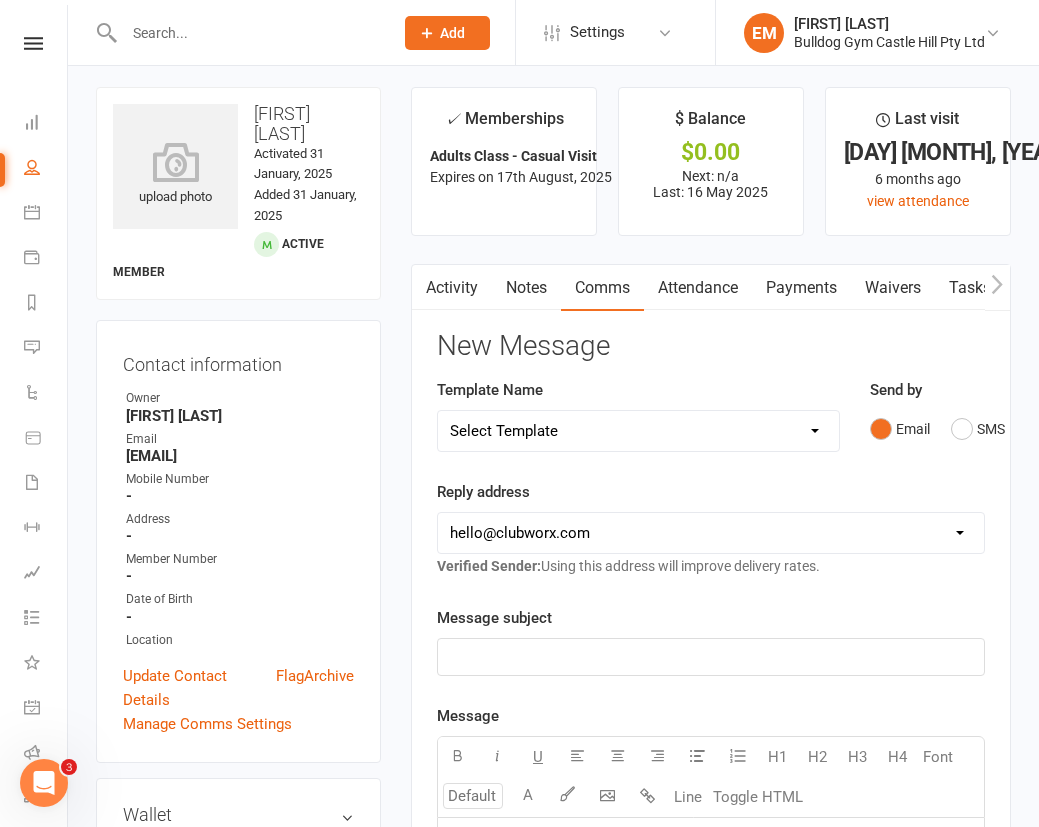 click on "Select Template [Push Notification] 6 Week Challenge [Email] 6 week challenge [Email] 6 Week Challenge - Week 2 [Email] 6 Week Challenge - Week 3 [Email] 6 Week Challenge - Week 4 [Email] 6 Week Challenge - Week 5 [Email] 6 Week Challenge - Week 6 [Email] 6 Week Challenge welcome/week1 [SMS] 8 WEEKS TO FIGHTING FIT CHALLENGE [Email] End of 8 Week Challenge [Email] Interested in the 8 week challenge [Email] Welcome 8 Week Challenge [Email] Mobile App bookings [Email] Farewell and all the best! [Email] Corporate Clash  [Email] Corporate Clash Info Night [Email] Corporate Clash Potentials [Email] Info Day invitation [Email] Info day invitation for all members [Email] Private Lessons over the Festive Season [Email] Ignore failed payment email [Email] End of 8 Week Challenge [SMS] End of week 1 (2) [Email] Failed Payment Notice [Email] GYM LAB STOCKED AT BULLDOG [Email] Myzone Tips [SMS] Review Request [Email] Teens Classes During School Holidays [Email] Videographer [Email] WELCOME TO THE CORPORATE CLASH" at bounding box center [638, 431] 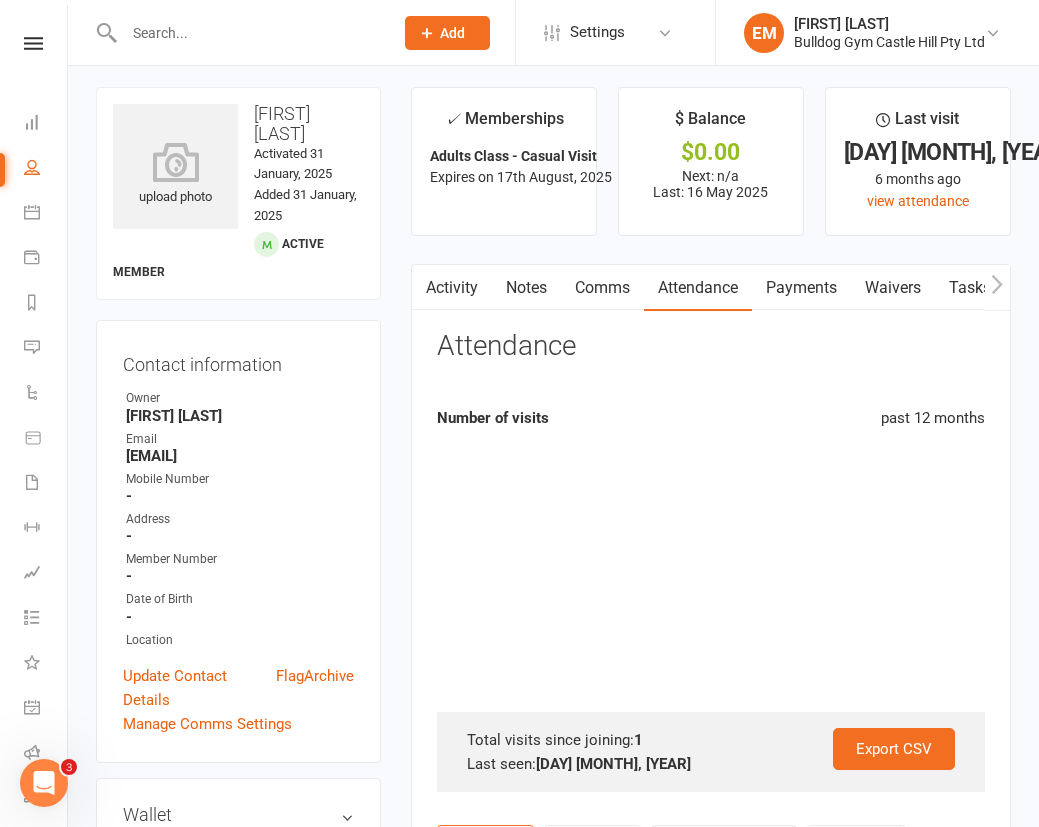 click on "Payments" at bounding box center (801, 288) 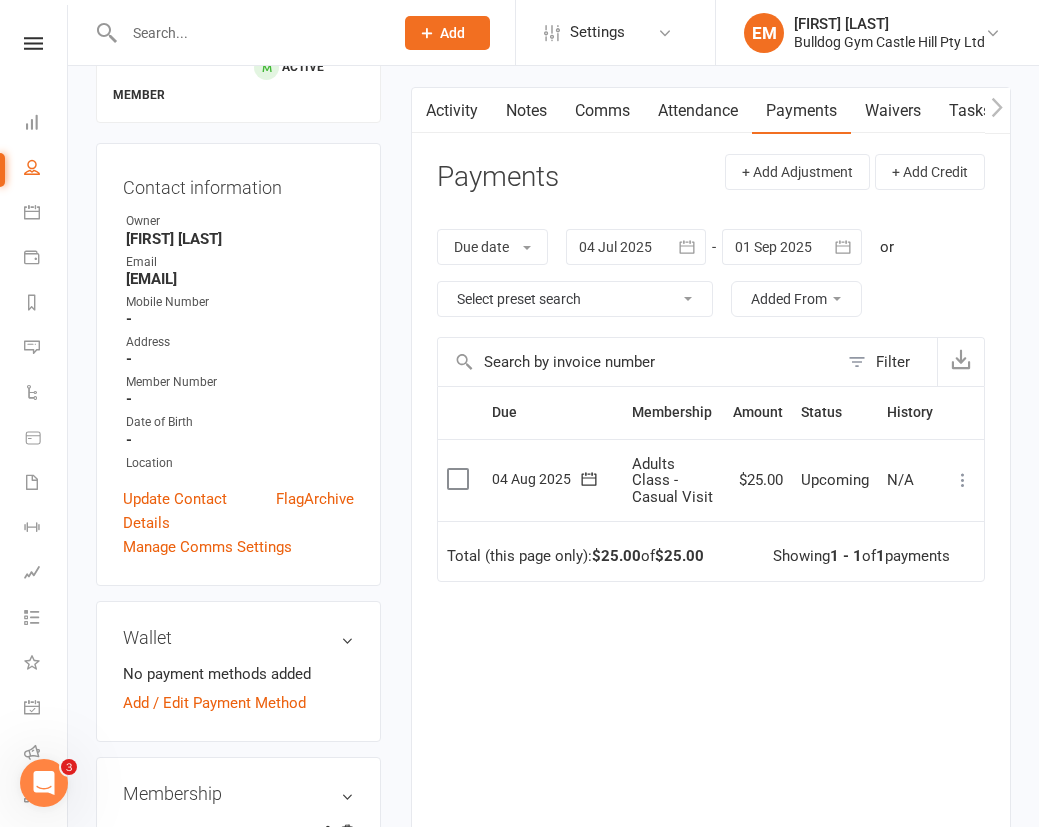 scroll, scrollTop: 227, scrollLeft: 0, axis: vertical 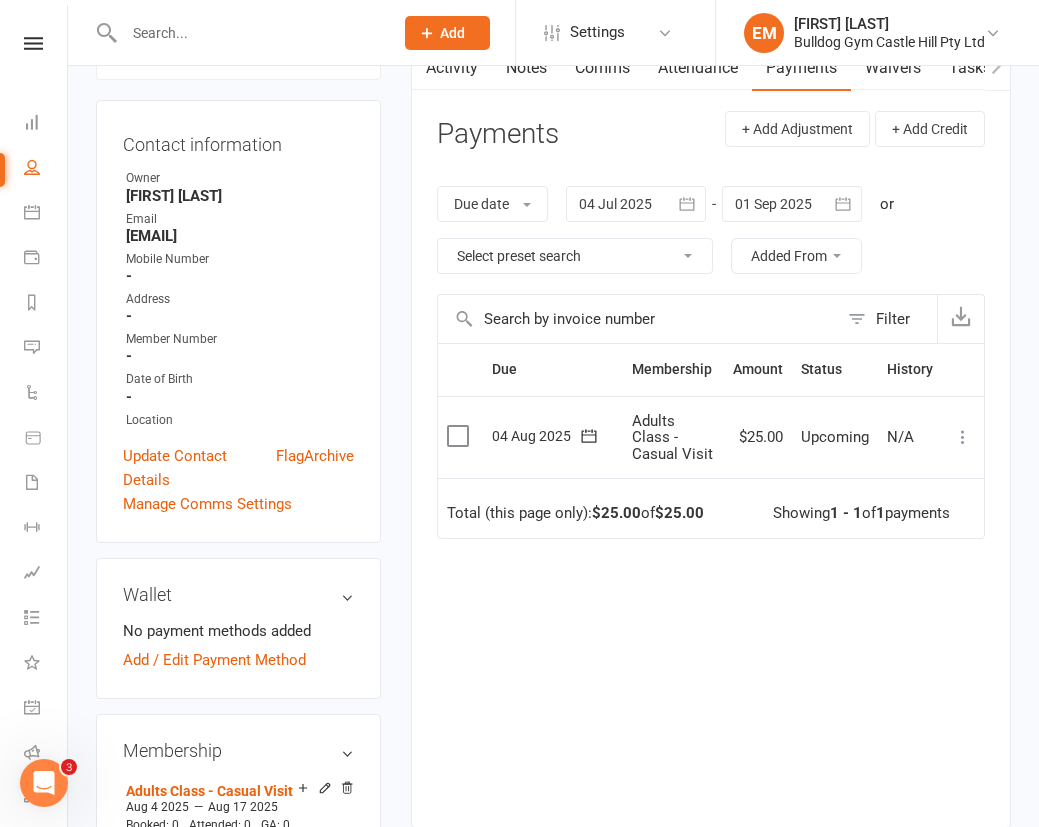 click at bounding box center (963, 437) 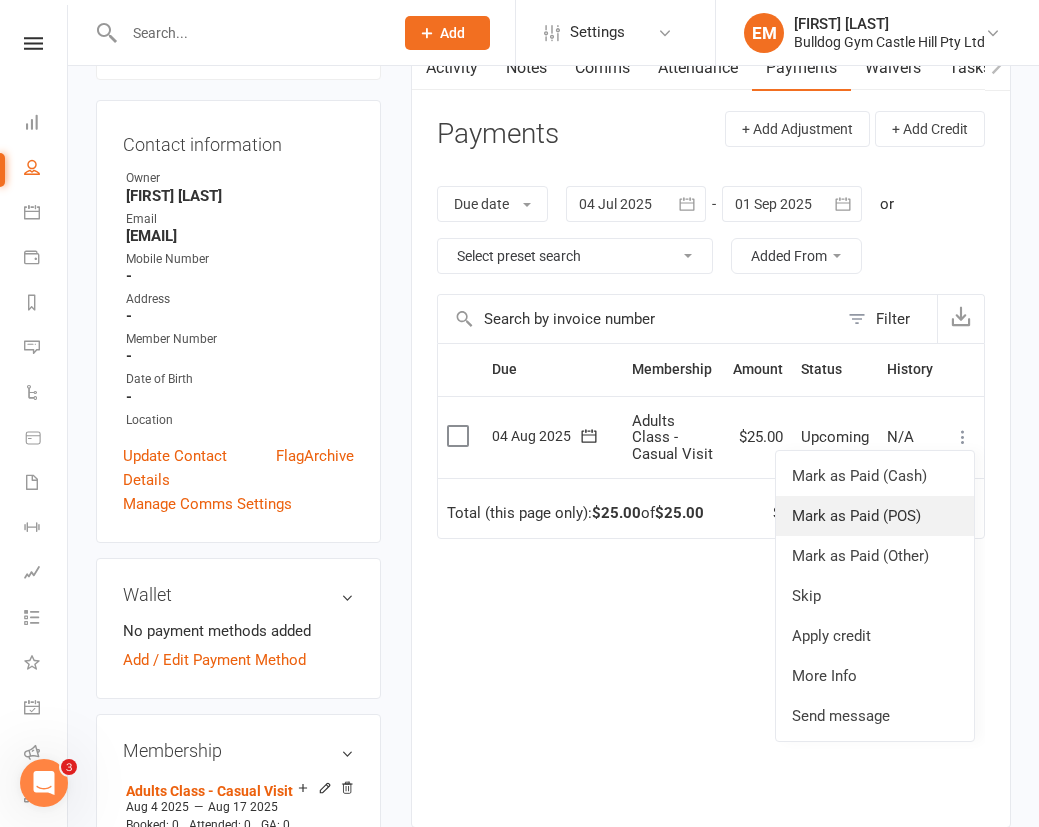 click on "Mark as Paid (POS)" at bounding box center (875, 516) 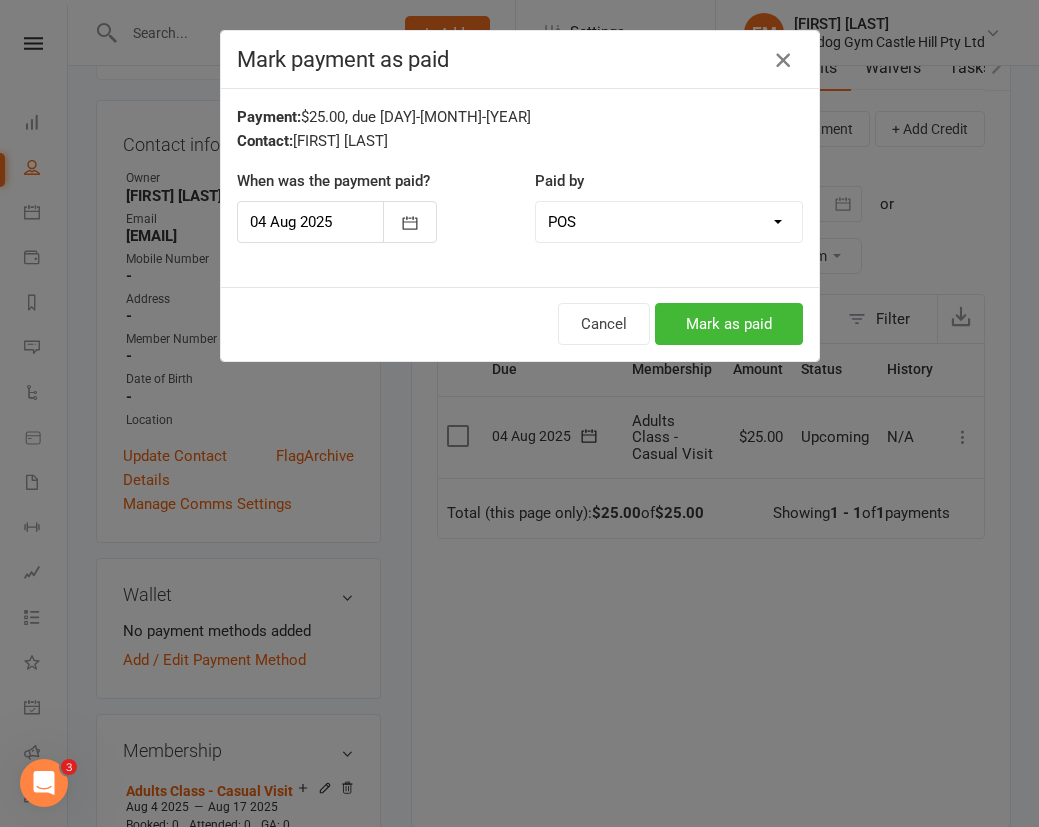 click at bounding box center [783, 60] 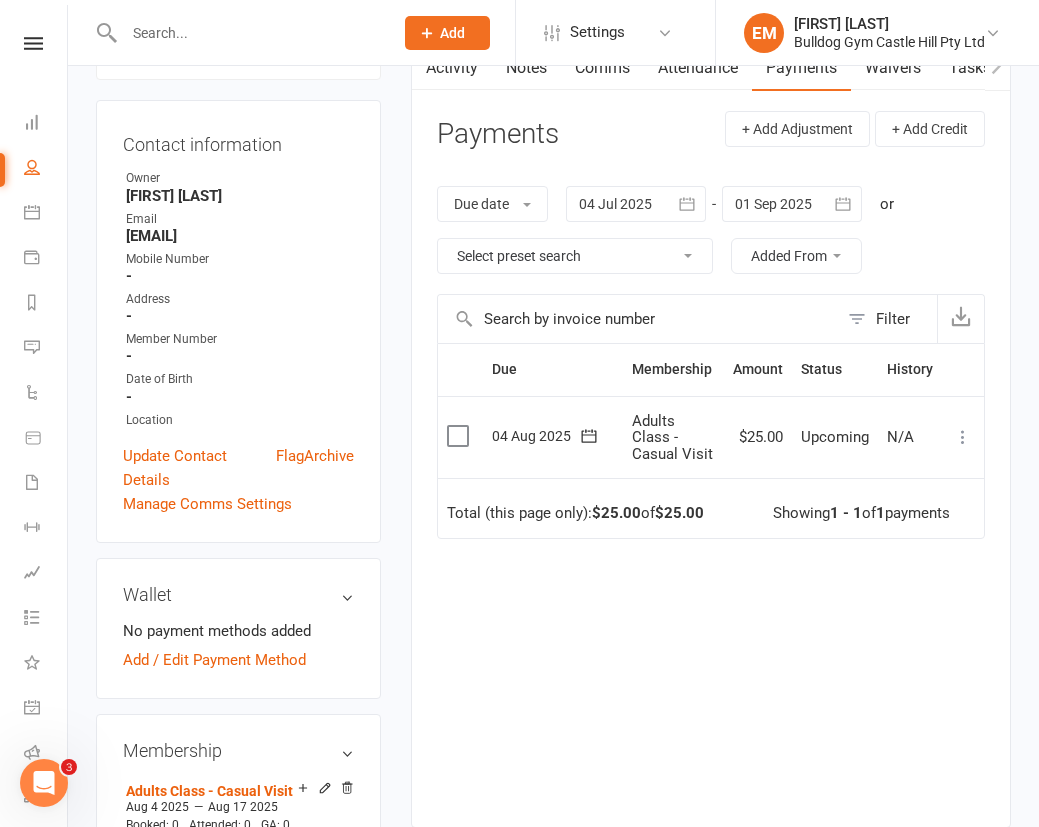 click at bounding box center [963, 437] 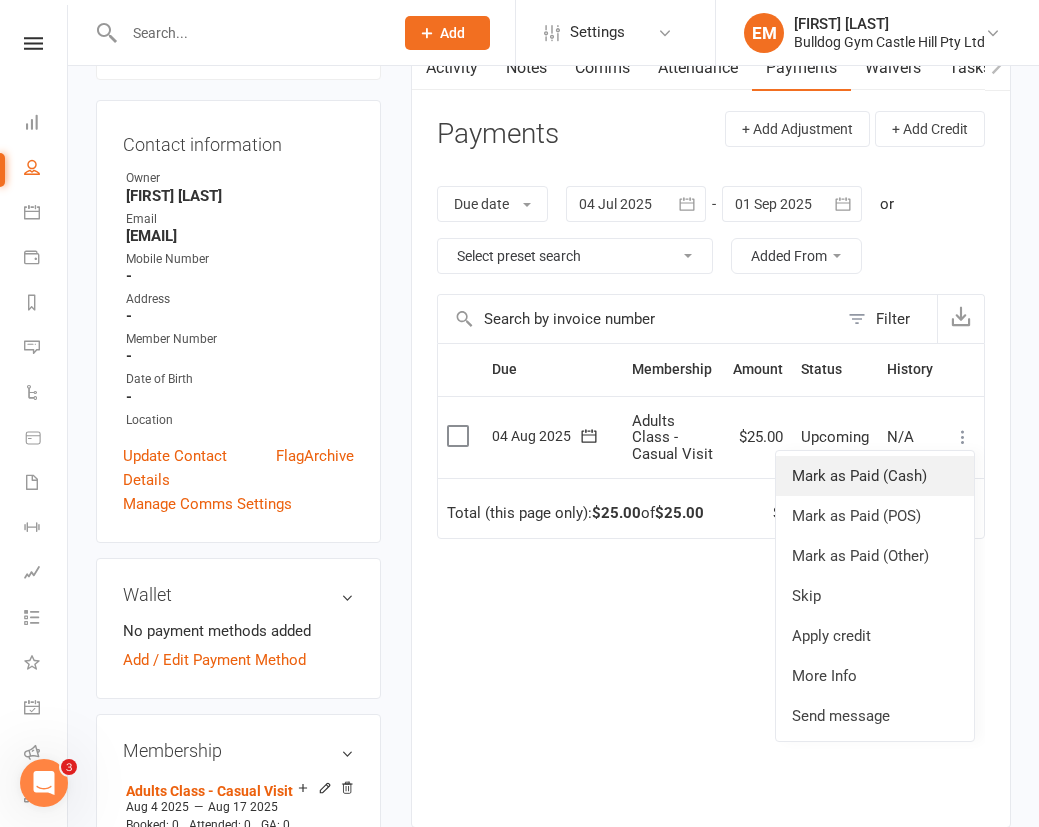 click on "Mark as Paid (Cash)" at bounding box center [875, 476] 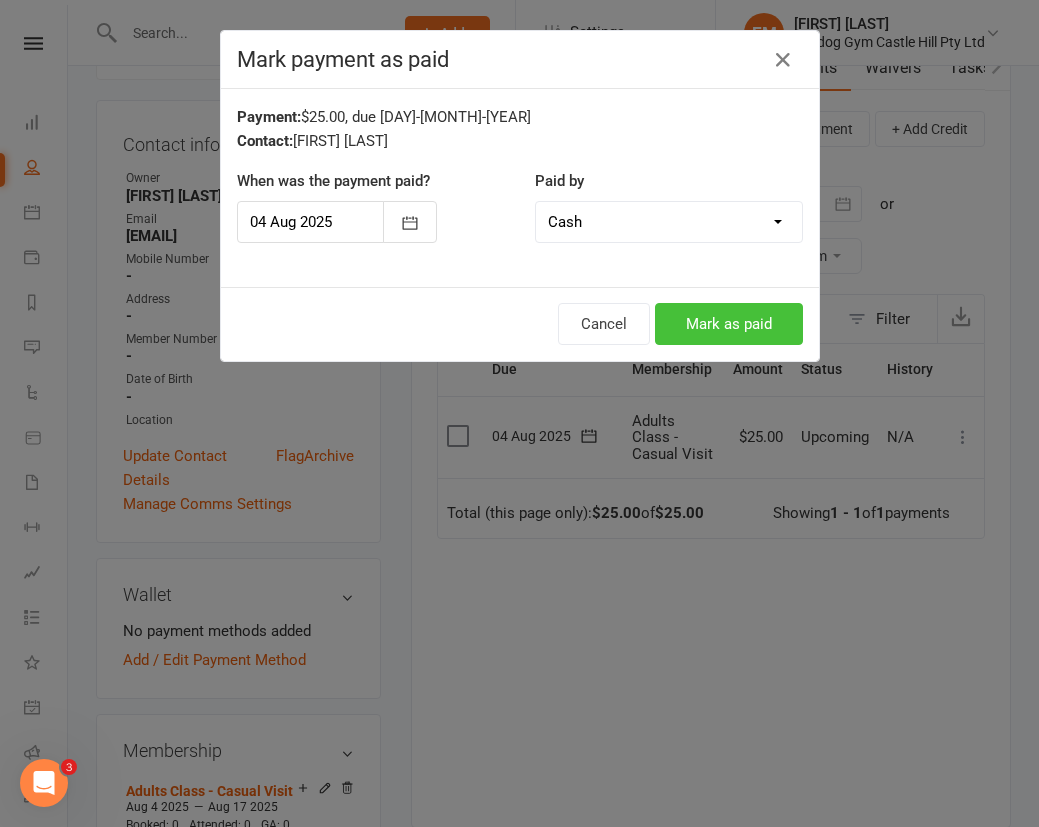 click on "Mark as paid" at bounding box center [729, 324] 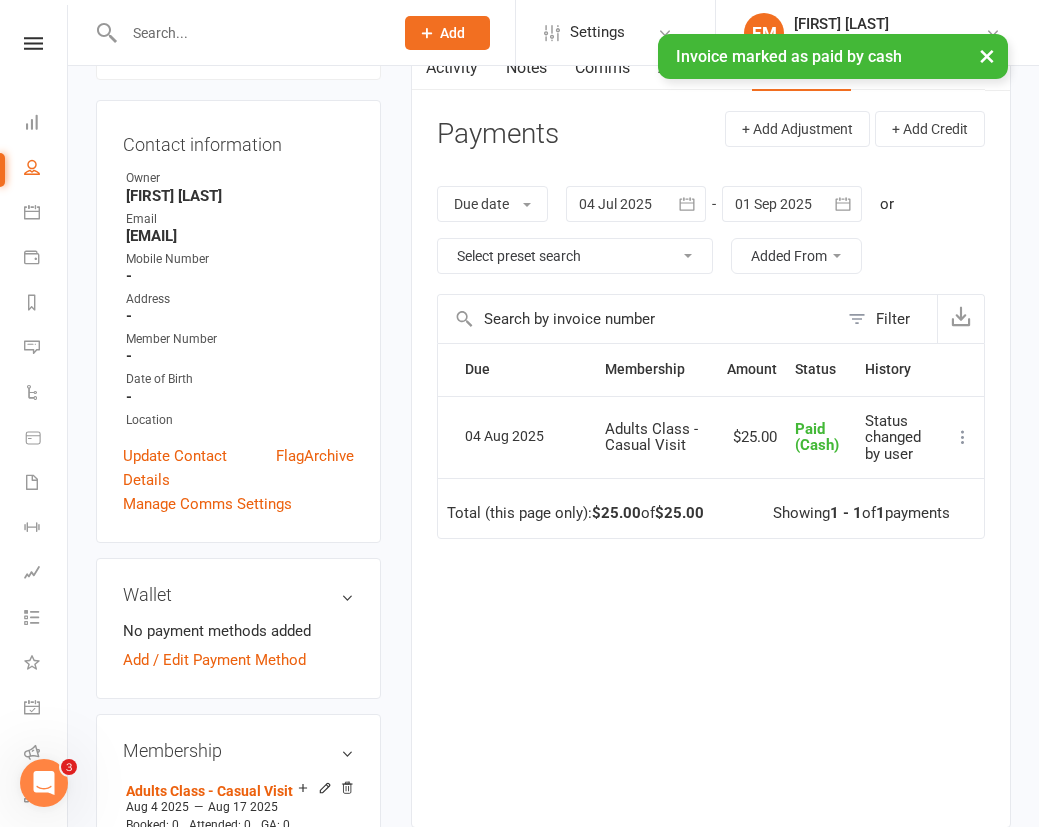 click at bounding box center [248, 33] 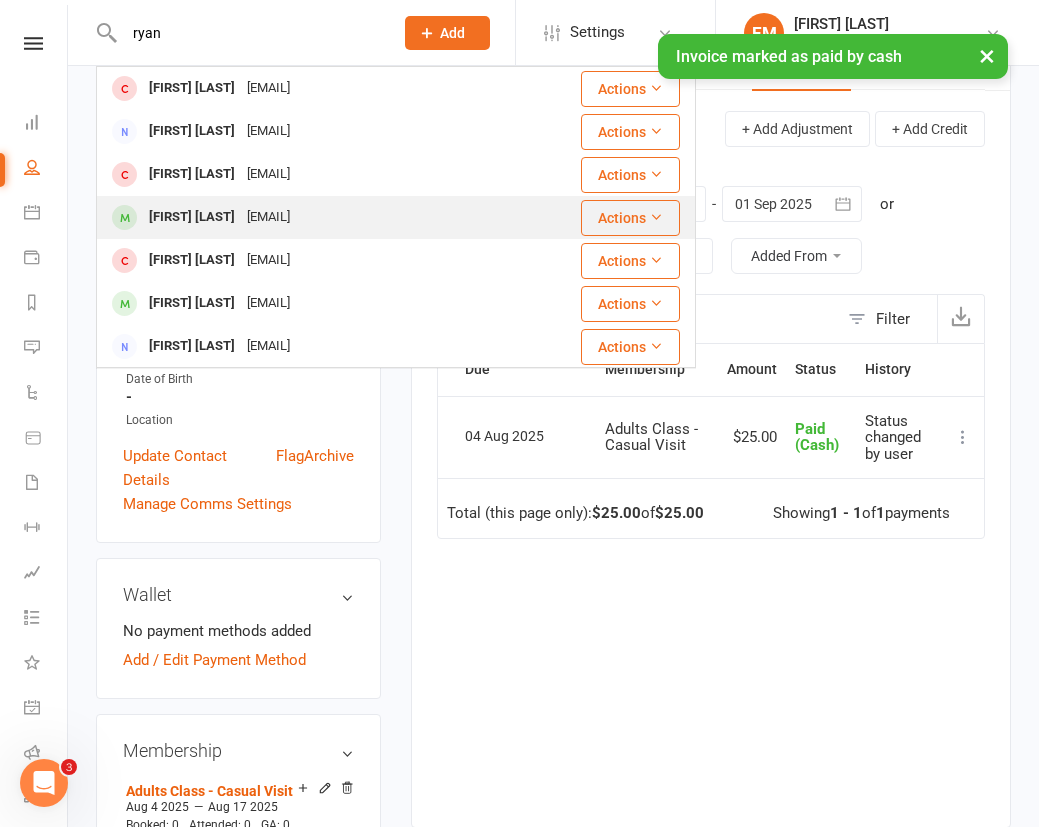 type on "ryan" 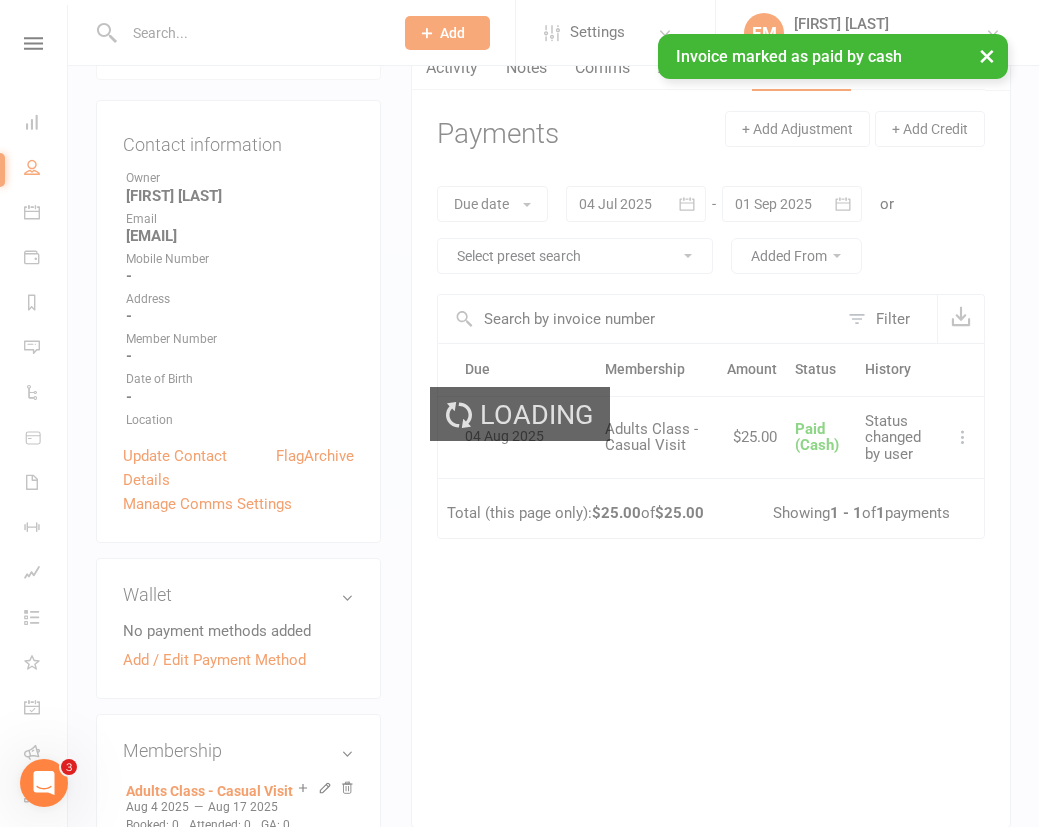 click on "Loading" at bounding box center (519, 413) 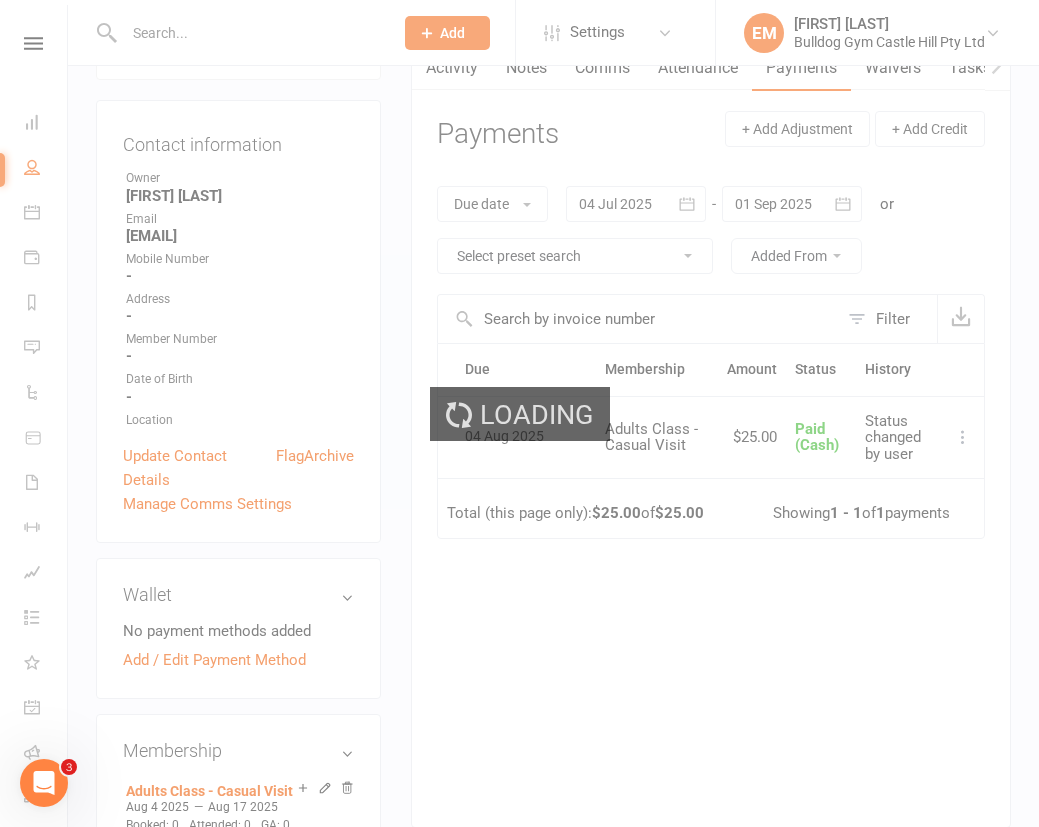 click on "Loading" at bounding box center (519, 413) 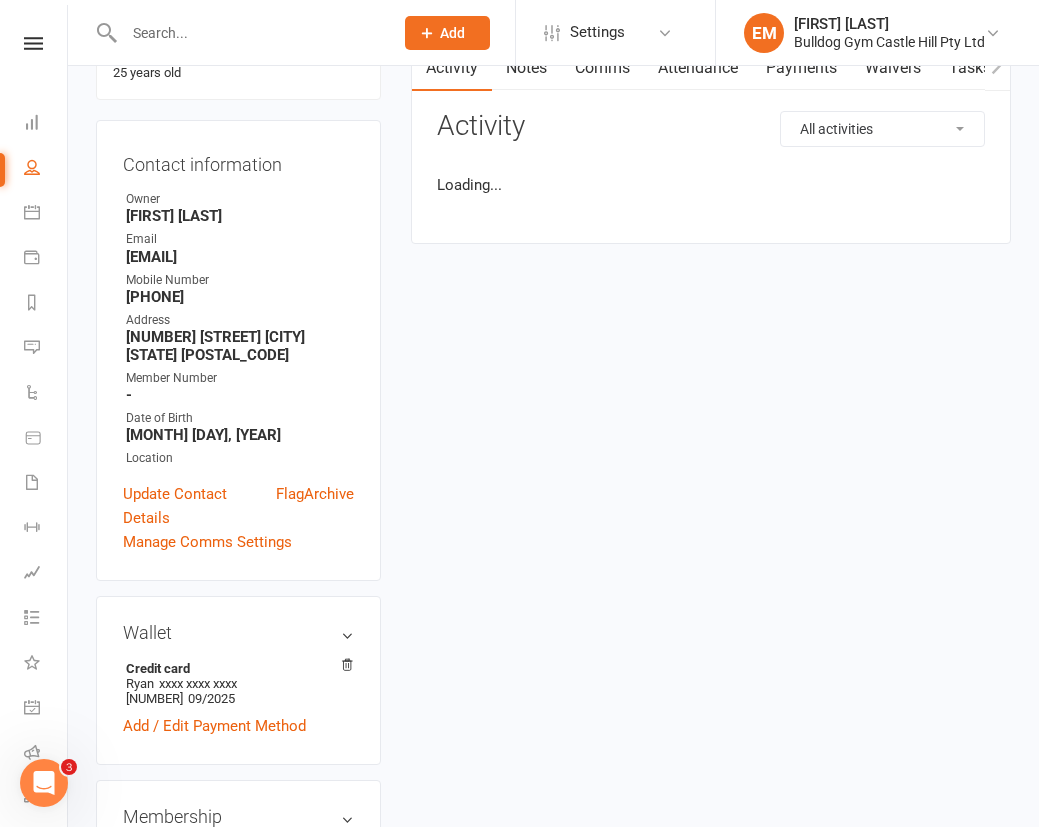 scroll, scrollTop: 0, scrollLeft: 0, axis: both 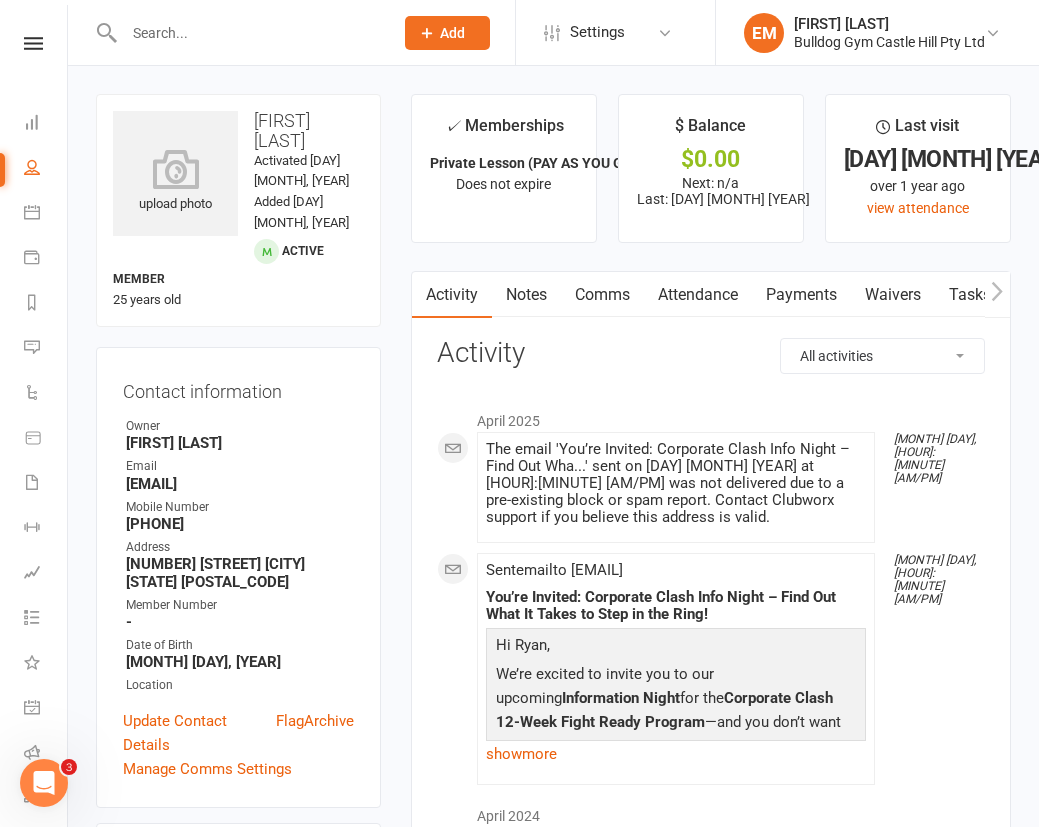click at bounding box center [248, 33] 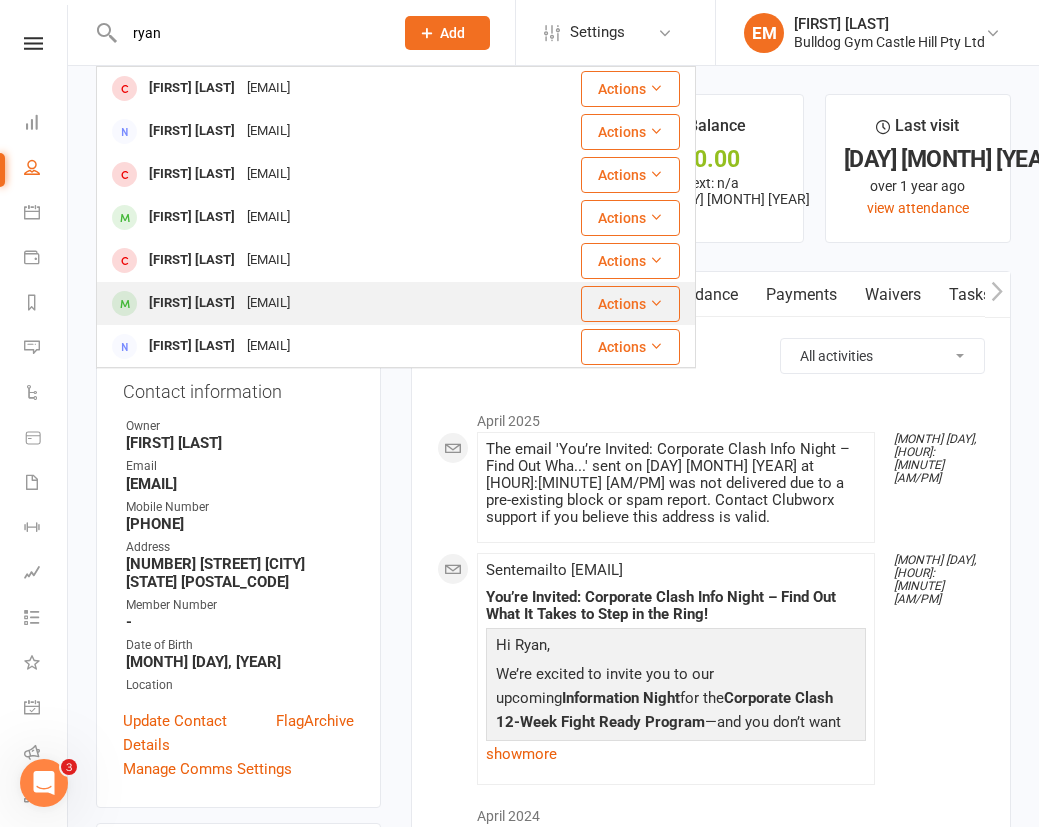 type on "ryan" 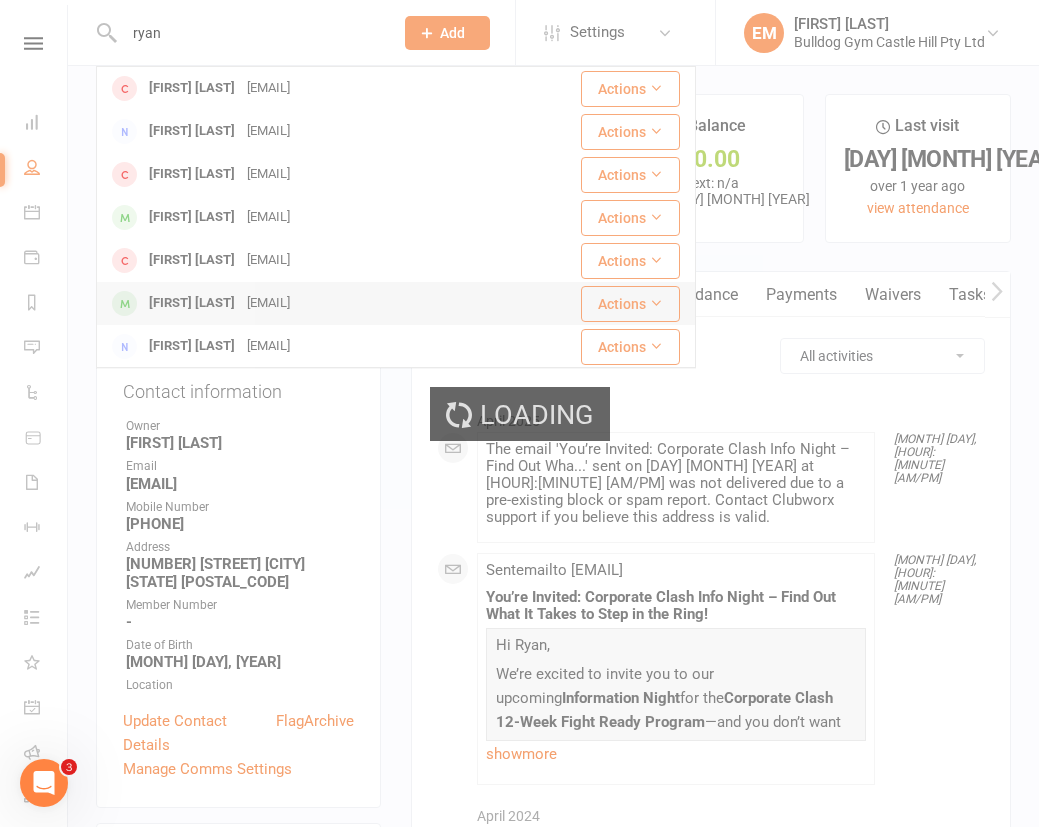 type 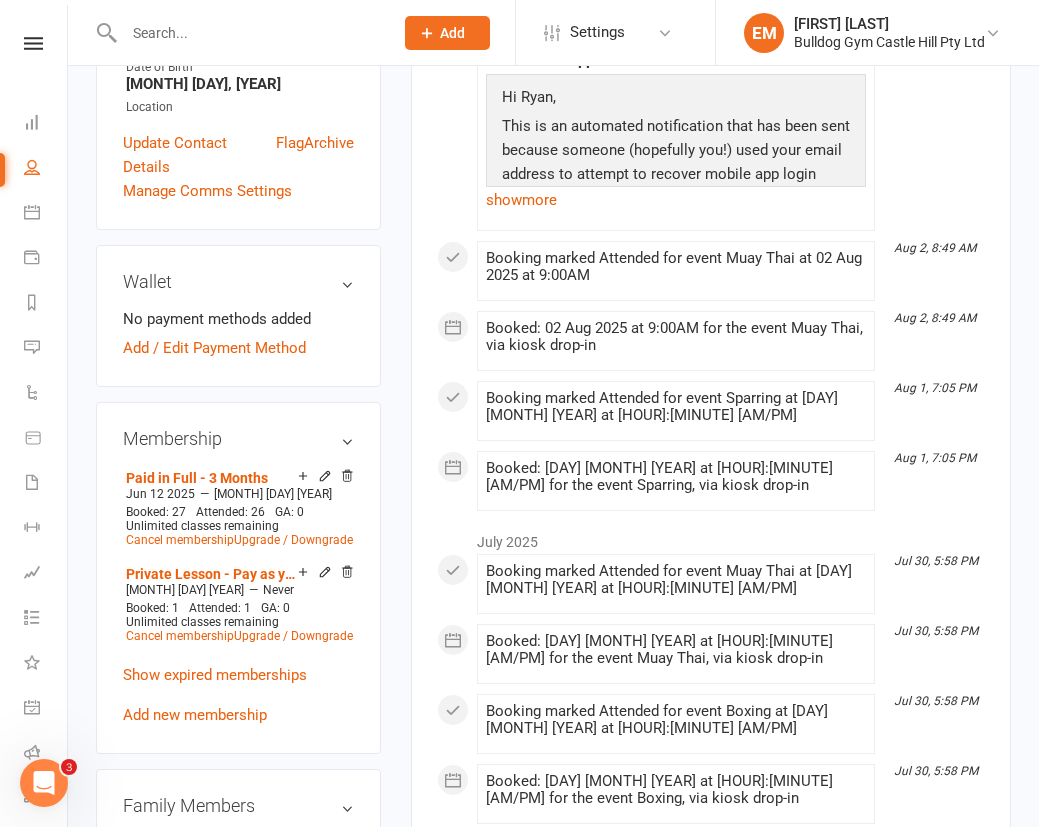 scroll, scrollTop: 593, scrollLeft: 0, axis: vertical 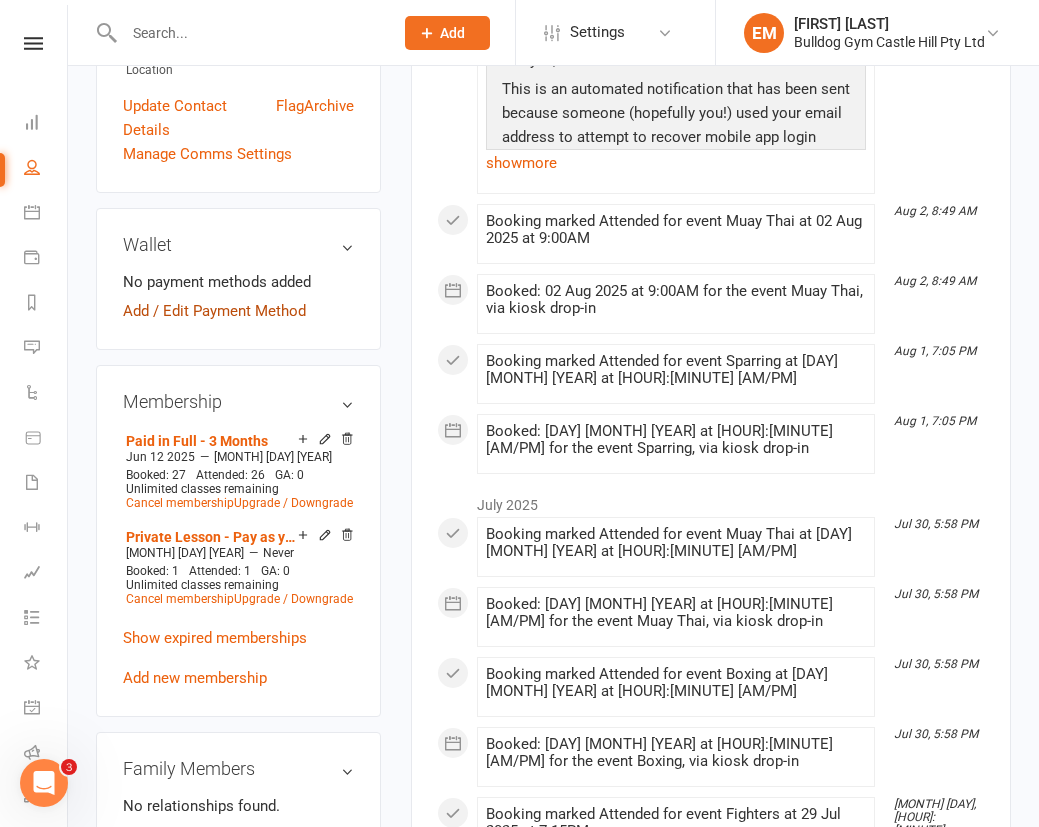 click on "Add / Edit Payment Method" at bounding box center (214, 311) 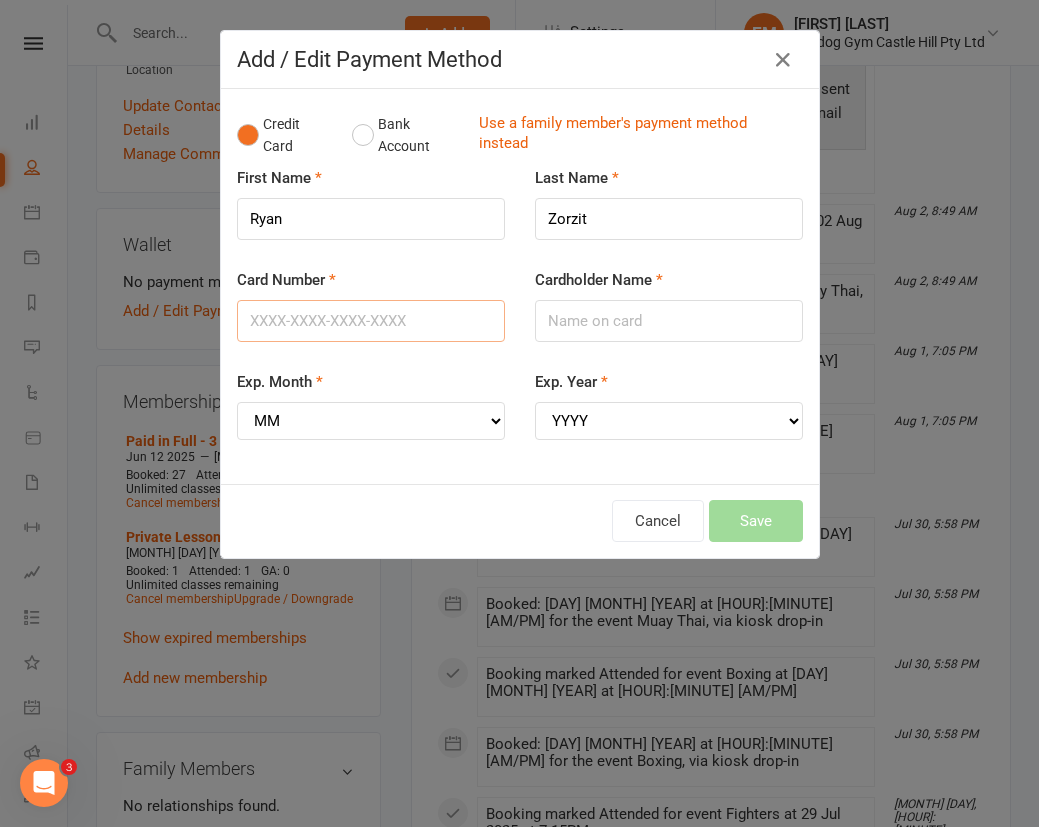 click on "Card Number" at bounding box center (371, 321) 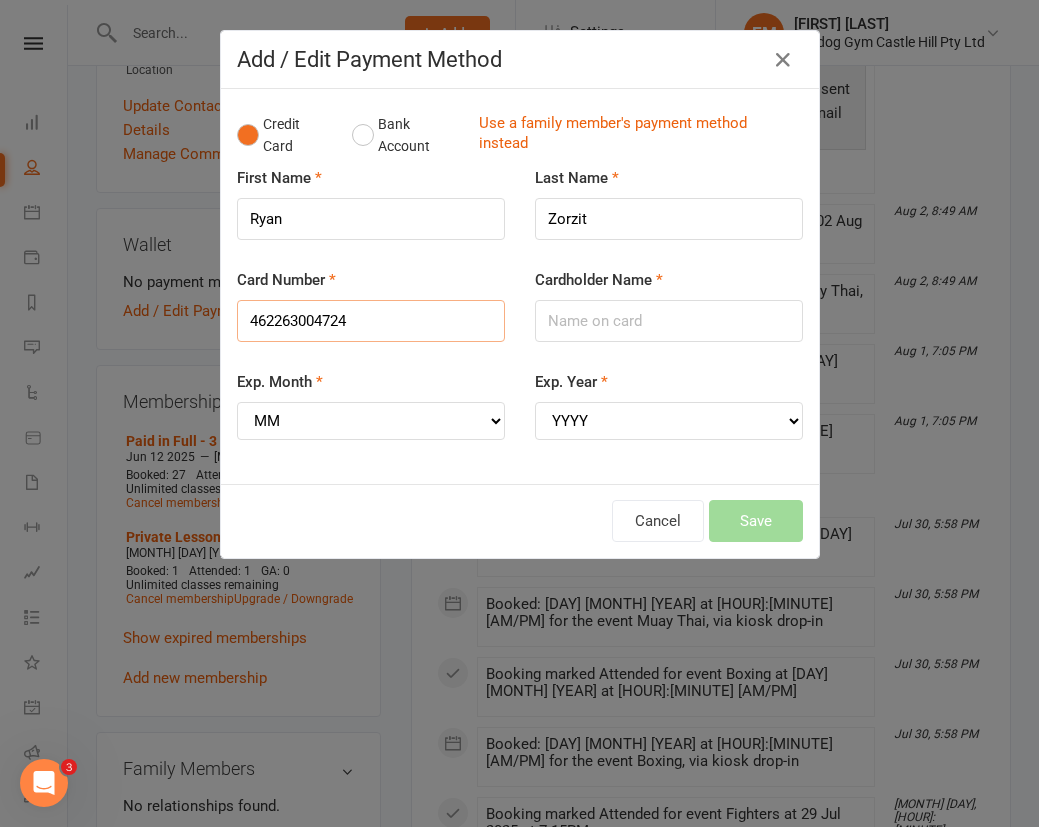 type on "462263004724" 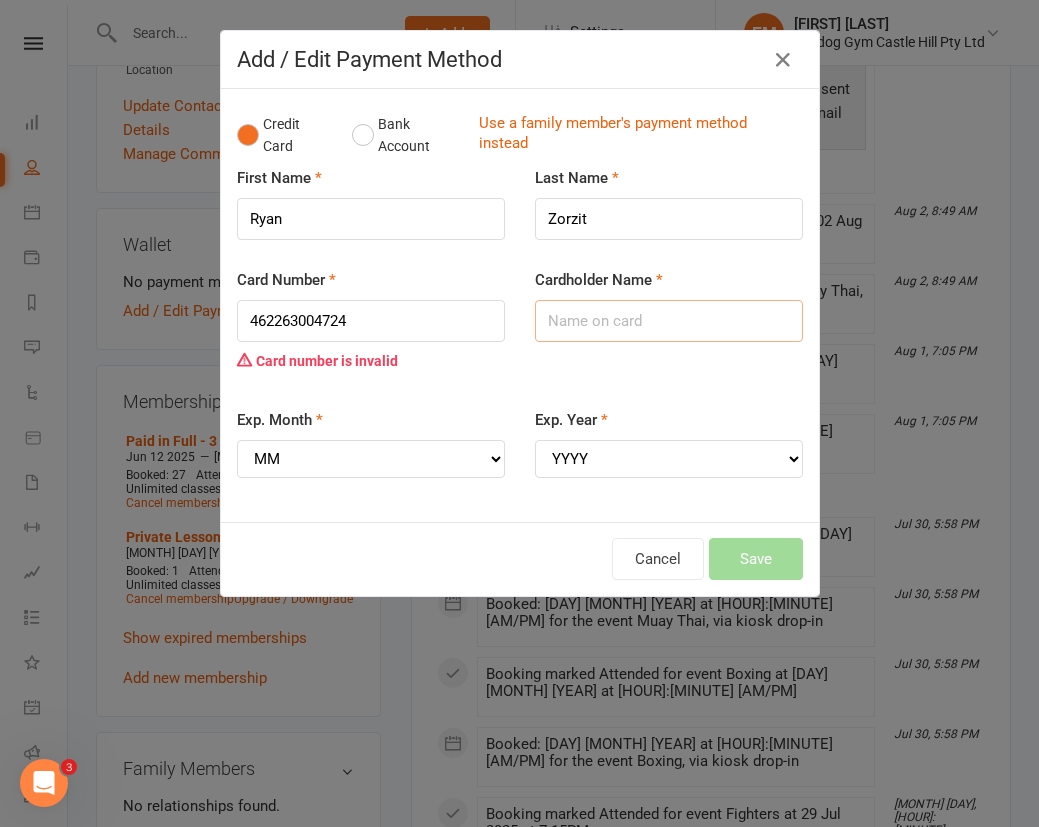 click on "Cardholder Name" at bounding box center (669, 321) 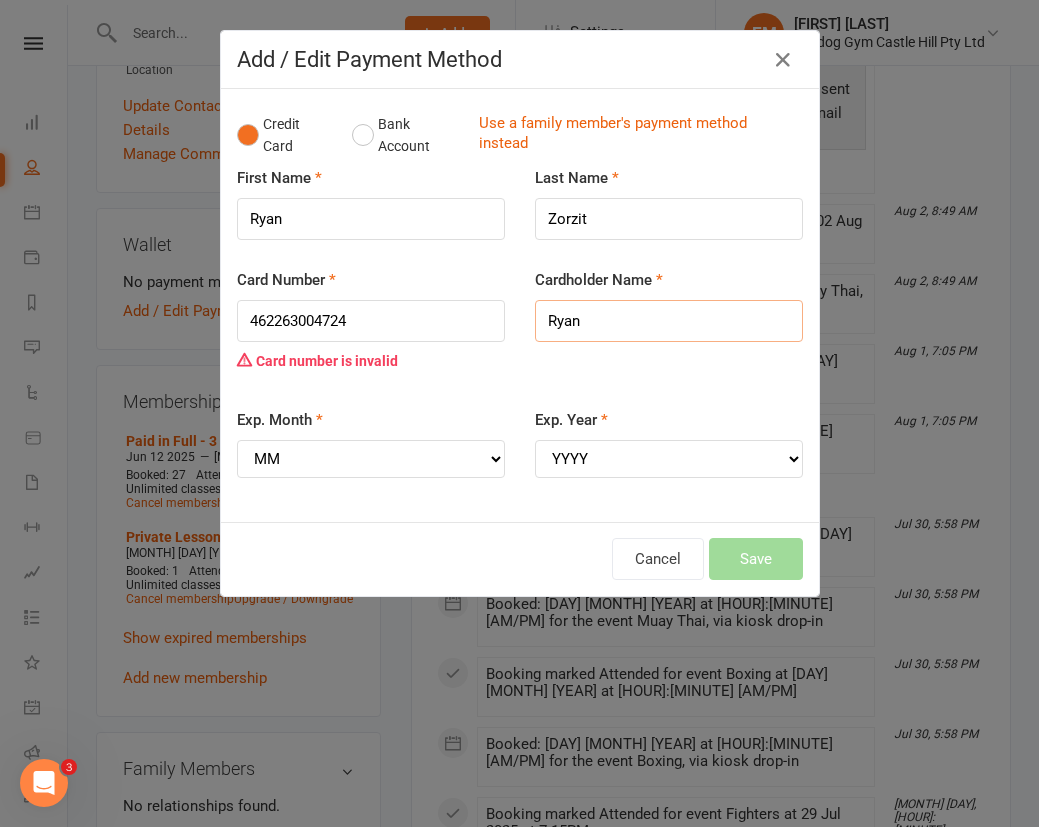 type on "Ryan" 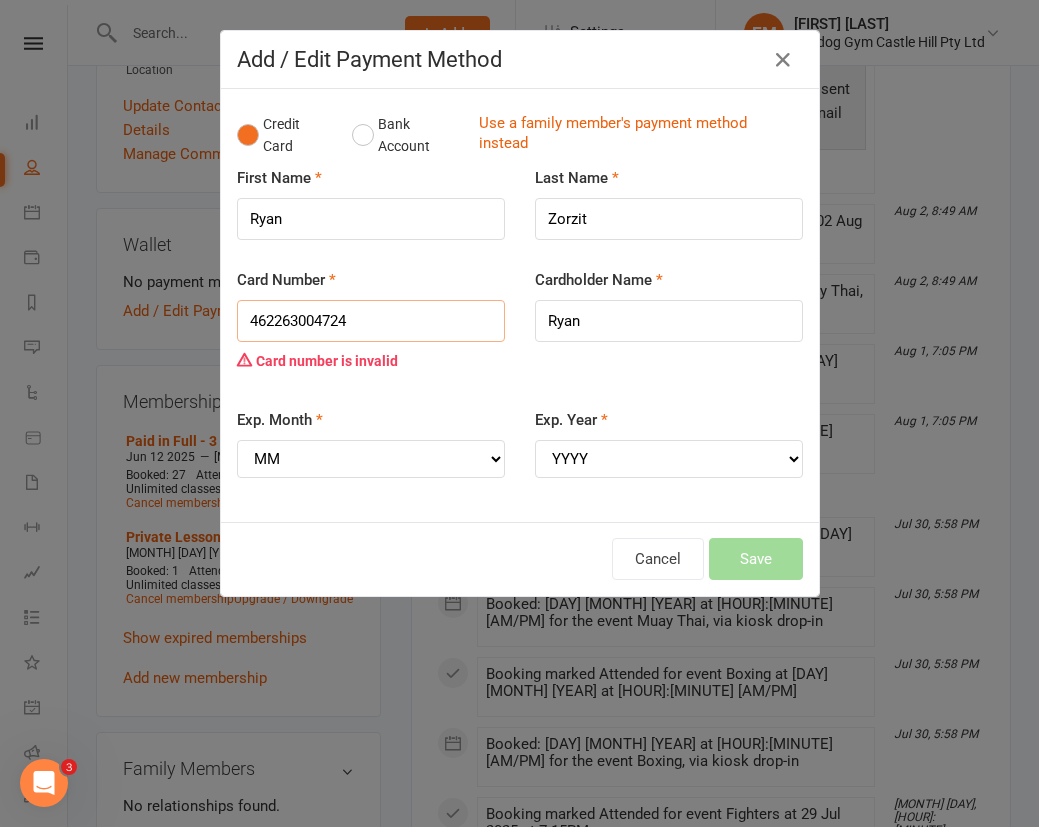 click on "462263004724" at bounding box center (371, 321) 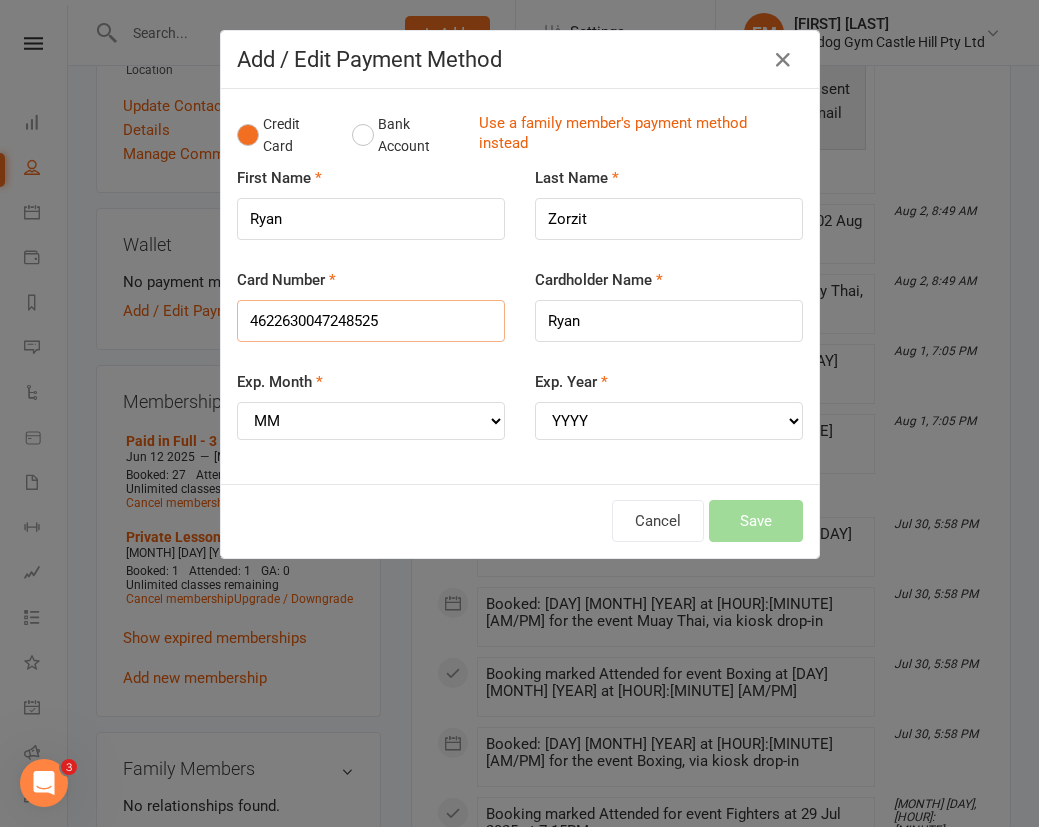 type on "4622630047248525" 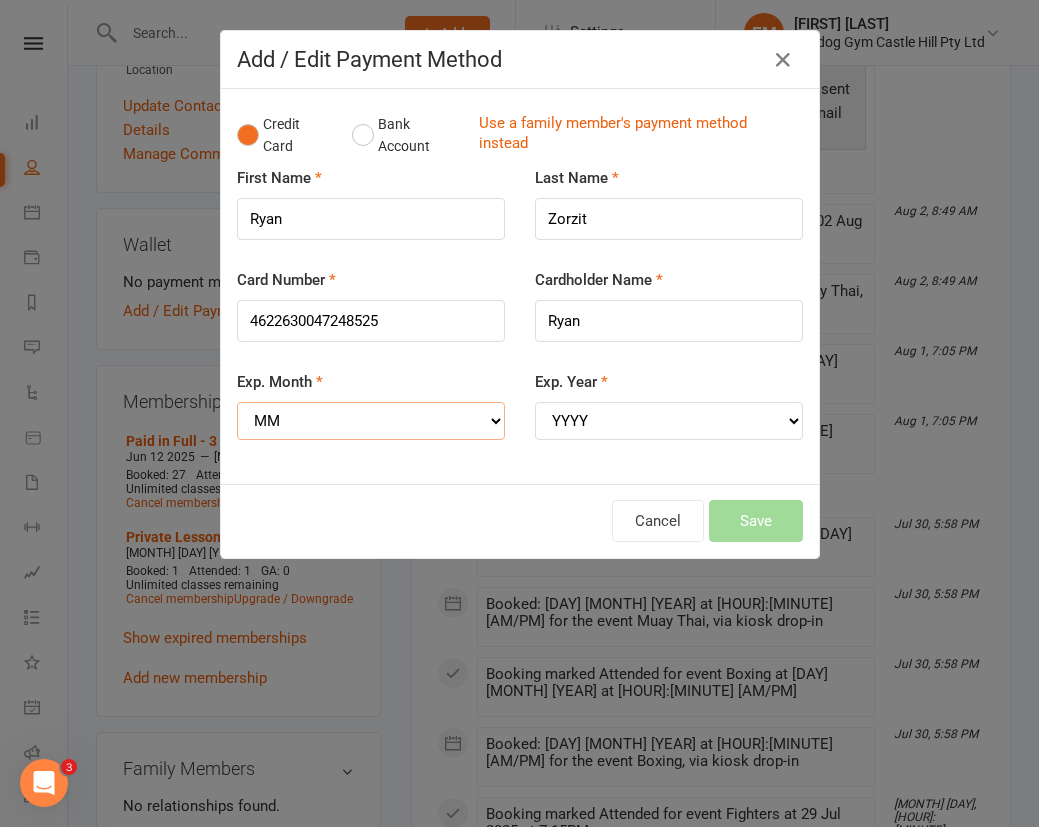 click on "MM 01 02 03 04 05 06 07 08 09 10 11 12" at bounding box center [371, 421] 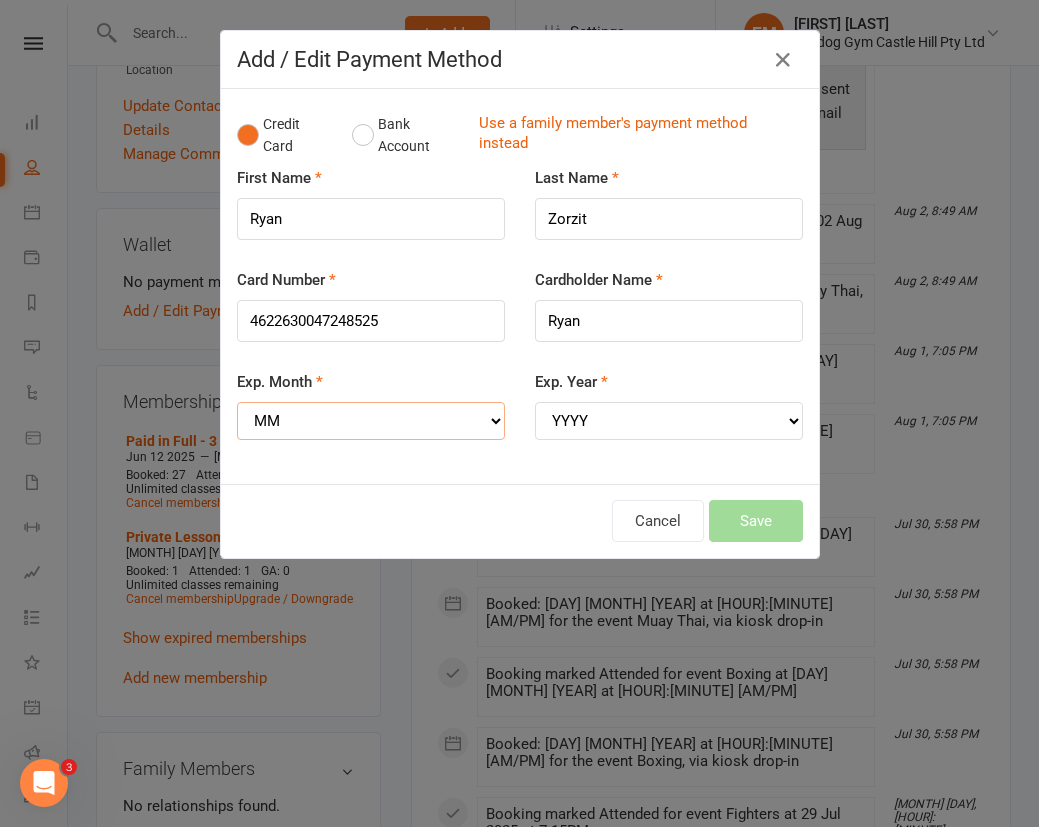 select on "02" 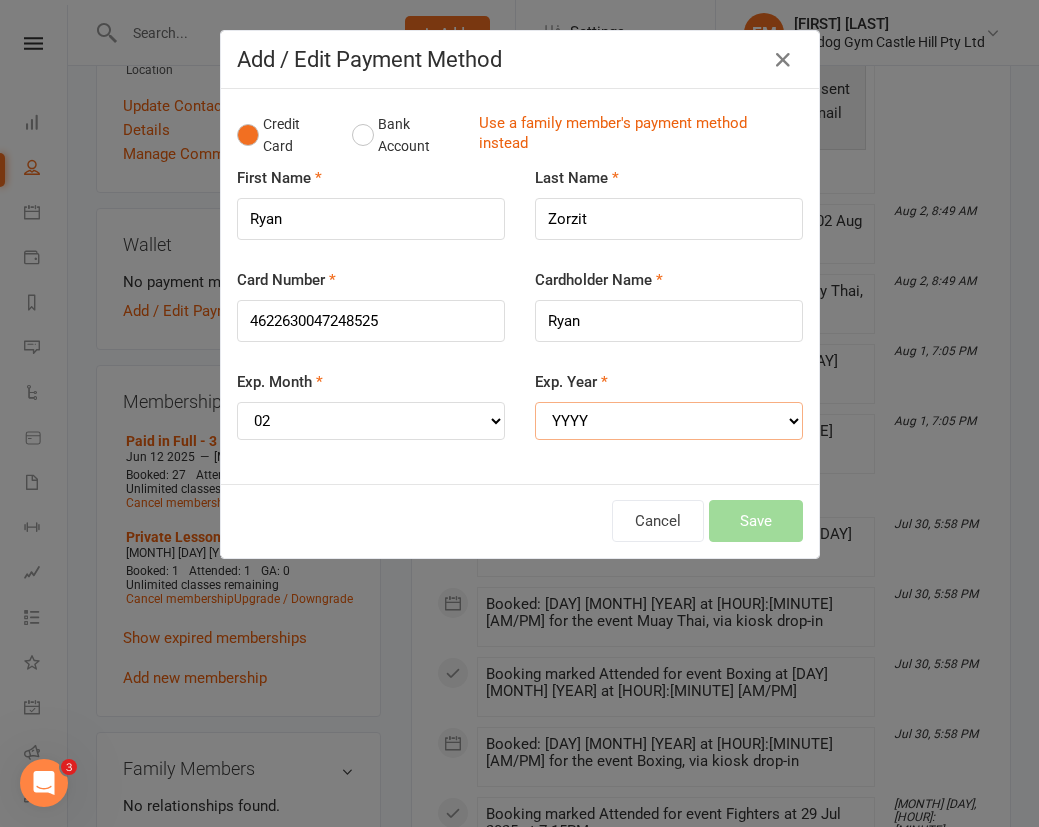 click on "YYYY 2025 2026 2027 2028 2029 2030 2031 2032 2033 2034" at bounding box center (669, 421) 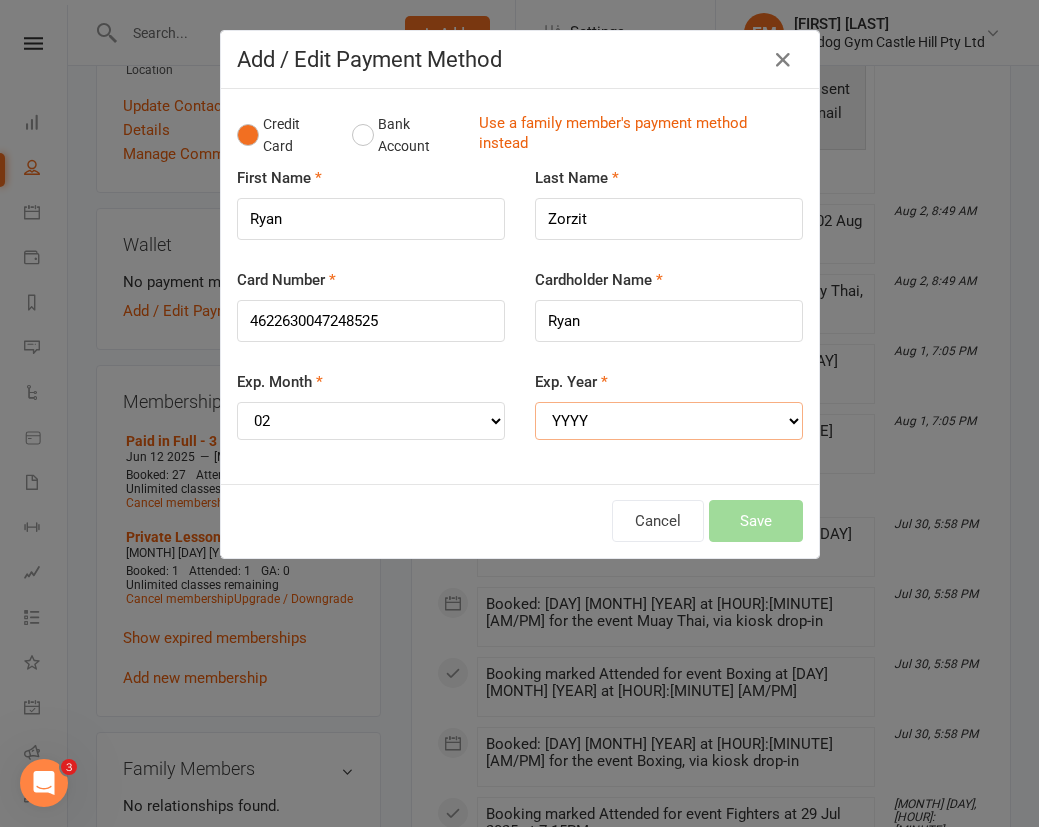 select on "2029" 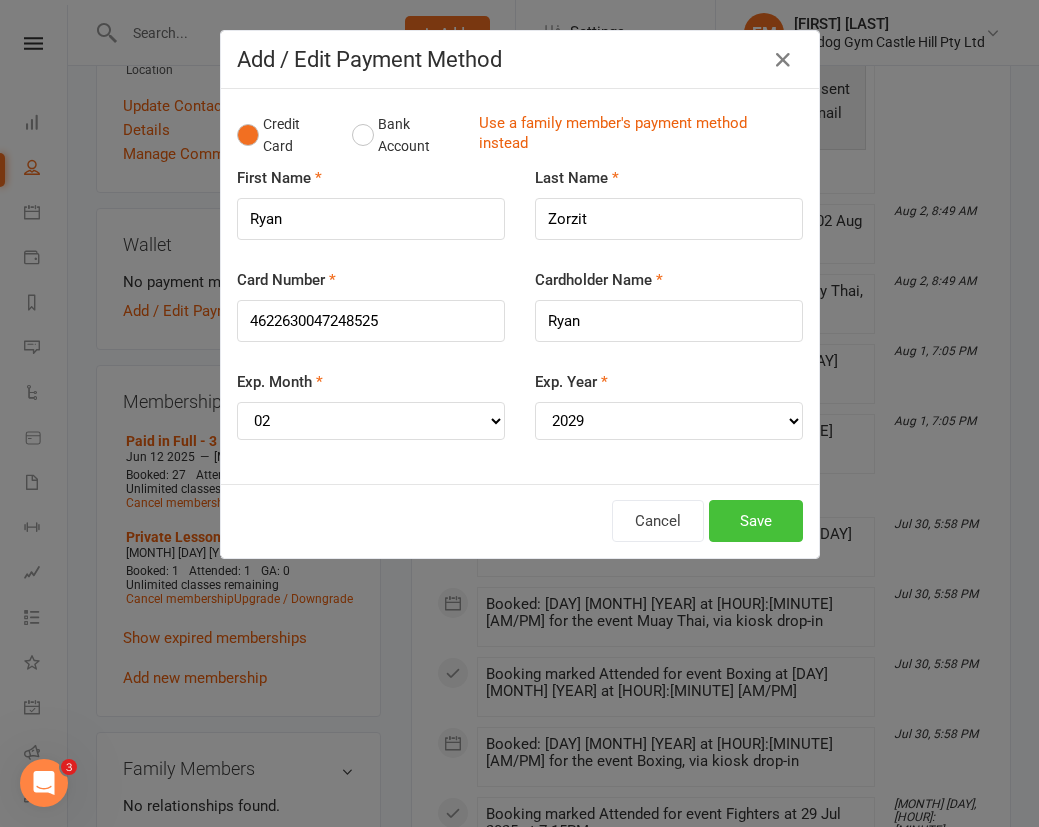 click on "Save" at bounding box center [756, 521] 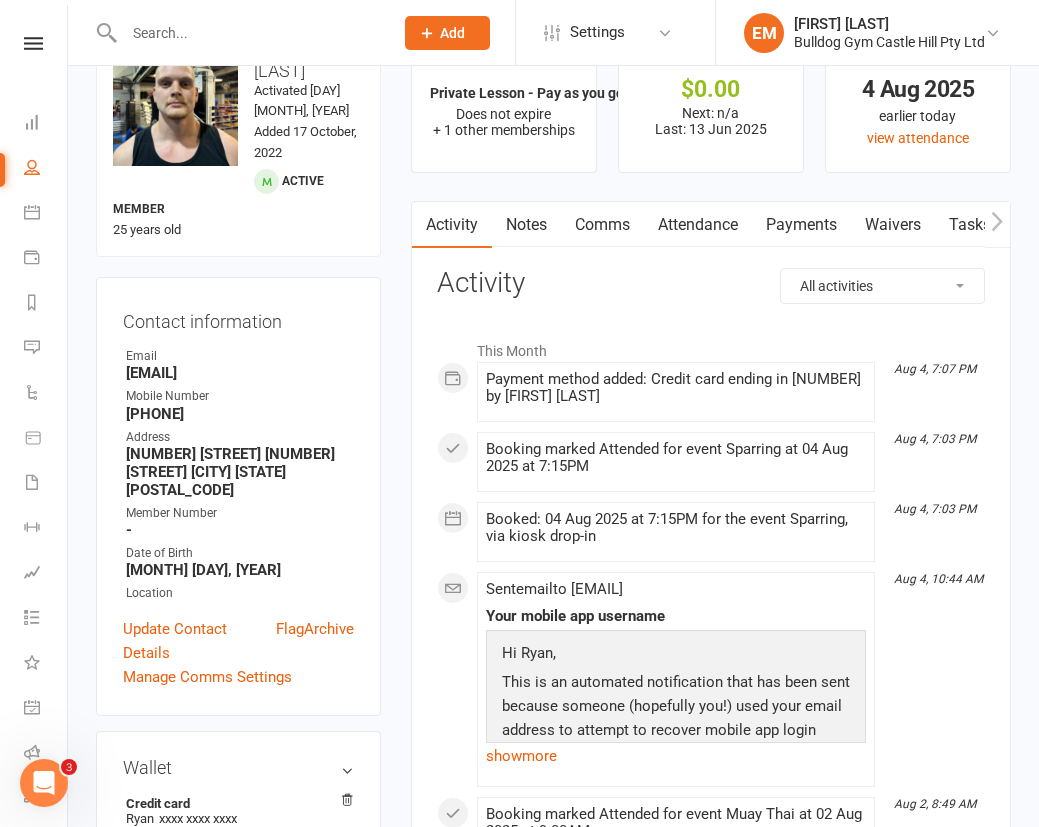 scroll, scrollTop: 0, scrollLeft: 0, axis: both 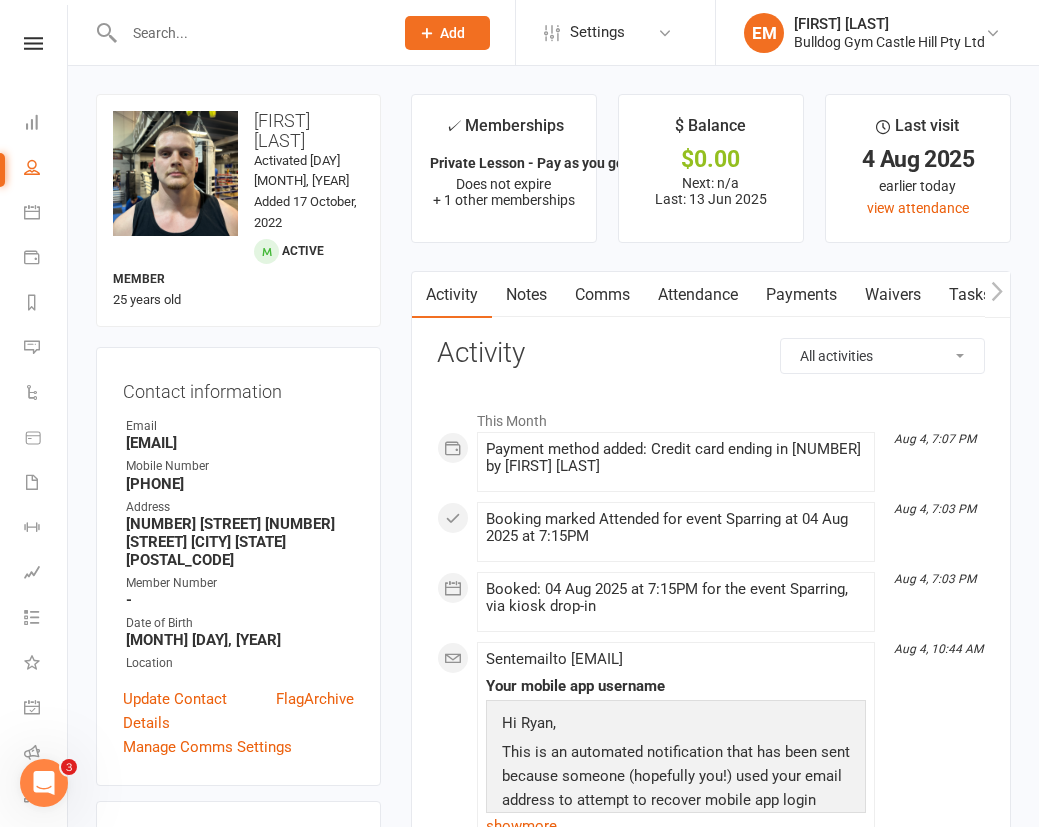 click on "Attendance" at bounding box center [698, 295] 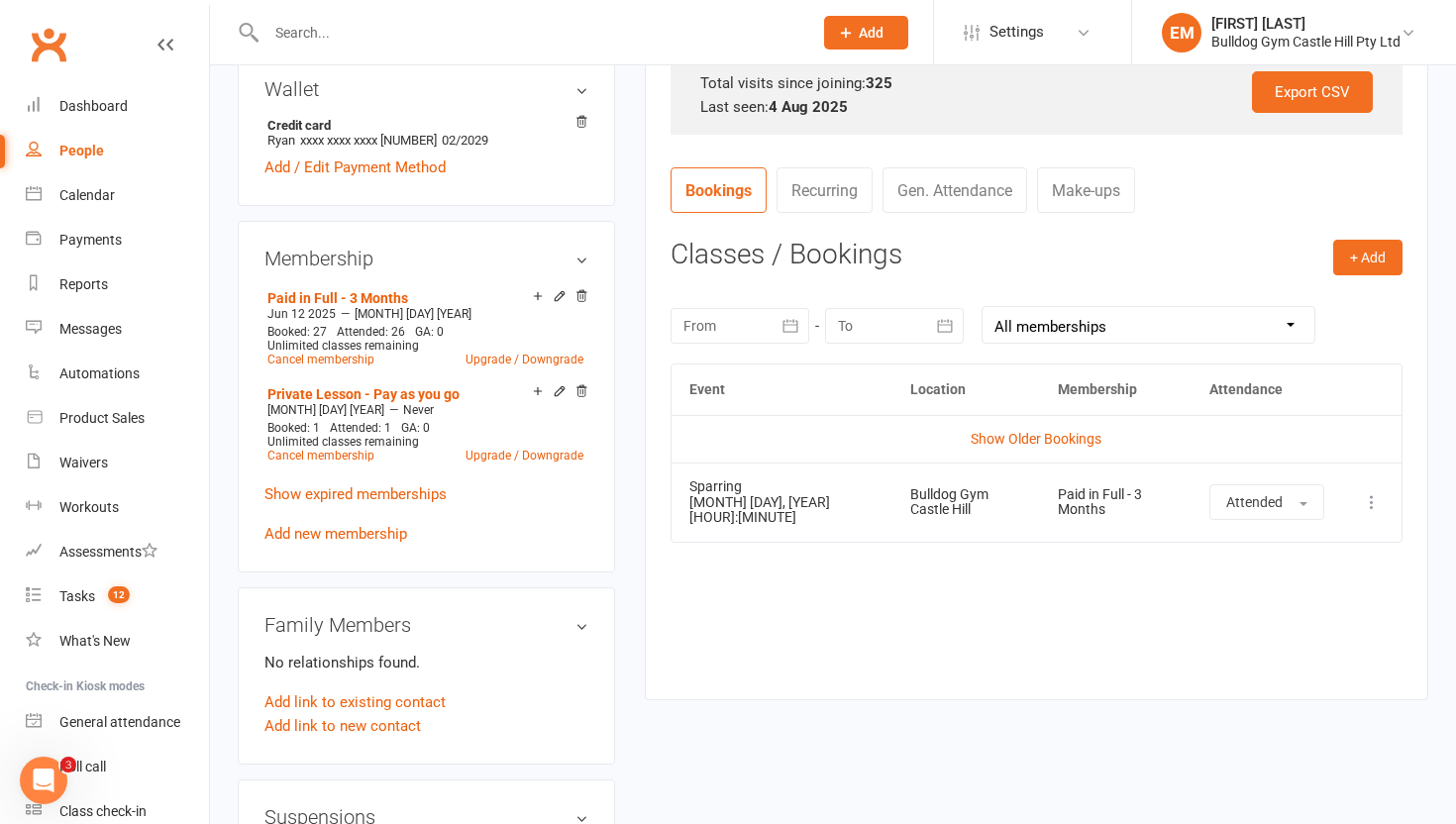 scroll, scrollTop: 739, scrollLeft: 0, axis: vertical 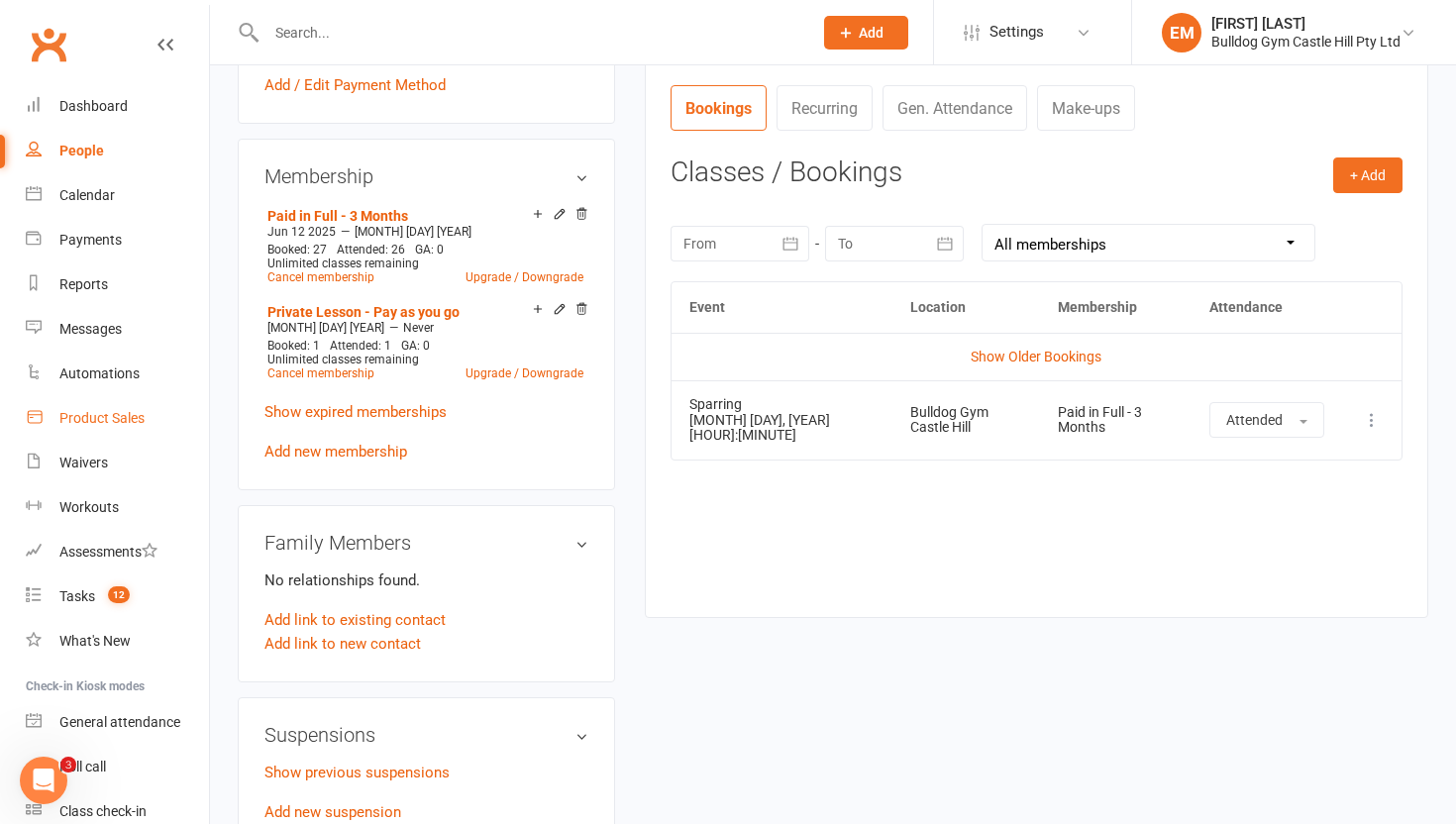 click on "Product Sales" at bounding box center (102, 418) 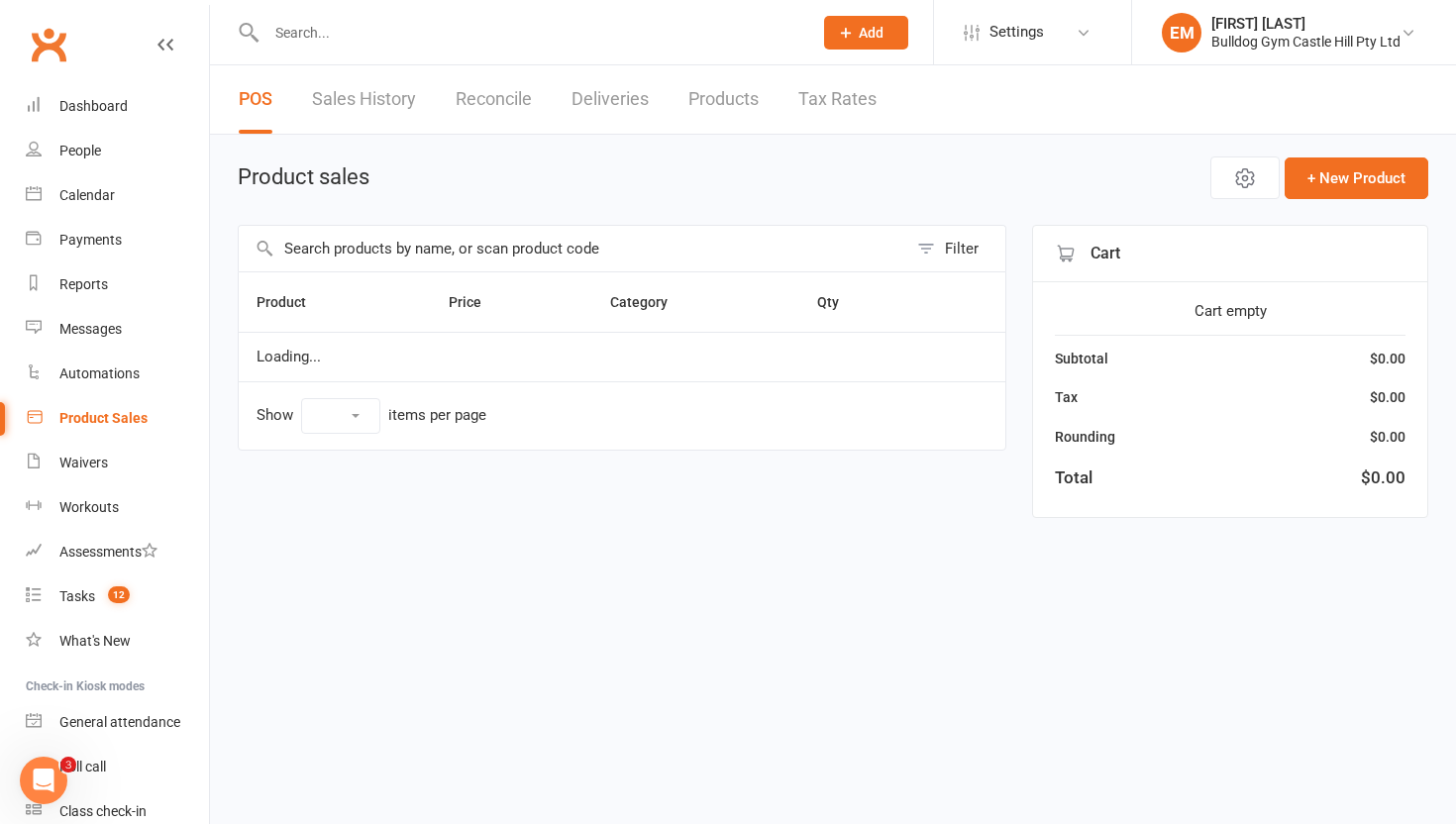 select on "100" 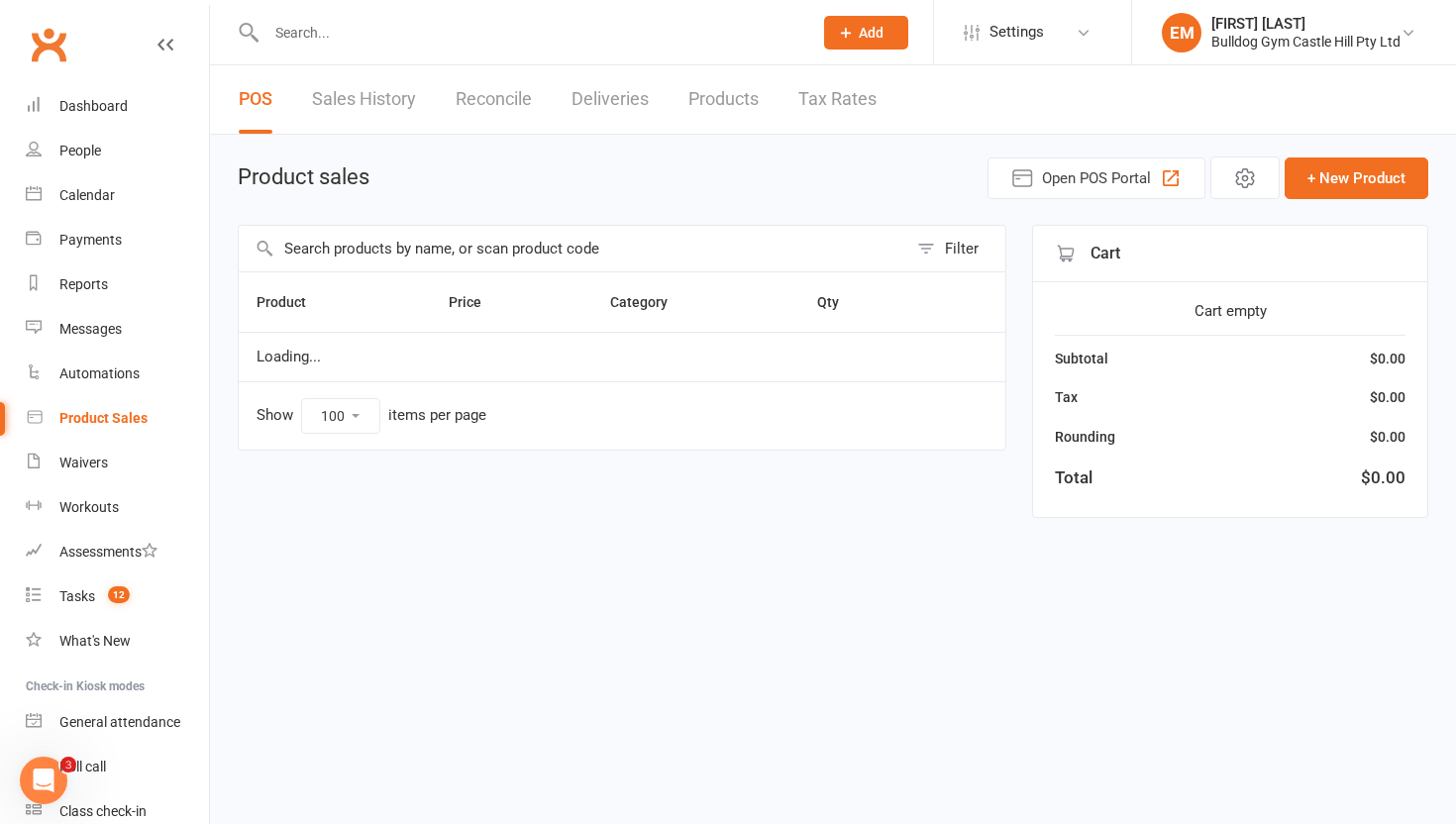 click at bounding box center (572, 249) 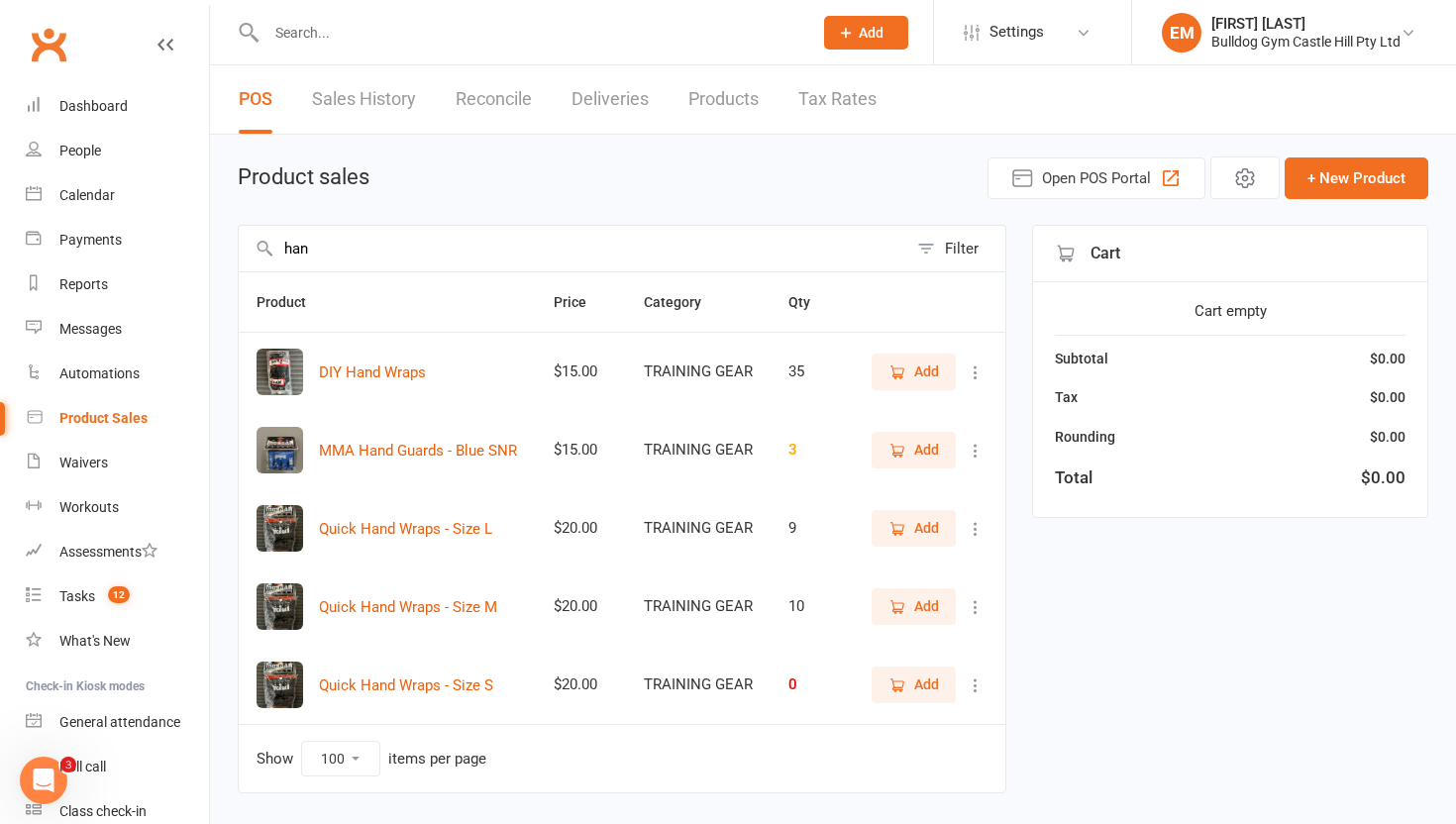 type on "han" 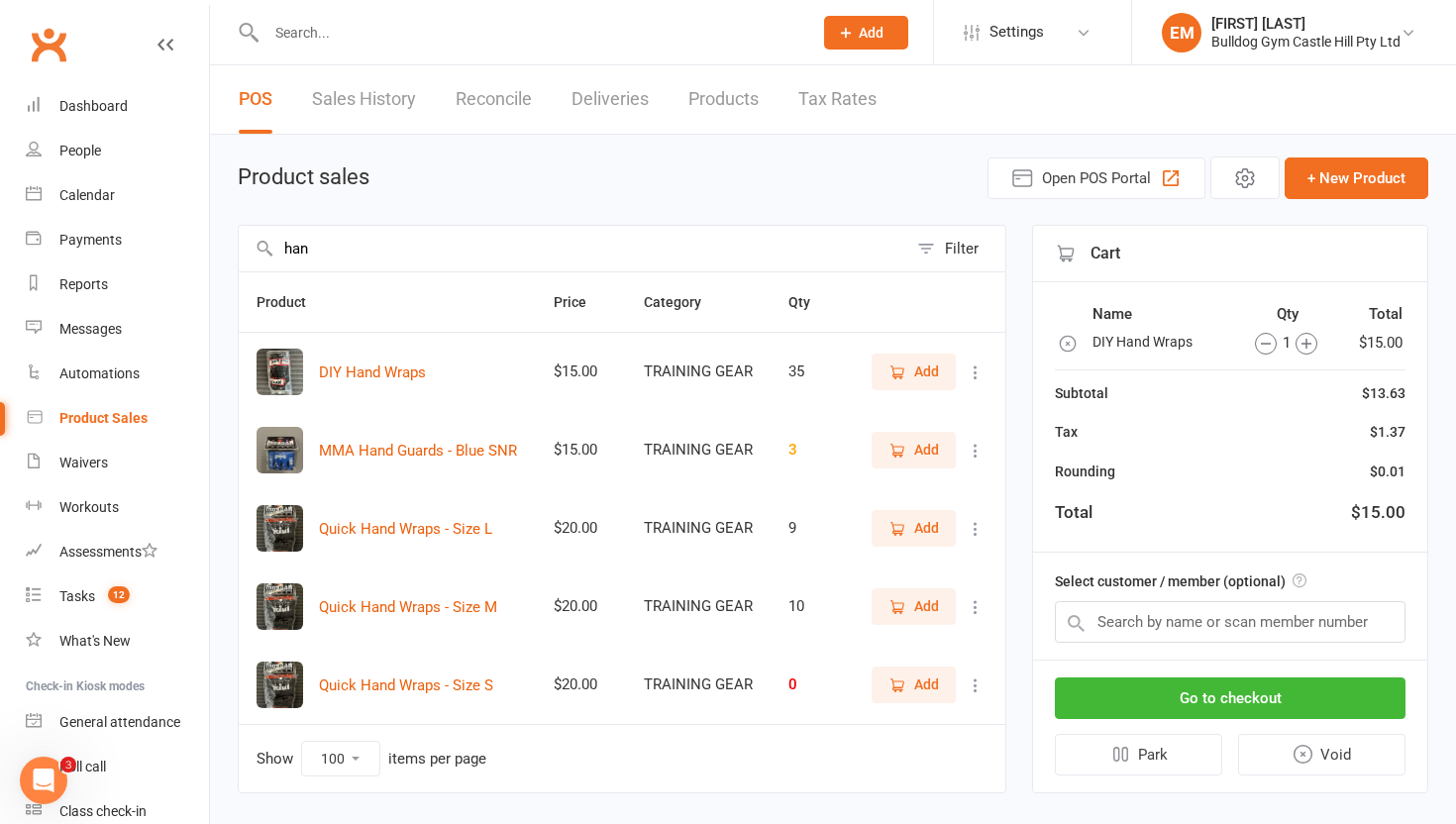 click on "Select customer / member (optional)" at bounding box center [1230, 606] 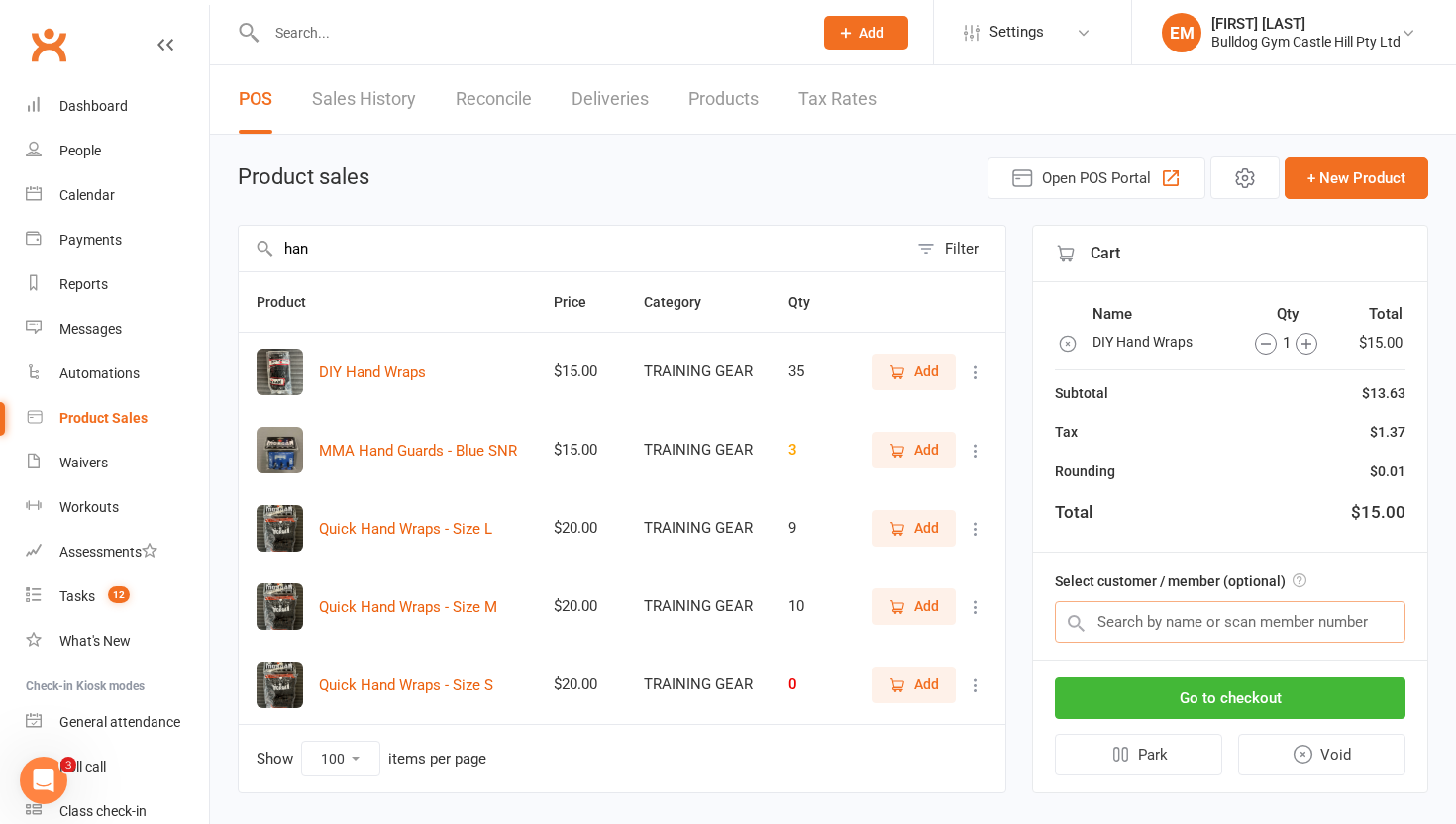 click at bounding box center (1230, 622) 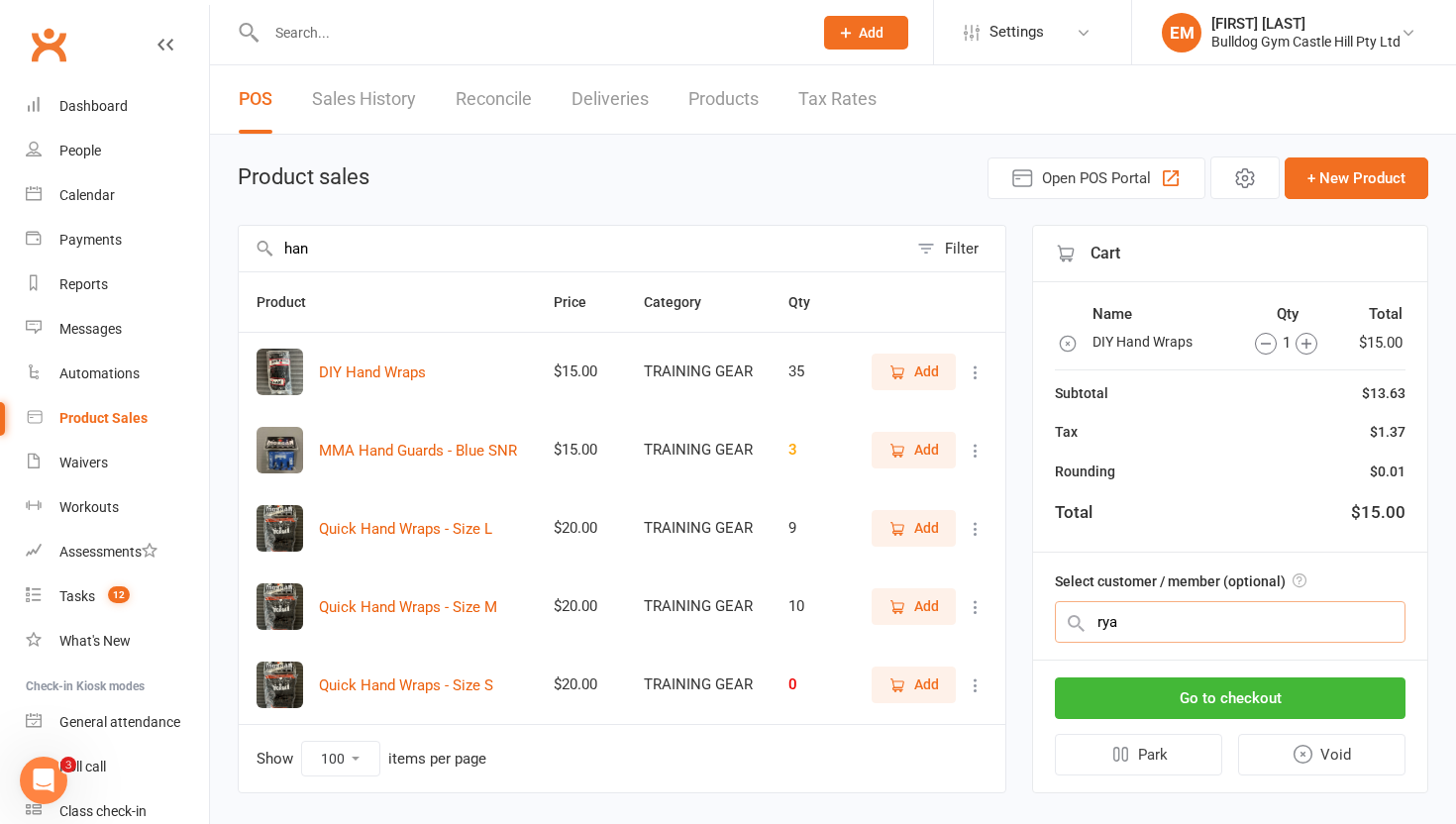 type on "ryan" 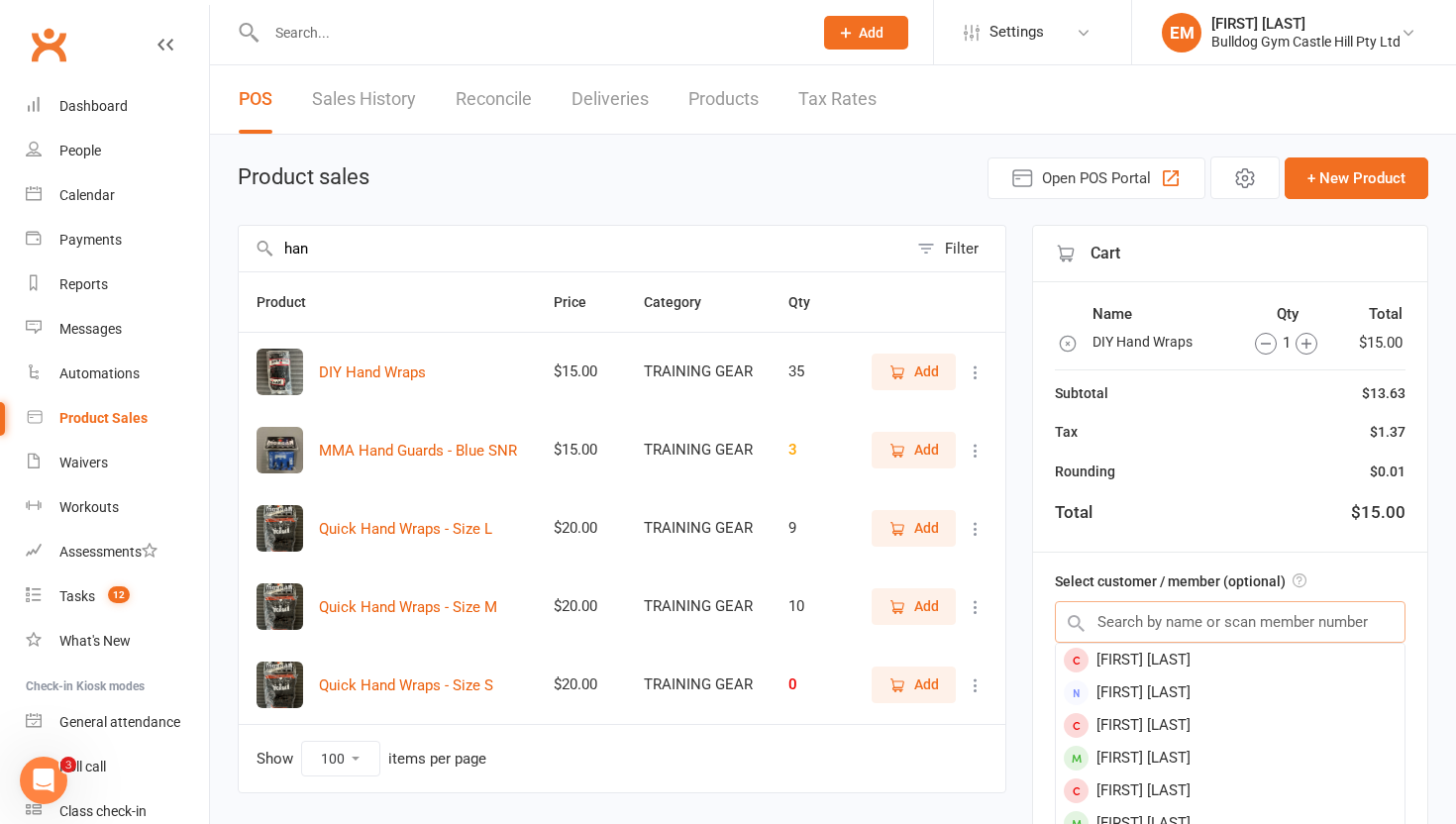 click at bounding box center (1230, 622) 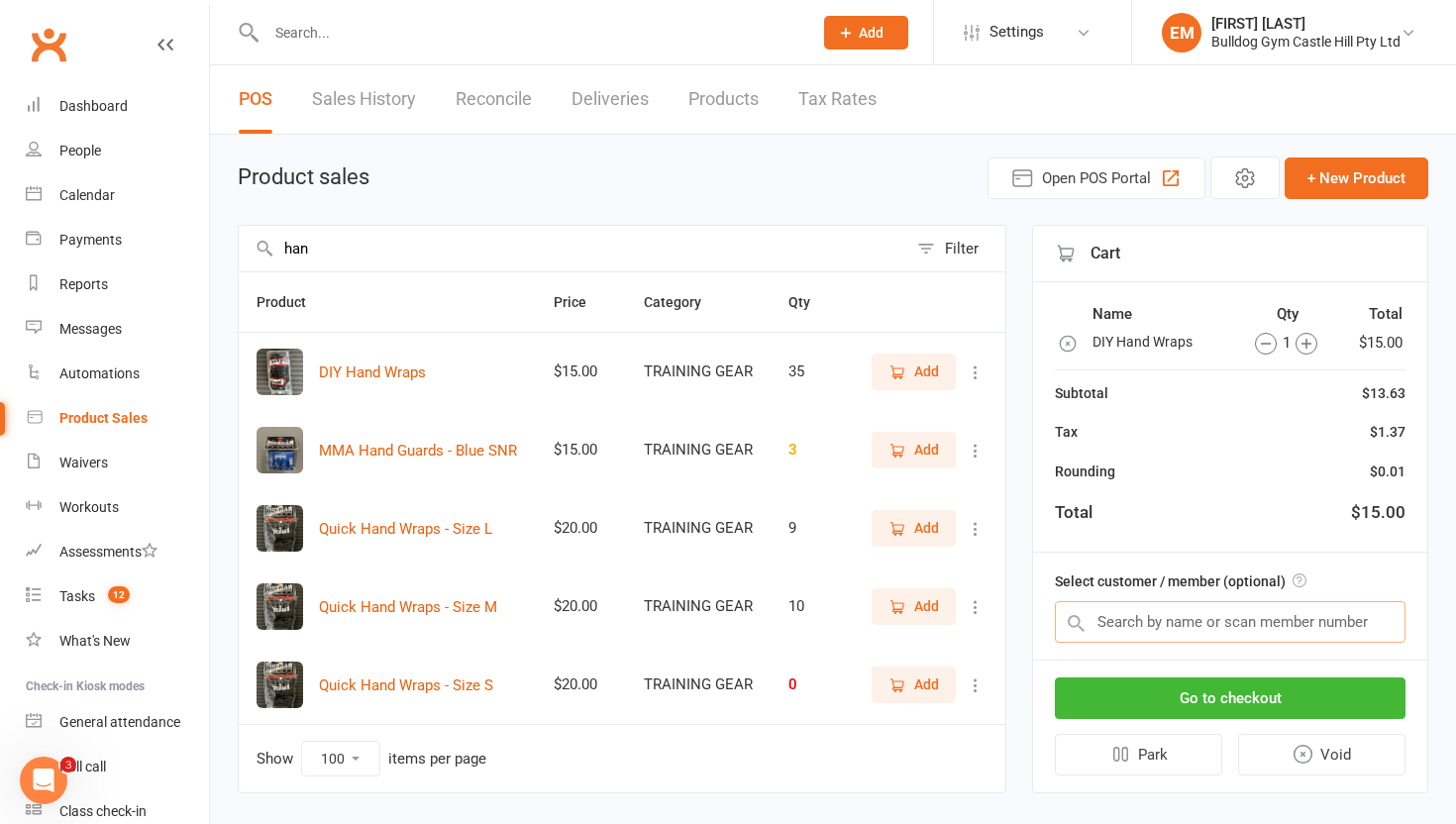 click at bounding box center [1230, 622] 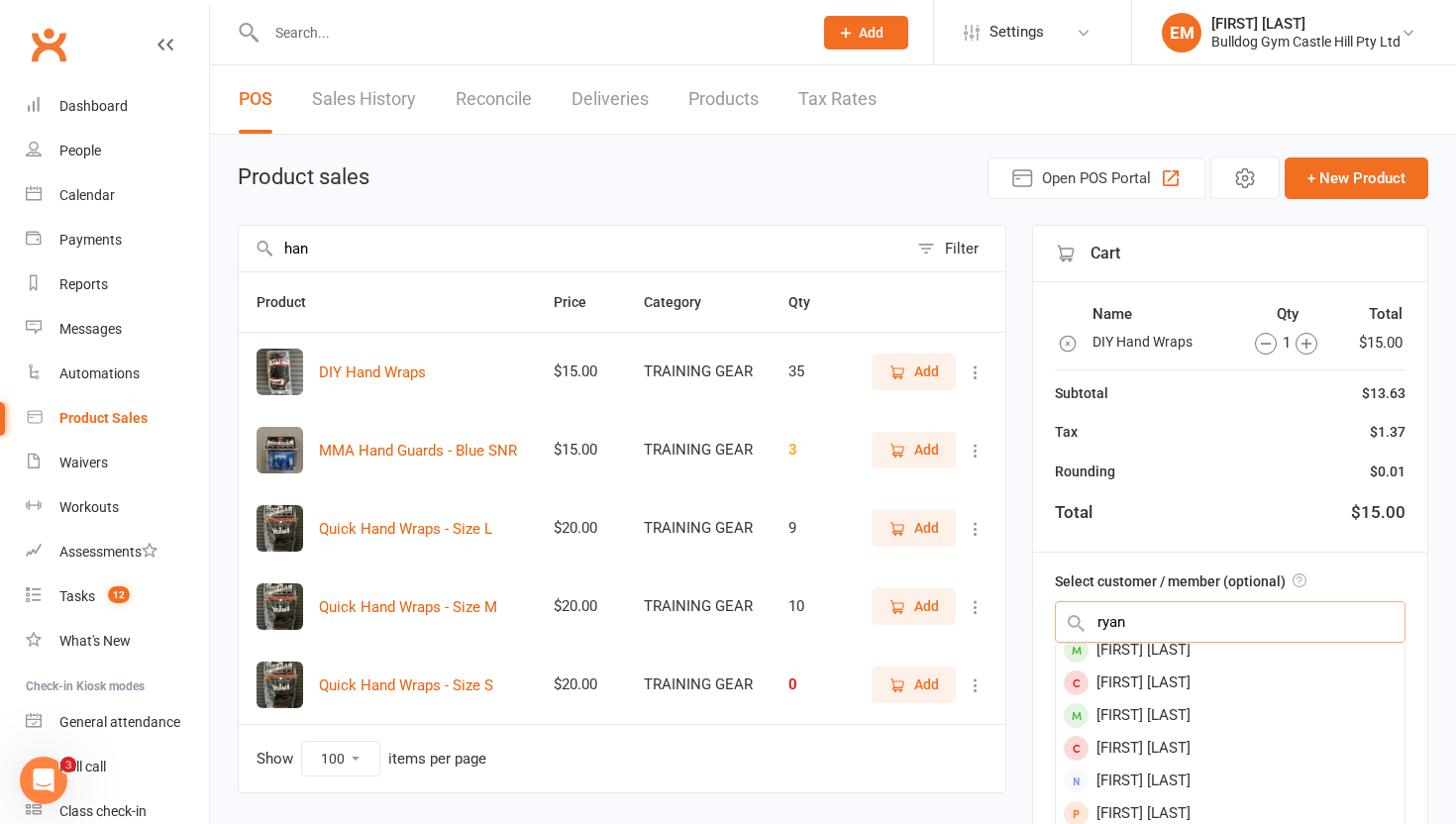 scroll, scrollTop: 109, scrollLeft: 0, axis: vertical 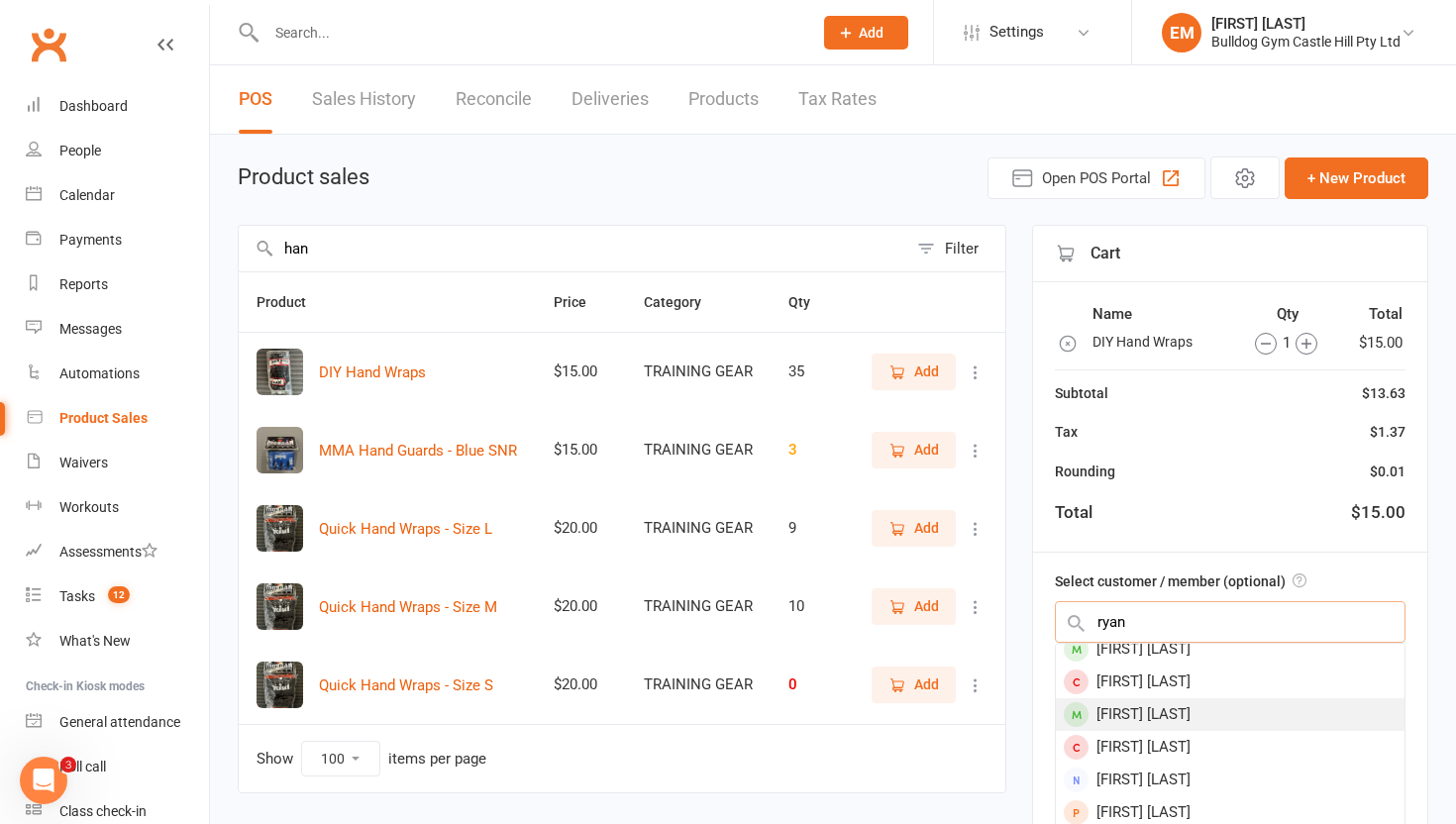 type on "ryan" 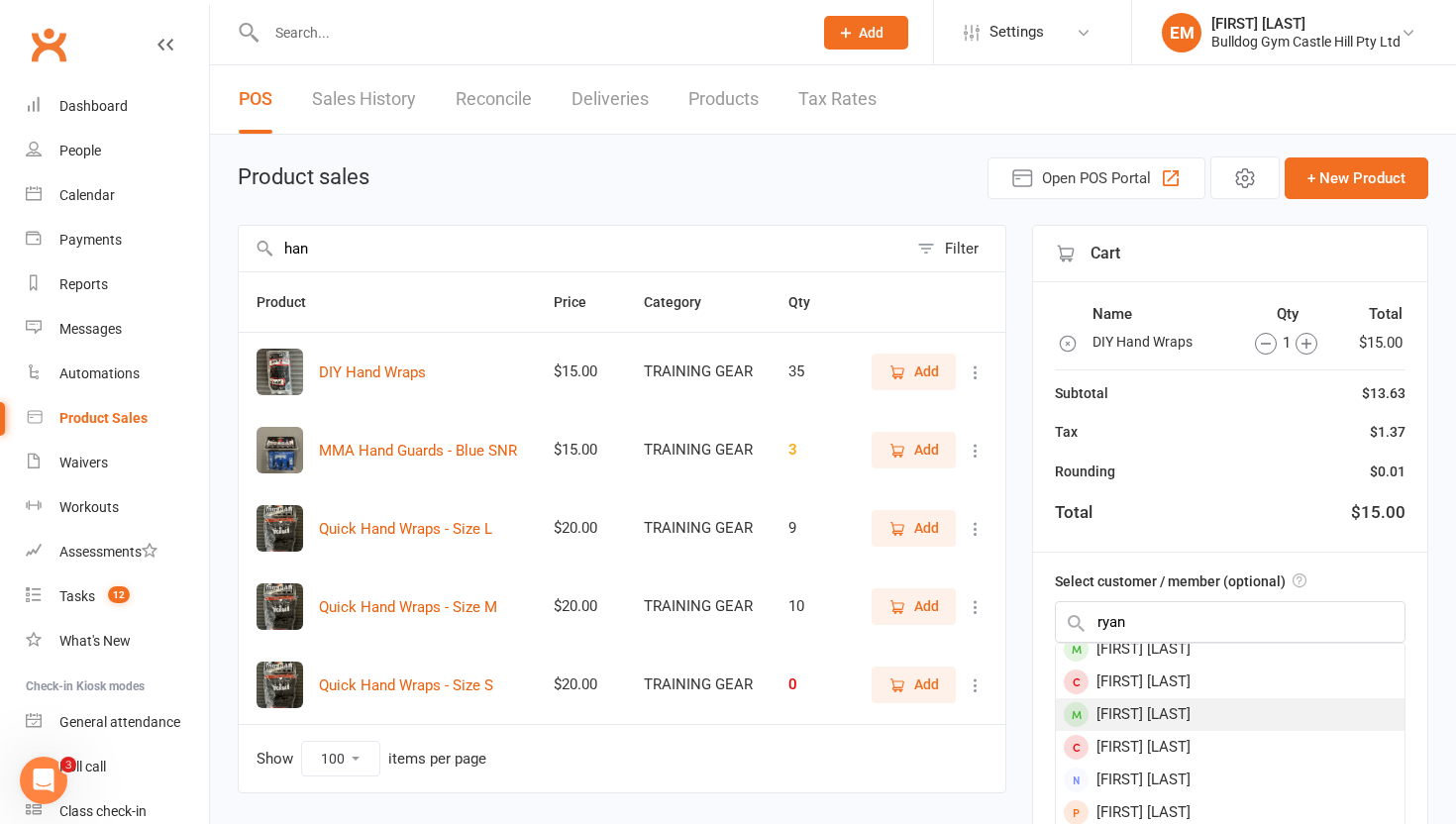 click on "[FIRST] [LAST]" at bounding box center (1230, 714) 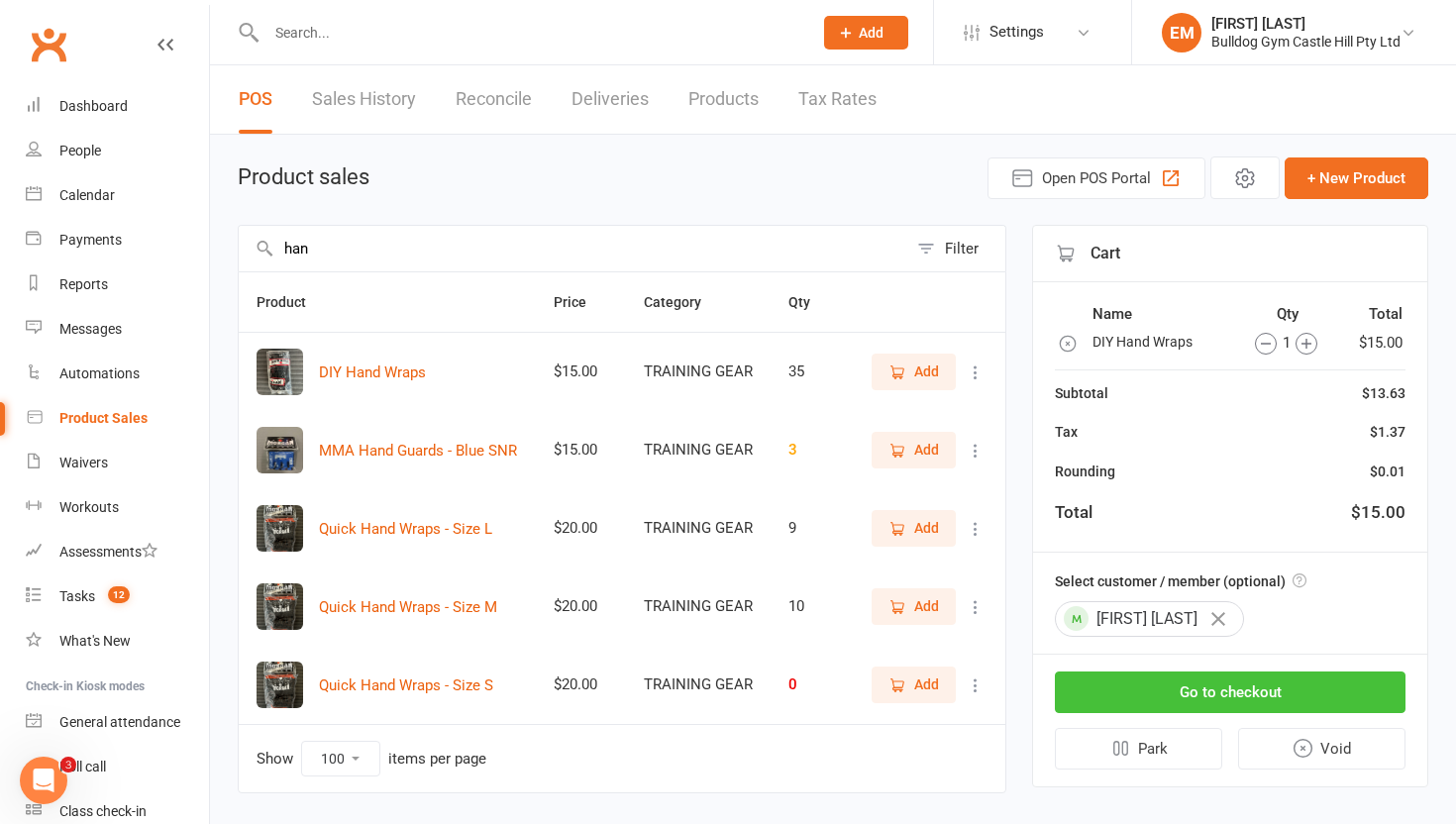 click on "Go to checkout" at bounding box center (1230, 692) 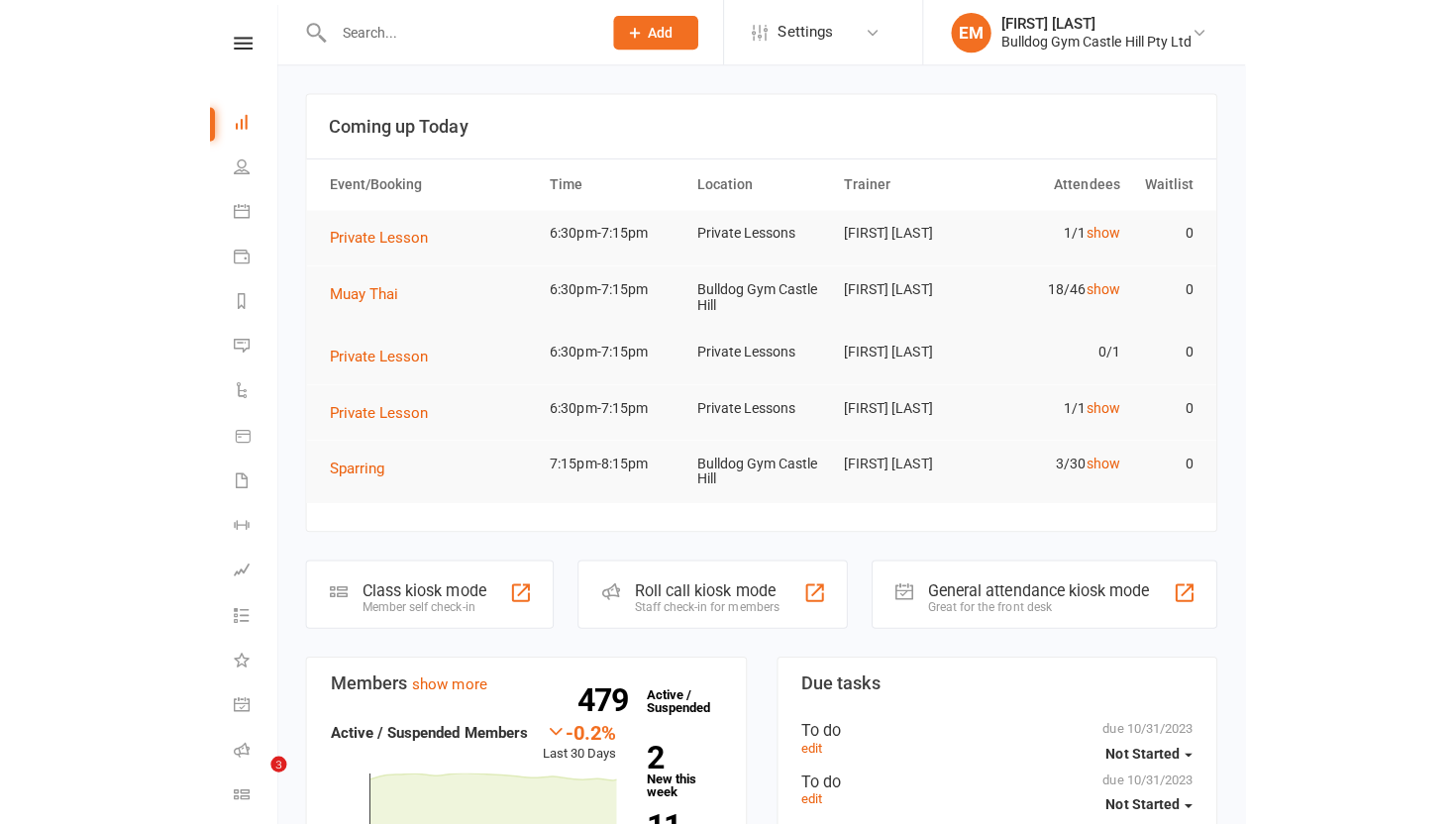 scroll, scrollTop: 0, scrollLeft: 0, axis: both 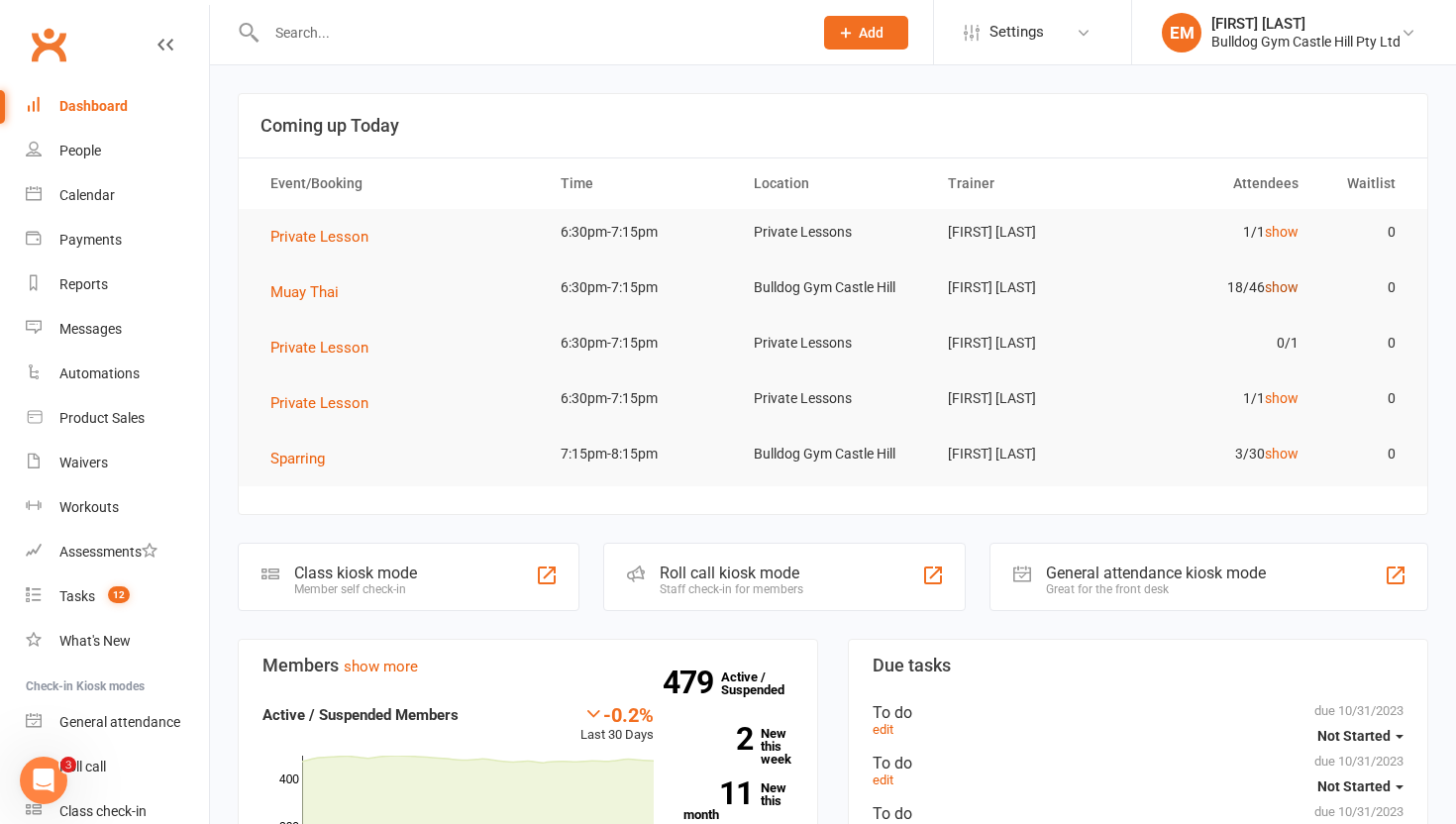 click on "show" at bounding box center (1282, 287) 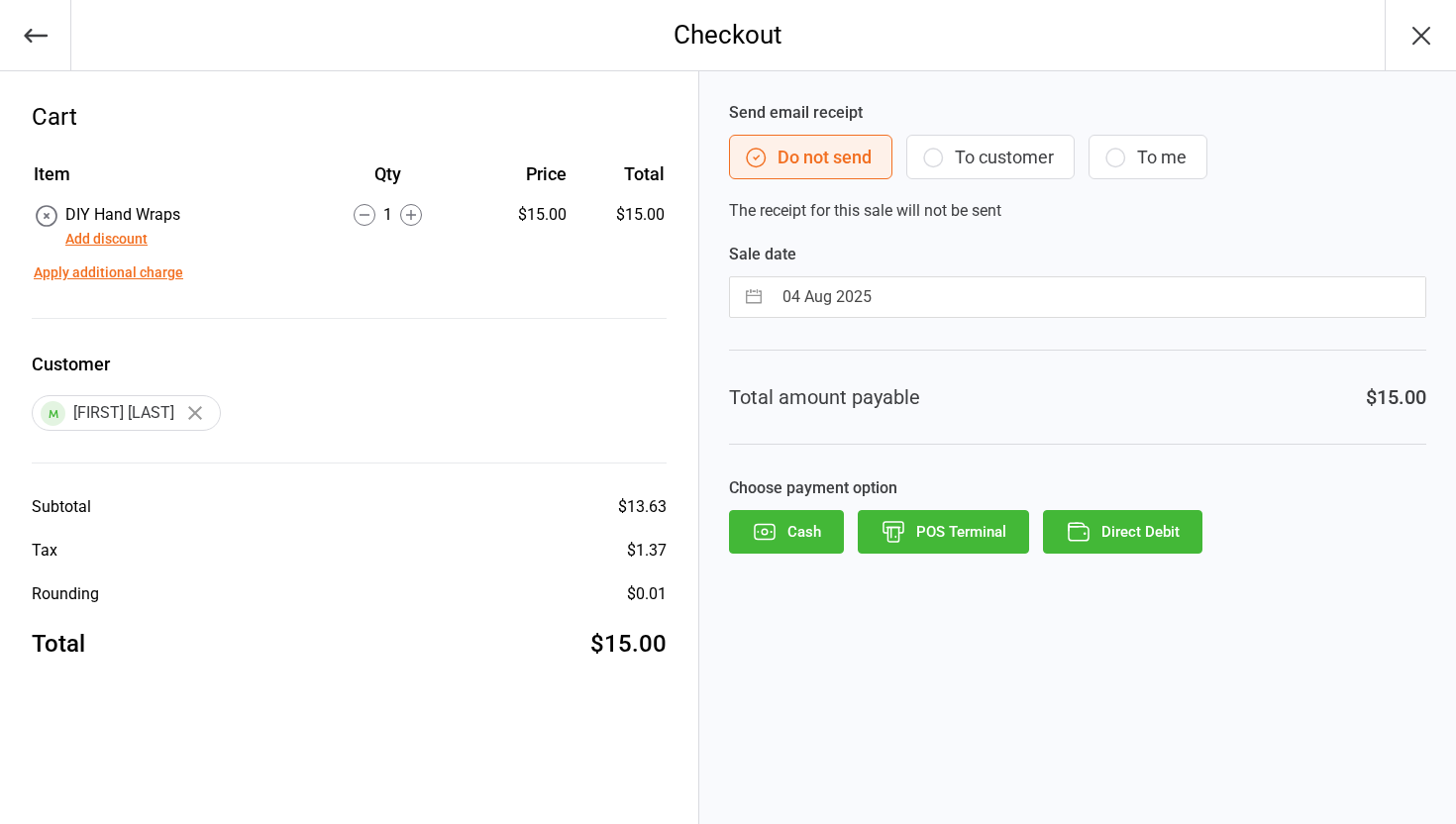 scroll, scrollTop: 0, scrollLeft: 0, axis: both 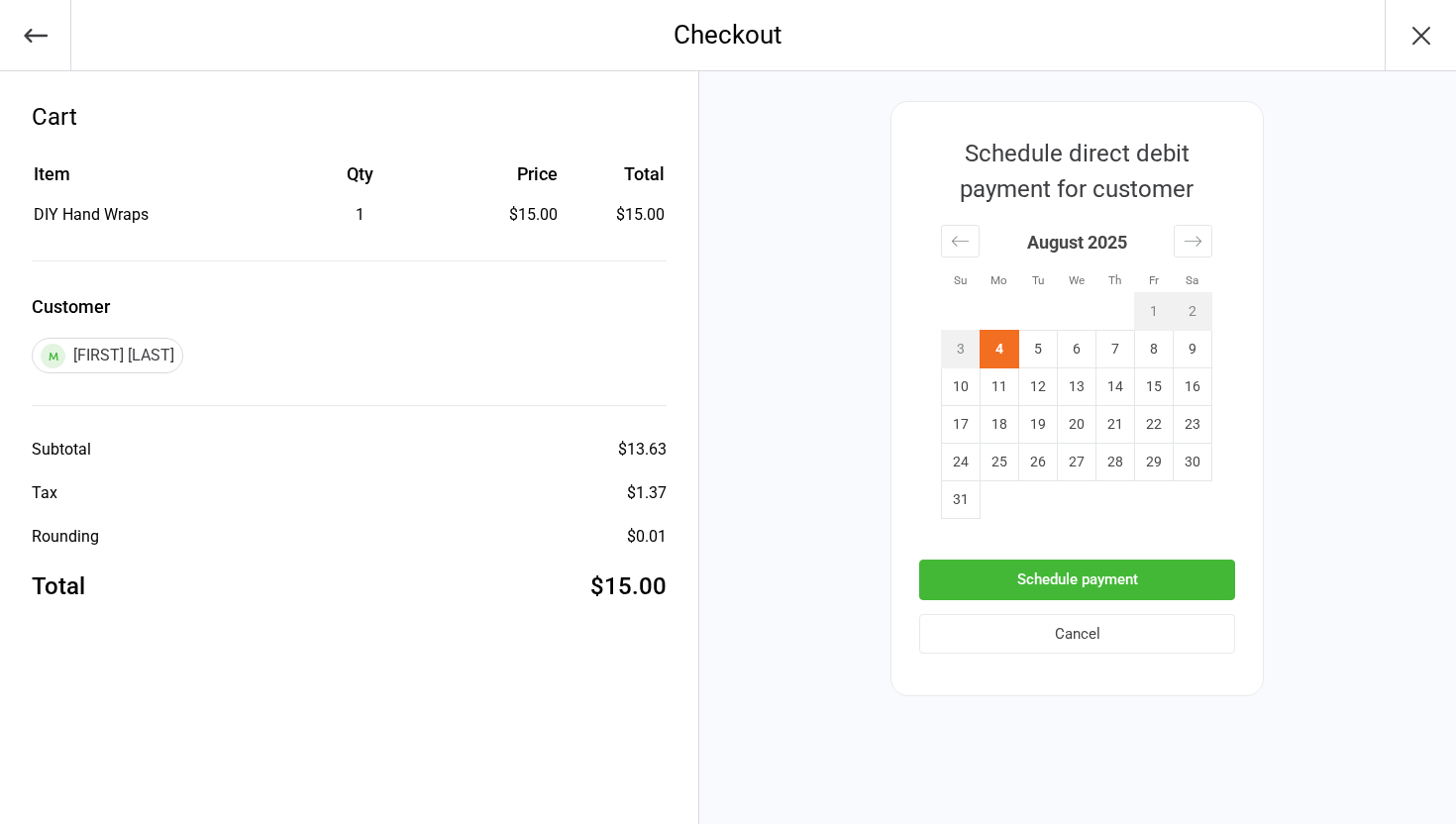 click on "Schedule payment" at bounding box center [1077, 579] 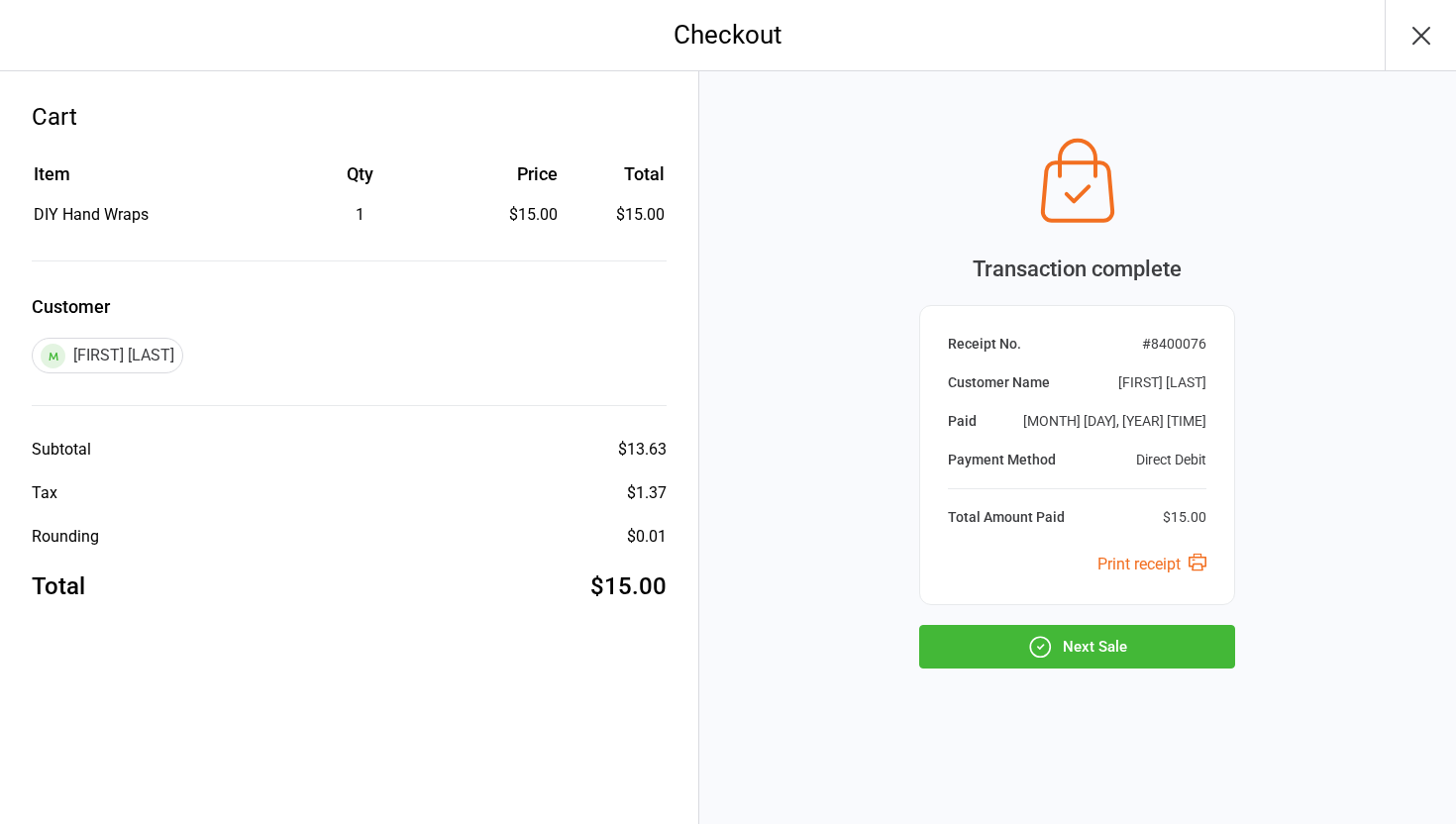 click on "Next Sale" at bounding box center [1077, 647] 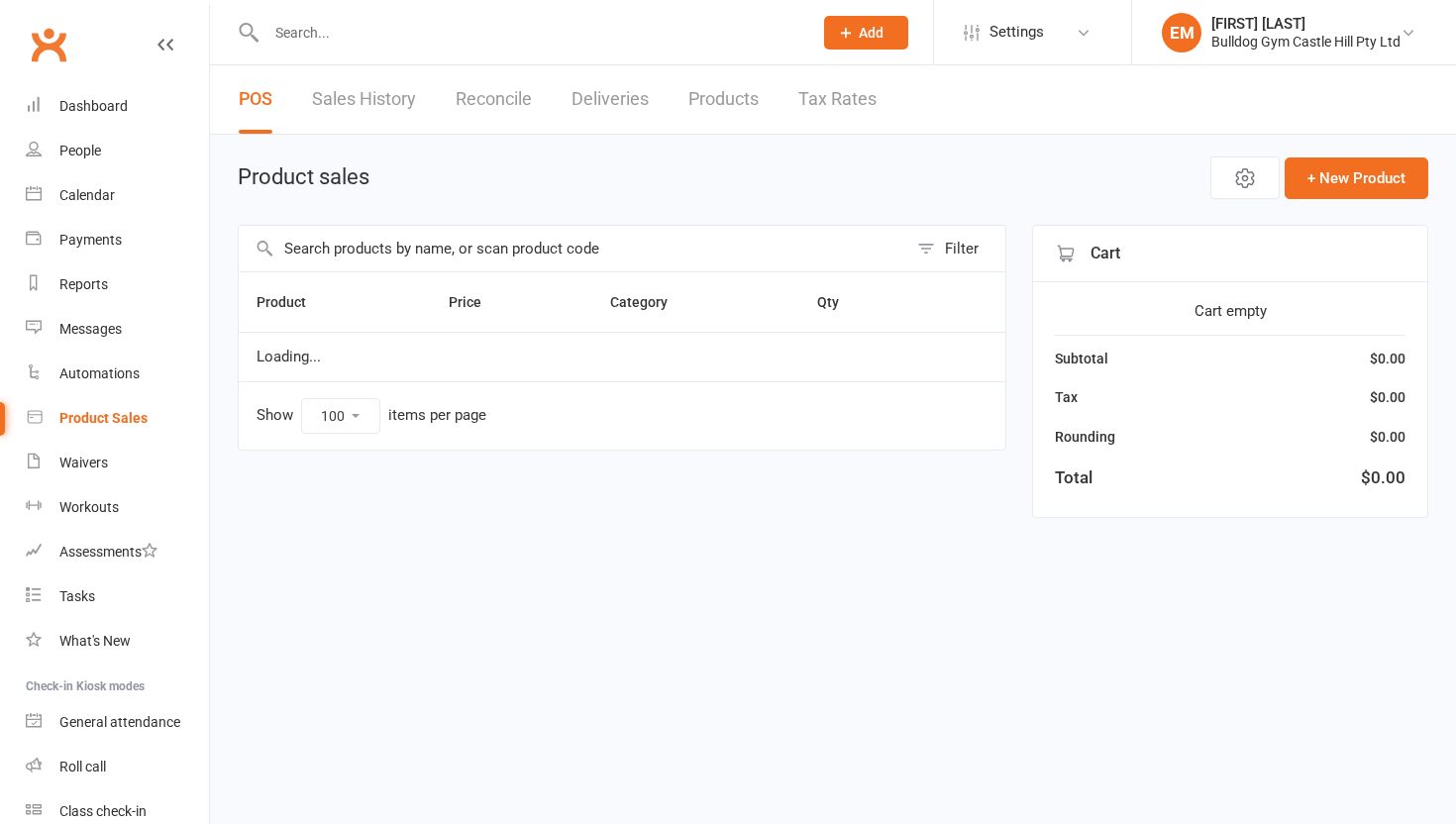 select on "100" 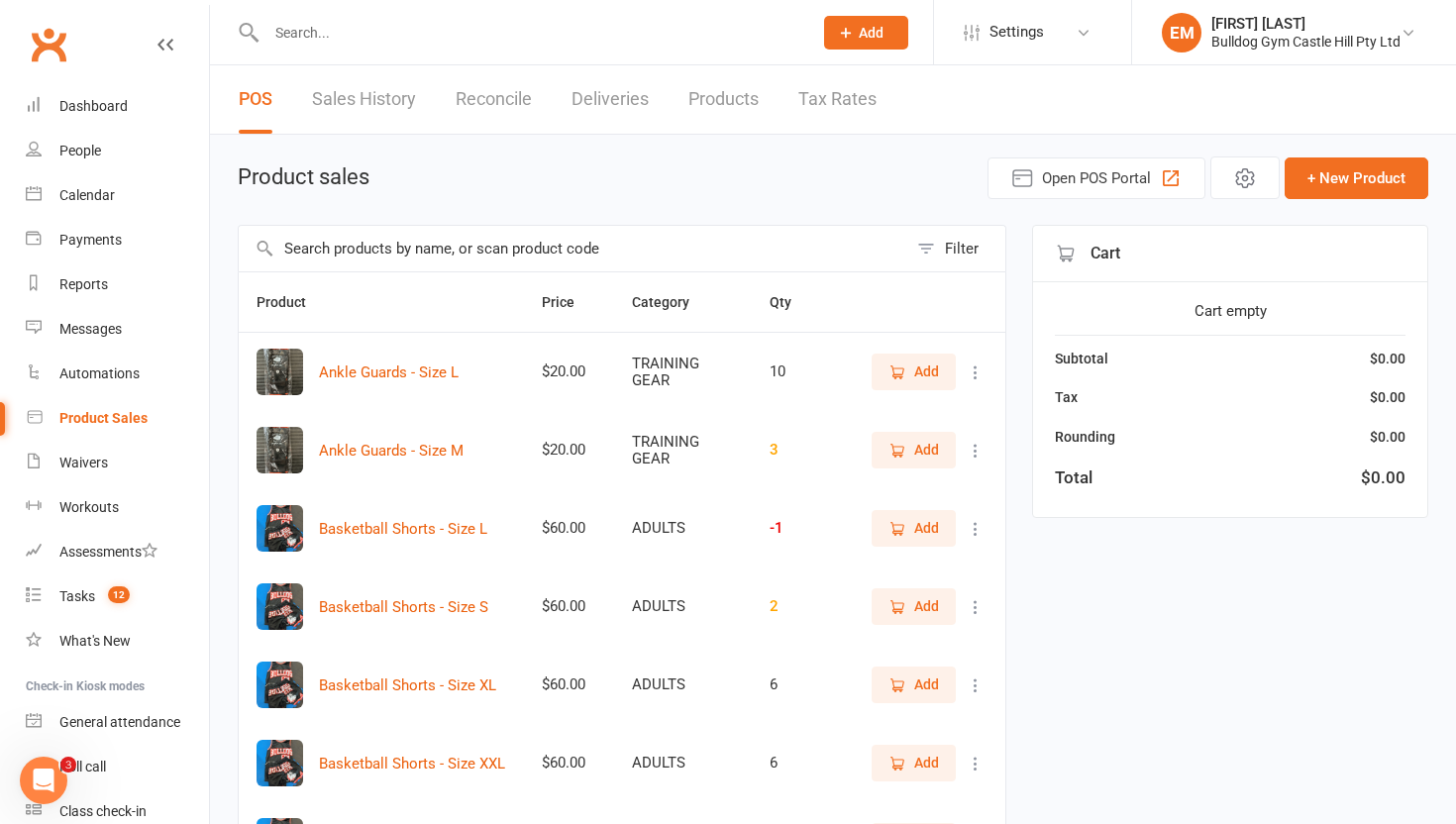 scroll, scrollTop: 0, scrollLeft: 0, axis: both 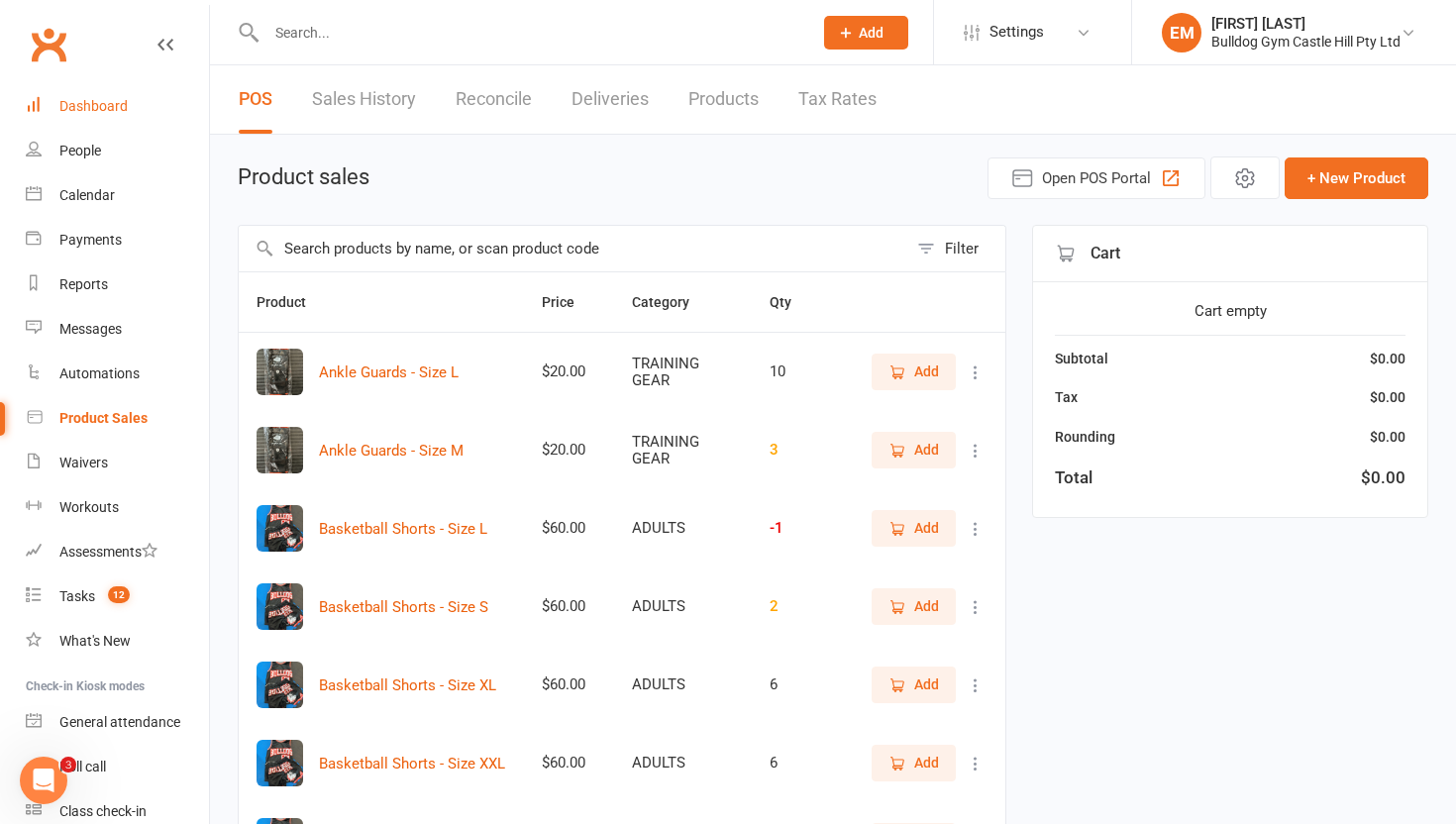 click on "Dashboard" at bounding box center (117, 106) 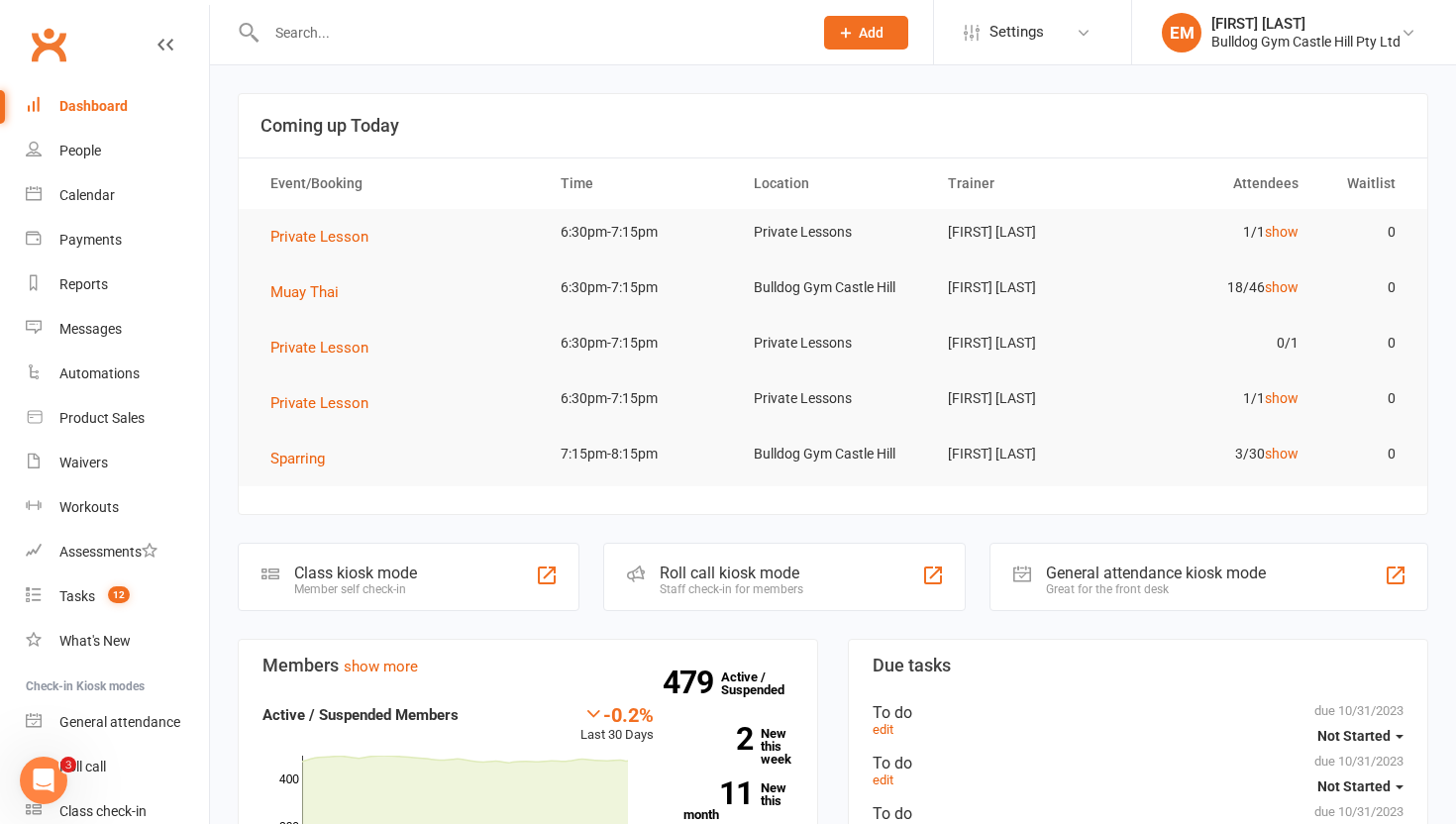 click on "Add" 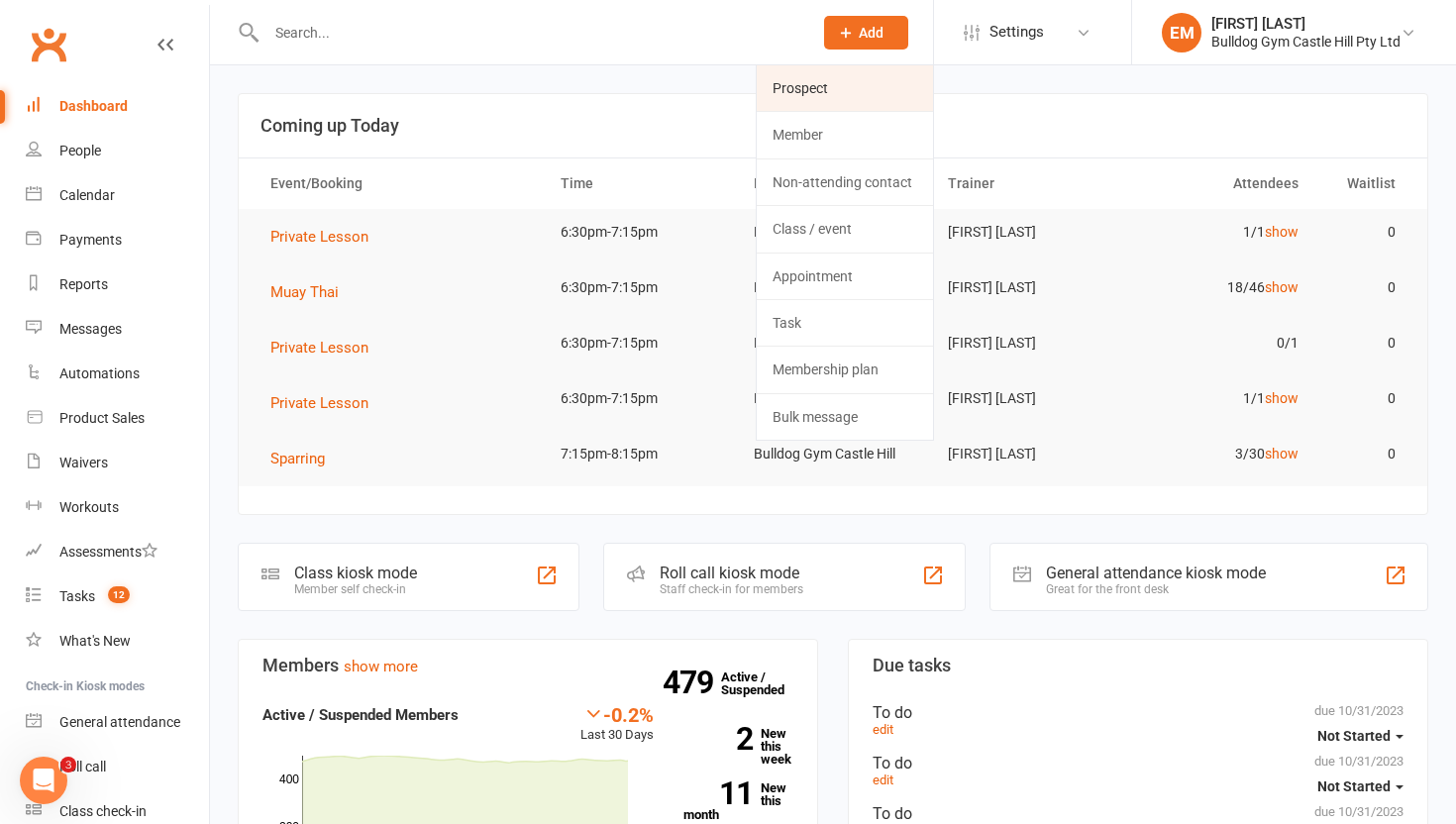 click on "Prospect" 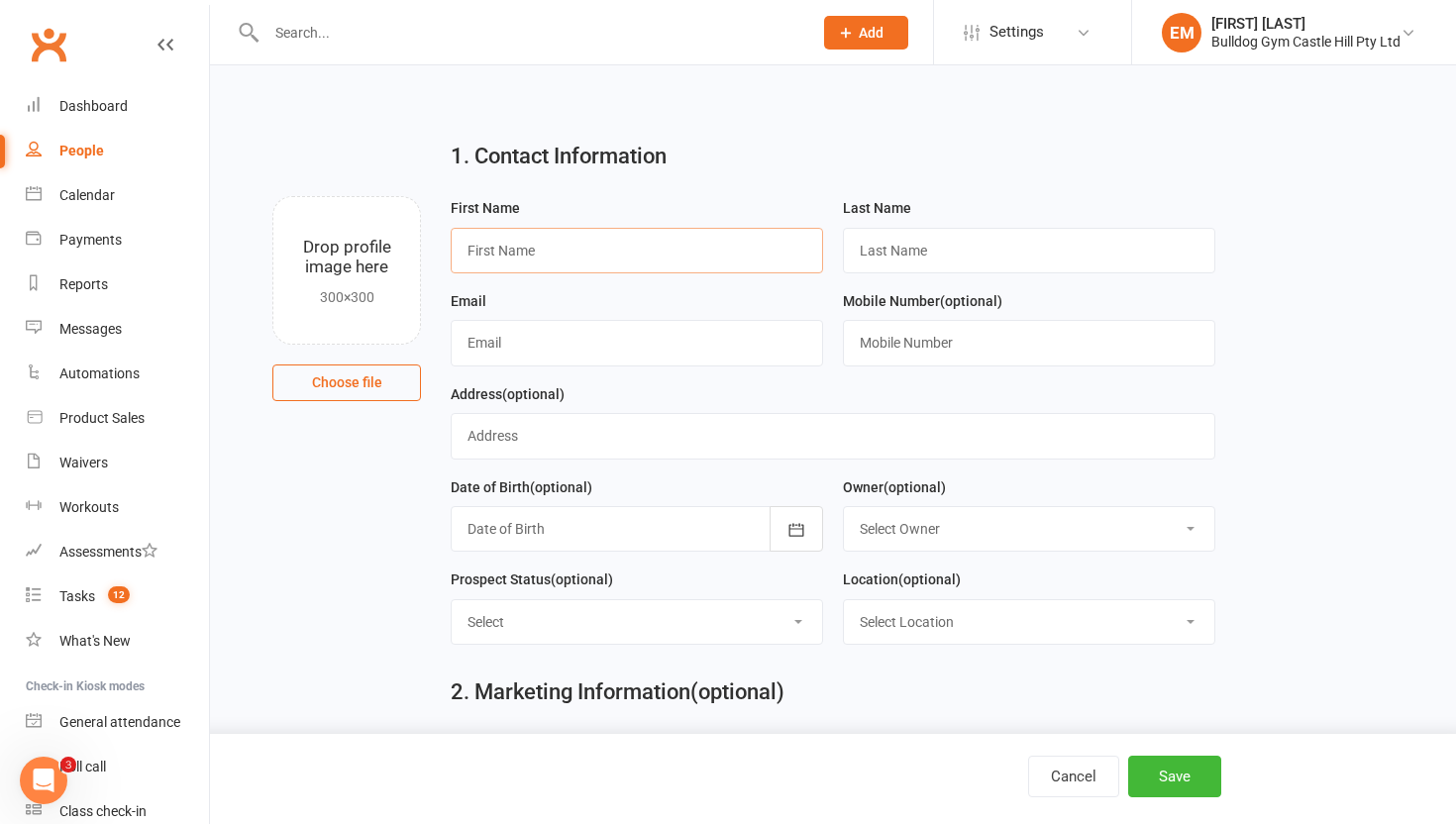 click at bounding box center [637, 251] 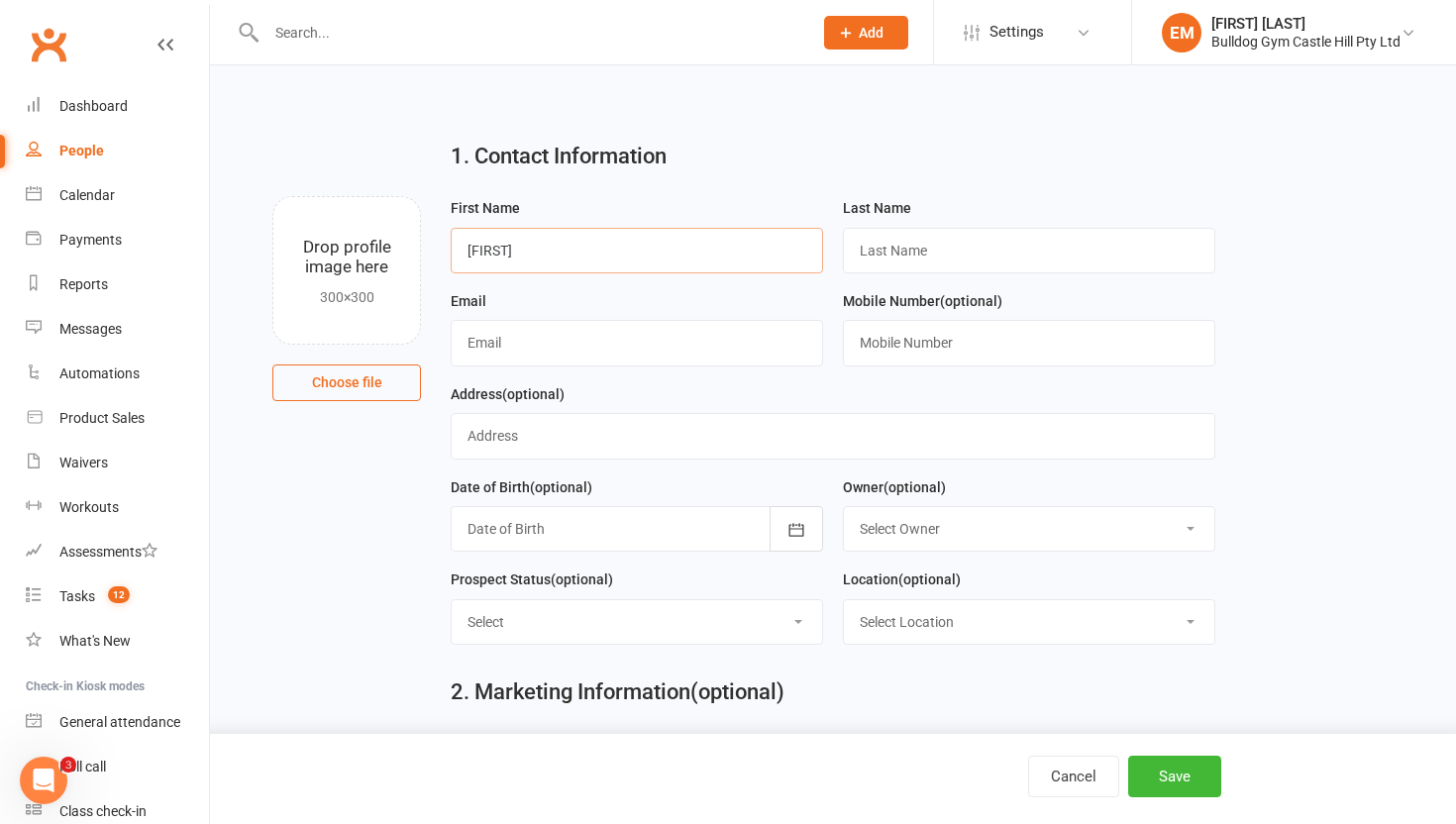 type on "Aalia" 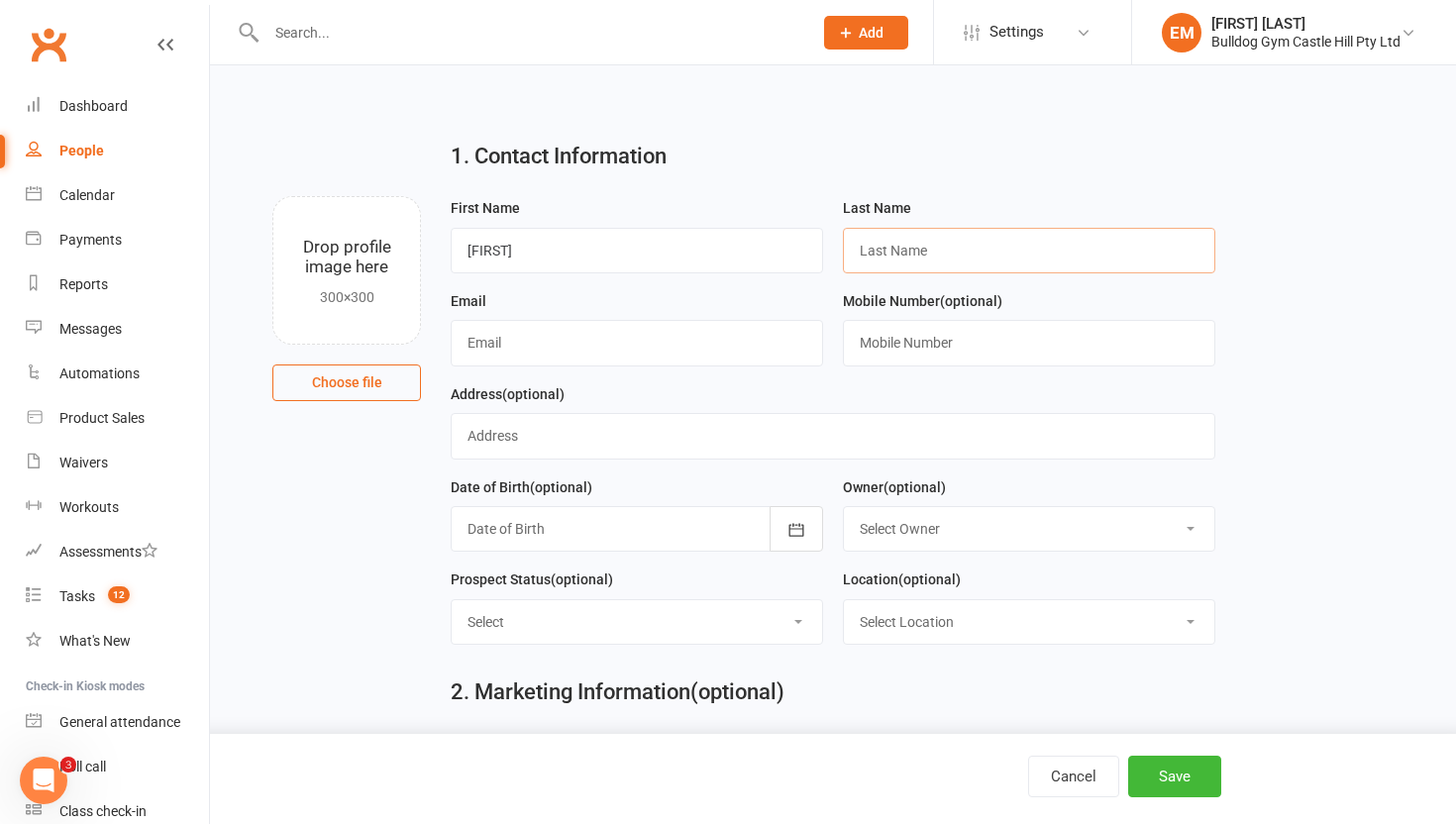 click at bounding box center (1029, 251) 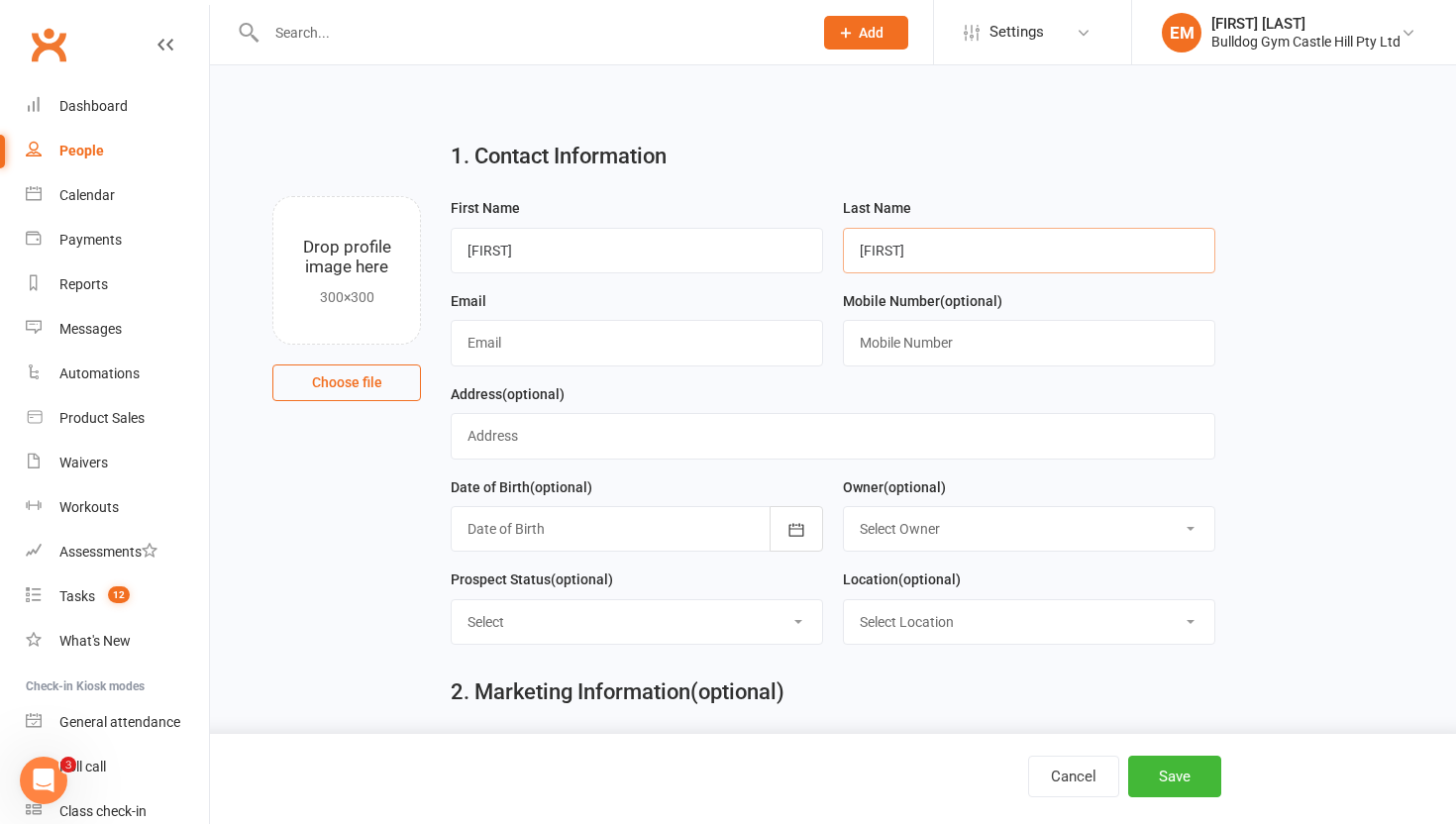 type on "Ahmed" 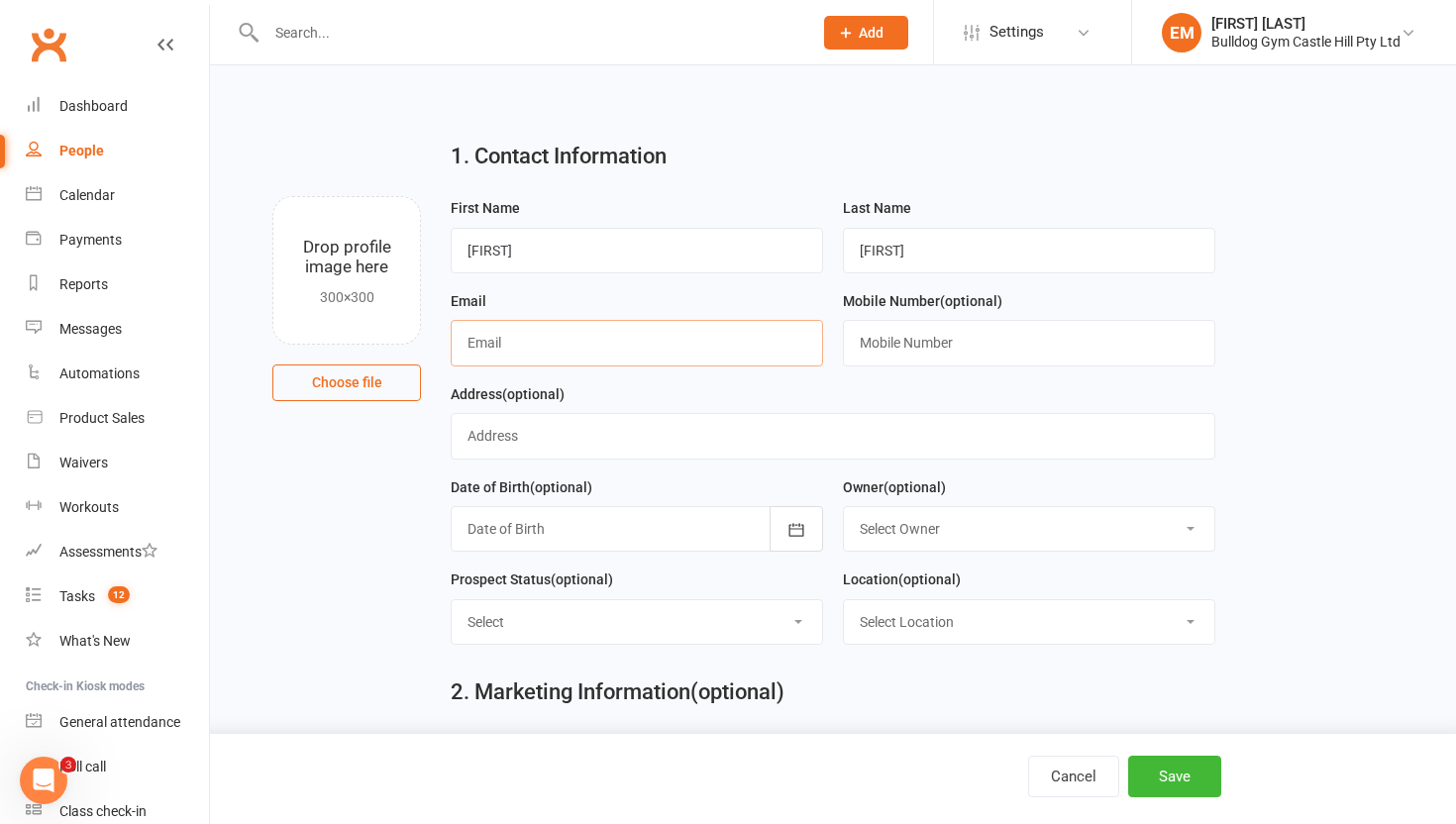 click at bounding box center (637, 343) 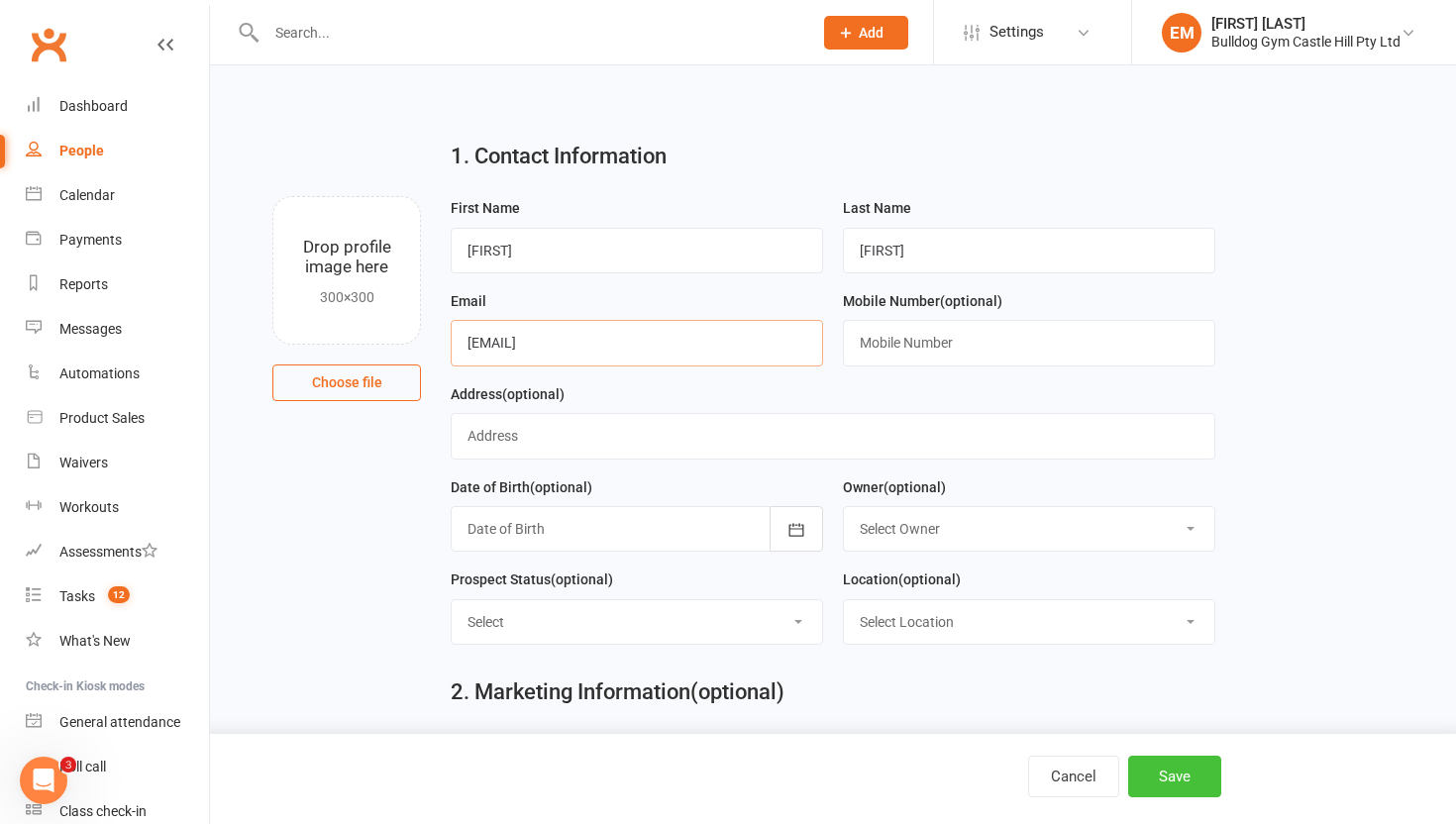 type on "aalia22set@gmail.com" 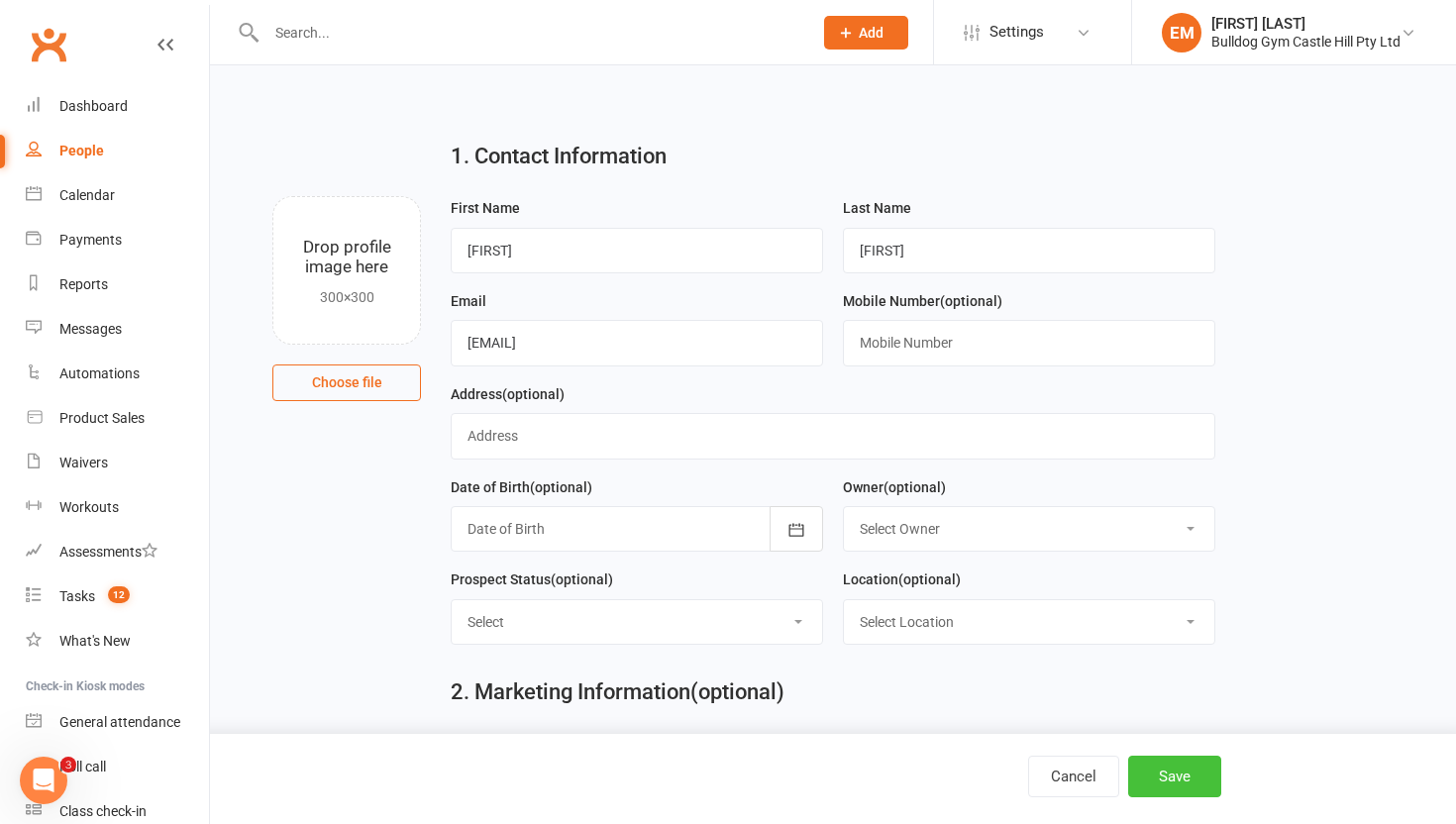 click on "Save" at bounding box center (1175, 776) 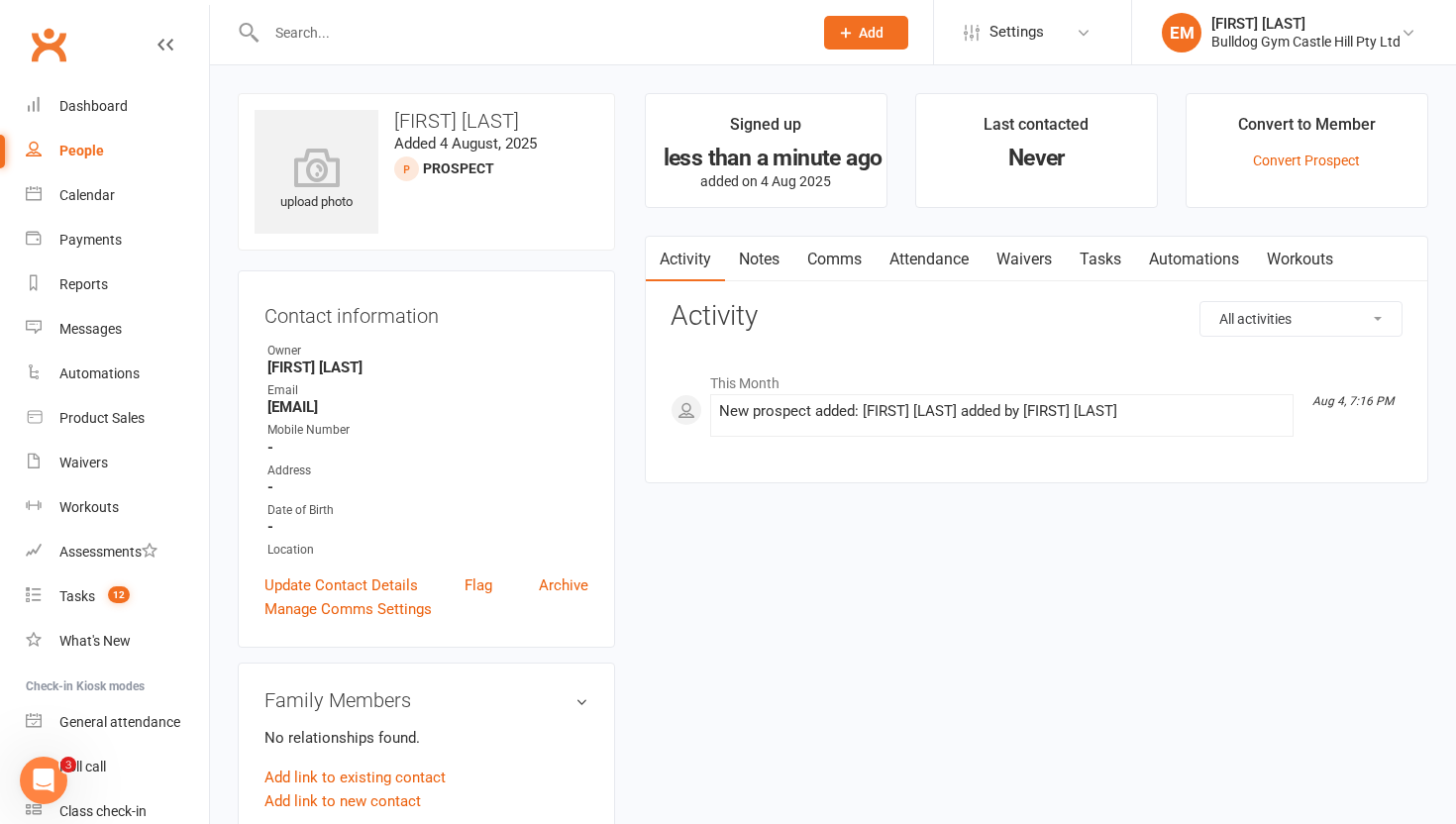 click on "Comms" at bounding box center (834, 259) 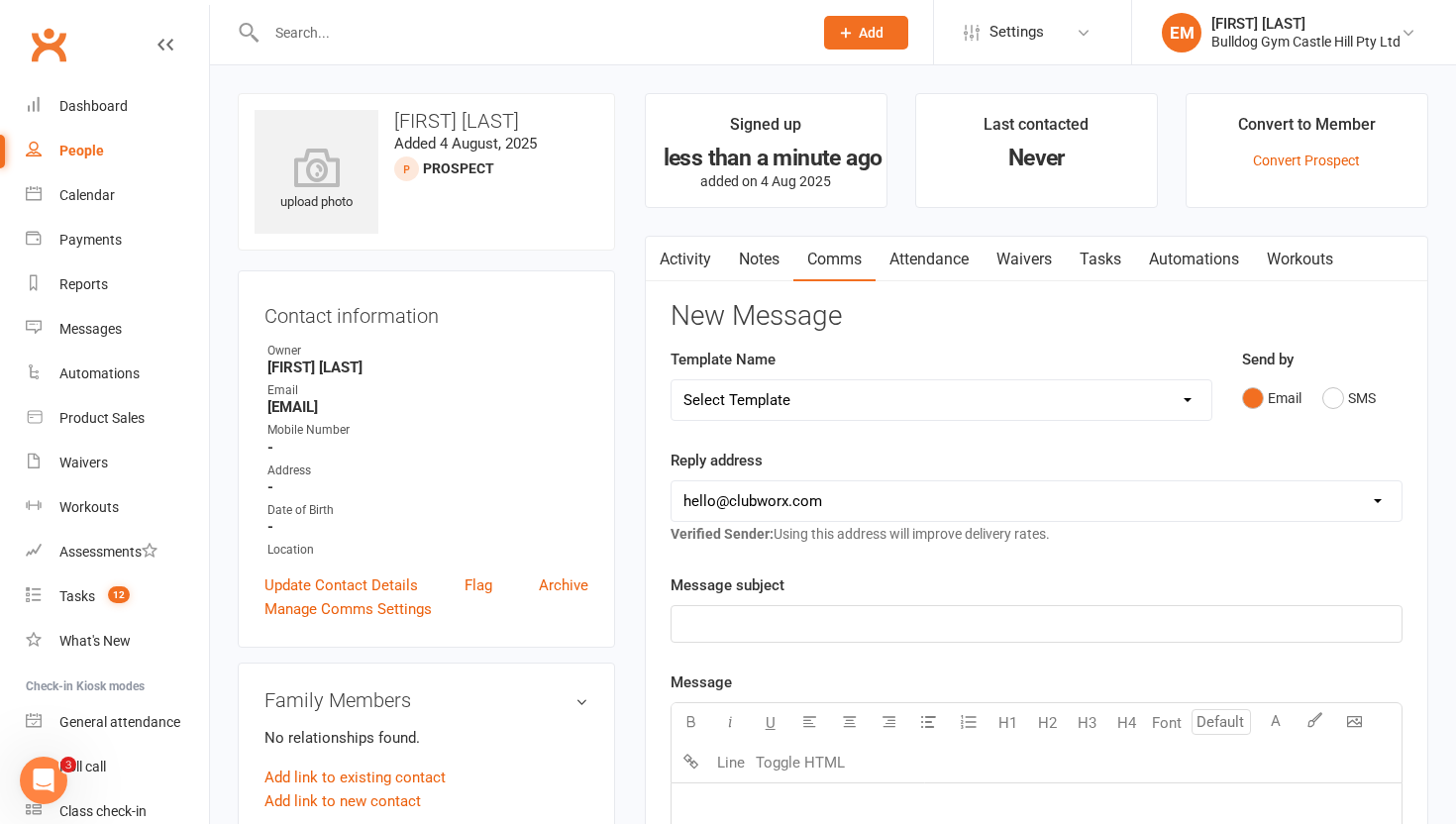 click on "Select Template [Push Notification] 6 Week Challenge [Email] 6 week challenge [Email] 6 Week Challenge - Week 2 [Email] 6 Week Challenge - Week 3 [Email] 6 Week Challenge - Week 4 [Email] 6 Week Challenge - Week 5 [Email] 6 Week Challenge - Week 6 [Email] 6 Week Challenge welcome/week1 [SMS] 8 WEEKS TO FIGHTING FIT CHALLENGE [Email] End of 8 Week Challenge [Email] Interested in the 8 week challenge [Email] Welcome 8 Week Challenge [Email] Mobile App bookings [Email] Farewell and all the best! [Email] Corporate Clash  [Email] Corporate Clash Info Night [Email] Corporate Clash Potentials [Email] Info Day invitation [Email] Info day invitation for all members [Email] Private Lessons over the Festive Season [Email] Ignore failed payment email [Email] End of 8 Week Challenge [SMS] End of week 1 (2) [Email] Failed Payment Notice [Email] GYM LAB STOCKED AT BULLDOG [Email] Myzone Tips [SMS] Review Request [Email] Teens Classes During School Holidays [Email] Videographer [Email] WELCOME TO THE CORPORATE CLASH" at bounding box center [941, 400] 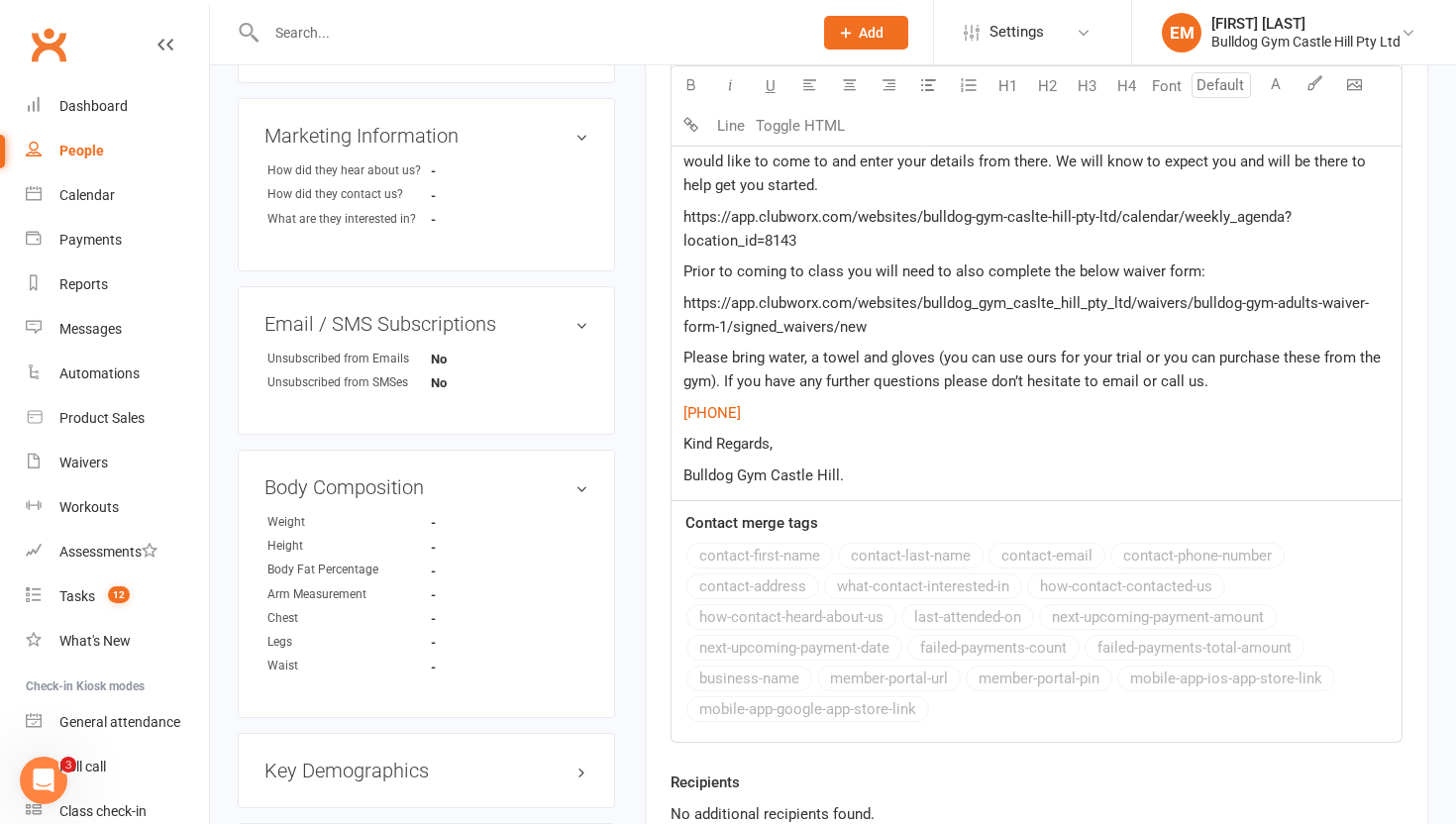 scroll, scrollTop: 1163, scrollLeft: 0, axis: vertical 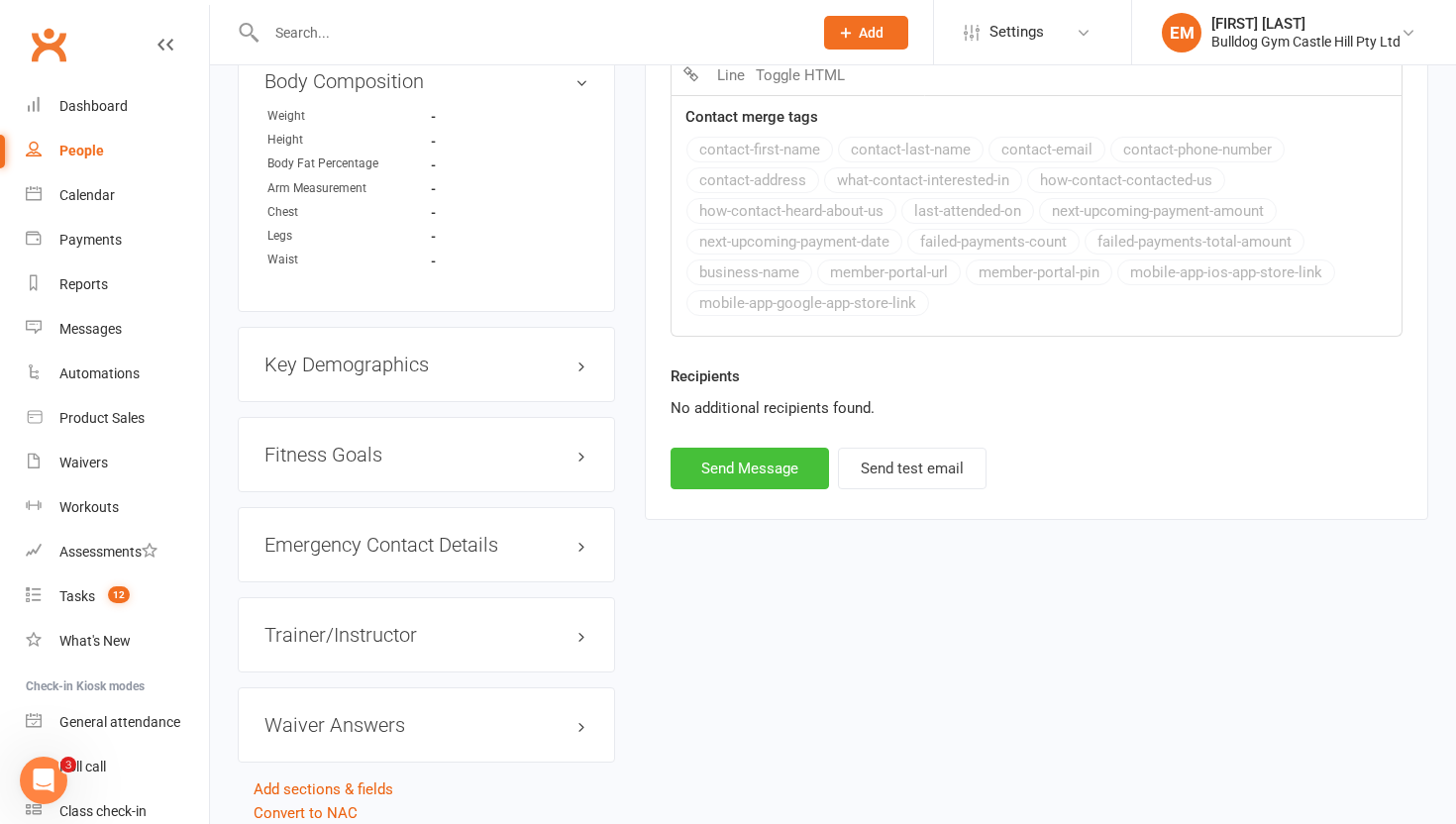 click on "Send Message" at bounding box center (750, 468) 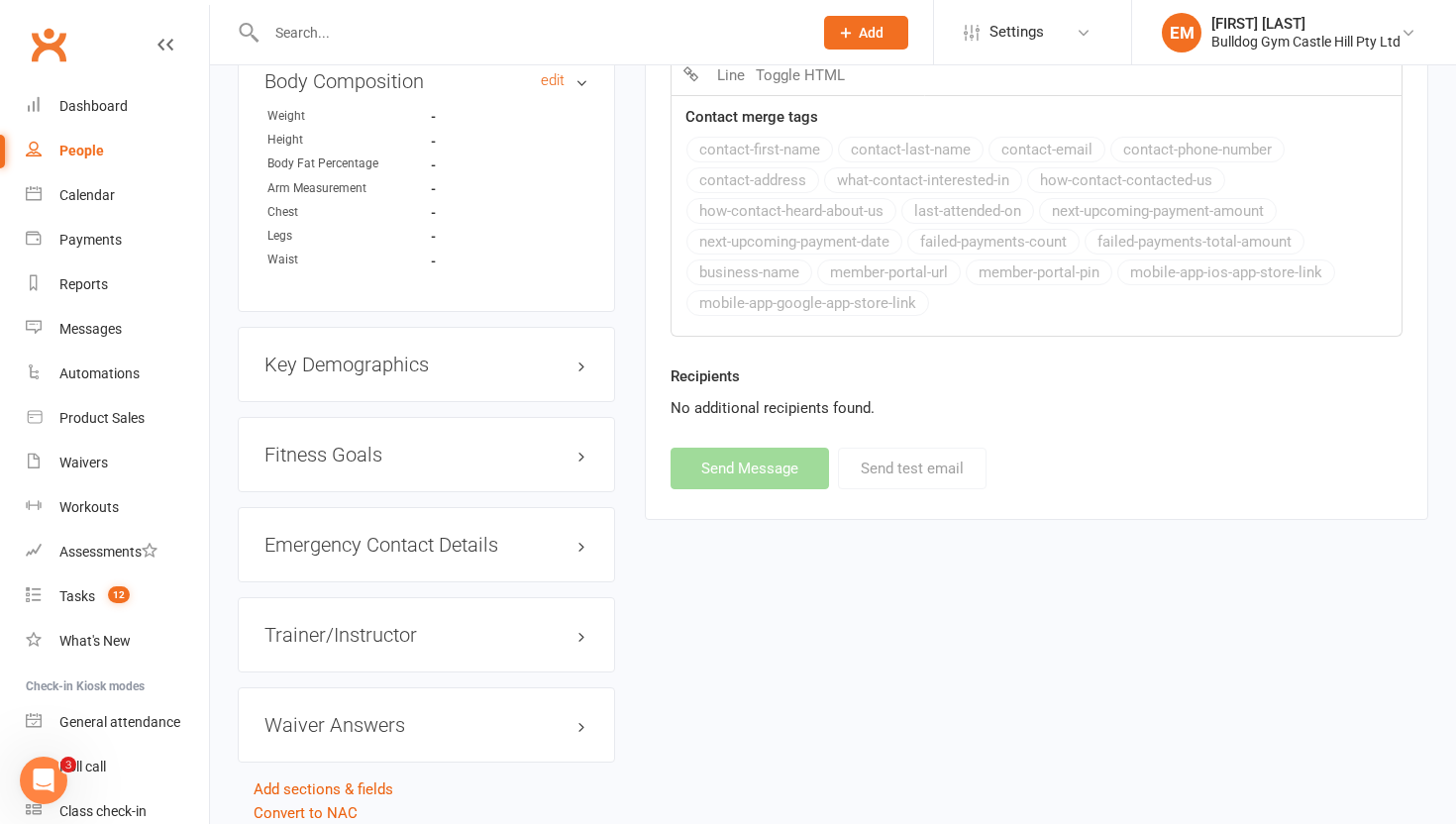 select 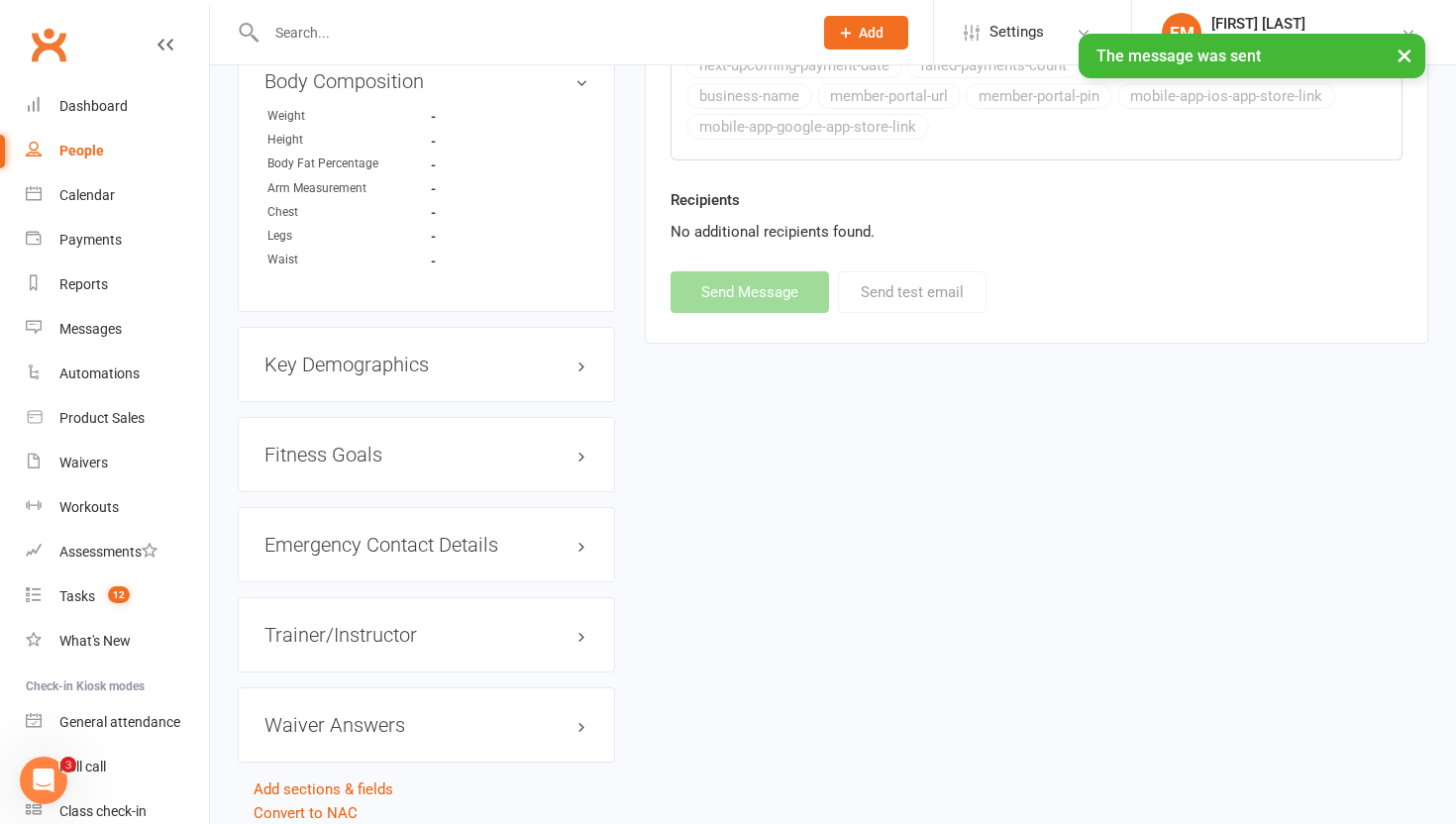 click on "× The message was sent" at bounding box center (715, 34) 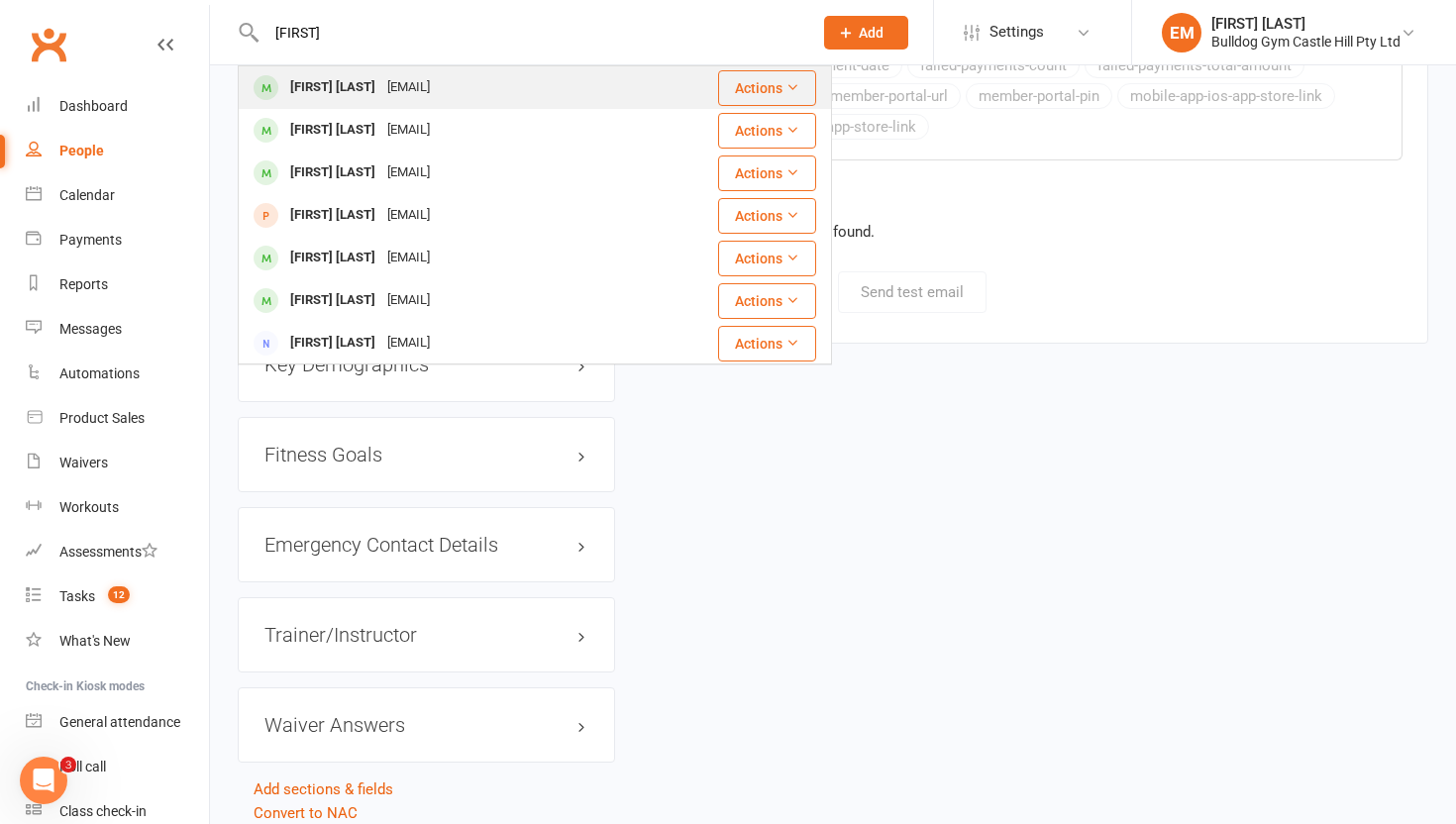 type on "javier" 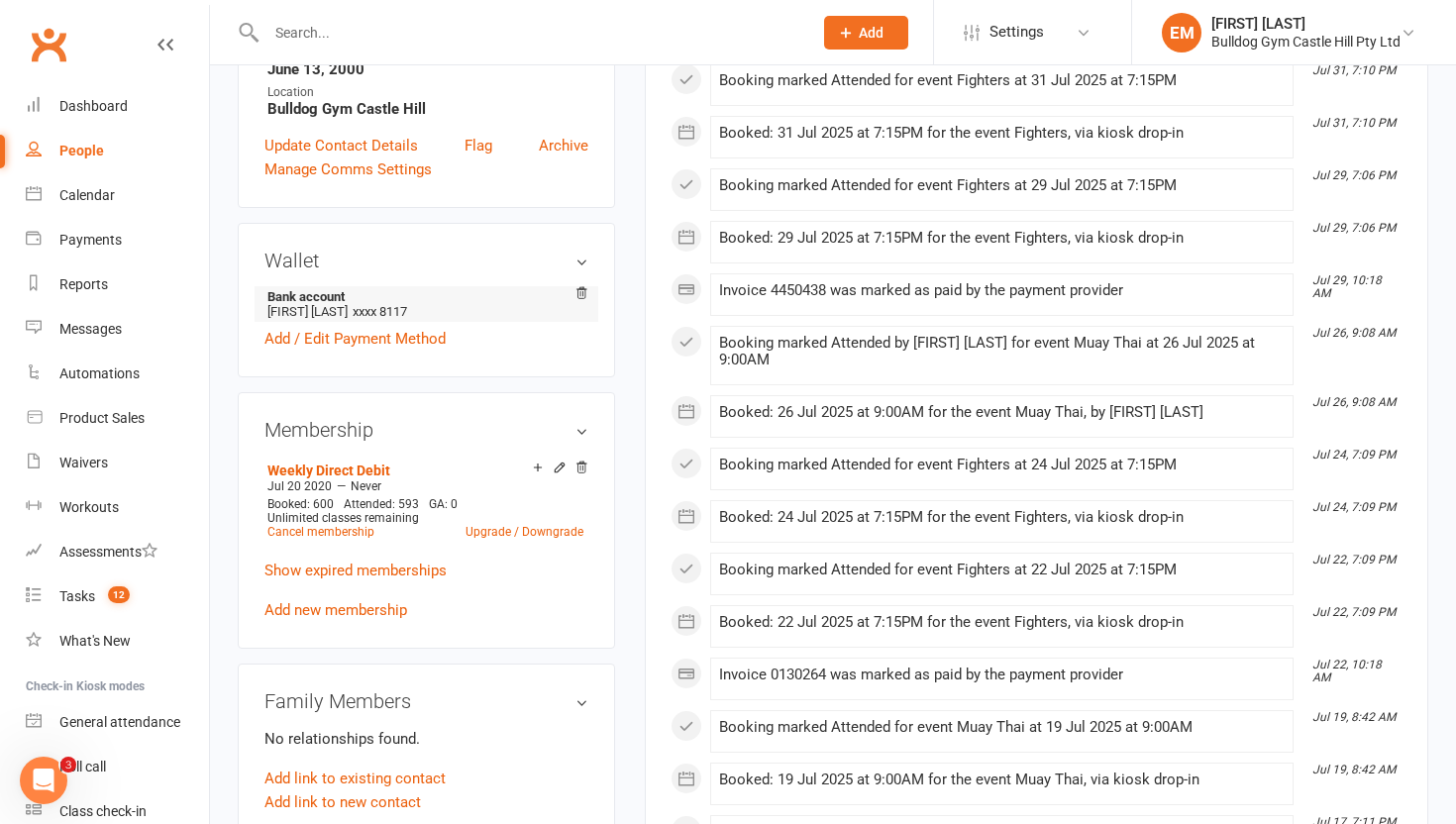 scroll, scrollTop: 498, scrollLeft: 0, axis: vertical 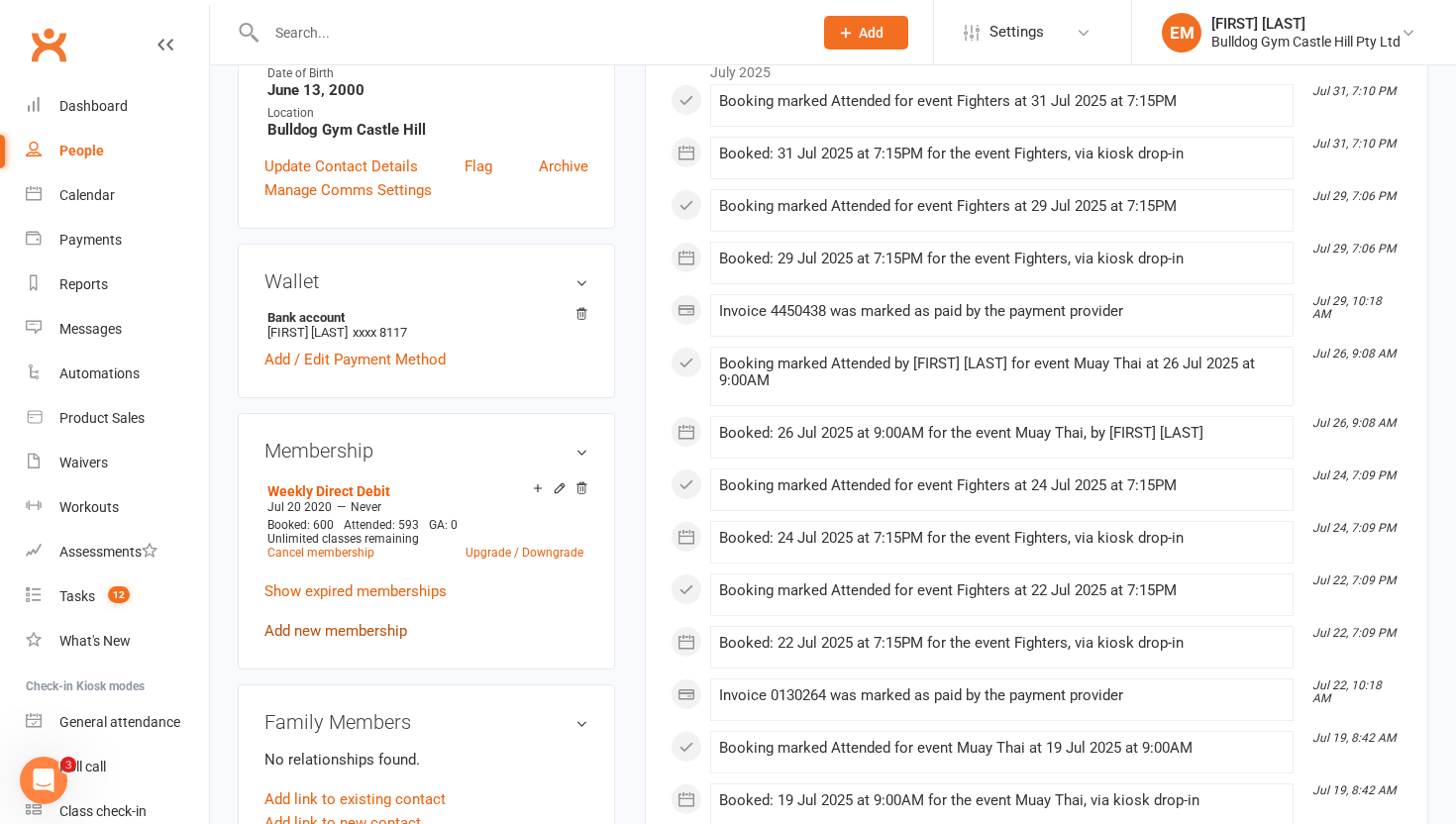 click on "Add new membership" at bounding box center [336, 631] 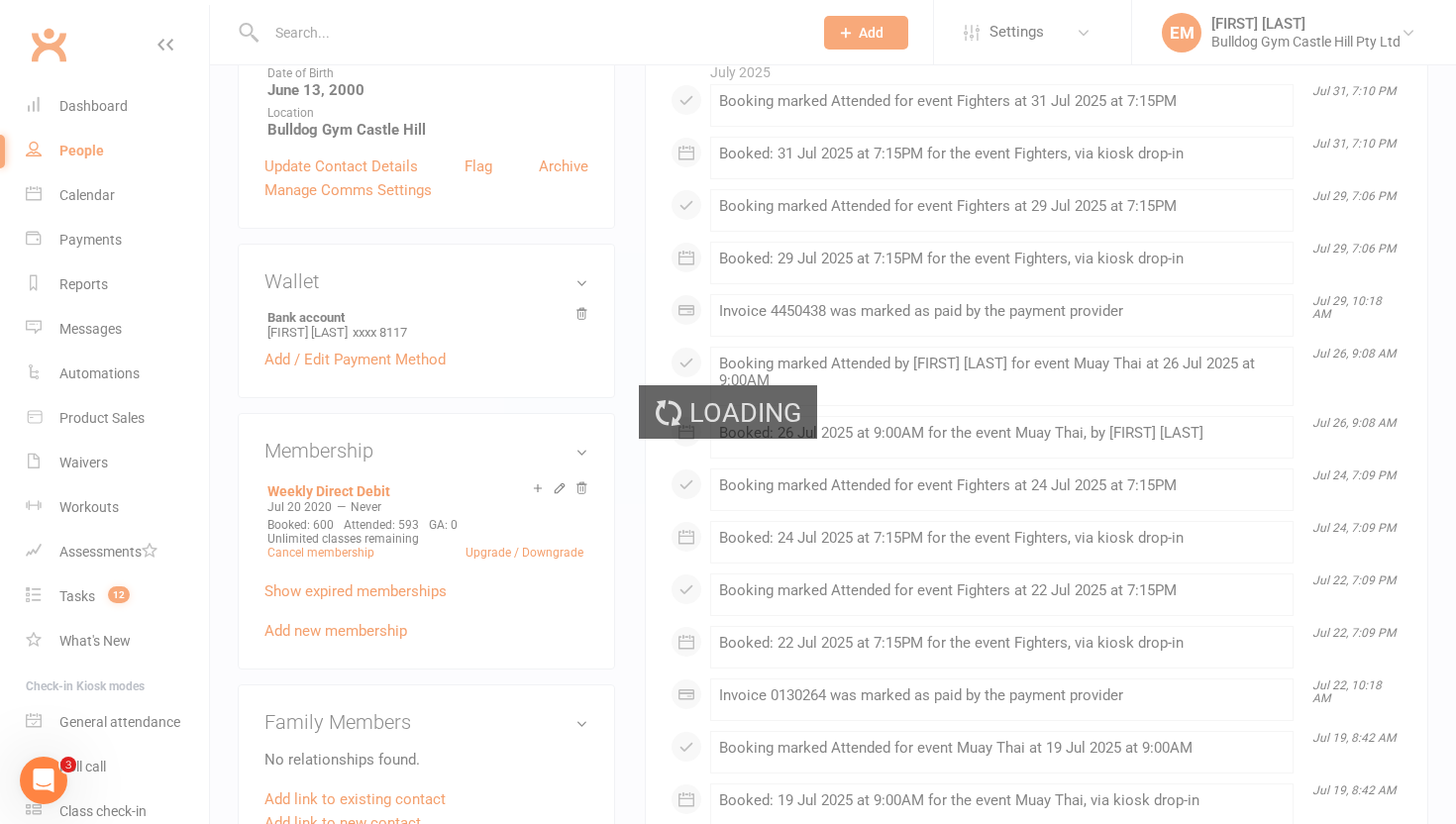 scroll, scrollTop: 0, scrollLeft: 0, axis: both 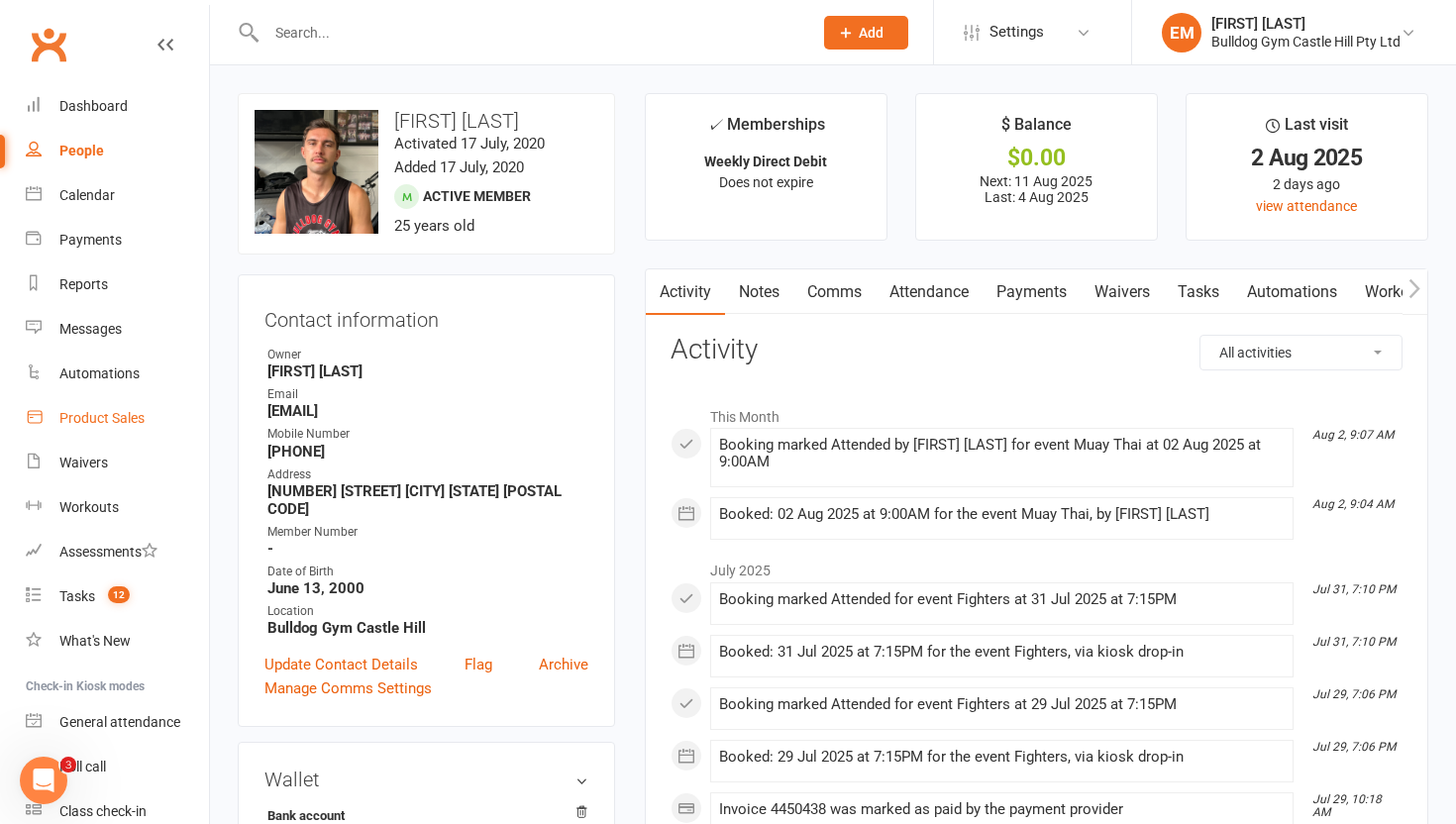 click on "Product Sales" at bounding box center (102, 418) 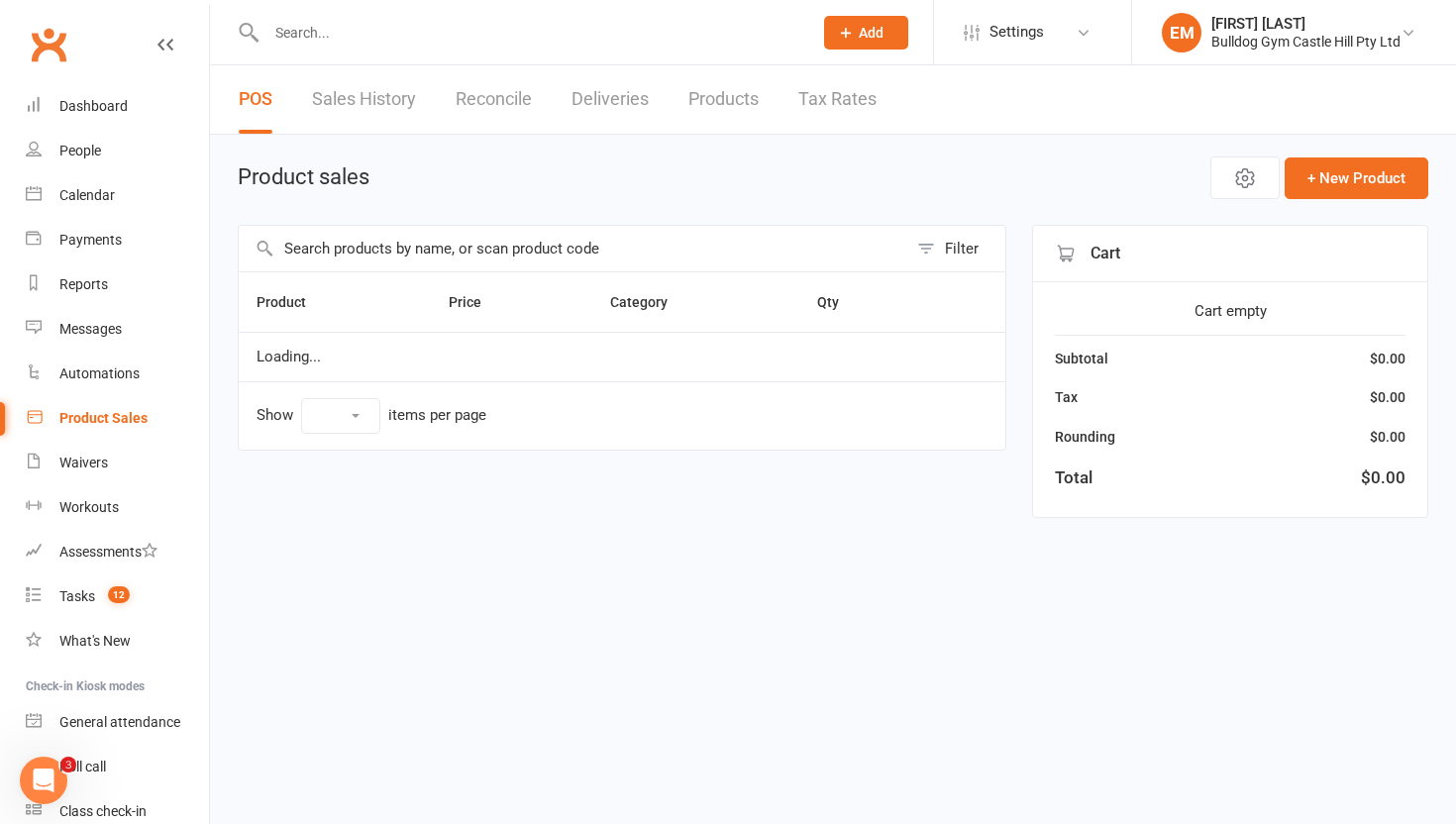 select on "100" 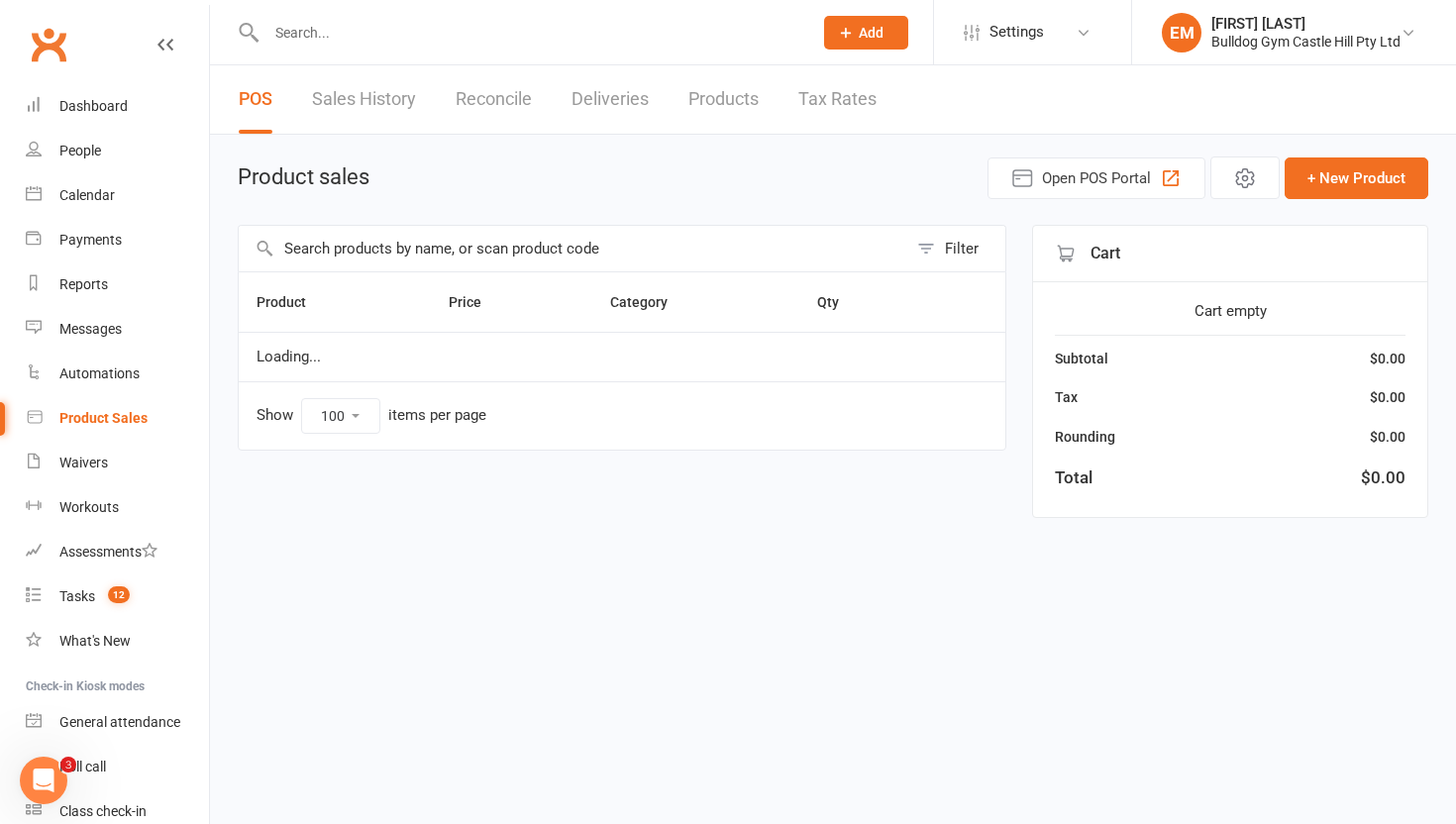click at bounding box center [572, 249] 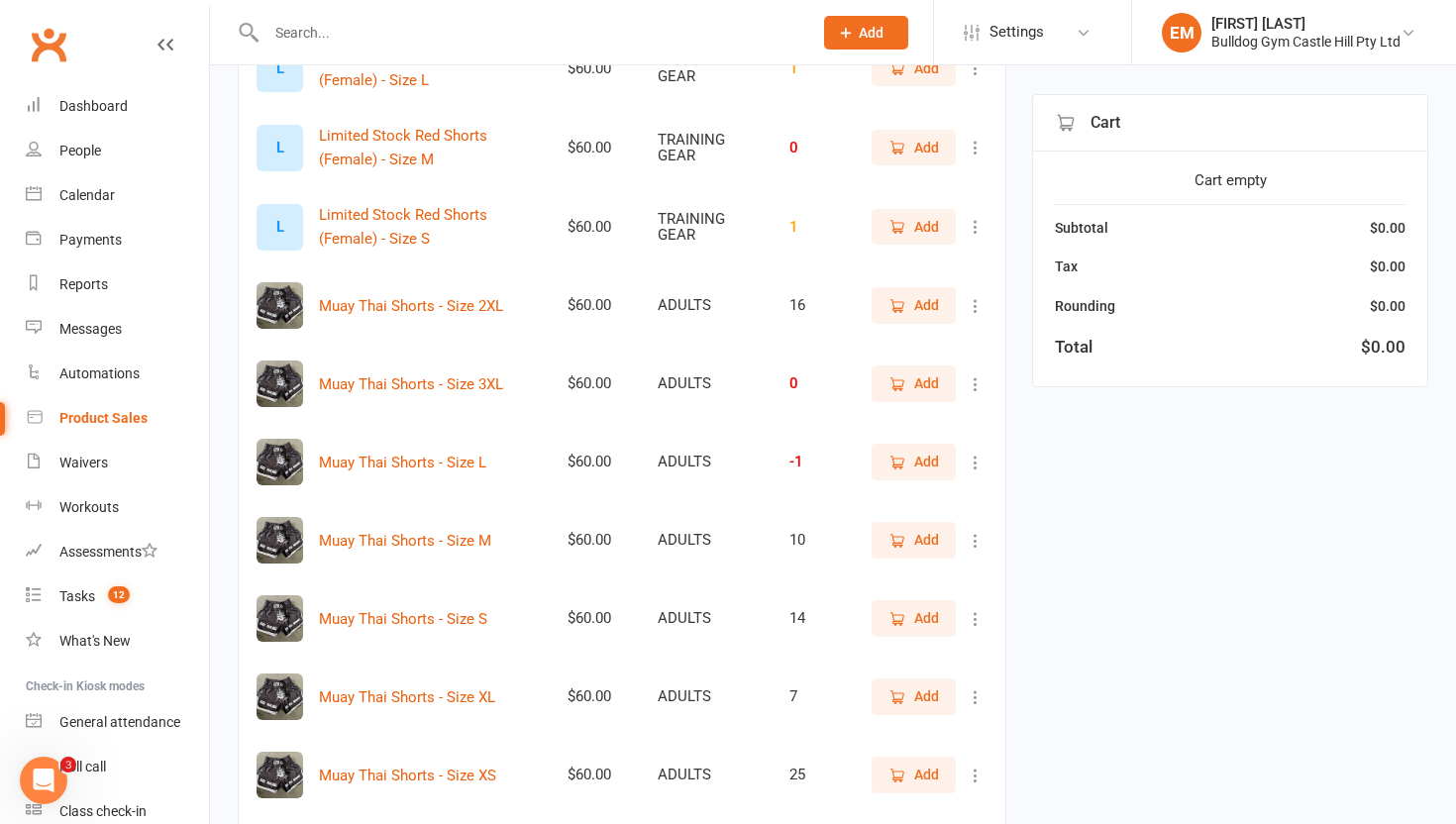 scroll, scrollTop: 1564, scrollLeft: 0, axis: vertical 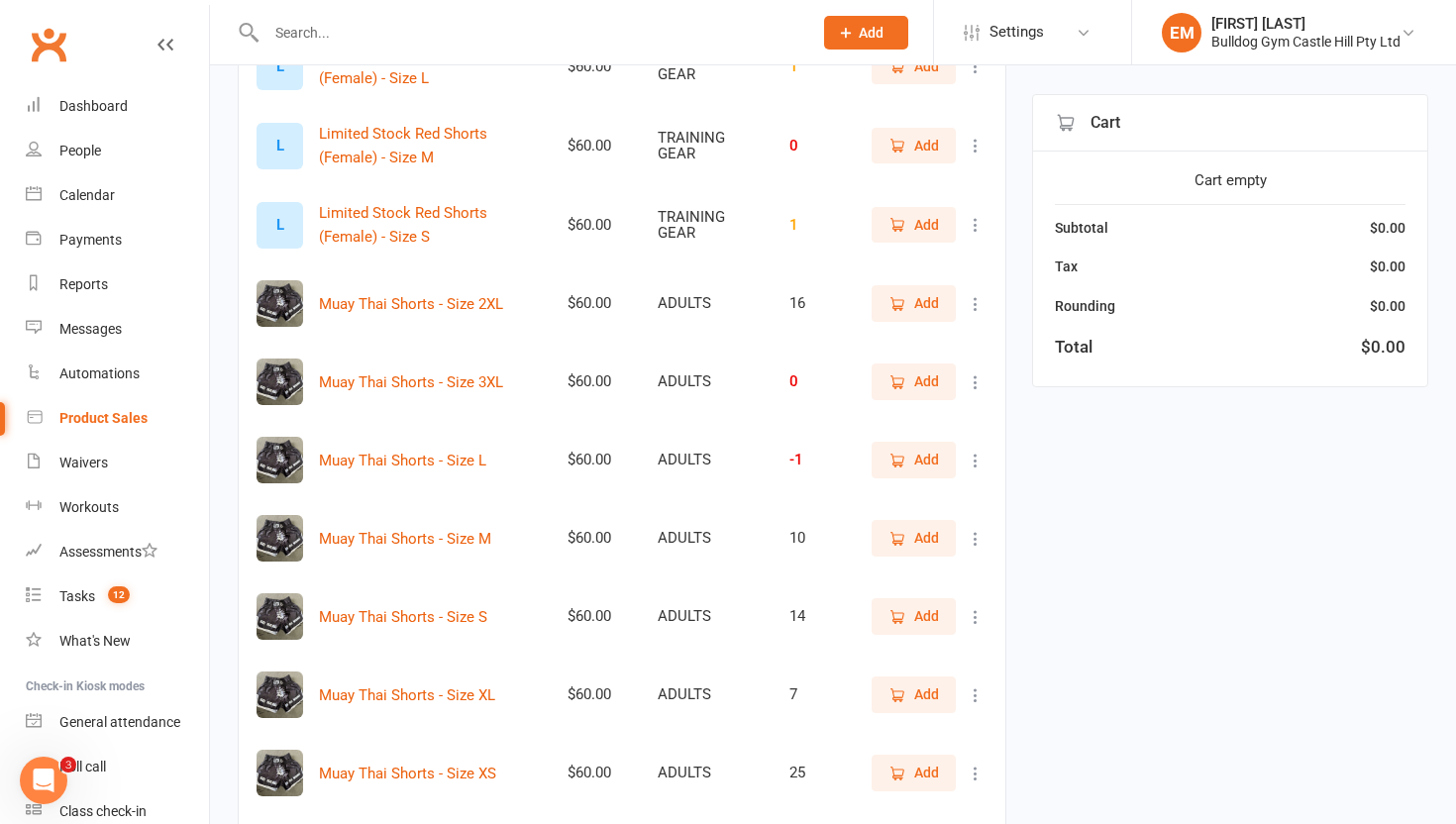 type on "short" 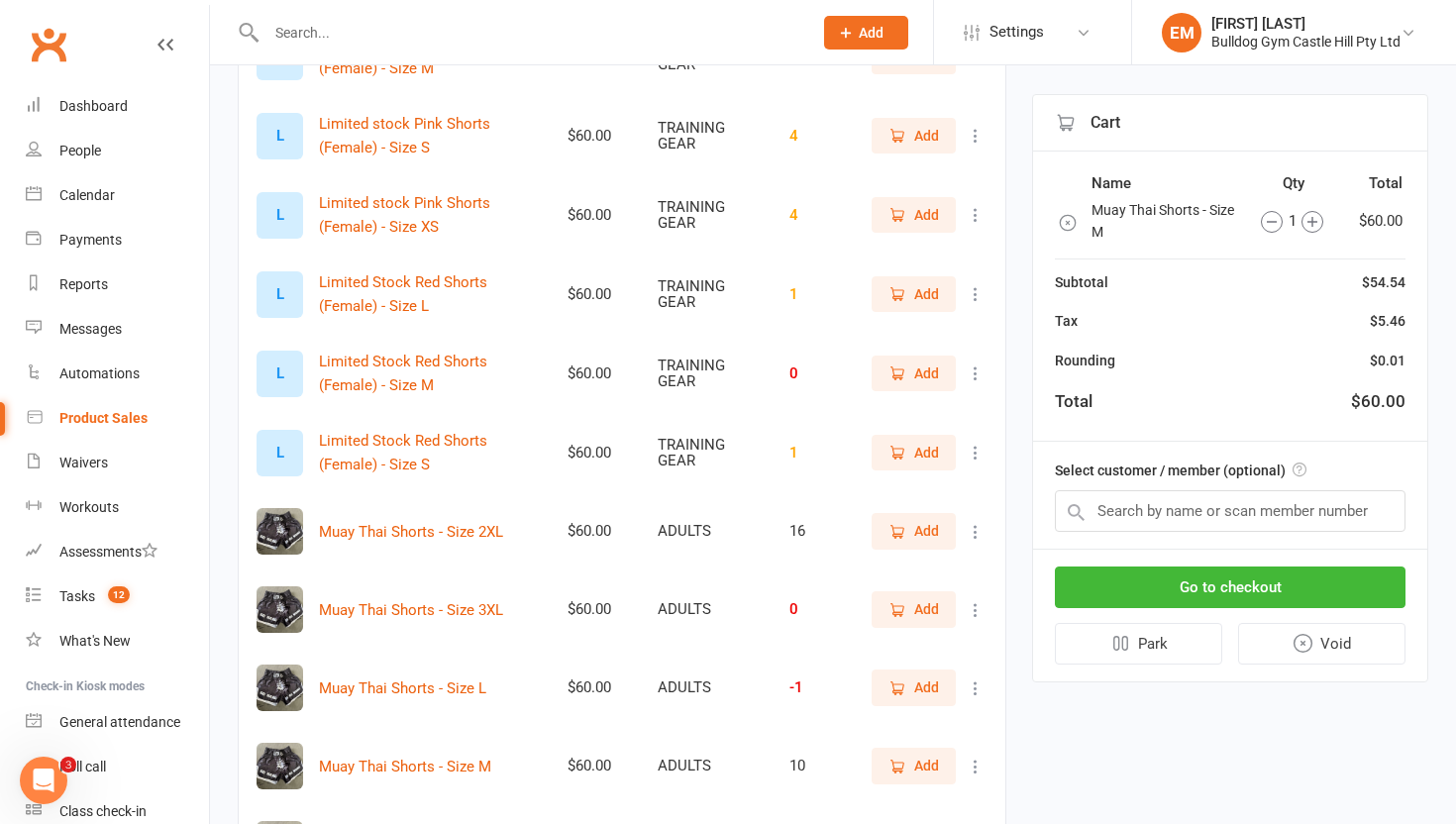 scroll, scrollTop: 0, scrollLeft: 0, axis: both 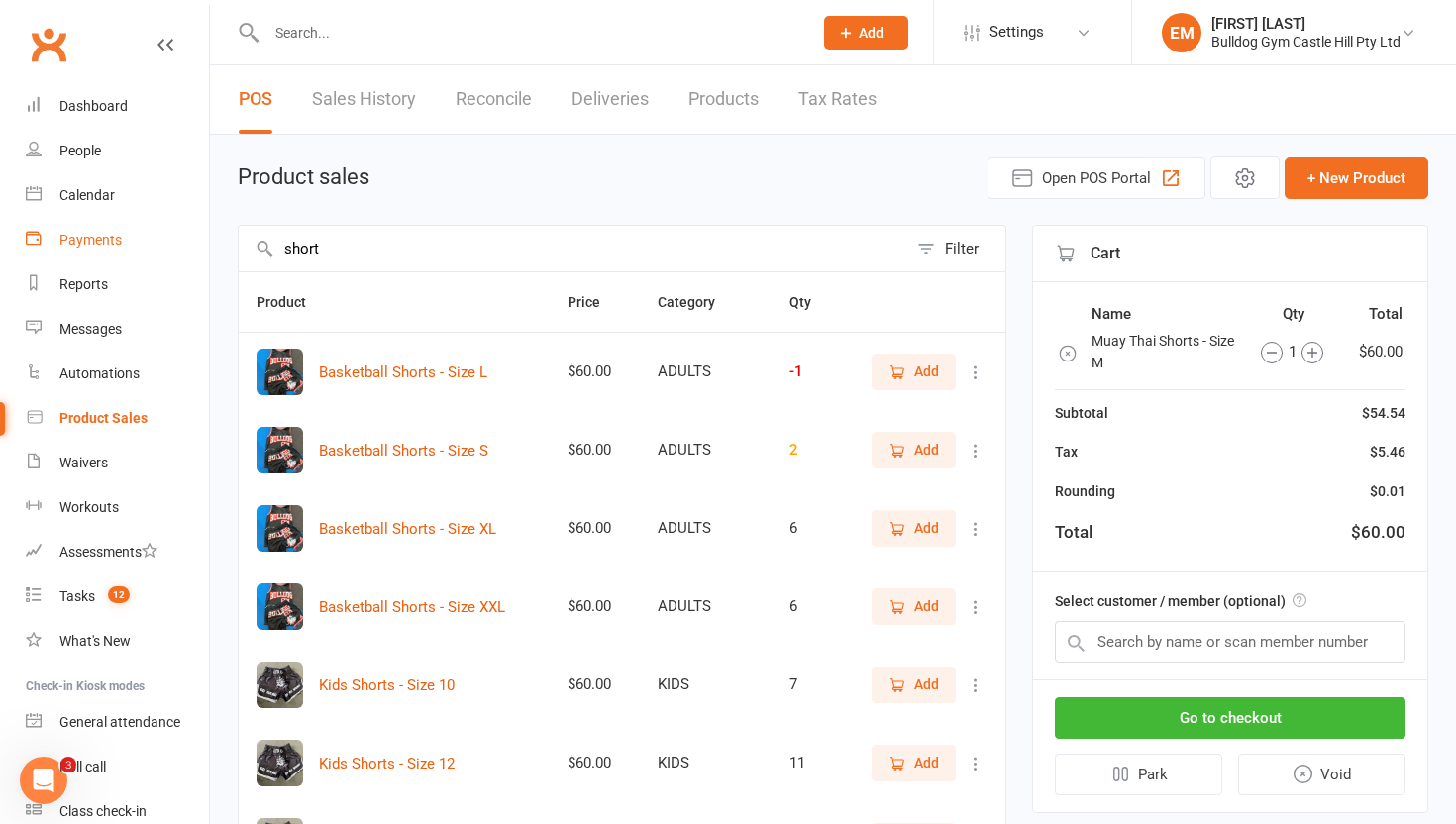 drag, startPoint x: 363, startPoint y: 247, endPoint x: 124, endPoint y: 248, distance: 239.00209 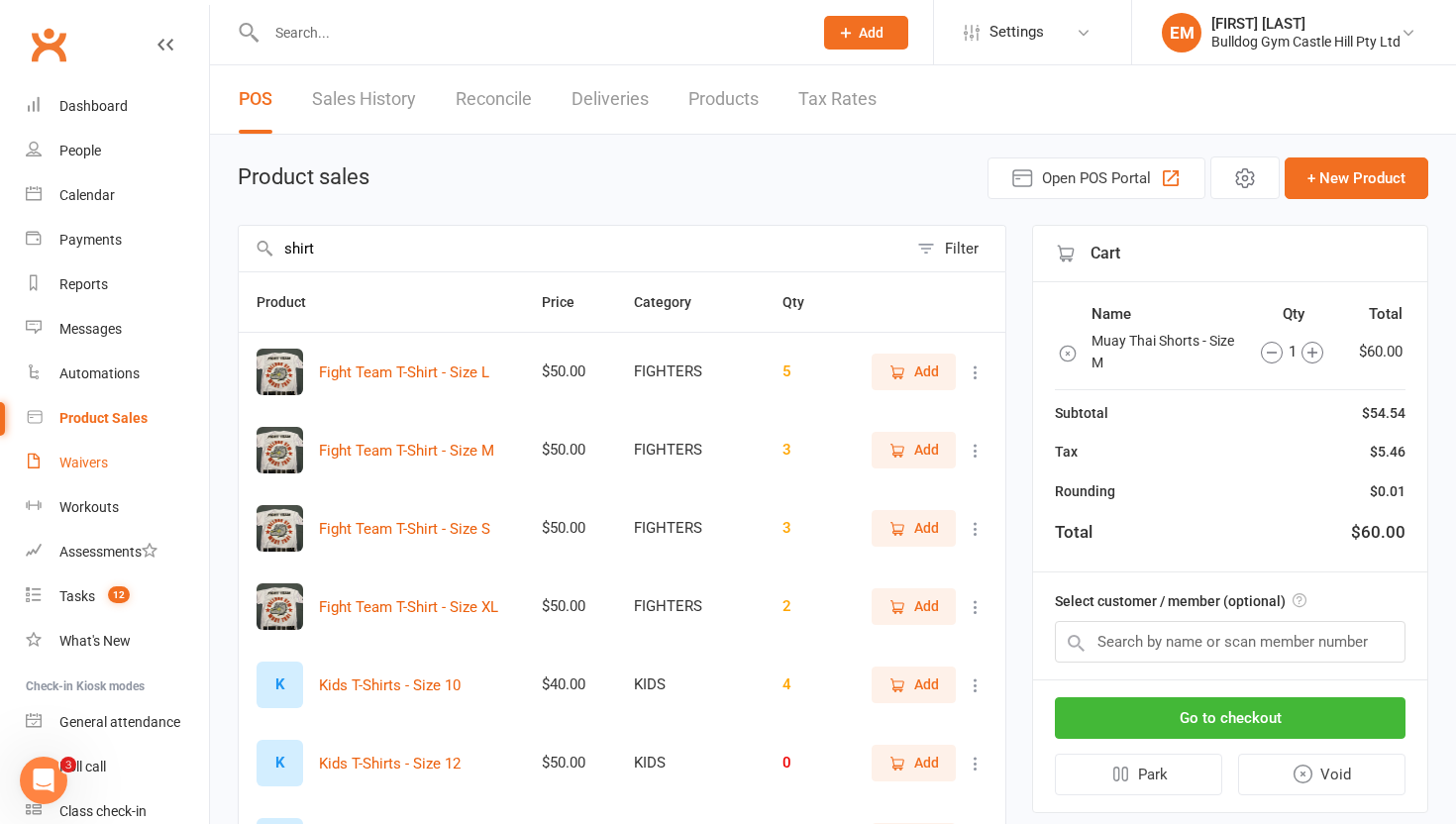 scroll, scrollTop: 84, scrollLeft: 0, axis: vertical 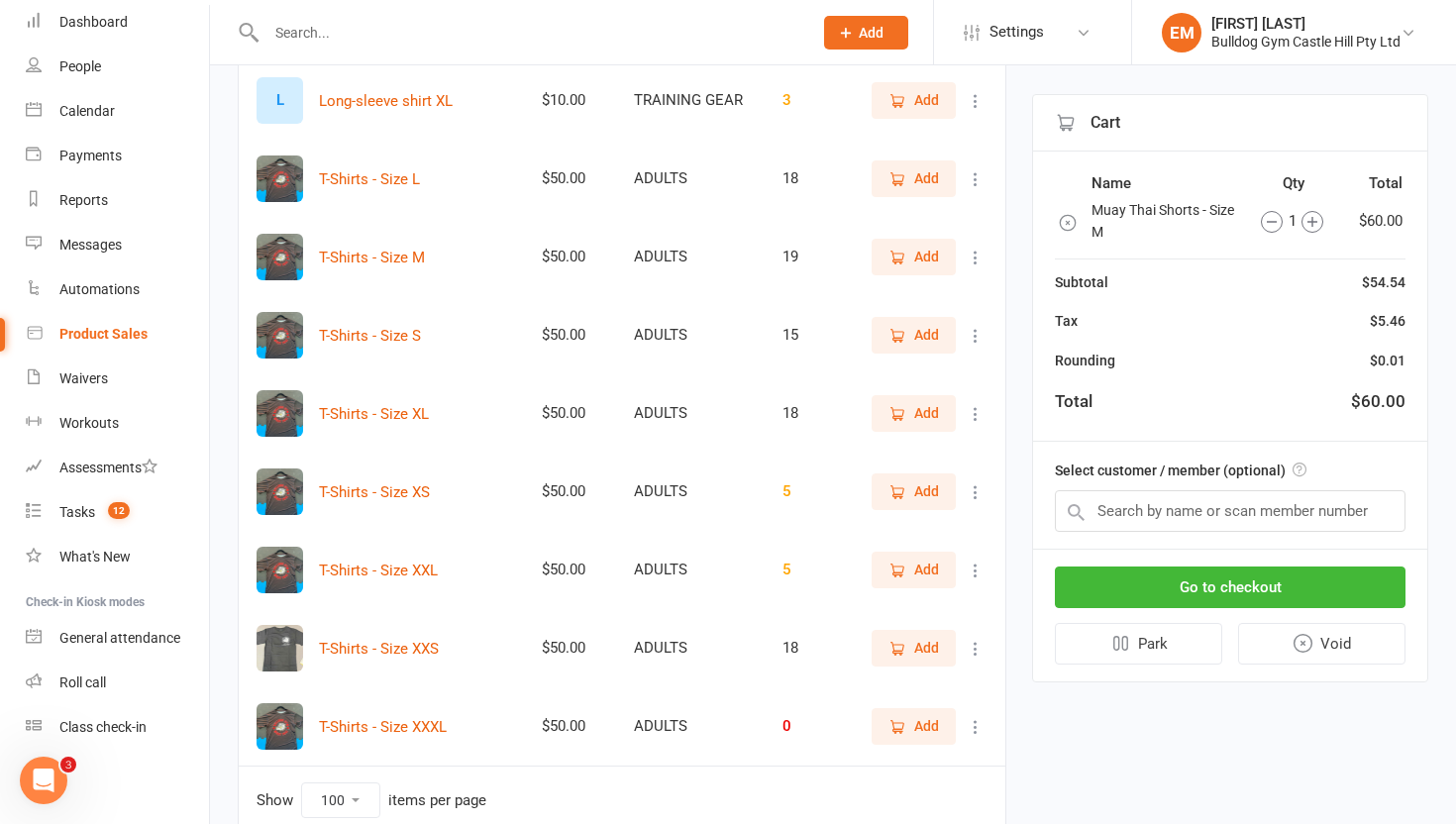 type on "shirt" 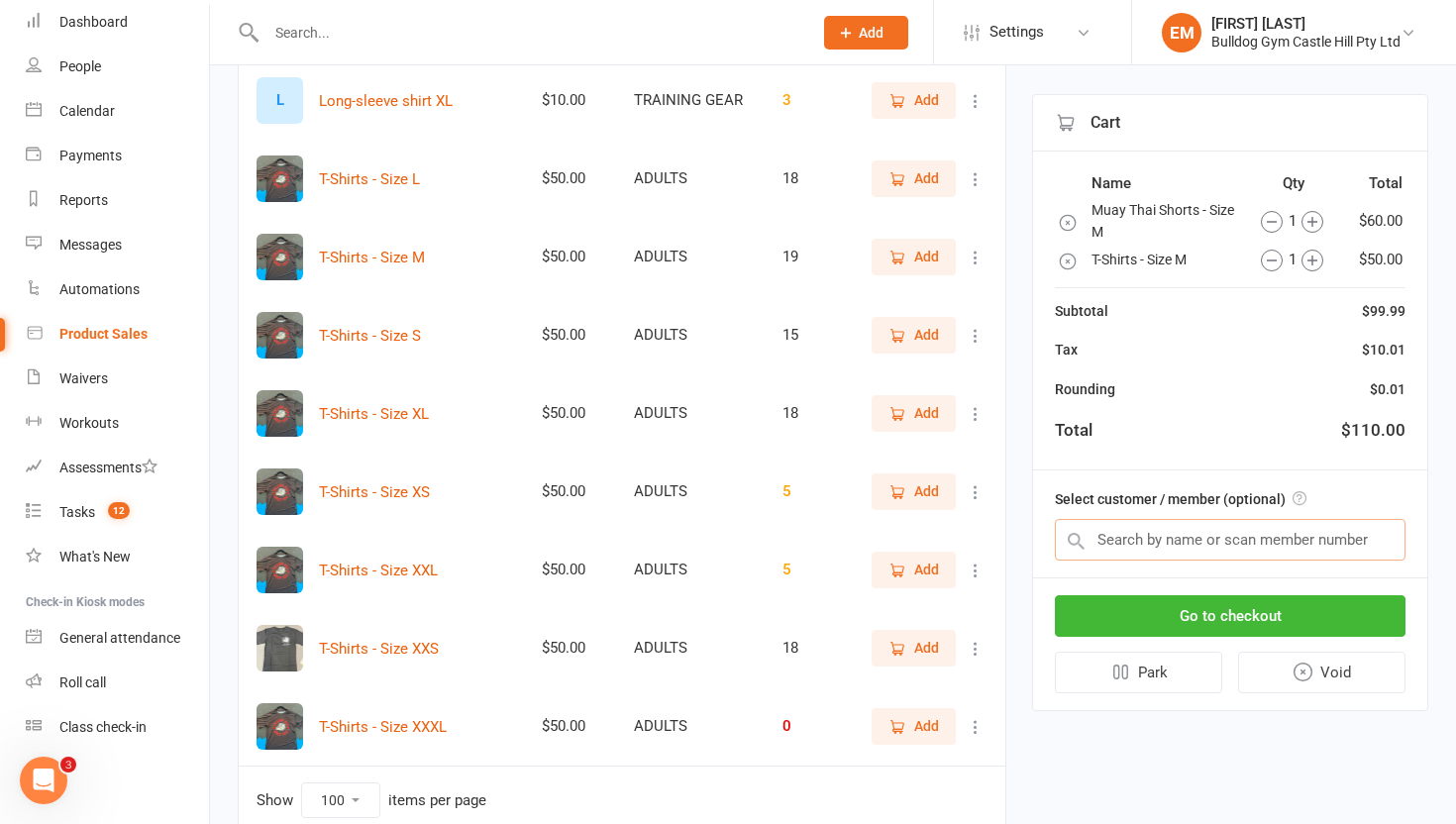 click at bounding box center (1230, 540) 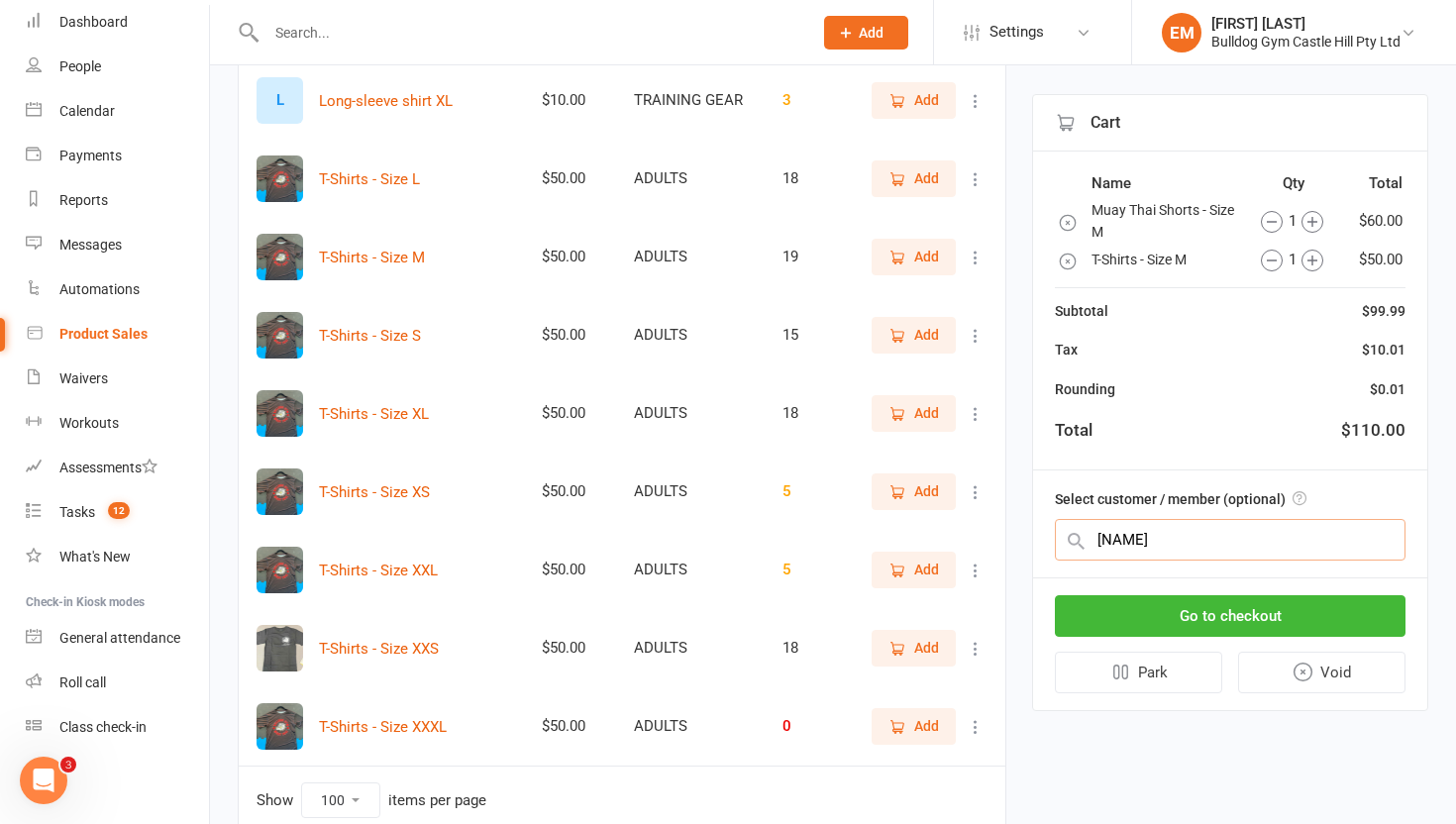 type on "javier" 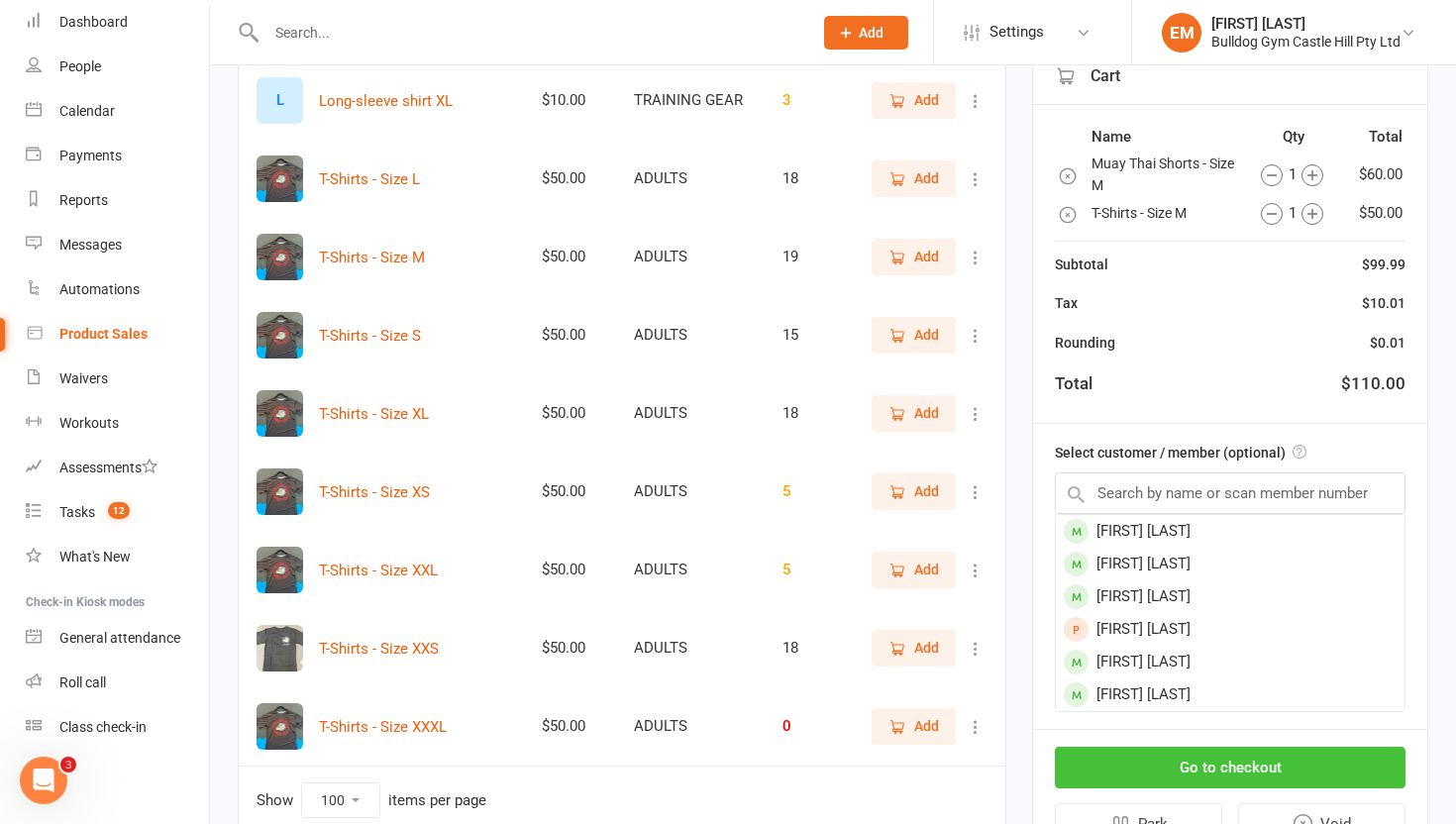 click on "Cart Name Qty Total Muay Thai Shorts - Size M 1 $60.00 T-Shirts - Size M 1 $50.00 Subtotal $99.99 Tax $10.01 Rounding $0.01 Total $110.00 Select customer / member (optional)   Javier Shields Xavier Sales Xavier Fava Xavier Ting Xavier Critharis Xavier Sammut Go to checkout Park Void" at bounding box center (1230, 455) 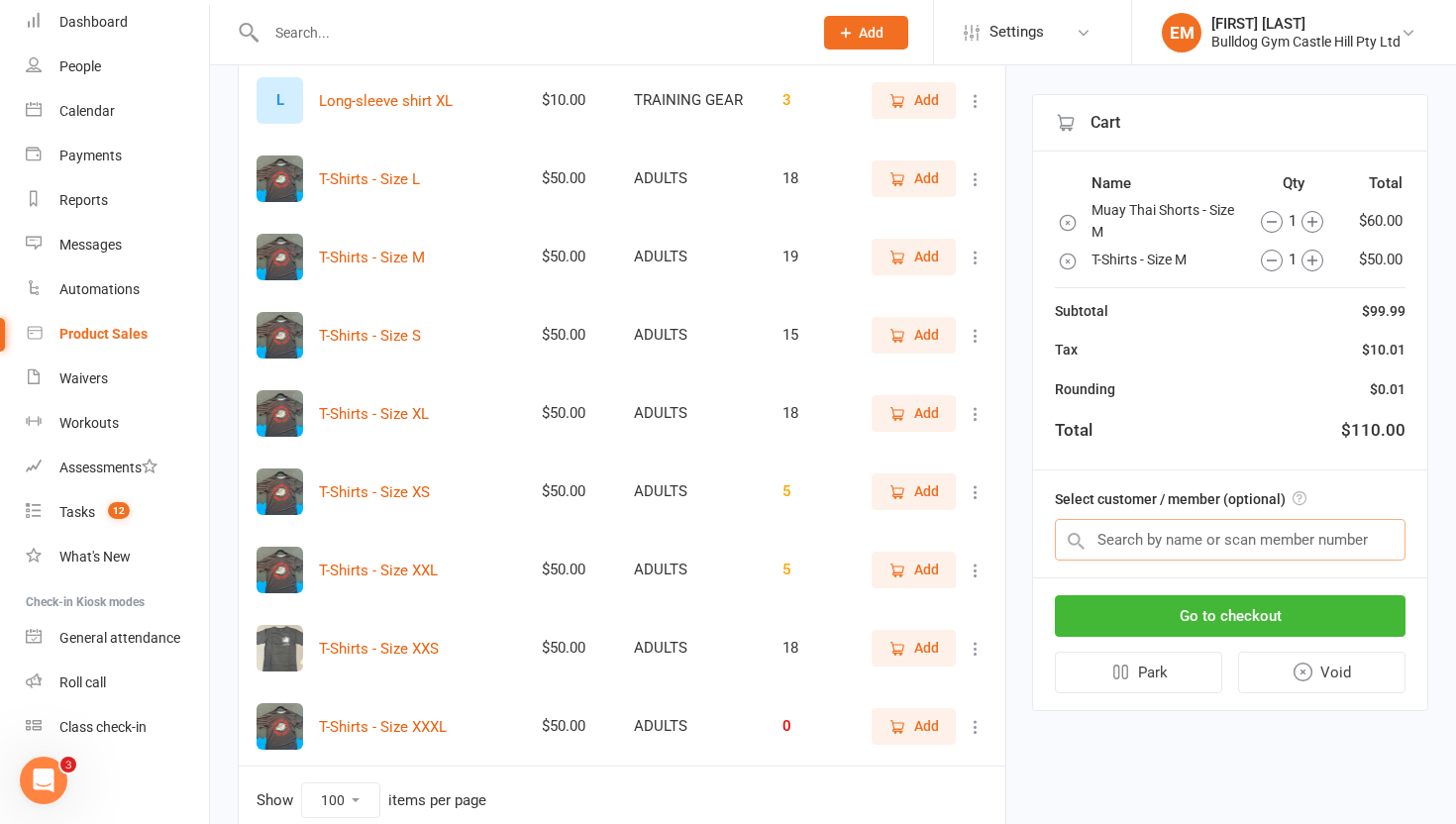 click at bounding box center [1230, 540] 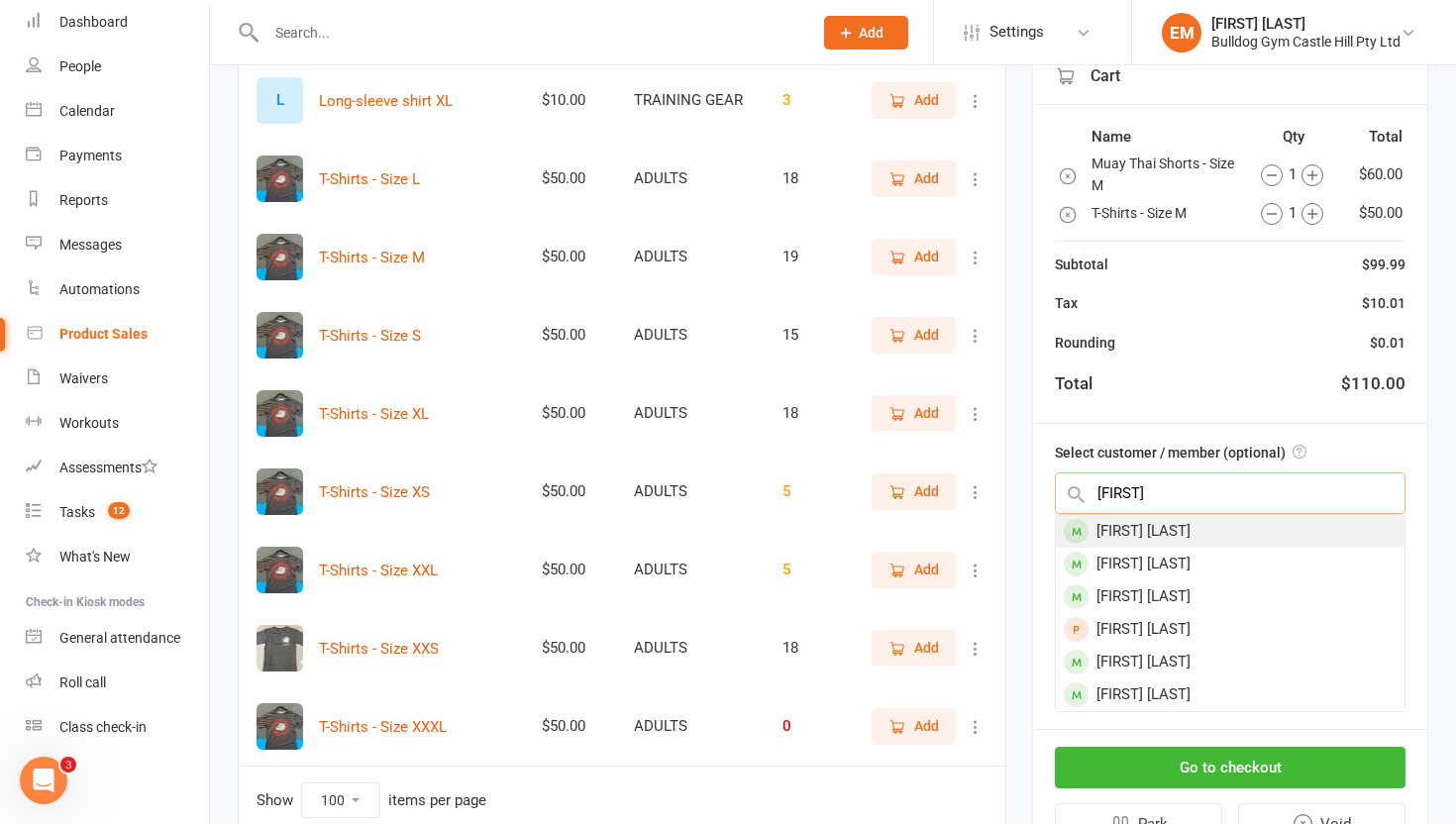 type on "javier" 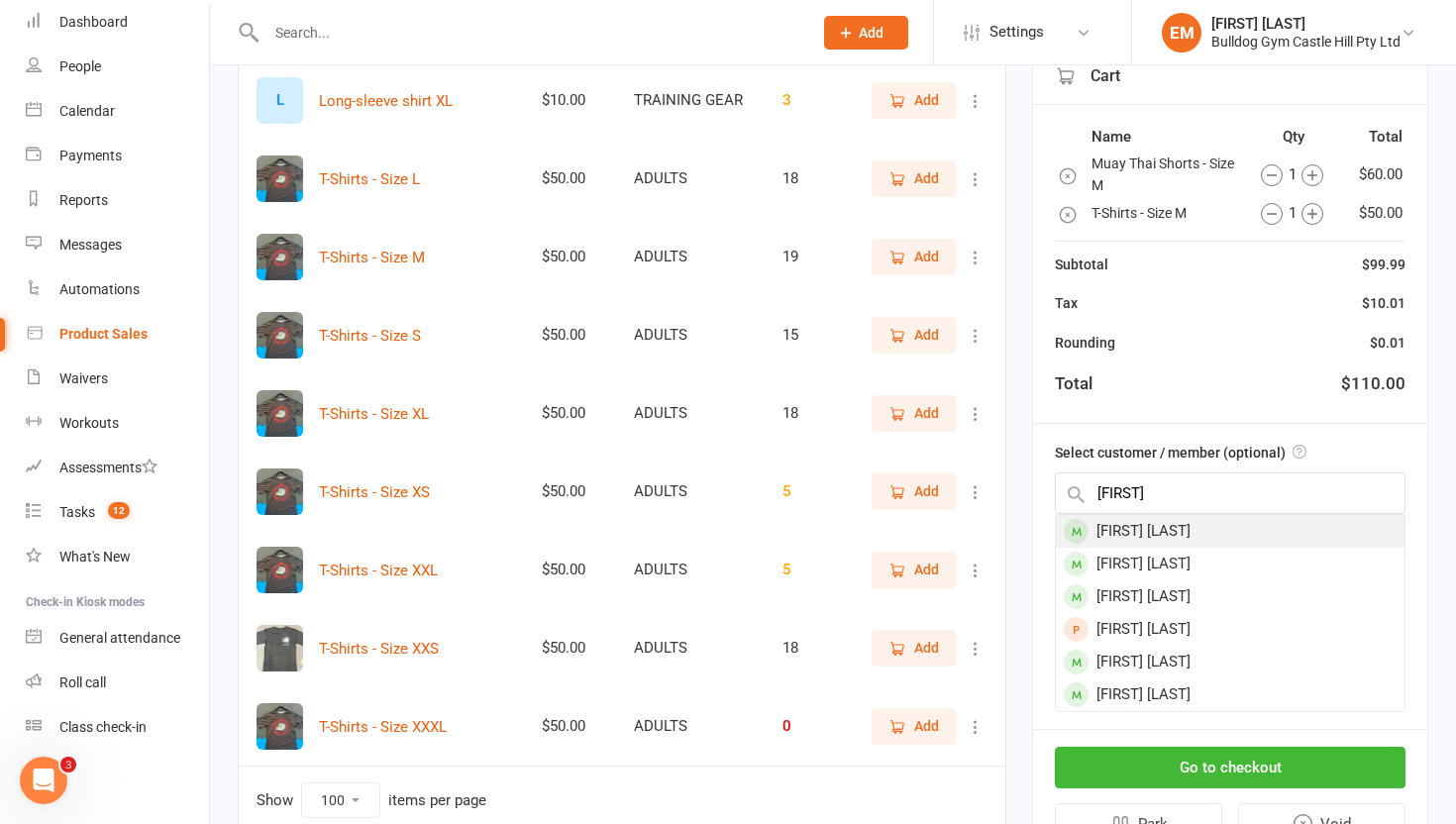 click on "[FIRST] [LAST]" at bounding box center (1230, 531) 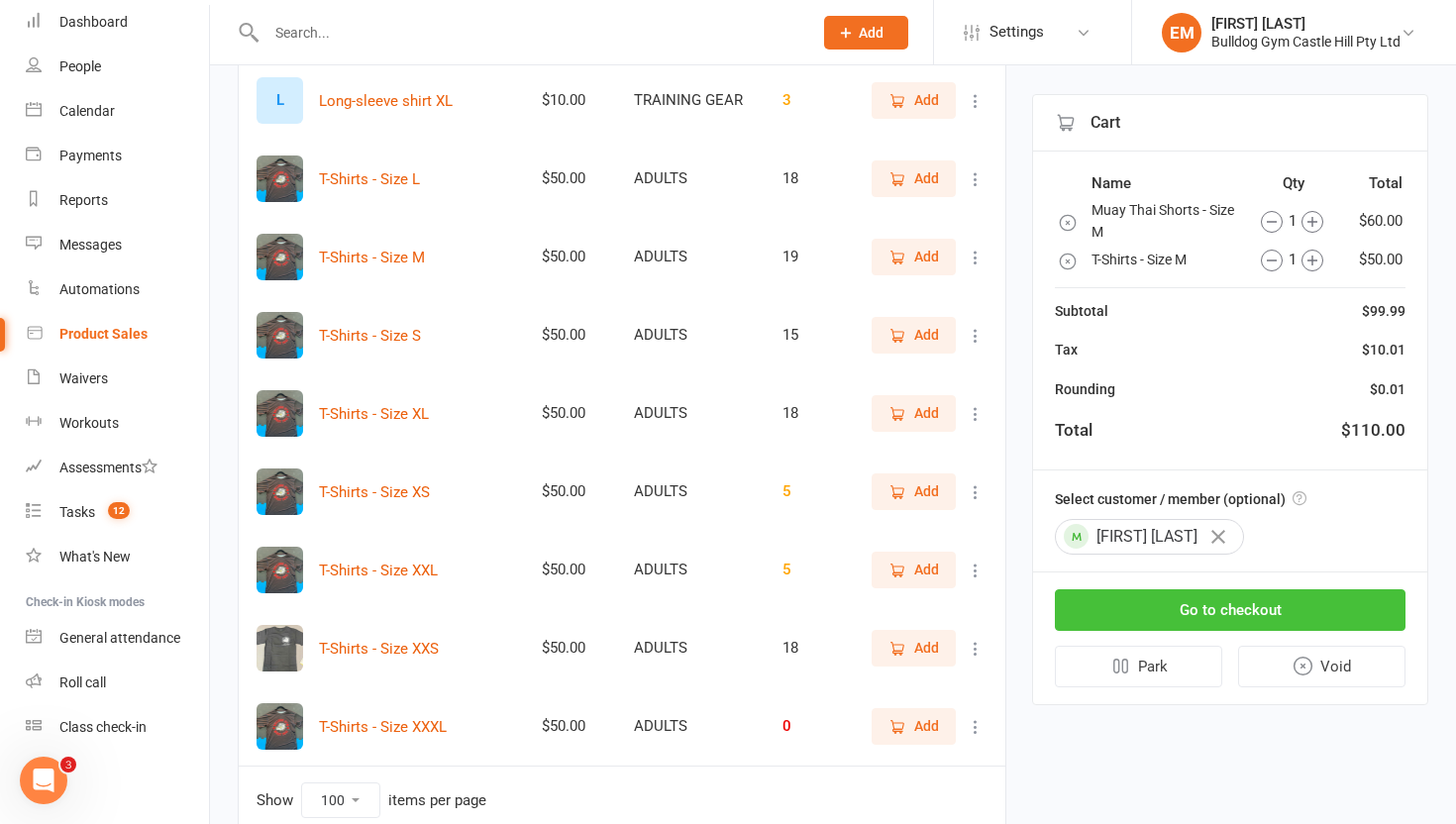 click on "Go to checkout" at bounding box center (1230, 610) 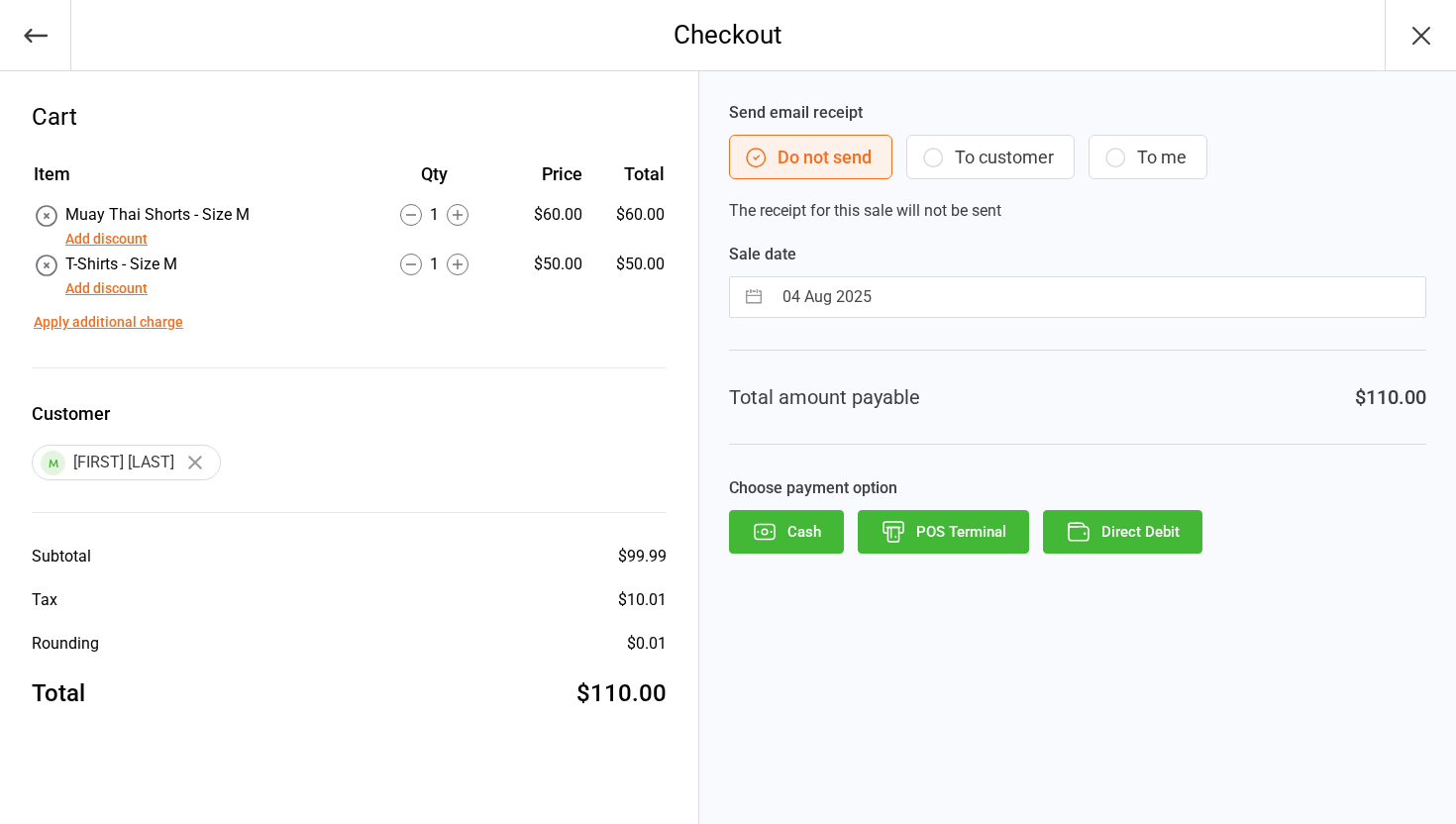 scroll, scrollTop: 0, scrollLeft: 0, axis: both 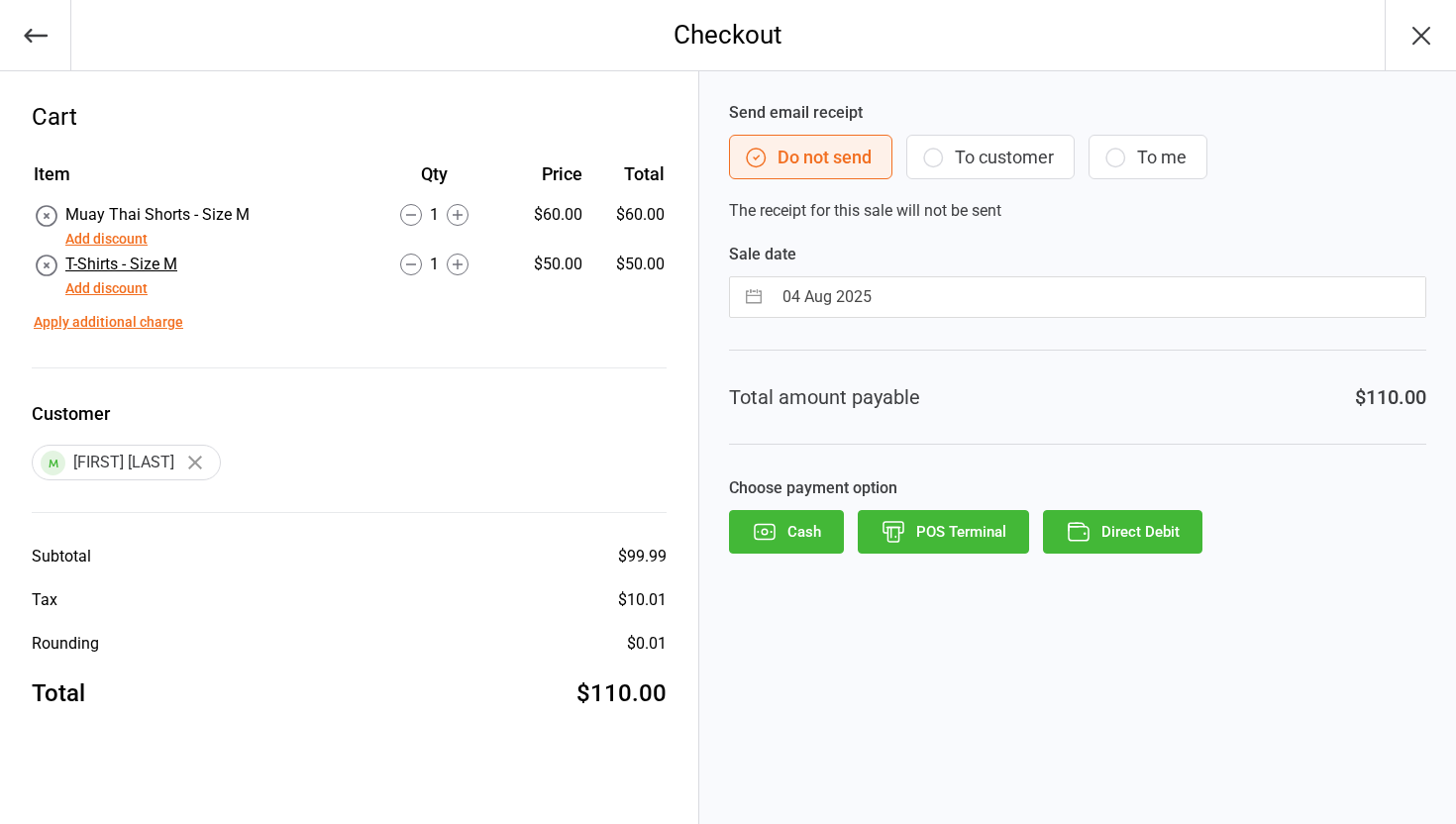click on "T-Shirts - Size M" at bounding box center (121, 263) 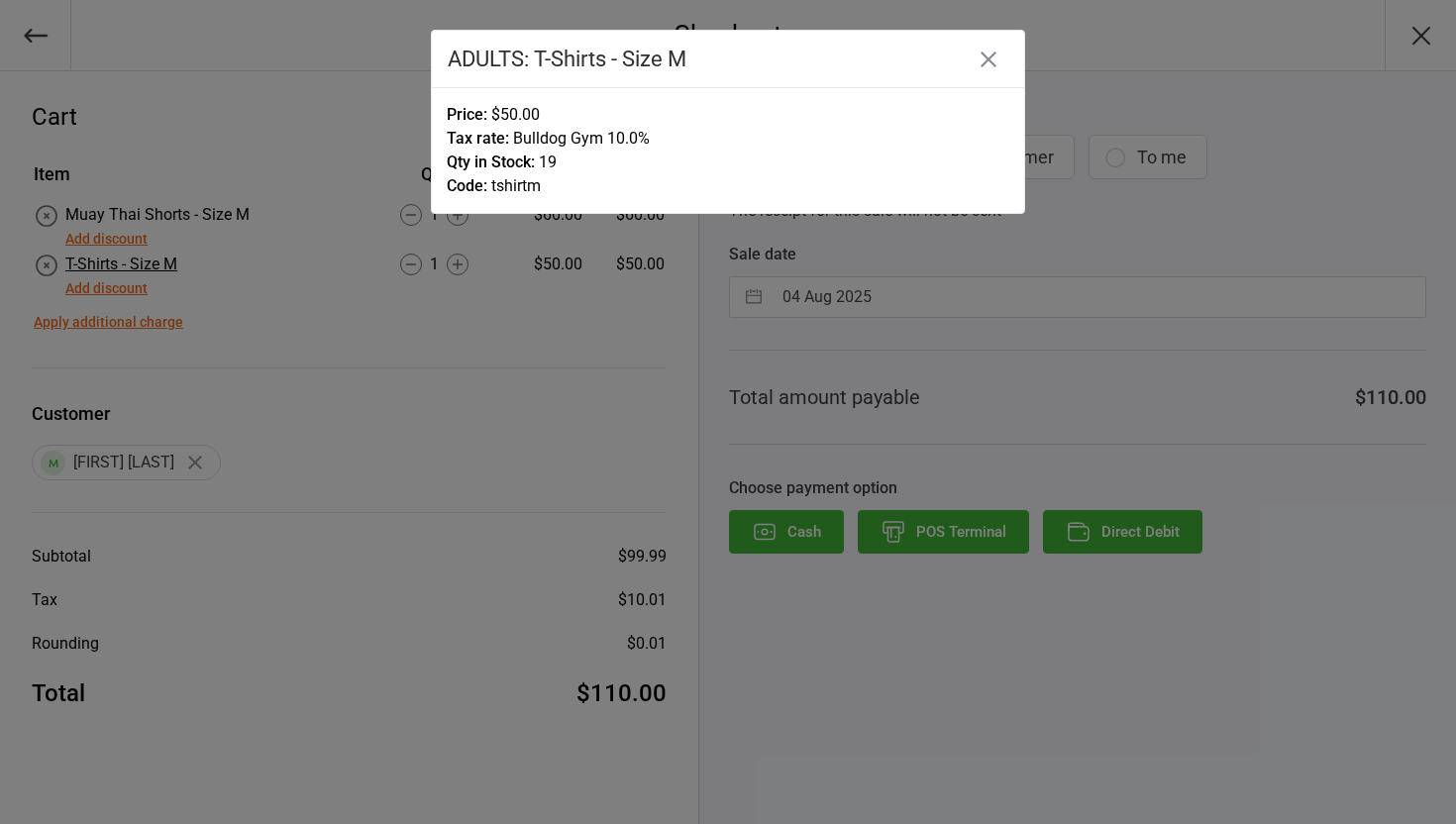 click at bounding box center [728, 412] 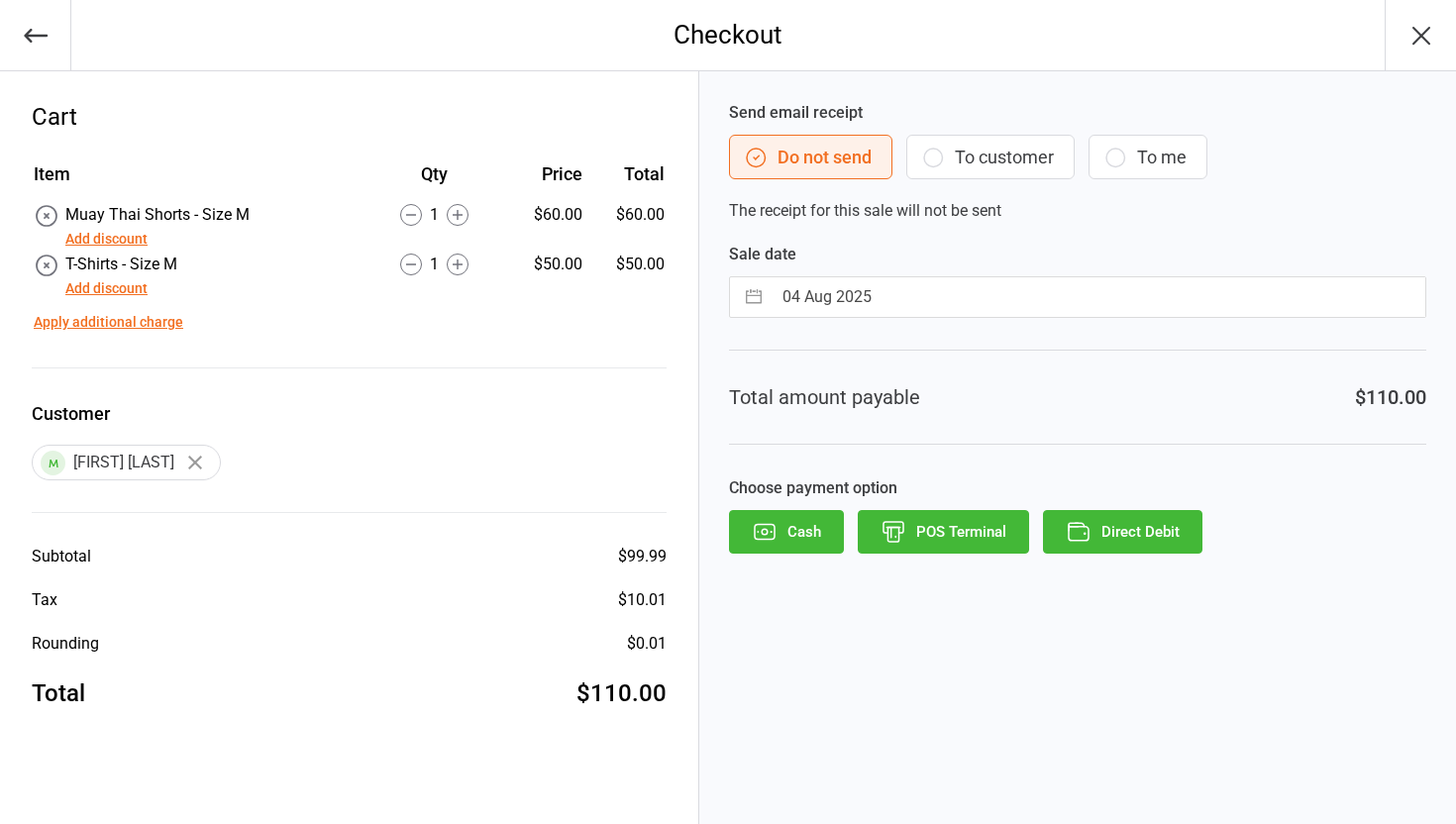 click on "Add discount" at bounding box center [106, 239] 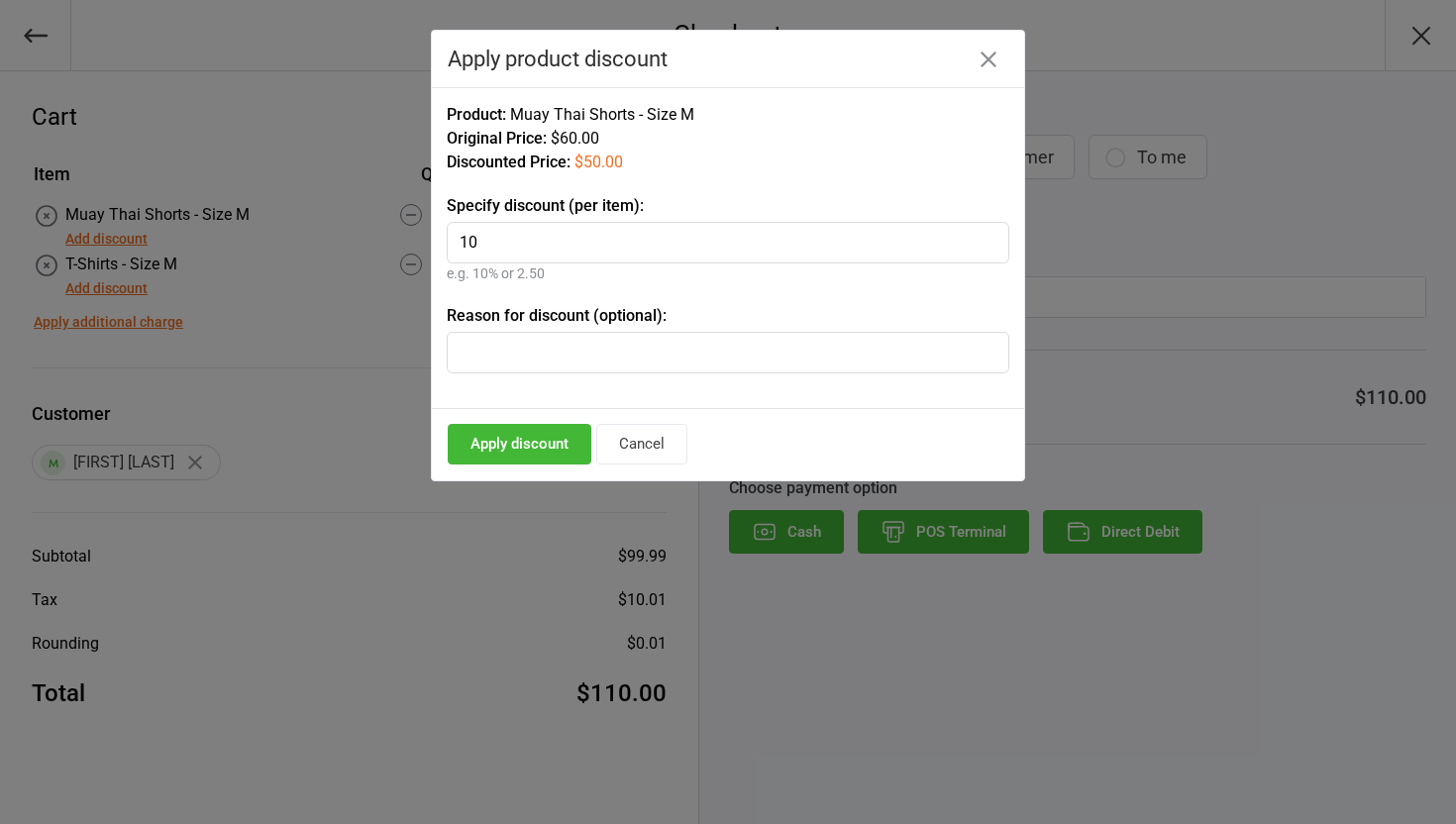 type on "10" 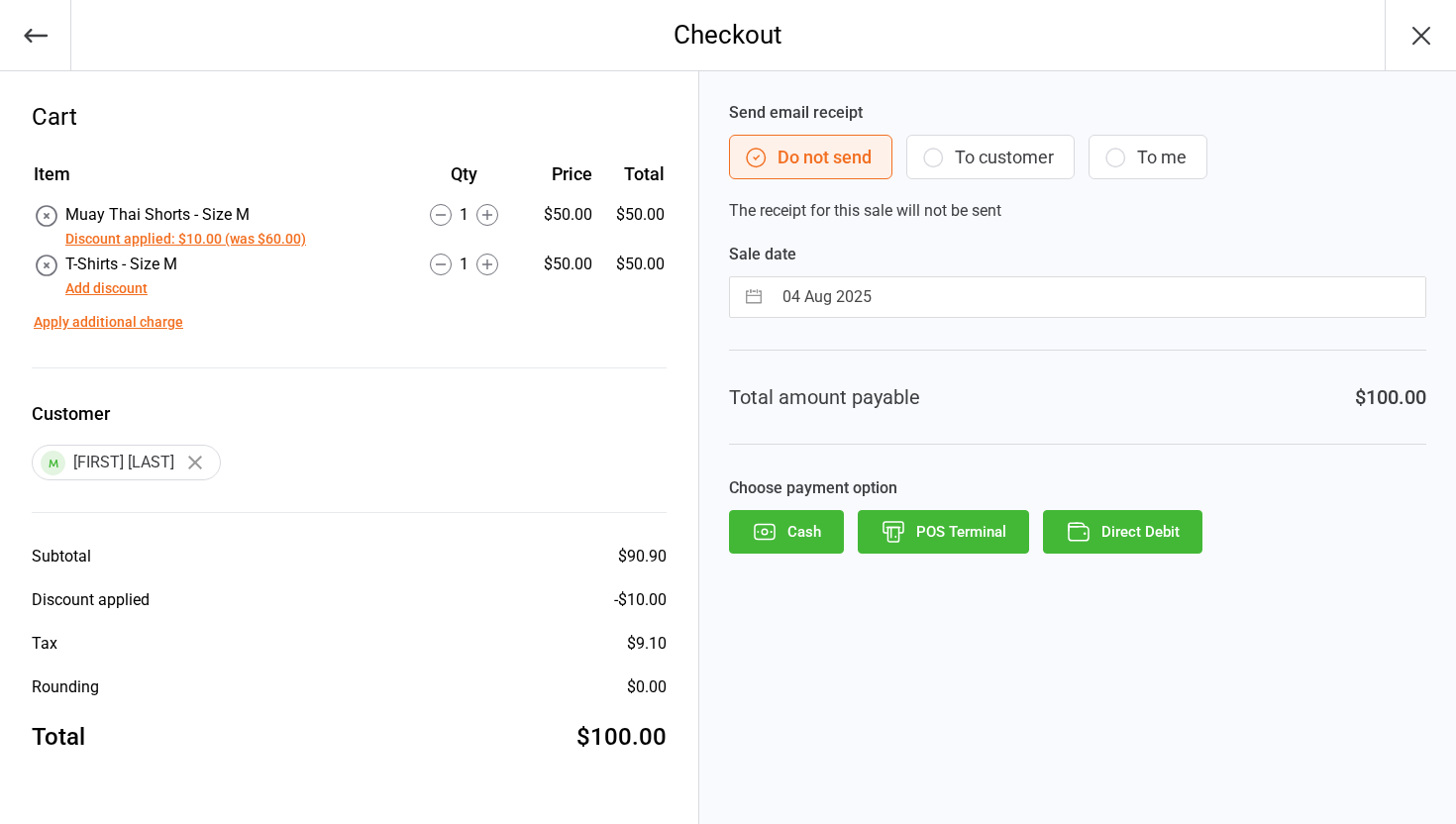 click on "Direct Debit" at bounding box center [1122, 532] 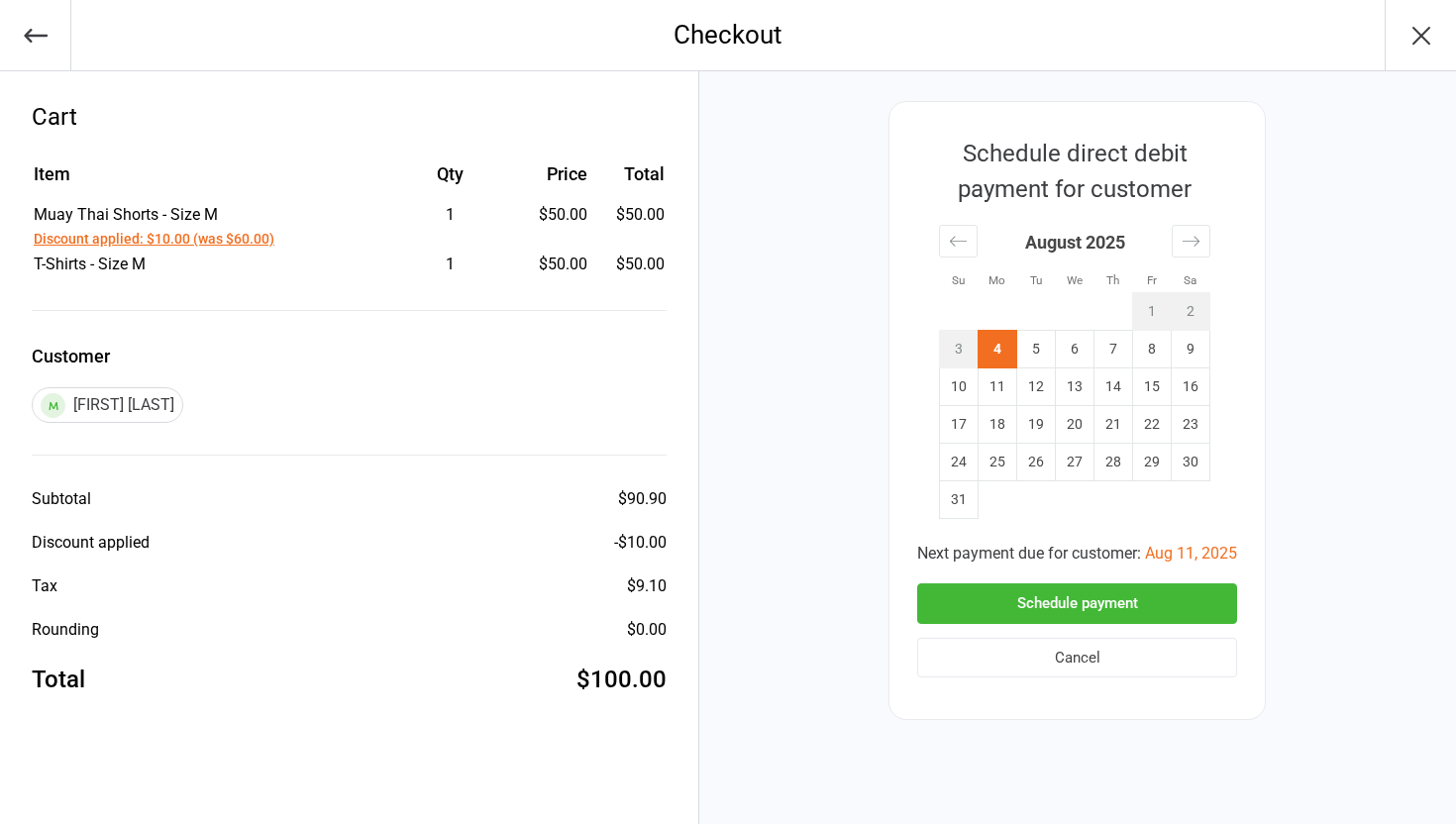 click on "Schedule payment" at bounding box center (1077, 603) 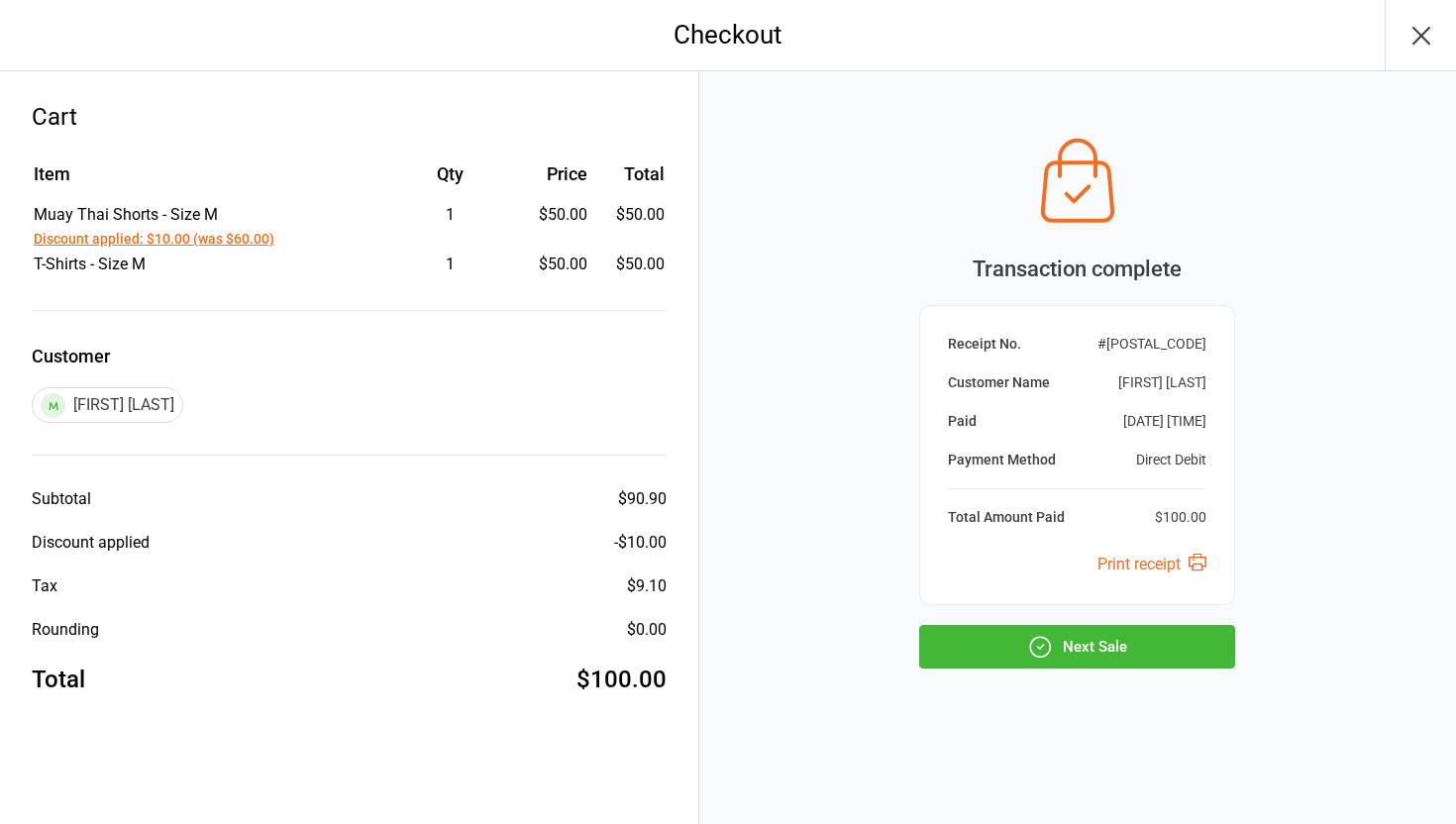 click on "Next Sale" at bounding box center [1077, 647] 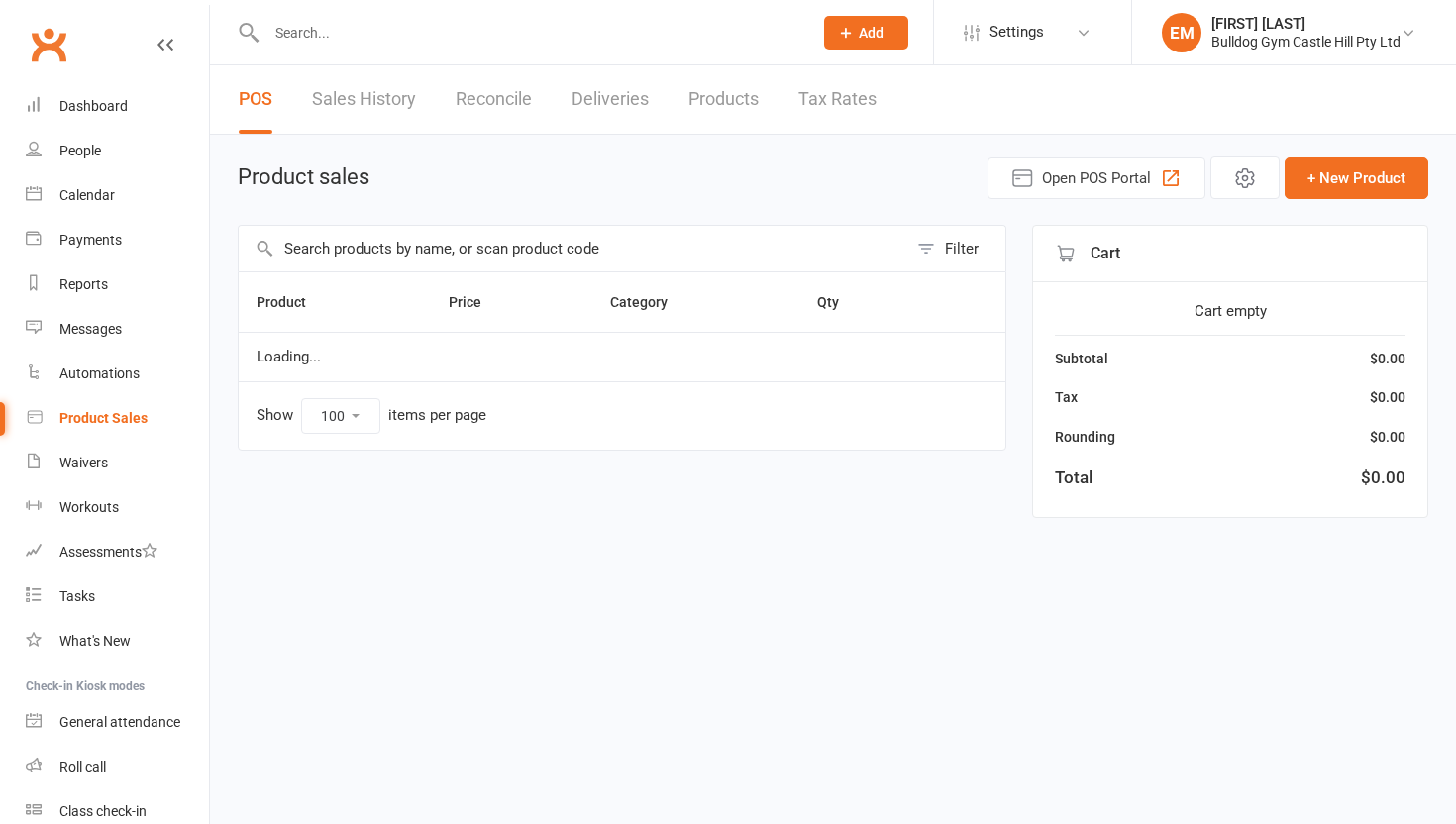 select on "100" 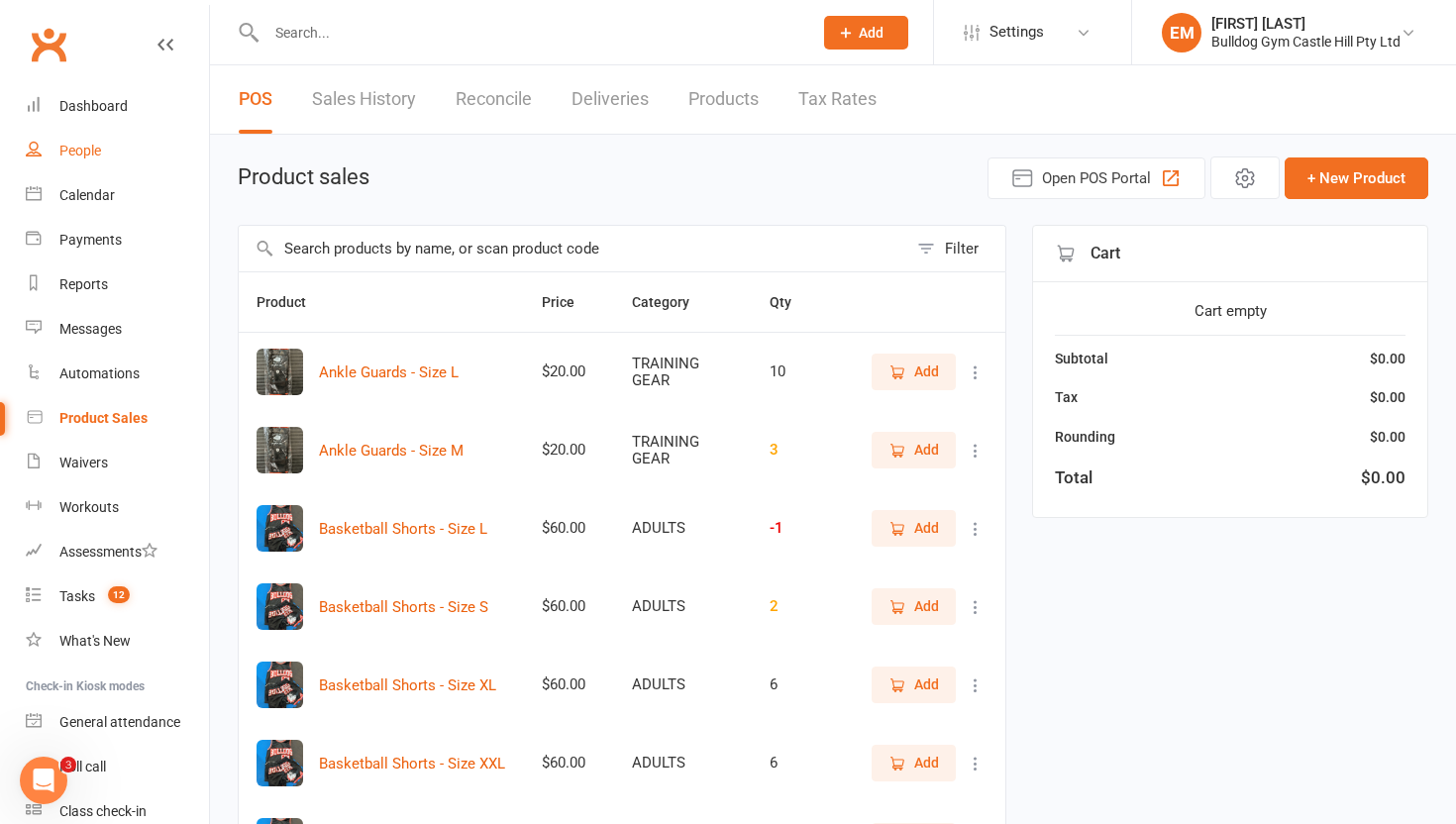 scroll, scrollTop: 0, scrollLeft: 0, axis: both 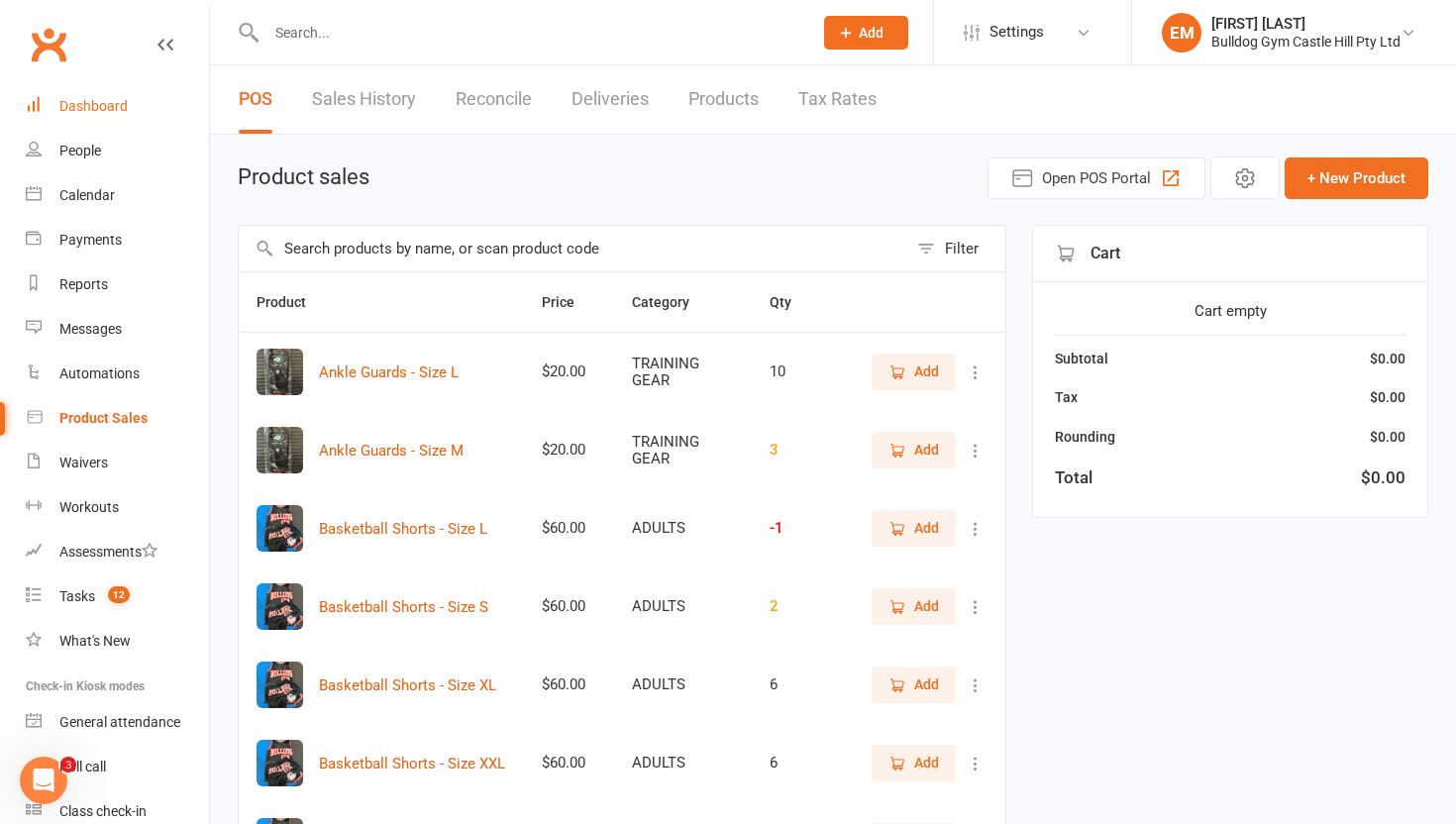 click on "Dashboard" at bounding box center (117, 106) 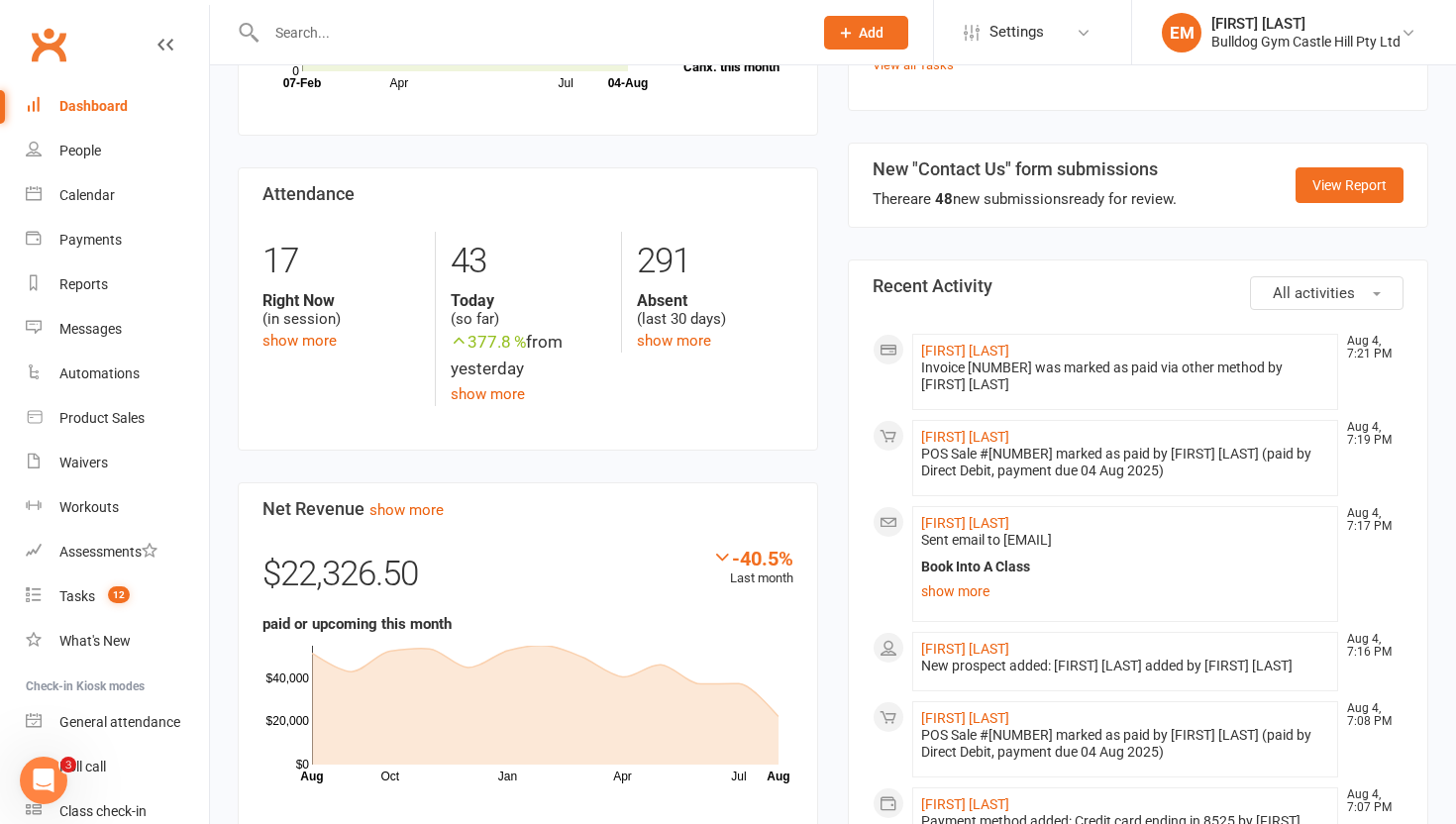 scroll, scrollTop: 682, scrollLeft: 0, axis: vertical 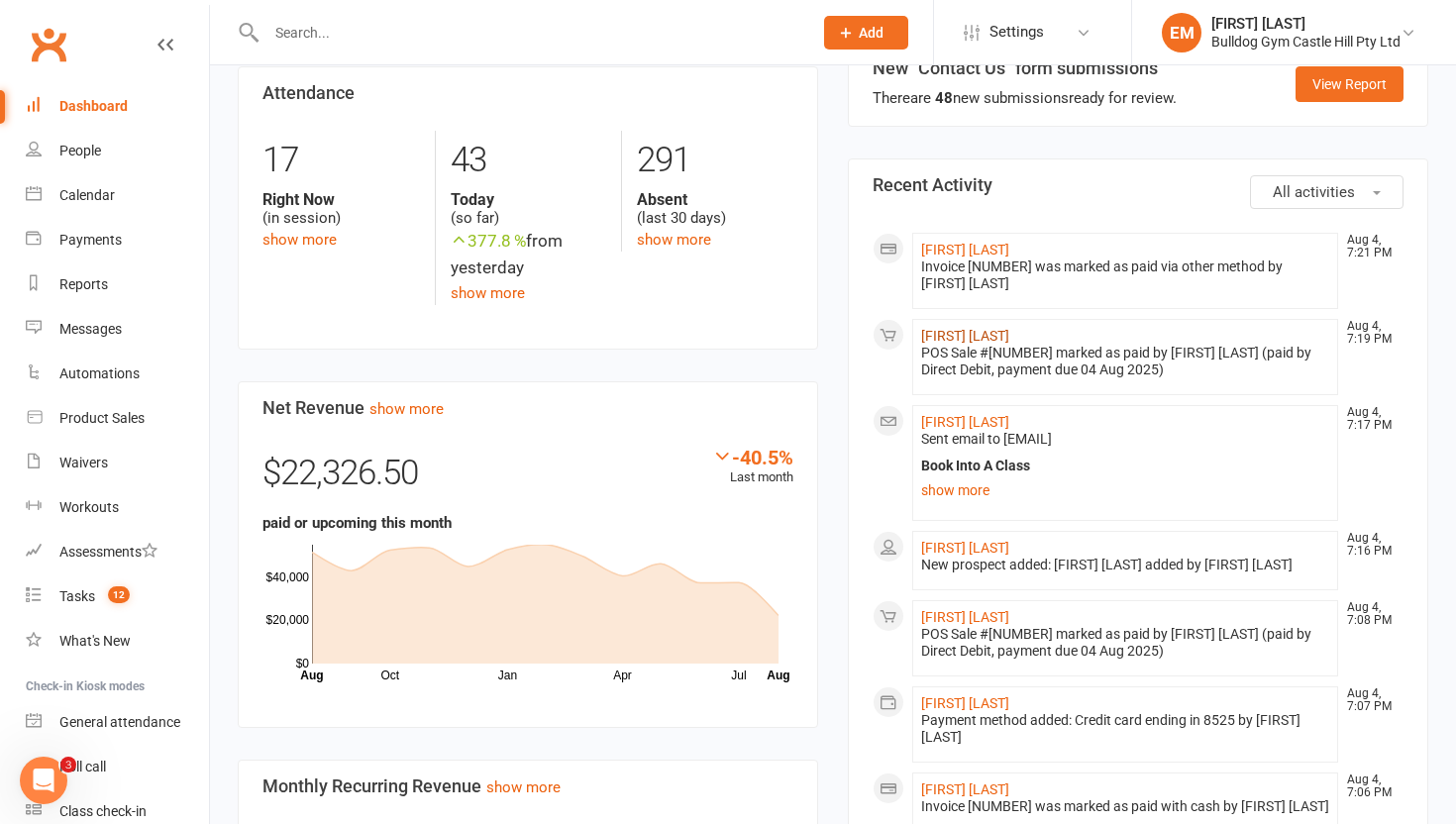 click on "[FIRST] [LAST]" 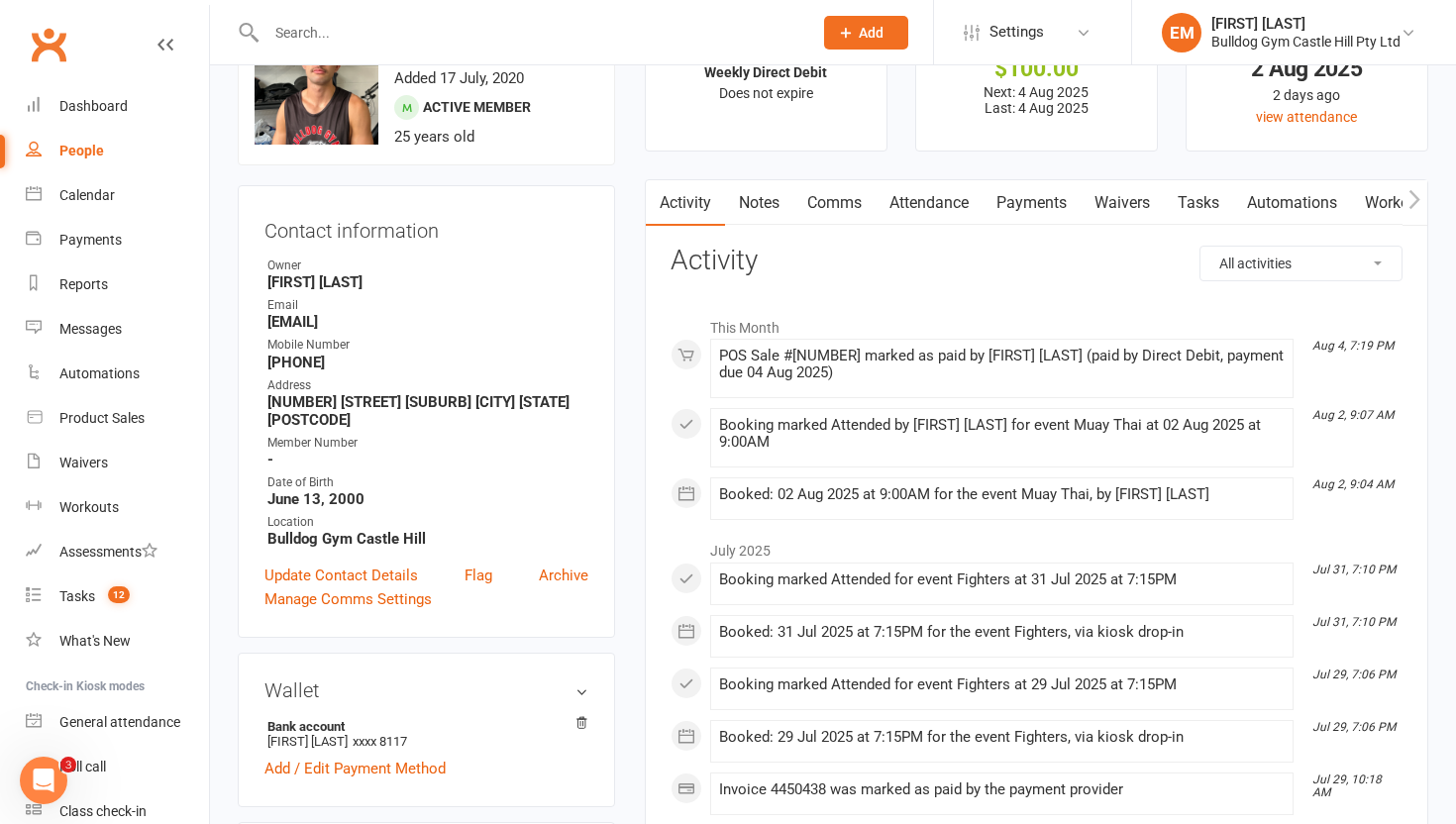 scroll, scrollTop: 86, scrollLeft: 0, axis: vertical 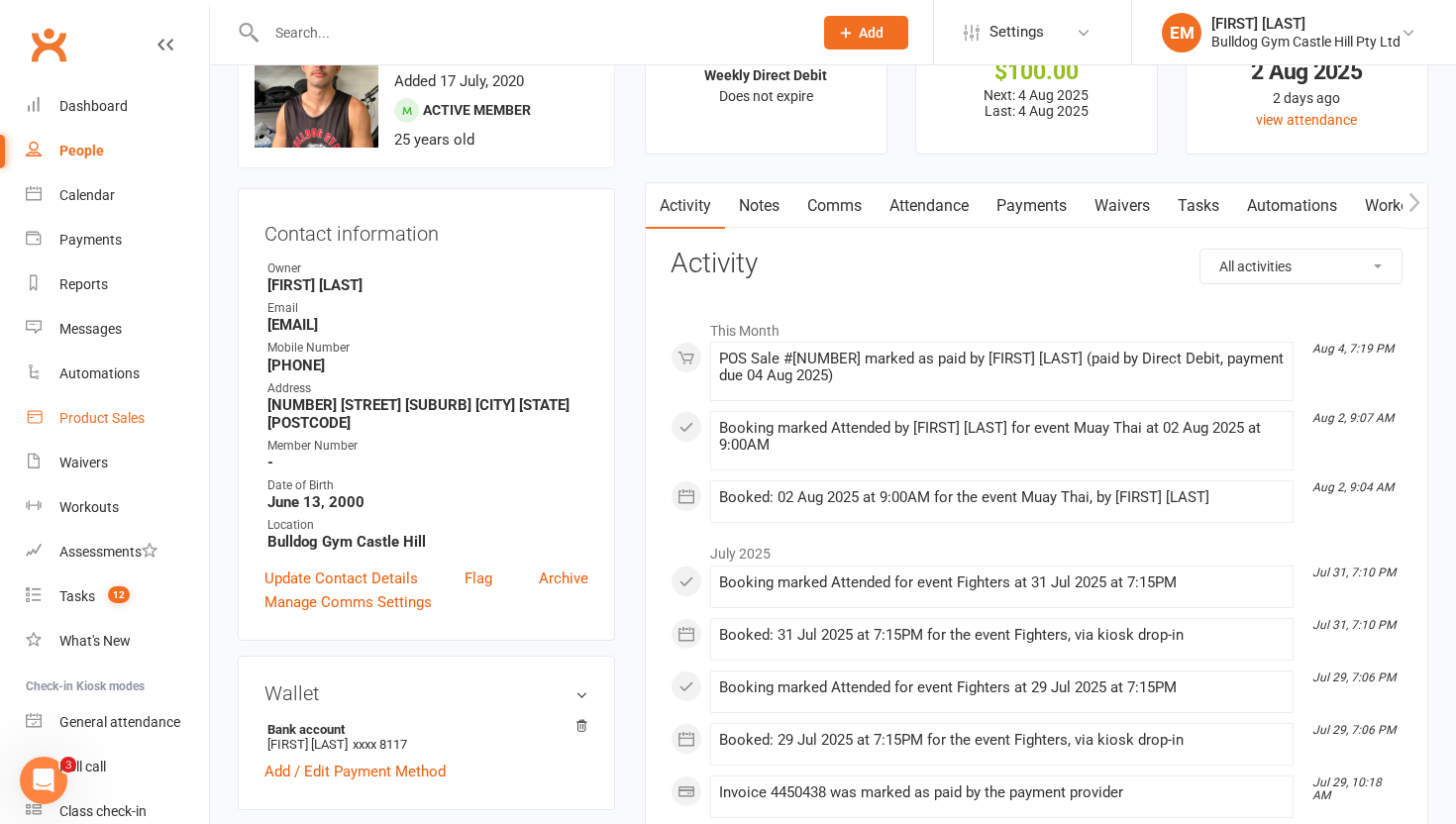 click on "Product Sales" at bounding box center [102, 418] 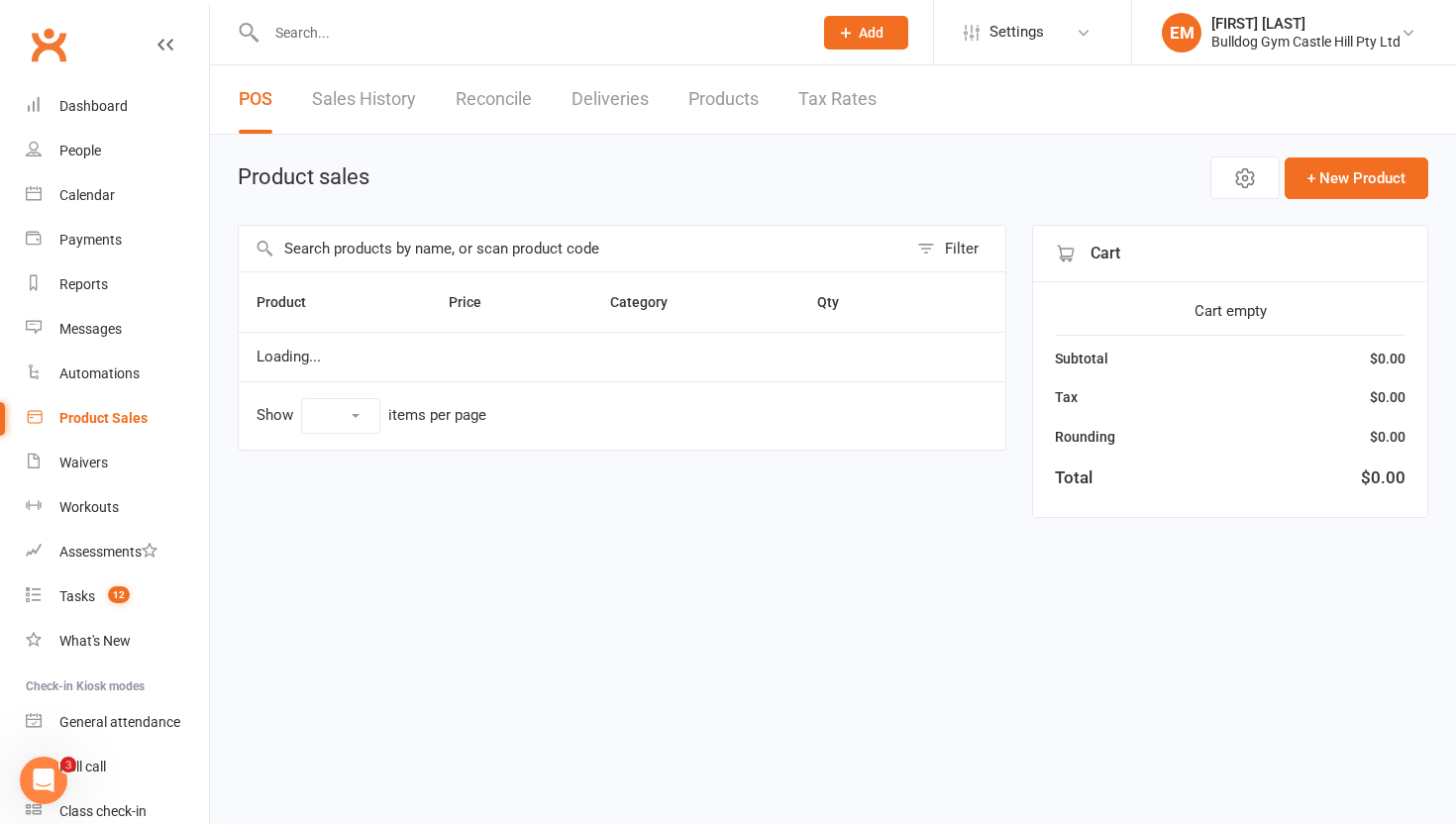 scroll, scrollTop: 0, scrollLeft: 0, axis: both 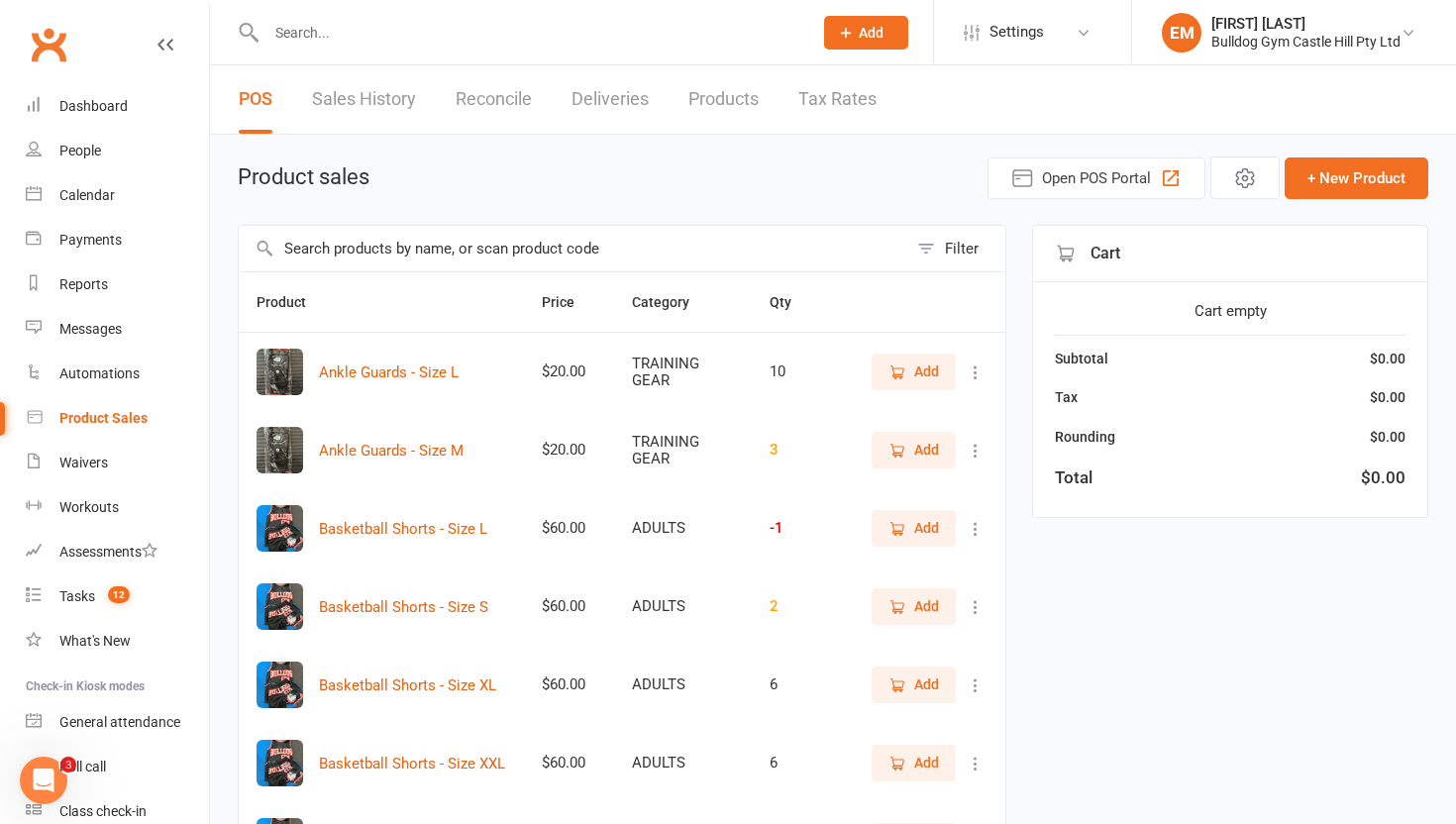 click at bounding box center (572, 249) 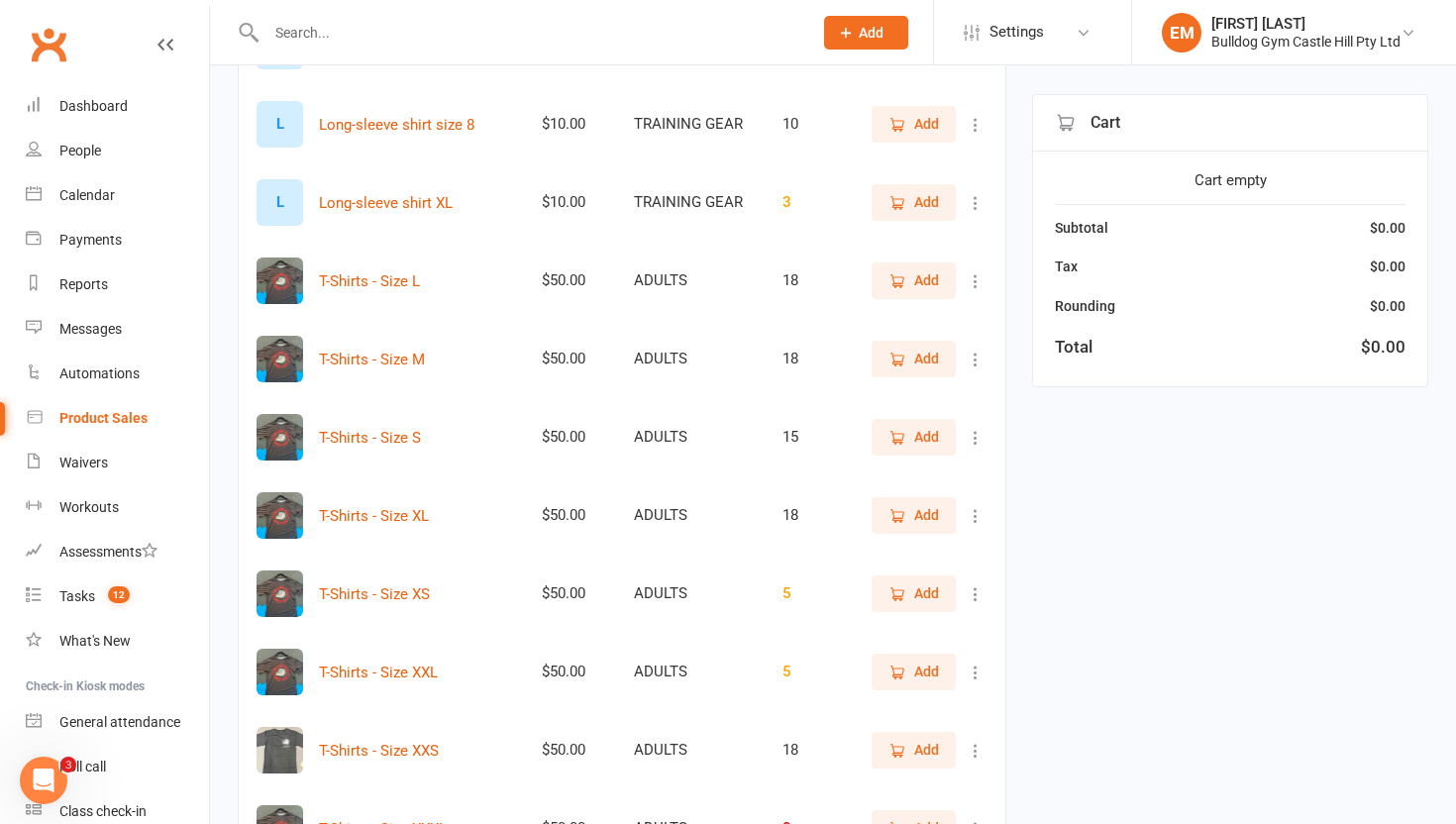 click on "Add" at bounding box center (913, 359) 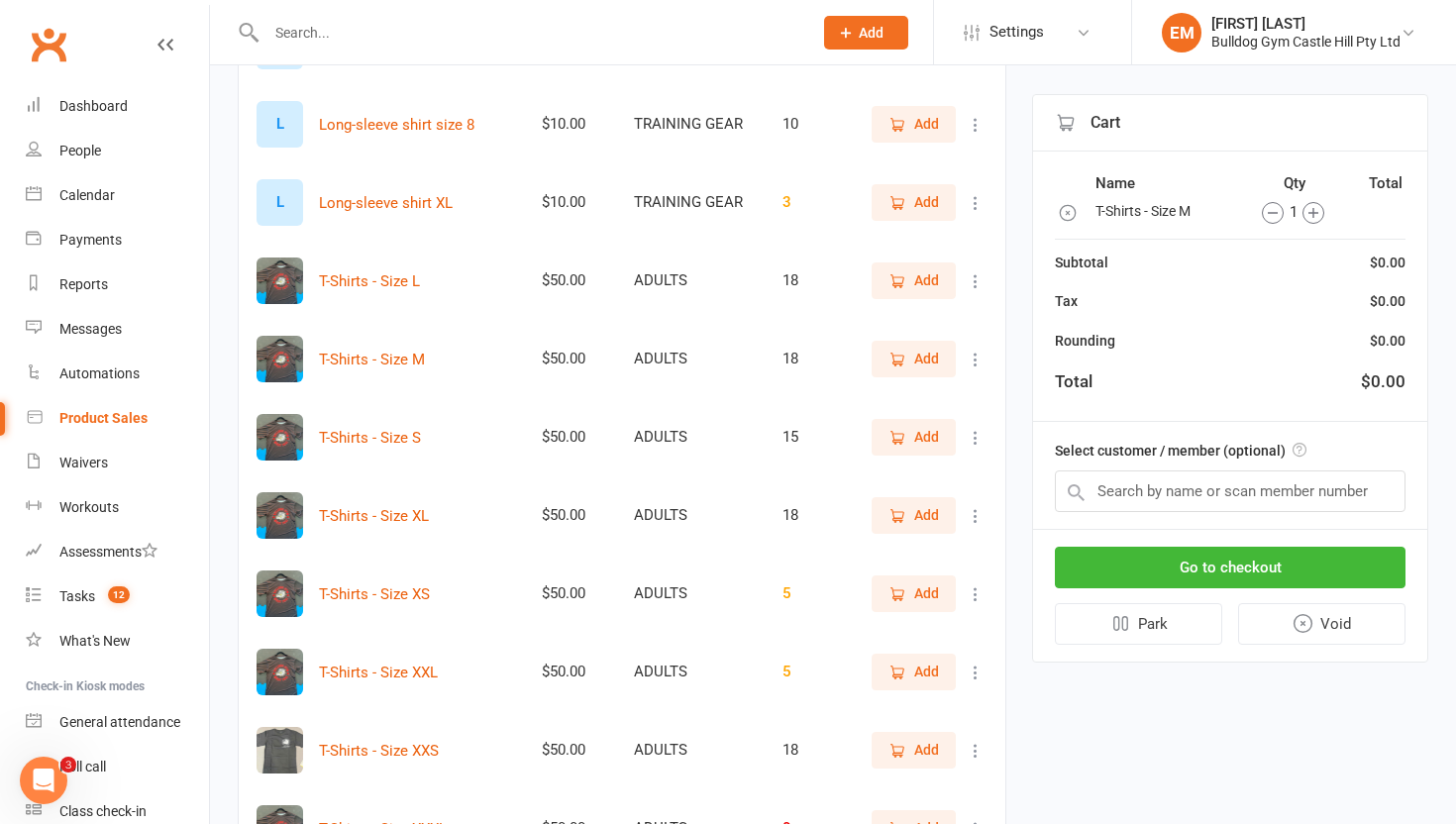 scroll, scrollTop: 171, scrollLeft: 0, axis: vertical 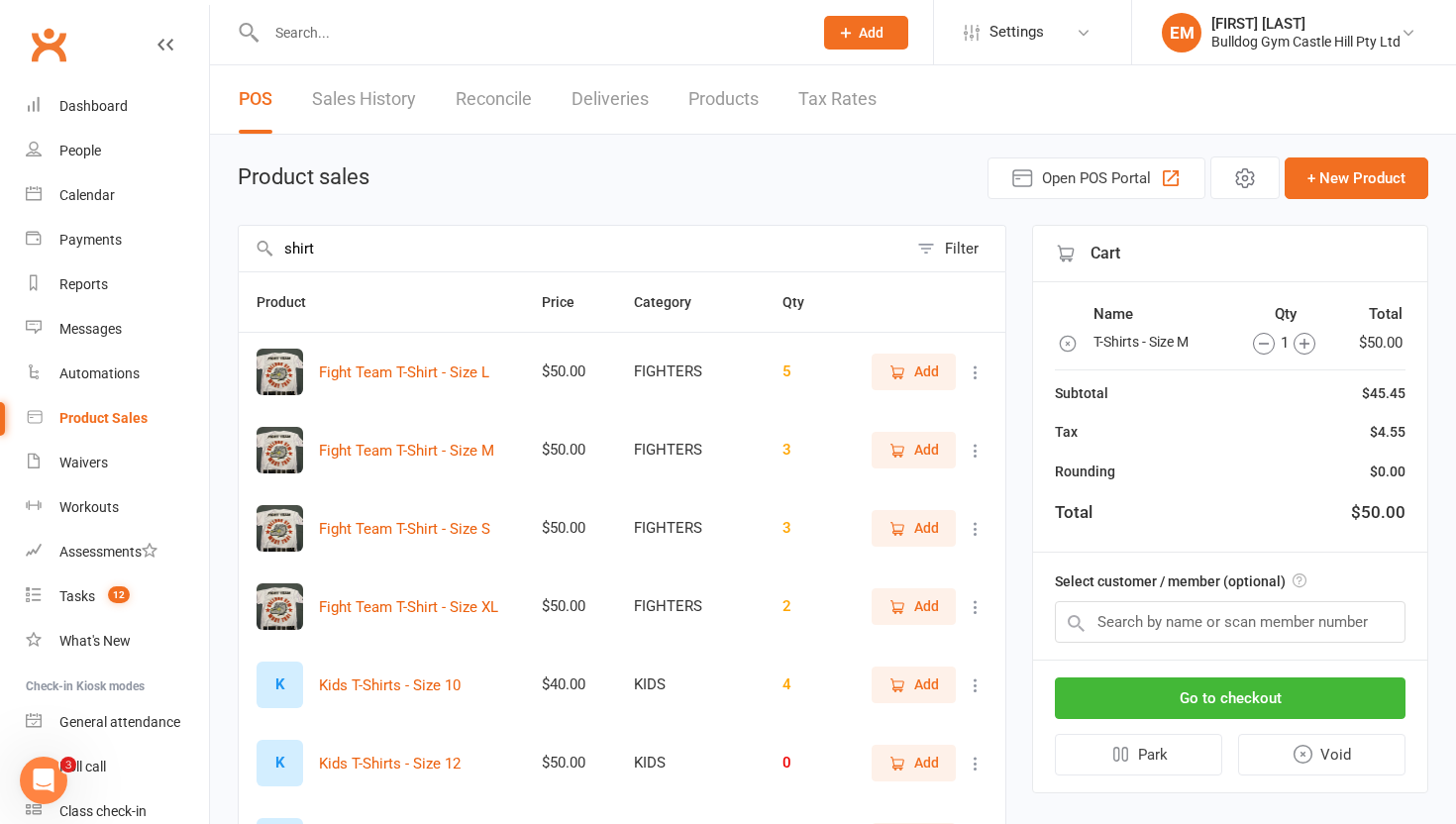 drag, startPoint x: 473, startPoint y: 244, endPoint x: 298, endPoint y: 244, distance: 175 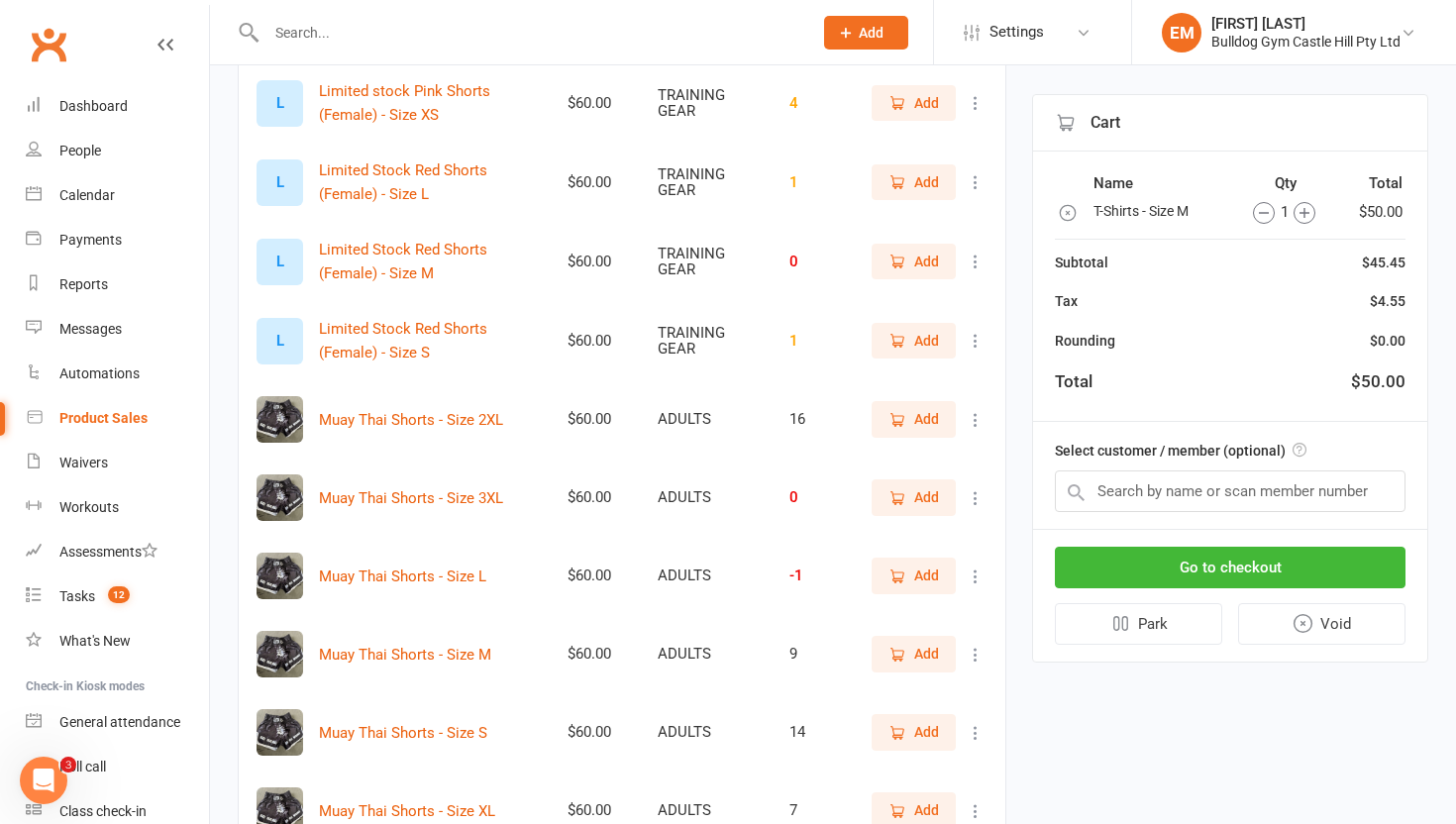 scroll, scrollTop: 1477, scrollLeft: 0, axis: vertical 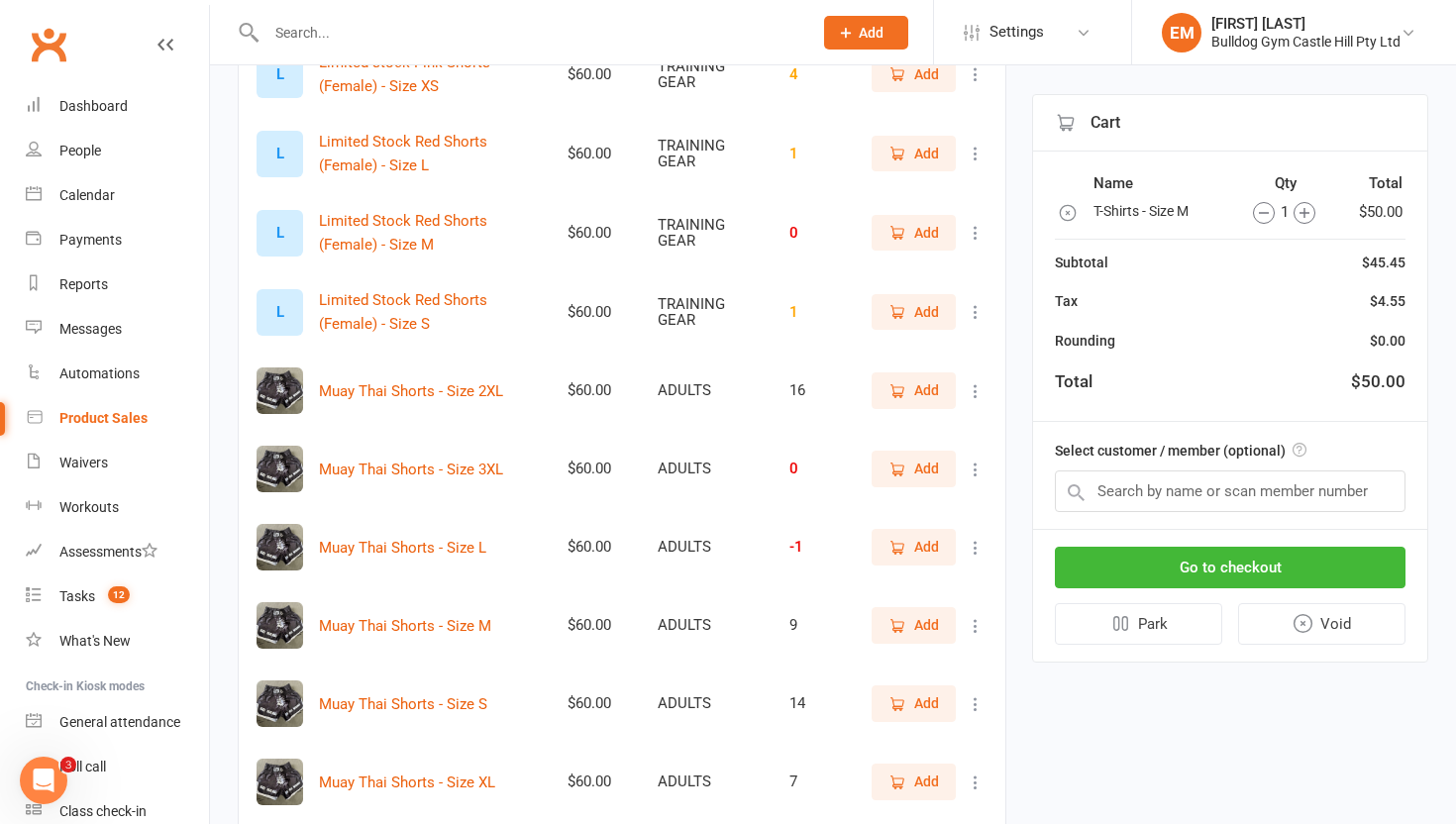 click on "Add" at bounding box center (913, 625) 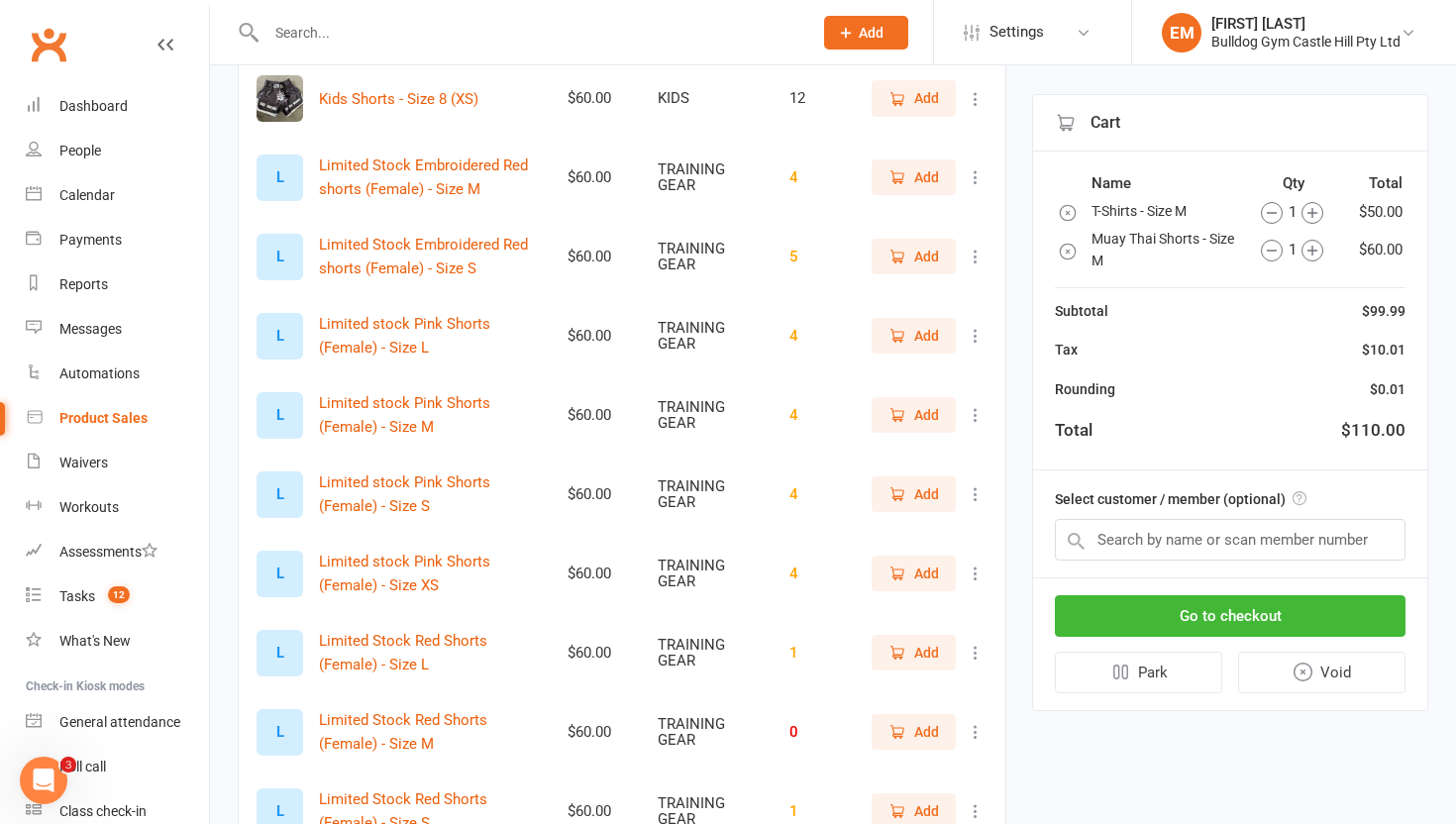 scroll, scrollTop: 1932, scrollLeft: 0, axis: vertical 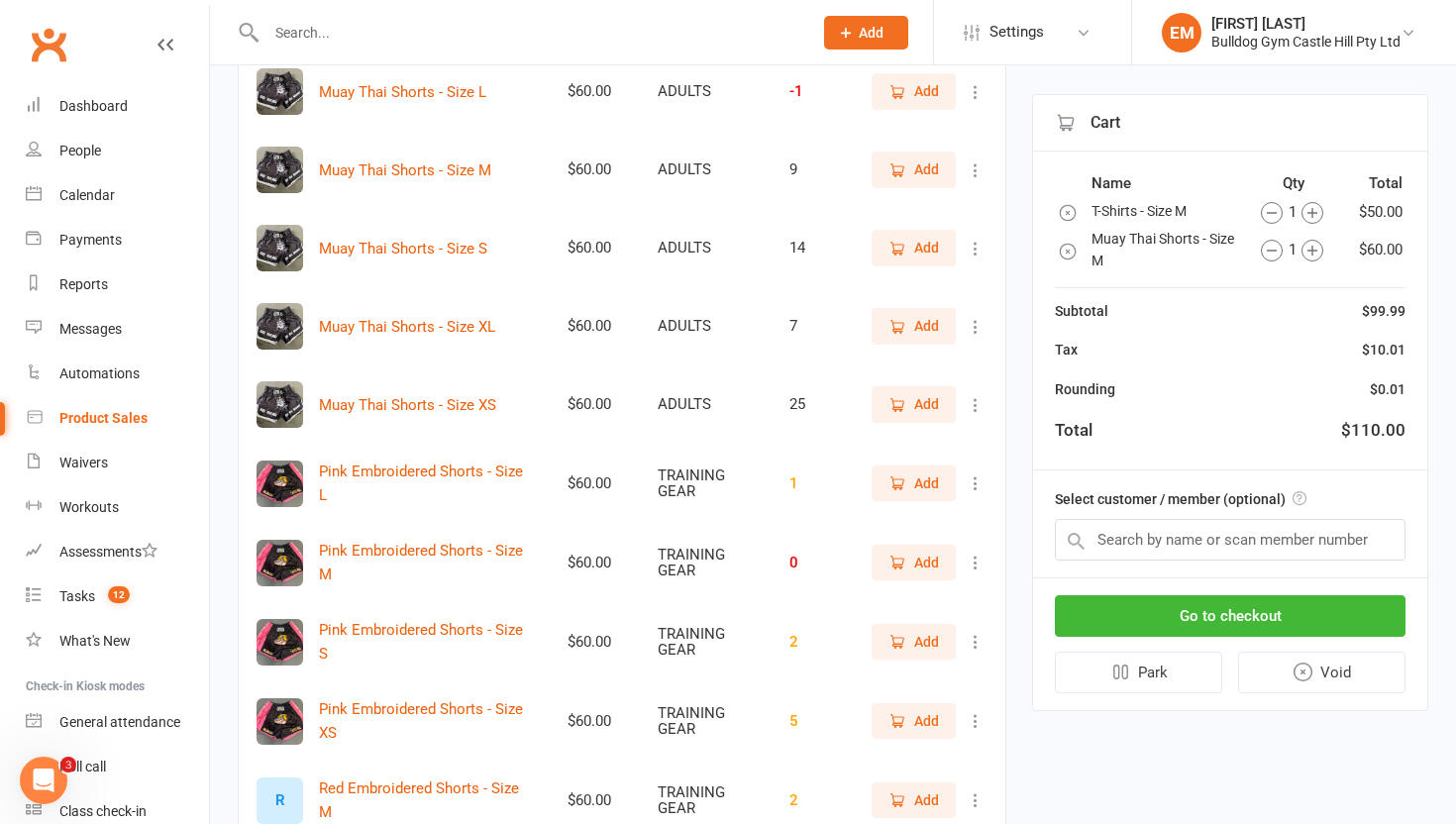click 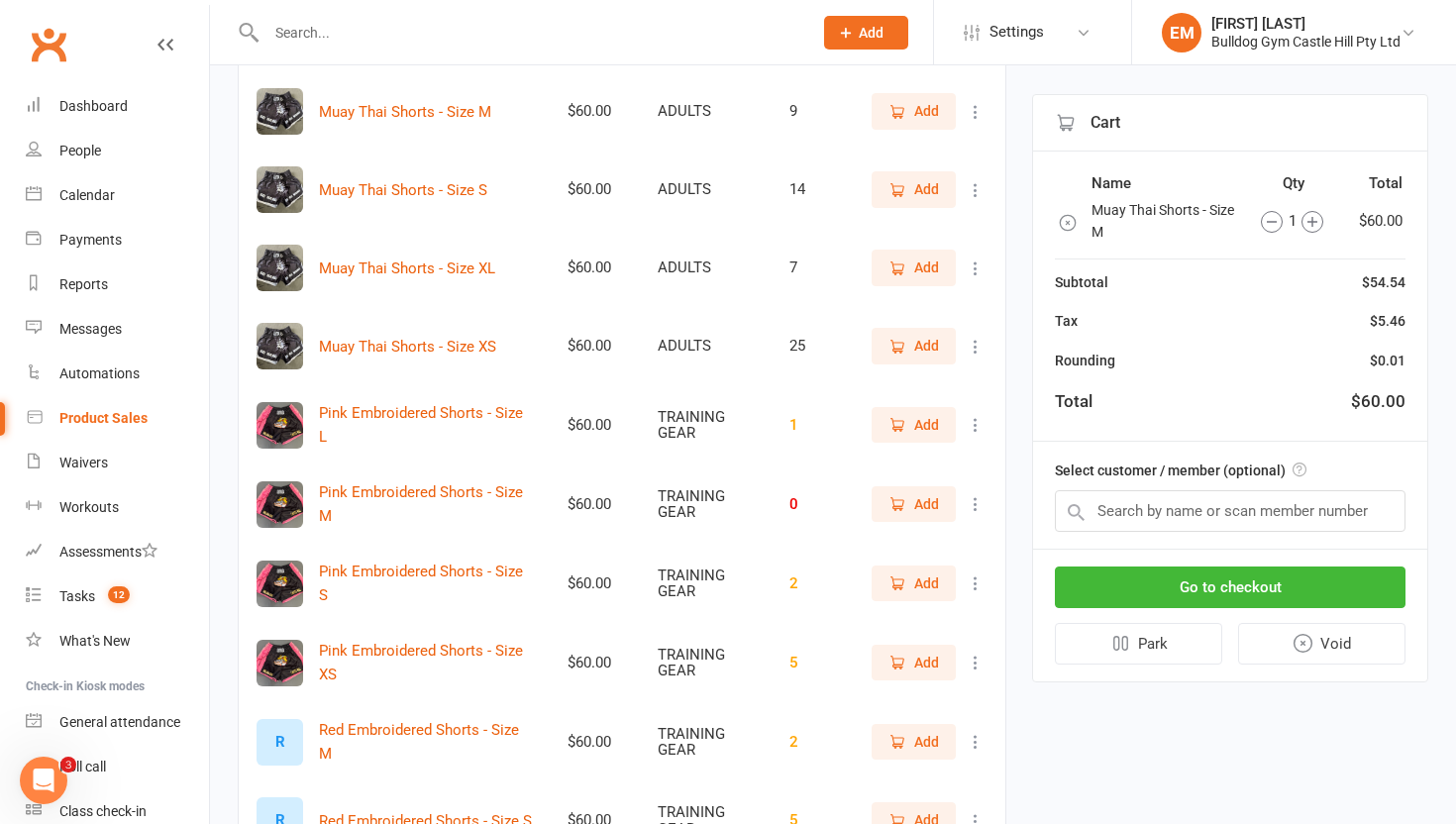 scroll, scrollTop: 1993, scrollLeft: 0, axis: vertical 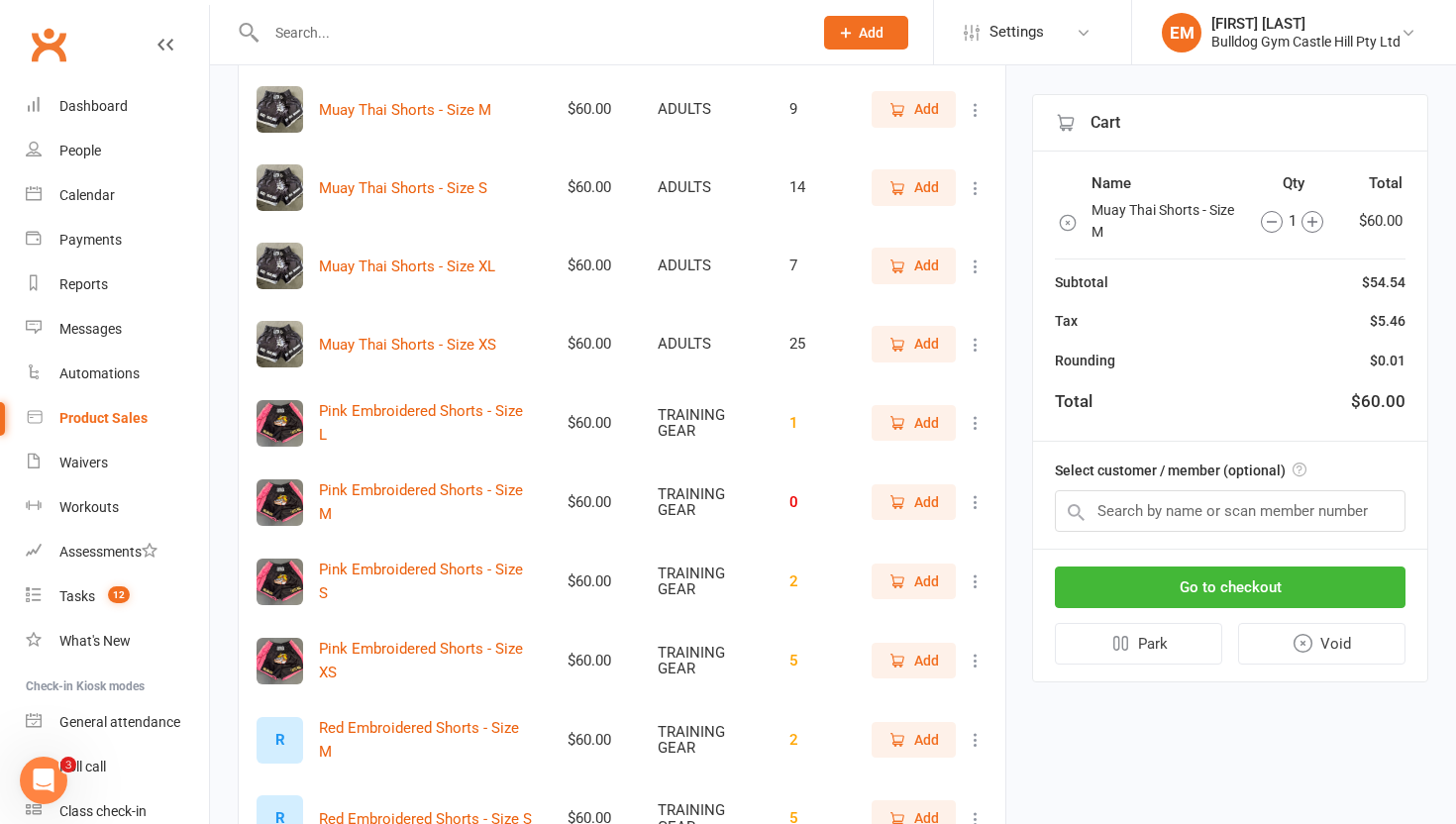 click on "Add" at bounding box center (926, 423) 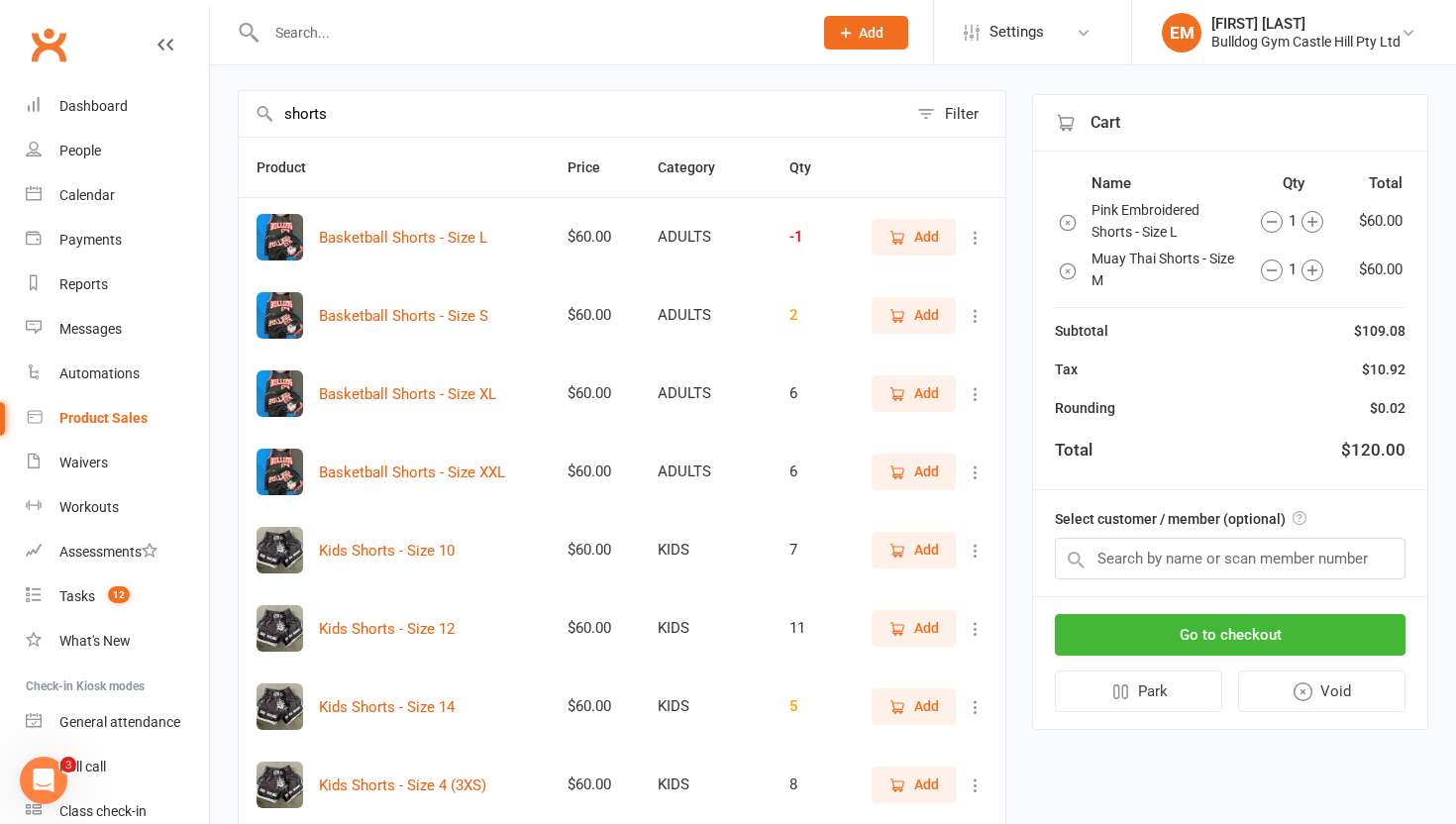 scroll, scrollTop: 0, scrollLeft: 0, axis: both 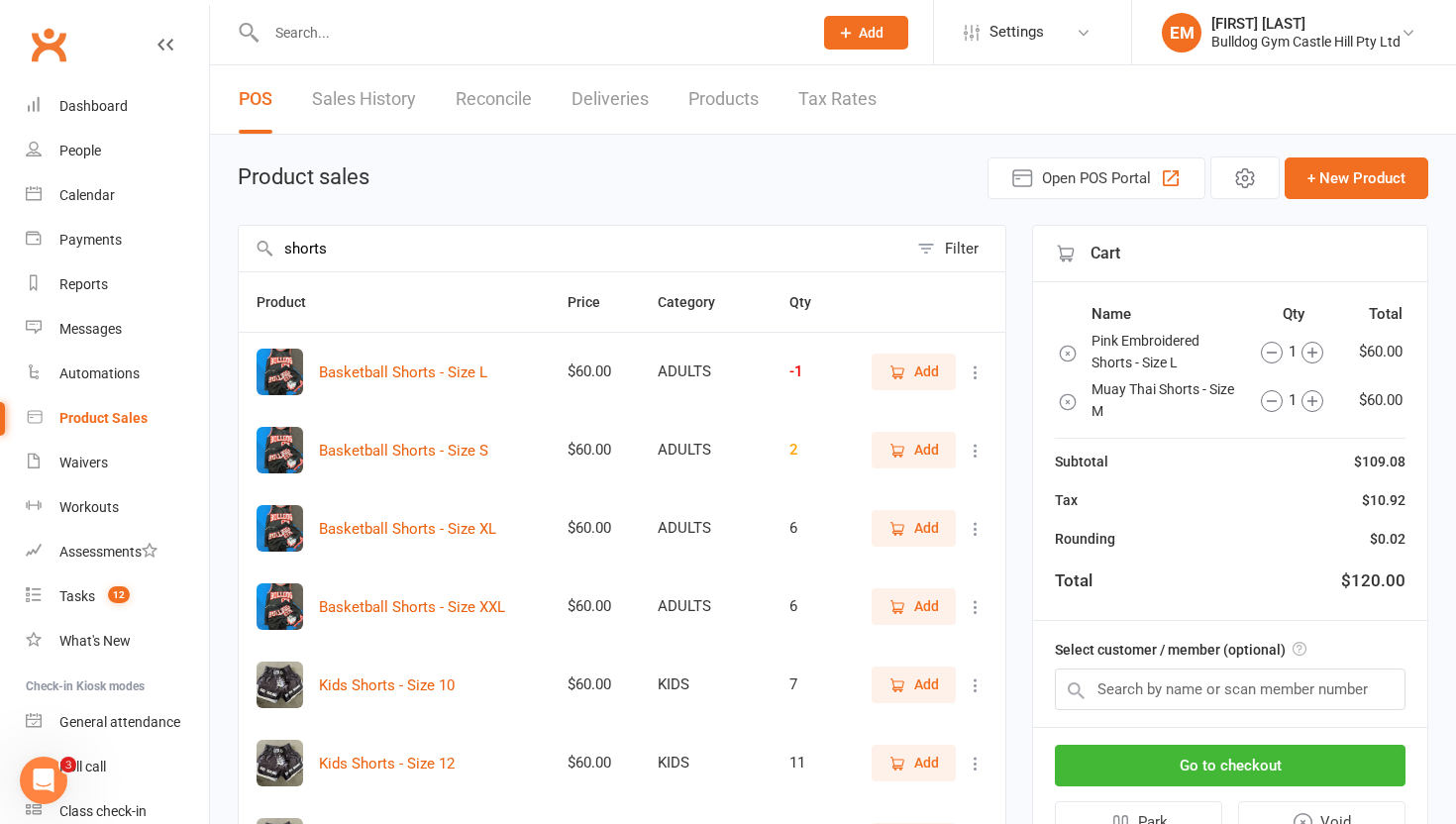 drag, startPoint x: 673, startPoint y: 258, endPoint x: 214, endPoint y: 199, distance: 462.7764 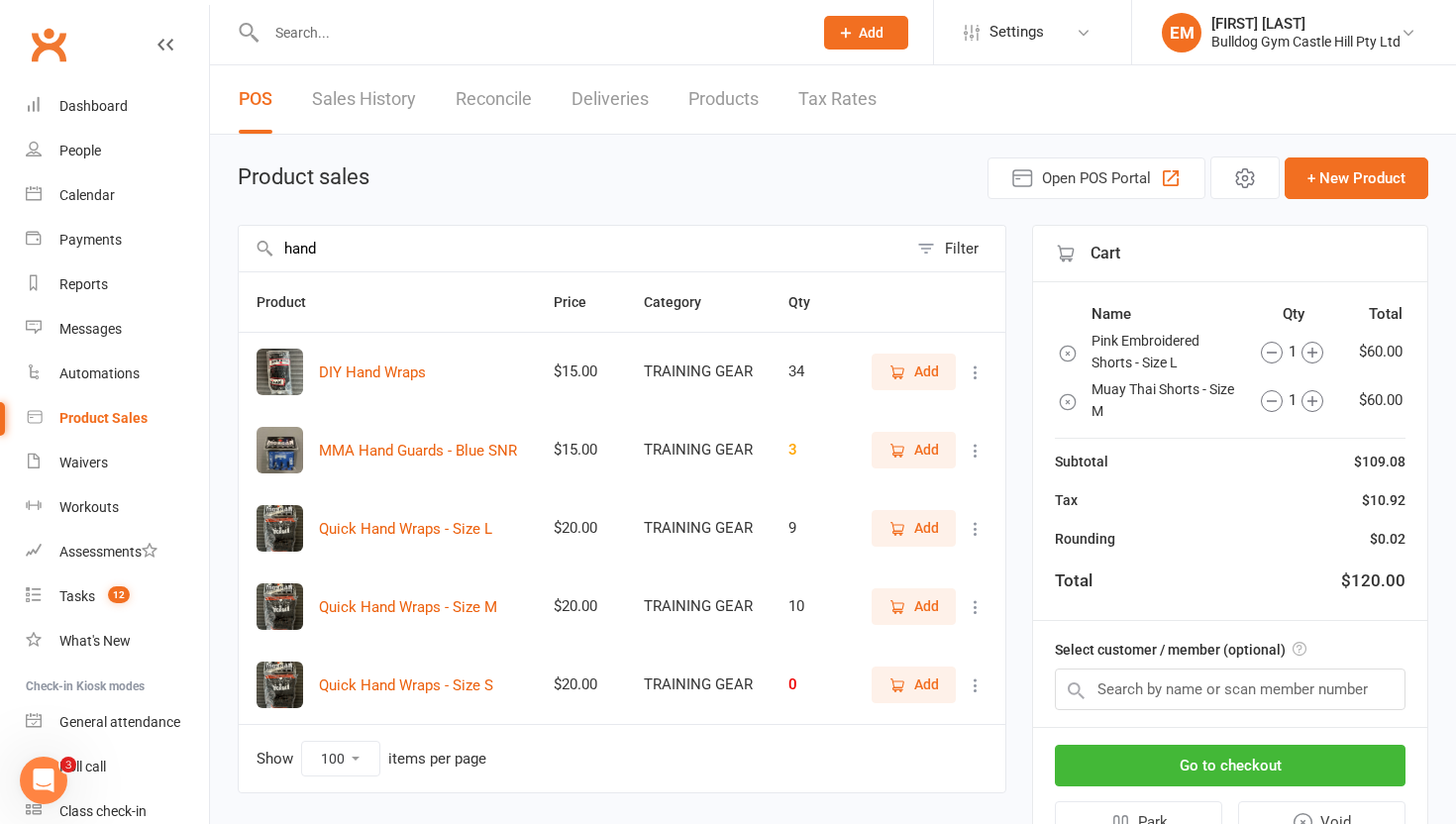 scroll, scrollTop: 42, scrollLeft: 0, axis: vertical 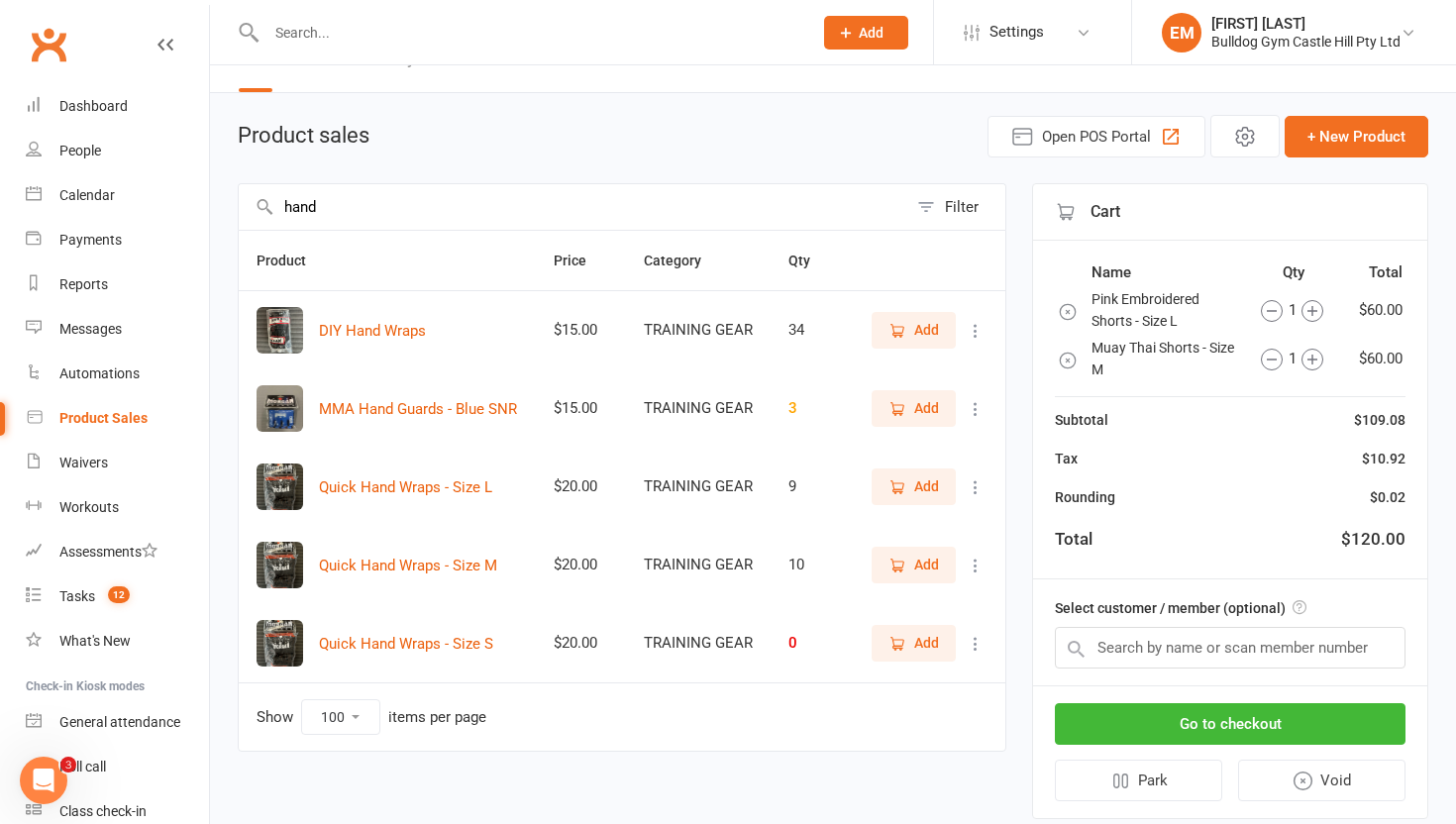 click on "Add" at bounding box center [926, 565] 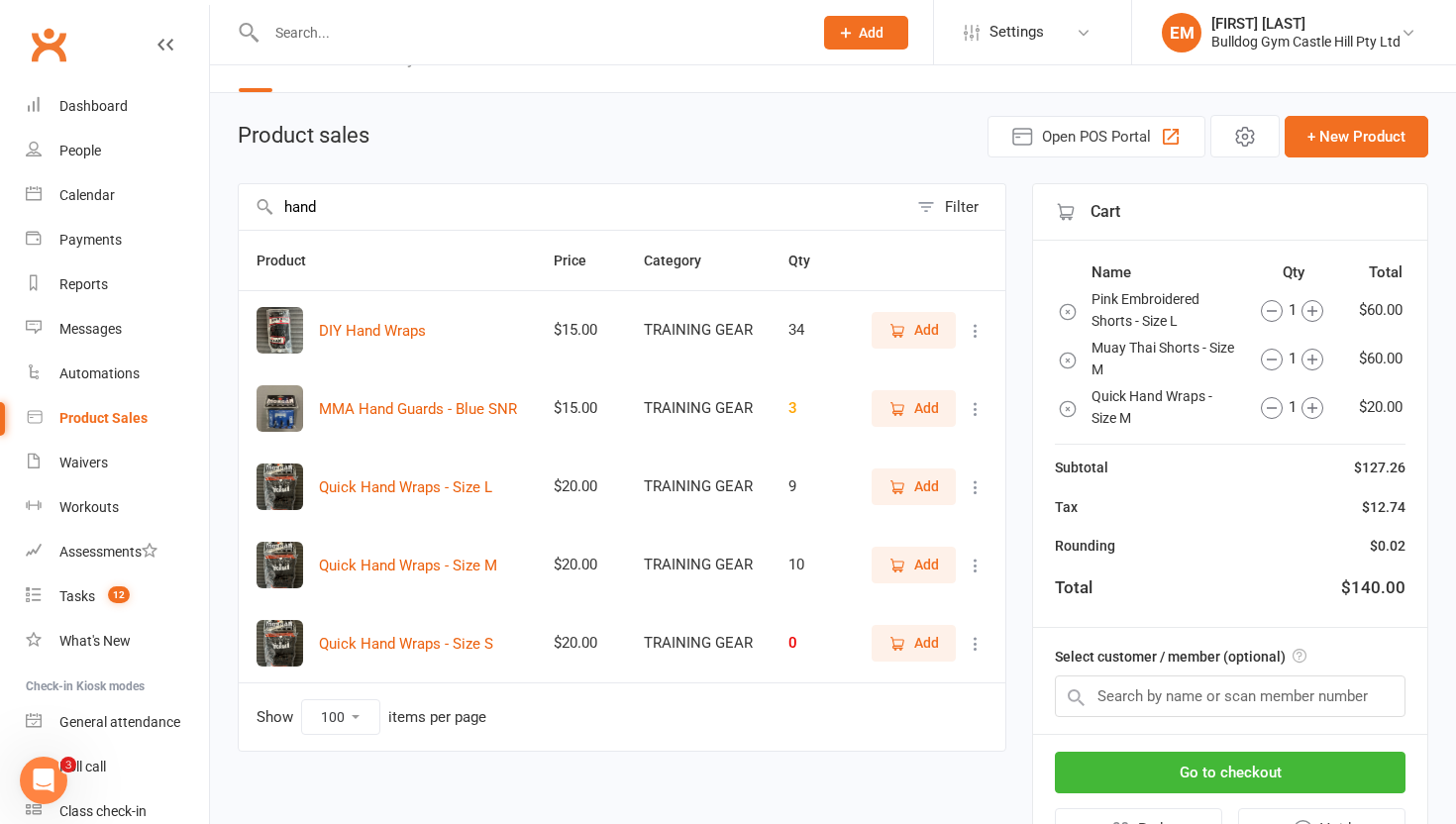drag, startPoint x: 517, startPoint y: 209, endPoint x: 0, endPoint y: 187, distance: 517.4679 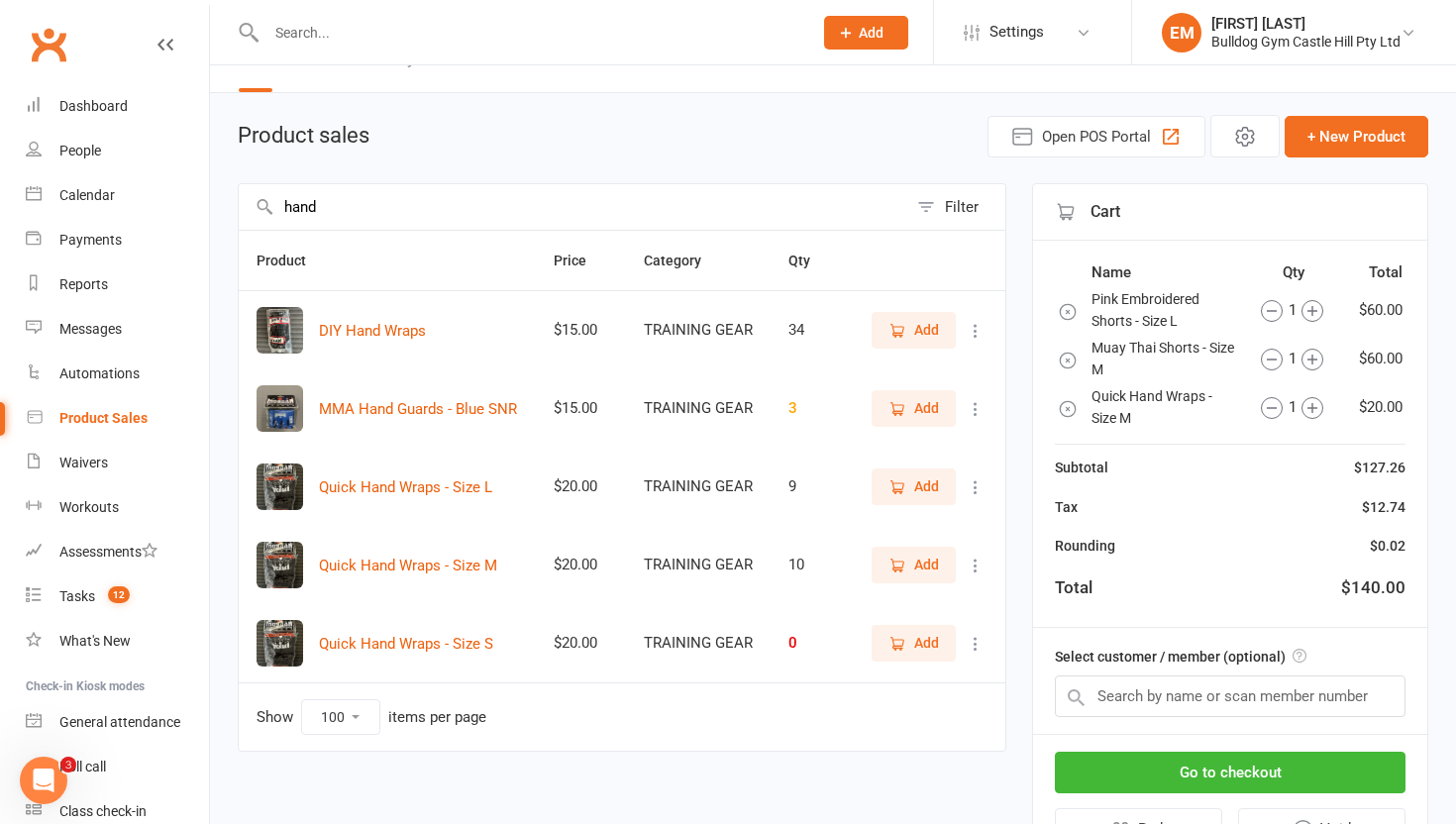 click on "Prospect
Member
Non-attending contact
Class / event
Appointment
Task
Membership plan
Bulk message
Add
Settings Membership Plans Event Templates Appointment Types Mobile App  Website Image Library Customize Contacts Users Account Profile Clubworx API EM Emily McMillan Bulldog Gym Castle Hill Pty Ltd My profile Help Terms & conditions  Privacy policy  Sign out Clubworx Dashboard People Calendar Payments Reports Messages   Automations   Product Sales Waivers   Workouts   Assessments  Tasks   12 What's New Check-in Kiosk modes General attendance Roll call Class check-in × × × POS Sales History Reconcile Deliveries Products Tax Rates Product sales Open POS Portal + New Product hand Filter Product Price Category Qty DIY Hand Wraps $15.00 TRAINING GEAR 34   Add $15.00 3" at bounding box center (728, 429) 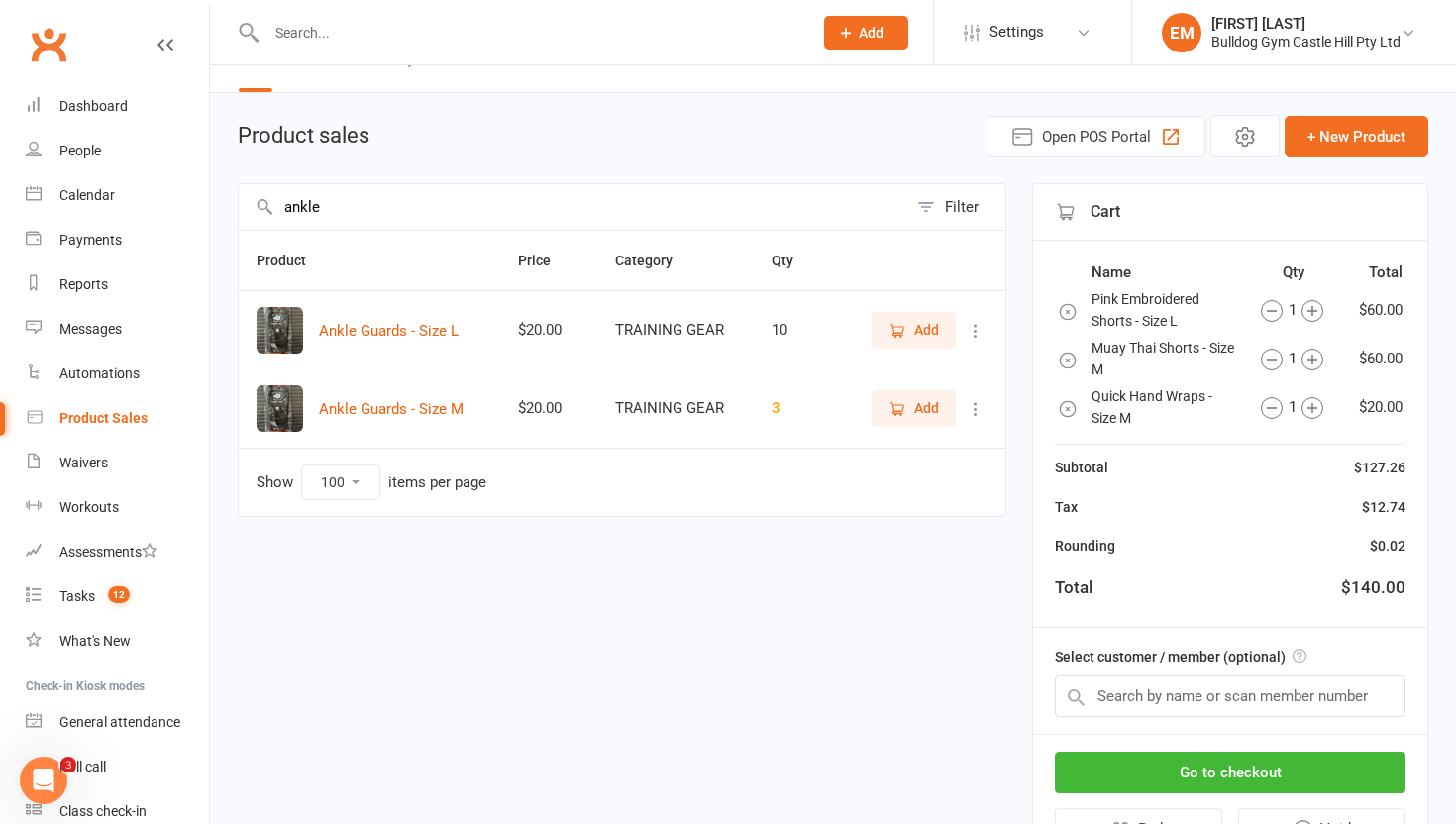 type on "ankle" 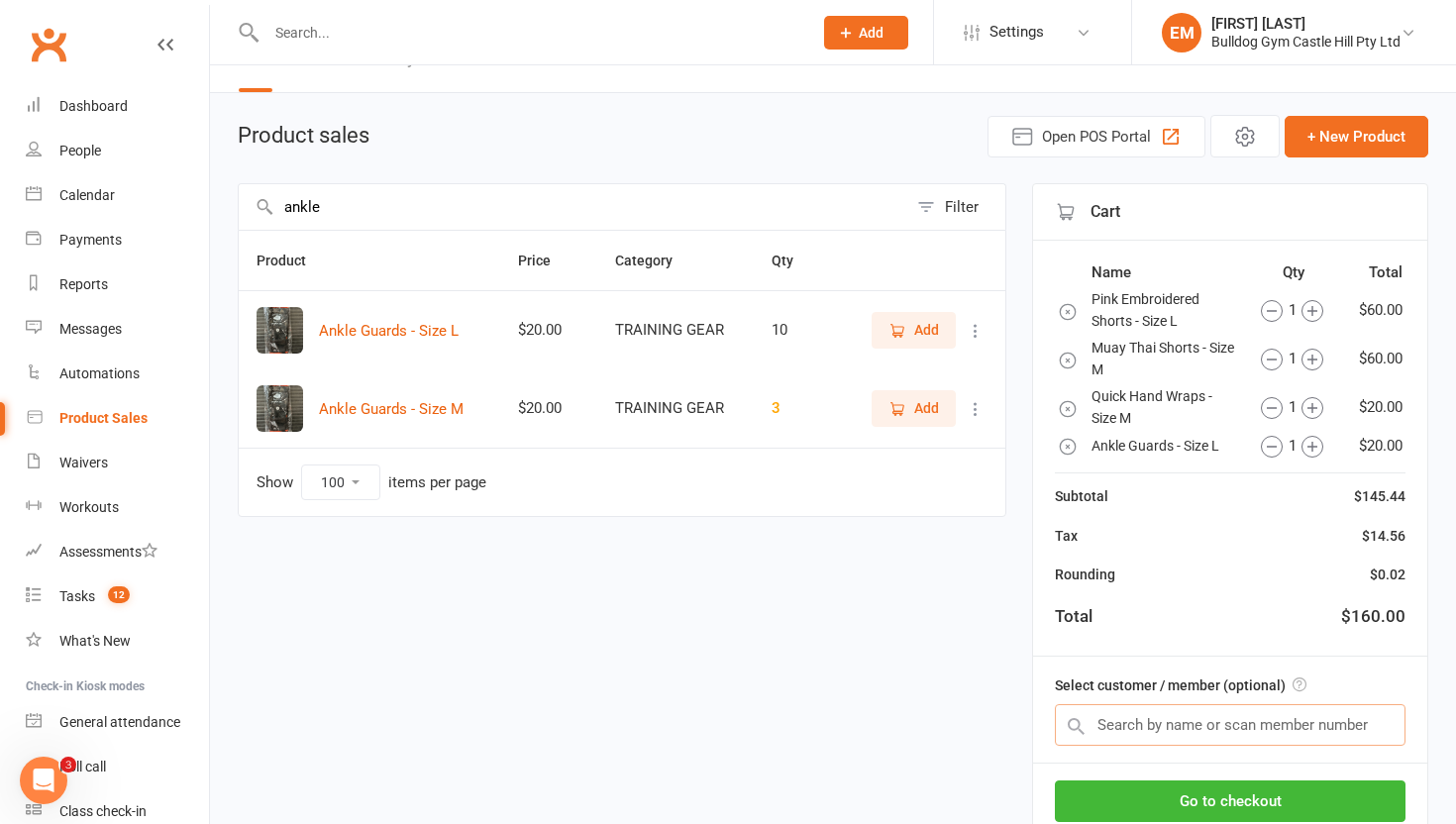 click at bounding box center [1230, 725] 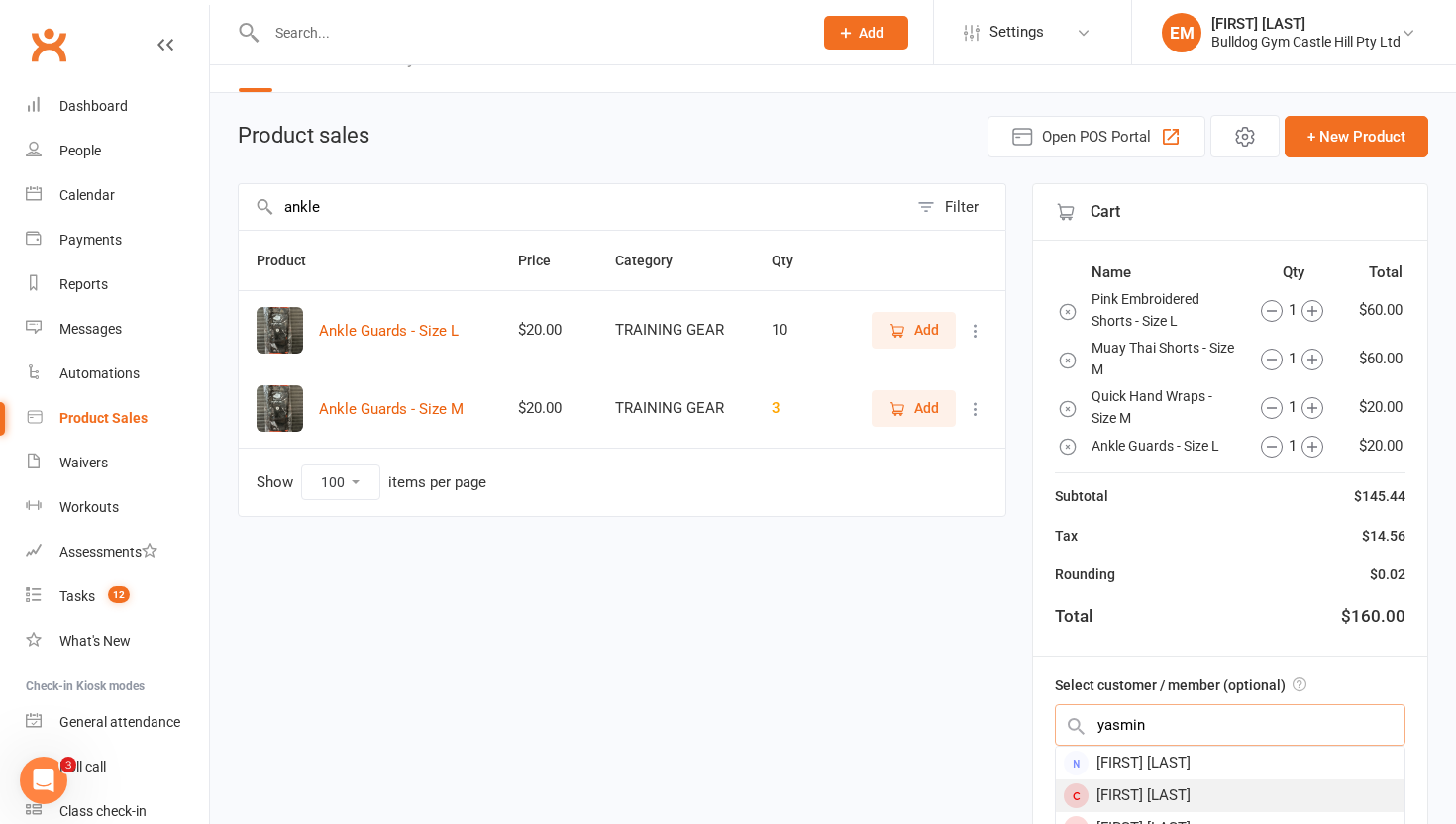 type on "yasmin" 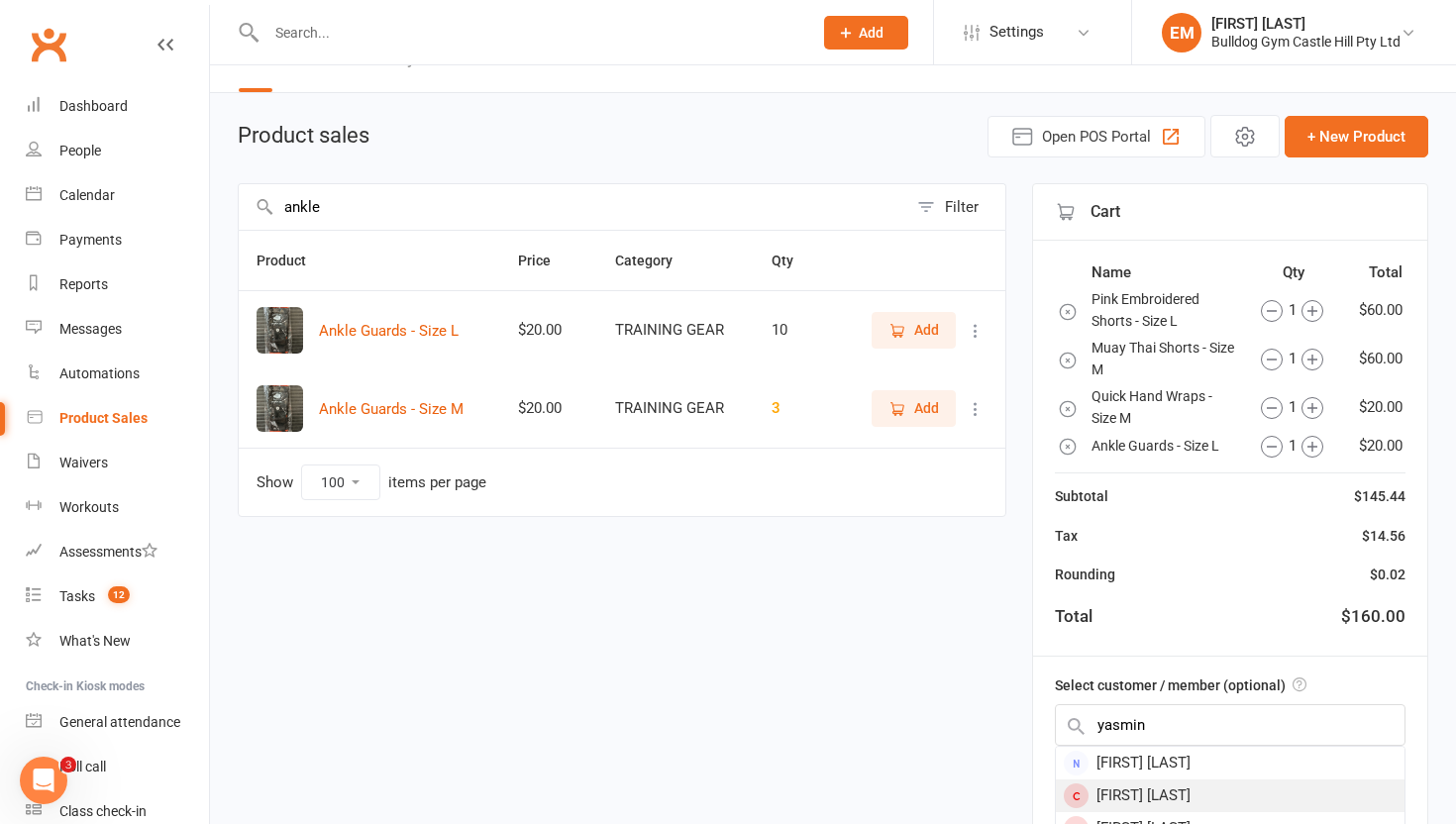 click on "[FIRST] [LAST]" at bounding box center [1230, 795] 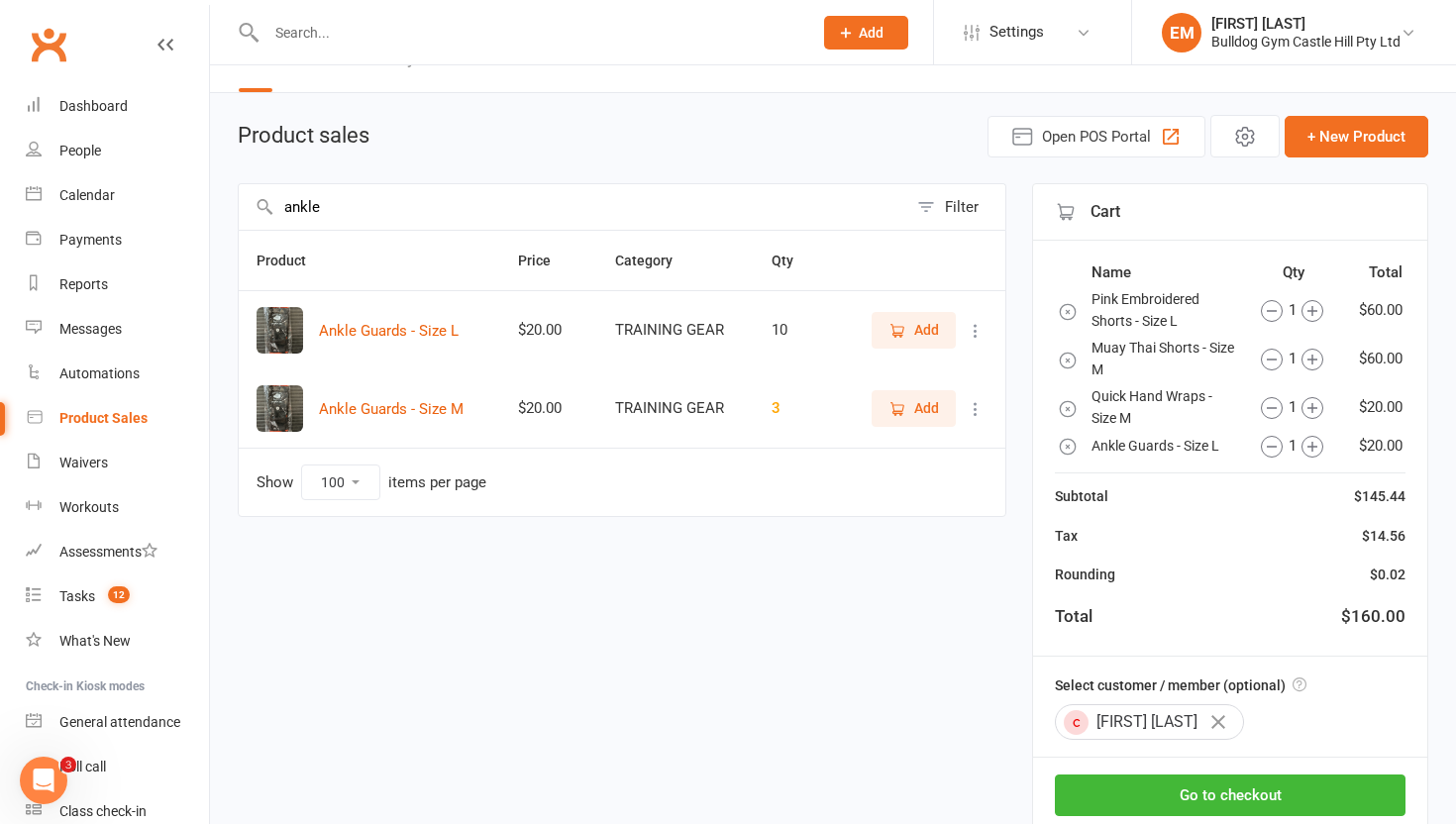scroll, scrollTop: 120, scrollLeft: 0, axis: vertical 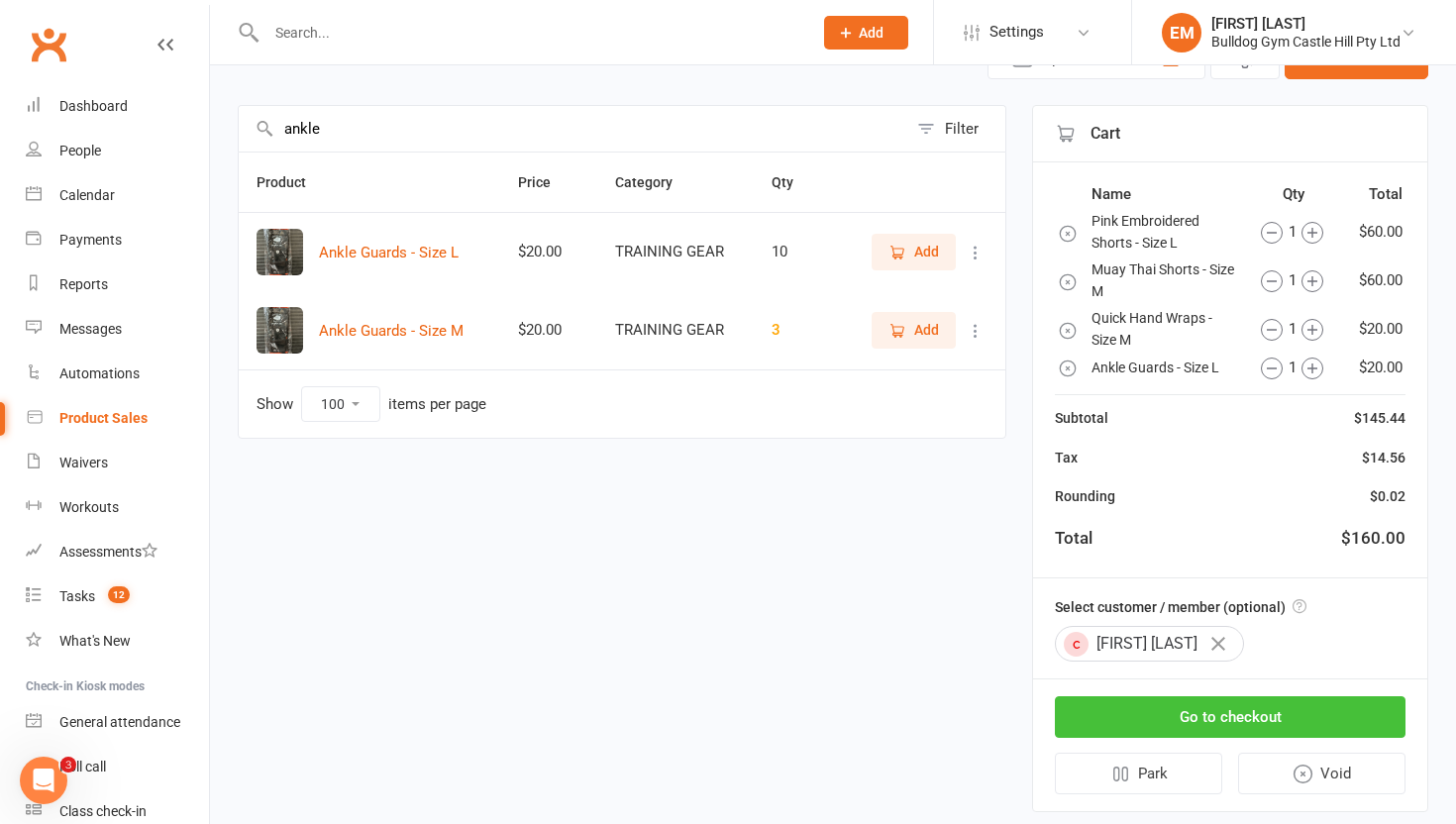 click on "Go to checkout" at bounding box center [1230, 717] 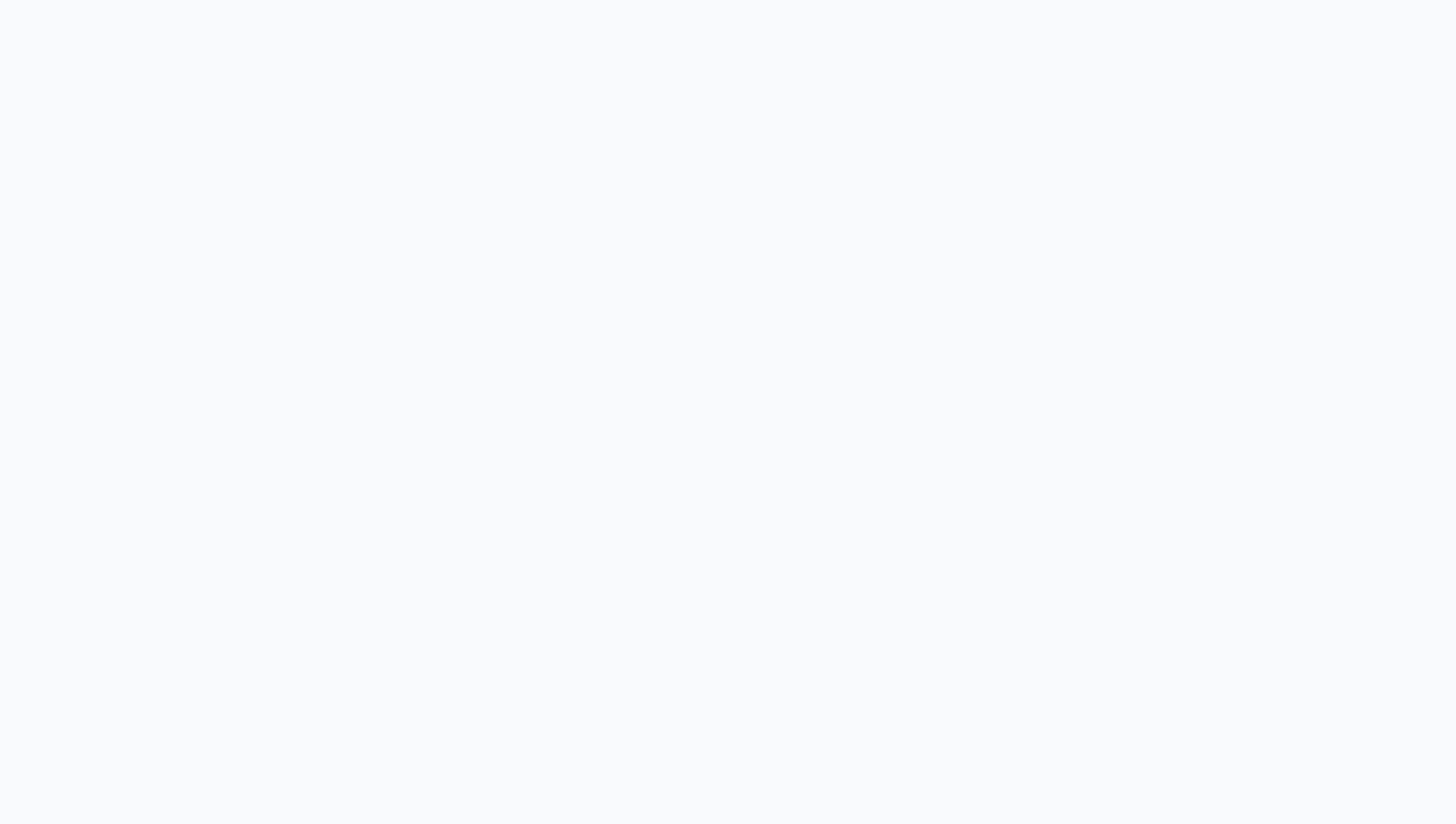 scroll, scrollTop: 0, scrollLeft: 0, axis: both 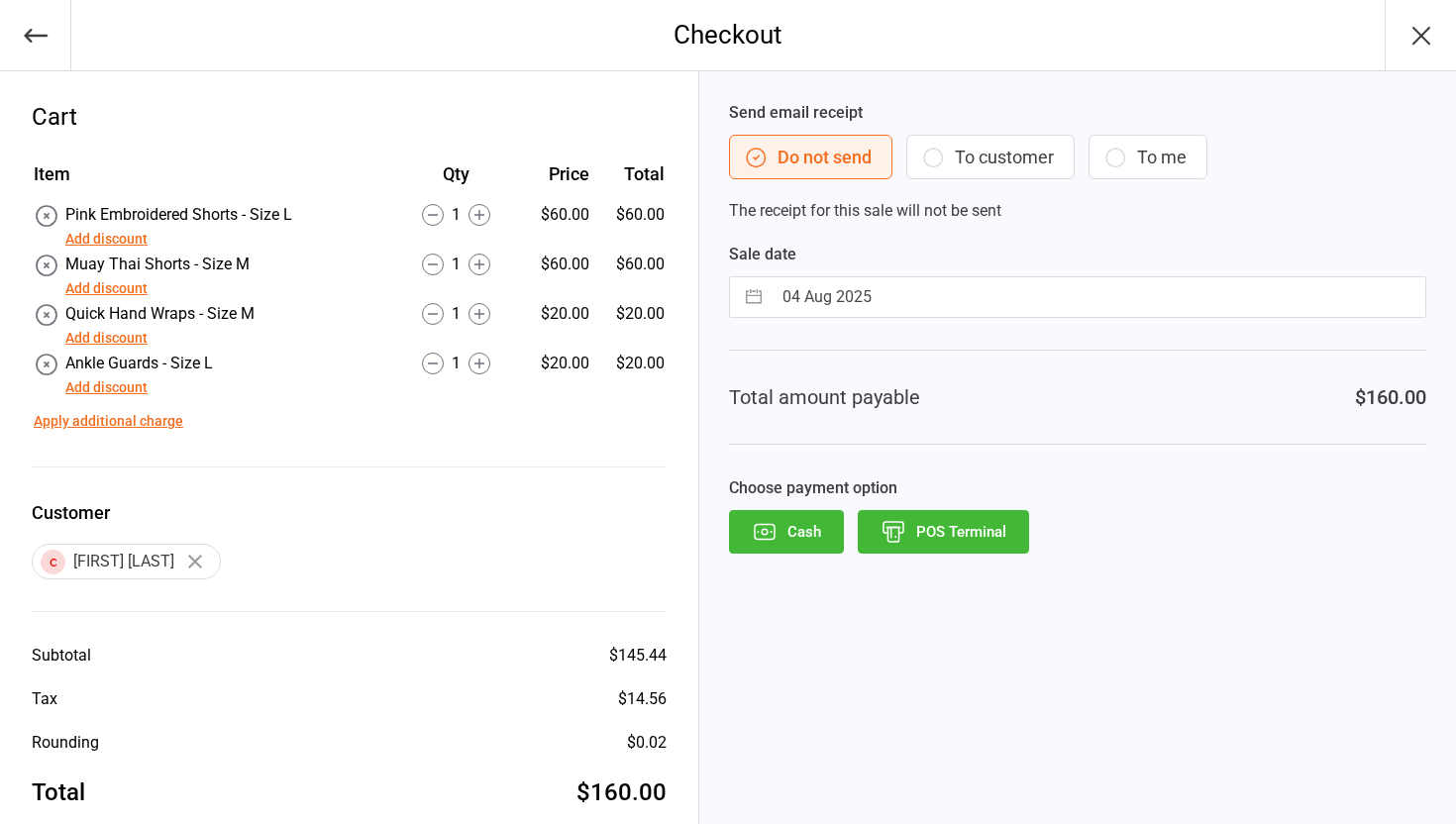 click on "Add discount" at bounding box center (106, 239) 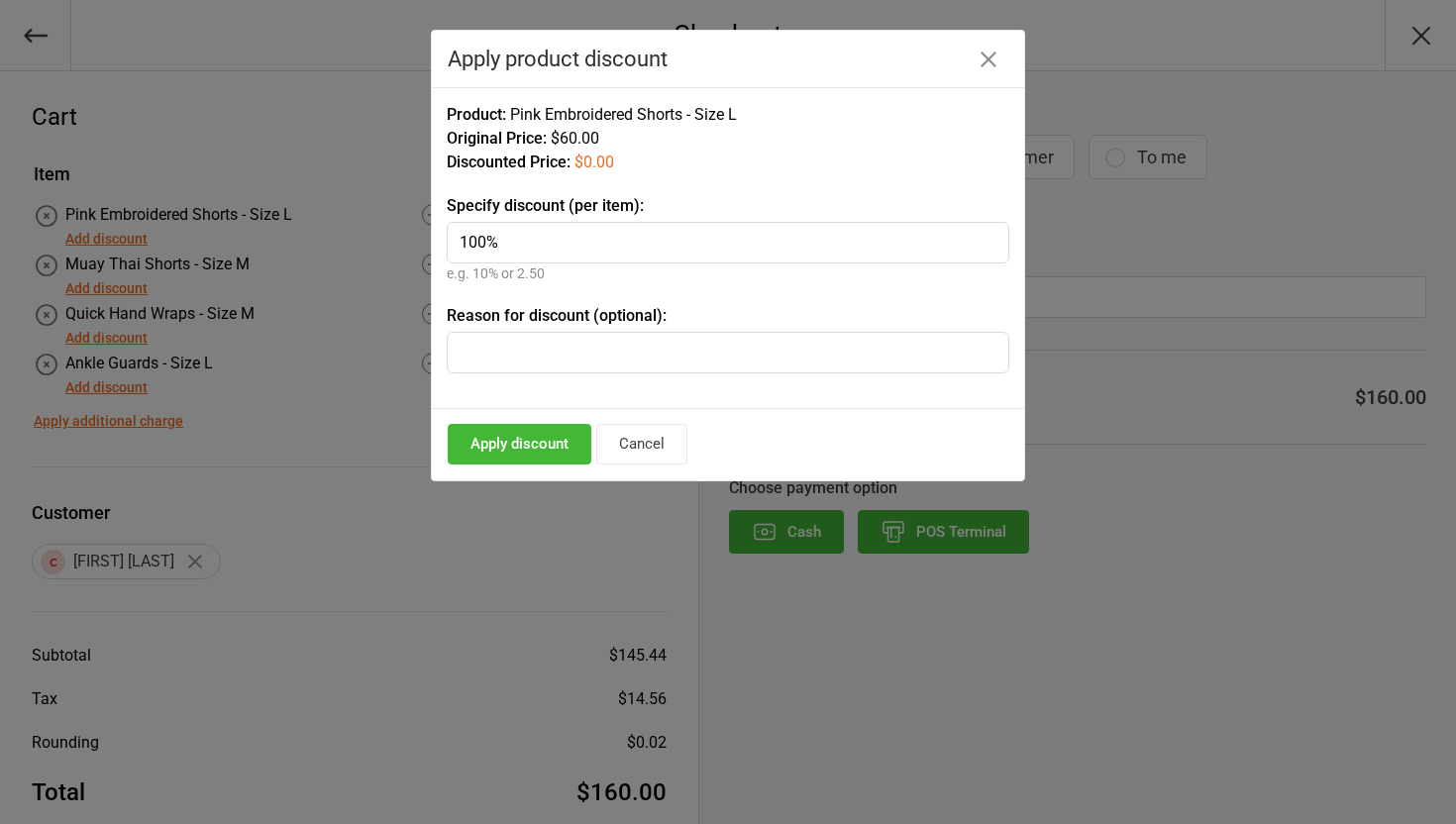 type on "100%" 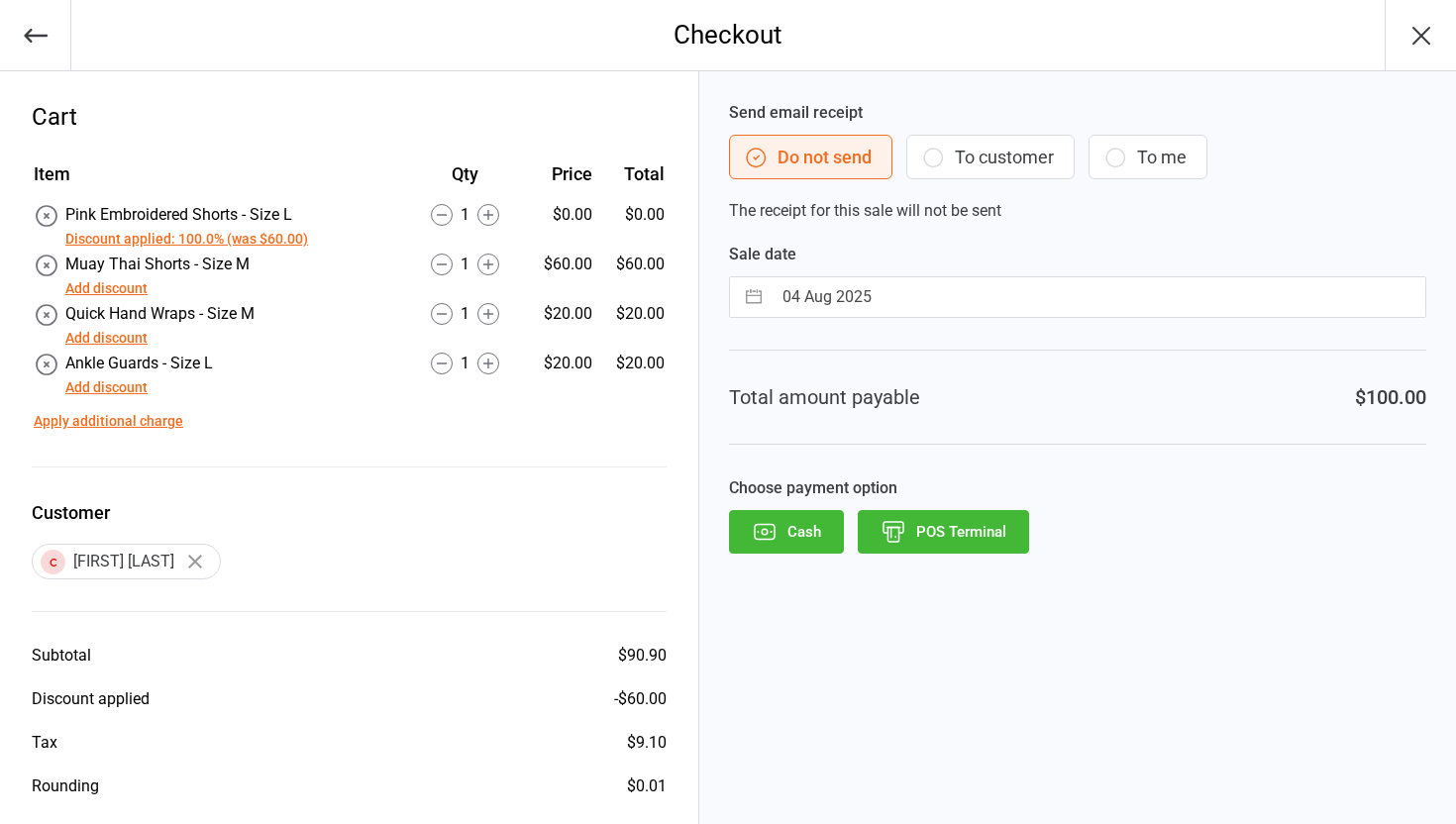 click on "Add discount" at bounding box center (106, 288) 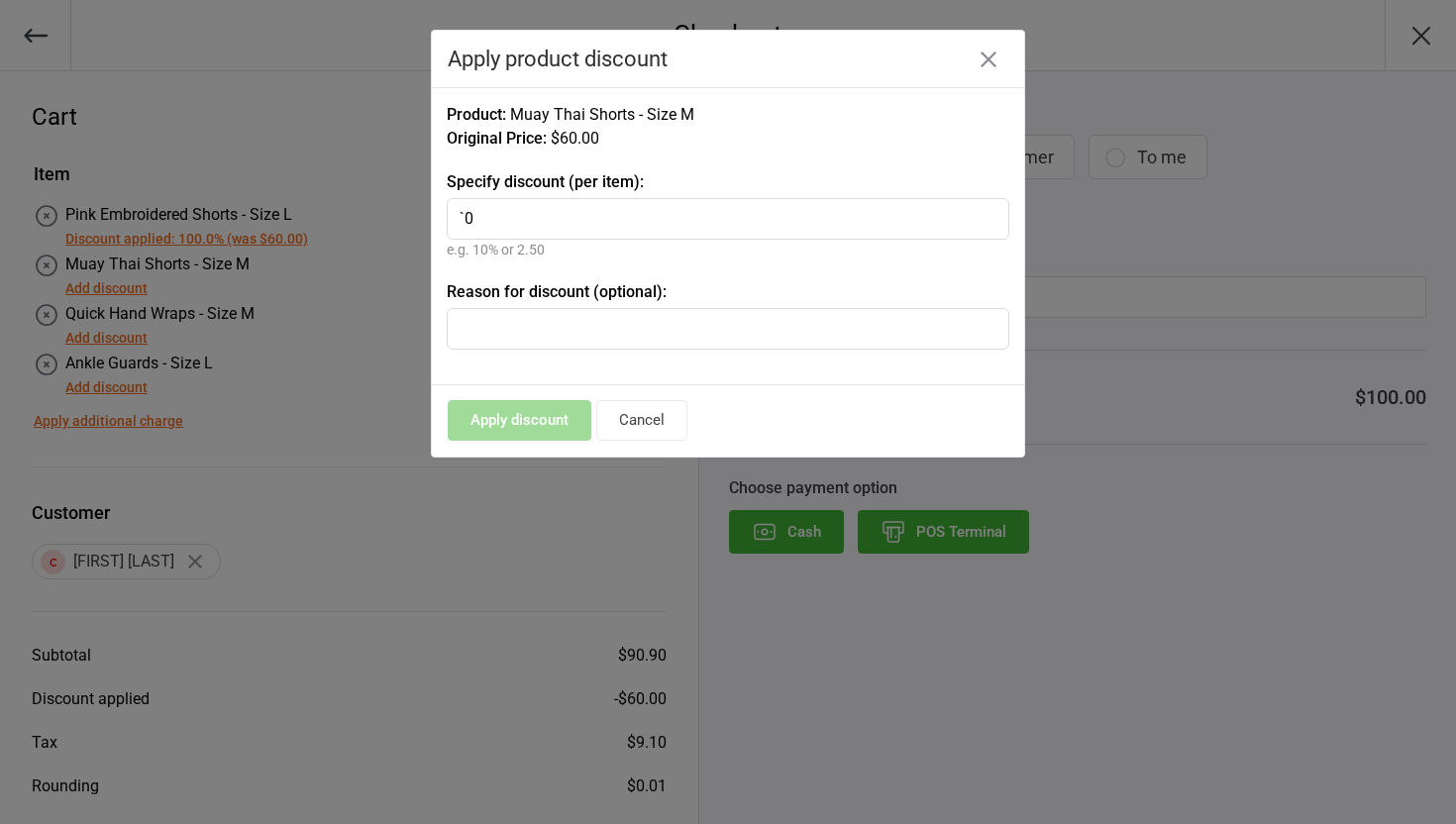 type on "`" 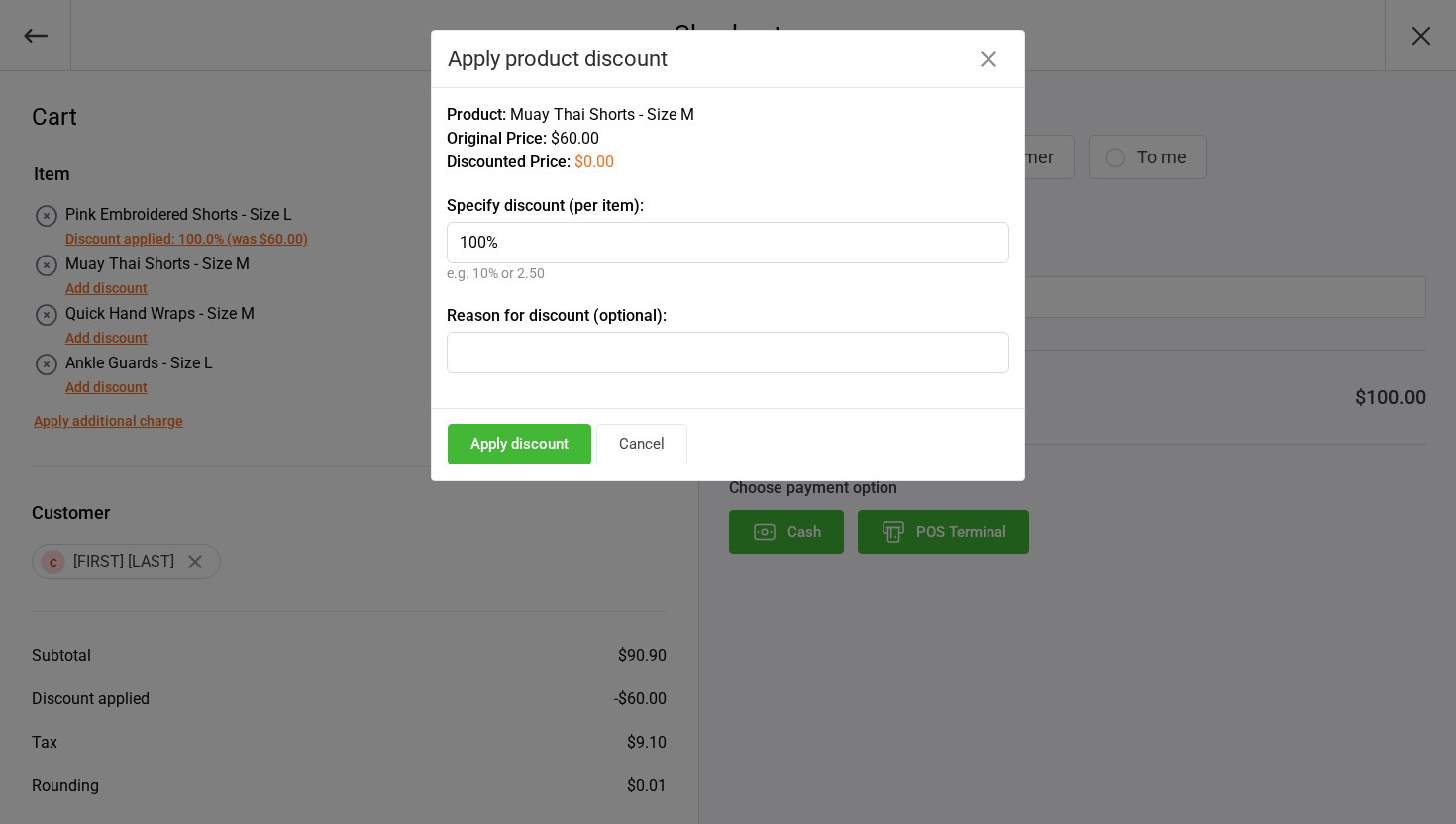 type on "100%" 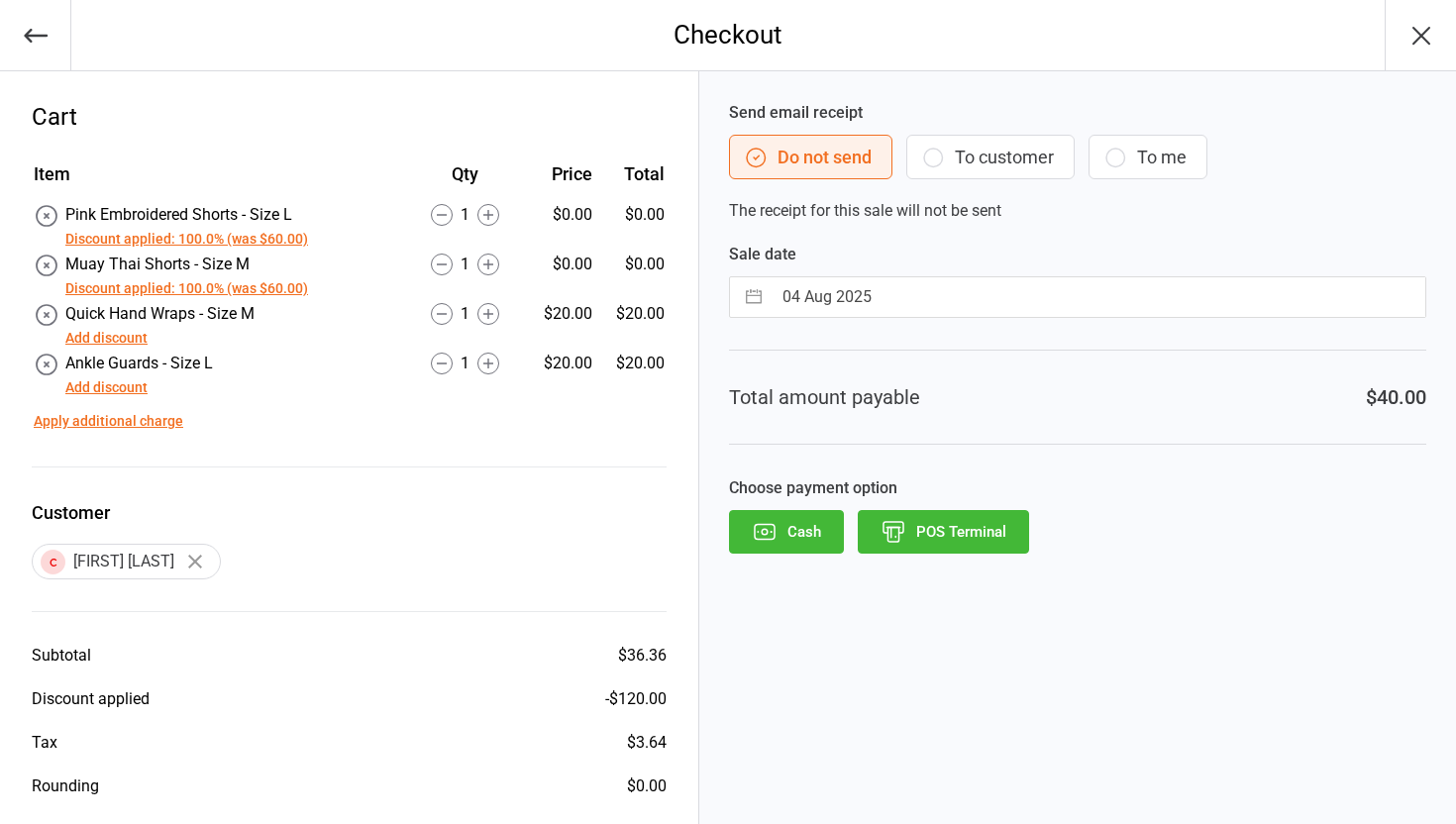 click on "Add discount" at bounding box center [106, 338] 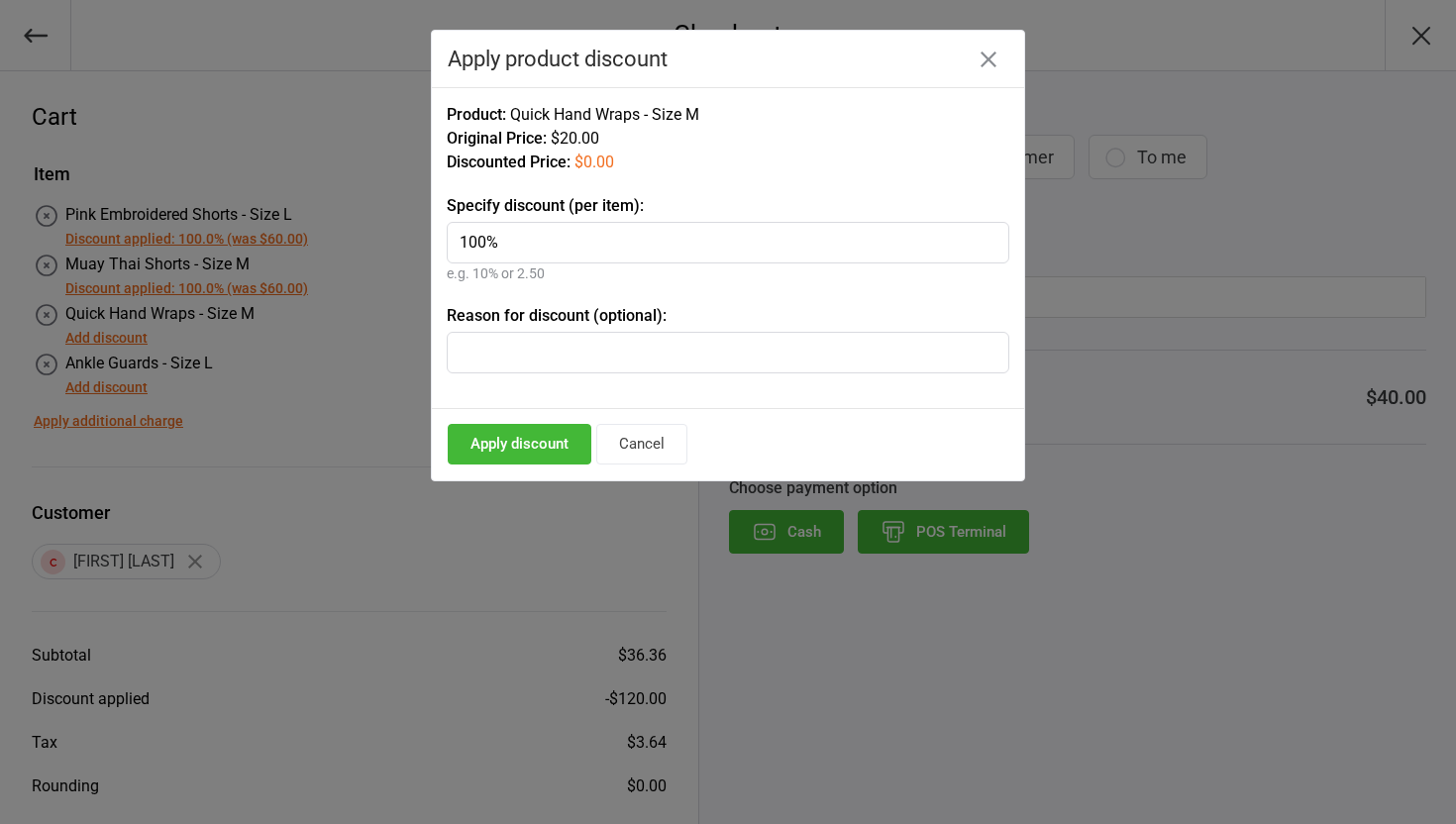 type on "100%" 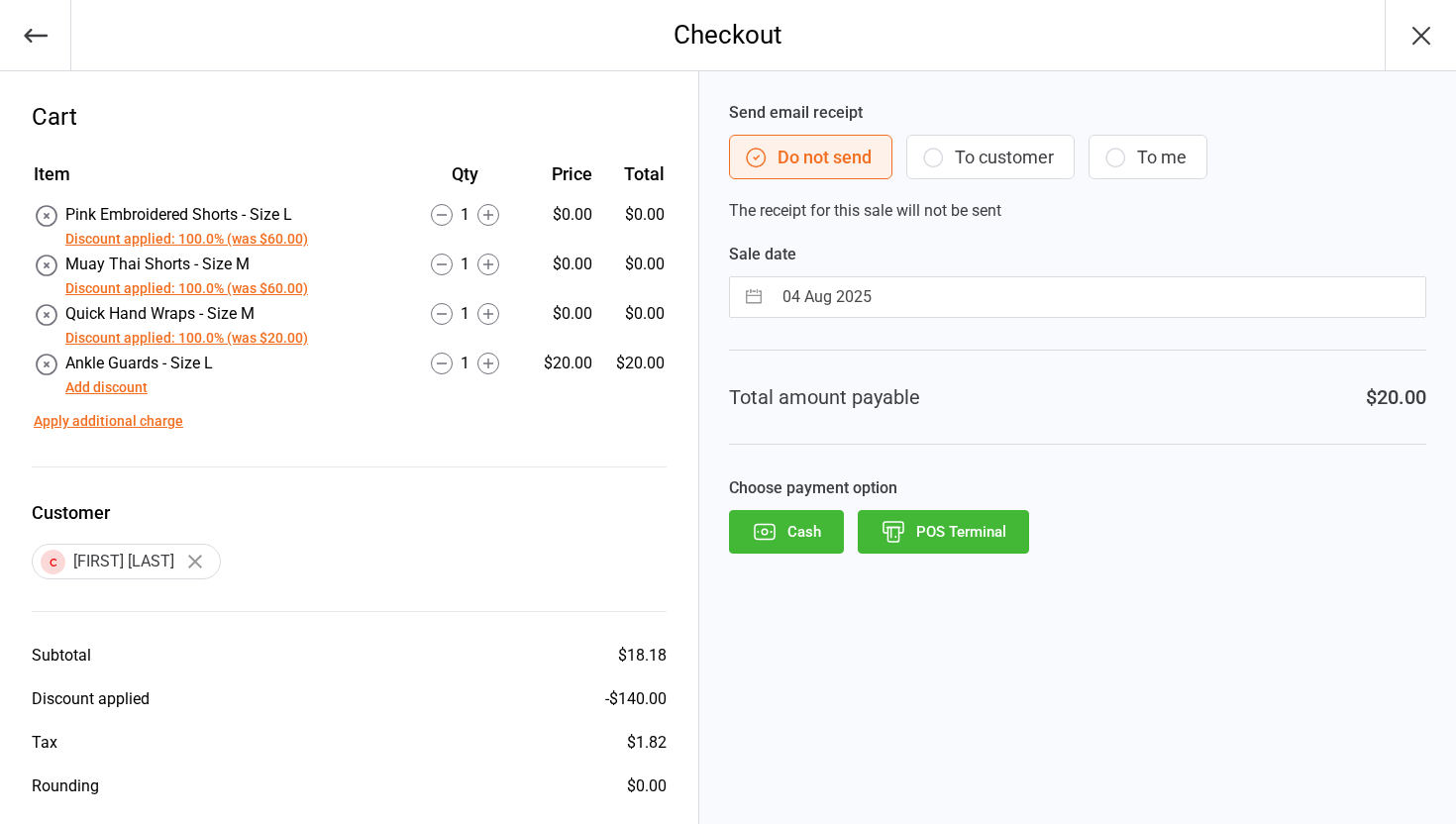 click on "Add discount" at bounding box center (106, 387) 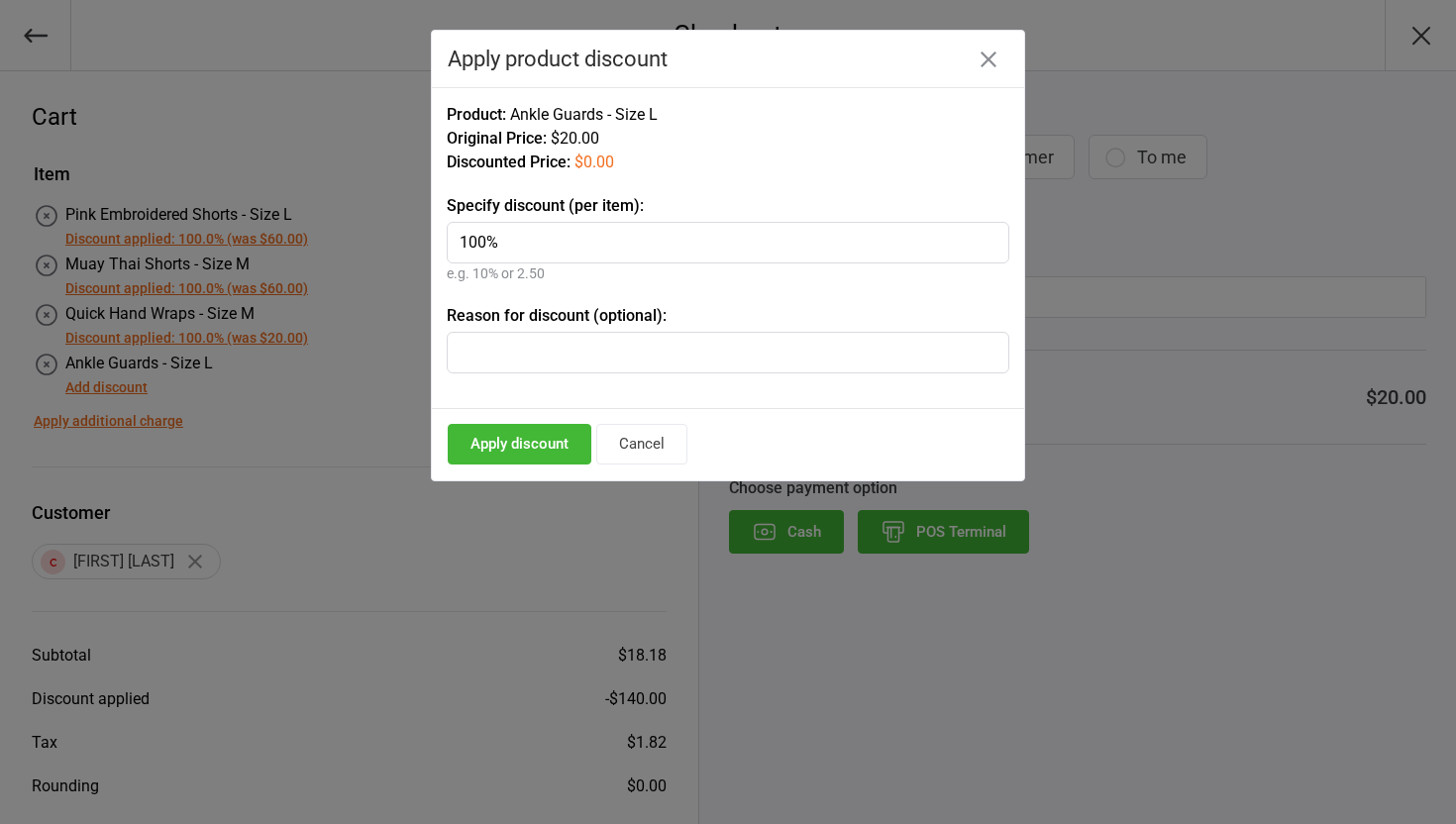 type on "100%" 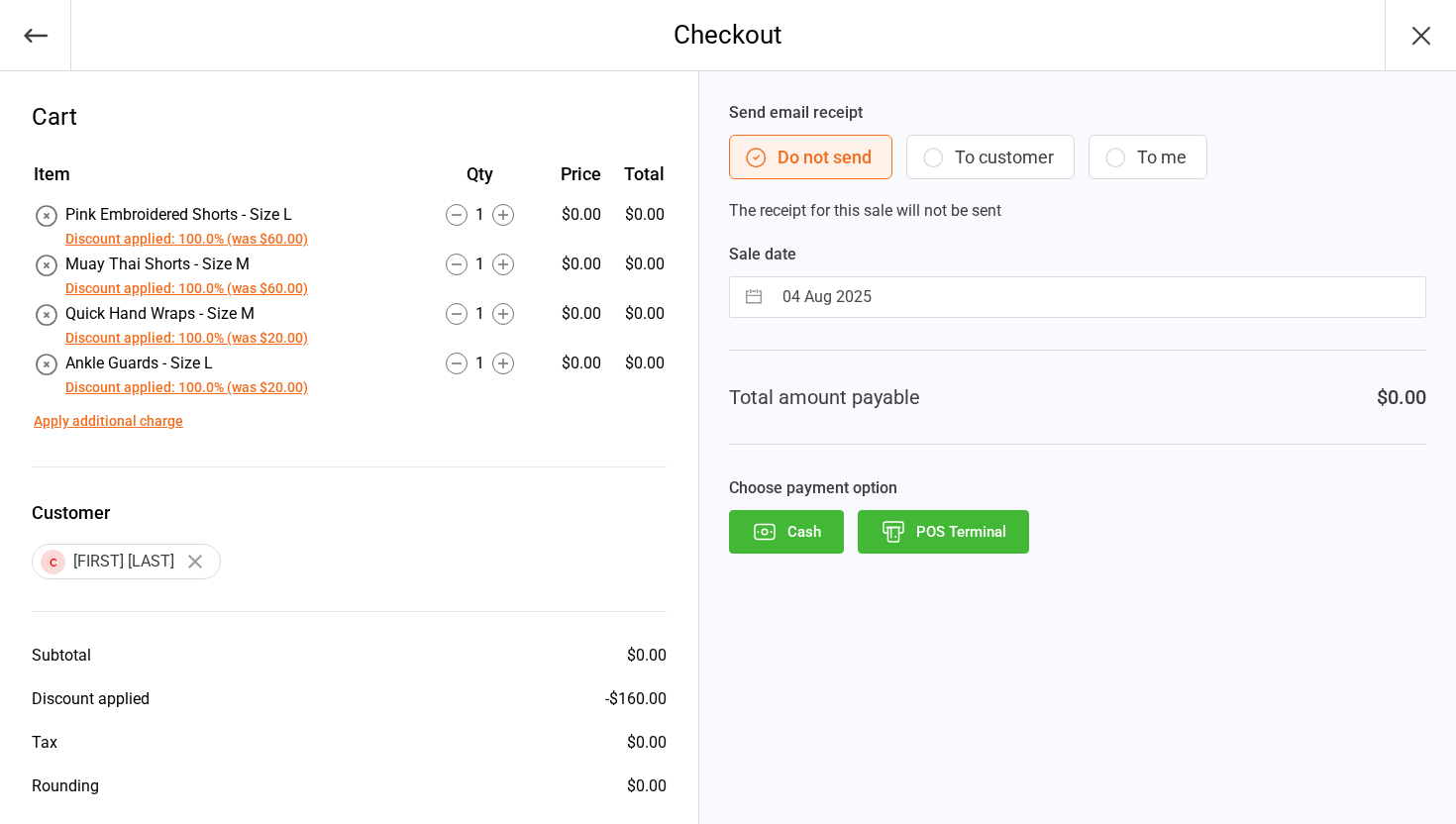 click on "POS Terminal" at bounding box center [943, 532] 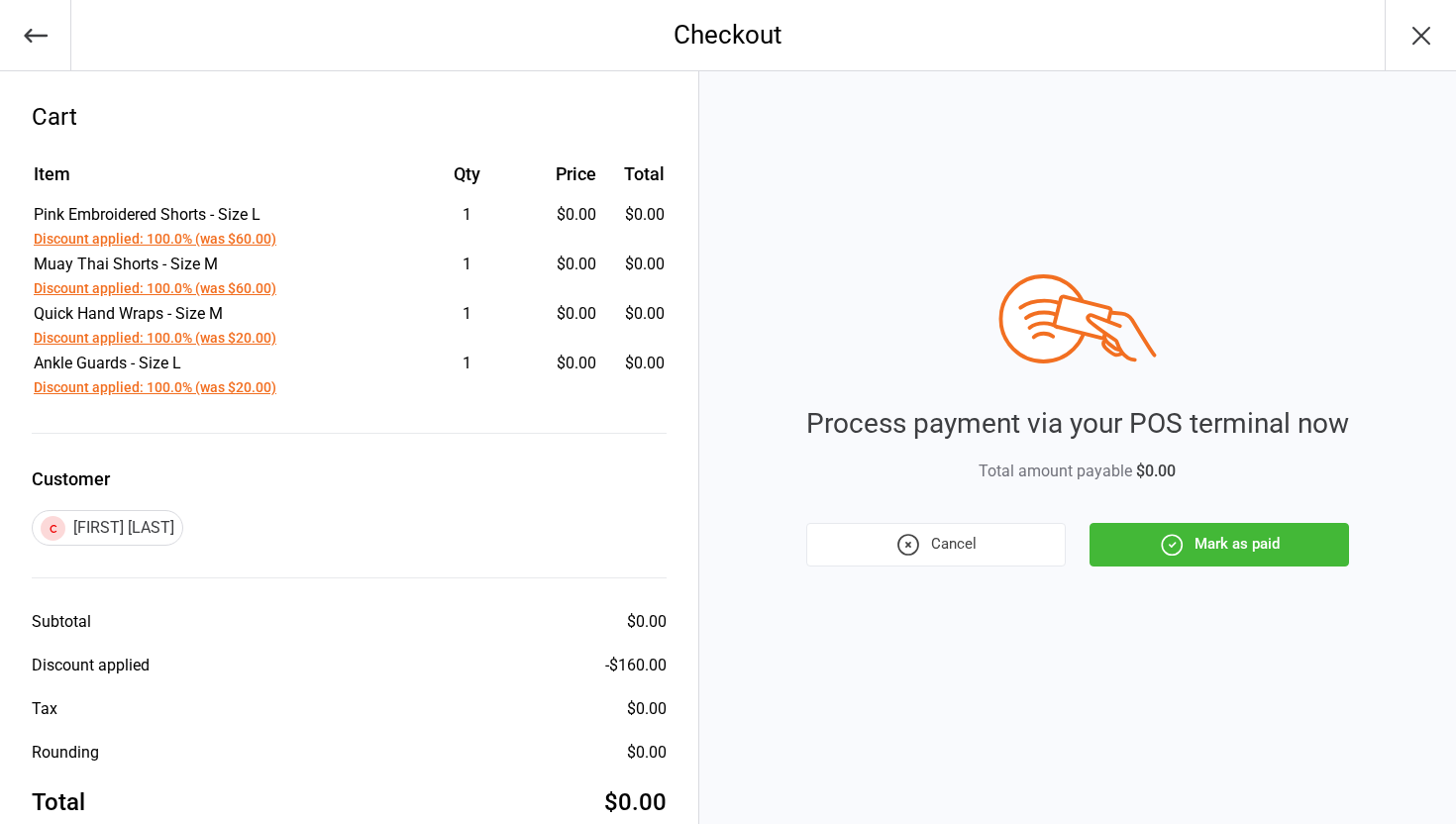 click on "Mark as paid" at bounding box center (1219, 545) 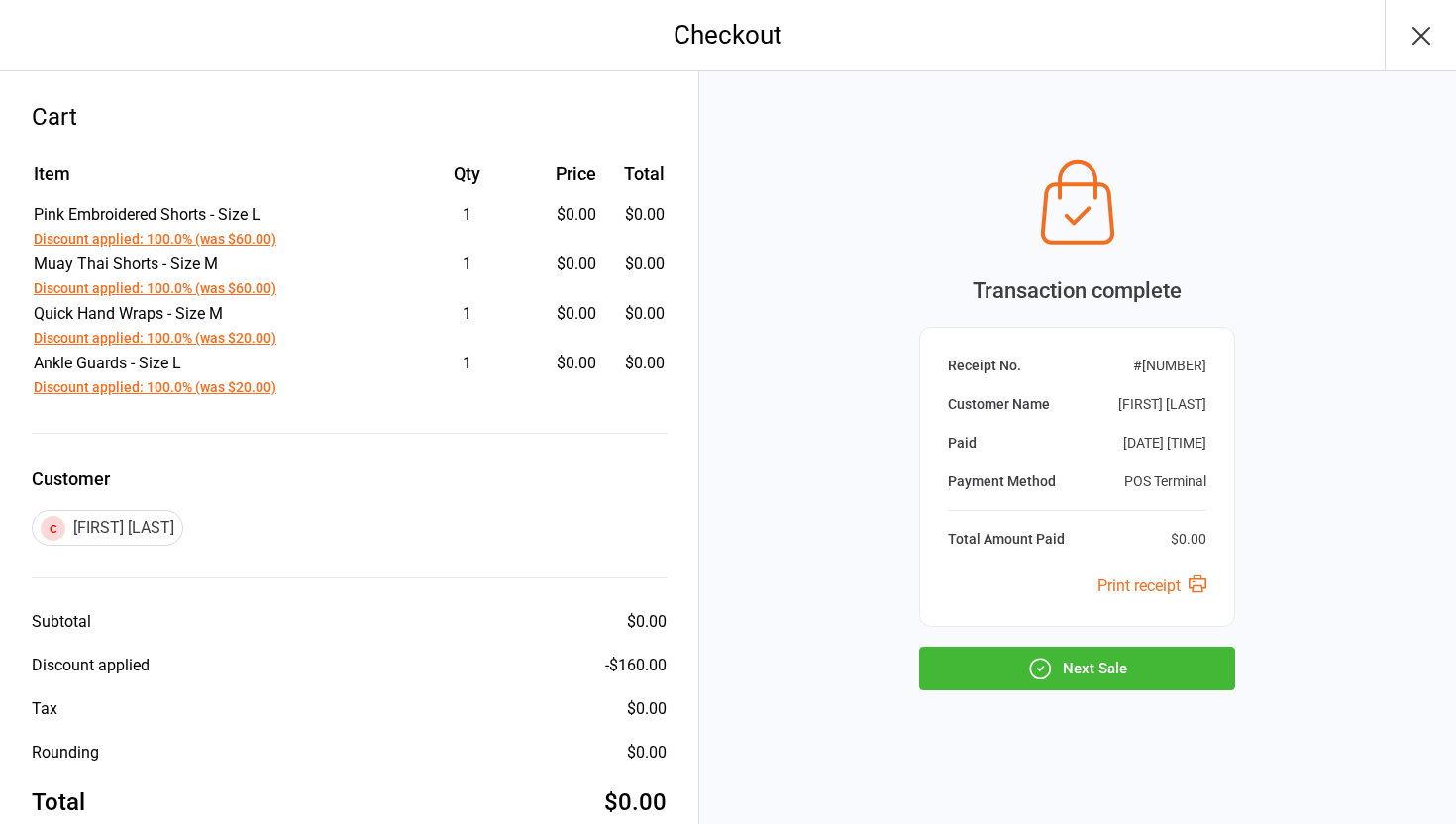 click on "Next Sale" at bounding box center (1077, 669) 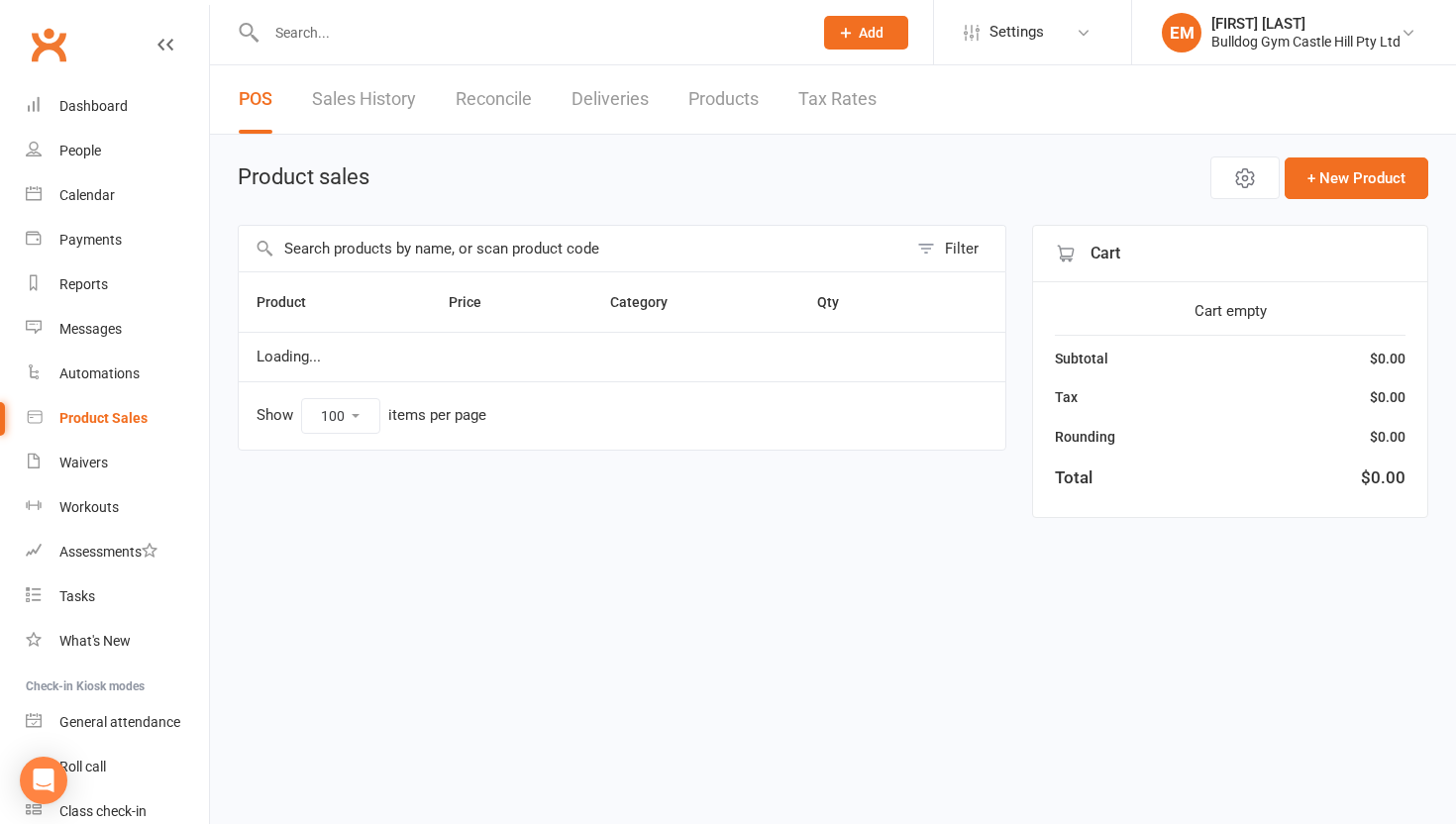 select on "100" 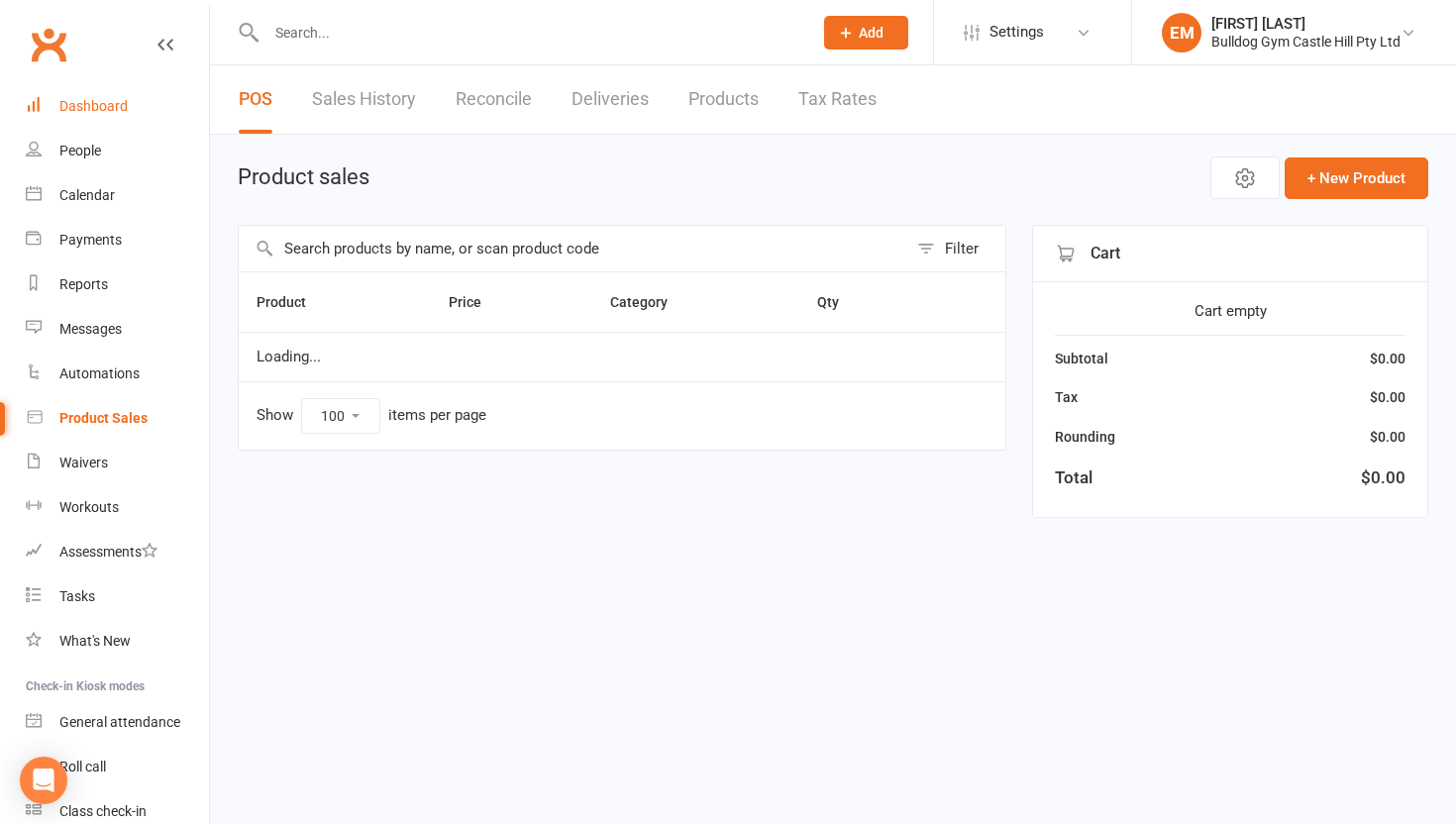 scroll, scrollTop: 0, scrollLeft: 0, axis: both 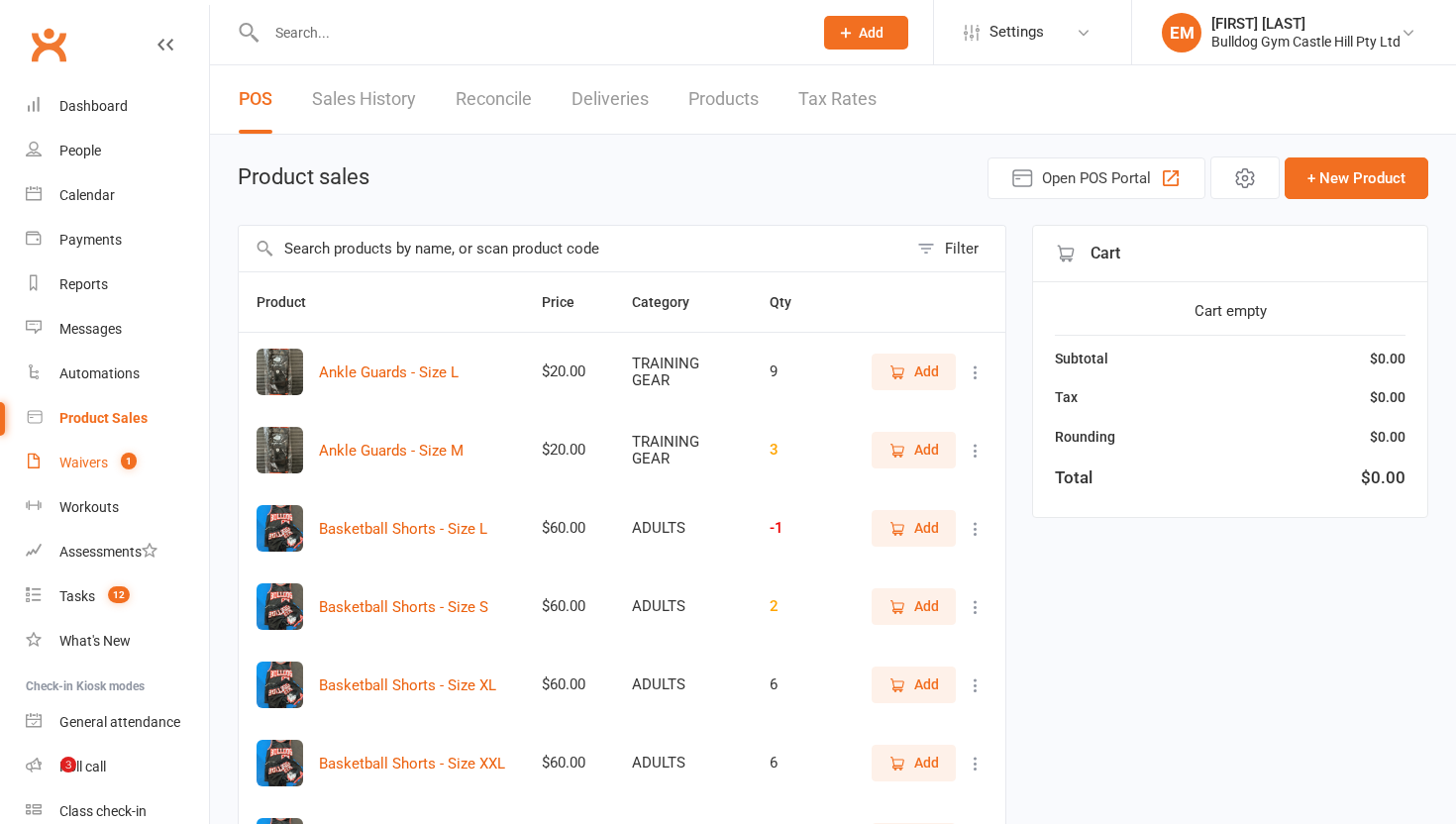 click on "1" at bounding box center (124, 463) 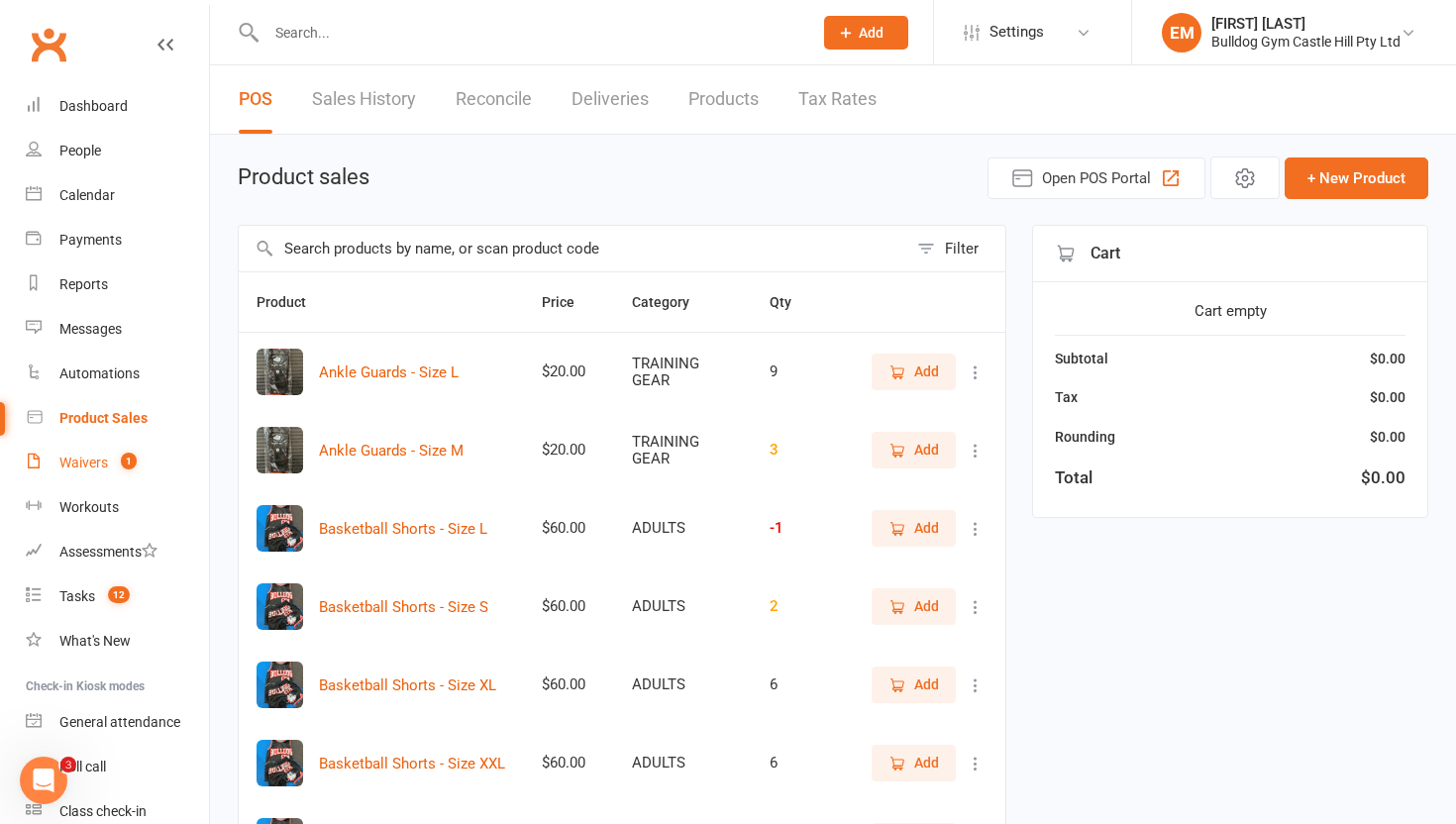 scroll, scrollTop: 0, scrollLeft: 0, axis: both 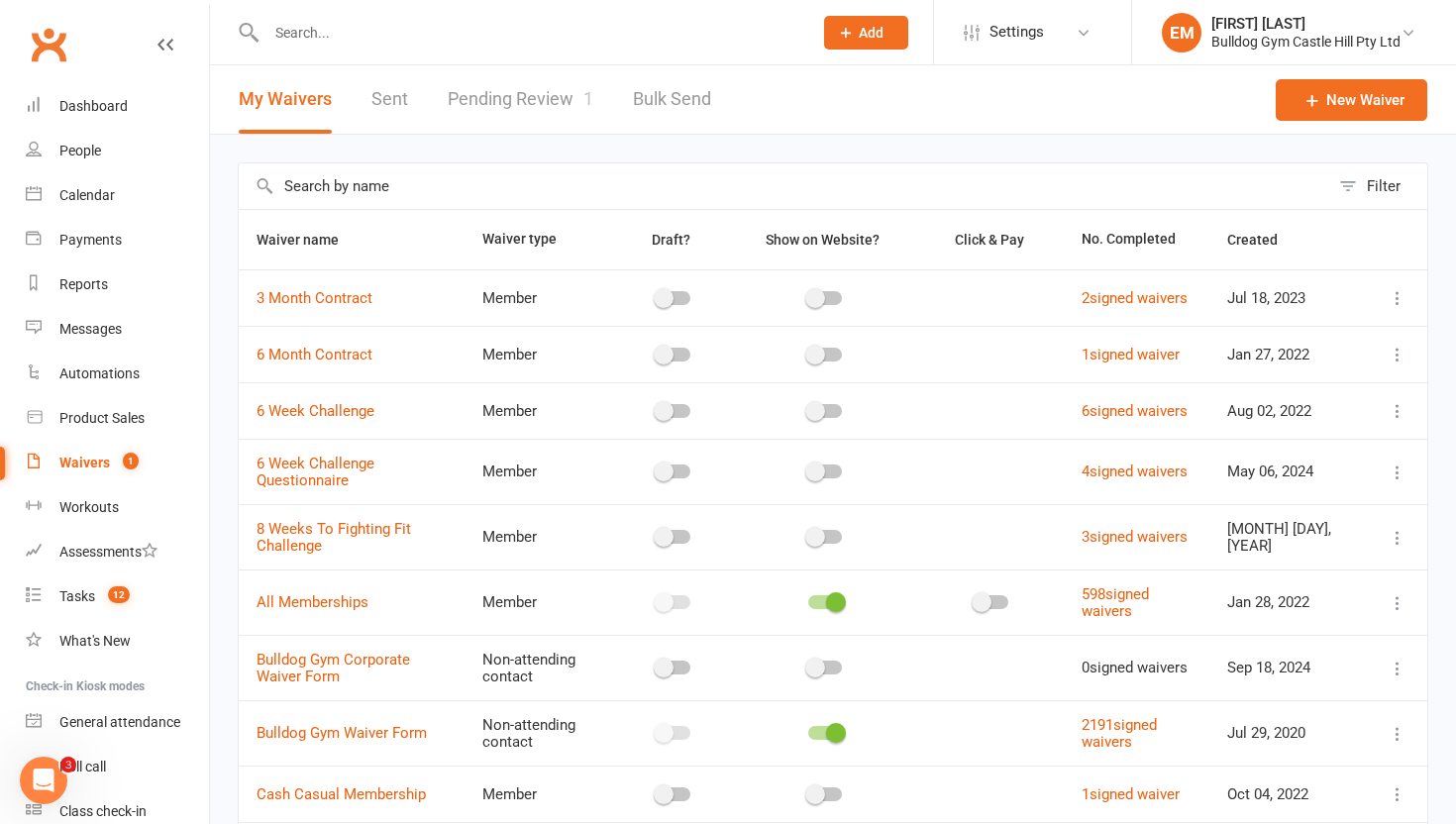click on "Pending Review 1" at bounding box center [520, 99] 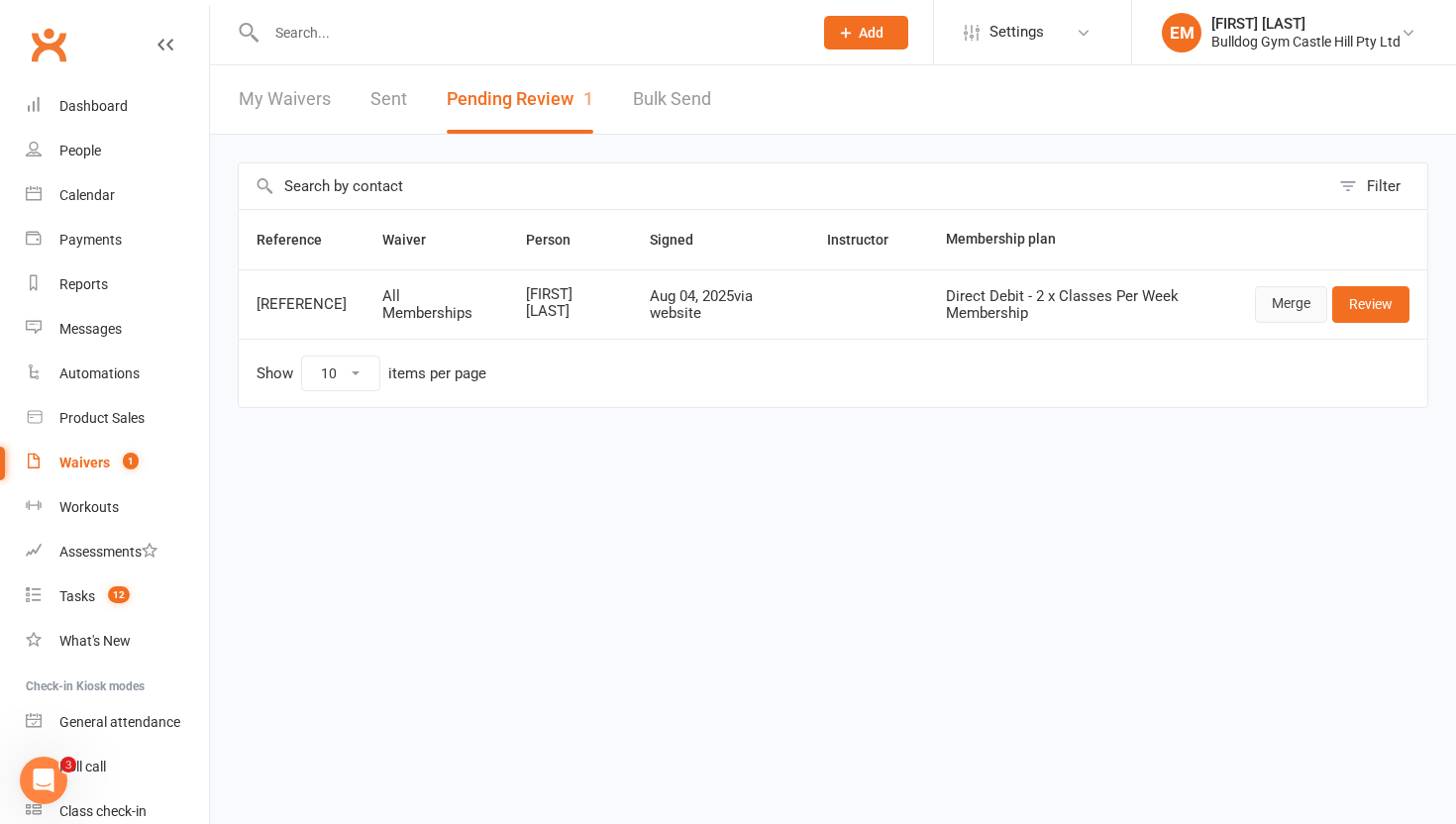 click on "Merge" at bounding box center (1291, 304) 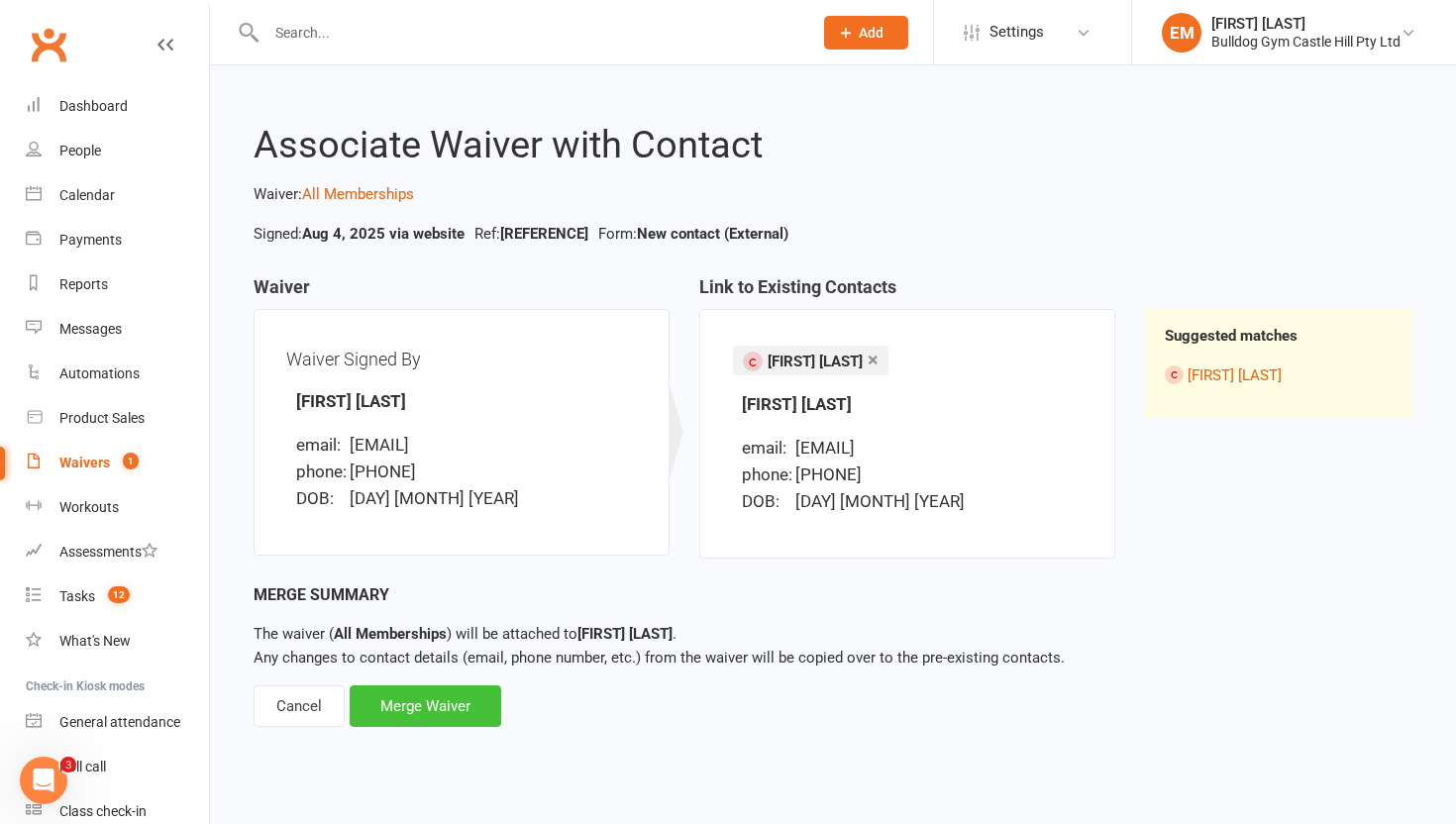 click on "Merge Waiver" at bounding box center (425, 706) 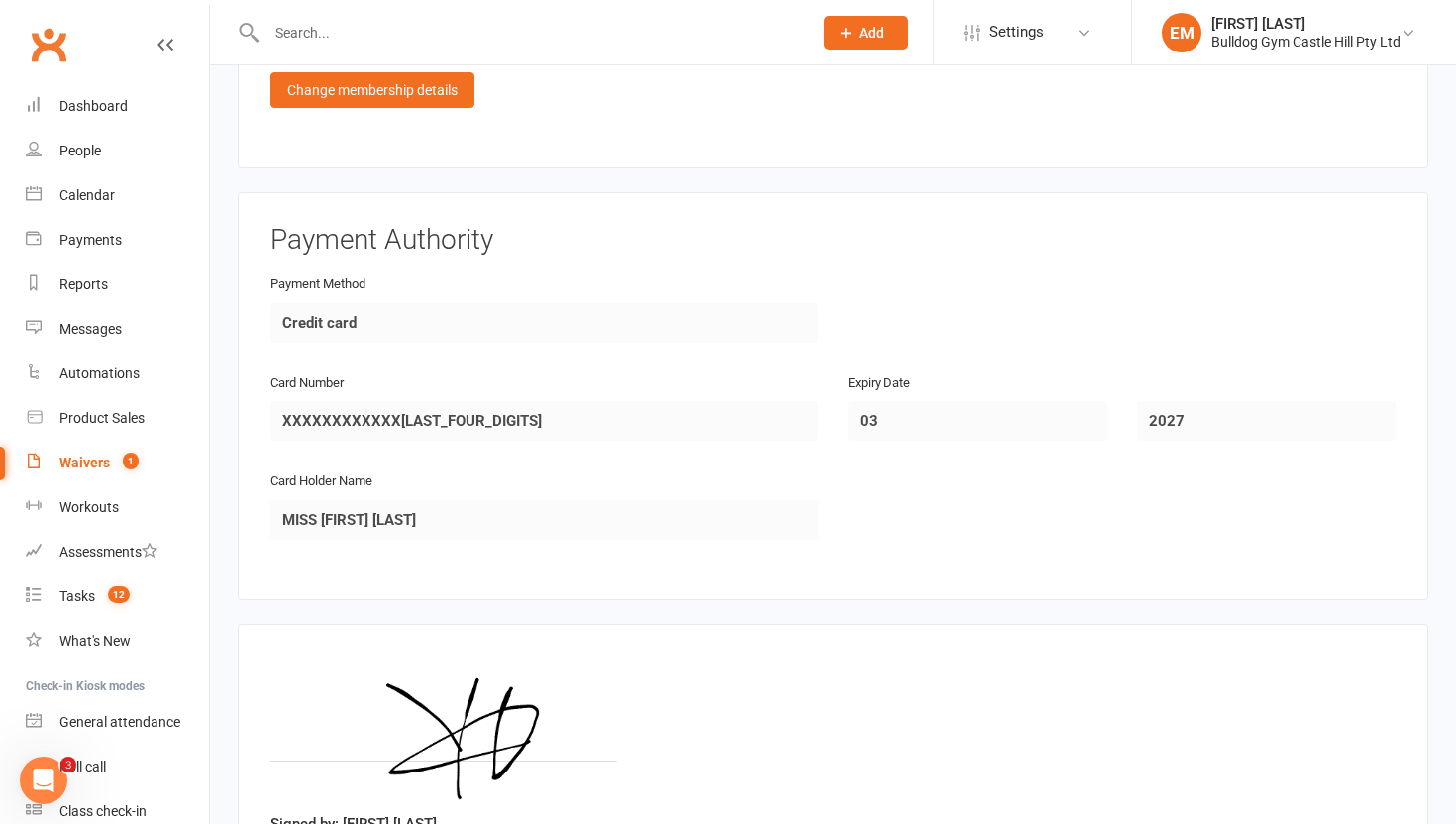scroll, scrollTop: 2072, scrollLeft: 0, axis: vertical 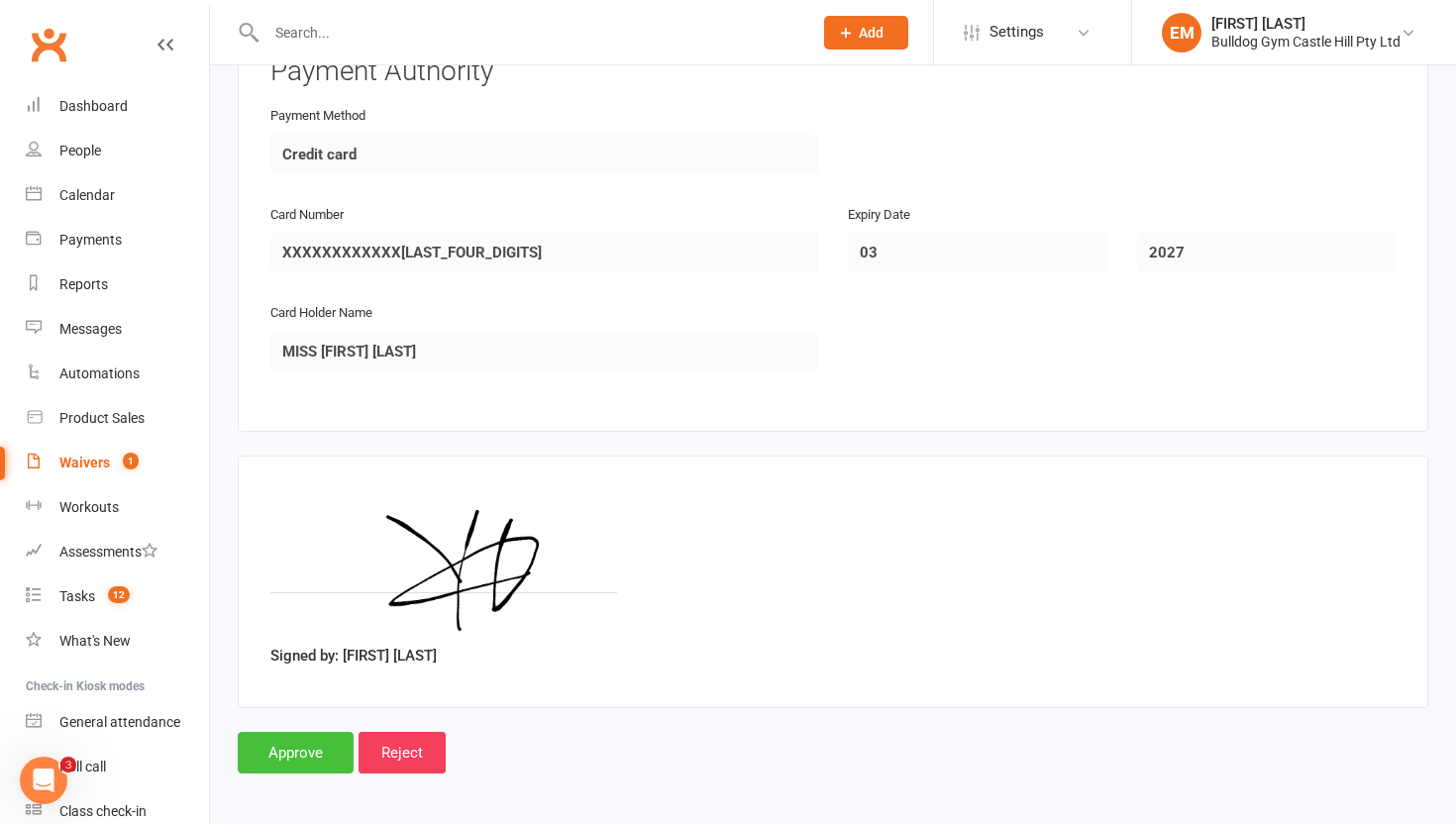 click on "Approve" at bounding box center (295, 753) 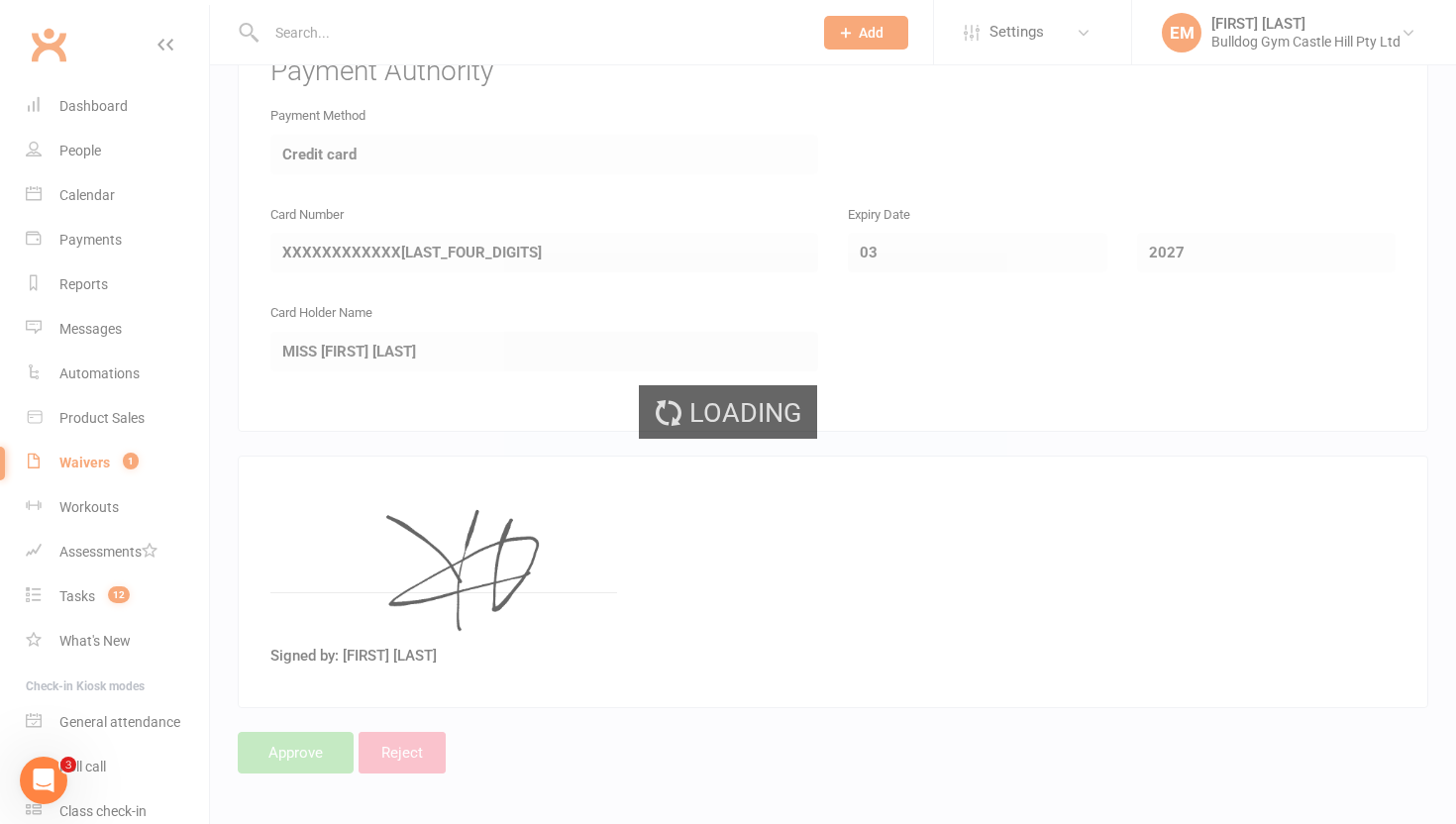 scroll, scrollTop: 0, scrollLeft: 0, axis: both 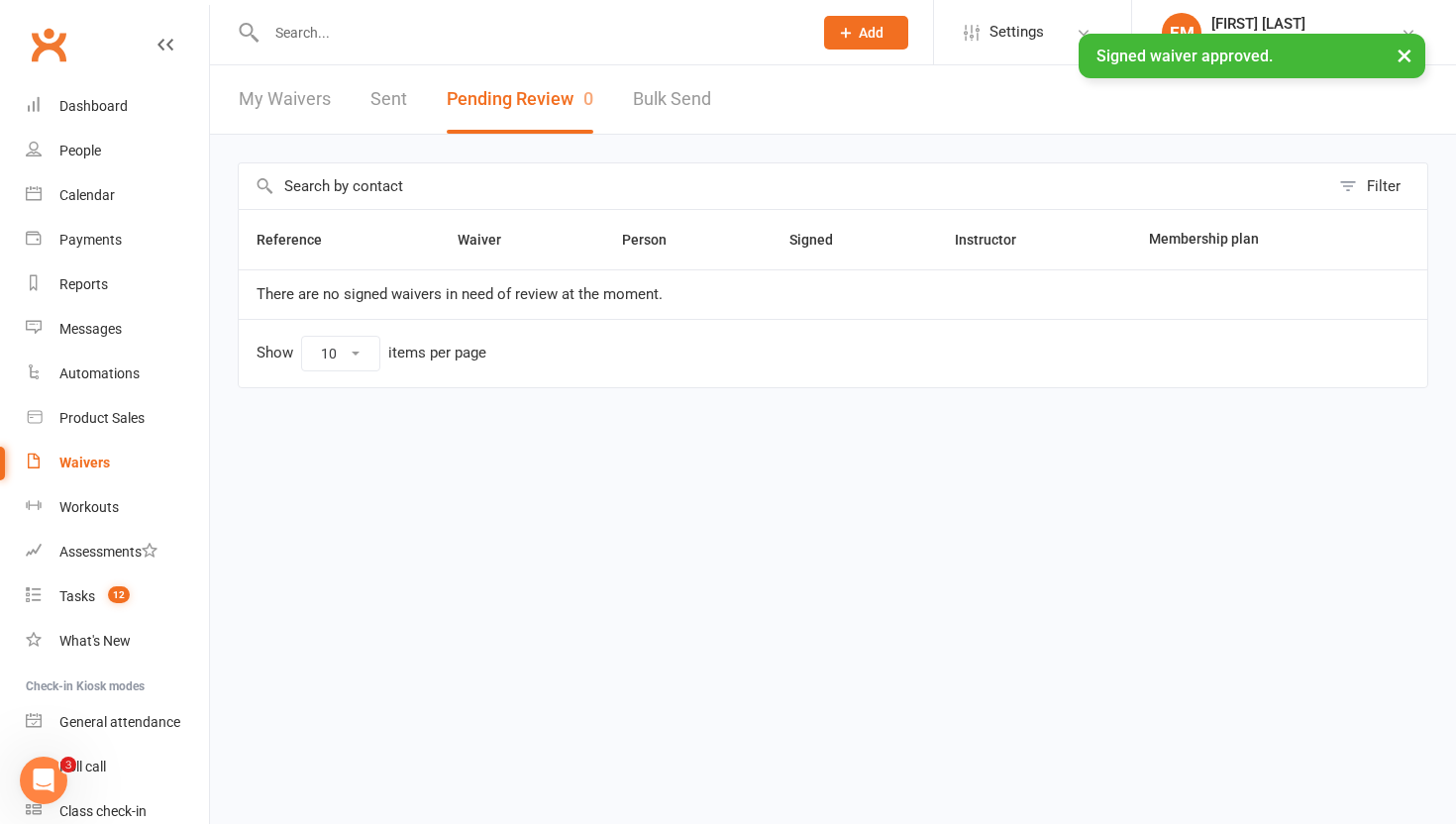click on "My Waivers Sent Pending Review 0 Bulk Send" at bounding box center (474, 99) 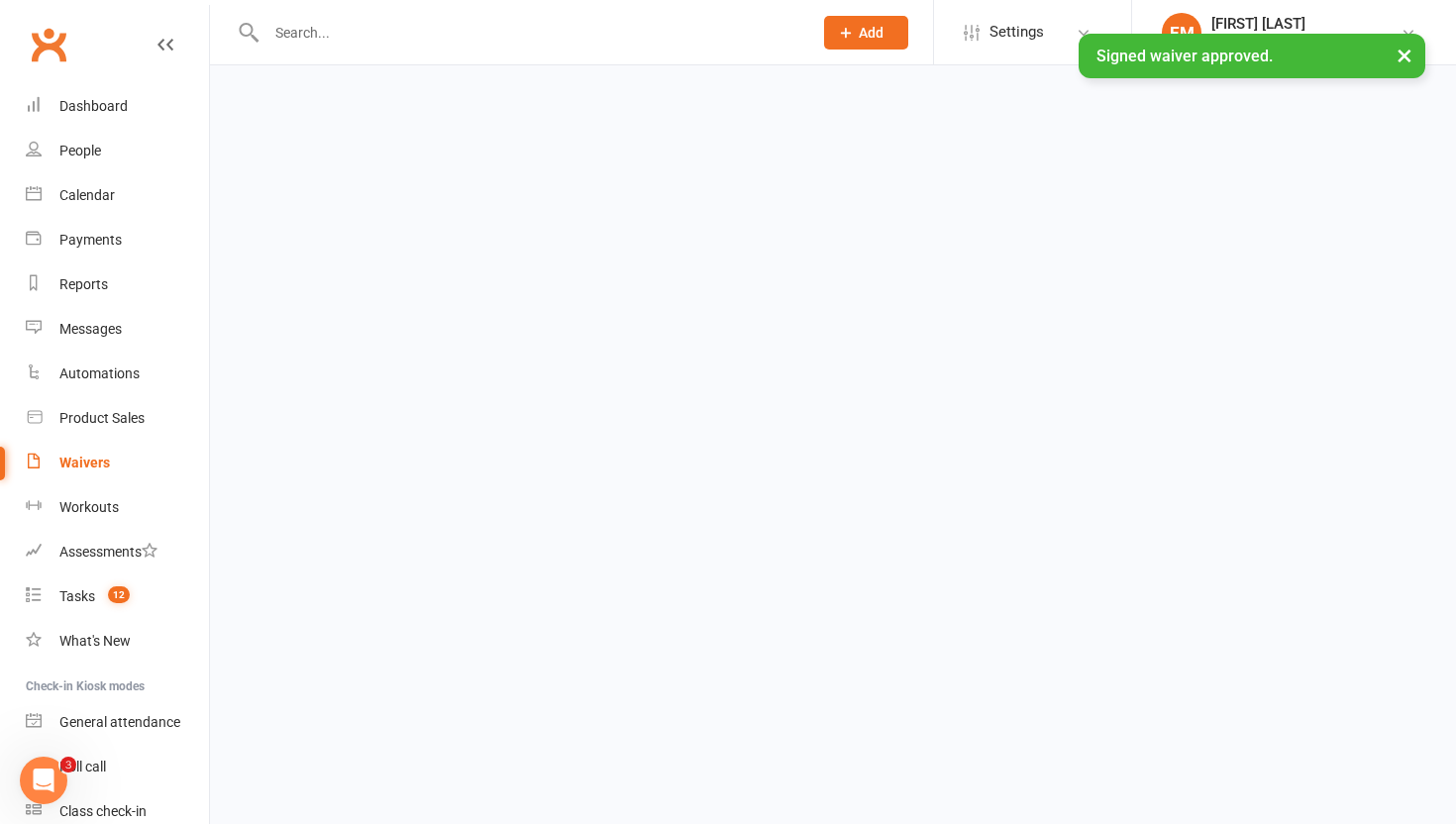 select on "100" 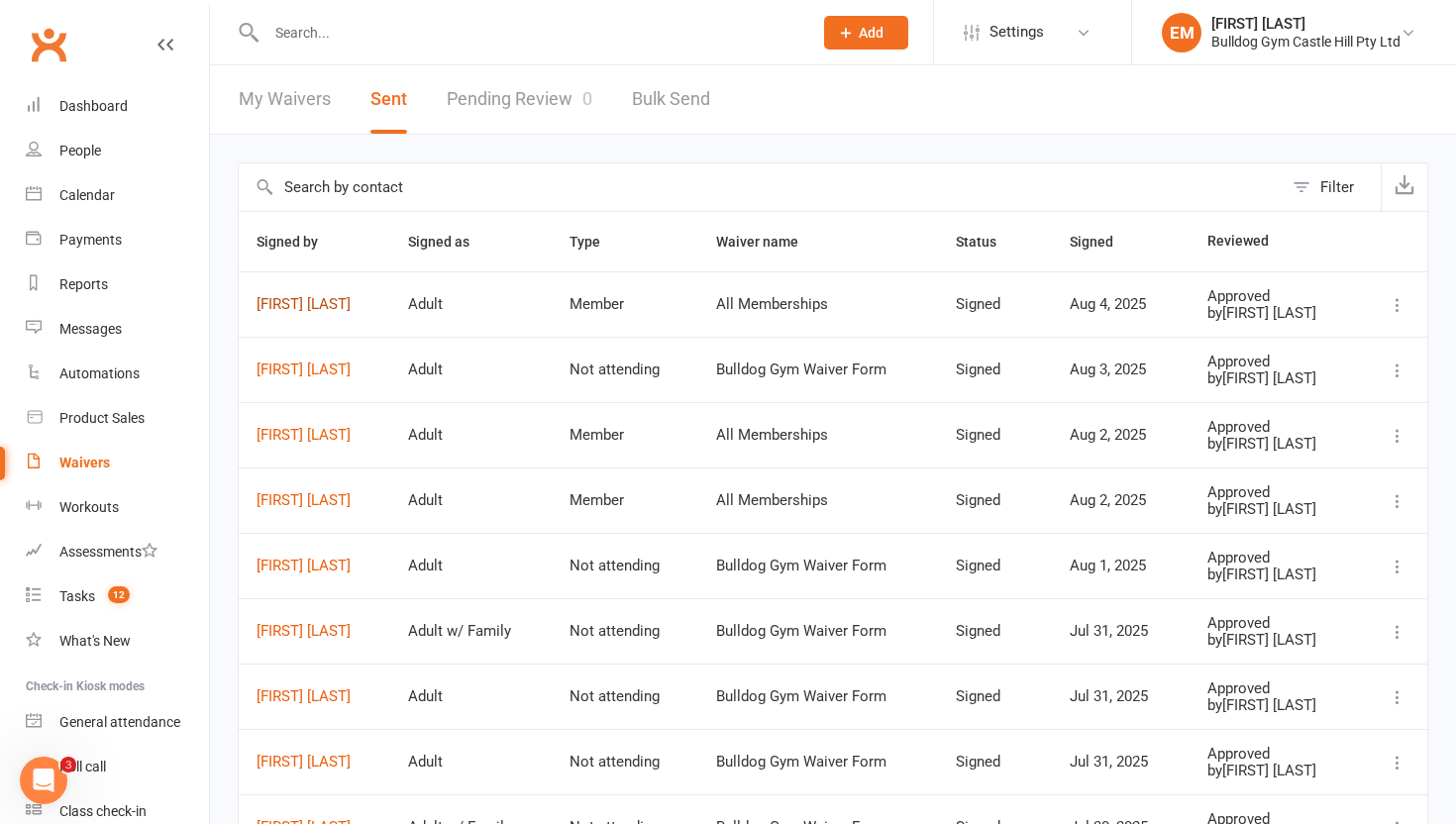 click on "[FIRST] [LAST]" at bounding box center (314, 304) 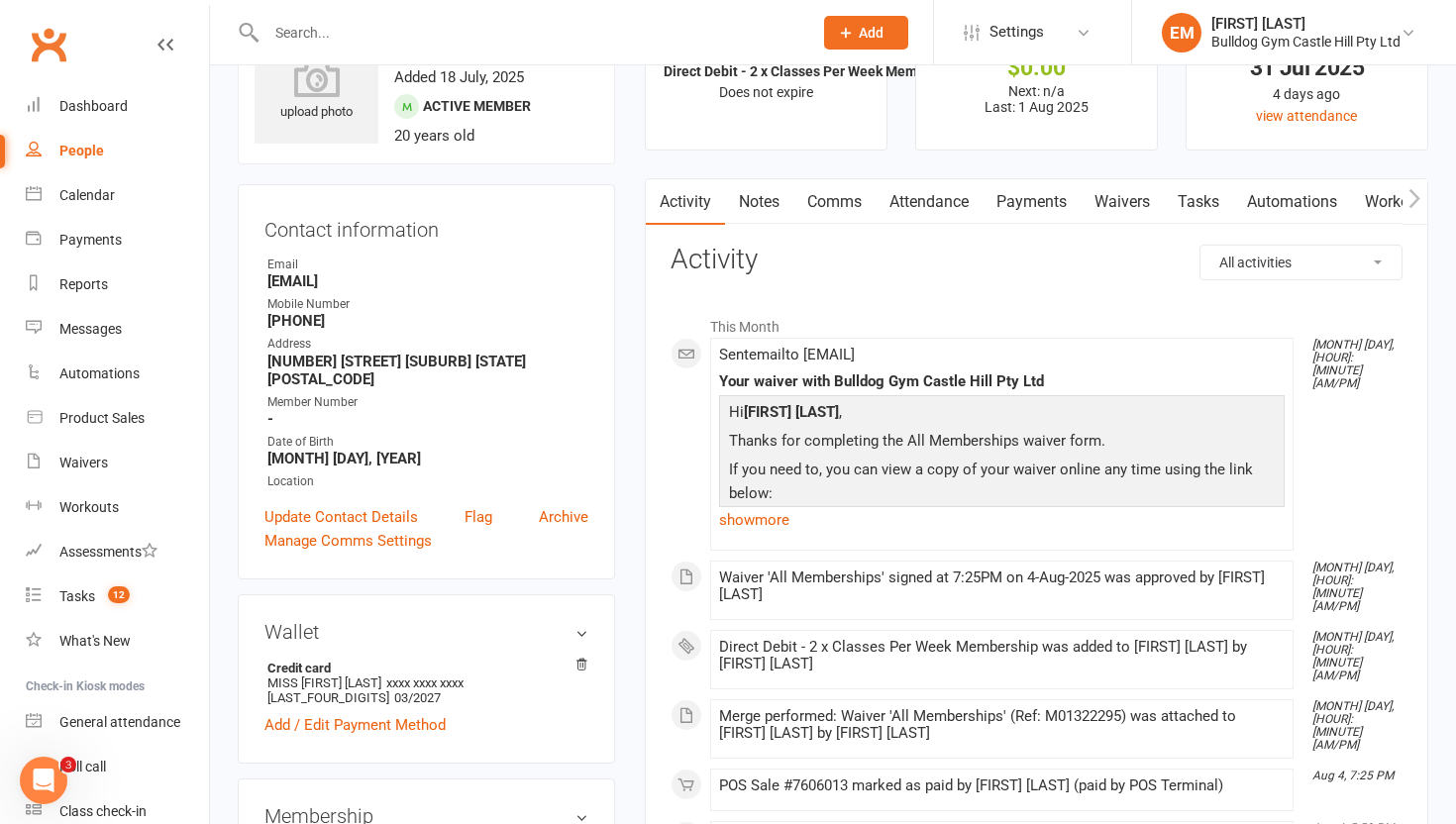 scroll, scrollTop: 87, scrollLeft: 0, axis: vertical 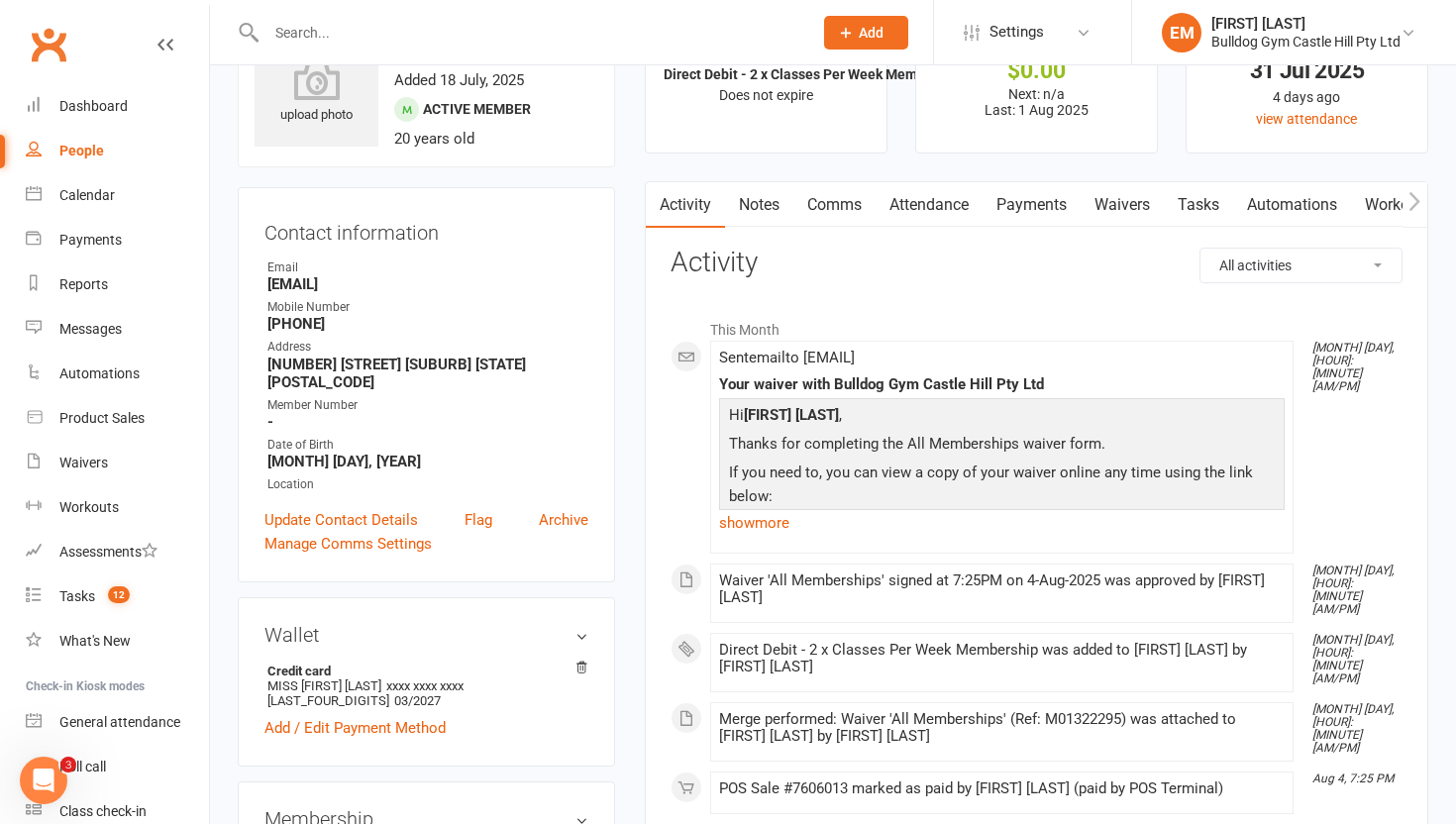 click on "Payments" at bounding box center [1031, 205] 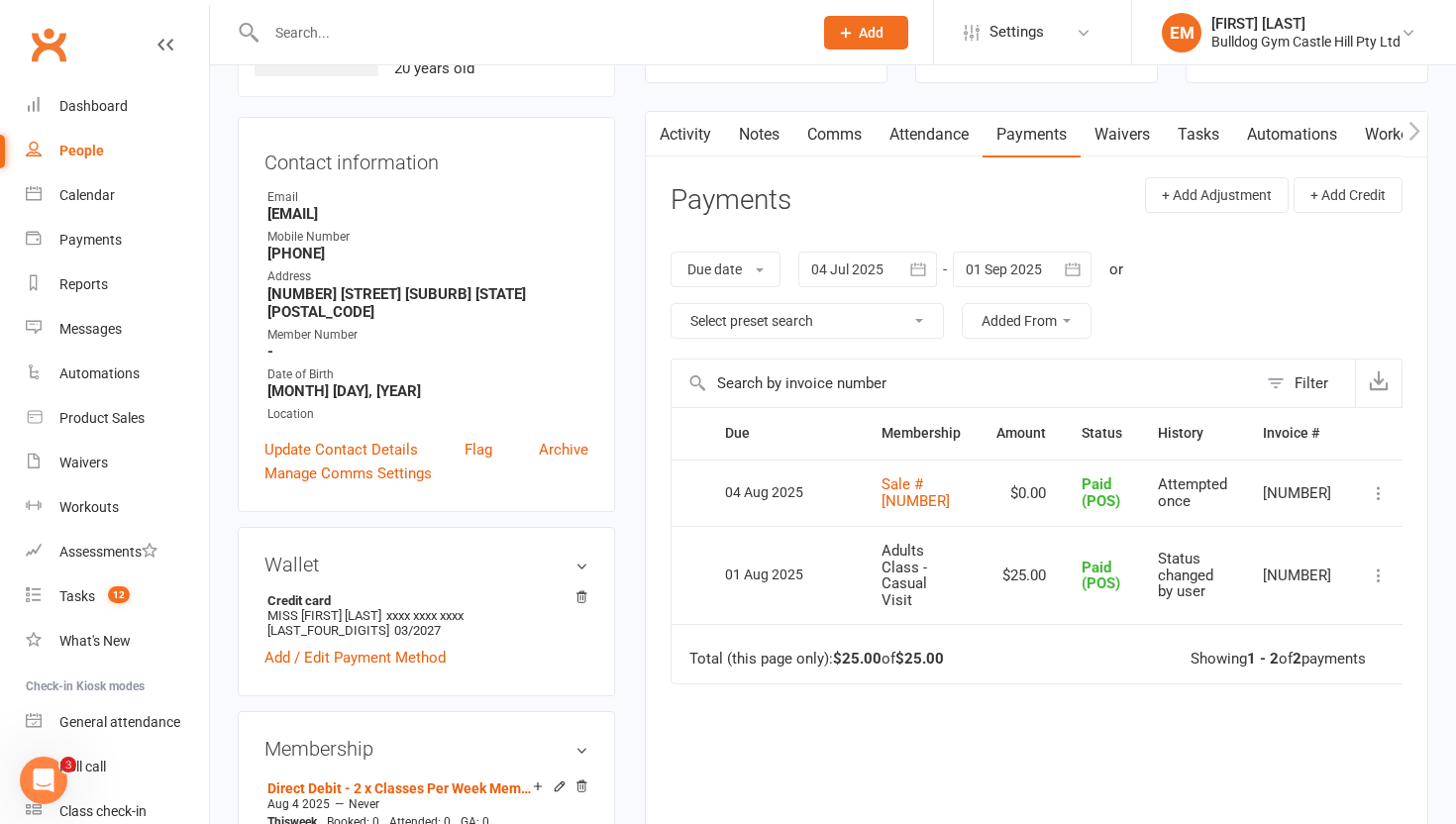 scroll, scrollTop: 169, scrollLeft: 0, axis: vertical 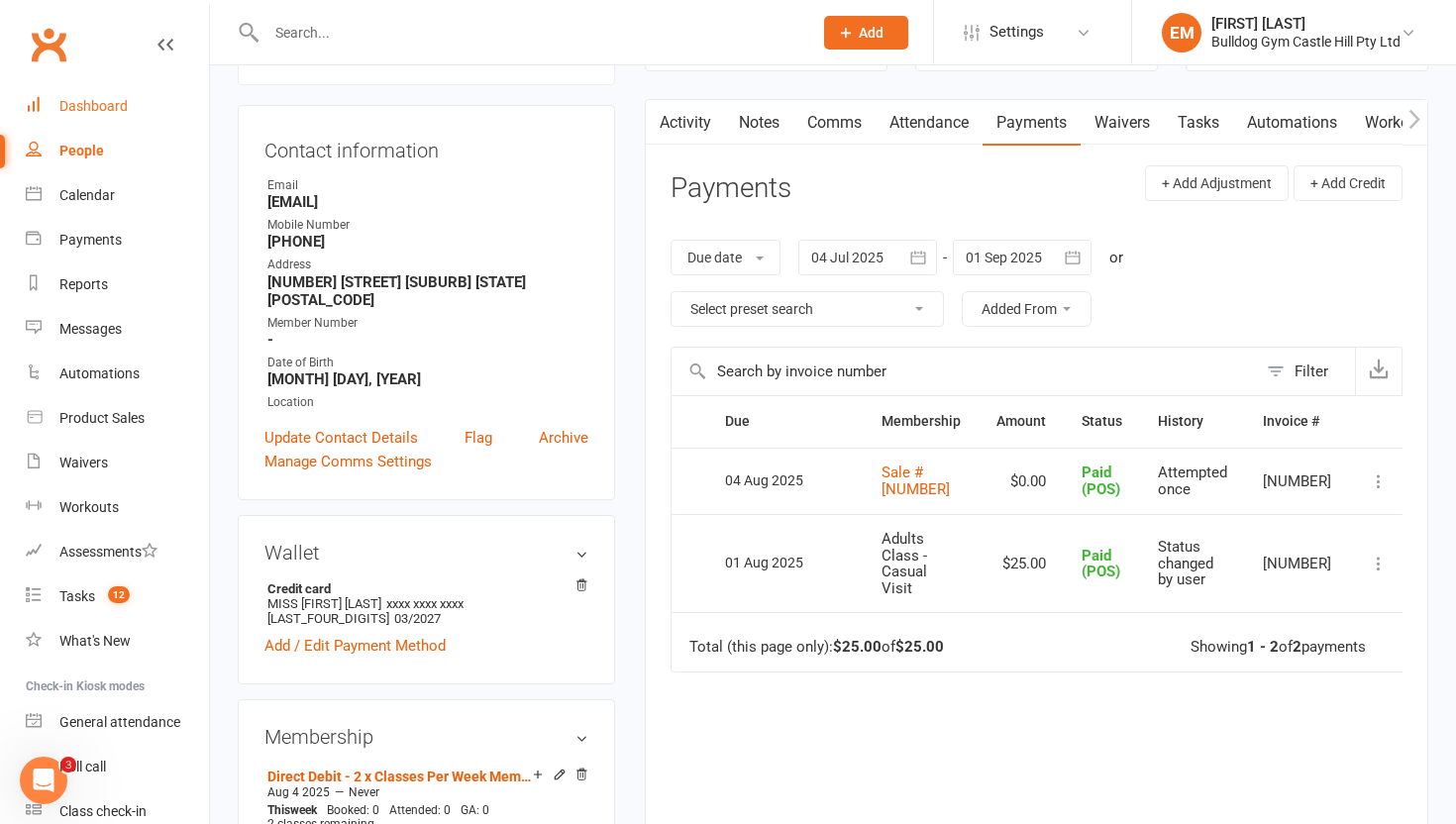 click on "Dashboard" at bounding box center (117, 106) 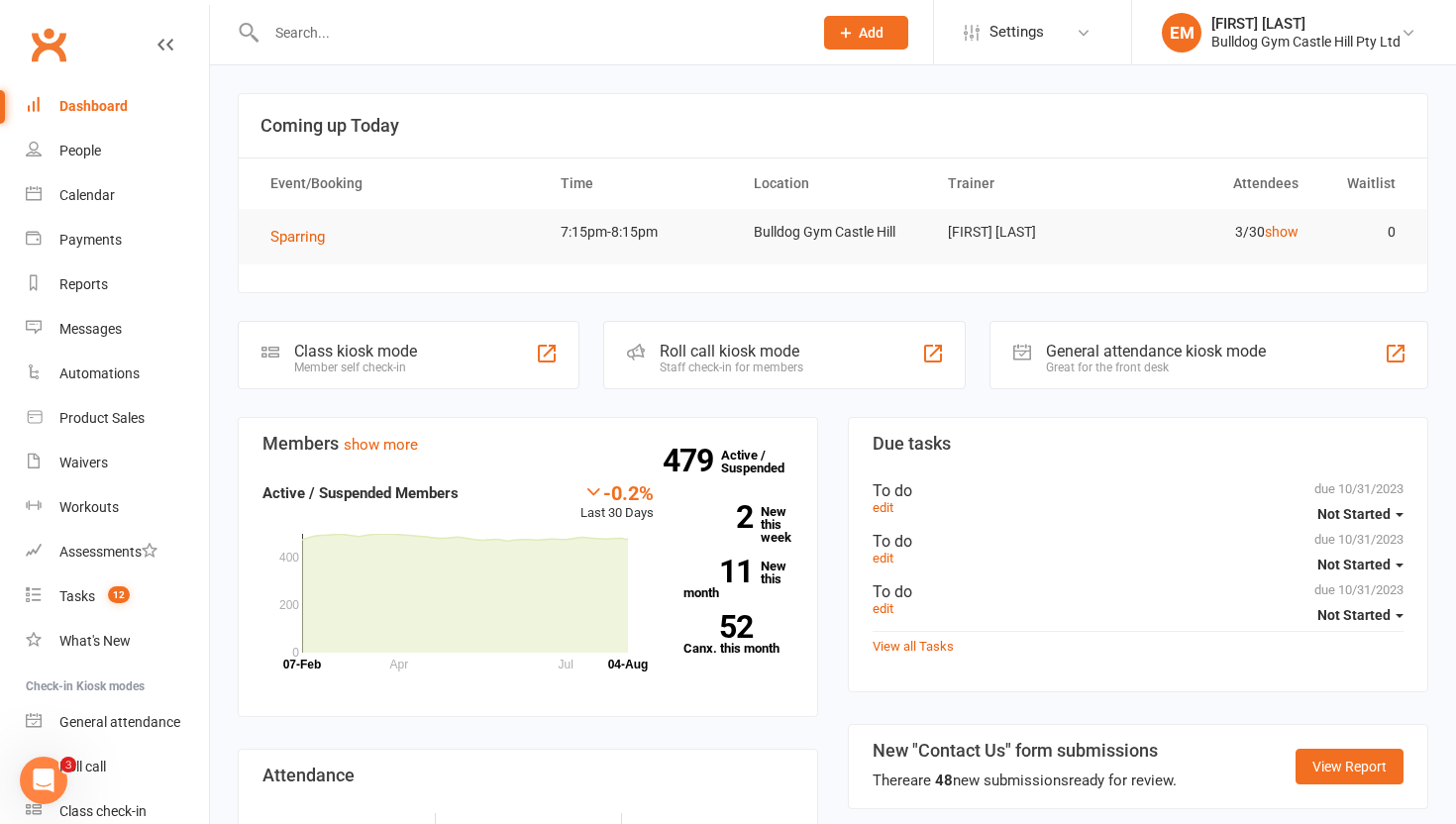 click on "Dashboard" at bounding box center (117, 106) 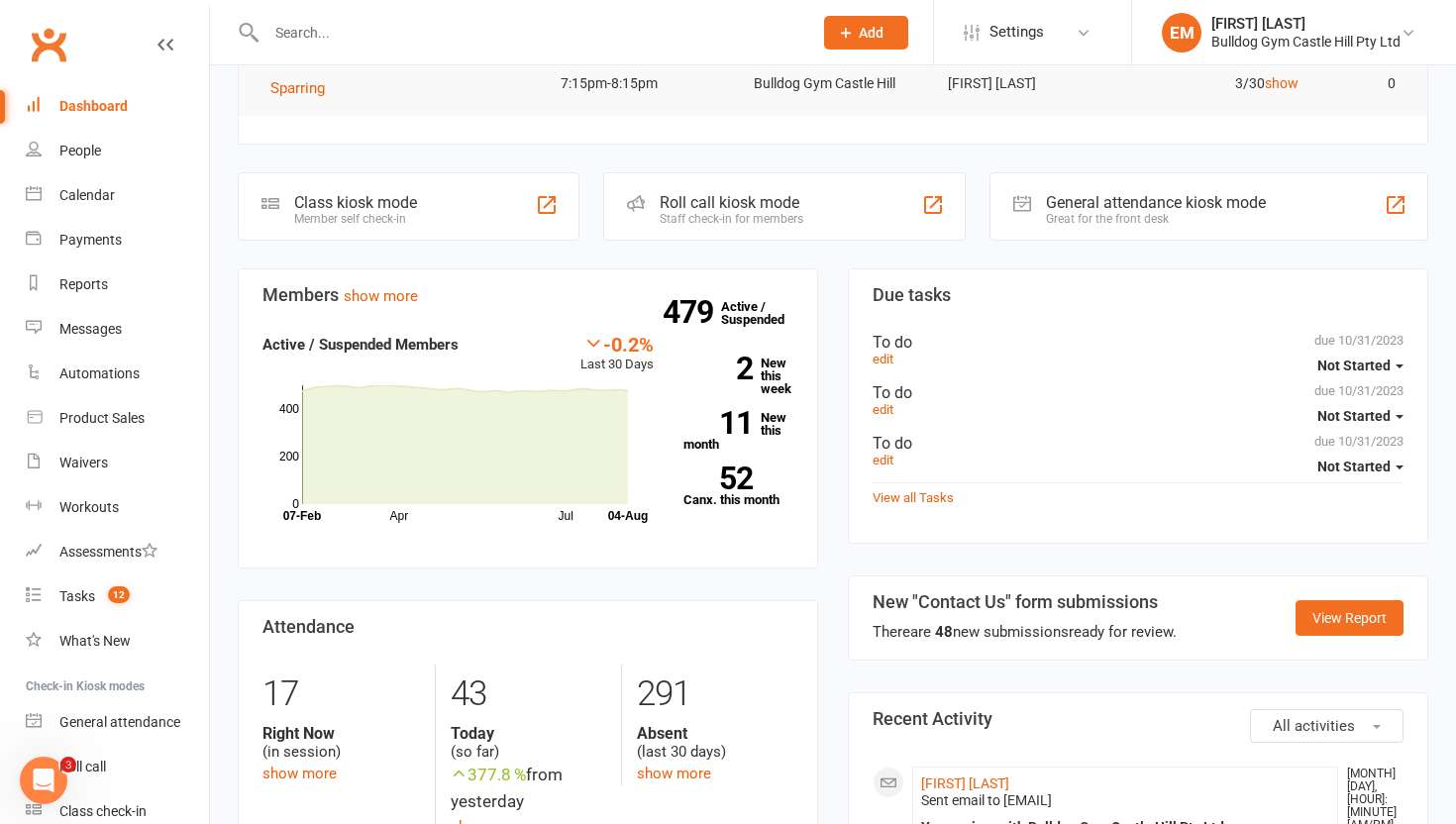 scroll, scrollTop: 397, scrollLeft: 0, axis: vertical 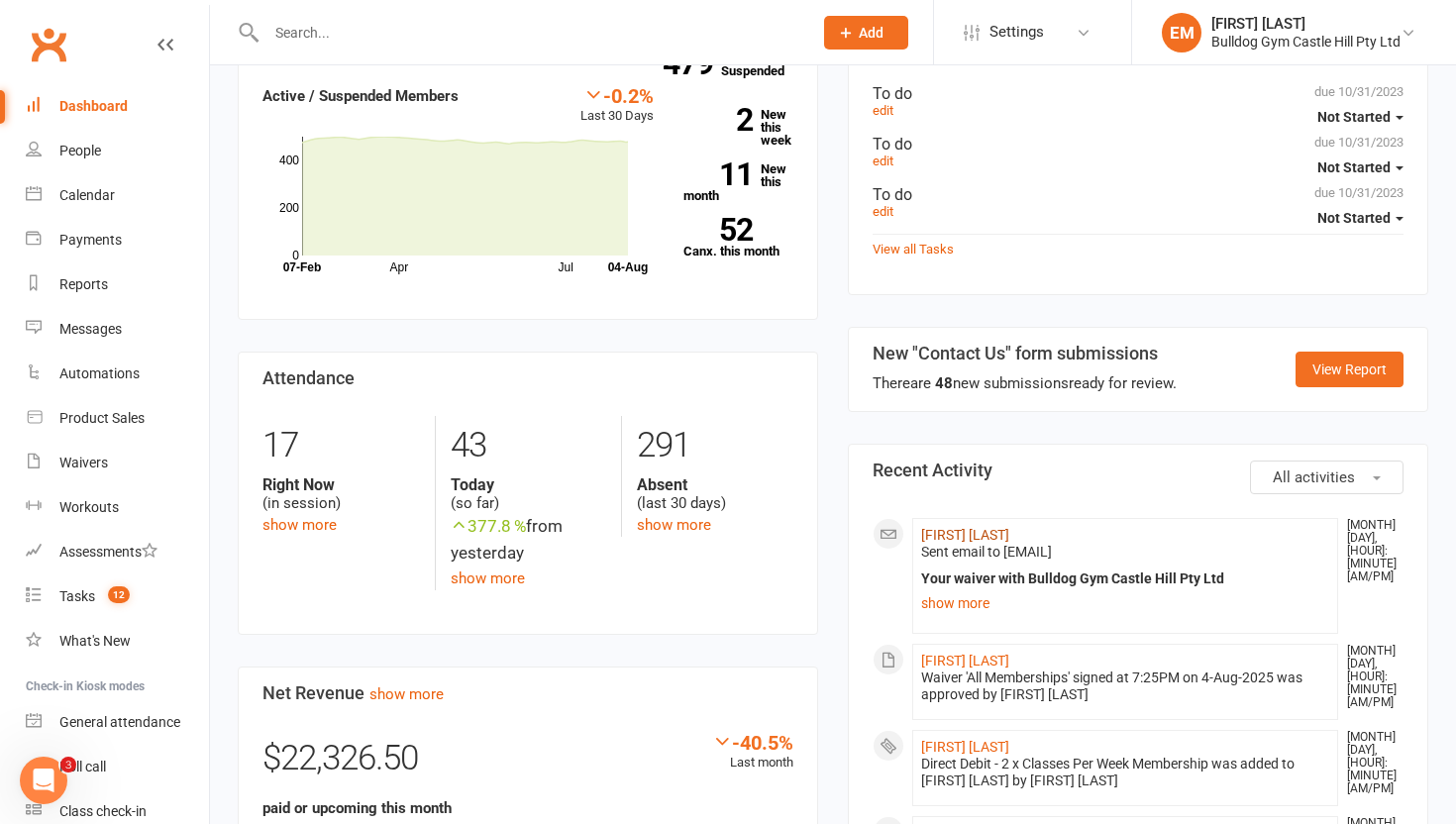 click on "[FIRST] [LAST]" 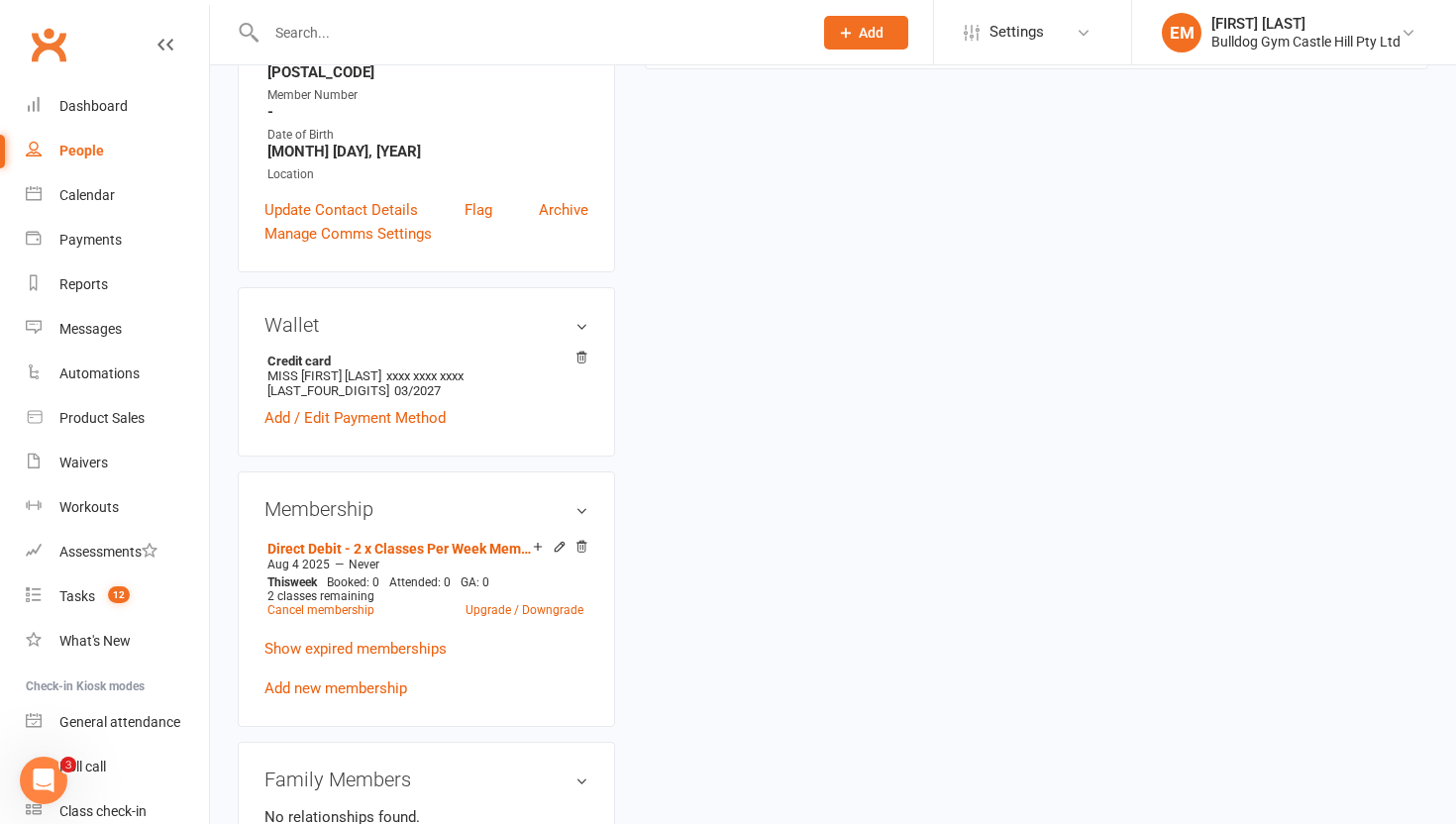 scroll, scrollTop: 0, scrollLeft: 0, axis: both 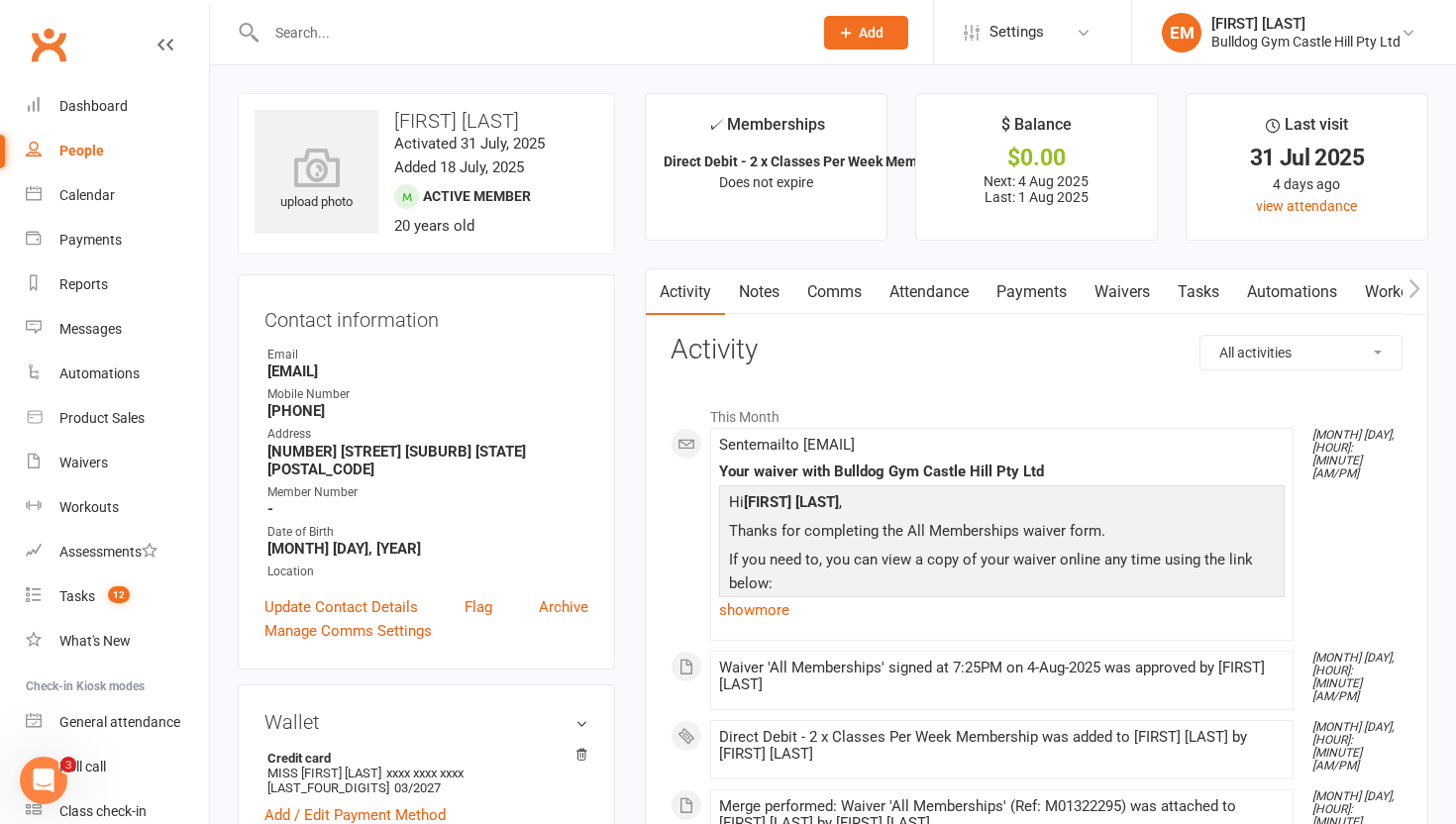 click on "Payments" at bounding box center (1031, 292) 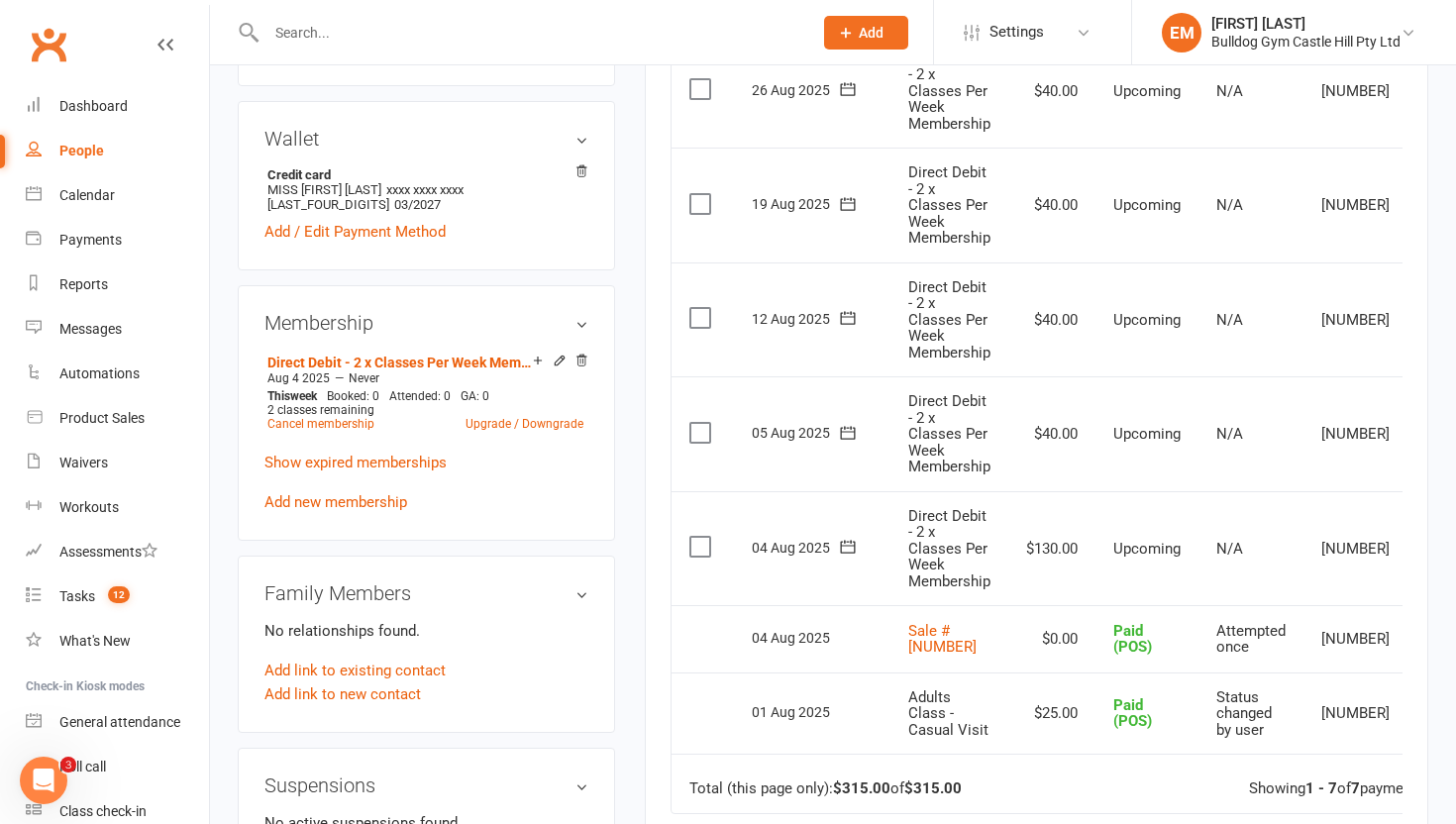 scroll, scrollTop: 0, scrollLeft: 0, axis: both 